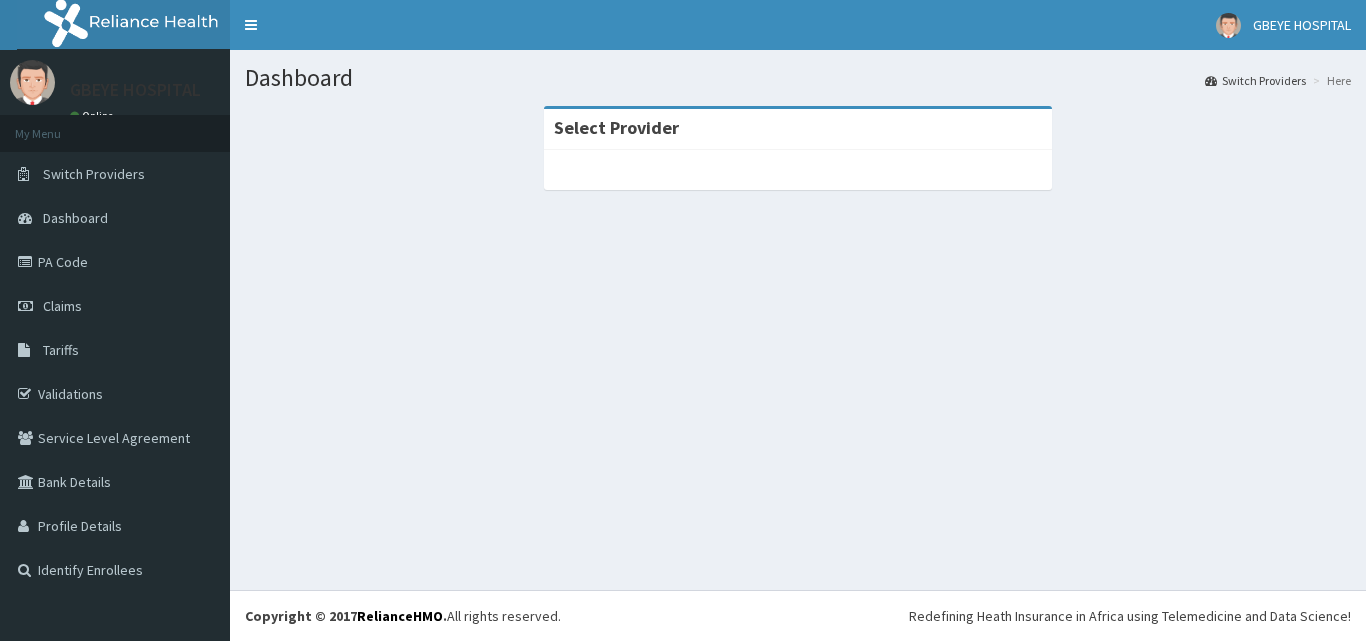scroll, scrollTop: 0, scrollLeft: 0, axis: both 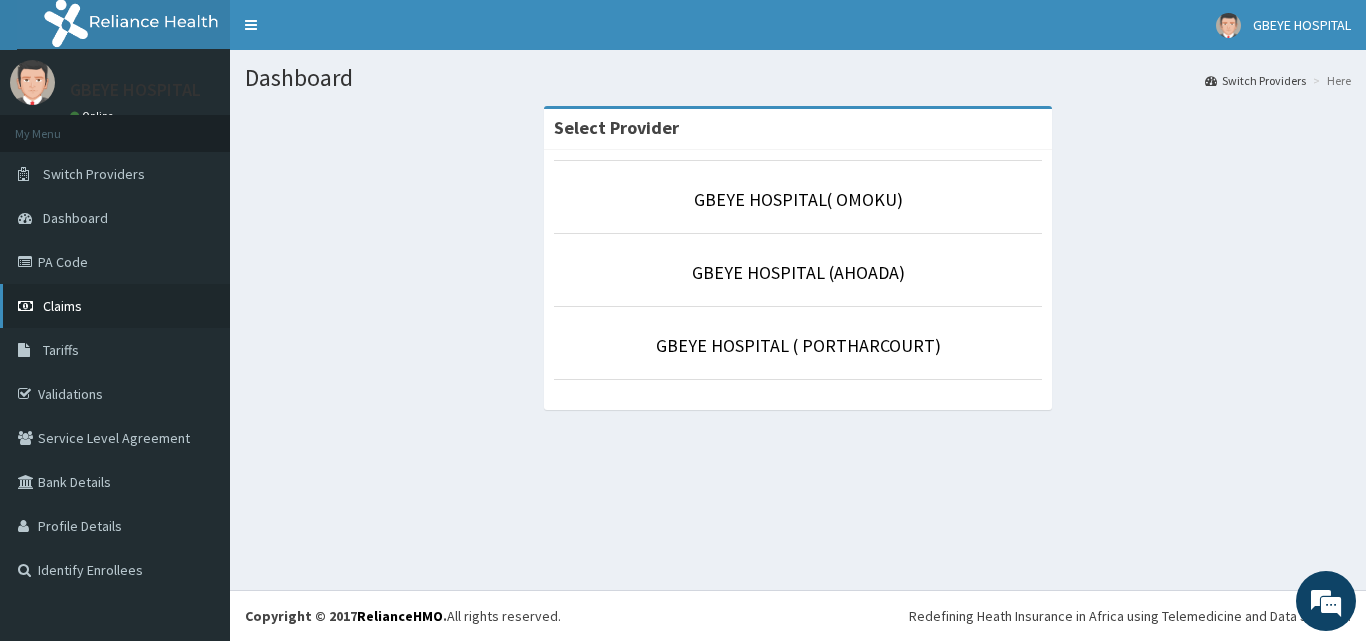 click on "Claims" at bounding box center (115, 306) 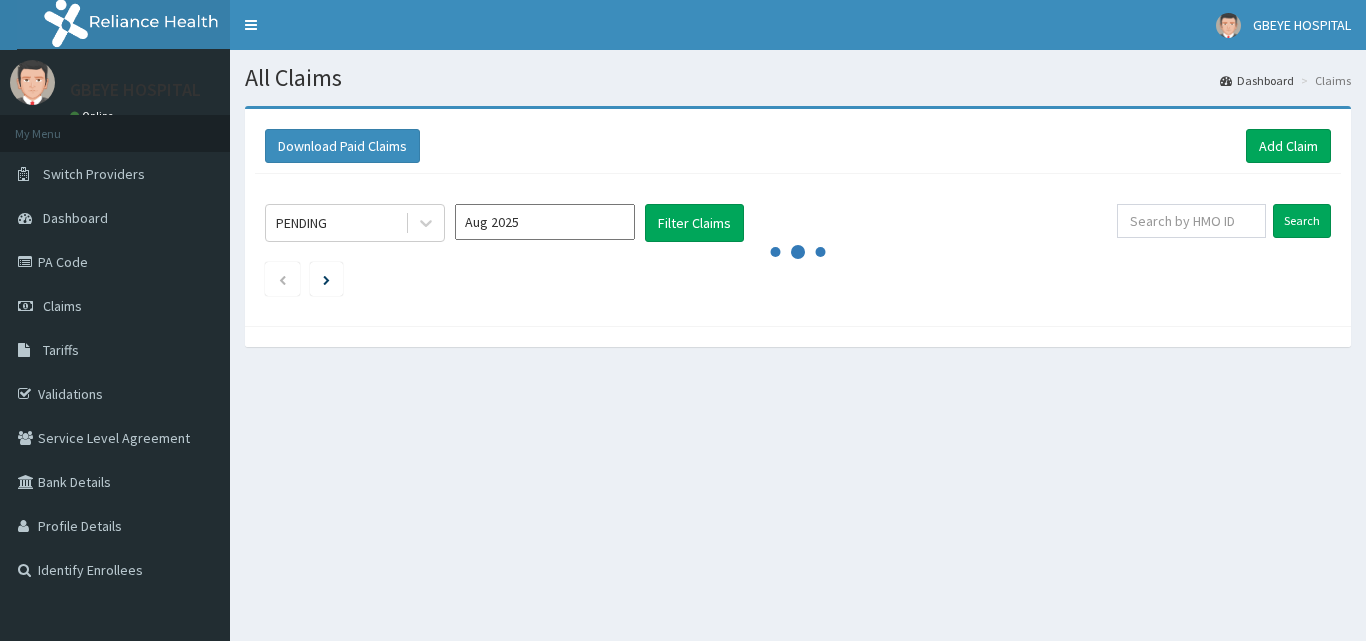 scroll, scrollTop: 0, scrollLeft: 0, axis: both 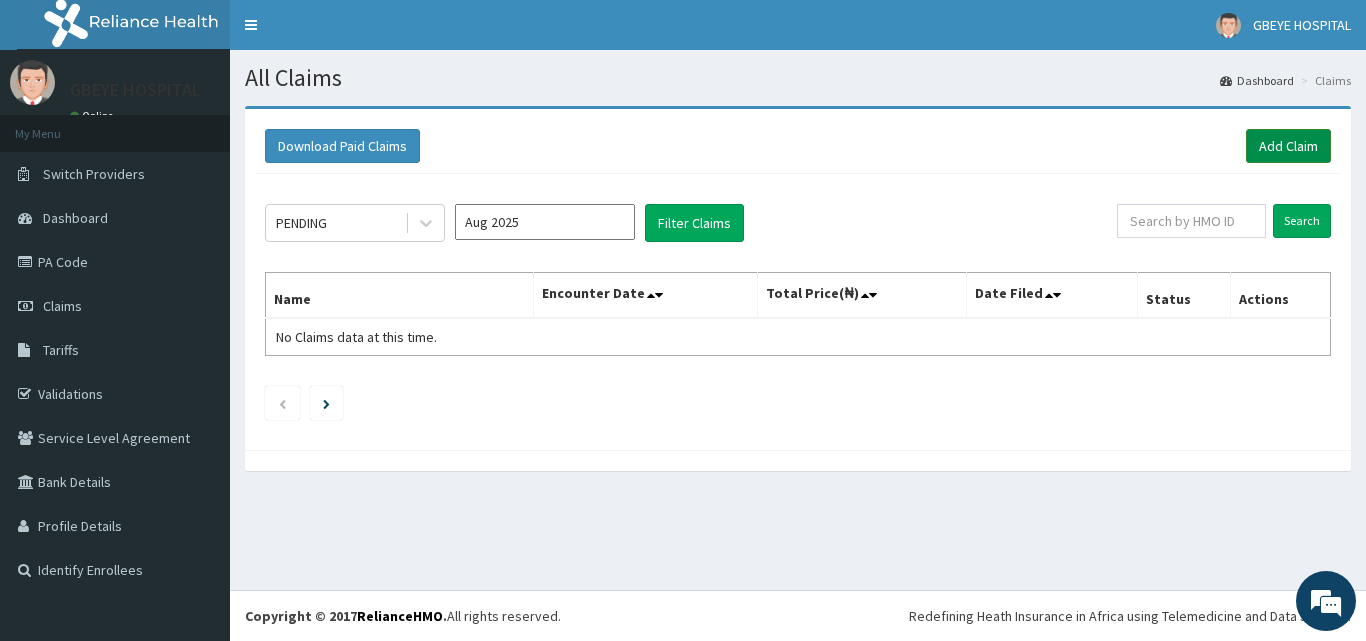 click on "Add Claim" at bounding box center [1288, 146] 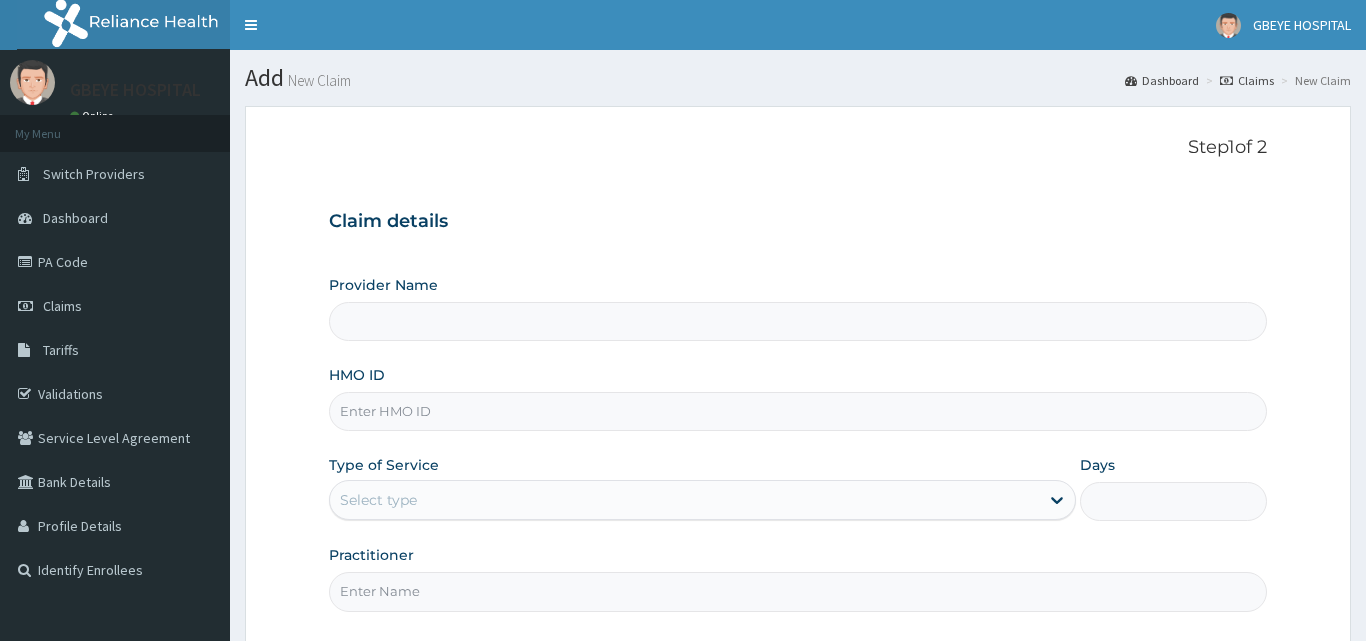 type on "GBEYE HOSPITAL( OMOKU)" 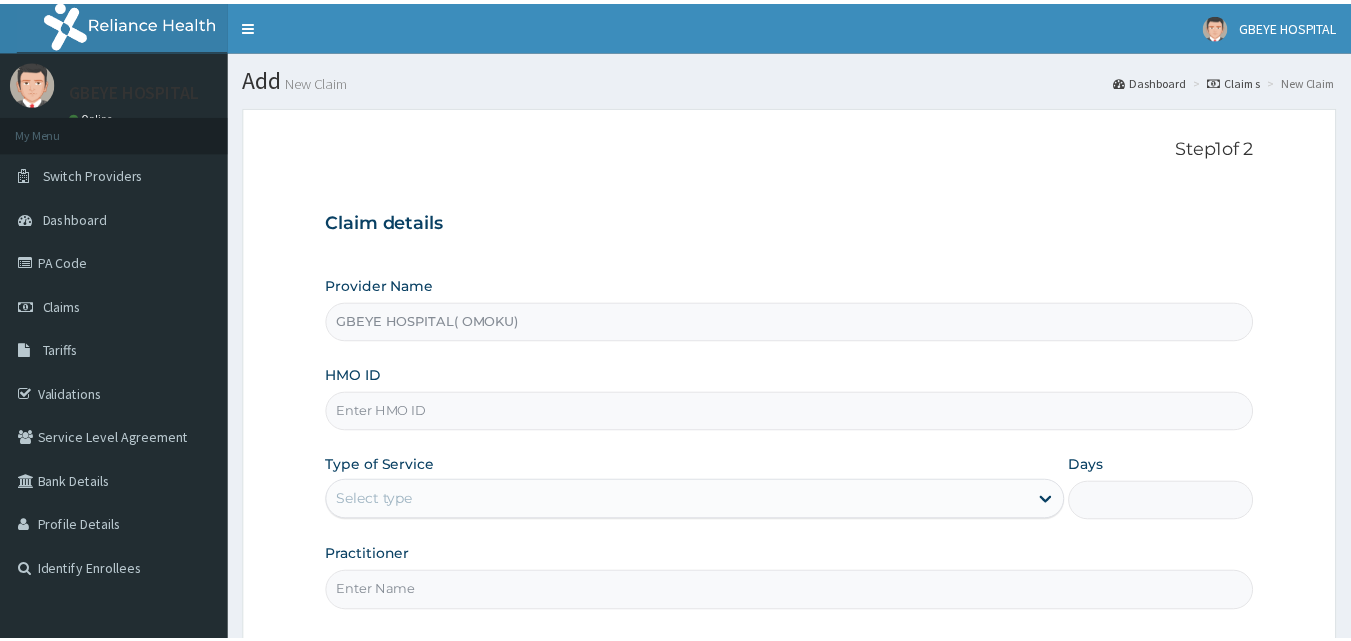 scroll, scrollTop: 0, scrollLeft: 0, axis: both 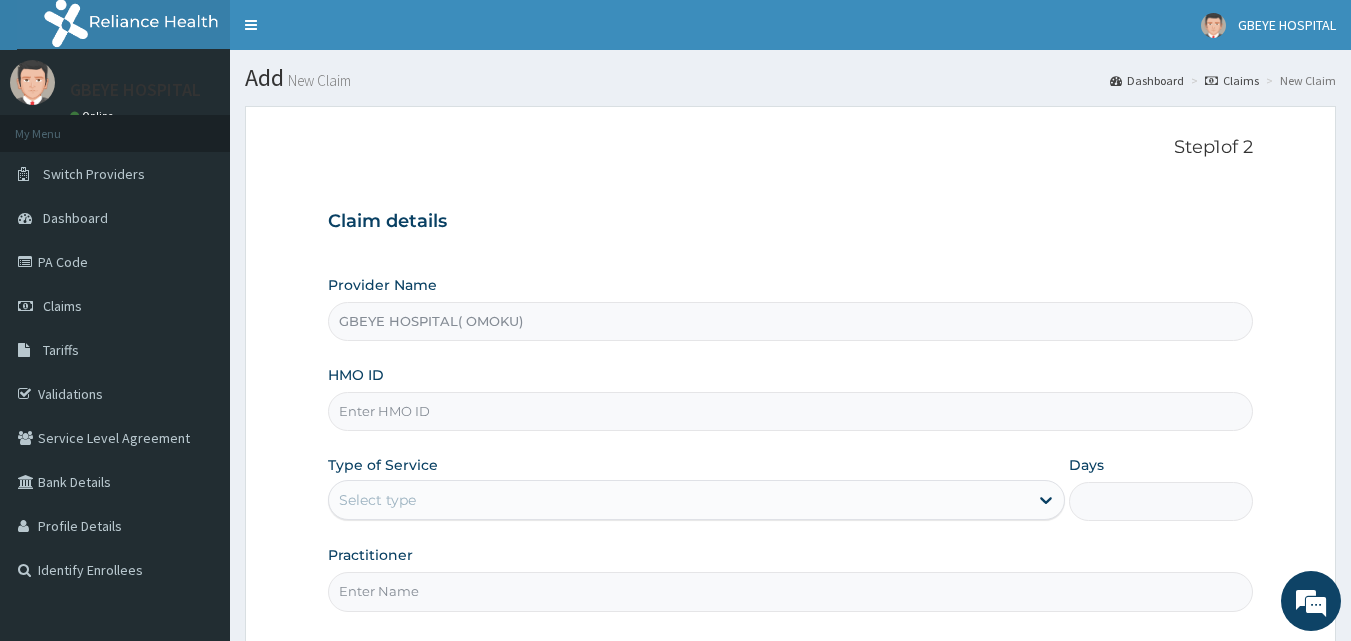 click on "HMO ID" at bounding box center [791, 411] 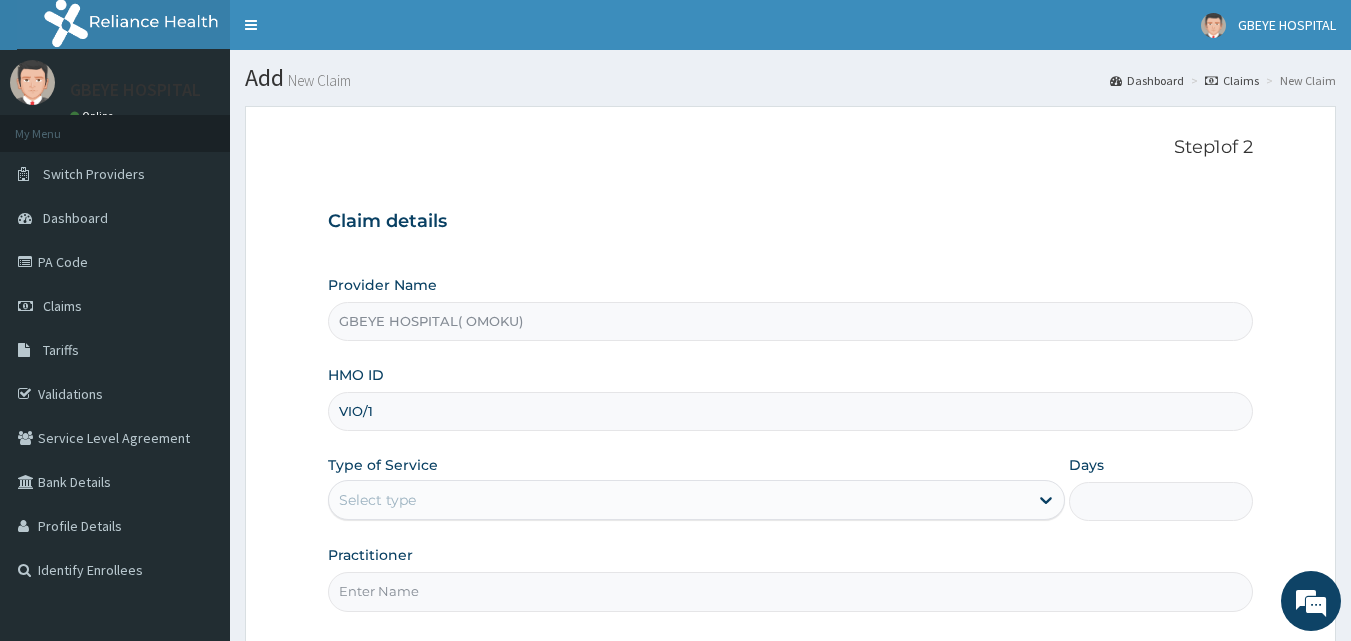 scroll, scrollTop: 0, scrollLeft: 0, axis: both 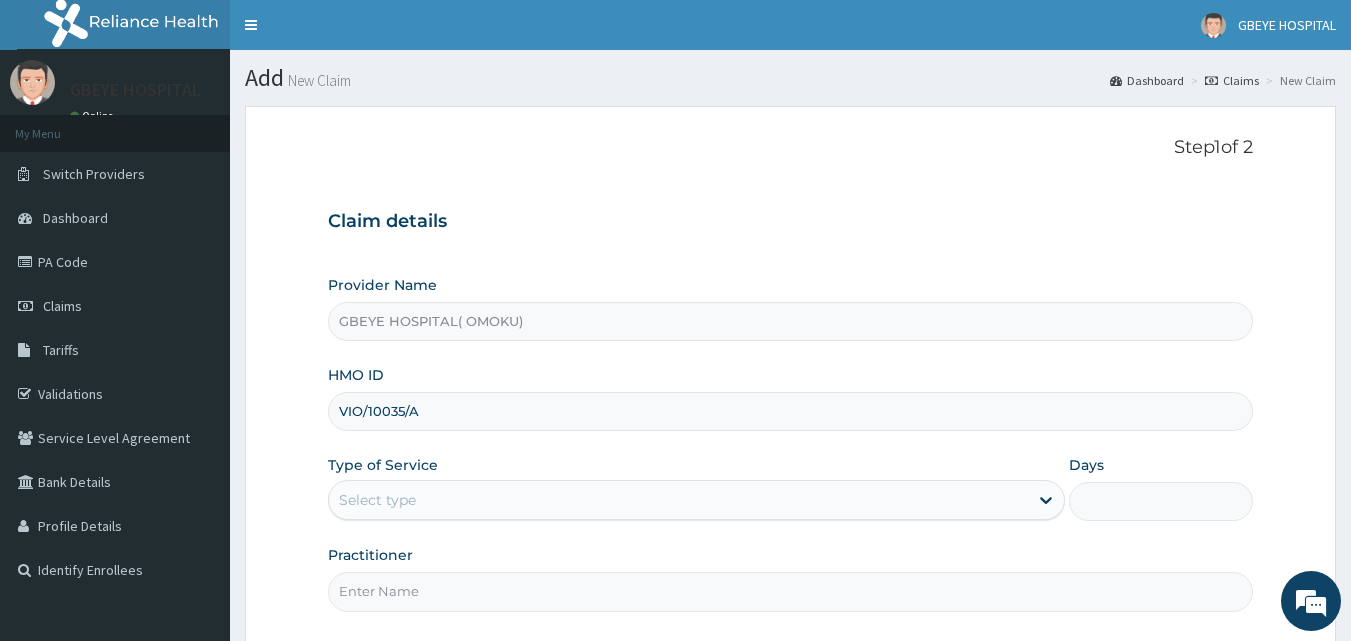 type on "VIO/10035/A" 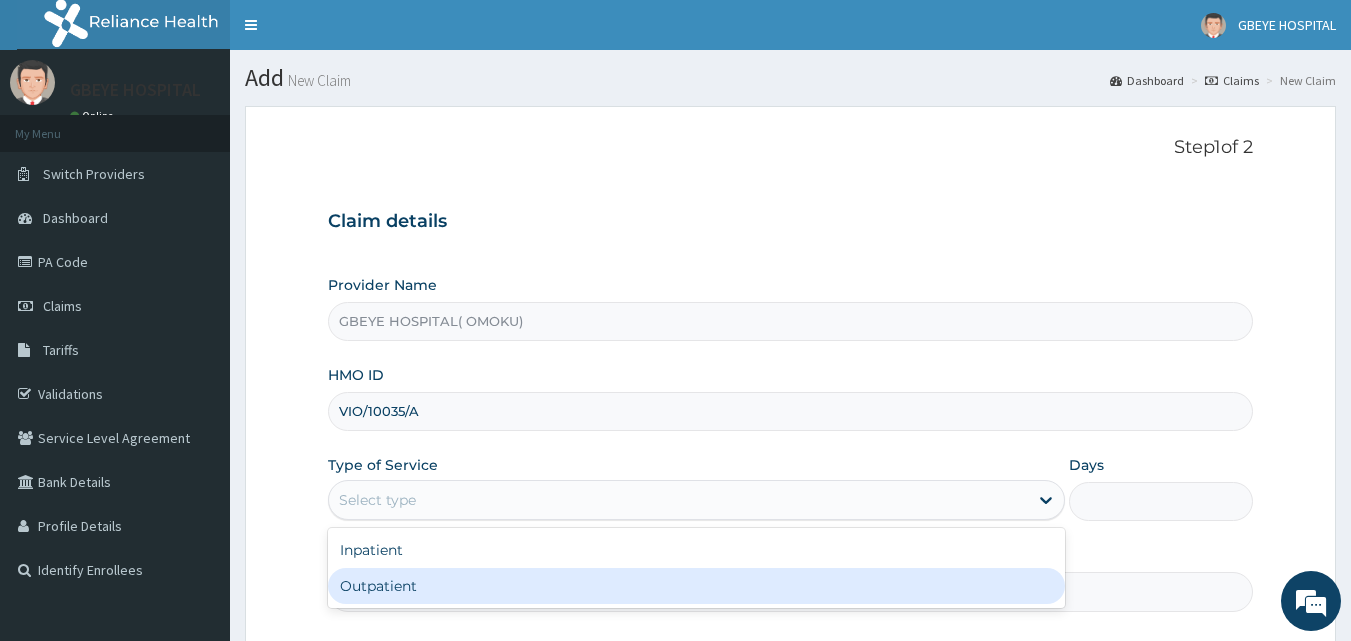 click on "Outpatient" at bounding box center (696, 586) 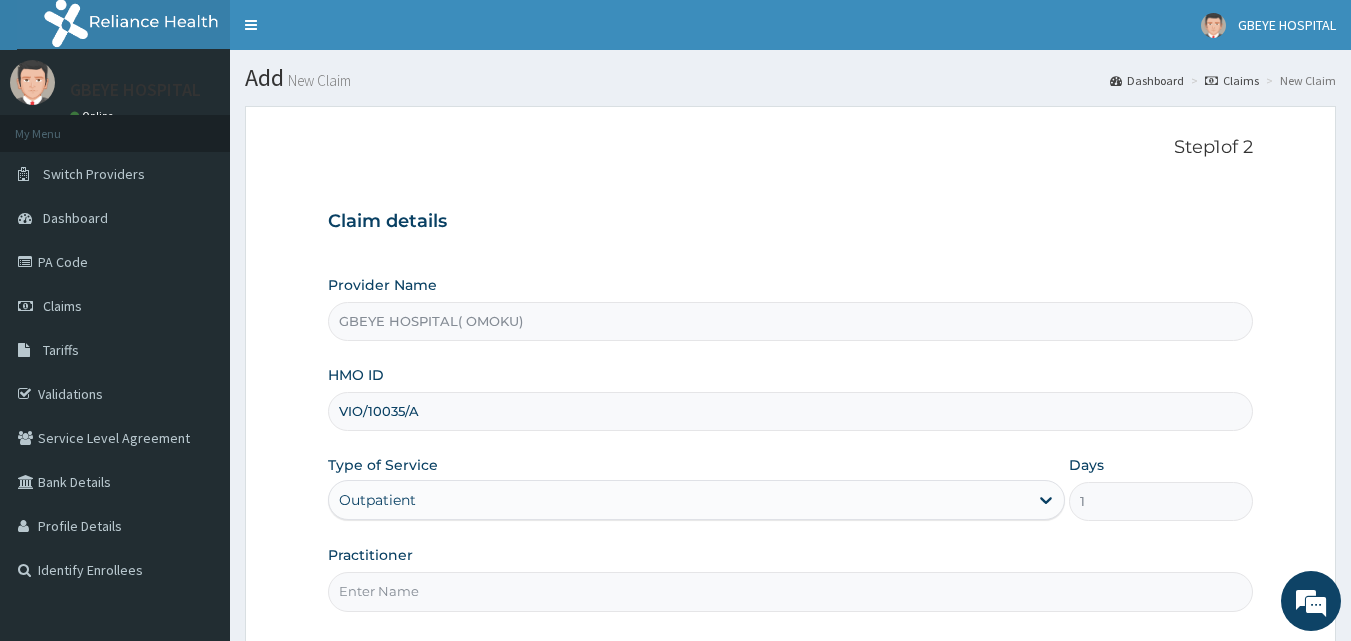 click on "Practitioner" at bounding box center (791, 591) 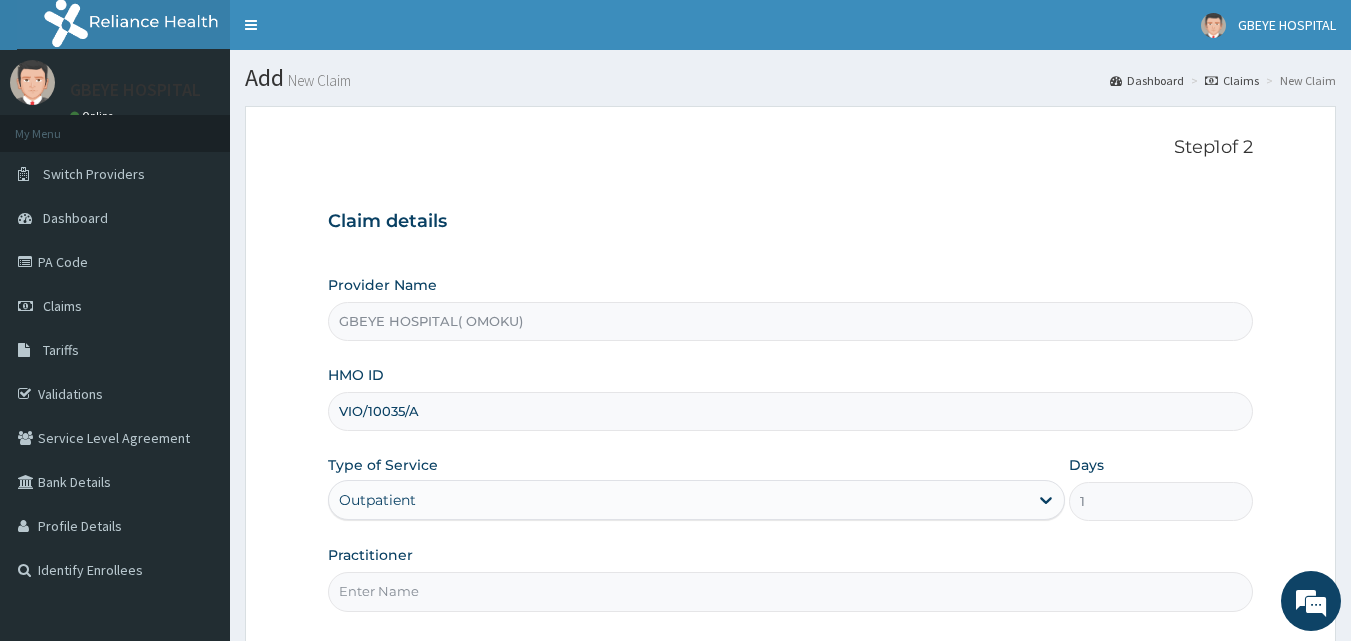 type on "DR. PAULINUS" 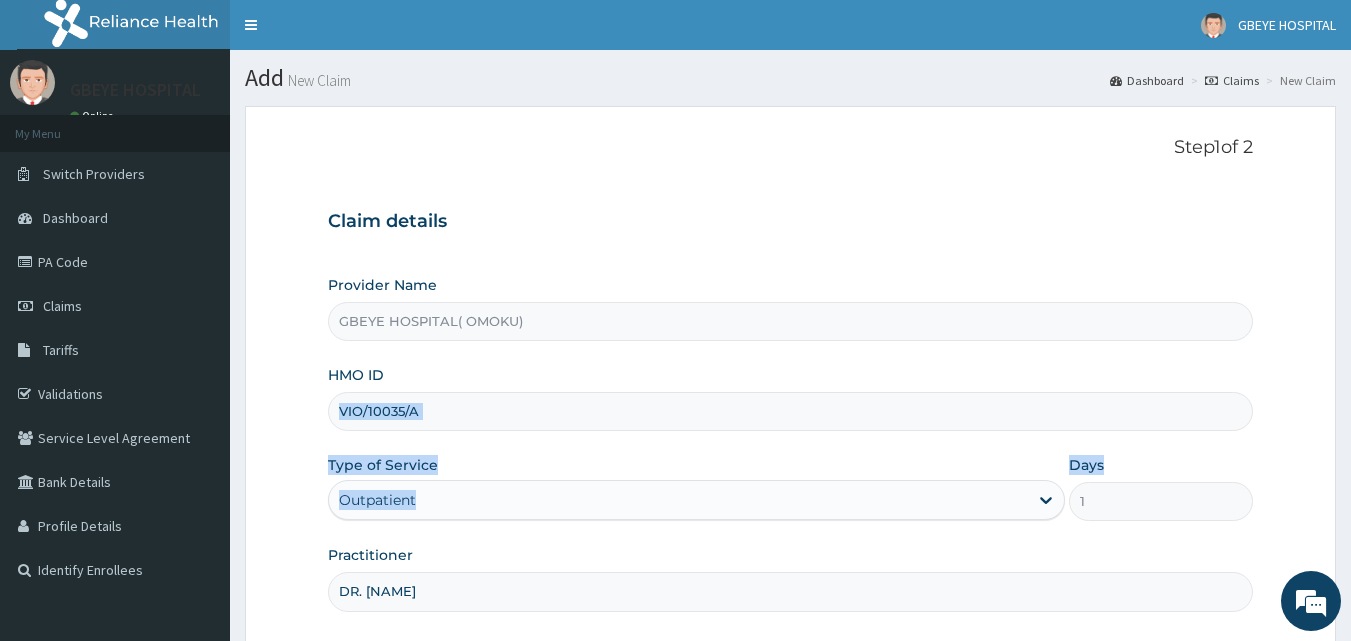 drag, startPoint x: 1349, startPoint y: 439, endPoint x: 1365, endPoint y: 281, distance: 158.80806 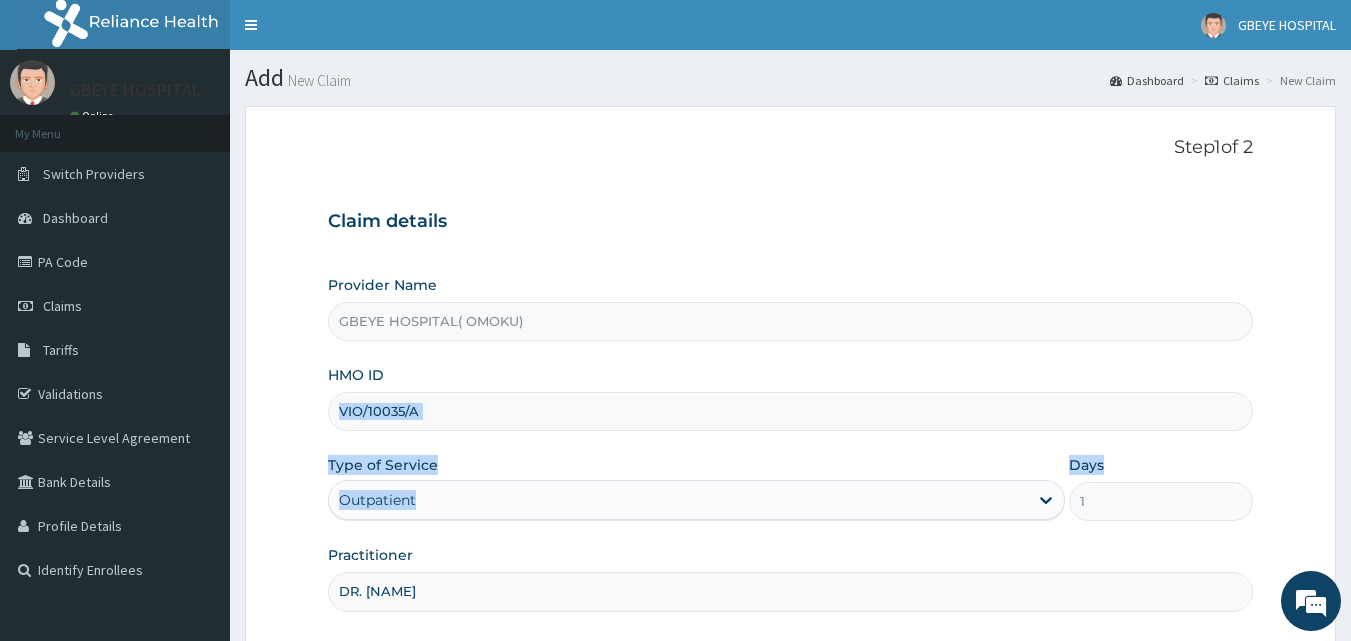 click on "R EL
Toggle navigation
GBEYE HOSPITAL GBEYE HOSPITAL - stella@gbeyehospital.com Member since  October 24, 2021 at 1:32:41 AM   Profile Sign out" at bounding box center (675, 414) 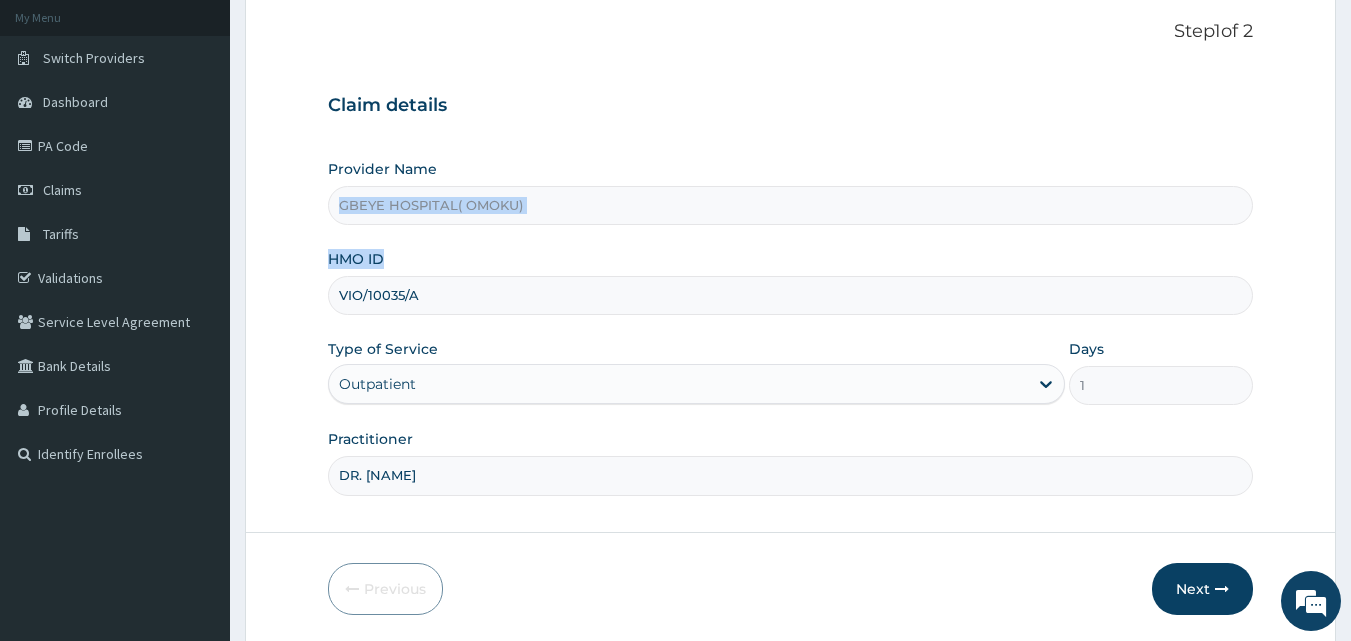 scroll, scrollTop: 132, scrollLeft: 0, axis: vertical 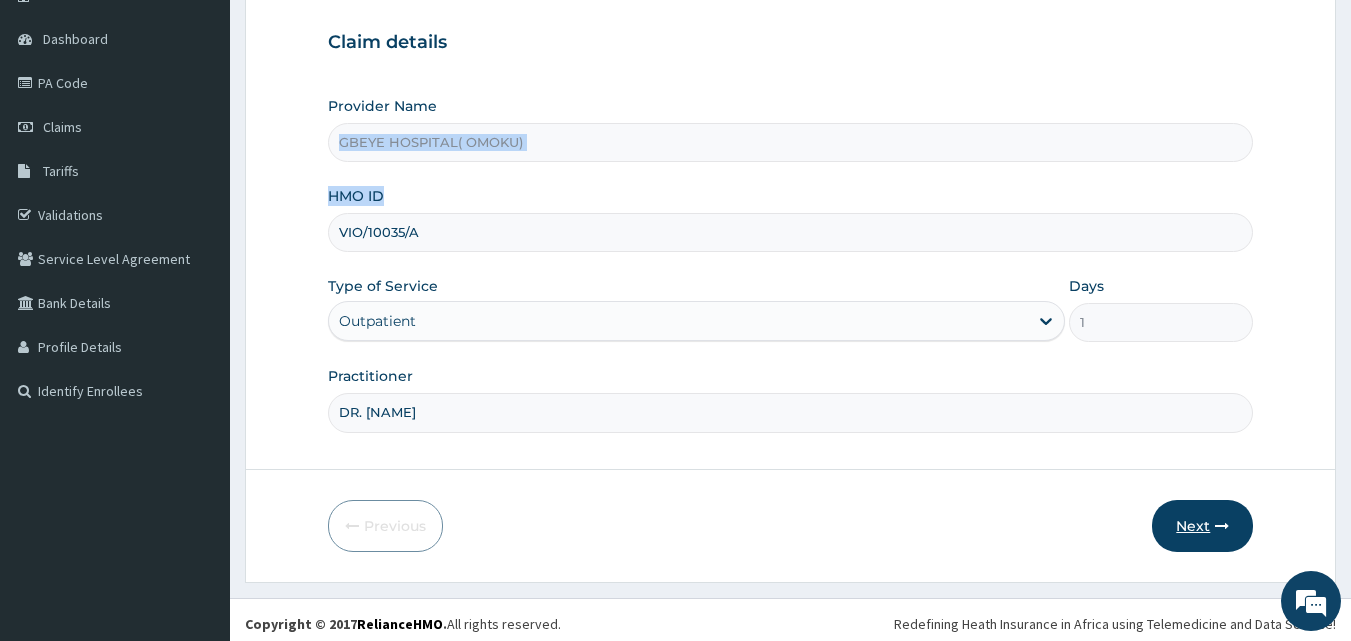 click at bounding box center (1222, 526) 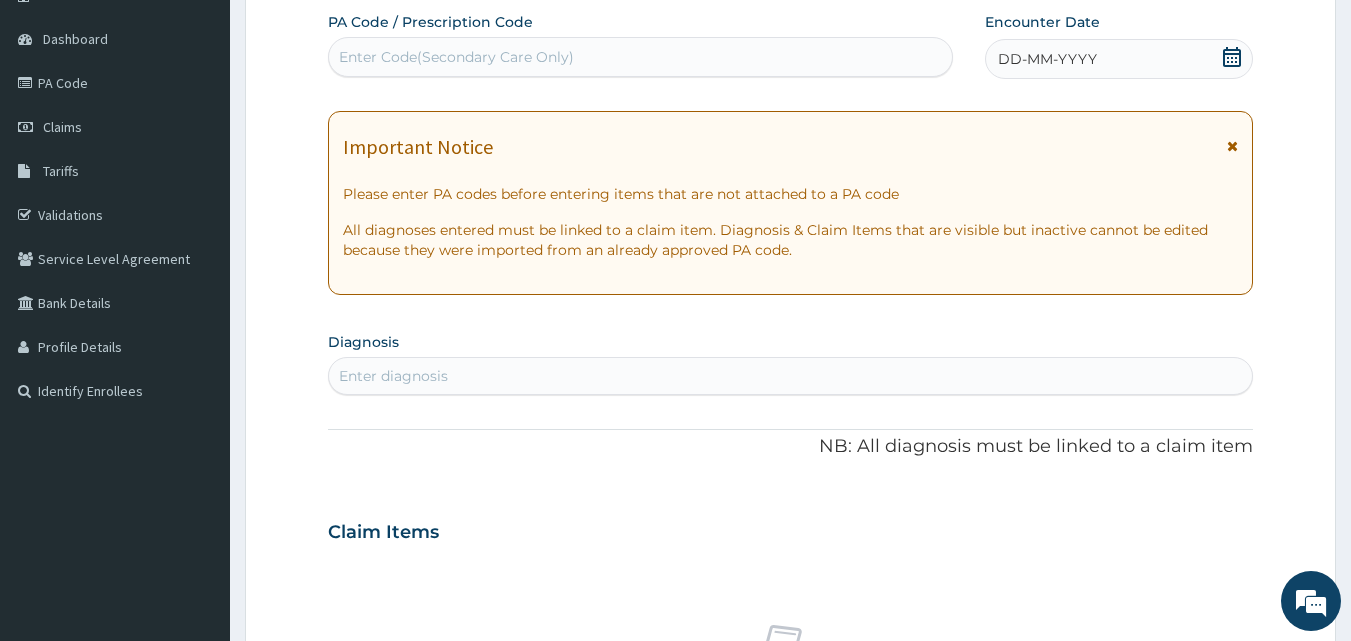 click on "Enter Code(Secondary Care Only)" at bounding box center [641, 57] 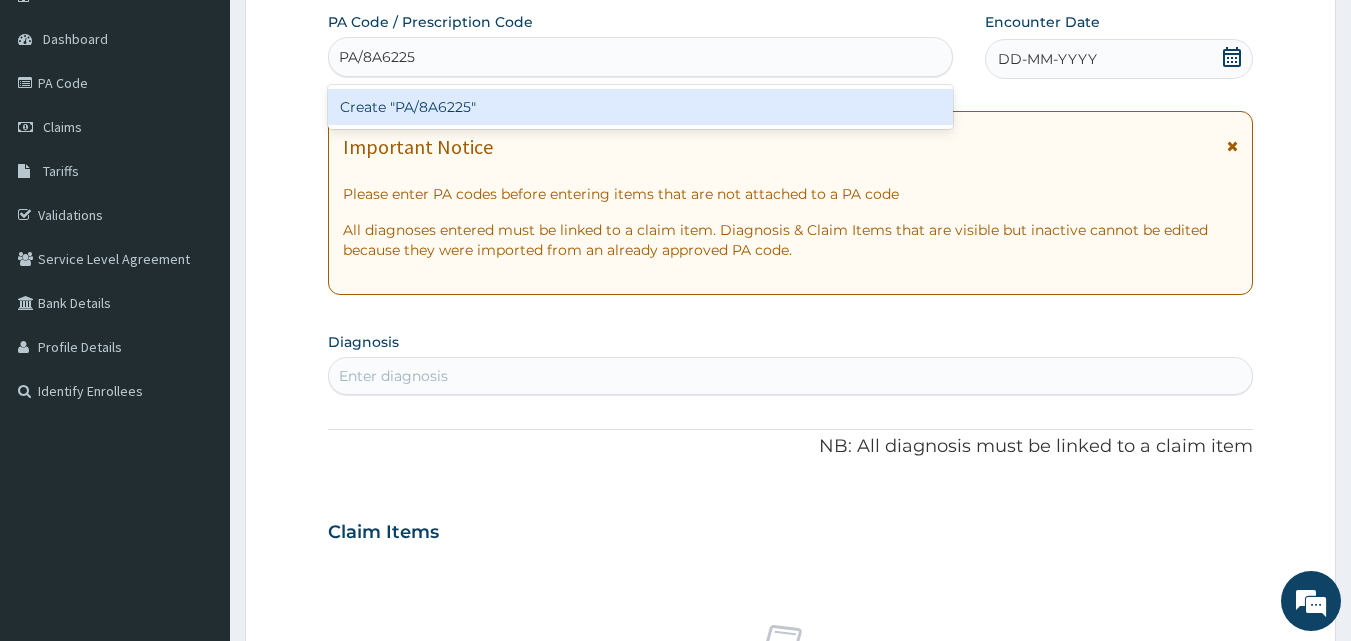 type on "PA/8A6225" 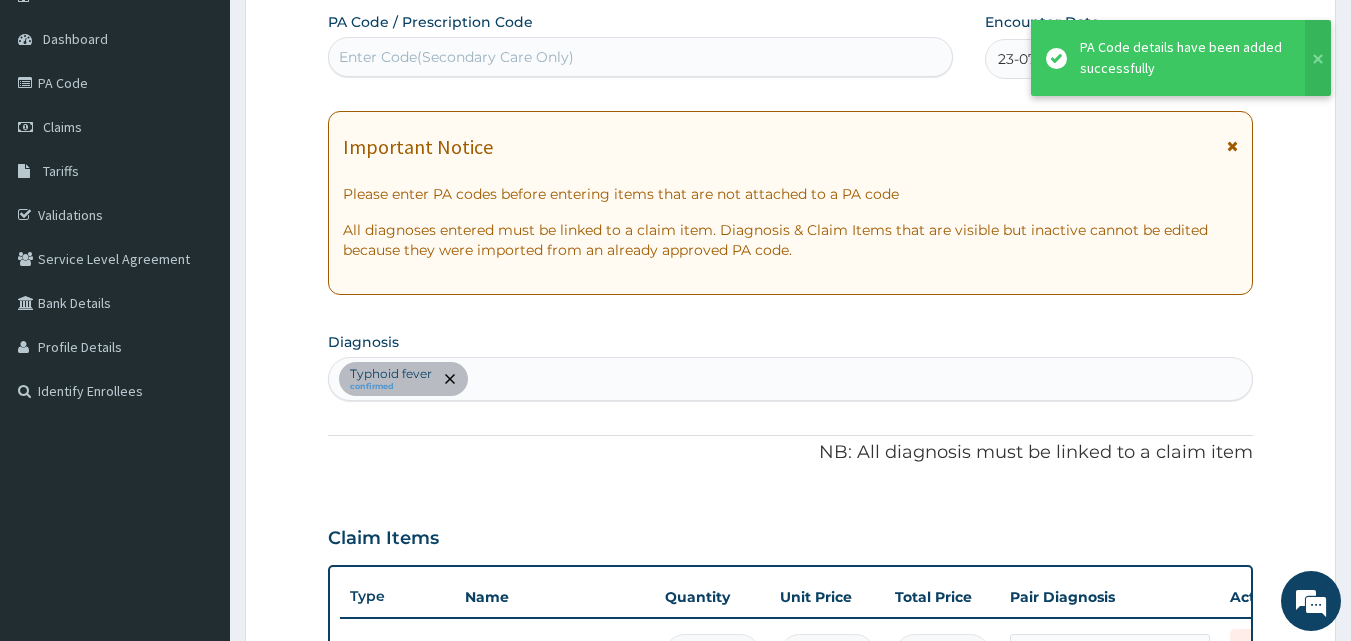 scroll, scrollTop: 581, scrollLeft: 0, axis: vertical 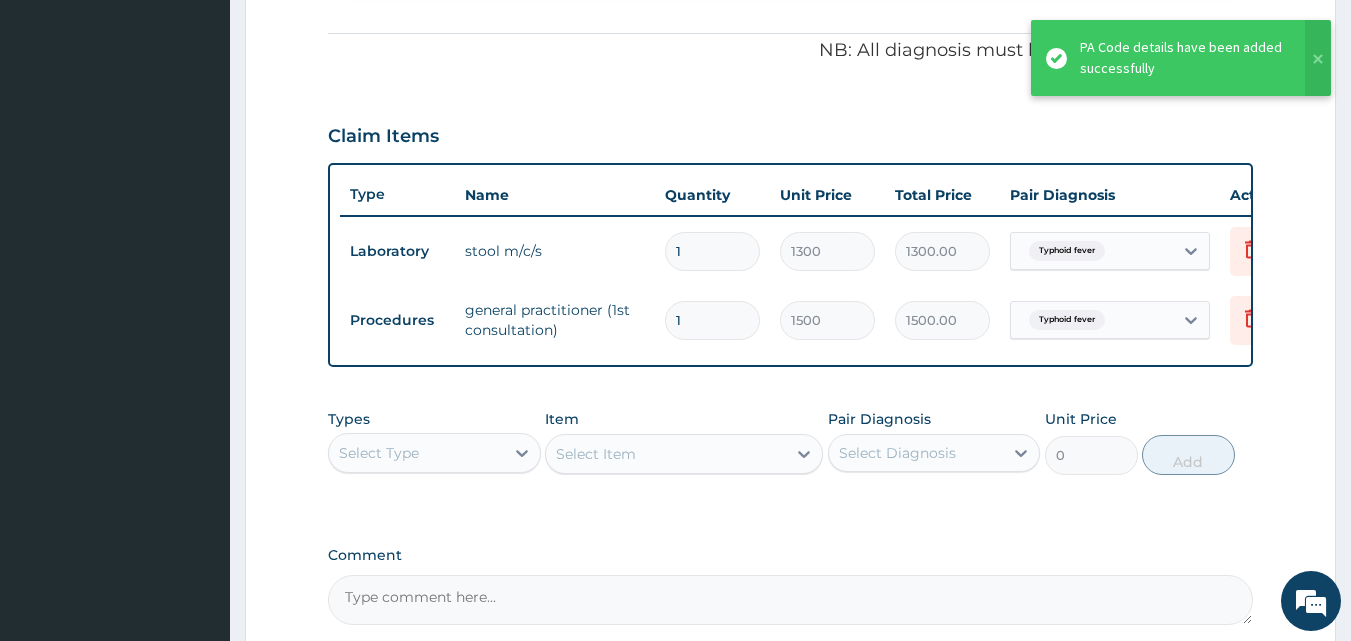 drag, startPoint x: 755, startPoint y: 160, endPoint x: 1003, endPoint y: 147, distance: 248.34048 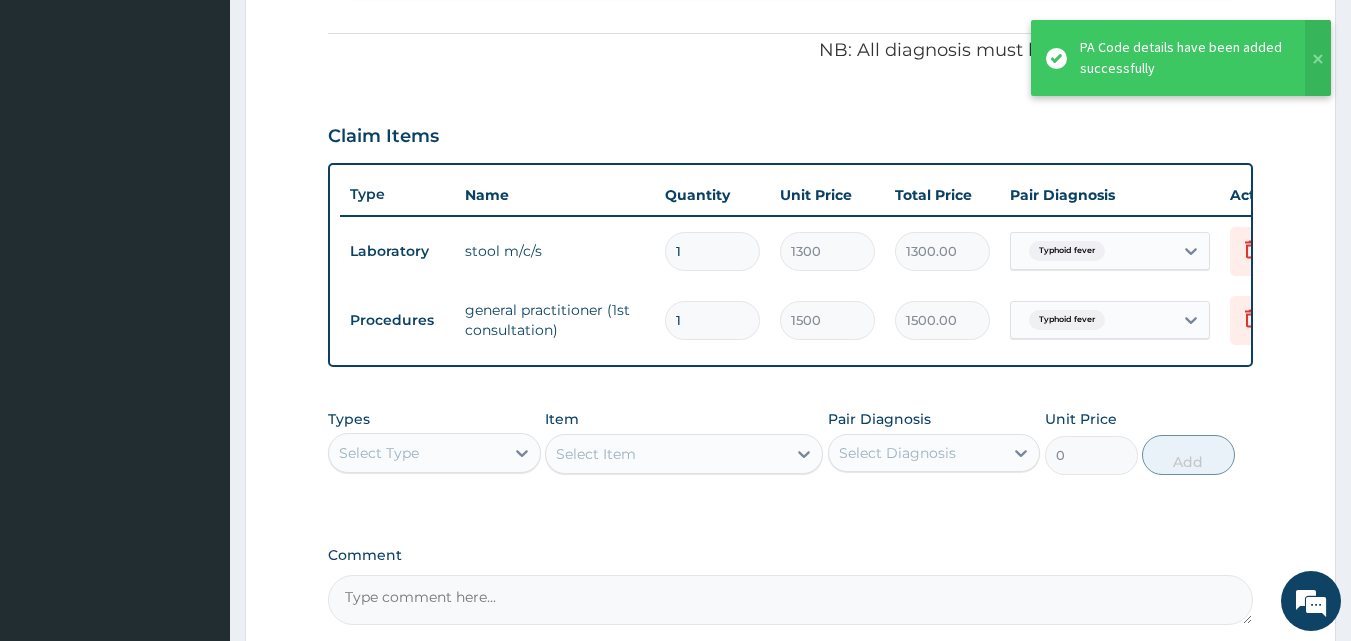 click on "PA Code / Prescription Code Enter Code(Secondary Care Only) Encounter Date 23-07-2025 Important Notice Please enter PA codes before entering items that are not attached to a PA code   All diagnoses entered must be linked to a claim item. Diagnosis & Claim Items that are visible but inactive cannot be edited because they were imported from an already approved PA code. Diagnosis Typhoid fever confirmed NB: All diagnosis must be linked to a claim item Claim Items Type Name Quantity Unit Price Total Price Pair Diagnosis Actions Laboratory stool m/c/s 1 1300 1300.00 Typhoid fever Delete Procedures general practitioner (1st consultation) 1 1500 1500.00 Typhoid fever Delete Types Select Type Item Select Item Pair Diagnosis Select Diagnosis Unit Price 0 Add Comment" at bounding box center [791, 117] 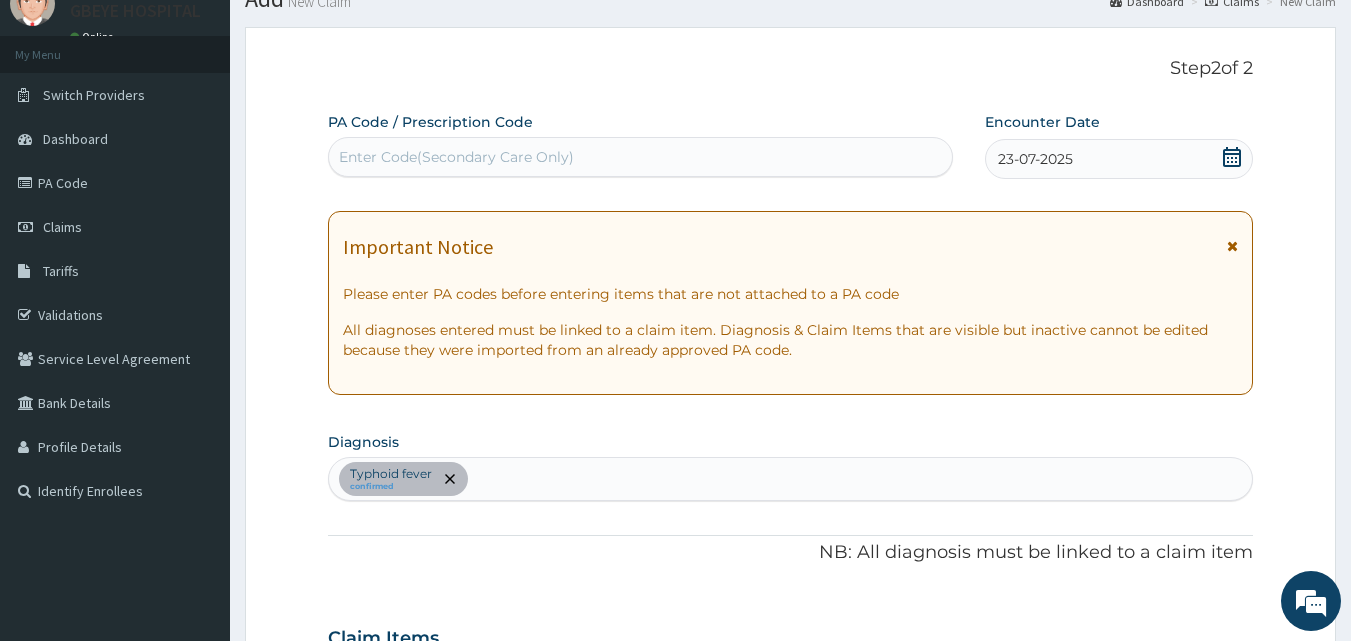 scroll, scrollTop: 72, scrollLeft: 0, axis: vertical 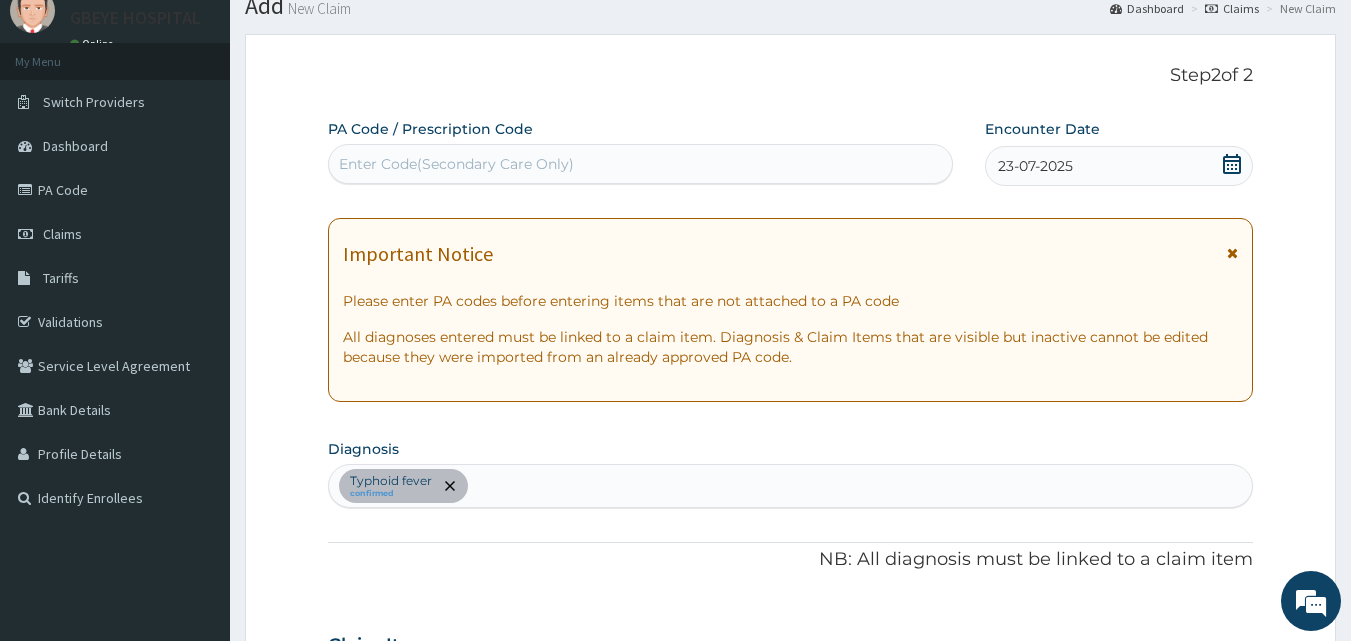 click on "Typhoid fever confirmed" at bounding box center [791, 486] 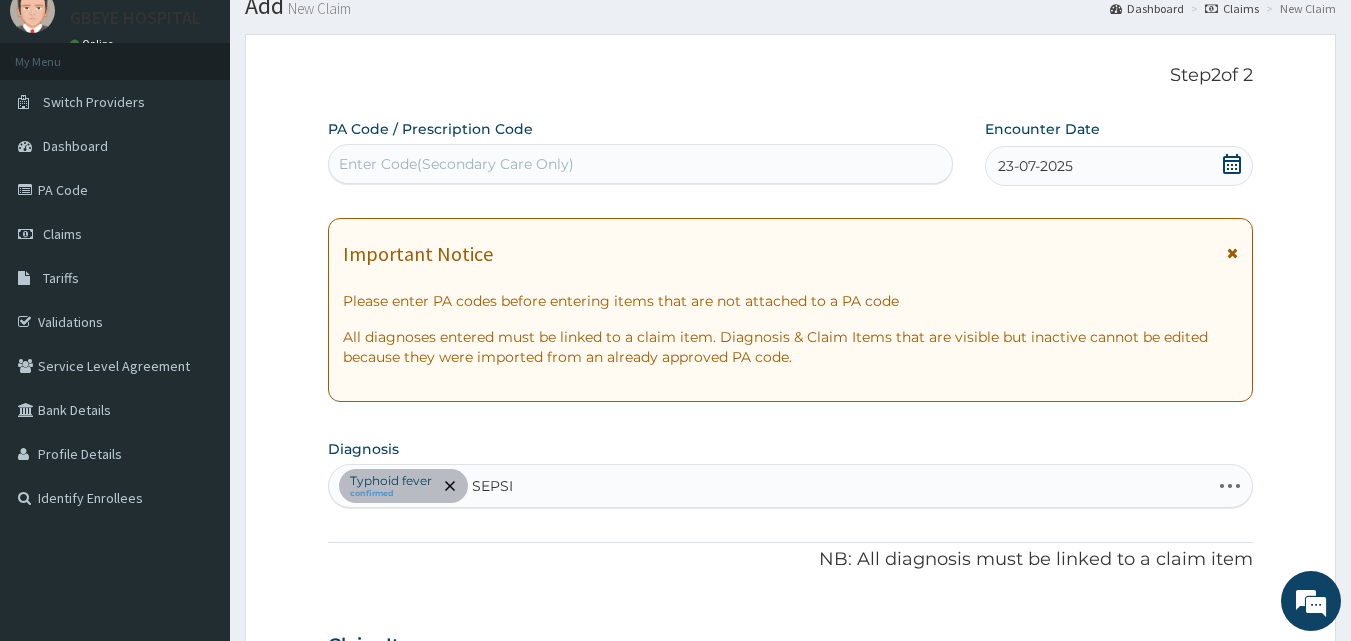 type on "SEPSIS" 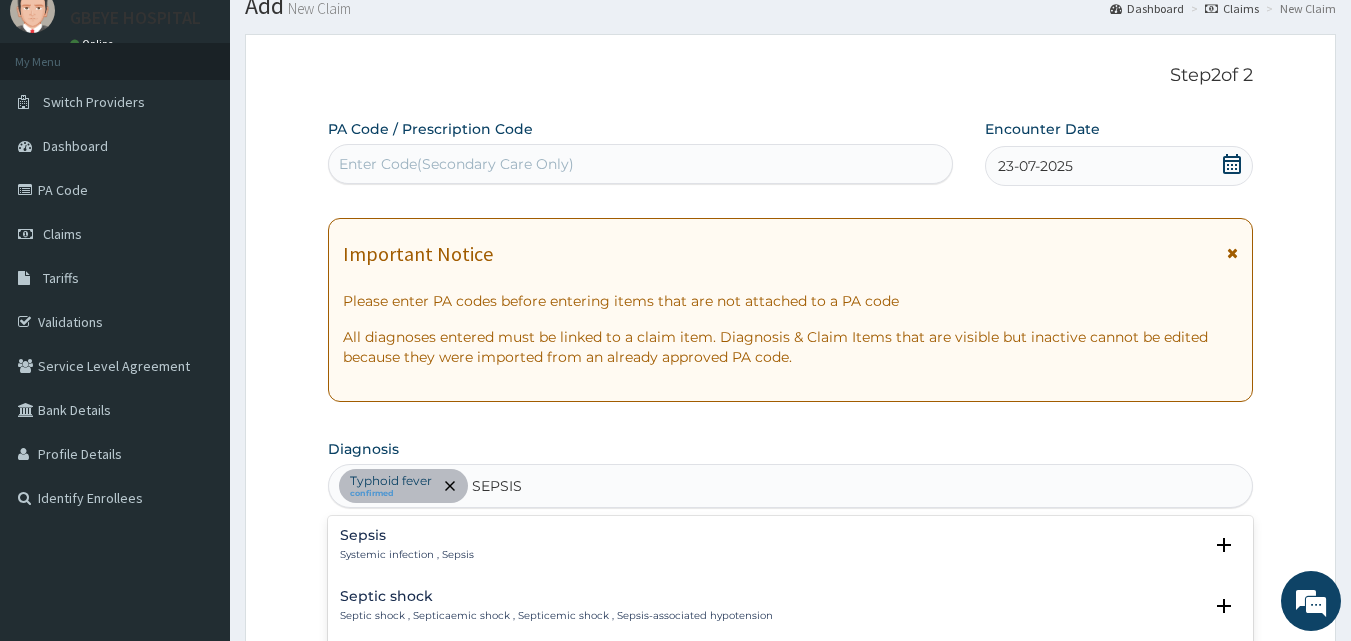 click on "Sepsis Systemic infection , Sepsis" at bounding box center [791, 545] 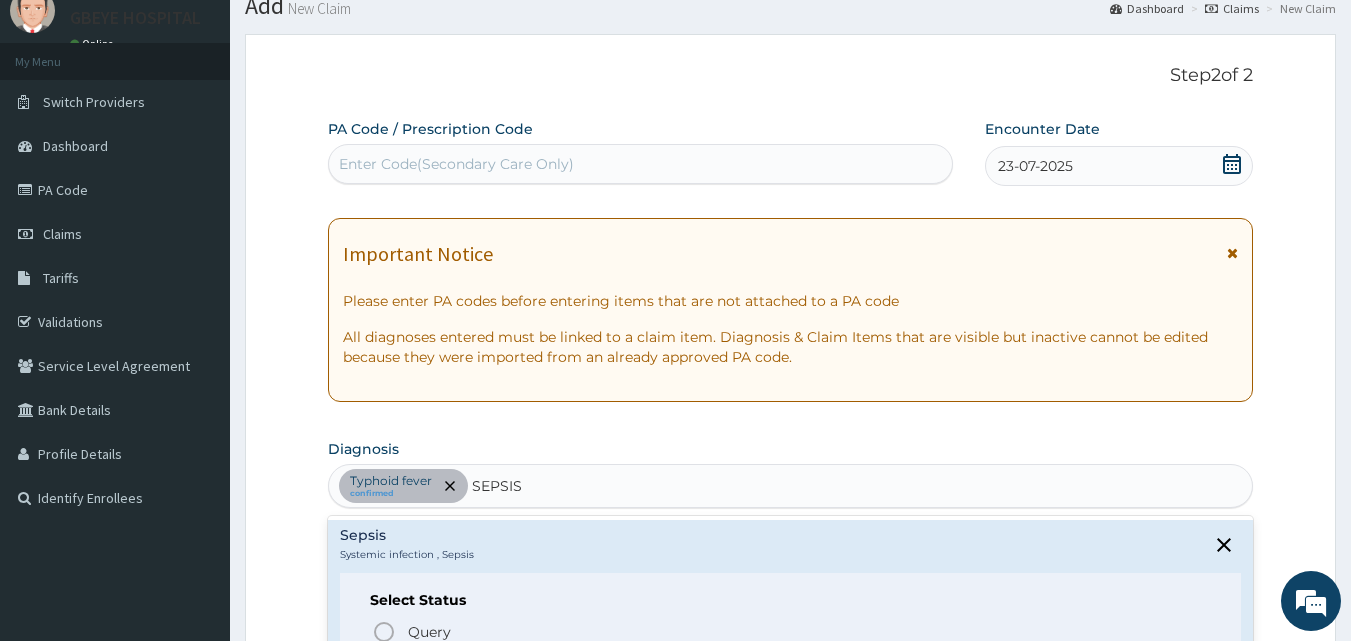 drag, startPoint x: 547, startPoint y: 529, endPoint x: 901, endPoint y: 332, distance: 405.12344 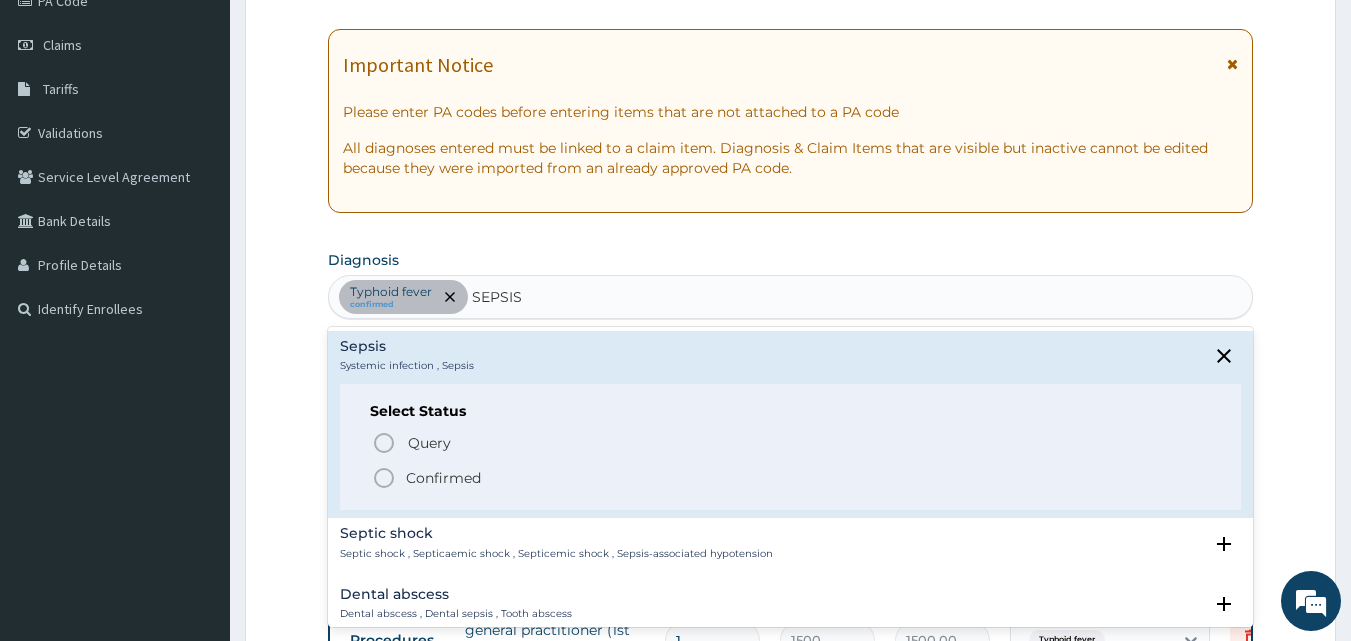 scroll, scrollTop: 276, scrollLeft: 0, axis: vertical 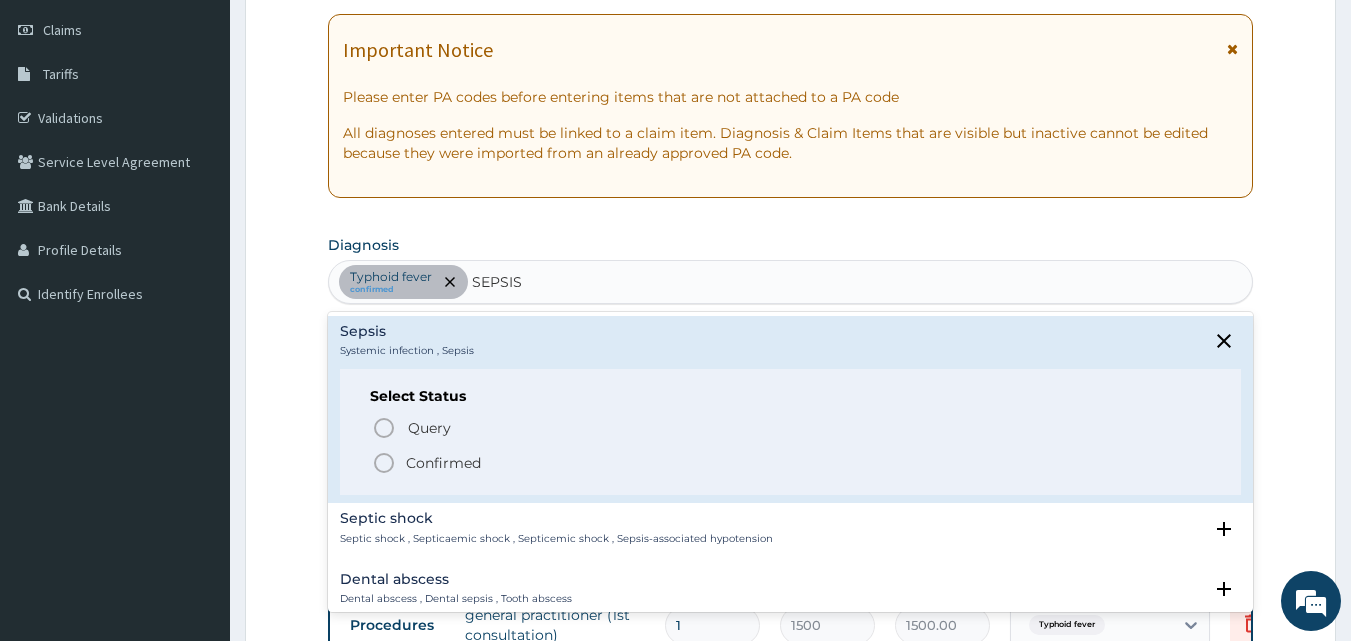 click 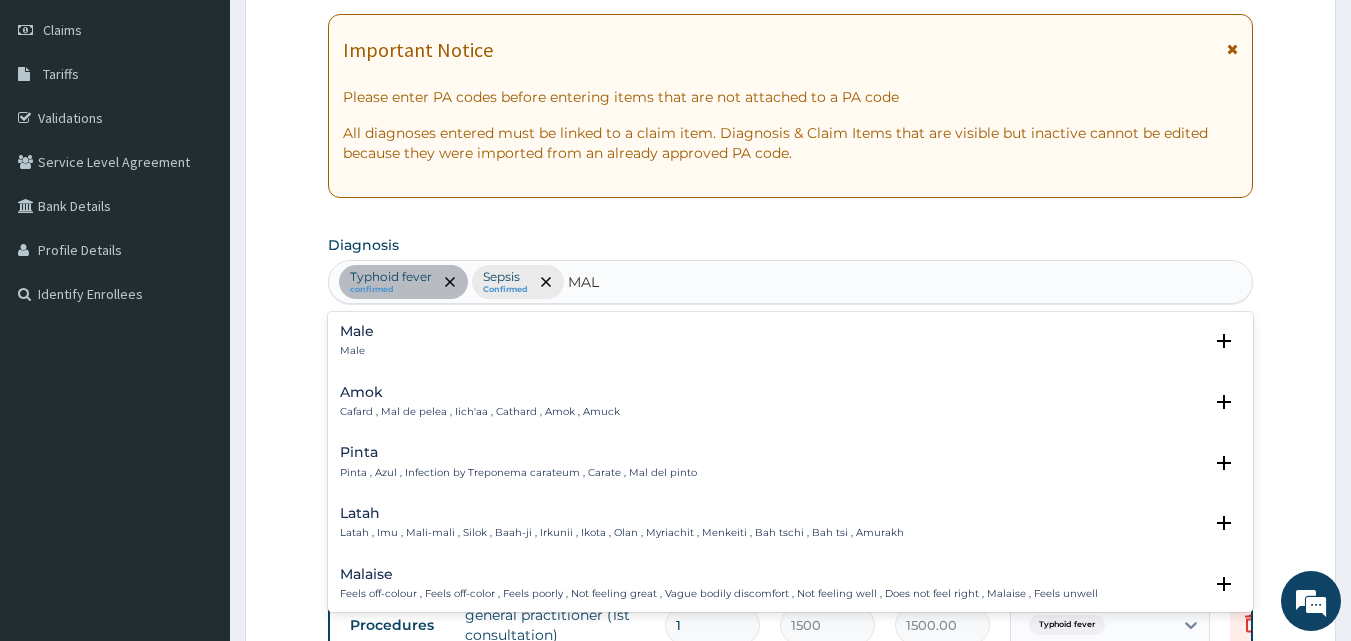 type on "MALA" 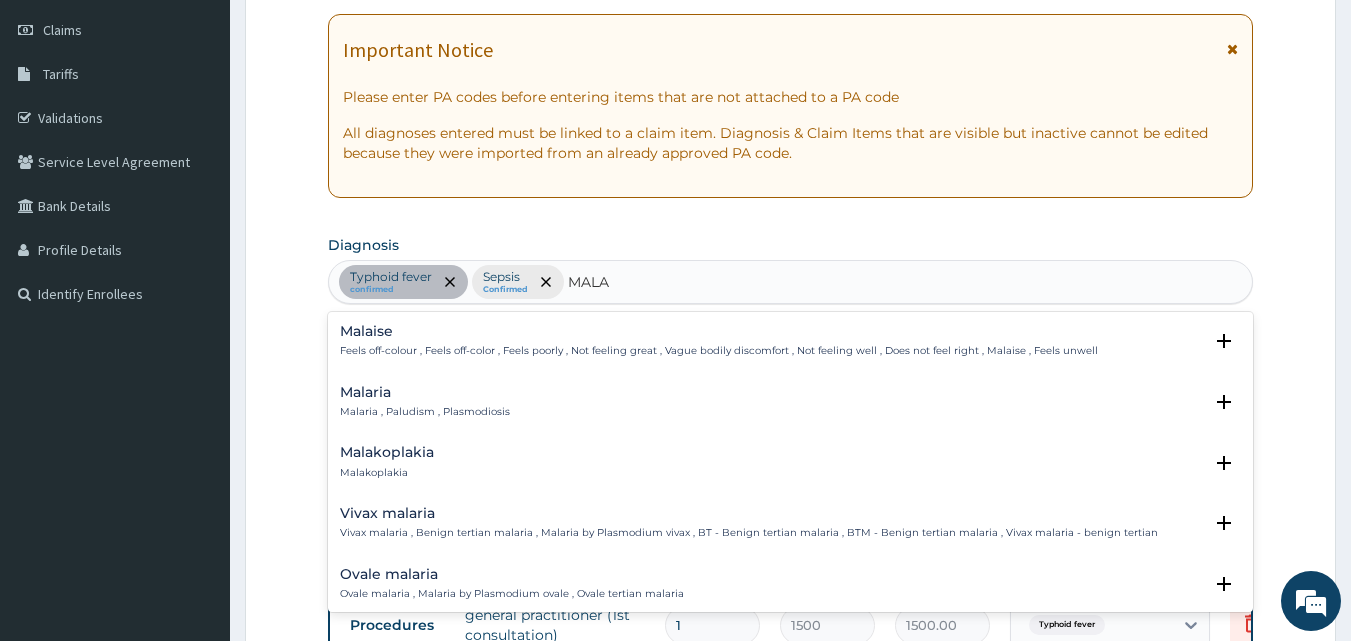 click on "Malaria , Paludism , Plasmodiosis" at bounding box center [425, 412] 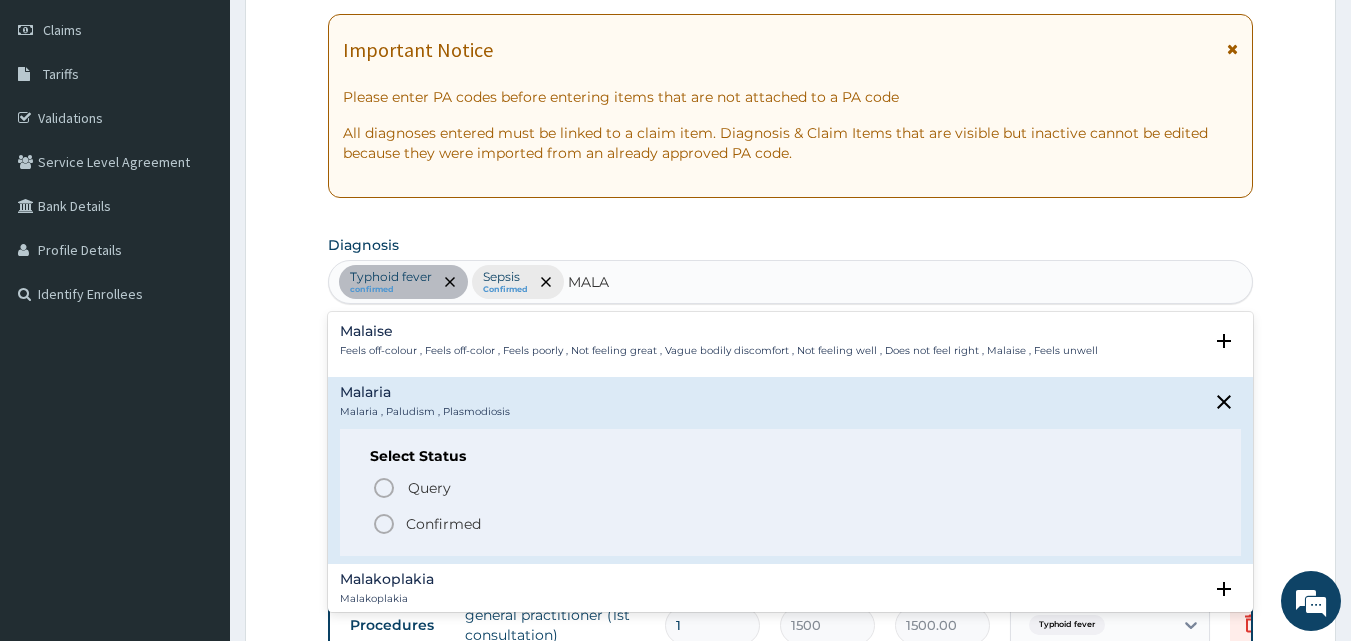 click 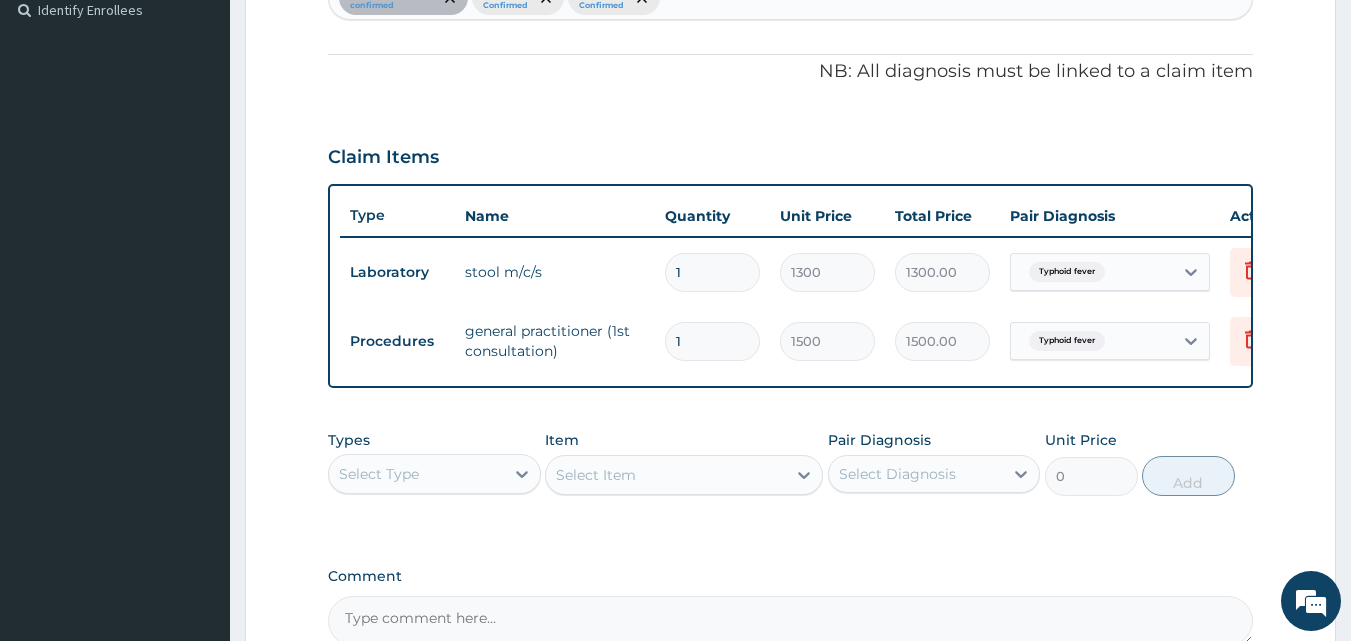 scroll, scrollTop: 571, scrollLeft: 0, axis: vertical 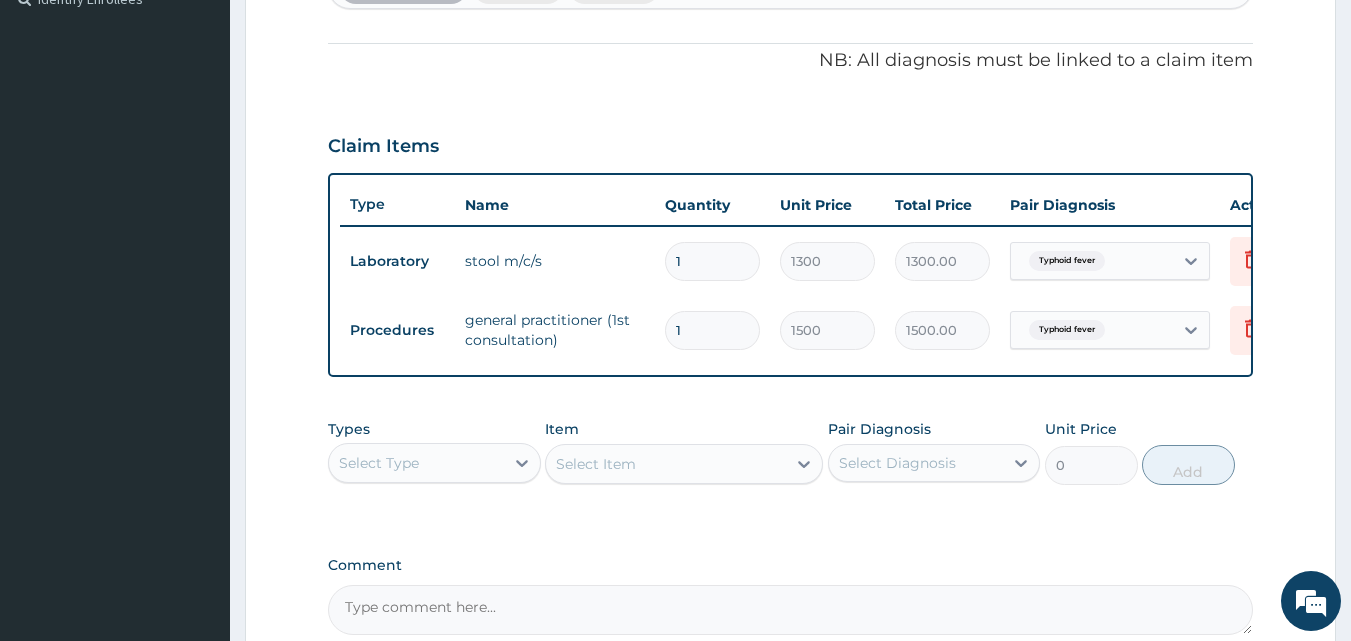 click on "Select Type" at bounding box center [379, 463] 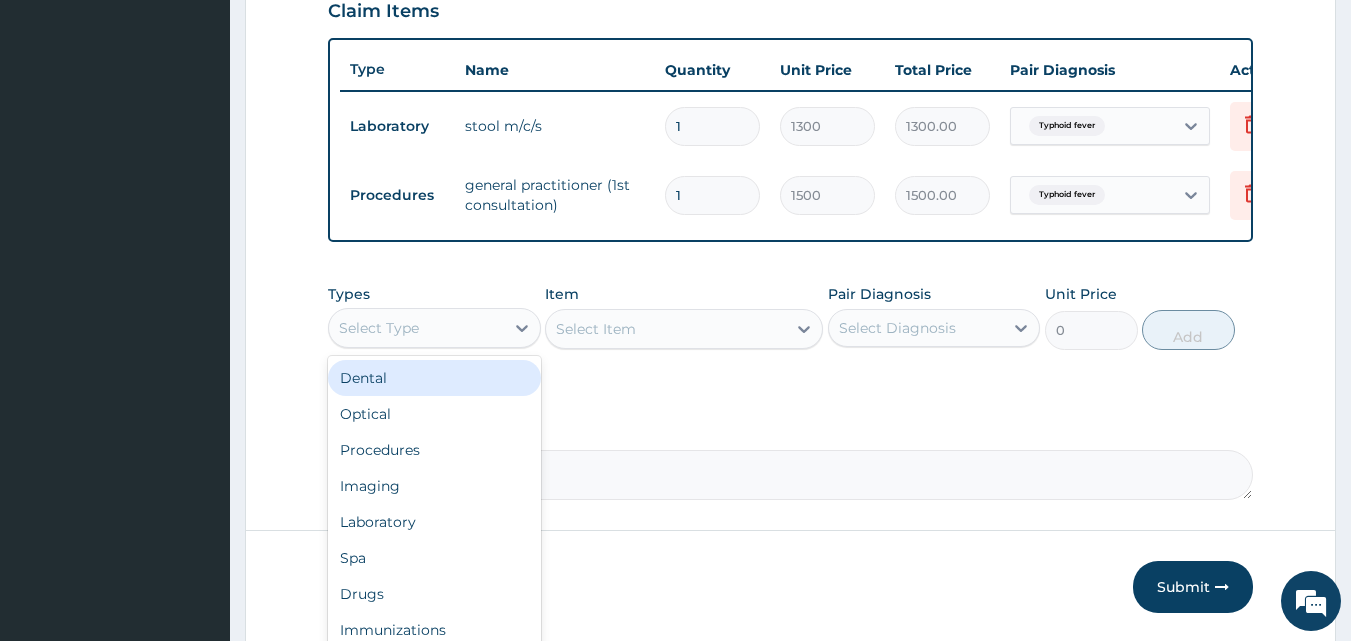 scroll, scrollTop: 730, scrollLeft: 0, axis: vertical 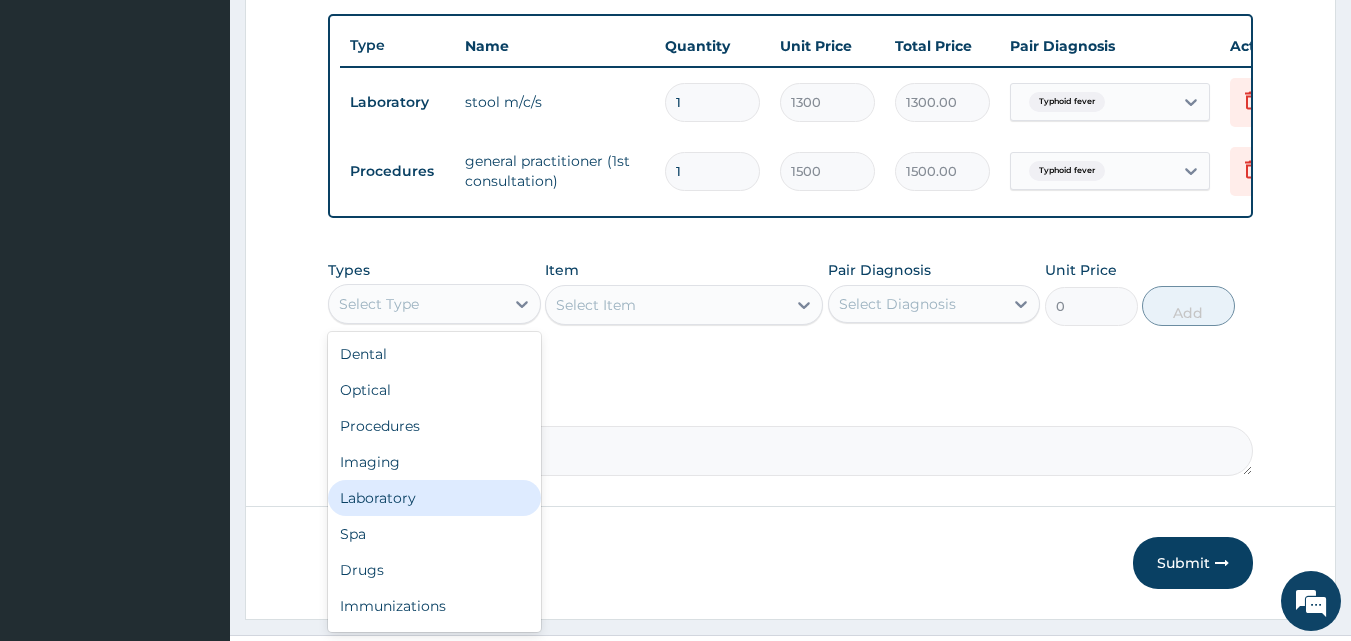 click on "Laboratory" at bounding box center (434, 498) 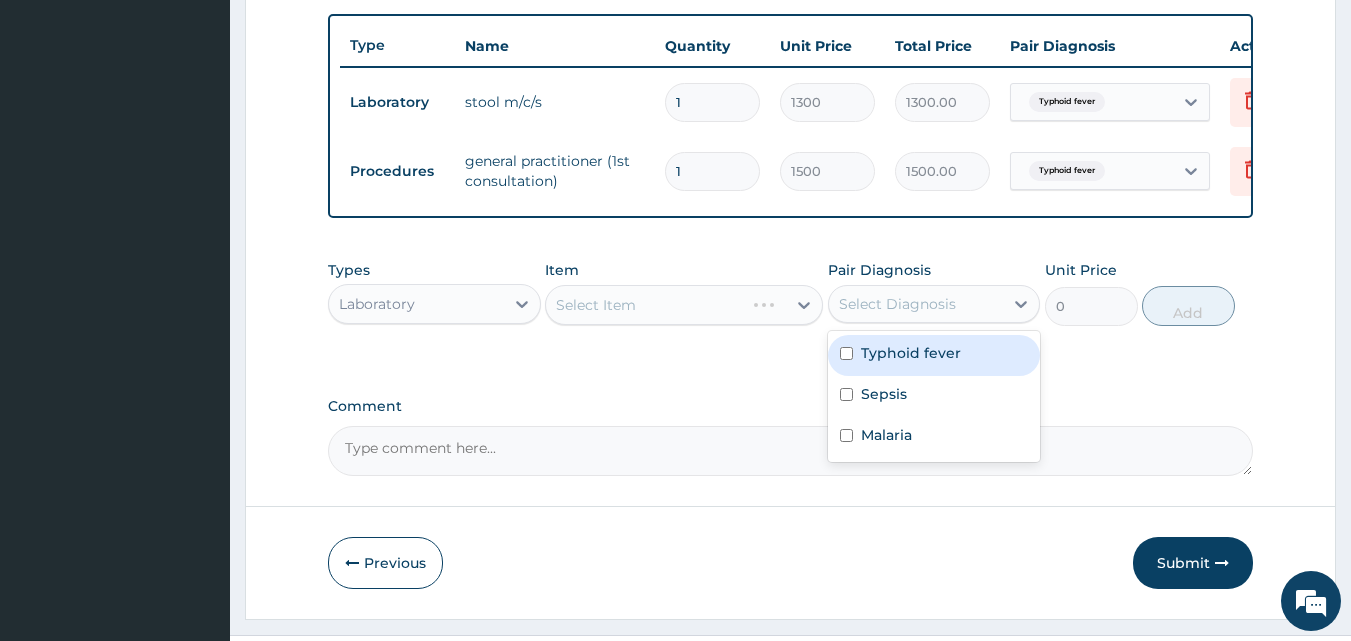 click on "Select Diagnosis" at bounding box center [897, 304] 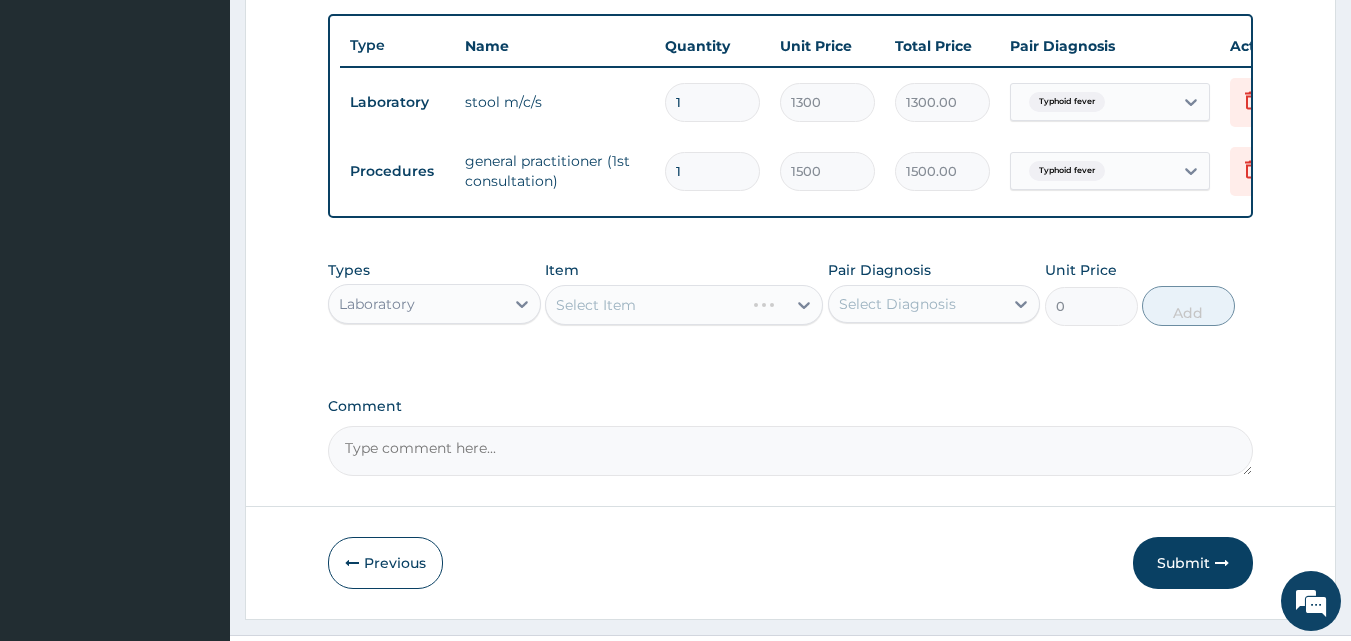 click on "Select Diagnosis" at bounding box center [897, 304] 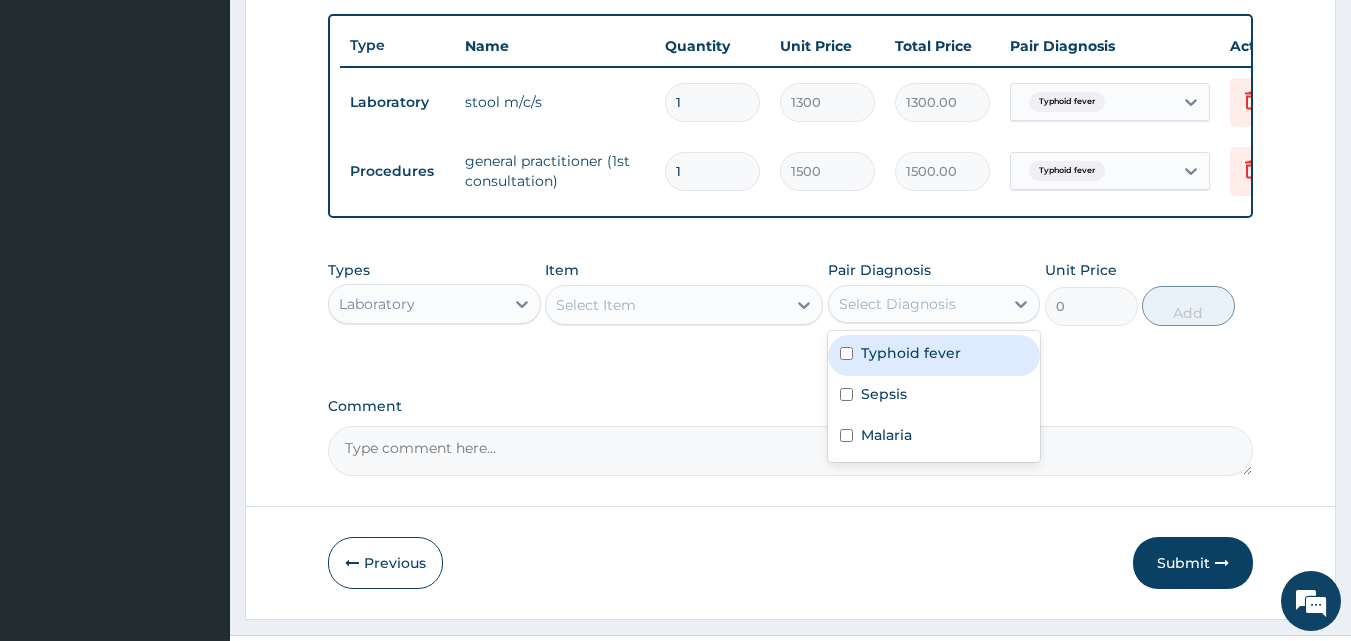 click at bounding box center (846, 353) 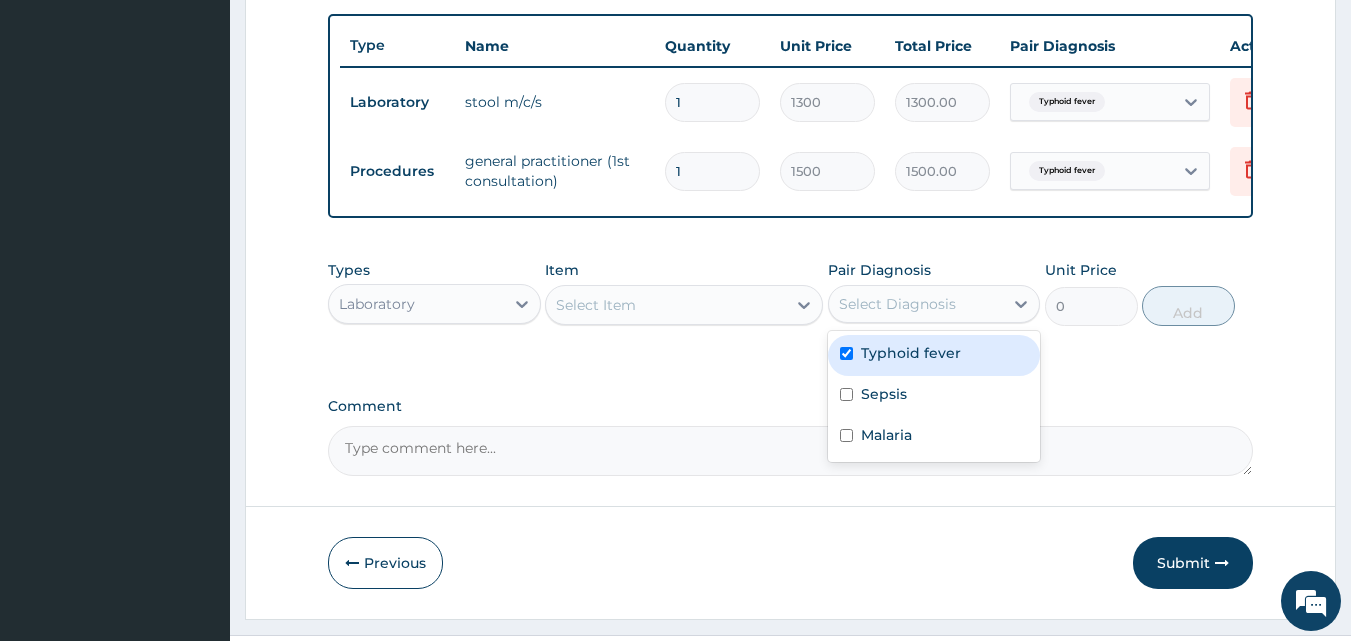 checkbox on "true" 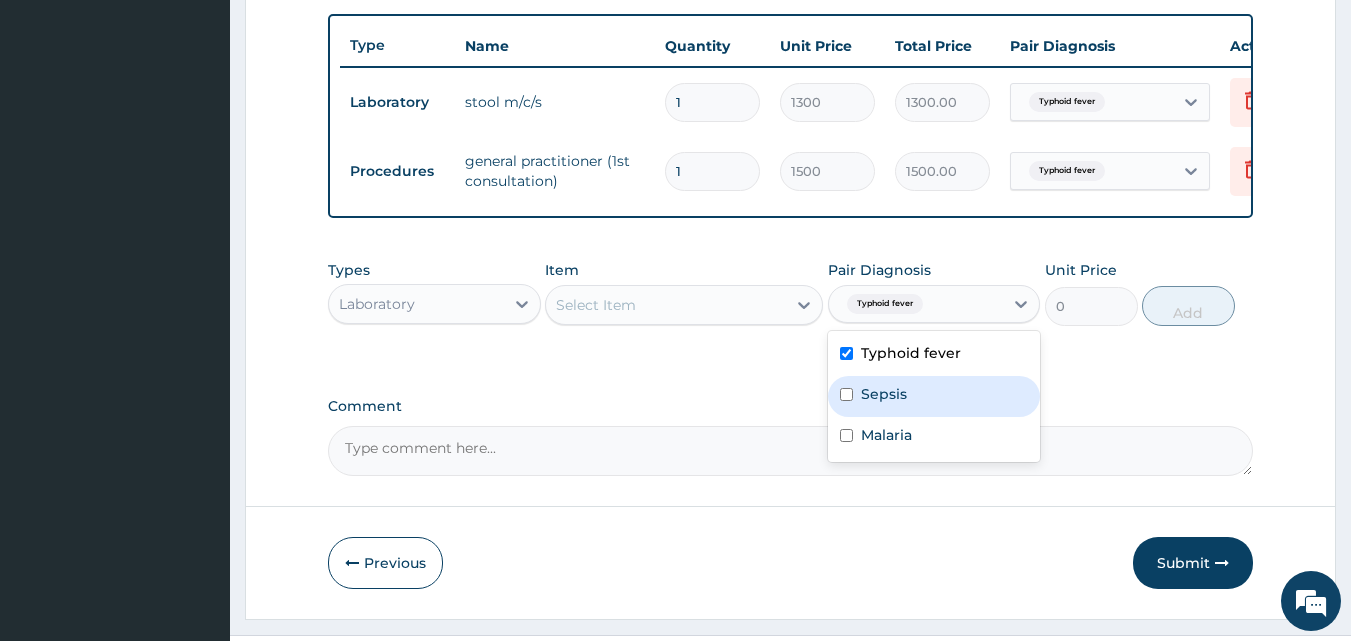 click at bounding box center [846, 394] 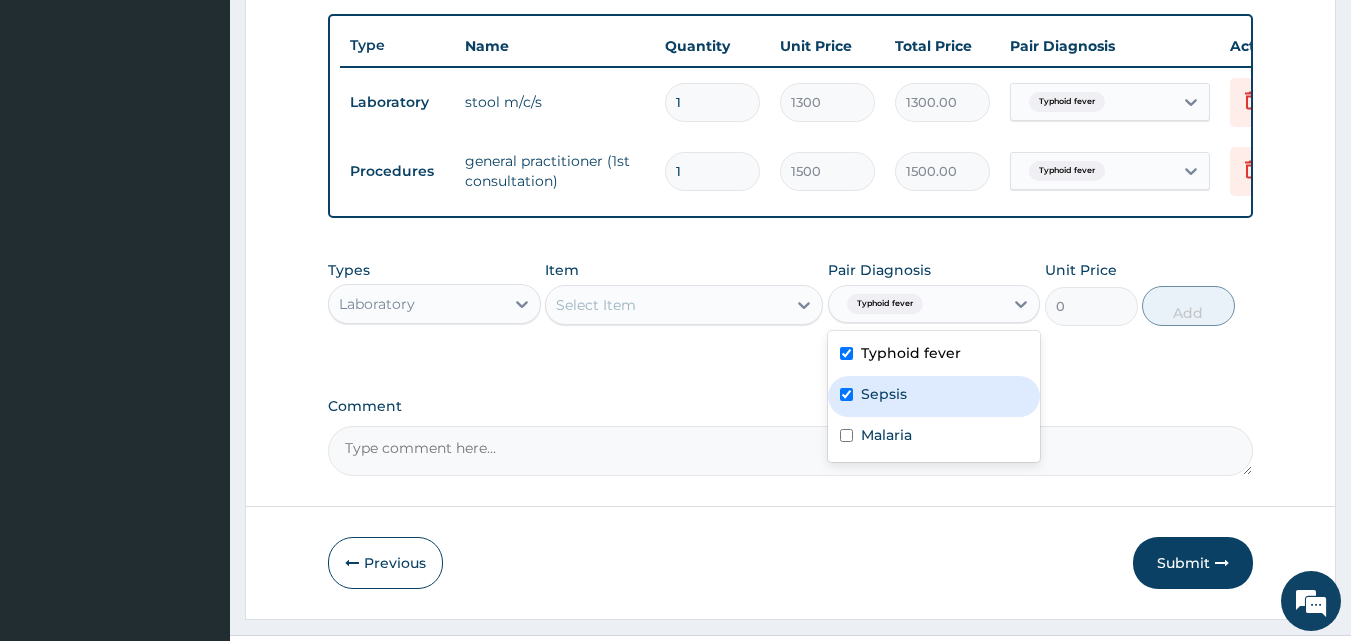 checkbox on "true" 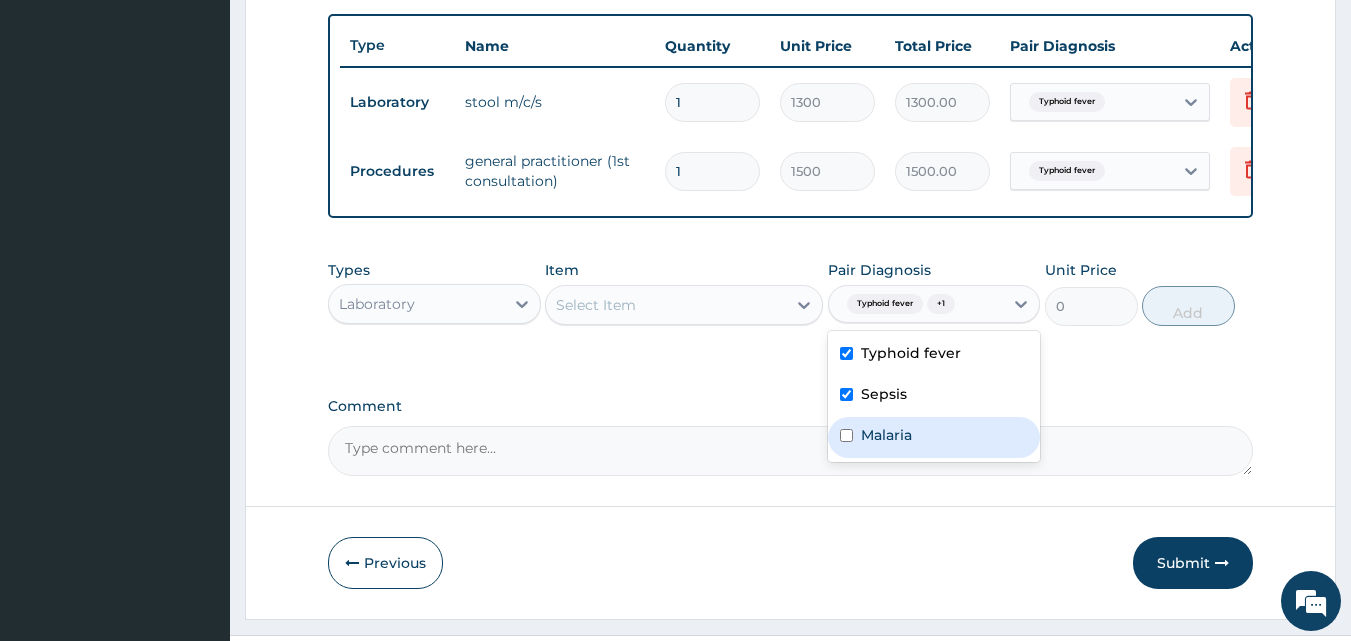 click at bounding box center (846, 435) 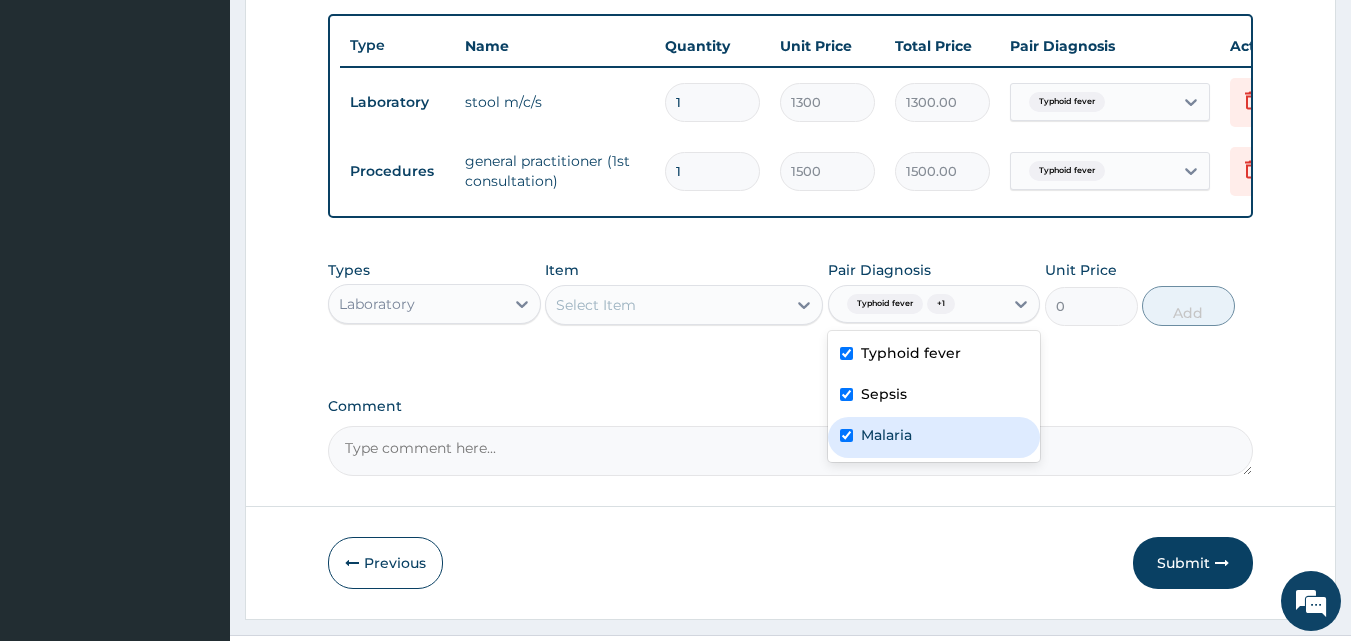 checkbox on "true" 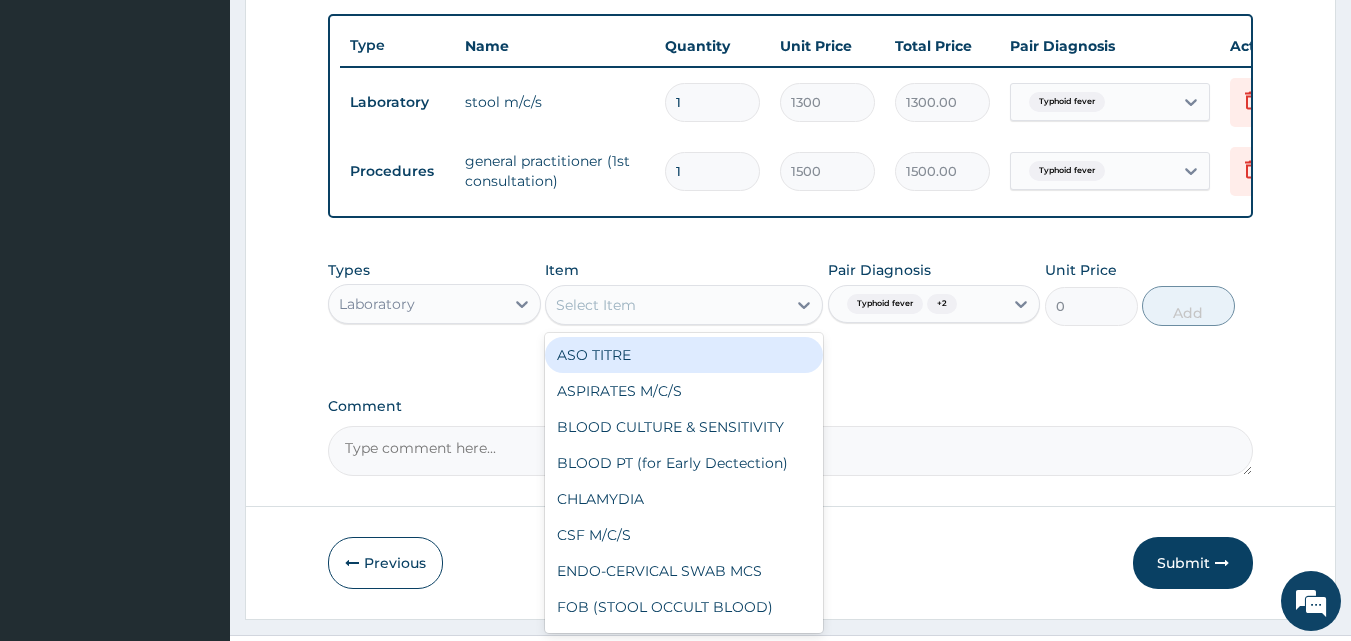 click on "Select Item" at bounding box center (666, 305) 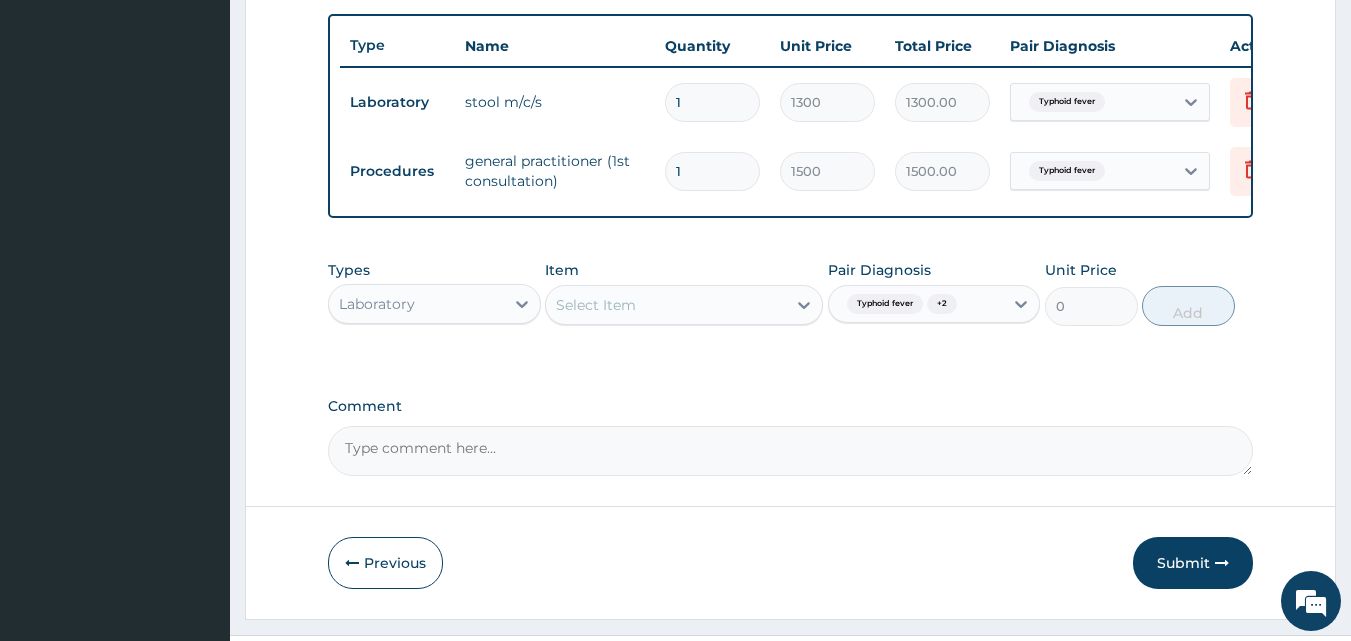 drag, startPoint x: 1116, startPoint y: 472, endPoint x: 1097, endPoint y: 455, distance: 25.495098 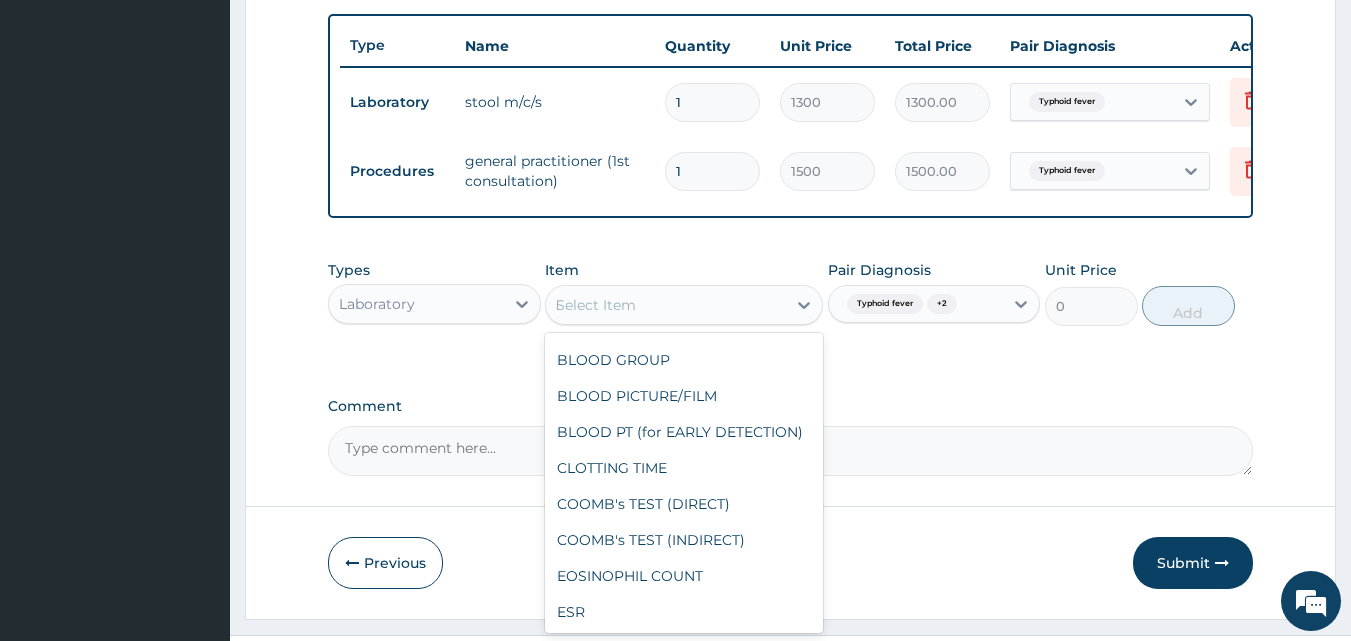 scroll, scrollTop: 375, scrollLeft: 0, axis: vertical 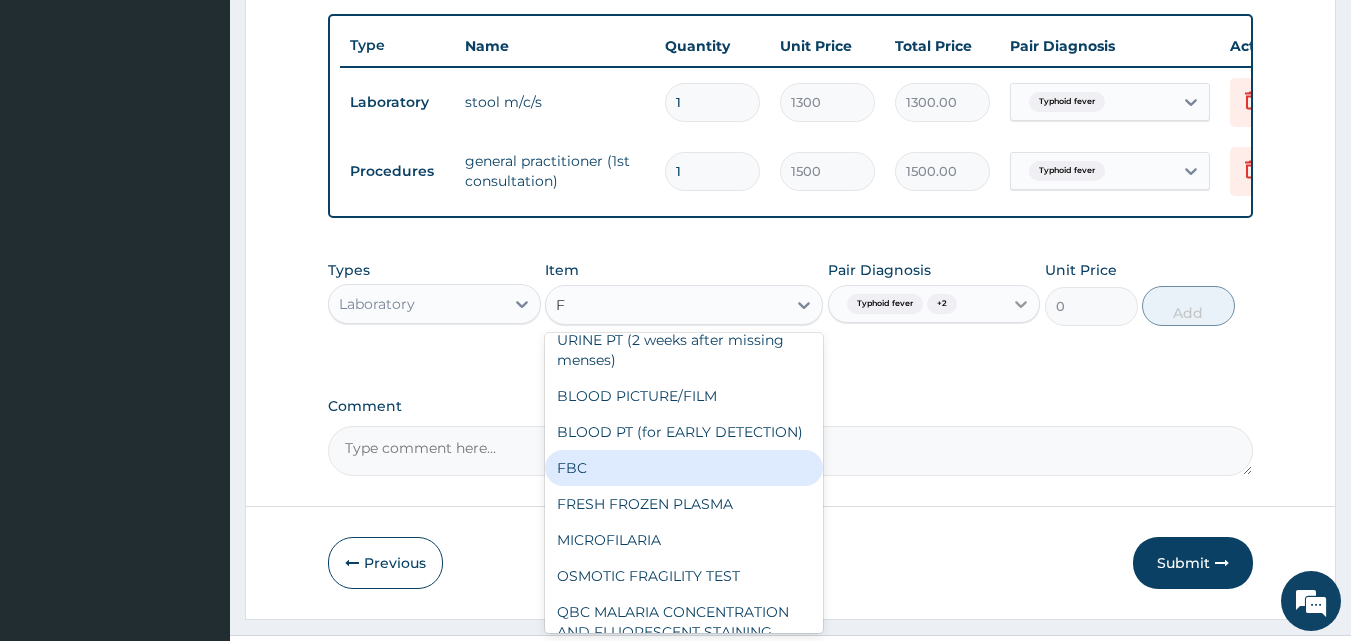 type on "F" 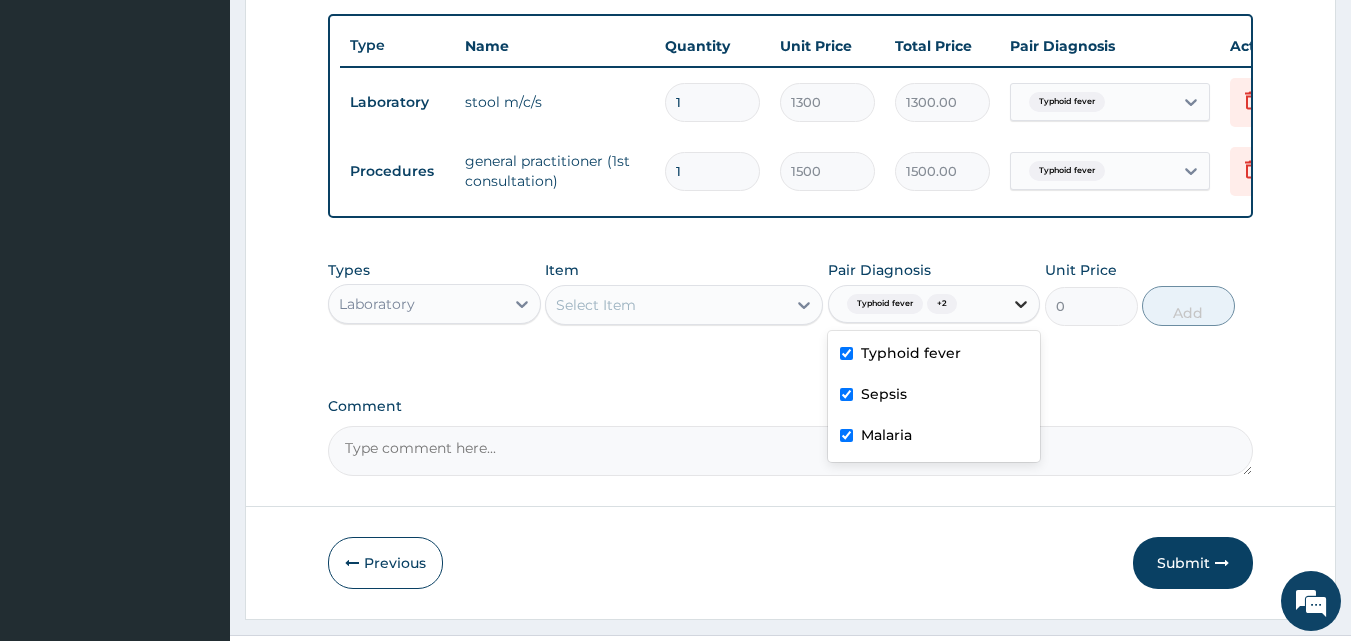 click 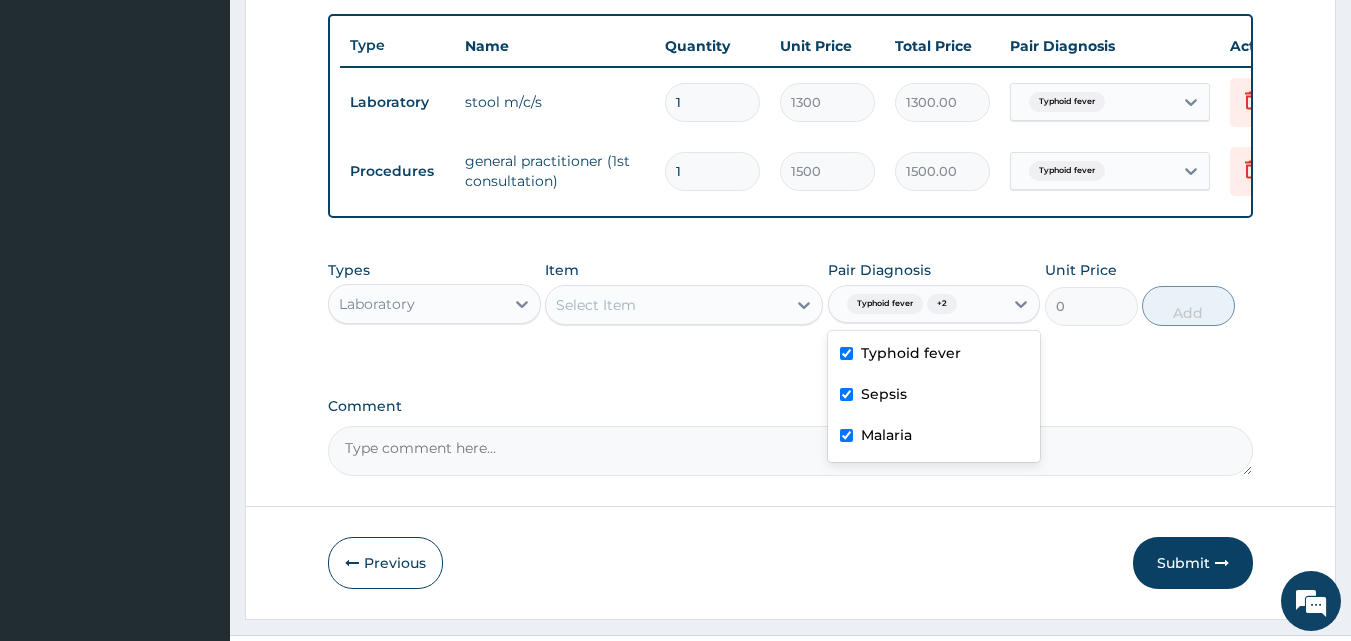 click at bounding box center (846, 353) 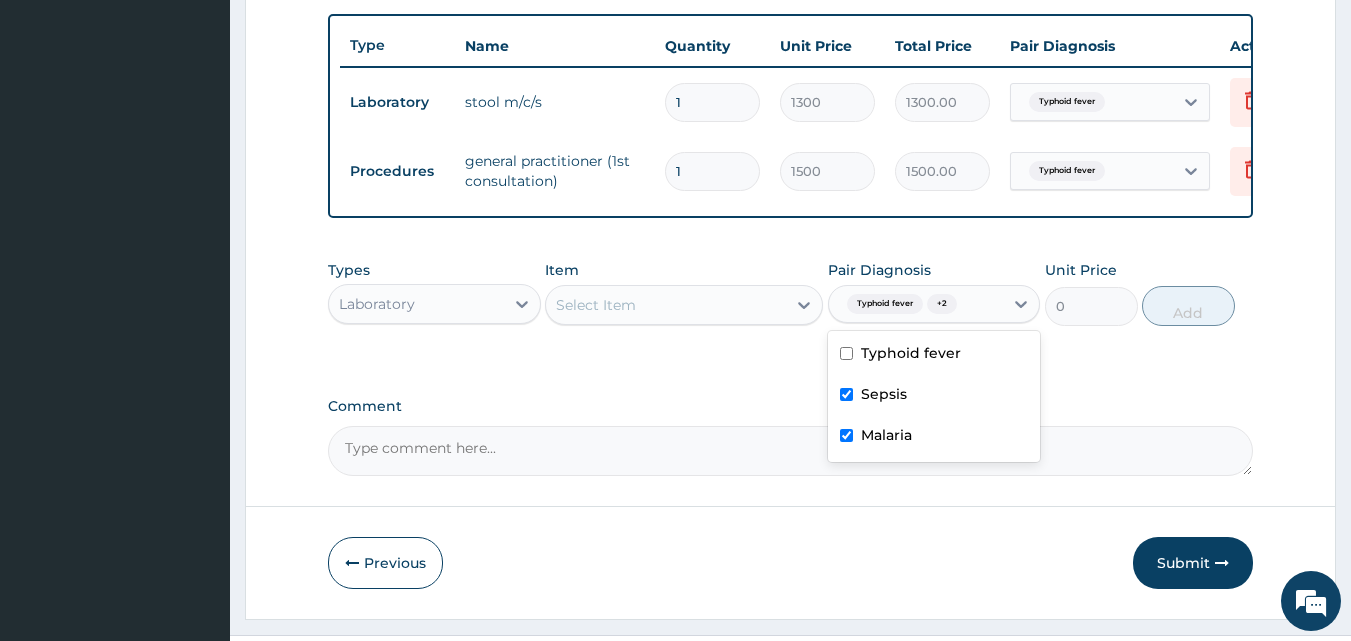 checkbox on "false" 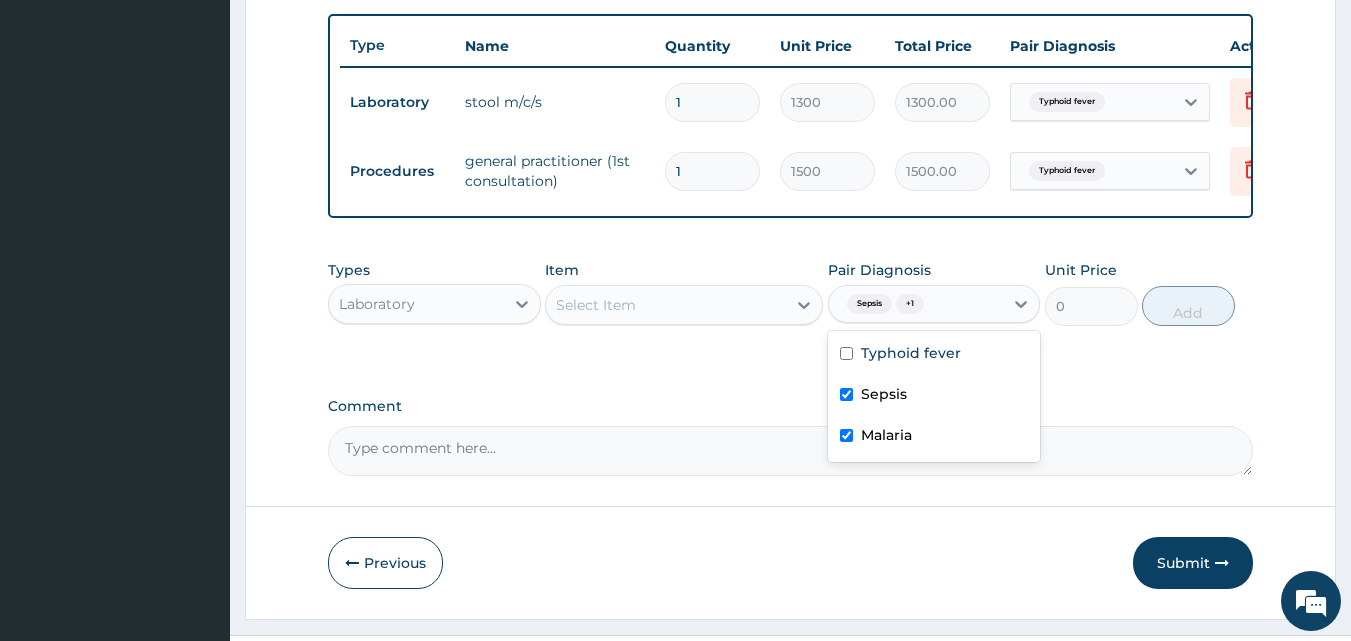 click at bounding box center (846, 435) 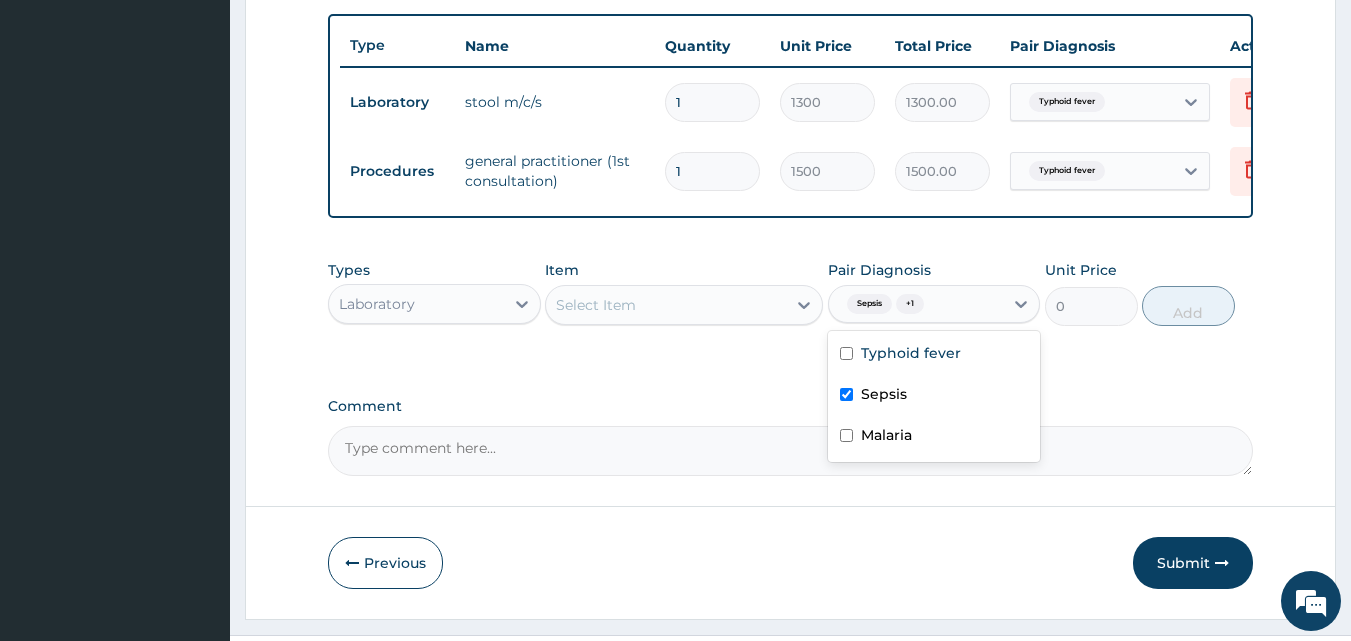 checkbox on "false" 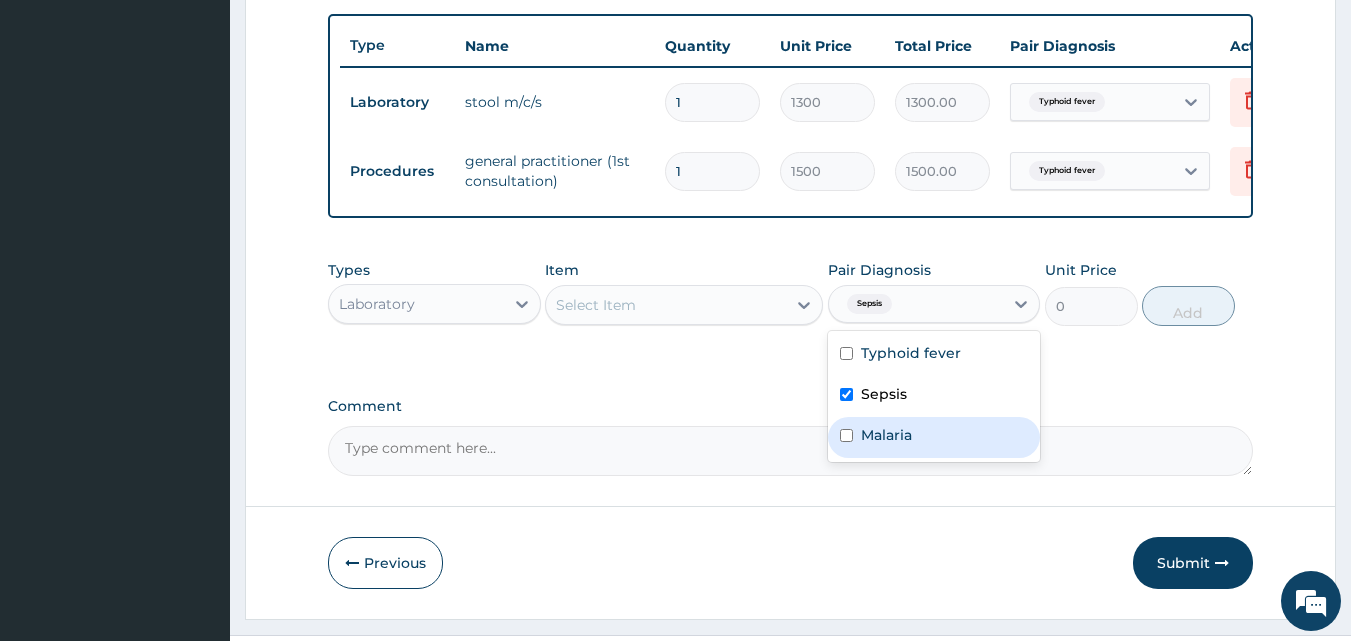 click on "Select Item" at bounding box center (596, 305) 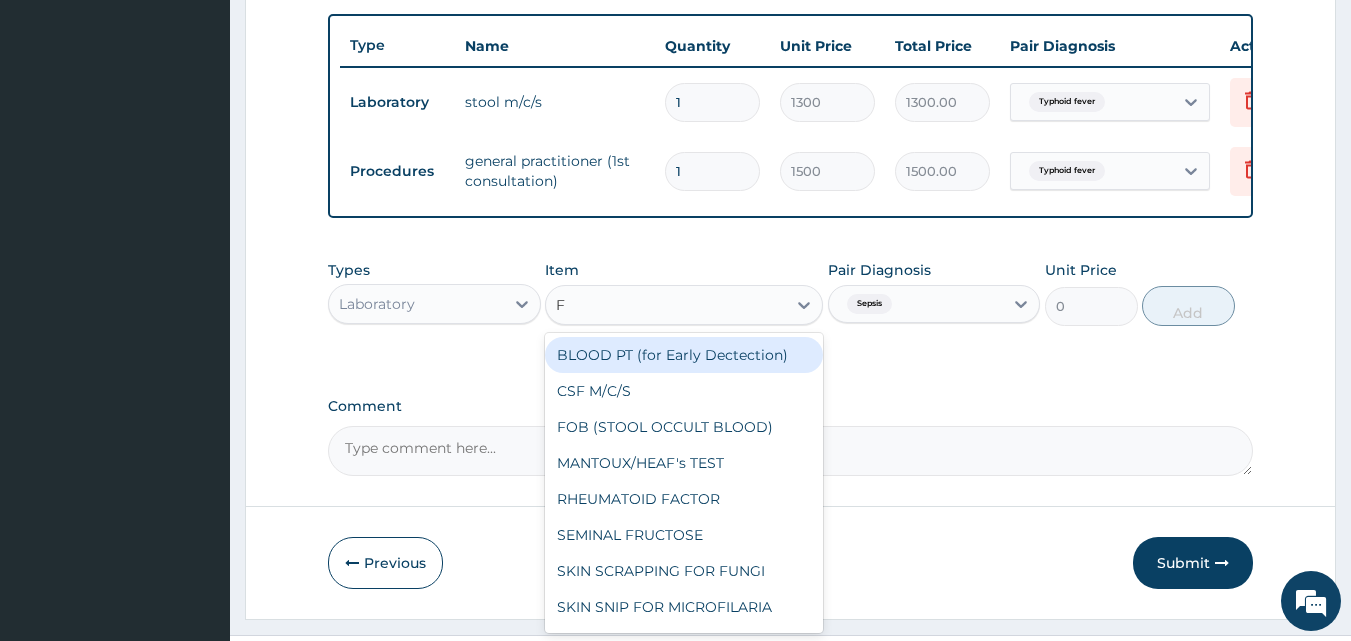 type on "FB" 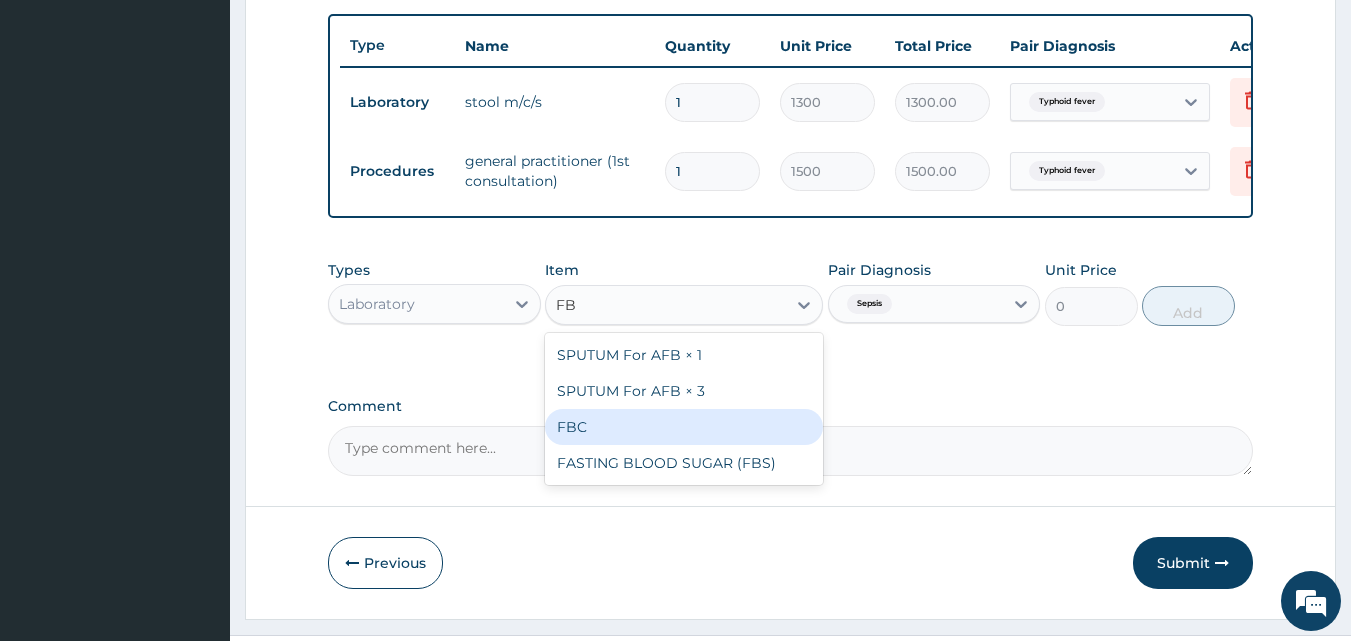 click on "FBC" at bounding box center [684, 427] 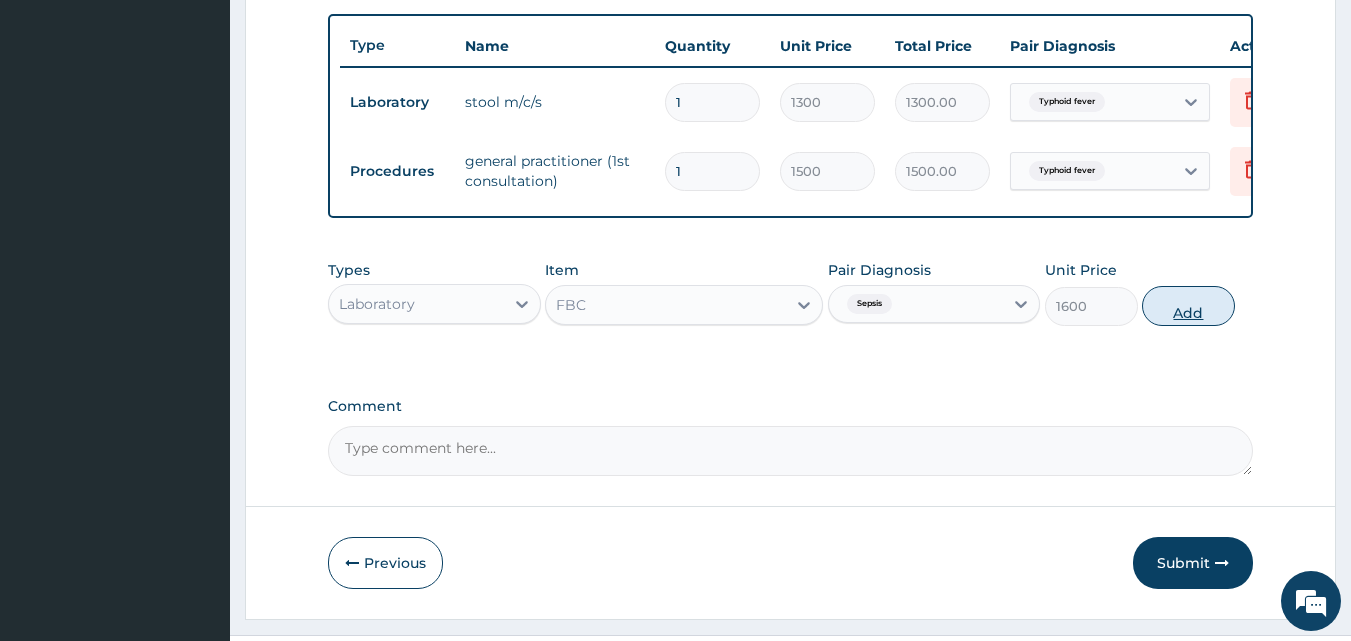 click on "Add" at bounding box center [1188, 306] 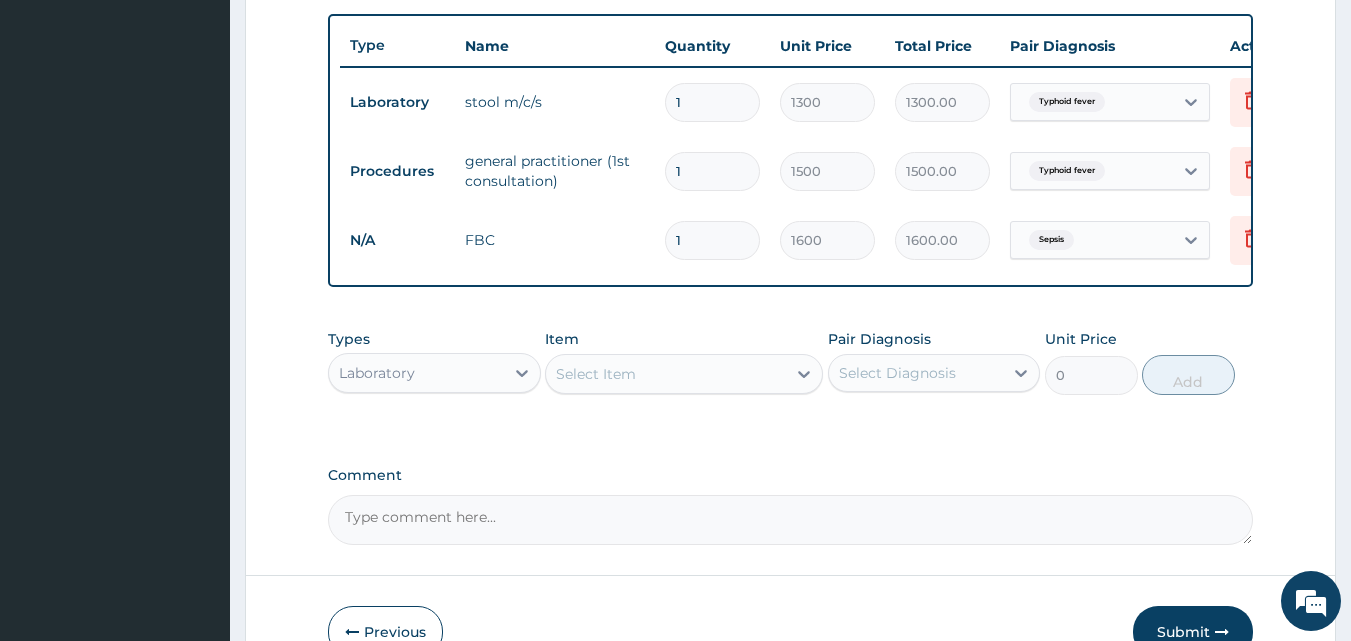 click on "Select Diagnosis" at bounding box center (897, 373) 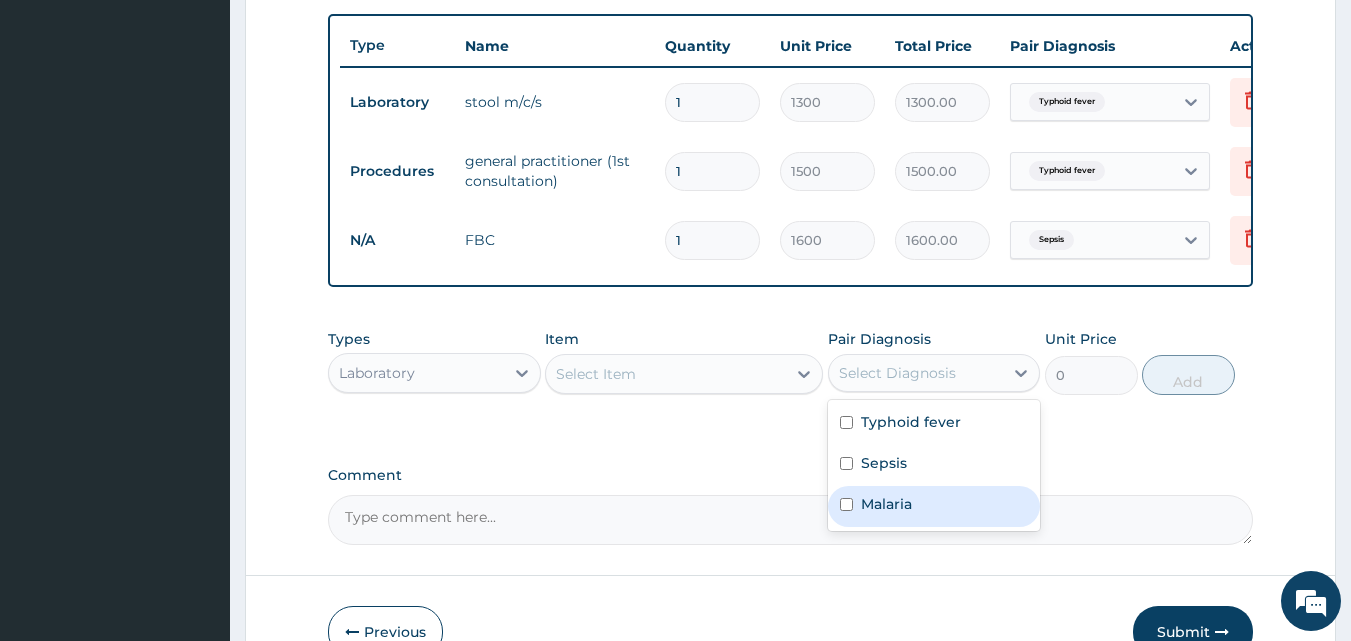 click at bounding box center [846, 504] 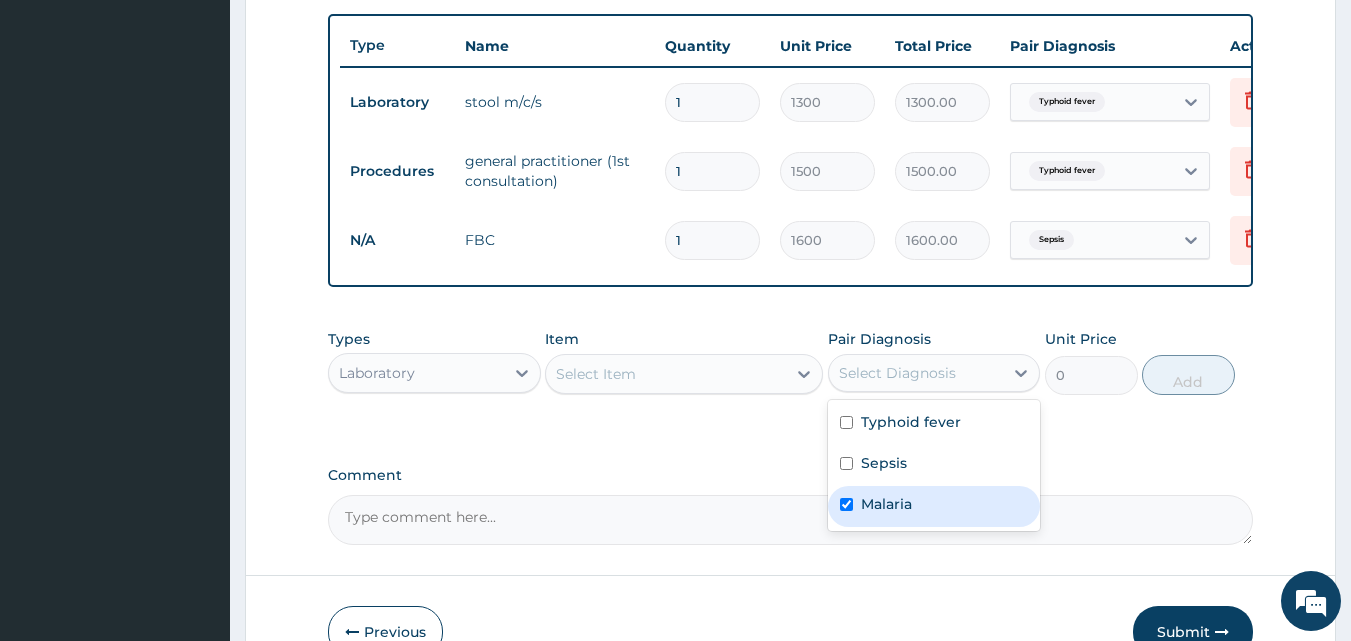 checkbox on "true" 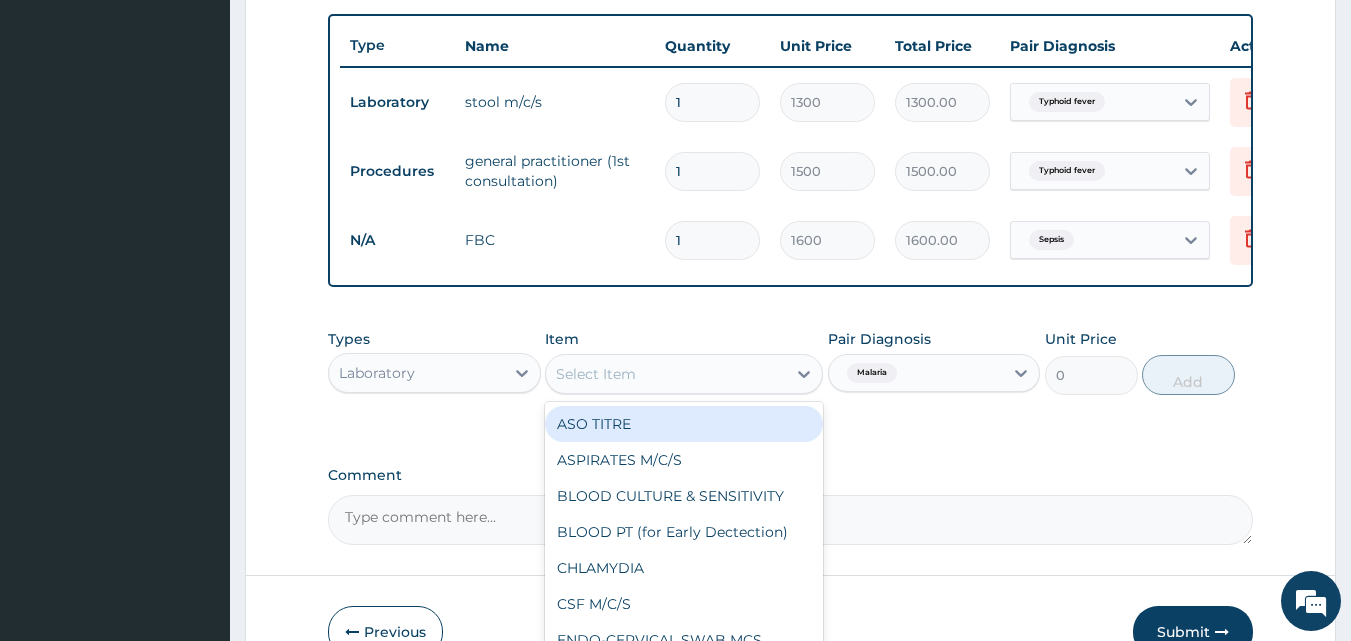 click on "Select Item" at bounding box center [596, 374] 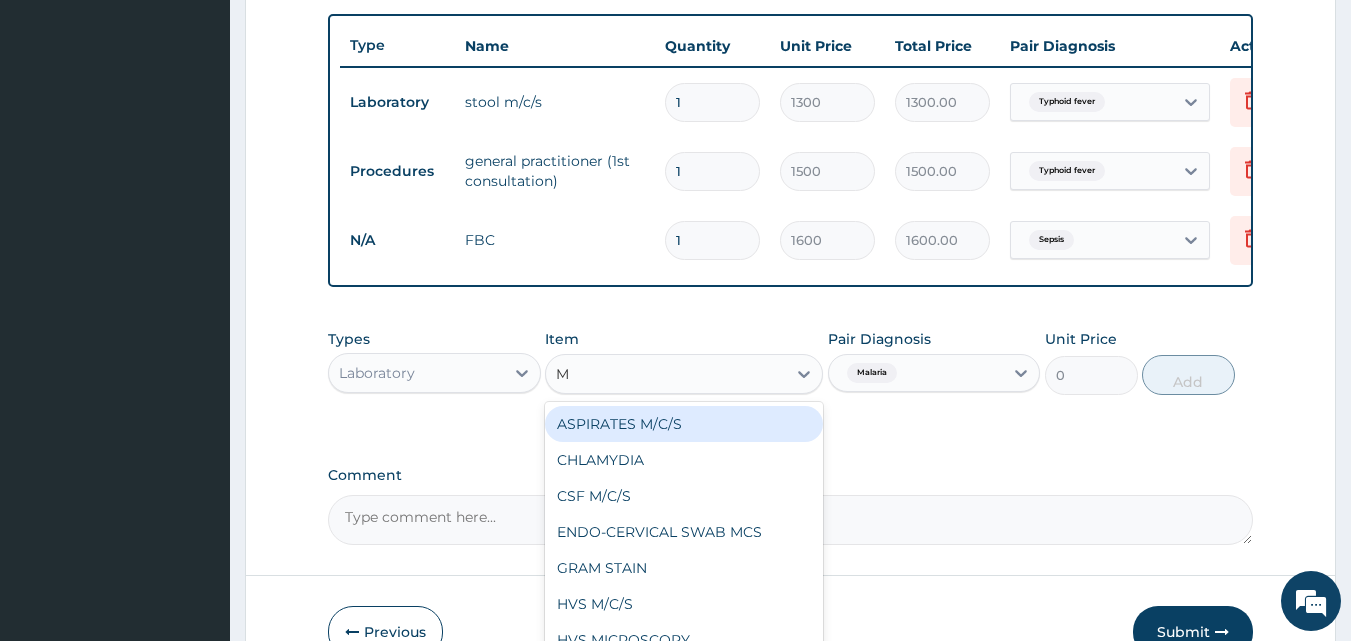 type on "MP" 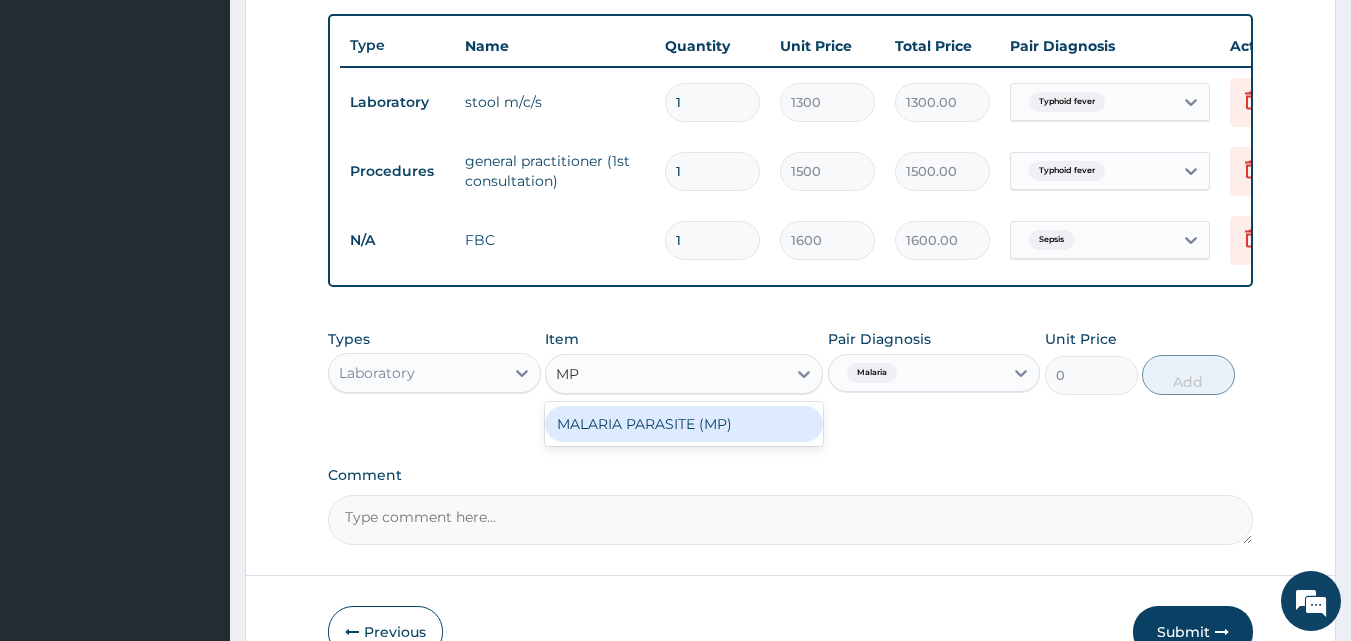 click on "MALARIA PARASITE (MP)" at bounding box center [684, 424] 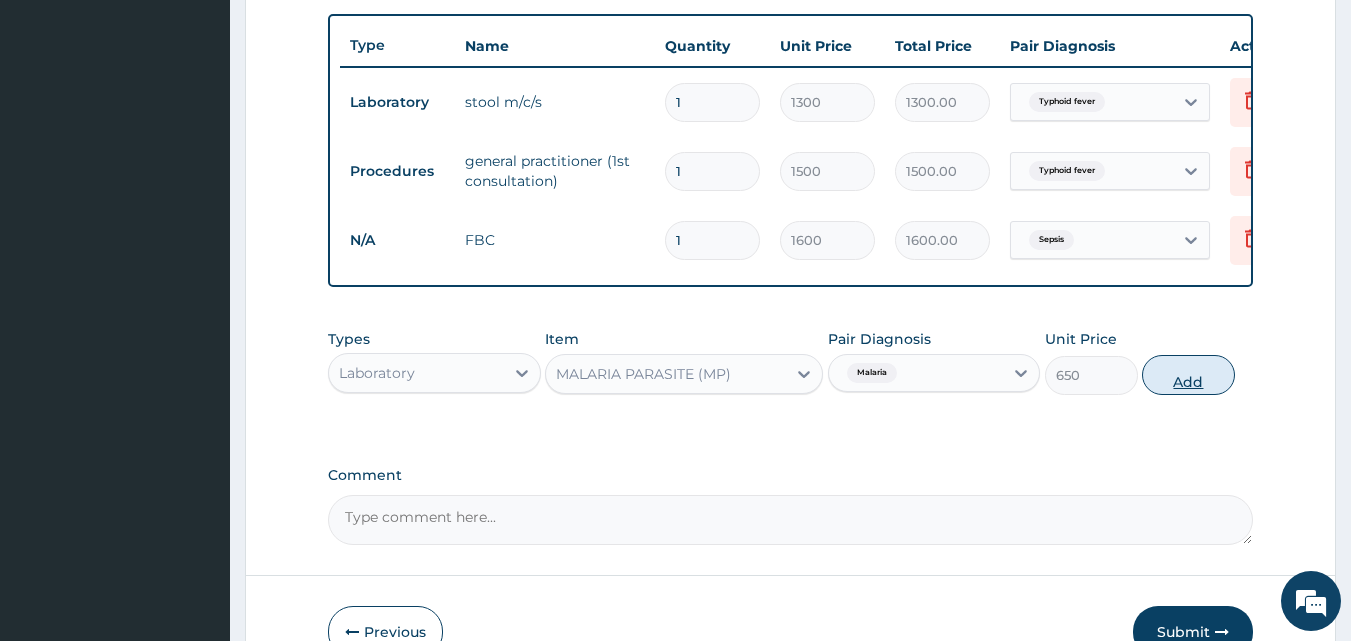 click on "Add" at bounding box center [1188, 375] 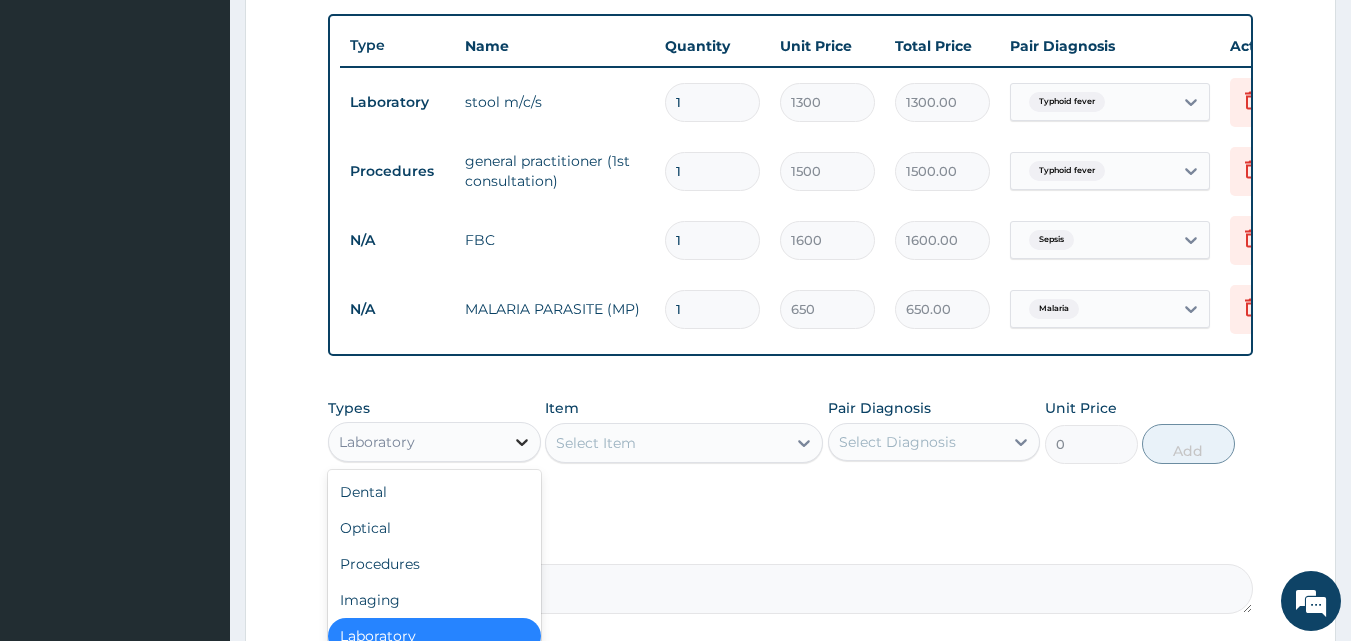 click 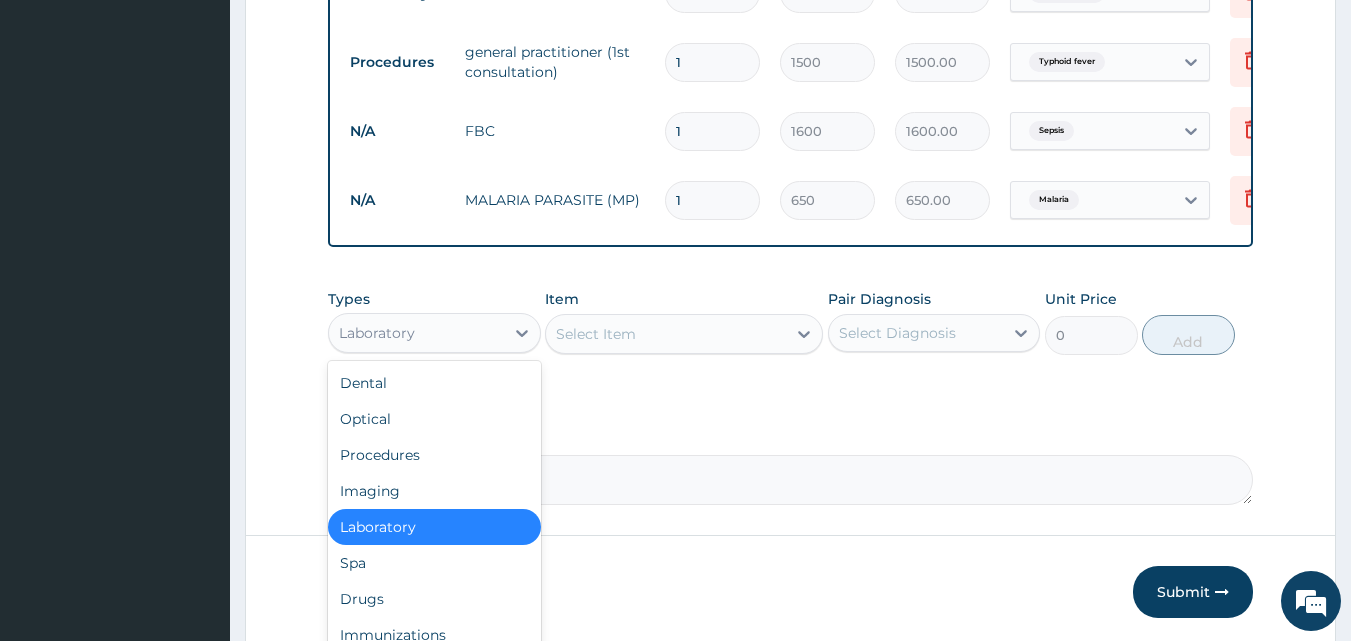 scroll, scrollTop: 841, scrollLeft: 0, axis: vertical 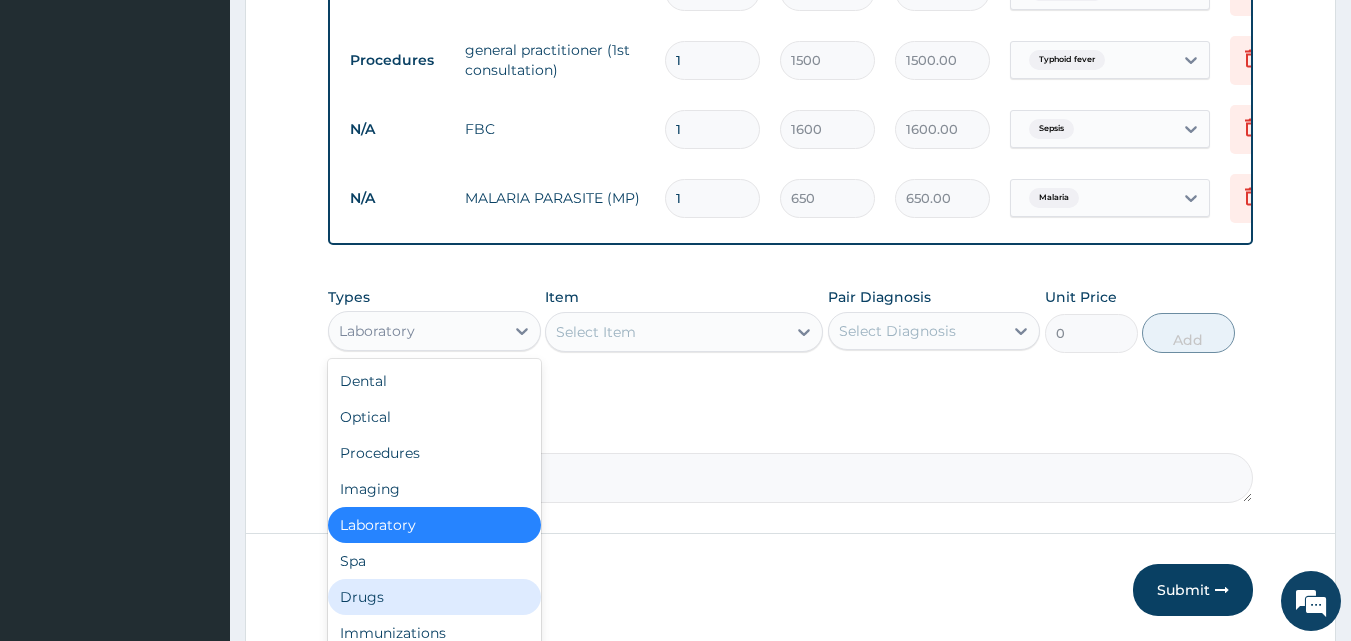 click on "Drugs" at bounding box center [434, 597] 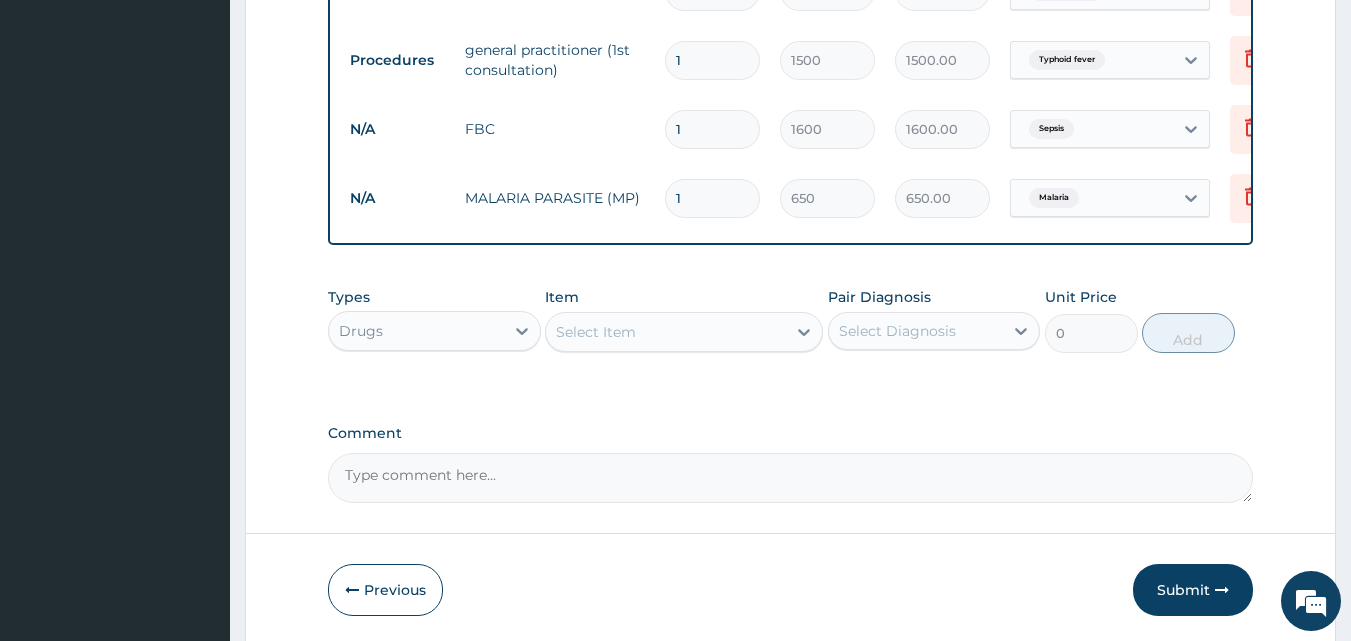 click on "Select Diagnosis" at bounding box center [897, 331] 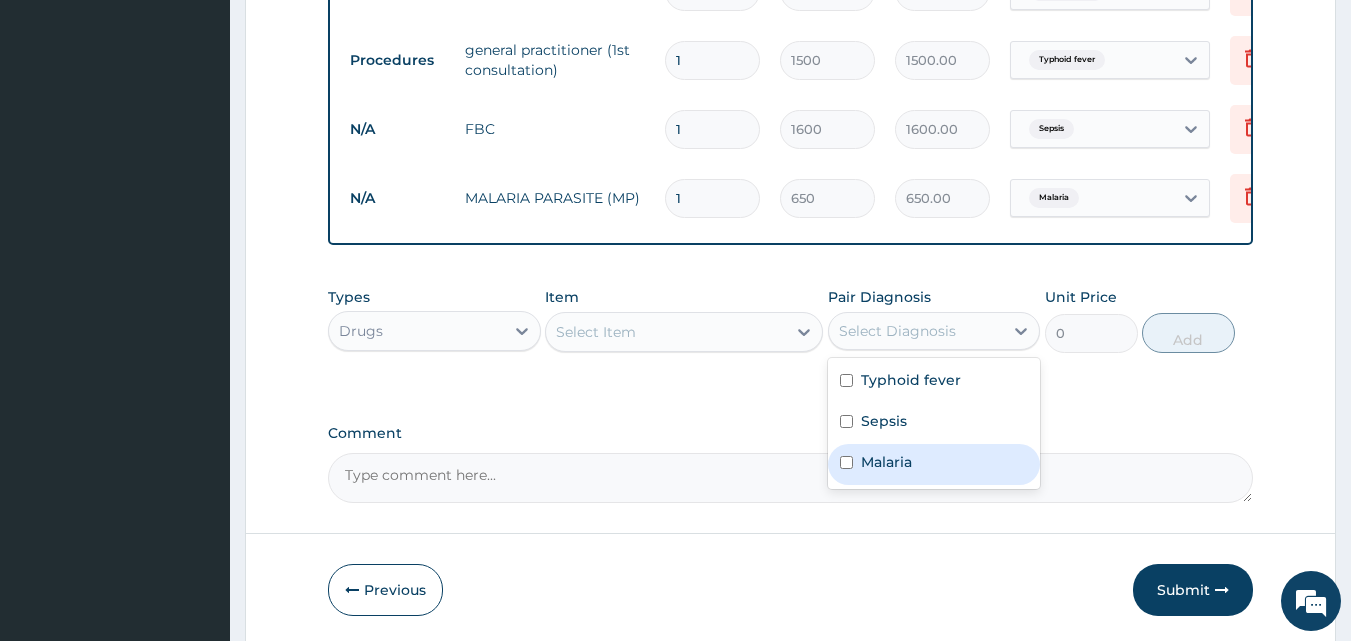 click at bounding box center (846, 462) 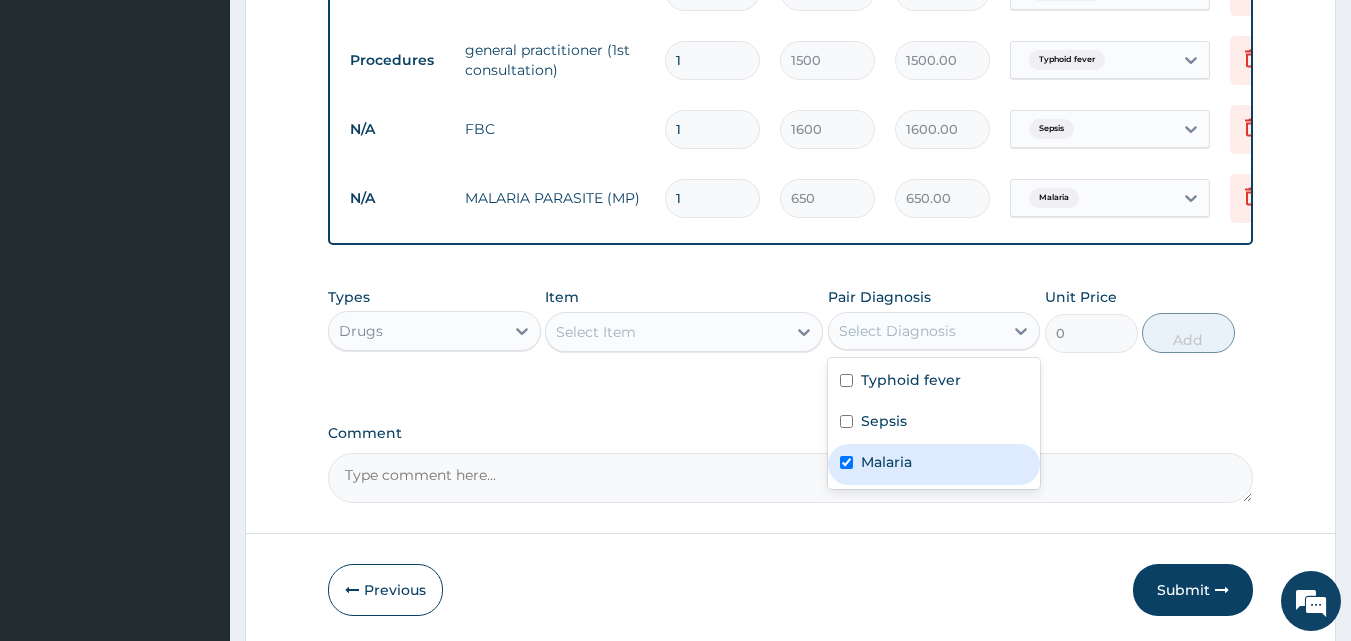 checkbox on "true" 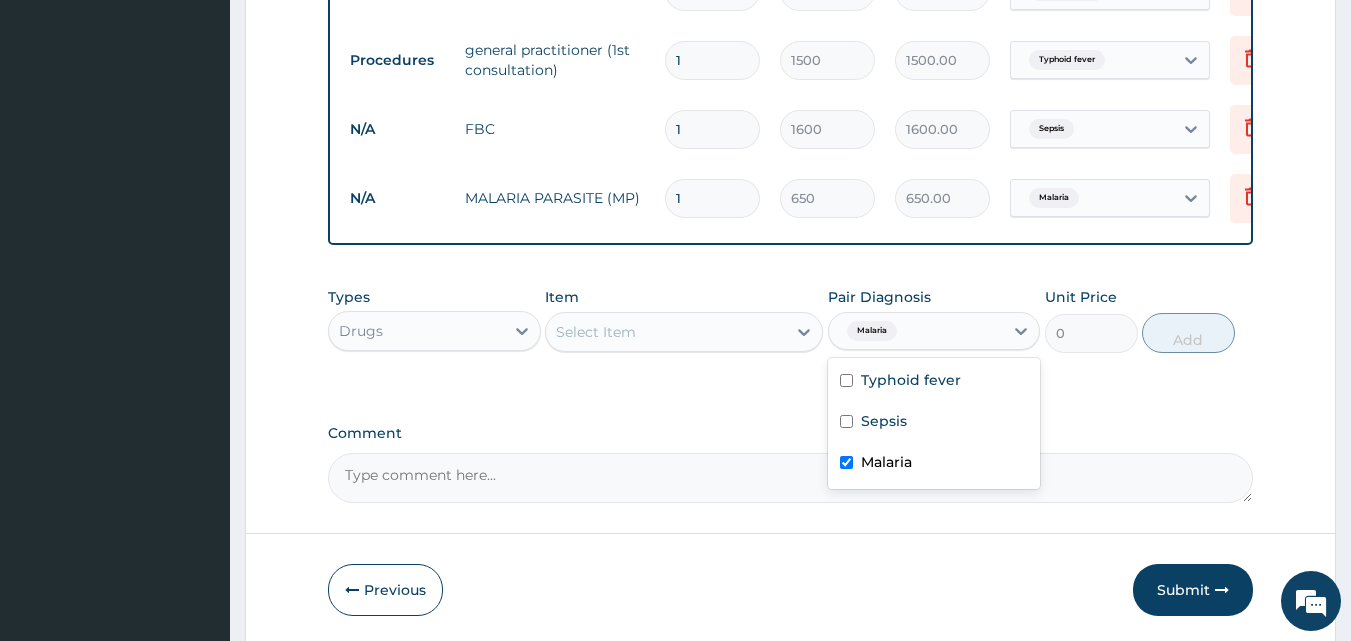 drag, startPoint x: 846, startPoint y: 475, endPoint x: 740, endPoint y: 346, distance: 166.96407 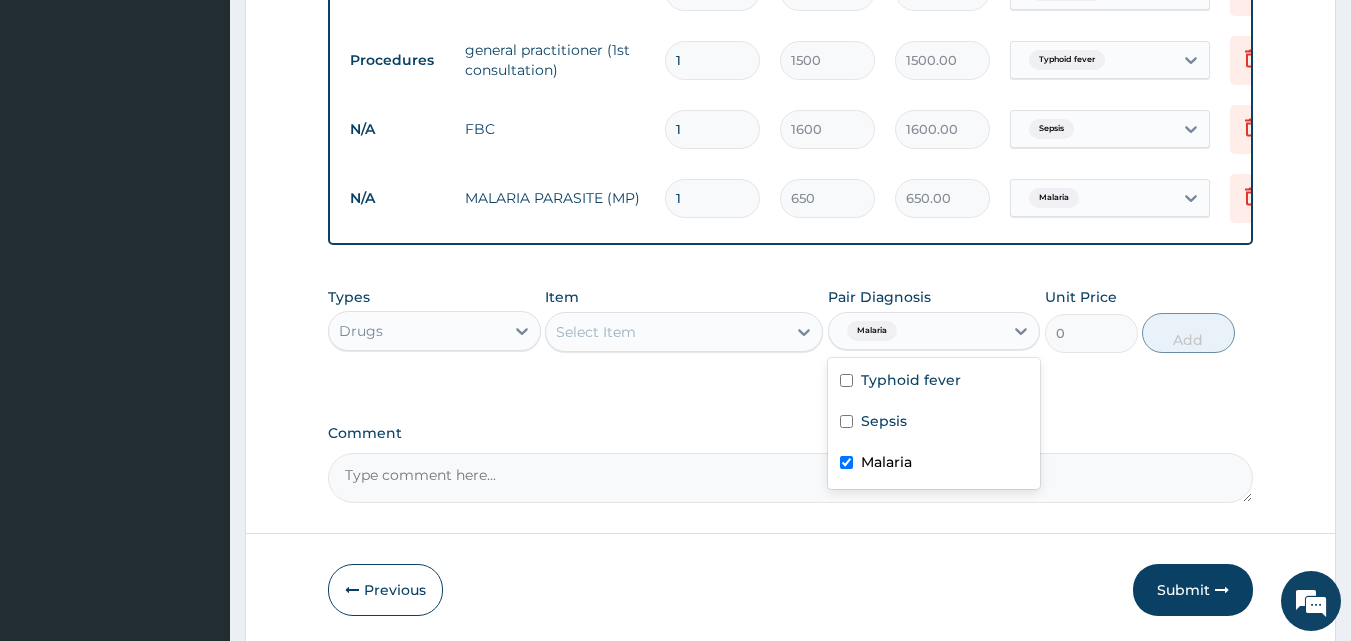 click on "Select Item" at bounding box center (666, 332) 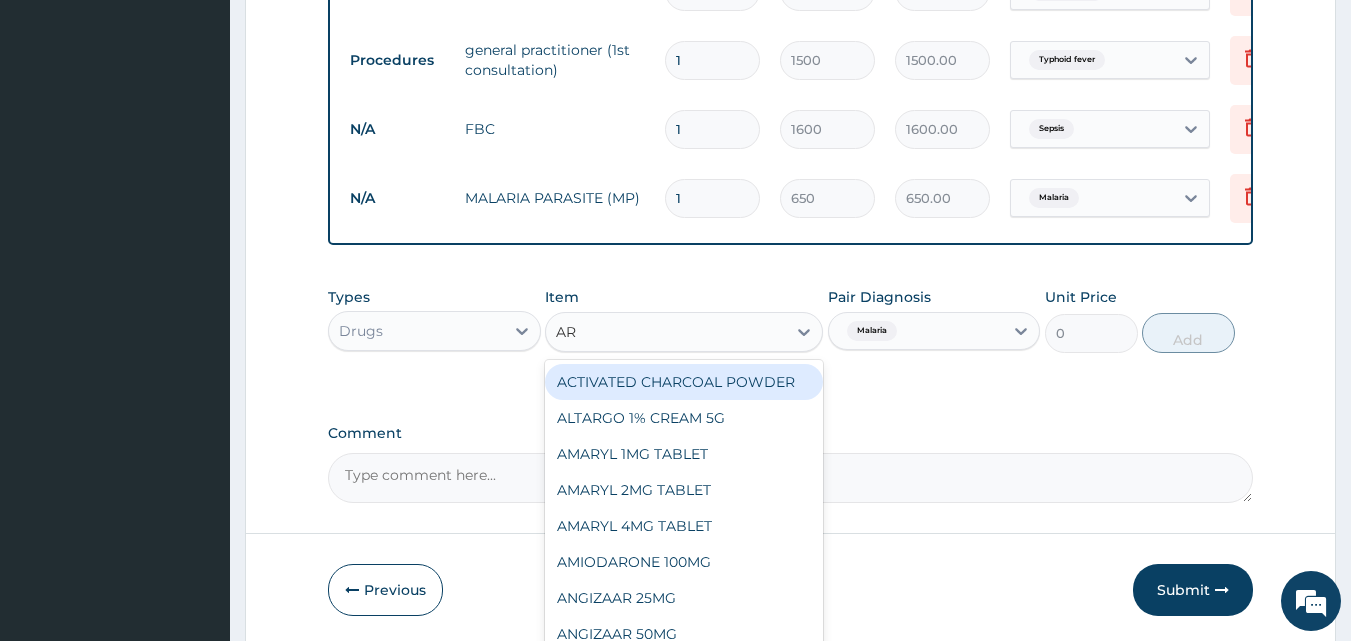 type on "ART" 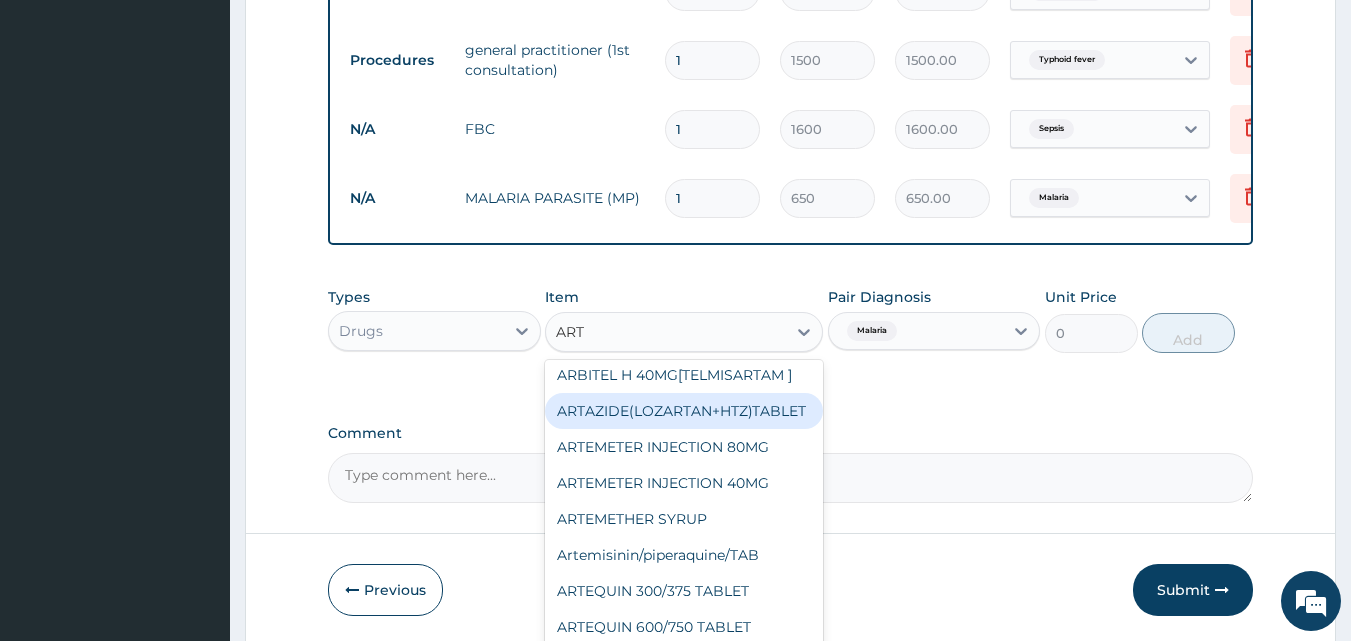 scroll, scrollTop: 0, scrollLeft: 0, axis: both 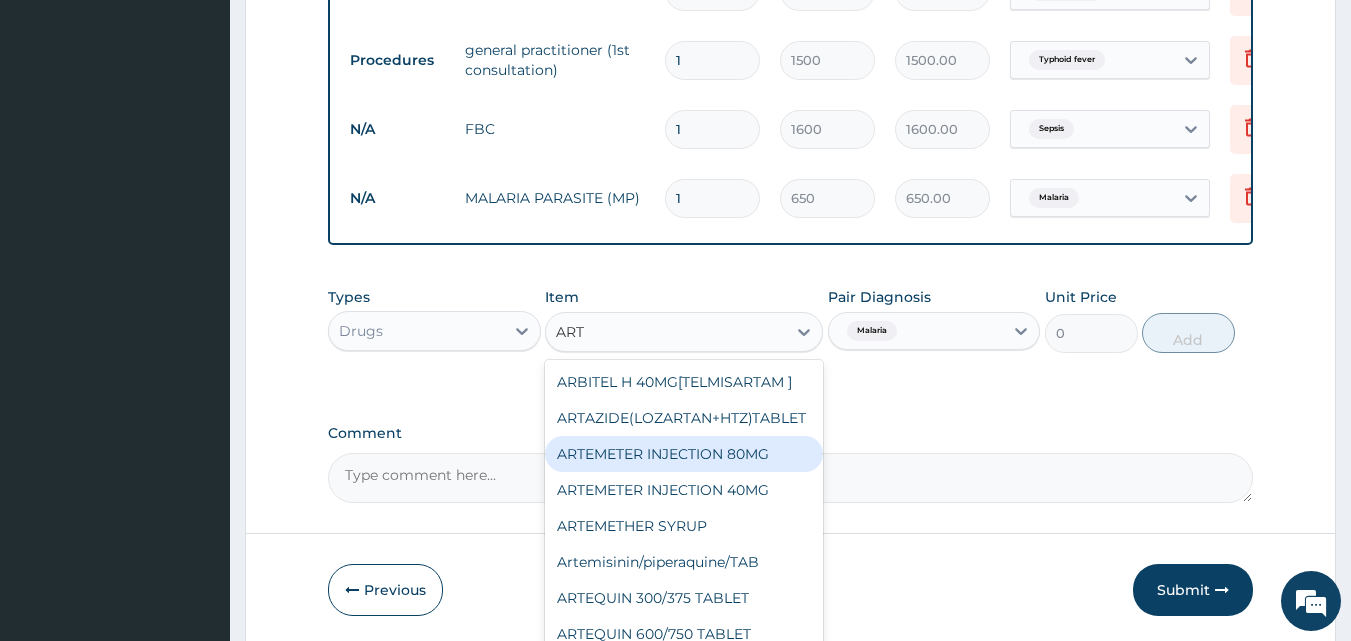 click on "ARTEMETER INJECTION  80MG" at bounding box center (684, 454) 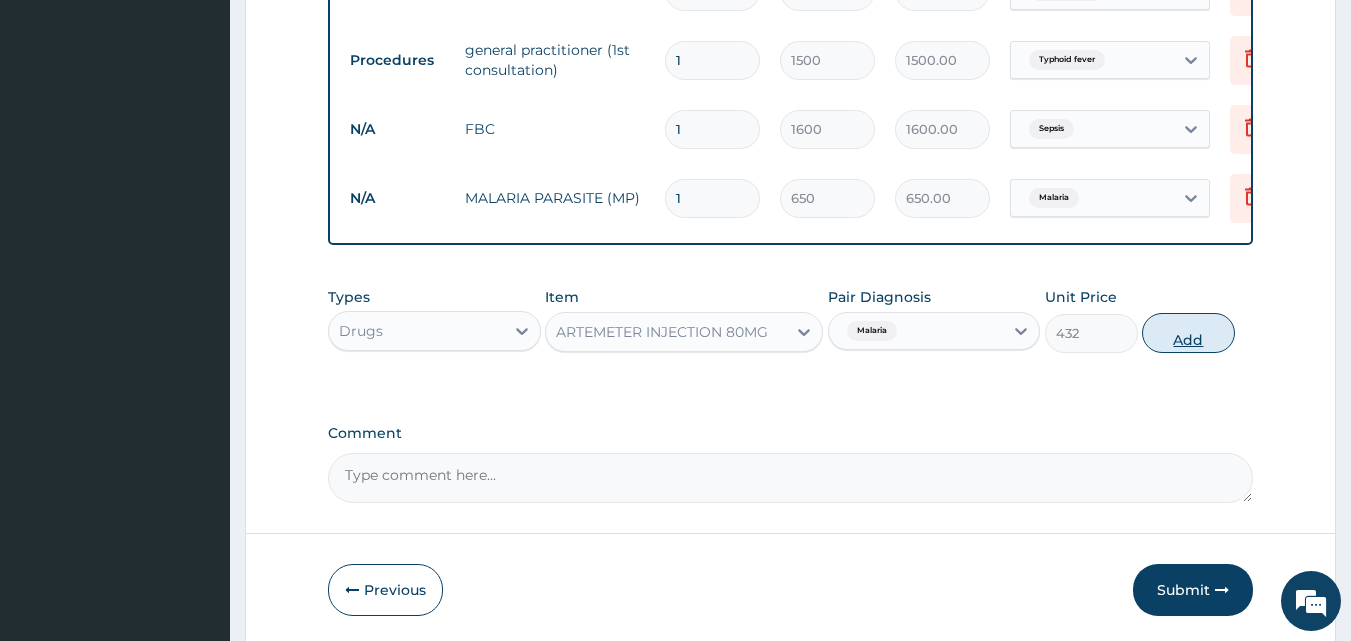 click on "Add" at bounding box center [1188, 333] 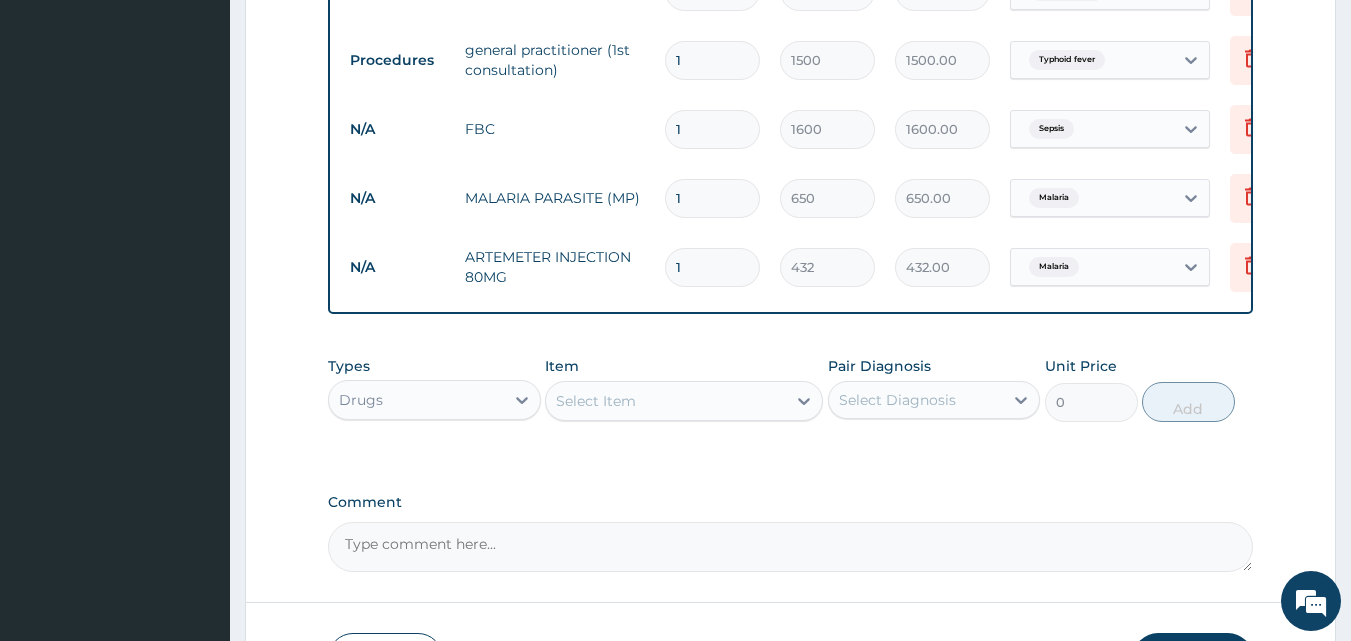 type 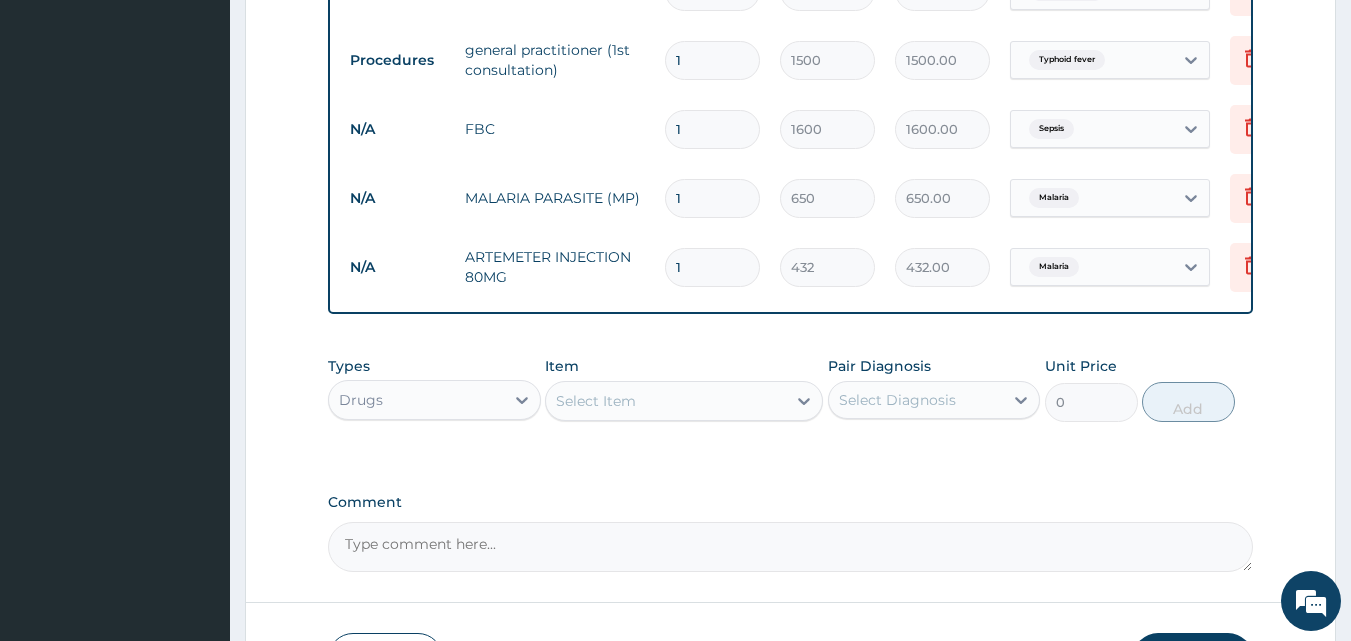 type on "0.00" 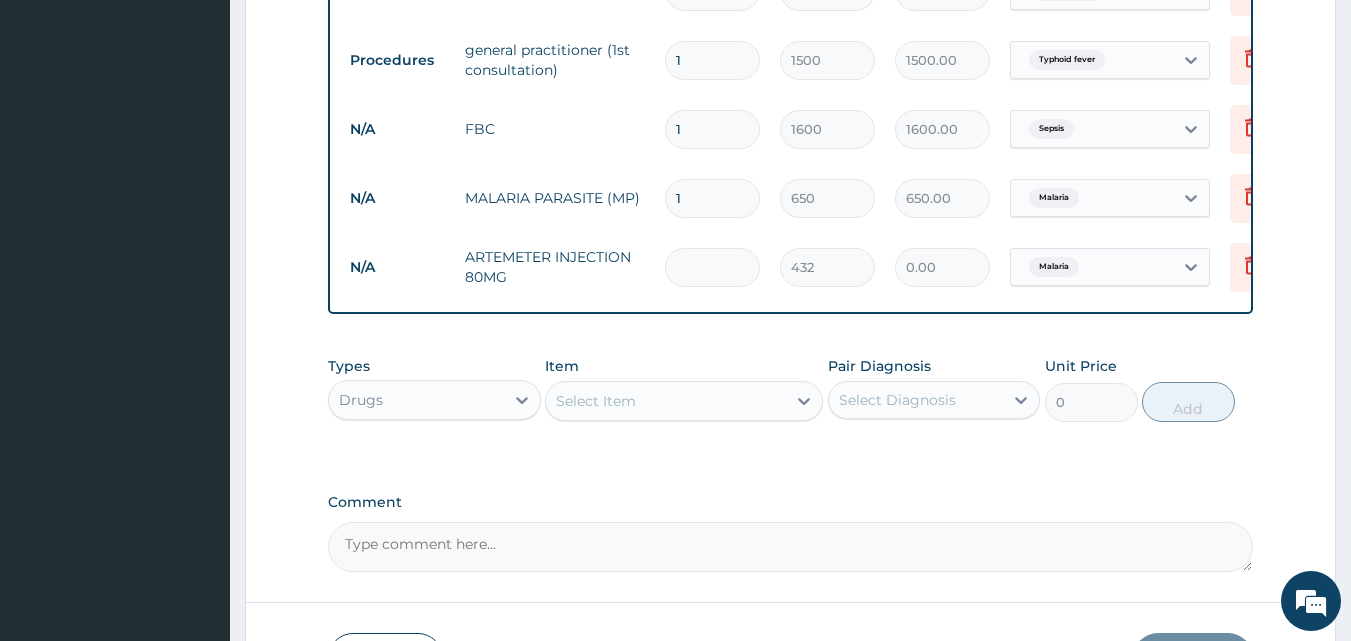 type on "2" 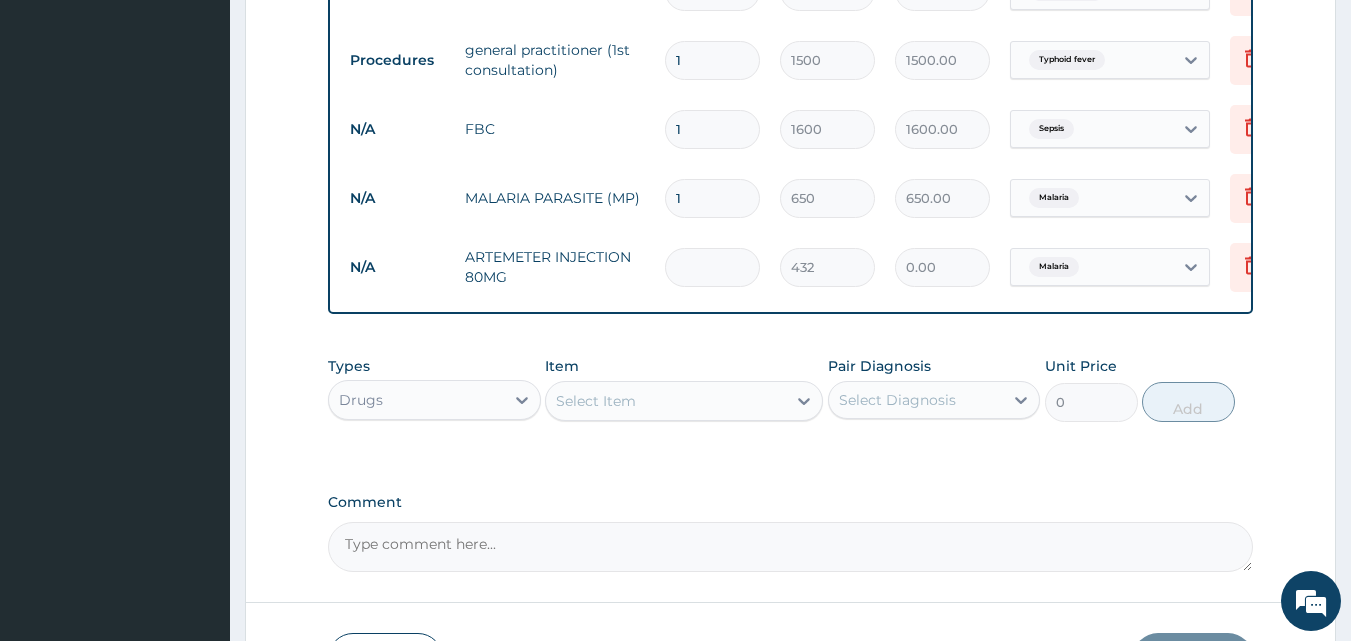 type on "864.00" 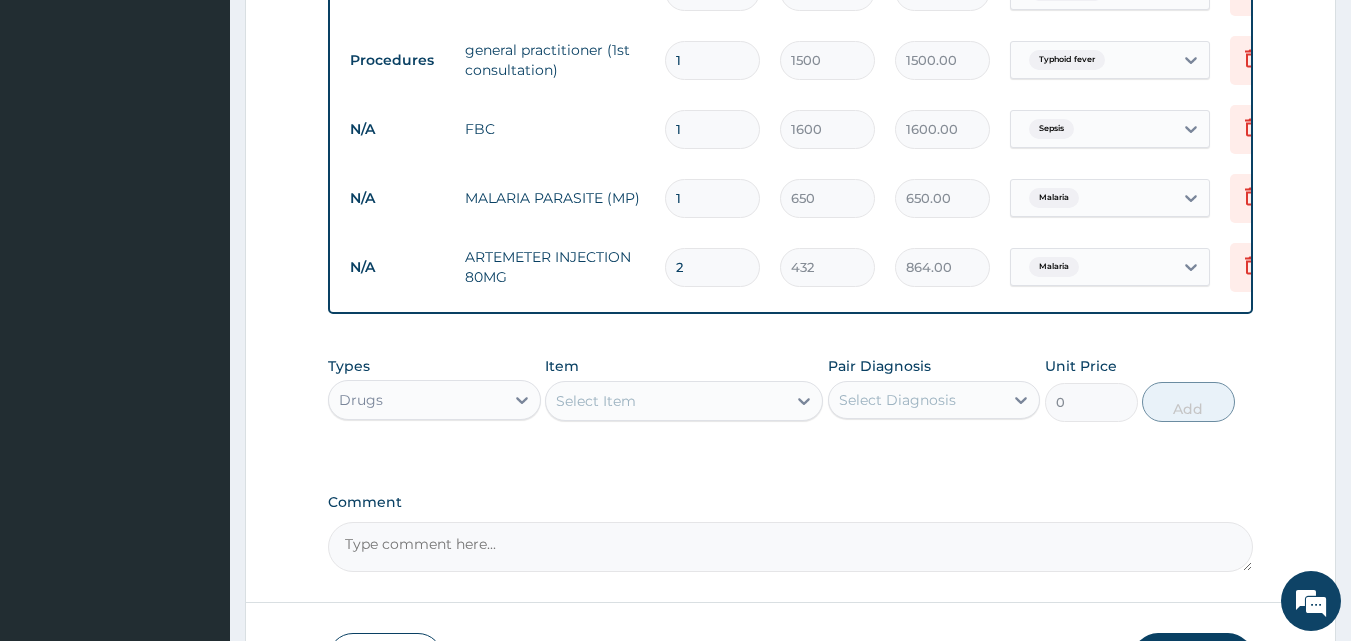 type on "2" 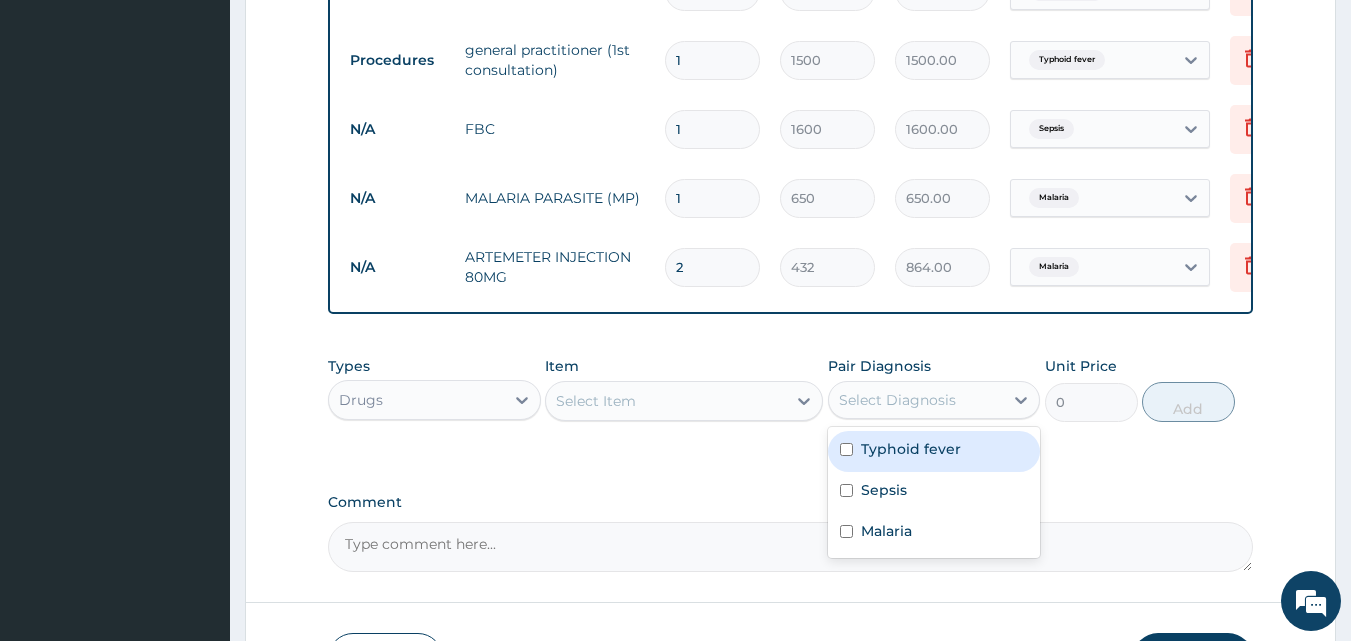click on "Select Diagnosis" at bounding box center (897, 400) 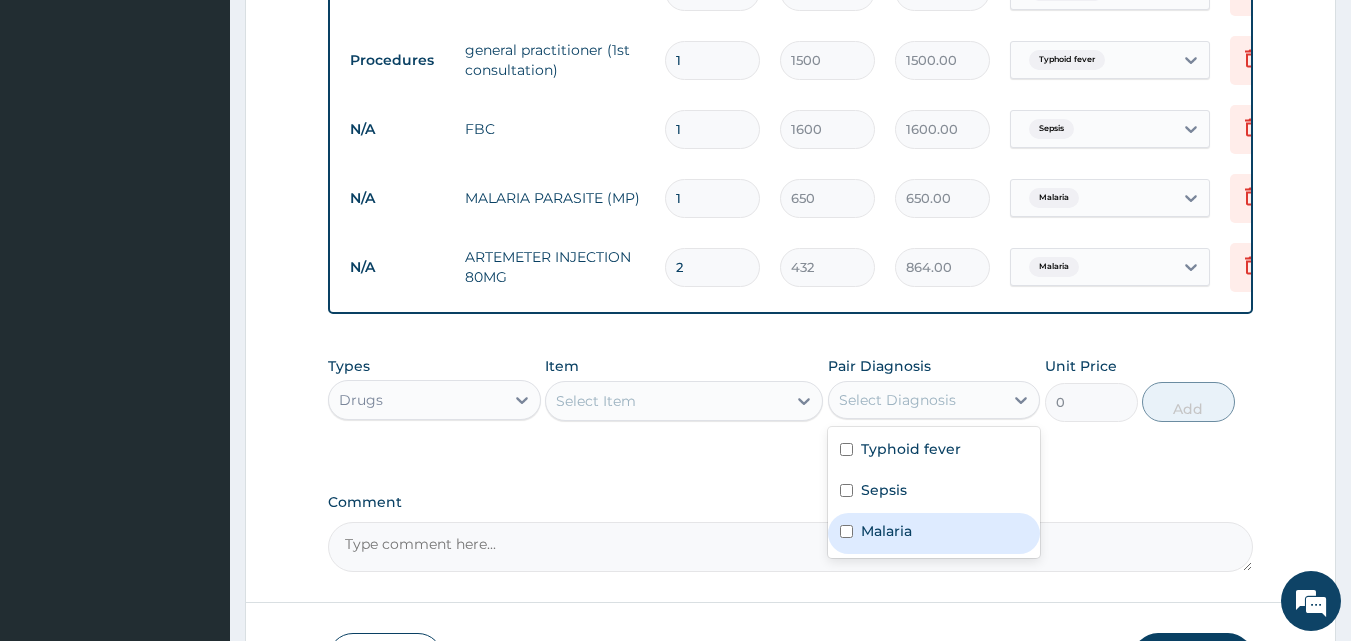 click at bounding box center [846, 531] 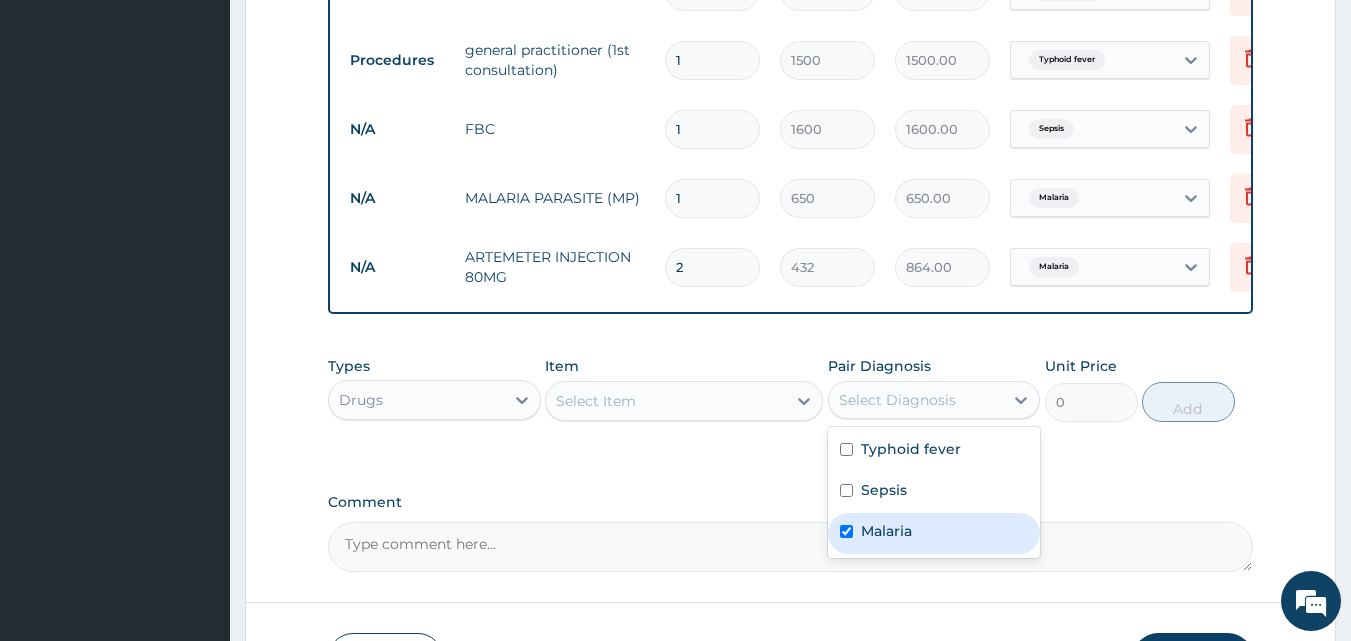 checkbox on "true" 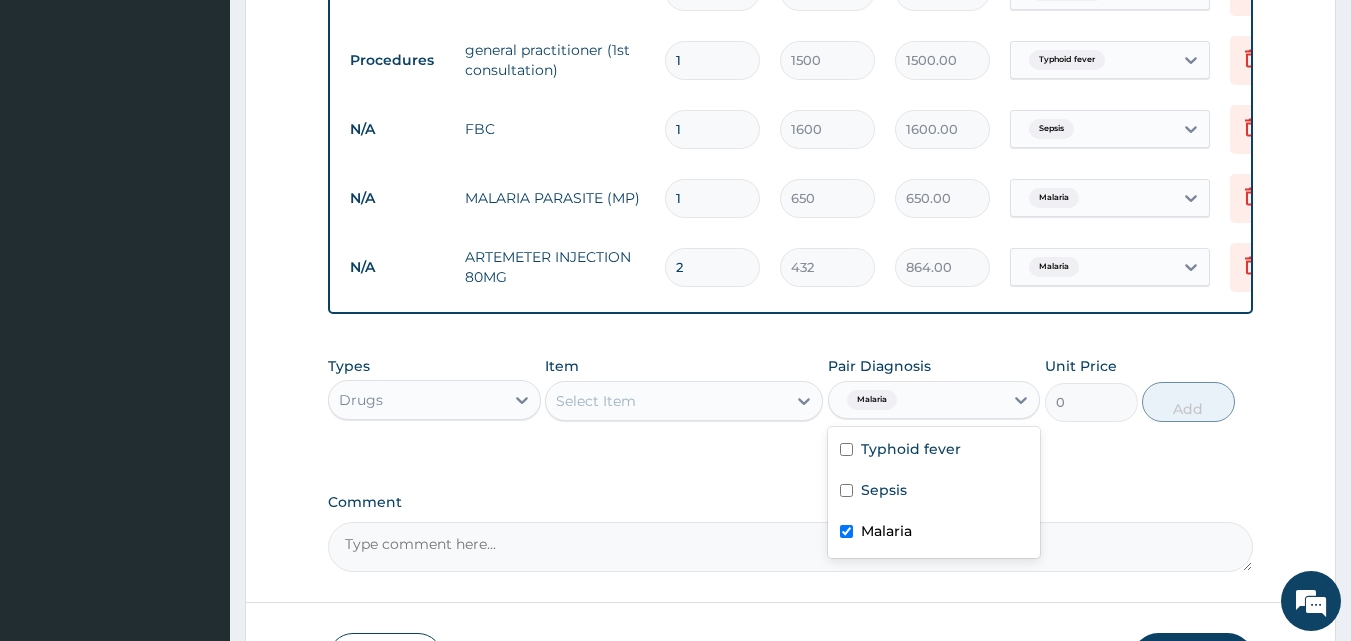 click on "Select Item" at bounding box center [596, 401] 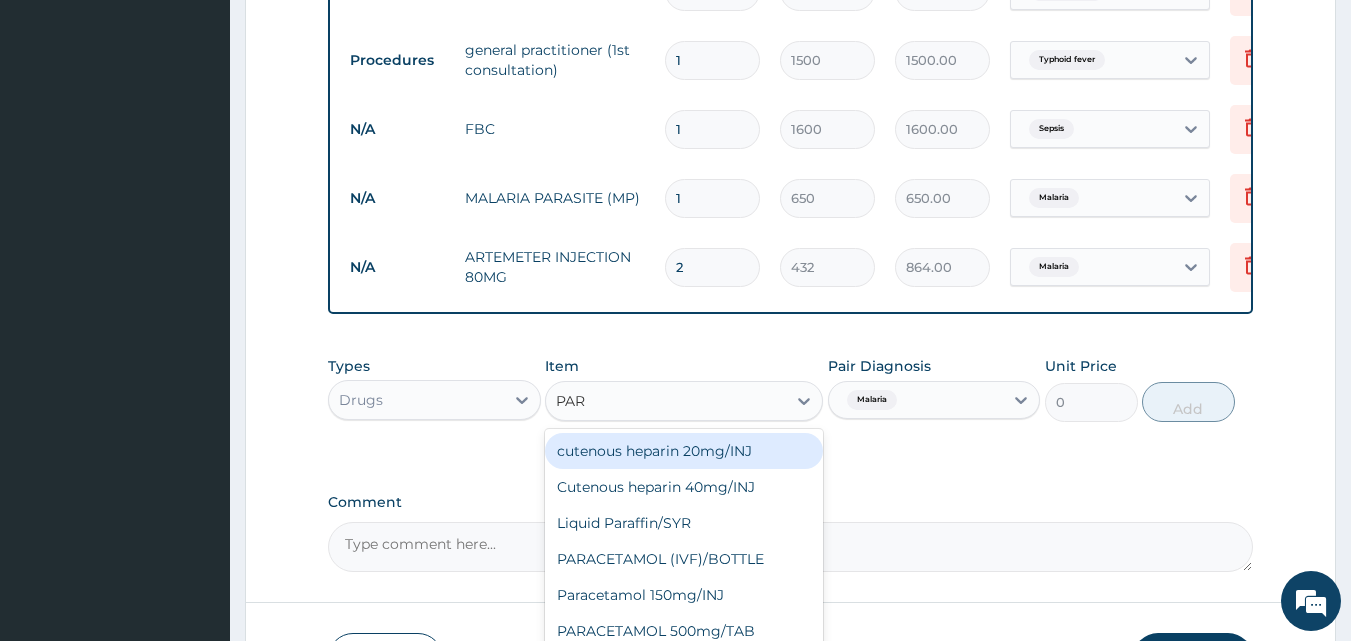 type on "PARA" 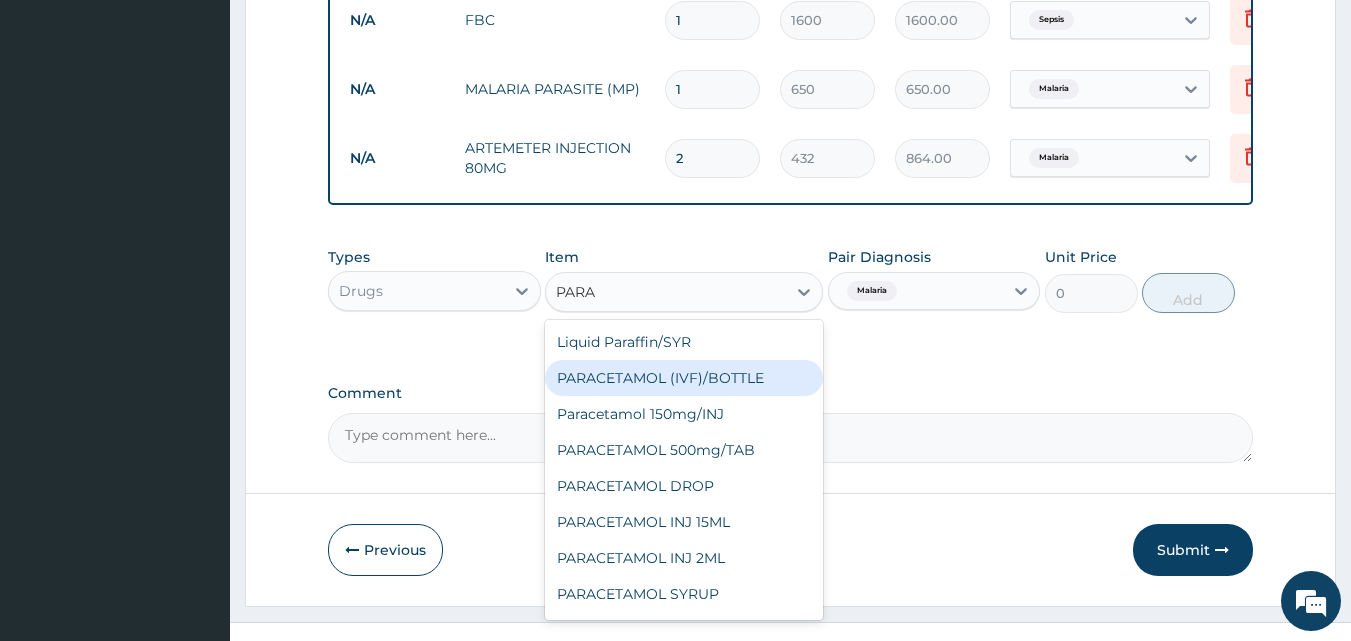 scroll, scrollTop: 955, scrollLeft: 0, axis: vertical 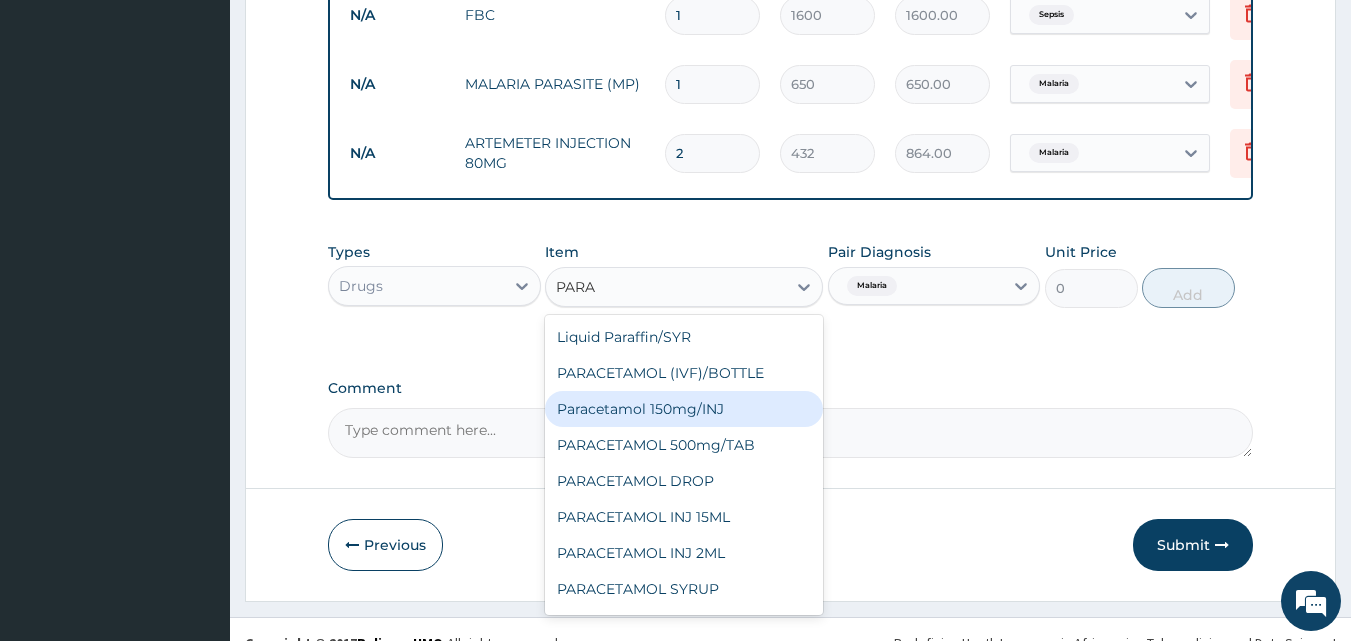 click on "Paracetamol 150mg/INJ" at bounding box center [684, 409] 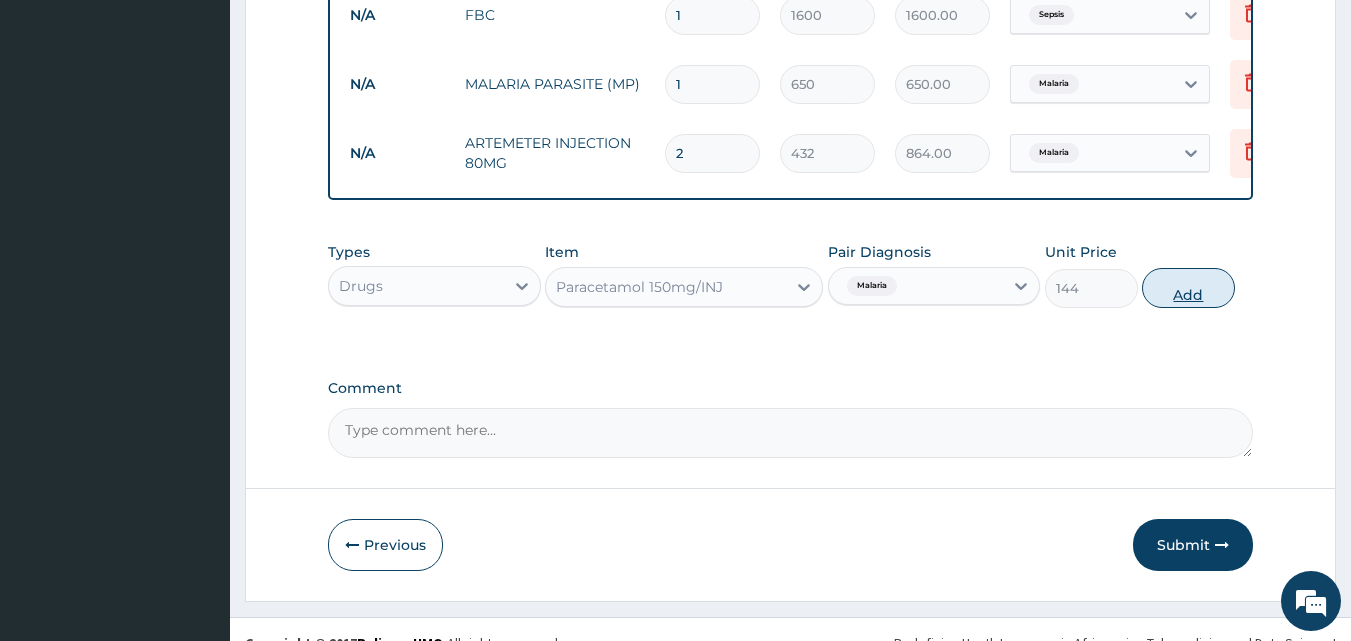 click on "Add" at bounding box center [1188, 288] 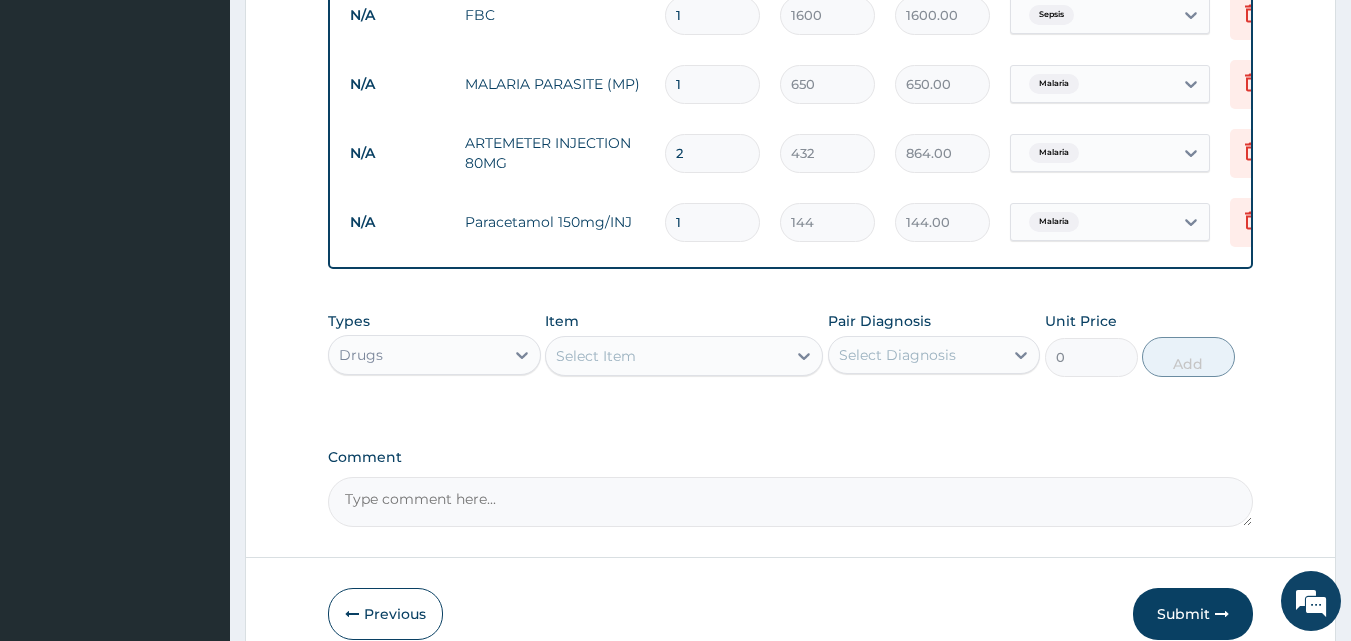 type 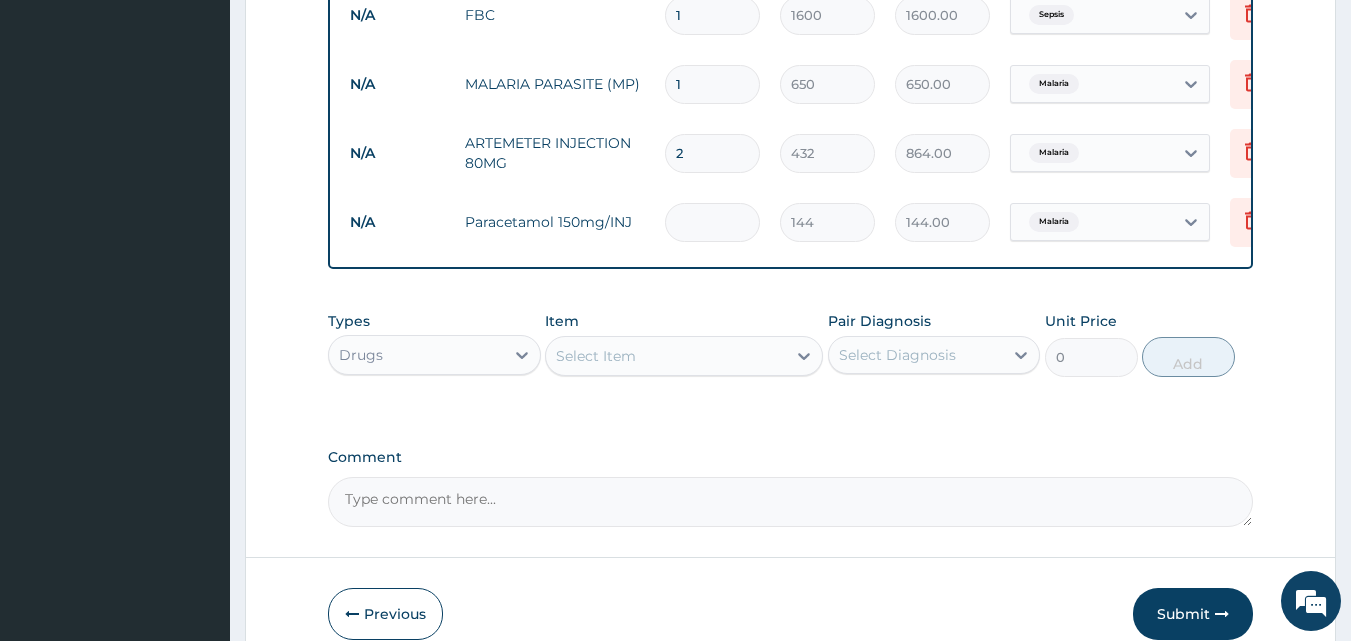 type on "0.00" 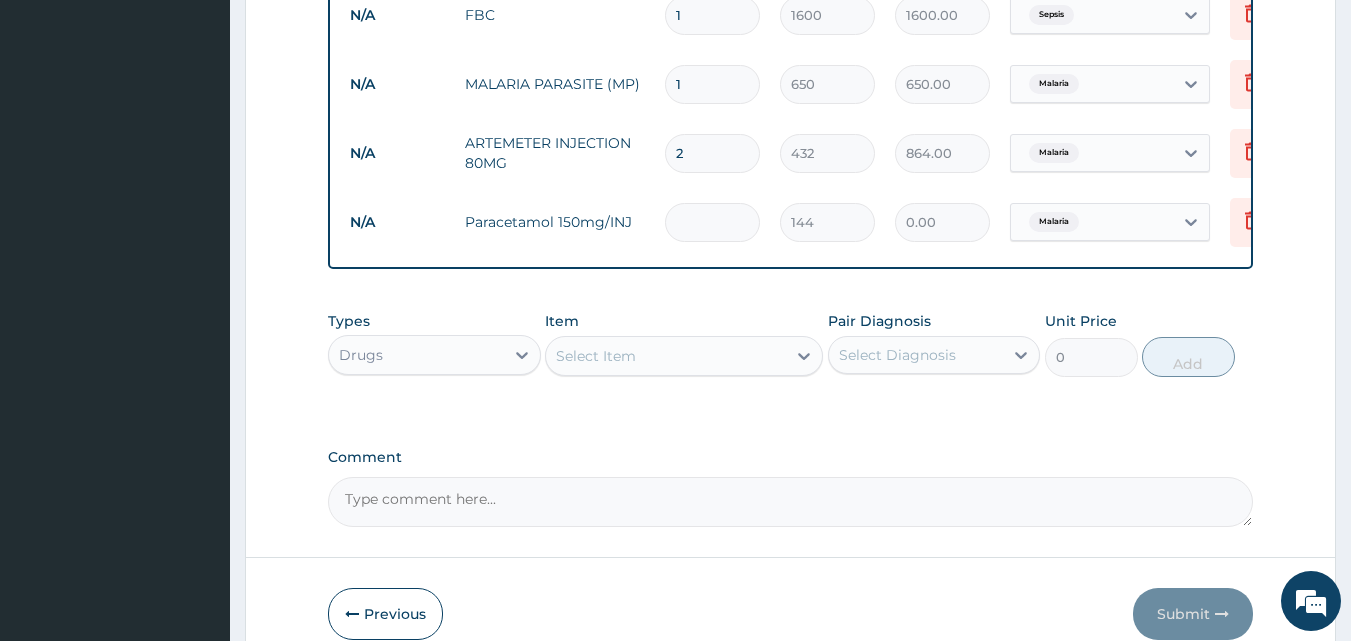 type on "4" 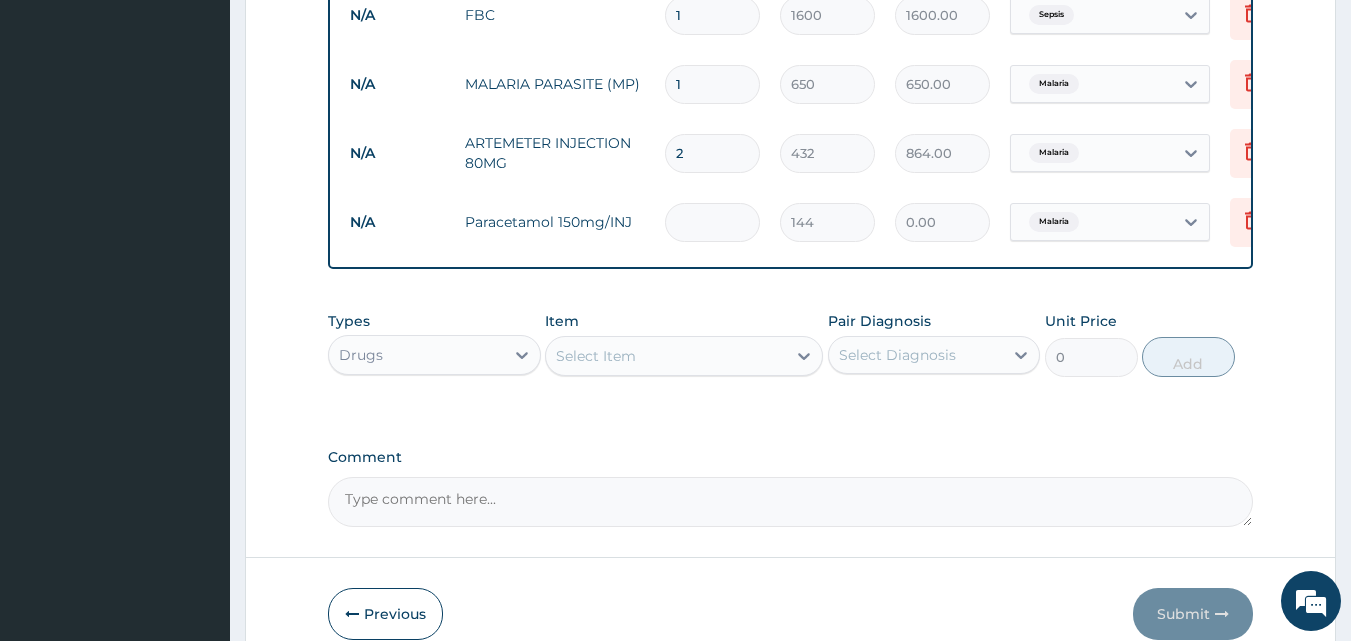 type on "576.00" 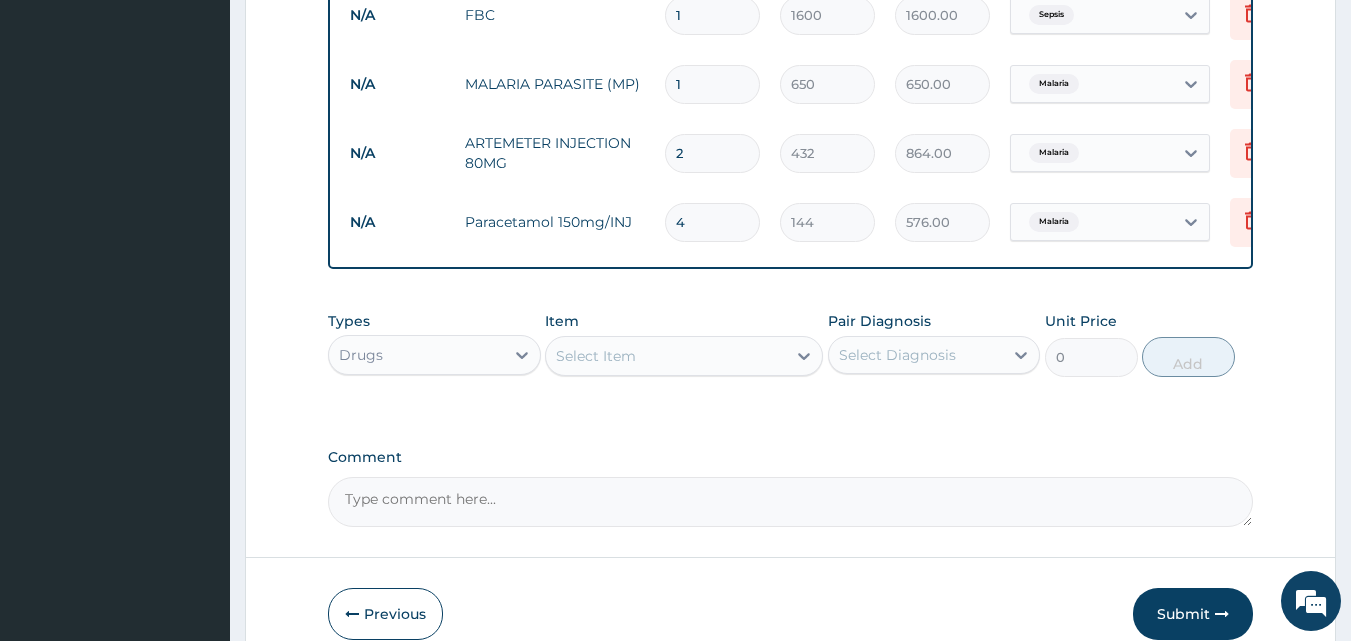 type on "4" 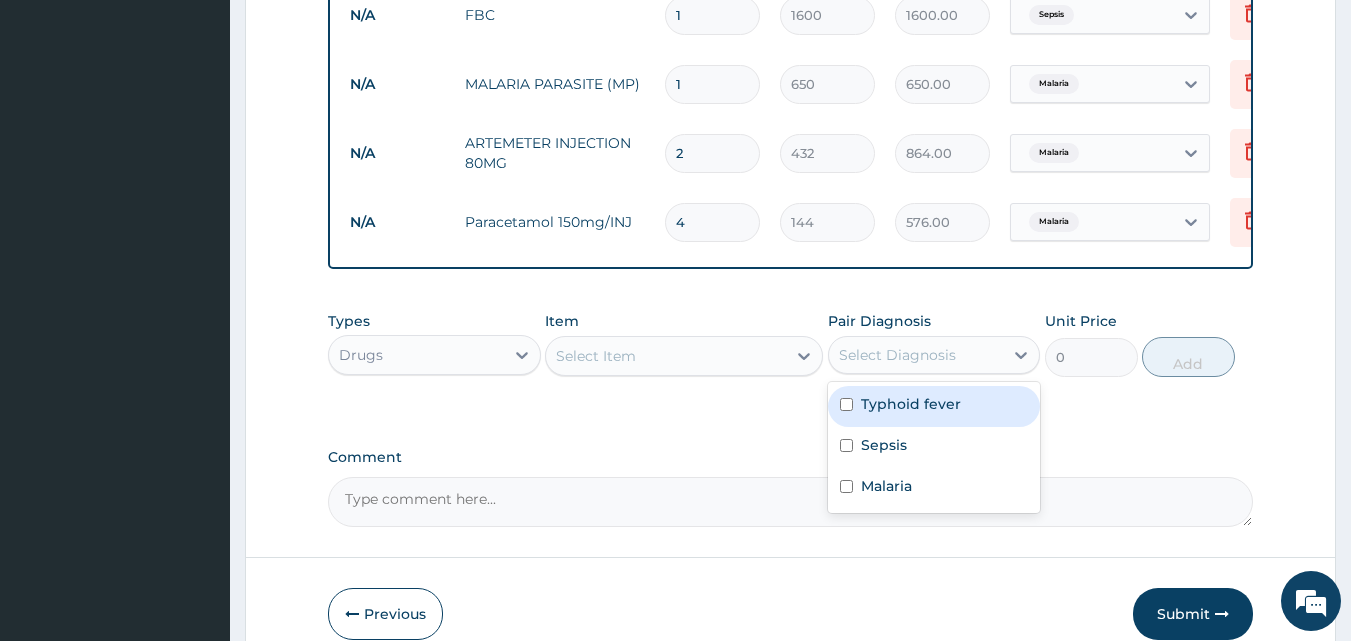 click on "Select Diagnosis" at bounding box center [897, 355] 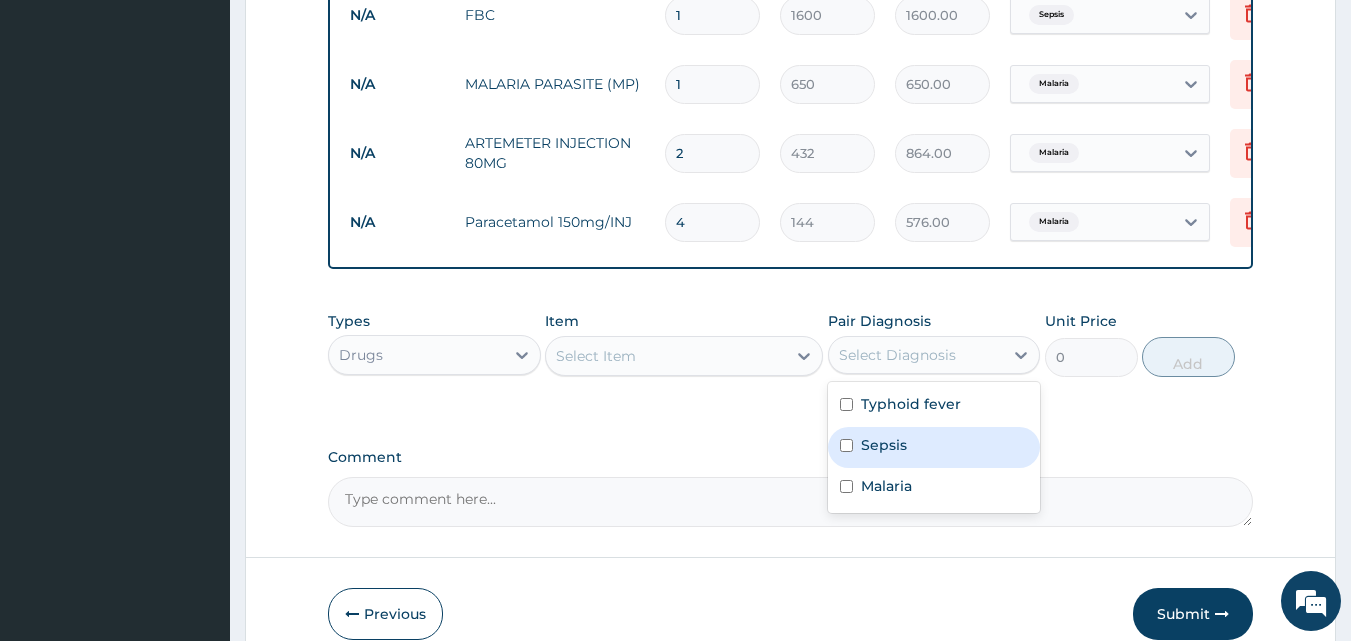 click at bounding box center (846, 445) 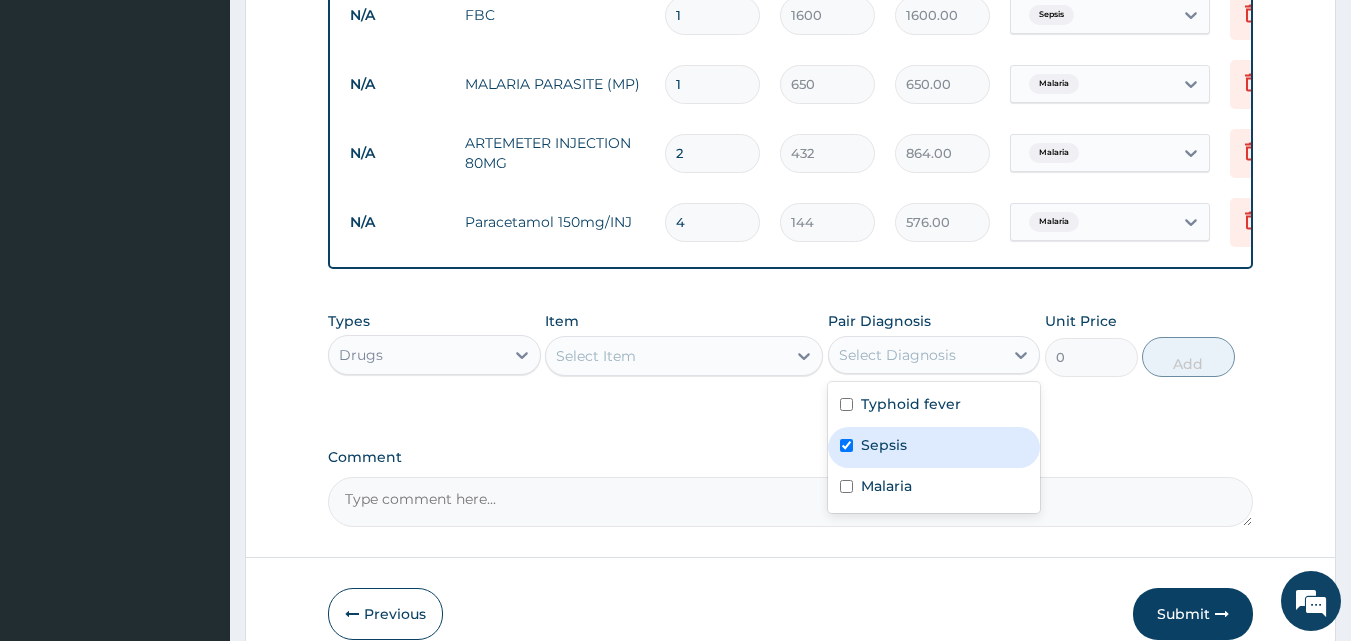 checkbox on "true" 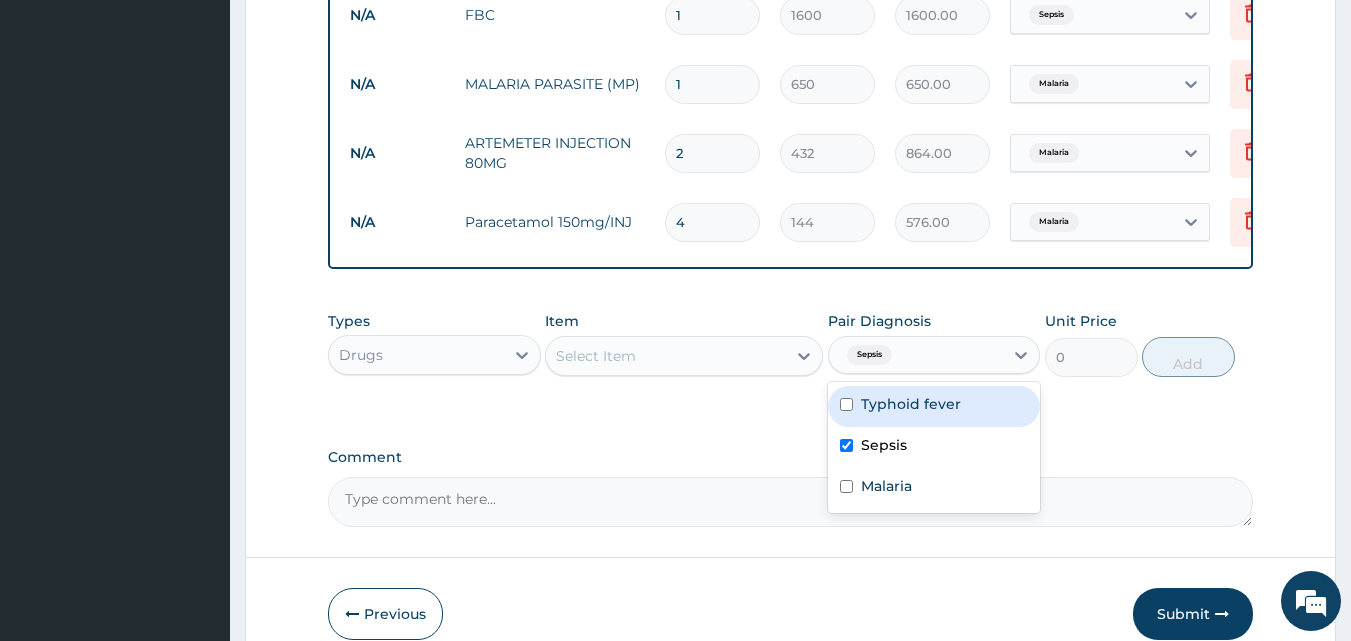 click on "Sepsis" at bounding box center [916, 355] 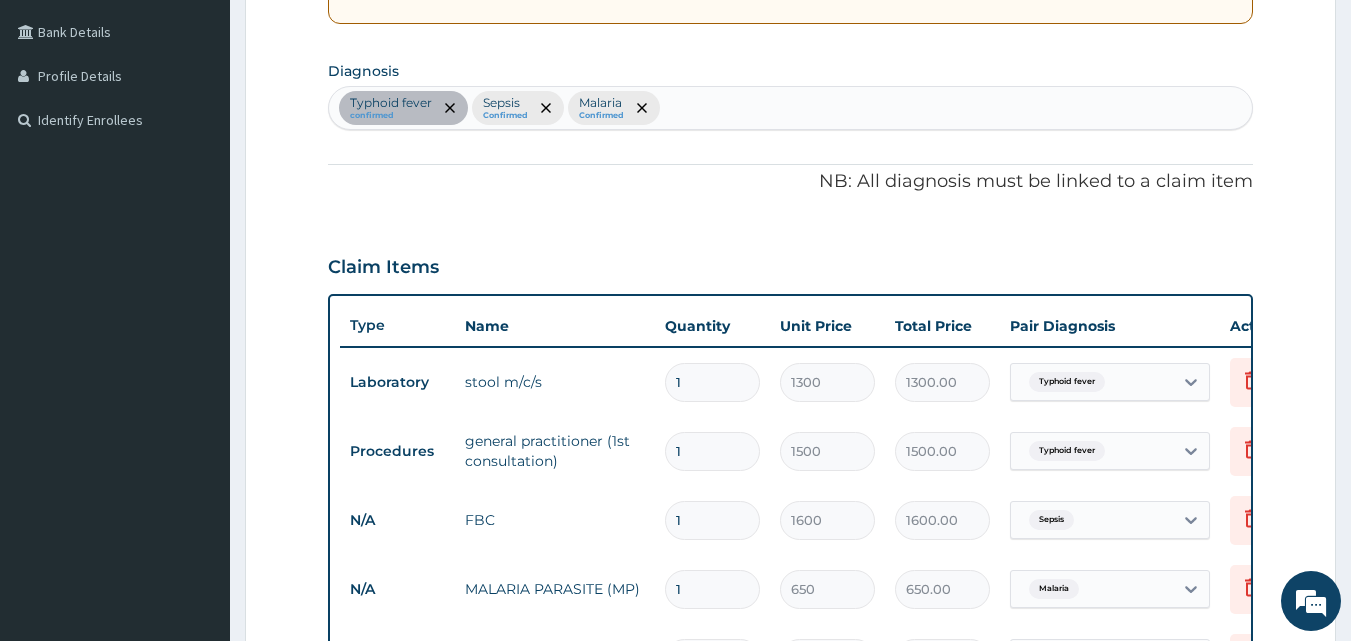 scroll, scrollTop: 447, scrollLeft: 0, axis: vertical 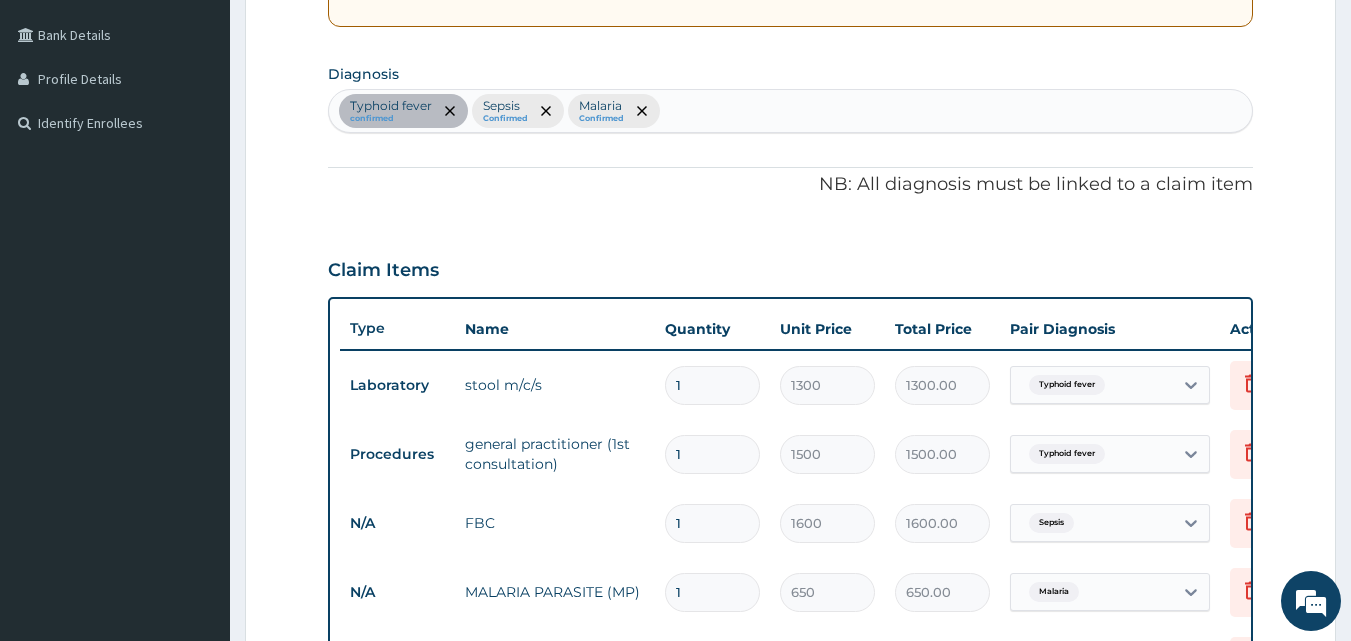 click on "Typhoid fever confirmed Sepsis Confirmed Malaria Confirmed" at bounding box center [791, 111] 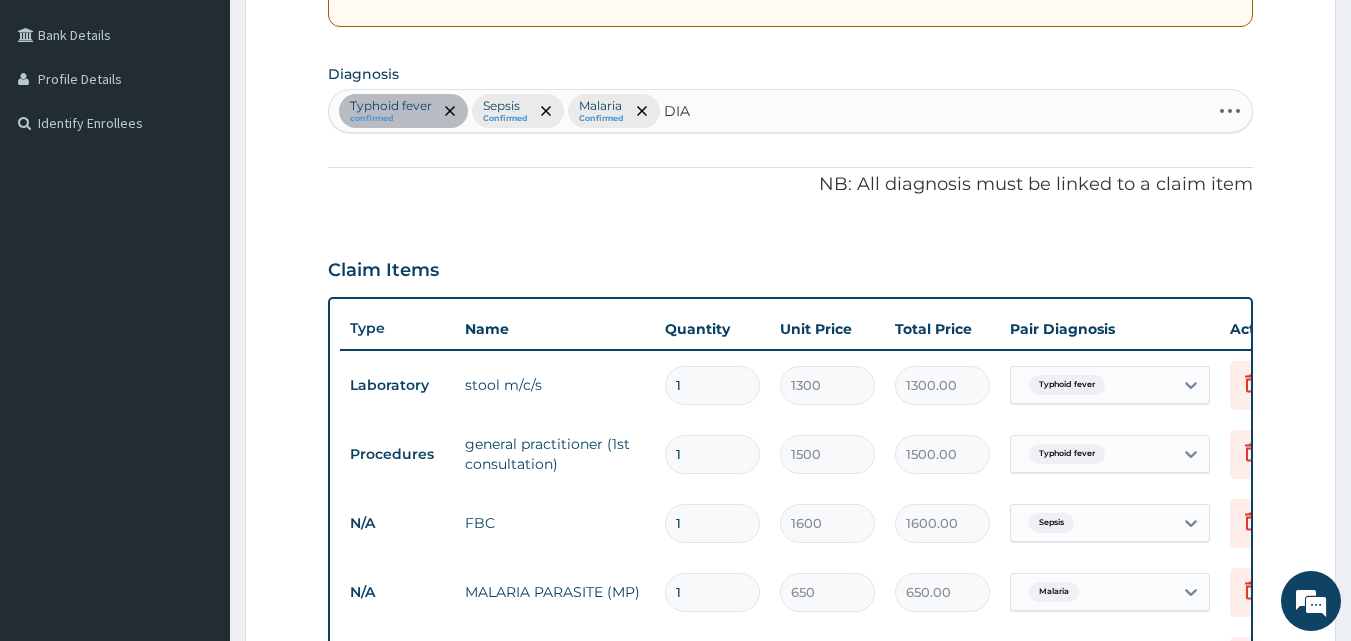 type on "DIAR" 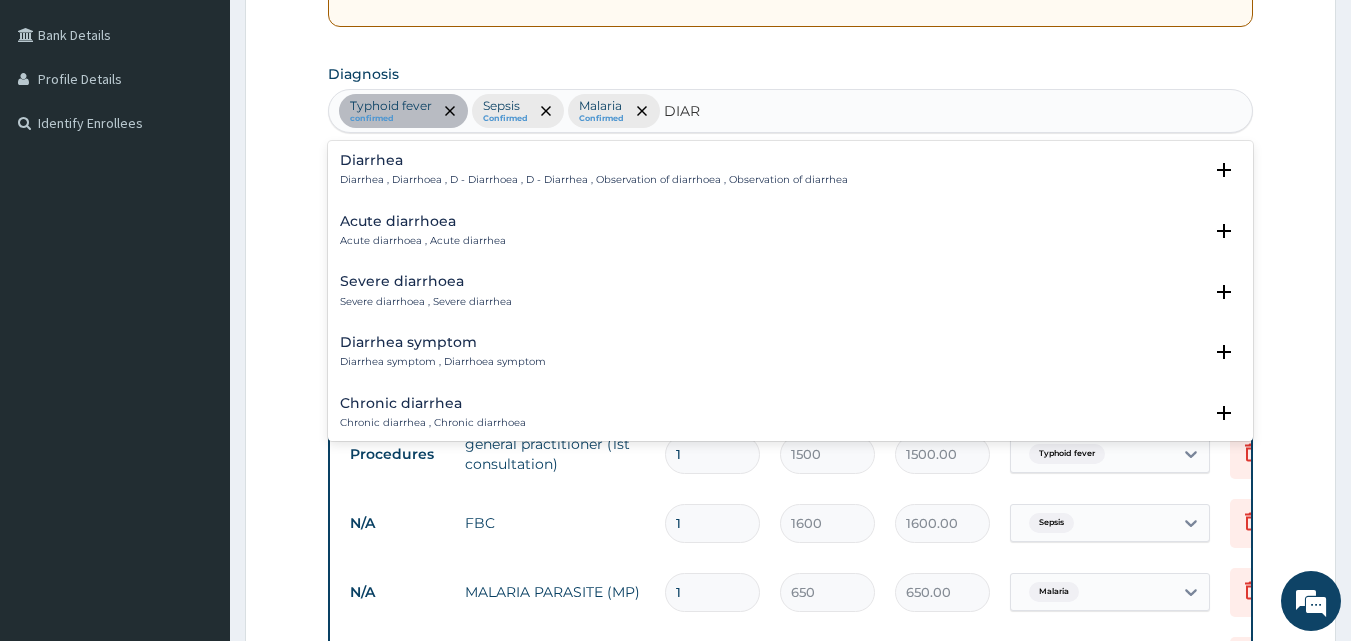 click on "Diarrhea" at bounding box center [594, 160] 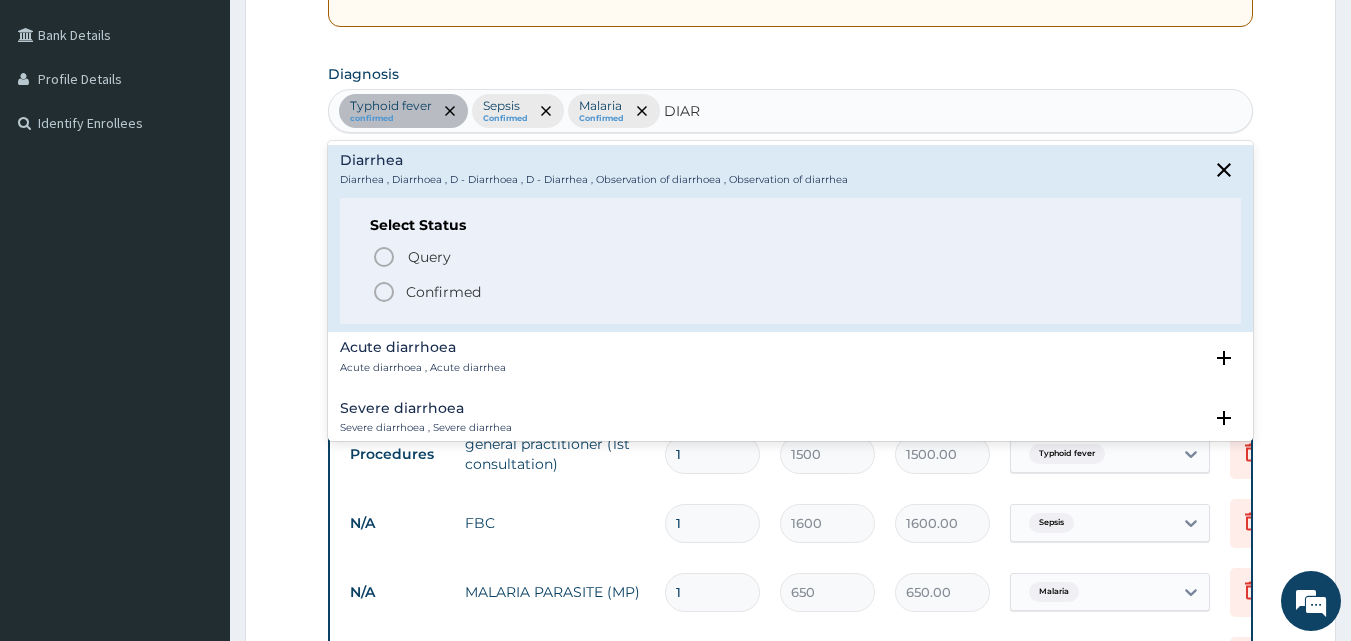 click 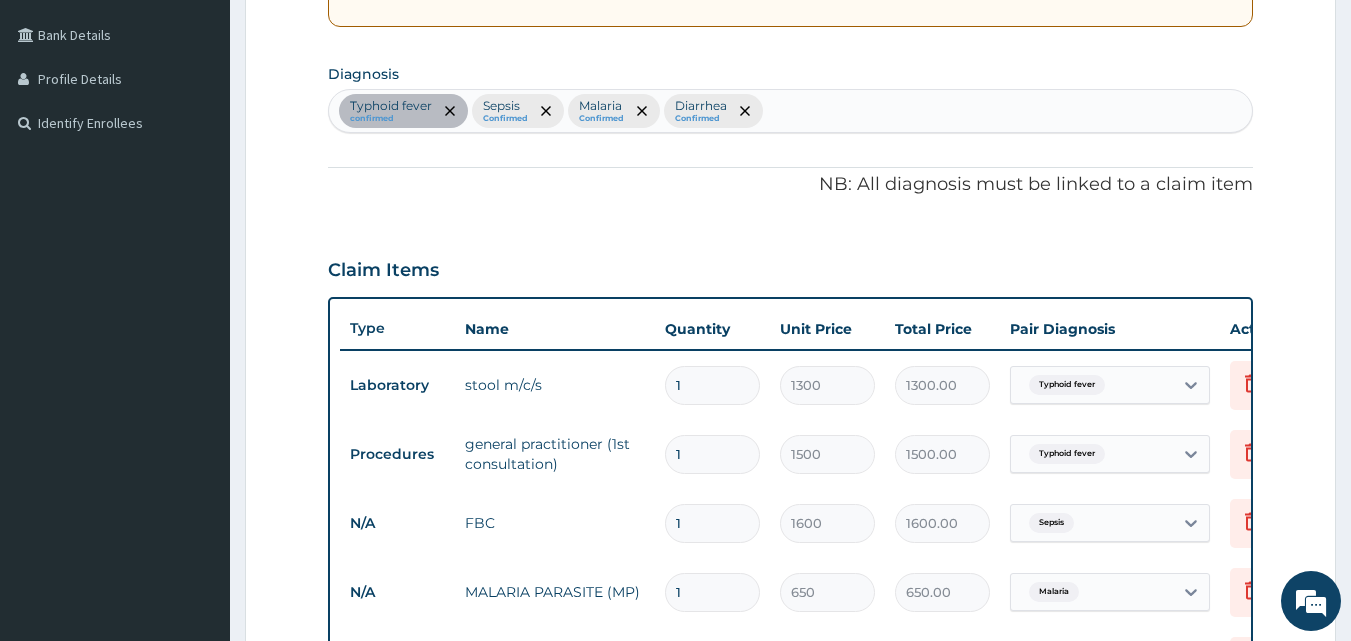 click on "Type Name Quantity Unit Price Total Price Pair Diagnosis Actions Laboratory stool m/c/s 1 1300 1300.00 Typhoid fever Delete Procedures general practitioner (1st consultation) 1 1500 1500.00 Typhoid fever Delete N/A FBC 1 1600 1600.00 Sepsis Delete N/A MALARIA PARASITE (MP) 1 650 650.00 Malaria Delete N/A ARTEMETER INJECTION  80MG 2 432 864.00 Malaria Delete N/A Paracetamol 150mg/INJ 4 144 576.00 Malaria Delete" at bounding box center (791, 537) 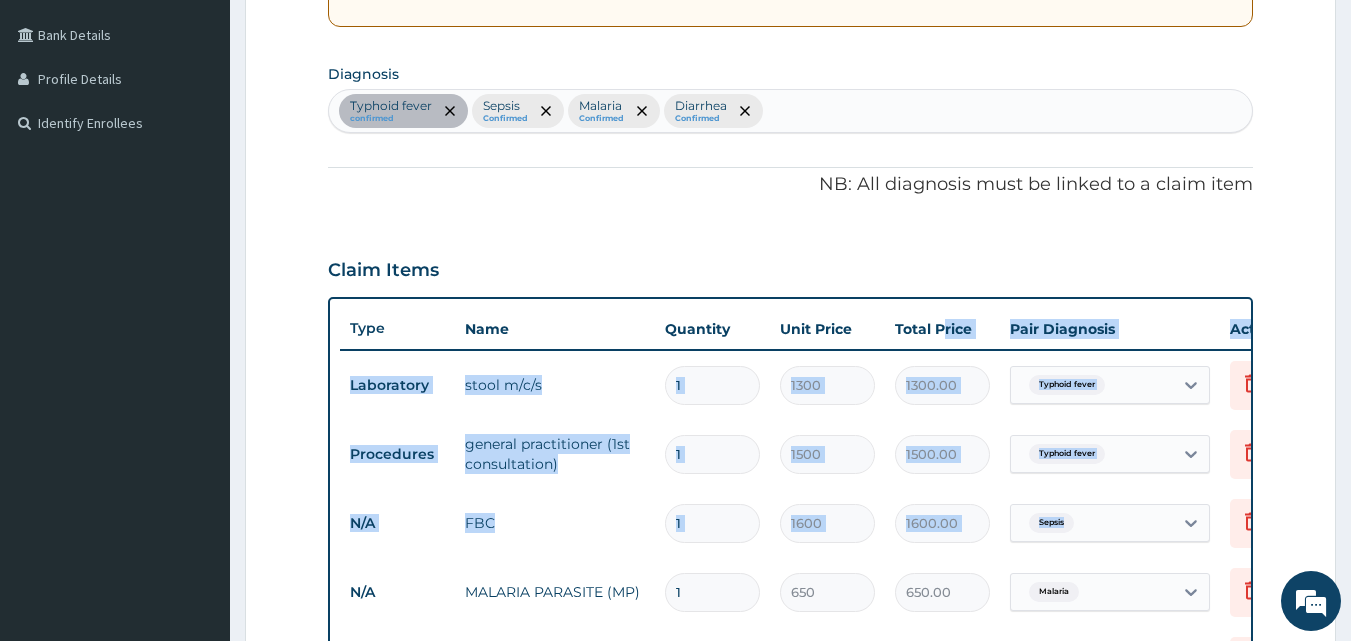 drag, startPoint x: 942, startPoint y: 310, endPoint x: 1123, endPoint y: 500, distance: 262.4138 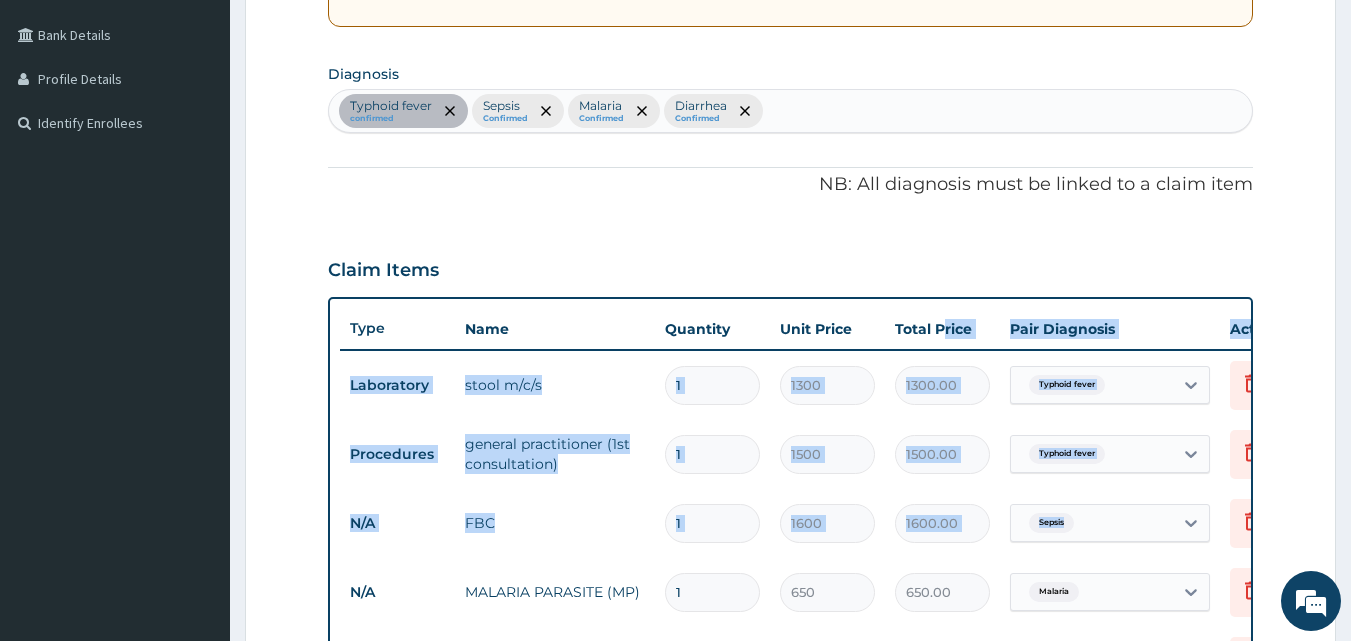 click on "Type Name Quantity Unit Price Total Price Pair Diagnosis Actions Laboratory stool m/c/s 1 1300 1300.00 Typhoid fever Delete Procedures general practitioner (1st consultation) 1 1500 1500.00 Typhoid fever Delete N/A FBC 1 1600 1600.00 Sepsis Delete N/A MALARIA PARASITE (MP) 1 650 650.00 Malaria Delete N/A ARTEMETER INJECTION  80MG 2 432 864.00 Malaria Delete N/A Paracetamol 150mg/INJ 4 144 576.00 Malaria Delete" at bounding box center (830, 537) 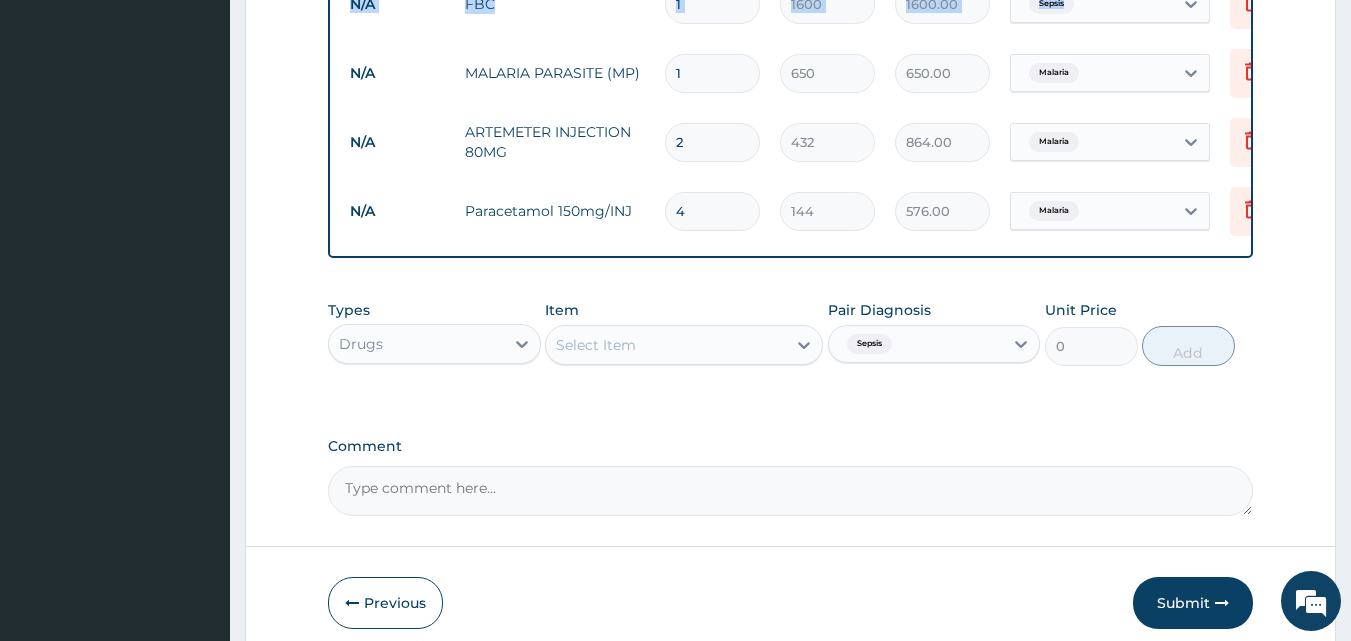 scroll, scrollTop: 972, scrollLeft: 0, axis: vertical 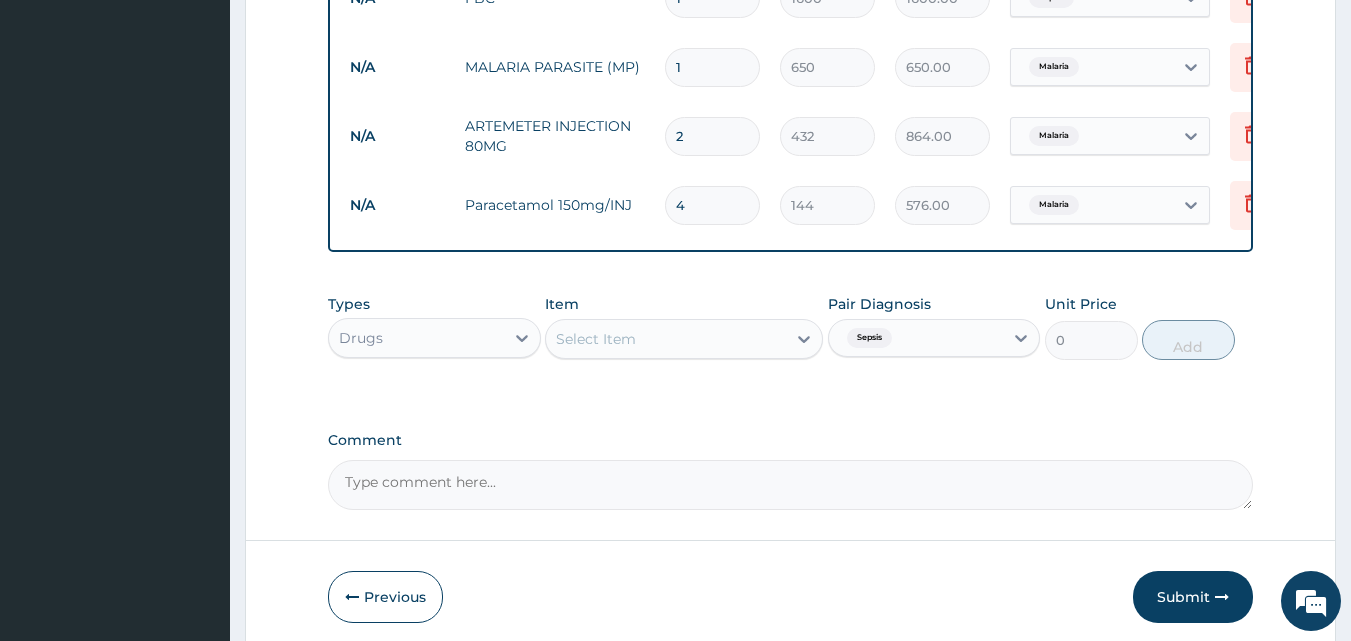 click on "Step  2  of 2 PA Code / Prescription Code Enter Code(Secondary Care Only) Encounter Date 23-07-2025 Important Notice Please enter PA codes before entering items that are not attached to a PA code   All diagnoses entered must be linked to a claim item. Diagnosis & Claim Items that are visible but inactive cannot be edited because they were imported from an already approved PA code. Diagnosis Typhoid fever confirmed Sepsis Confirmed Malaria Confirmed Diarrhea Confirmed NB: All diagnosis must be linked to a claim item Claim Items Type Name Quantity Unit Price Total Price Pair Diagnosis Actions Laboratory stool m/c/s 1 1300 1300.00 Typhoid fever Delete Procedures general practitioner (1st consultation) 1 1500 1500.00 Typhoid fever Delete N/A FBC 1 1600 1600.00 Sepsis Delete N/A MALARIA PARASITE (MP) 1 650 650.00 Malaria Delete N/A ARTEMETER INJECTION  80MG 2 432 864.00 Malaria Delete N/A Paracetamol 150mg/INJ 4 144 576.00 Malaria Delete Types Drugs Item Select Item Pair Diagnosis Sepsis Unit Price 0 Add Comment" at bounding box center [790, -107] 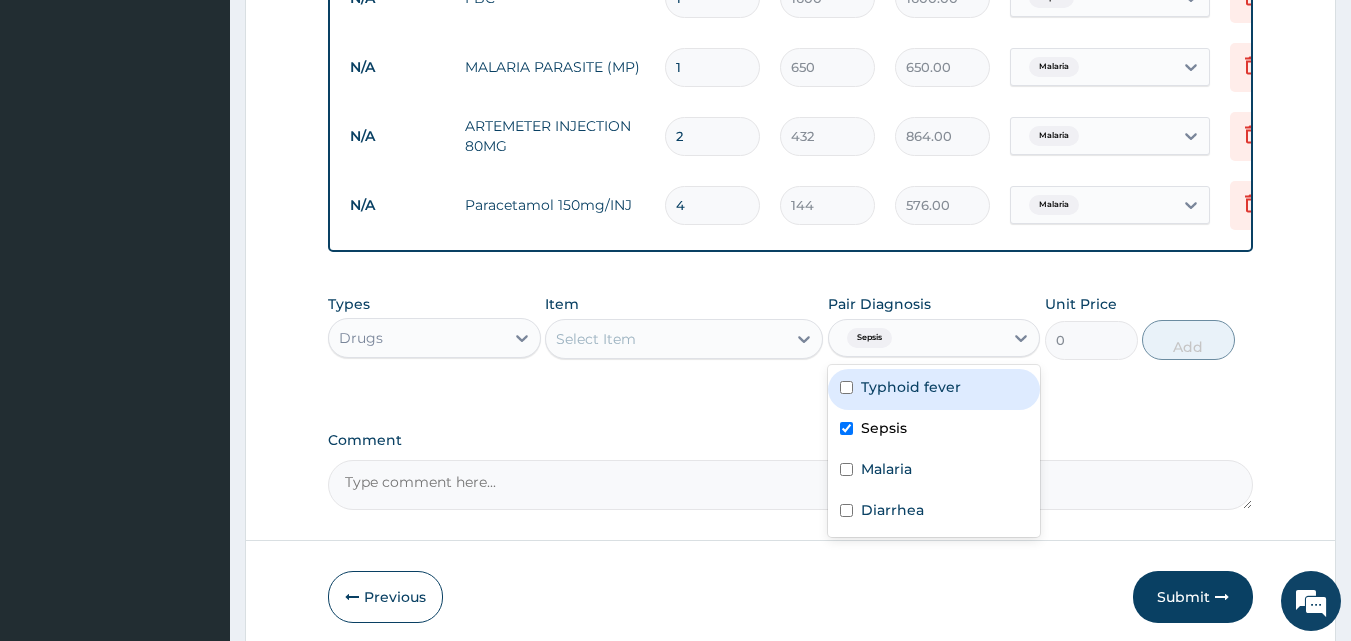 click on "Sepsis" at bounding box center [916, 338] 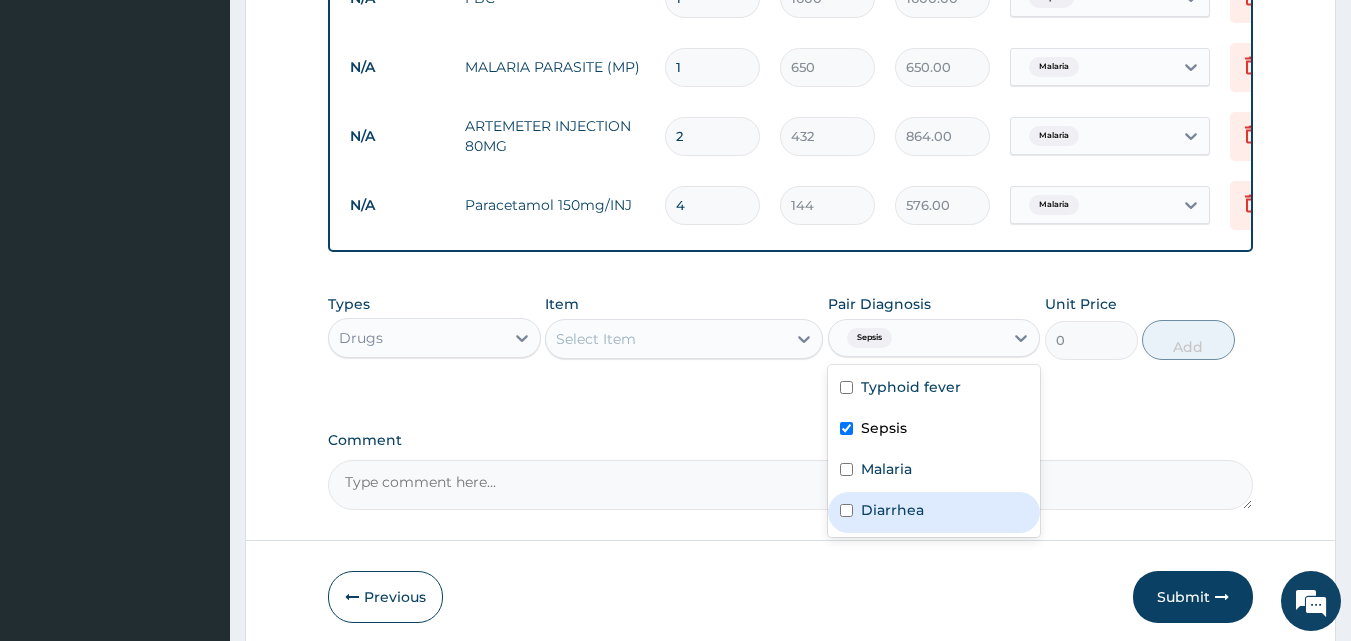 click at bounding box center (846, 510) 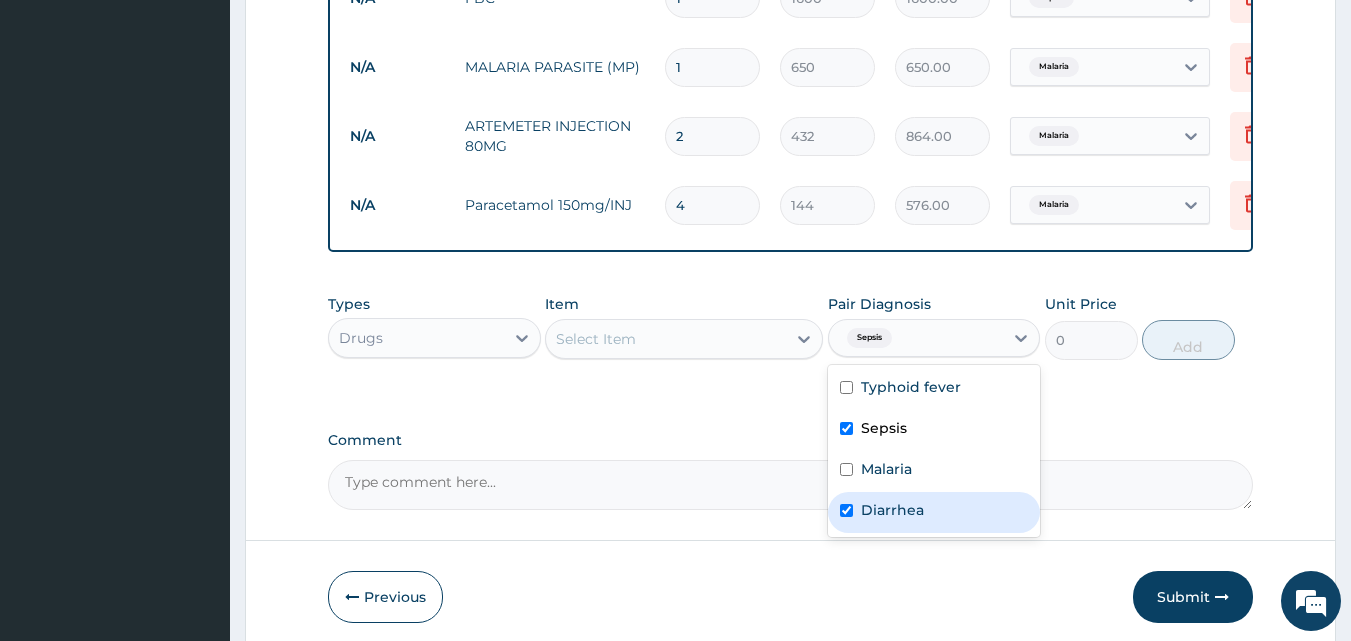 checkbox on "true" 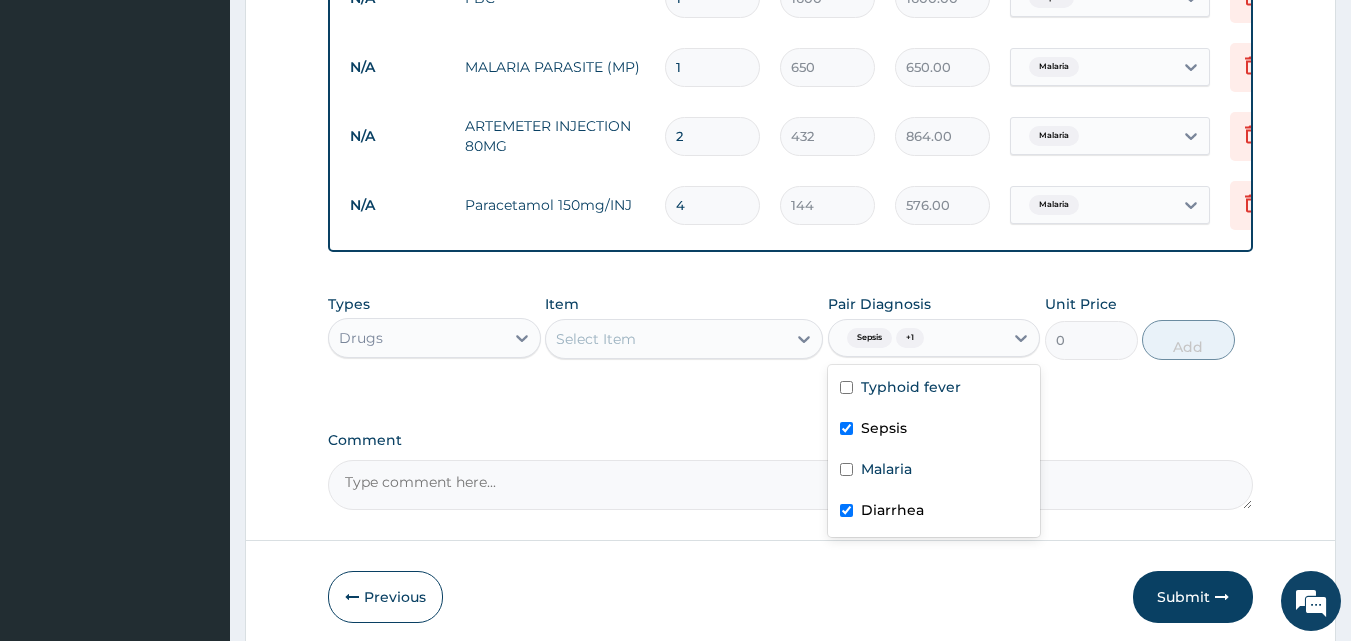click at bounding box center [846, 428] 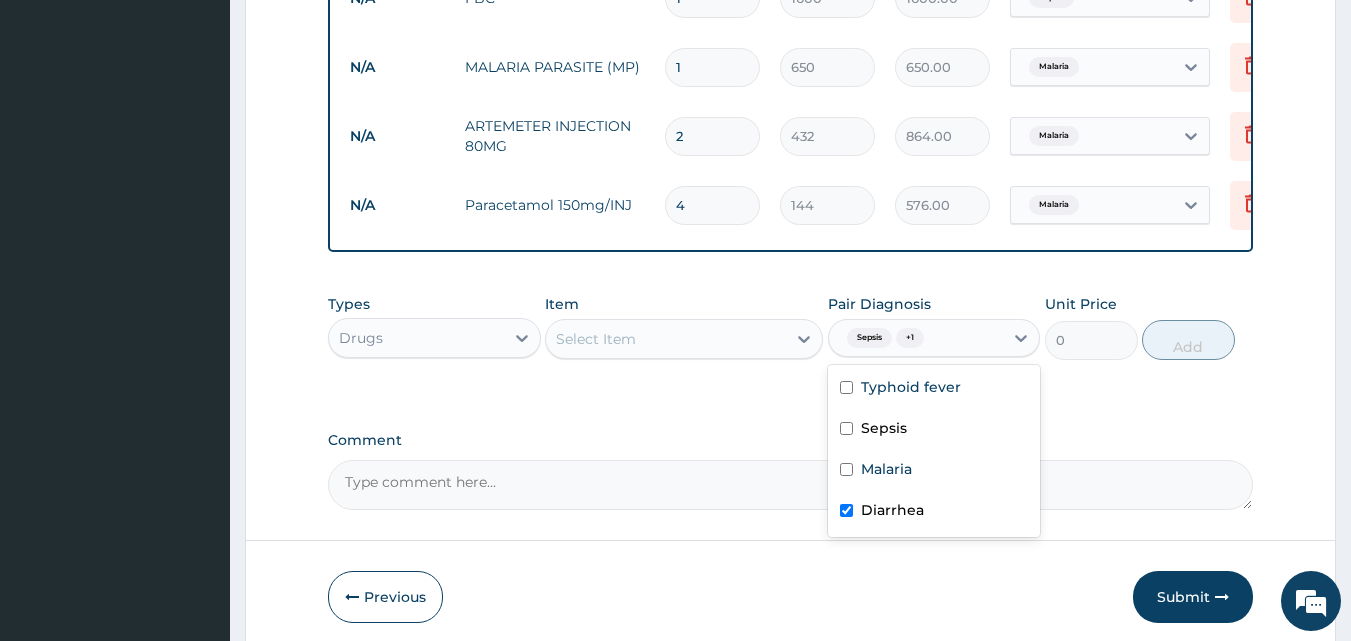 checkbox on "false" 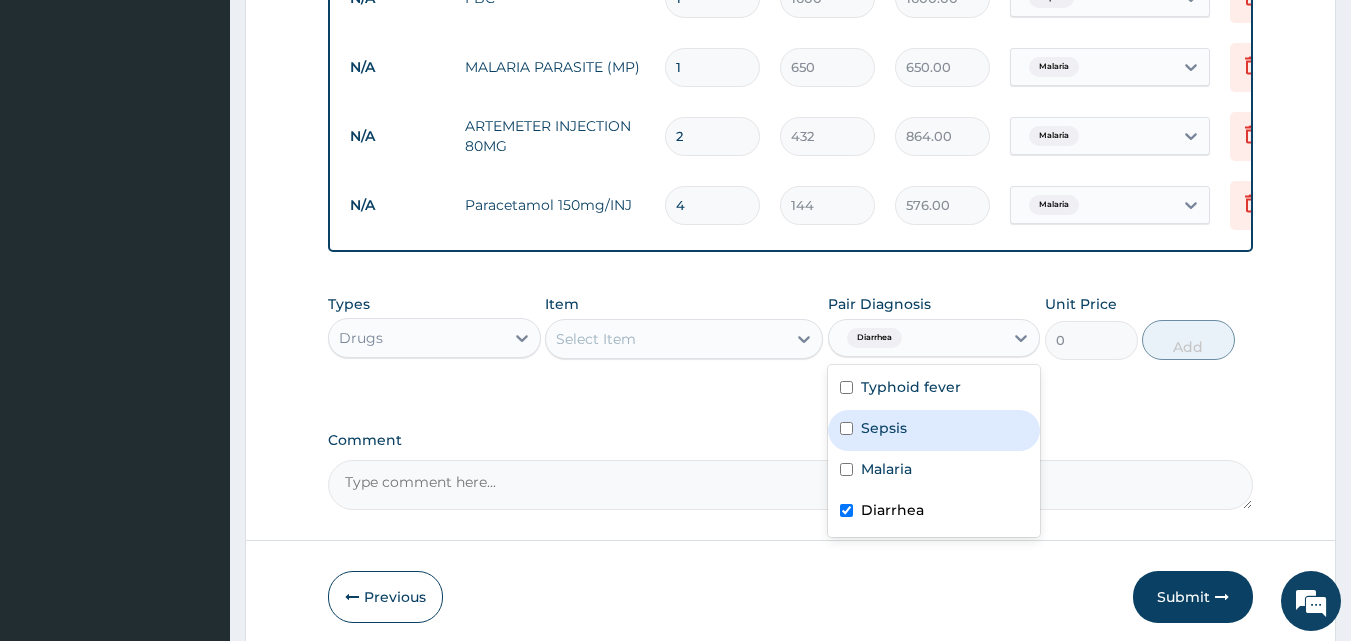 click on "Select Item" at bounding box center (666, 339) 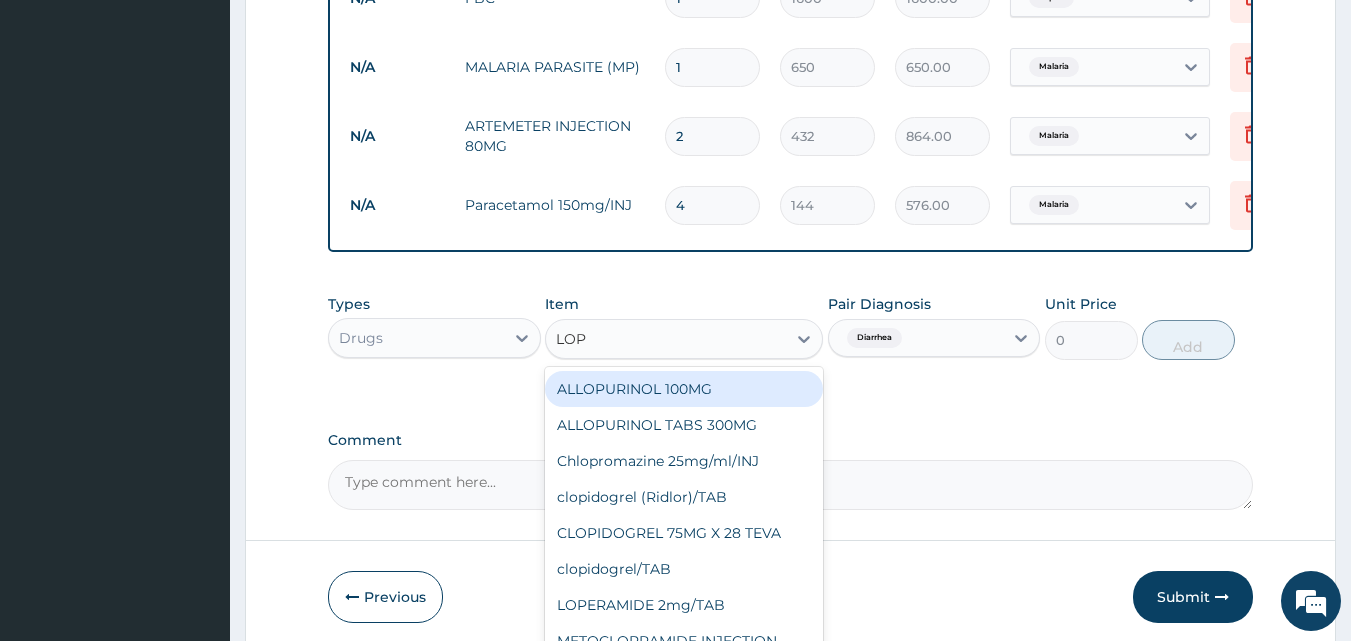 type on "LOPE" 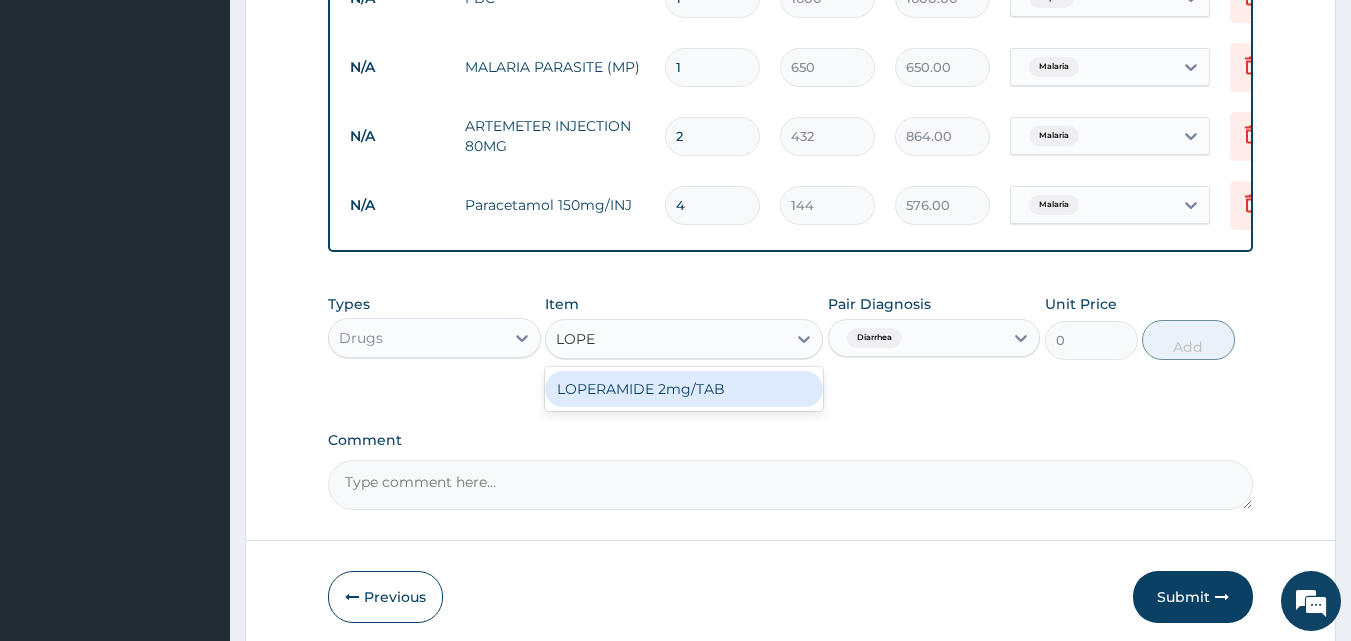 click on "LOPERAMIDE 2mg/TAB" at bounding box center [684, 389] 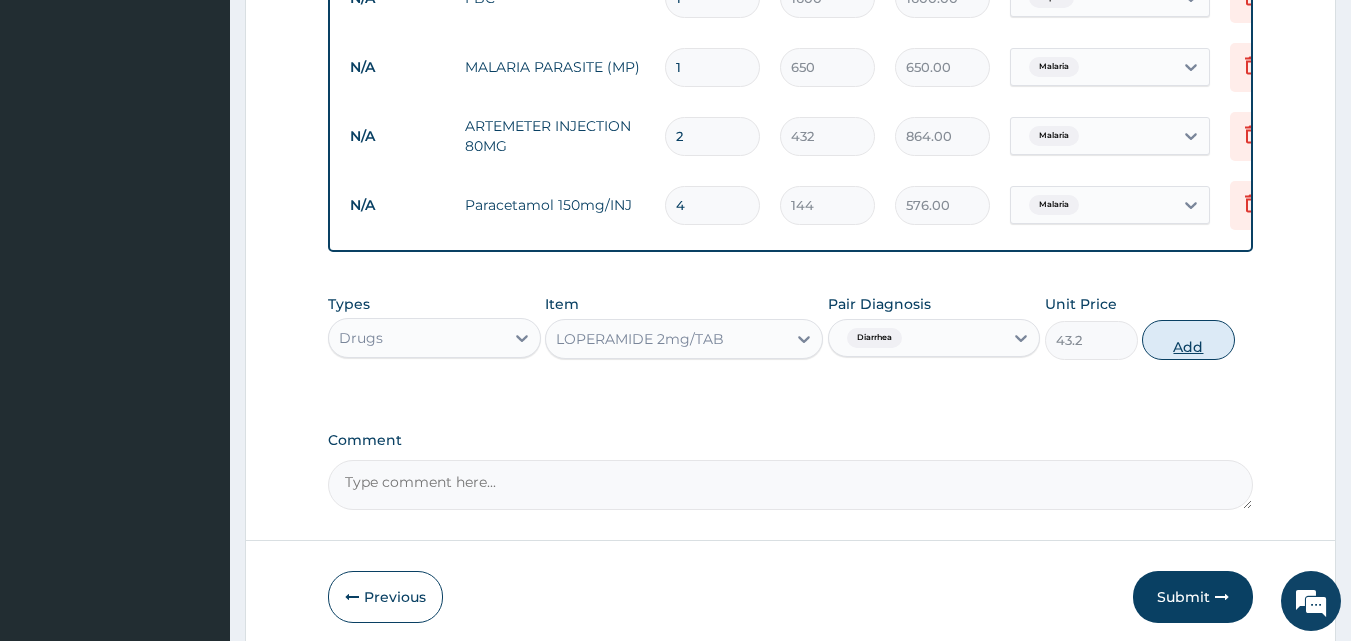 click on "Add" at bounding box center [1188, 340] 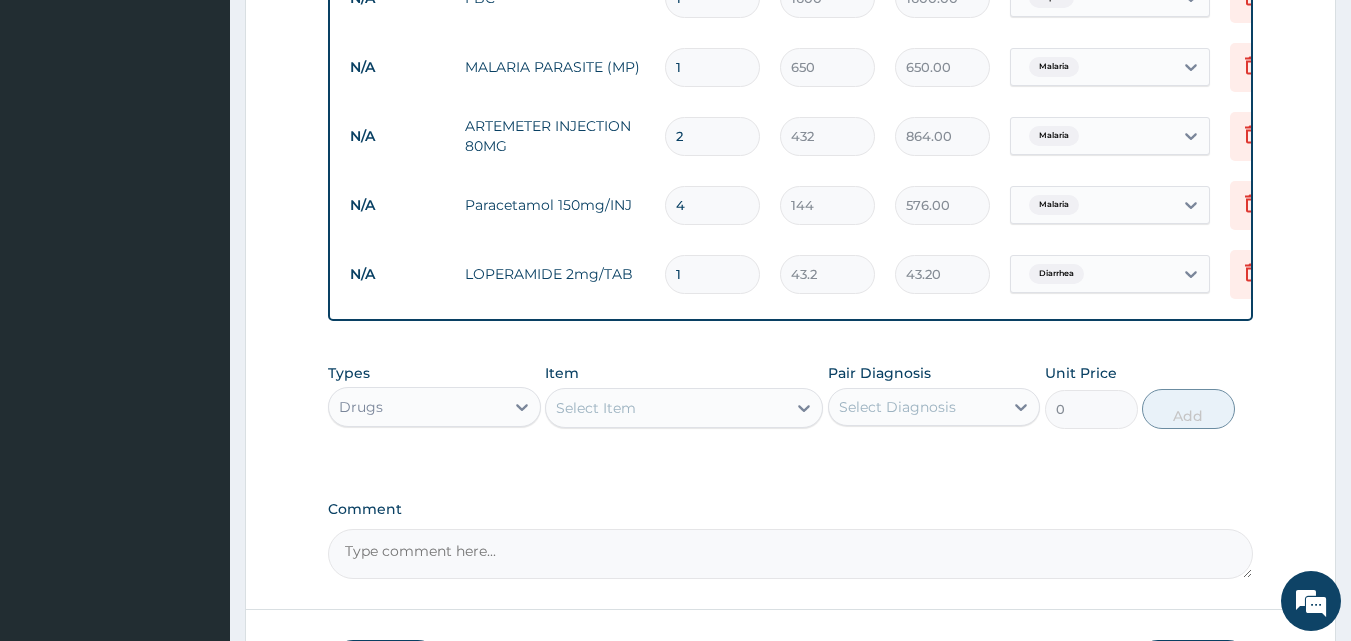 type 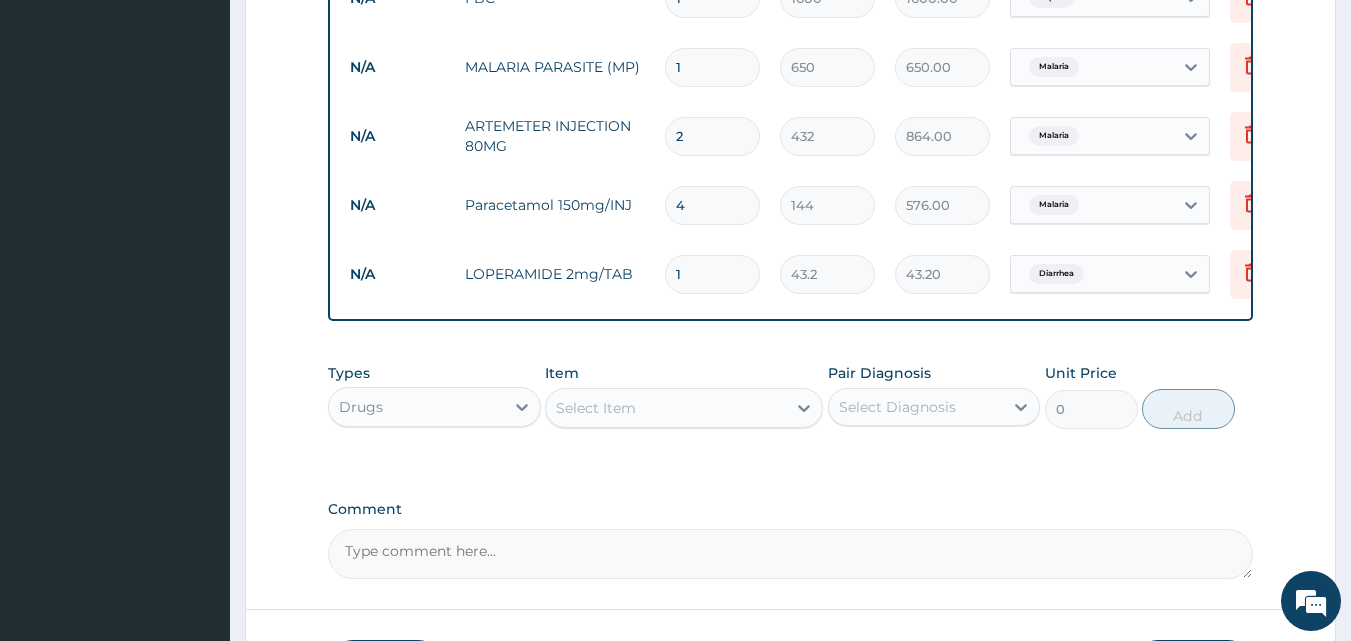 type on "0.00" 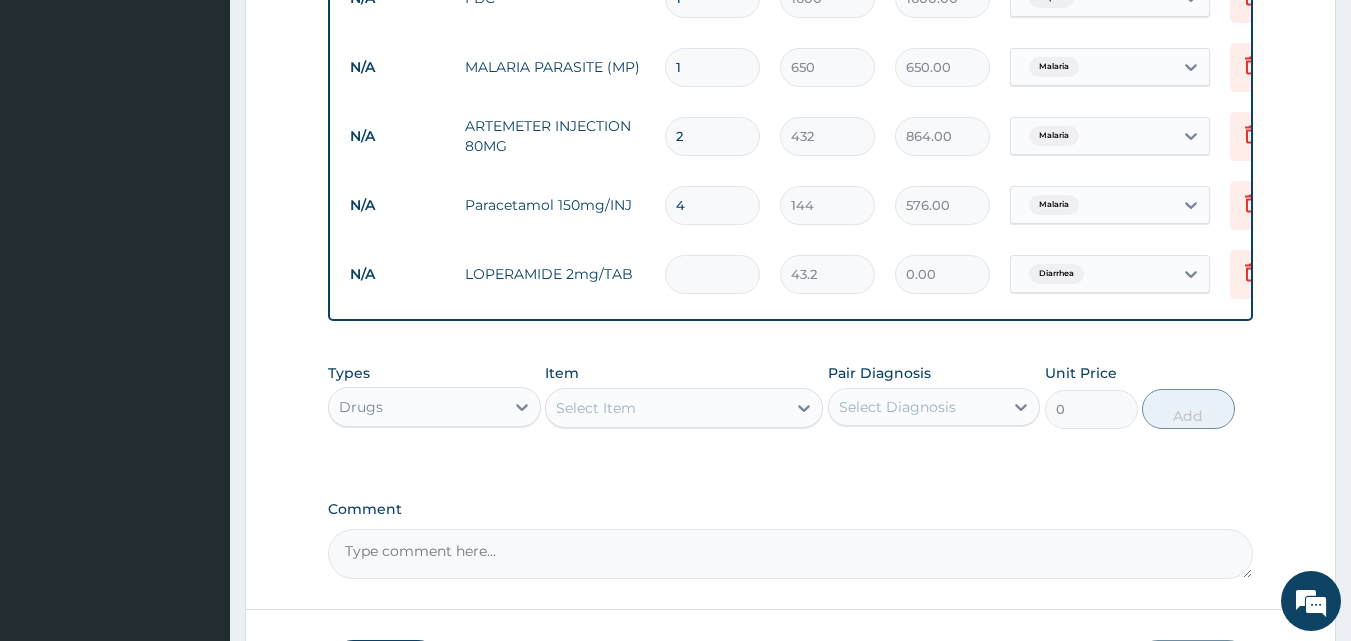 type on "1" 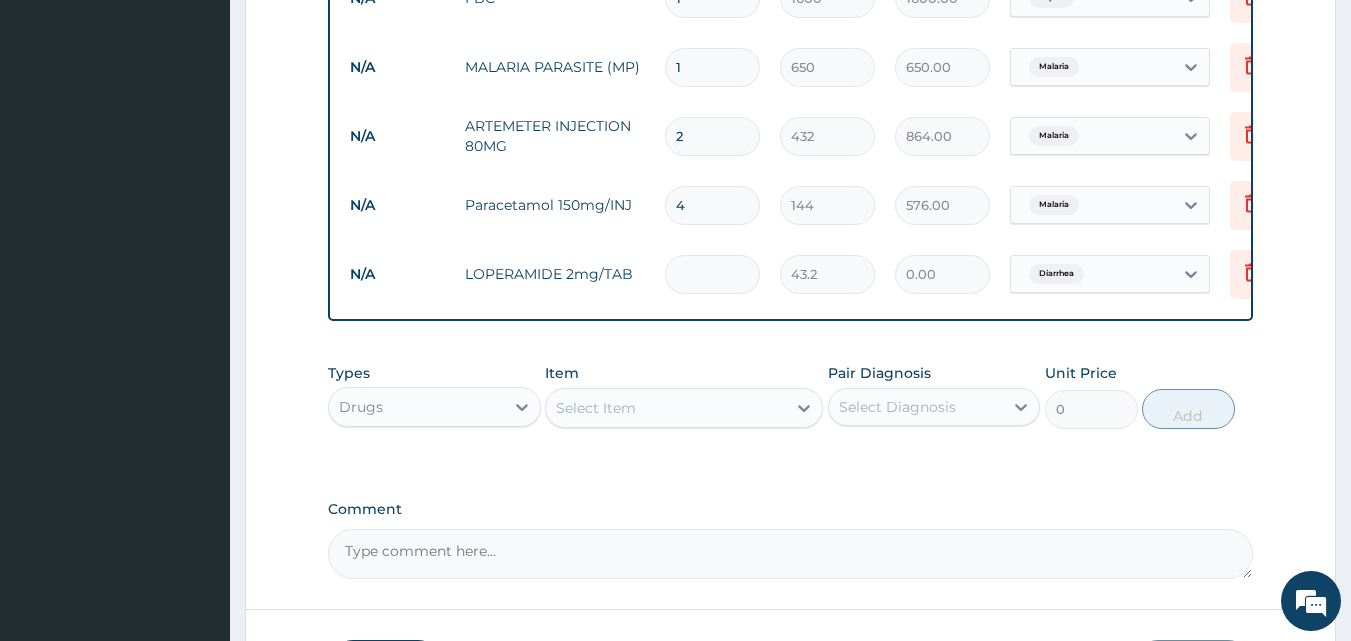 type on "43.20" 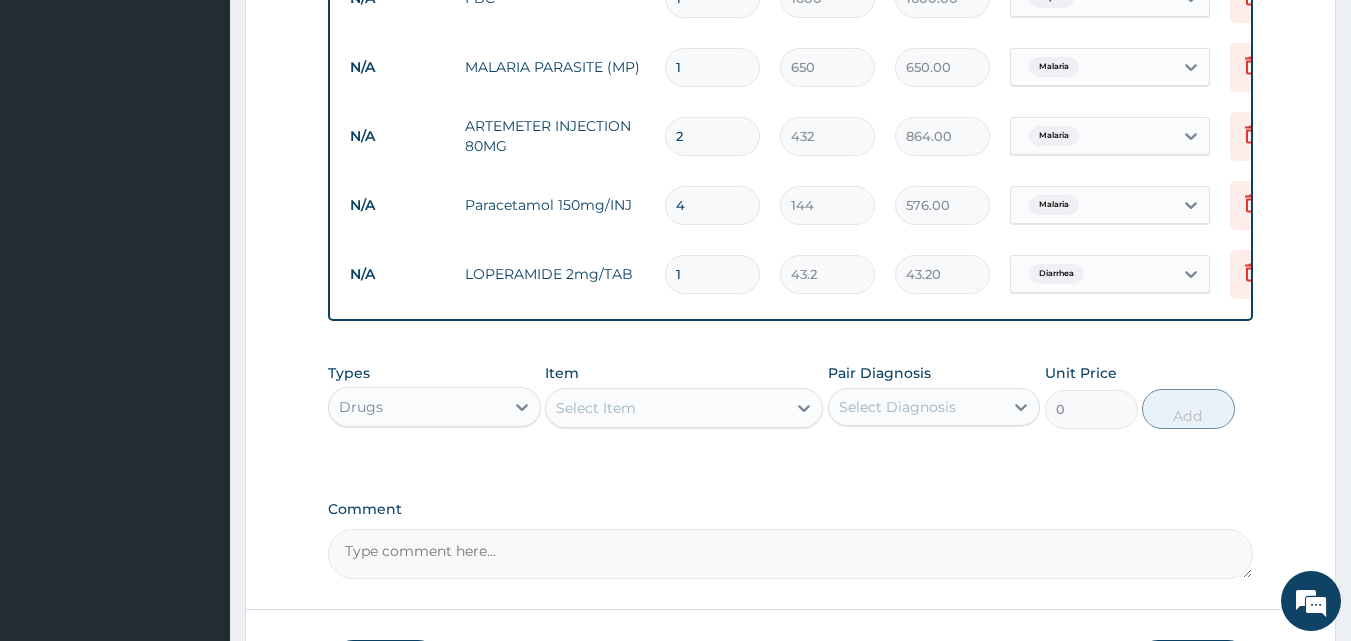 type on "10" 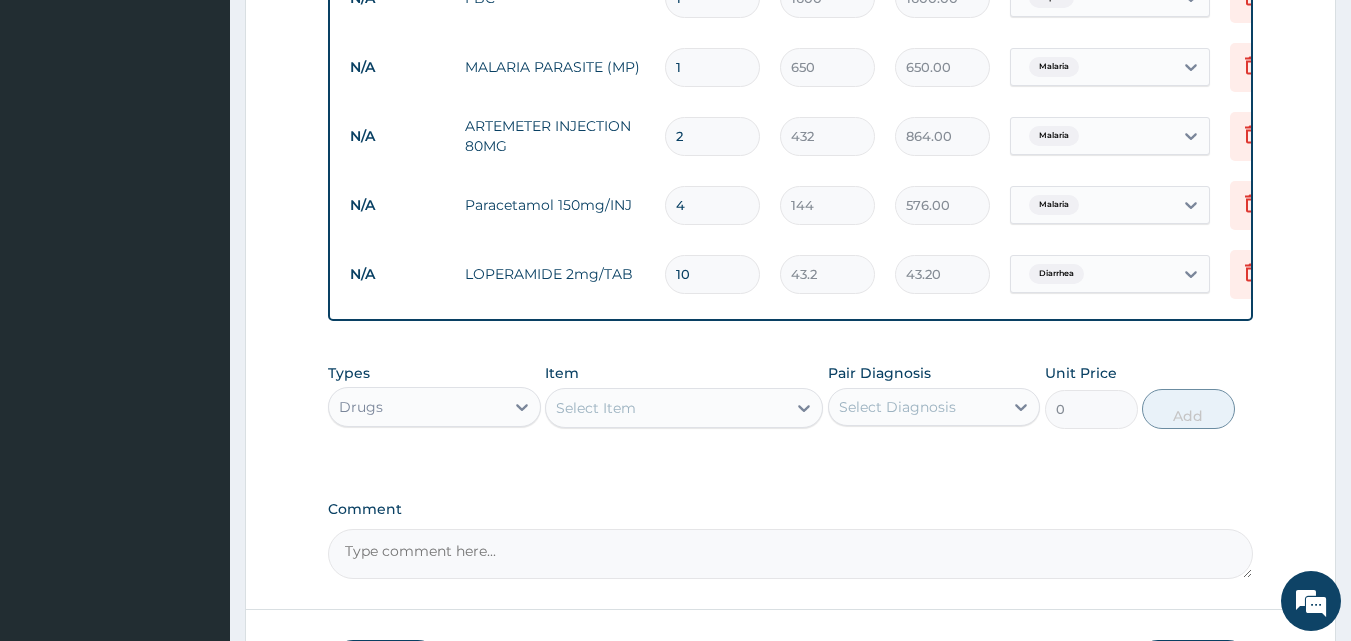 type on "432.00" 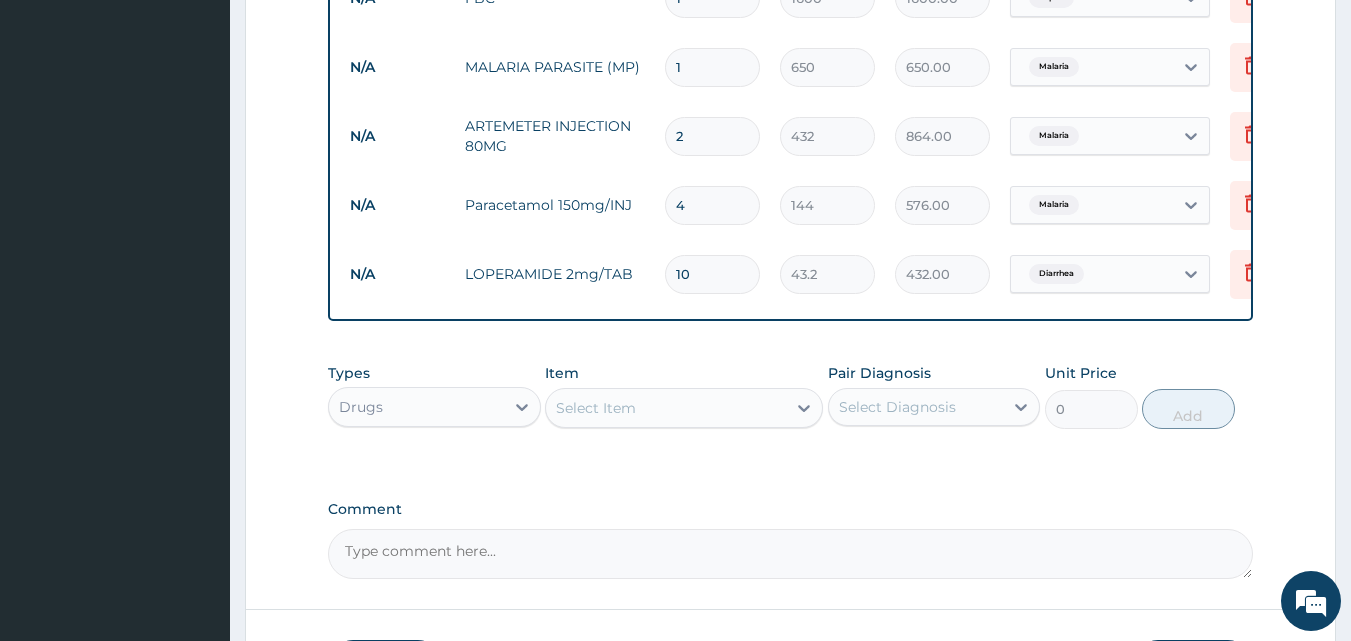 type on "10" 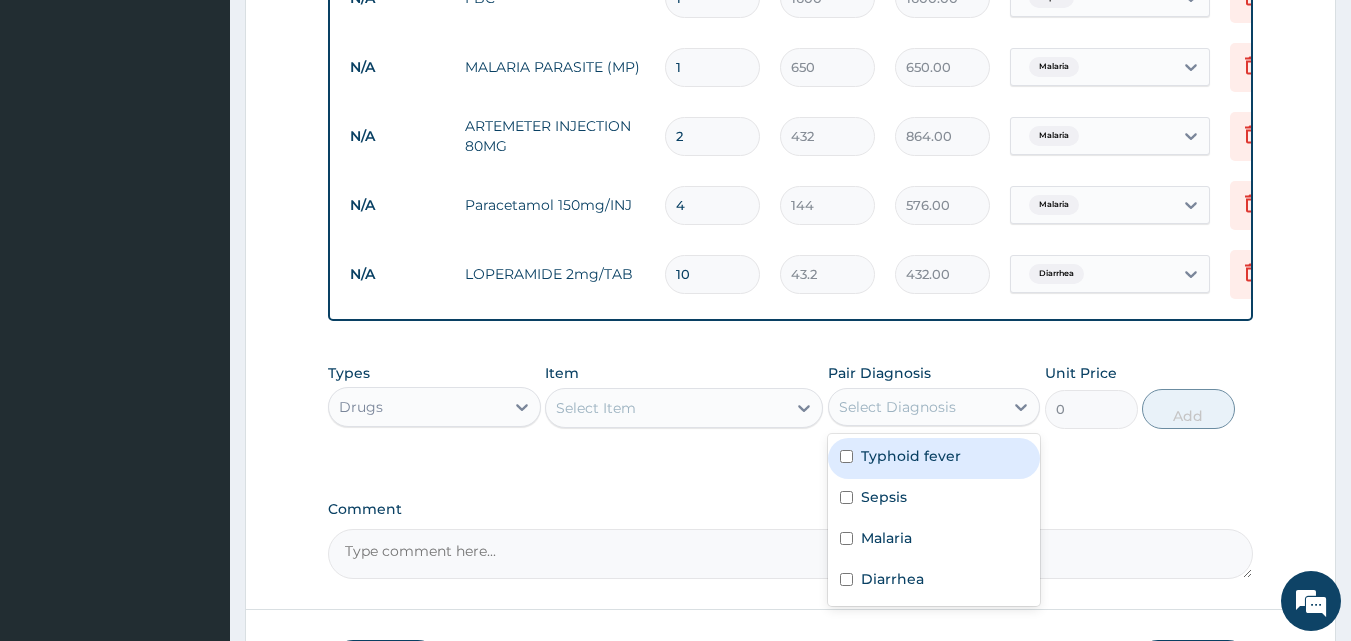 click on "Select Diagnosis" at bounding box center [897, 407] 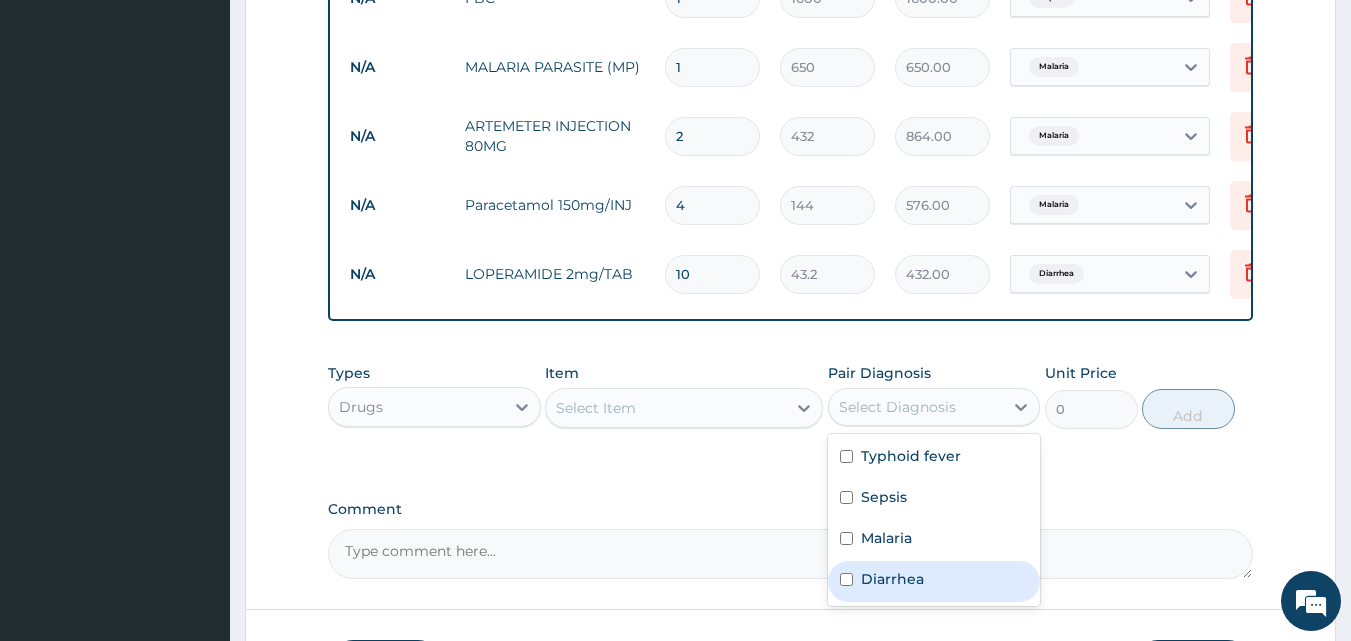 drag, startPoint x: 865, startPoint y: 588, endPoint x: 844, endPoint y: 593, distance: 21.587032 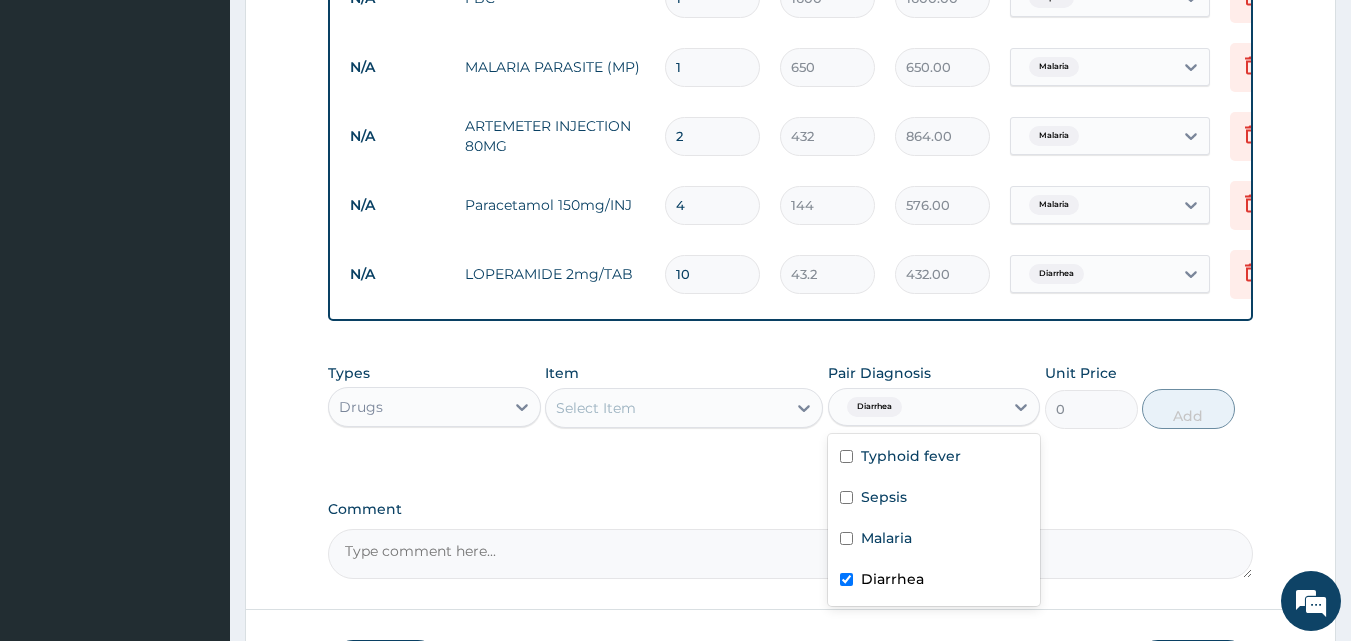 click at bounding box center [846, 579] 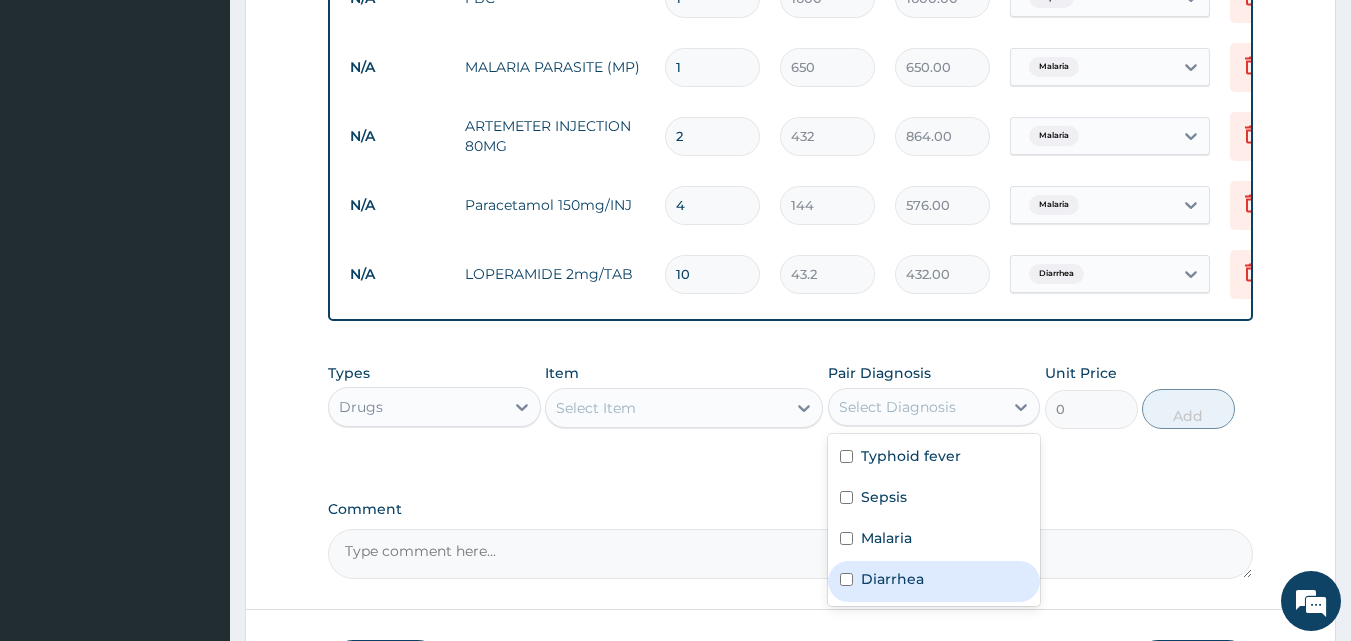 click at bounding box center (846, 579) 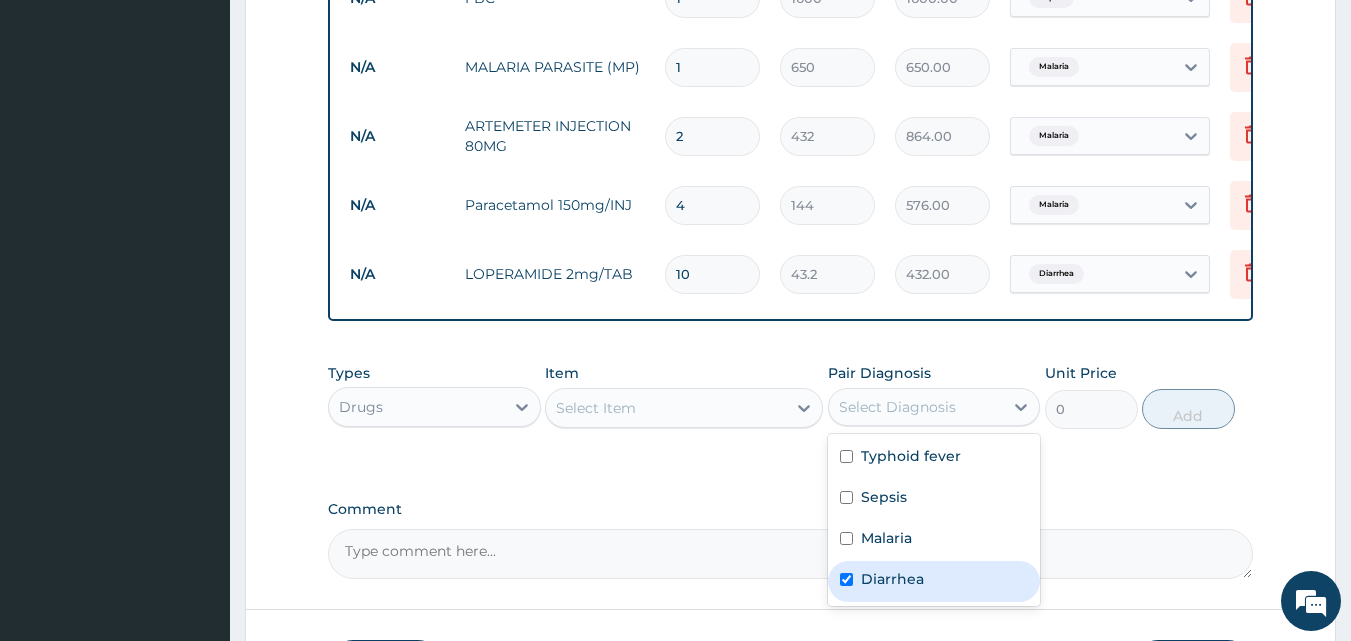 checkbox on "true" 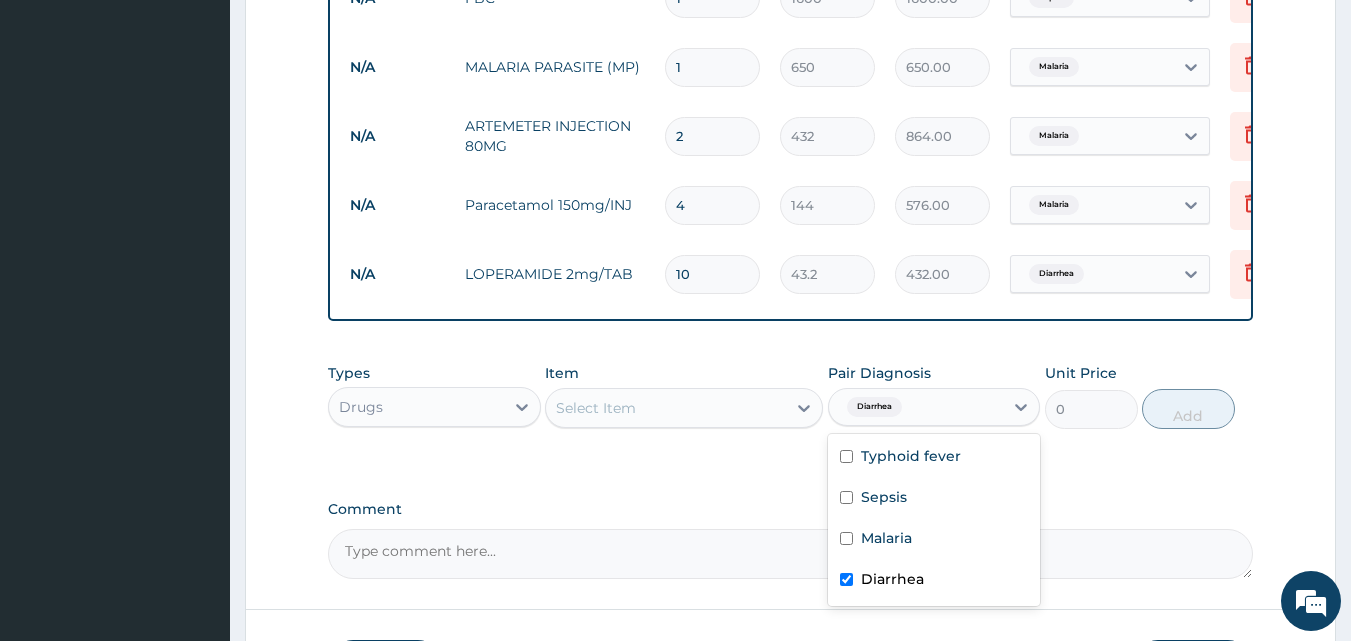 drag, startPoint x: 844, startPoint y: 593, endPoint x: 654, endPoint y: 448, distance: 239.00836 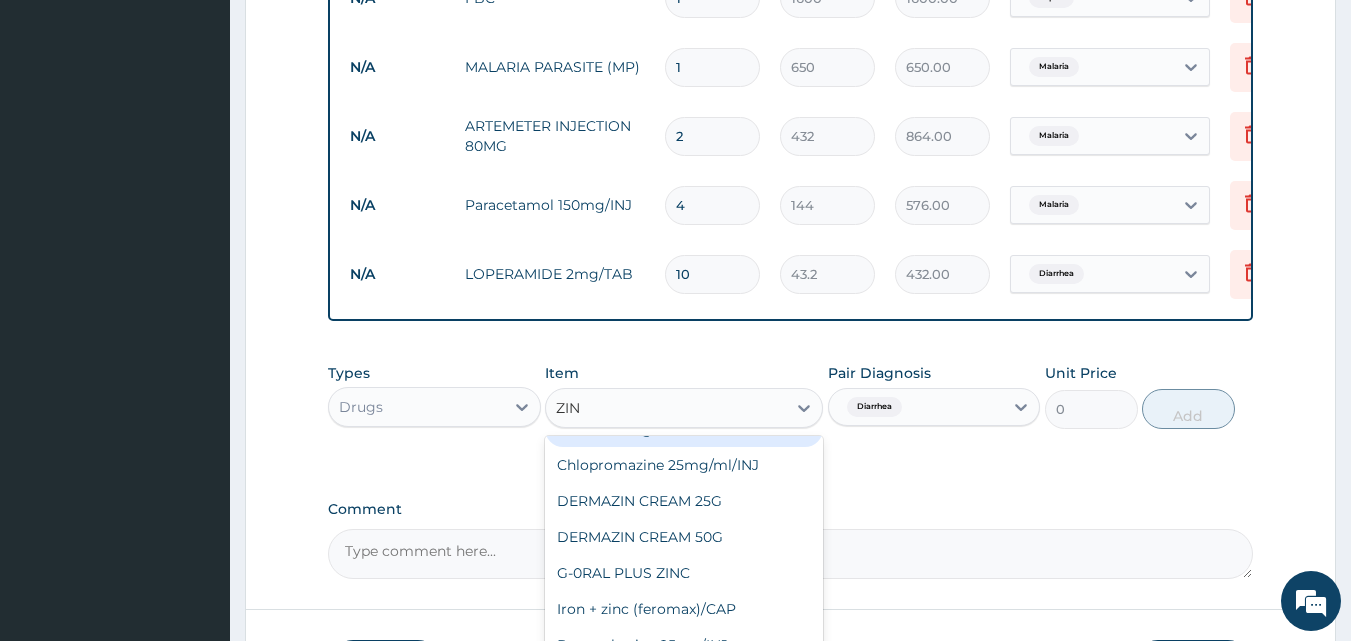 scroll, scrollTop: 113, scrollLeft: 0, axis: vertical 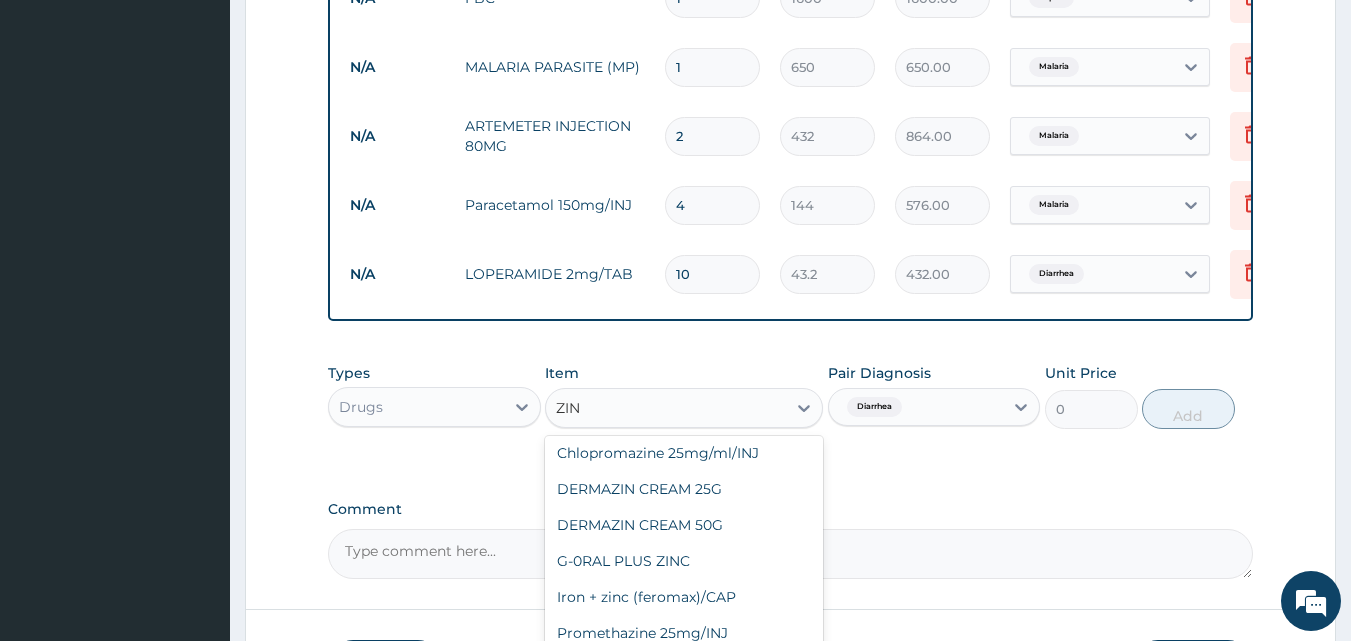 type on "ZINC" 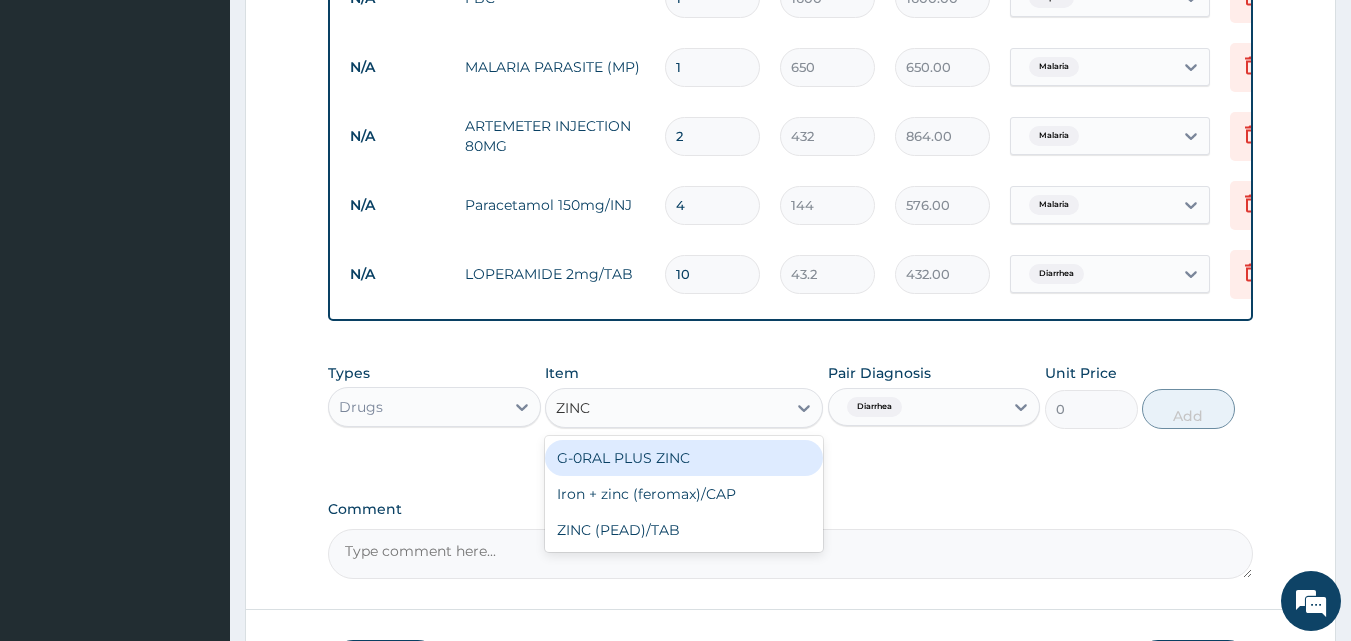 scroll, scrollTop: 0, scrollLeft: 0, axis: both 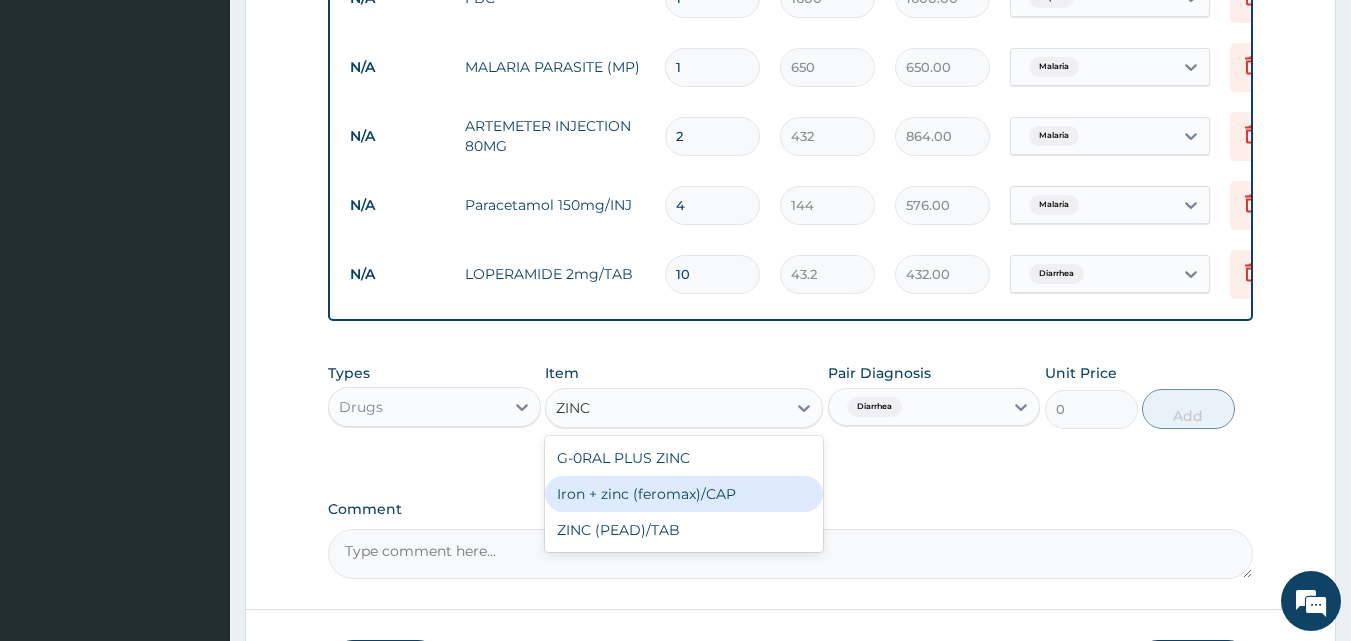 click on "Iron + zinc (feromax)/CAP" at bounding box center (684, 494) 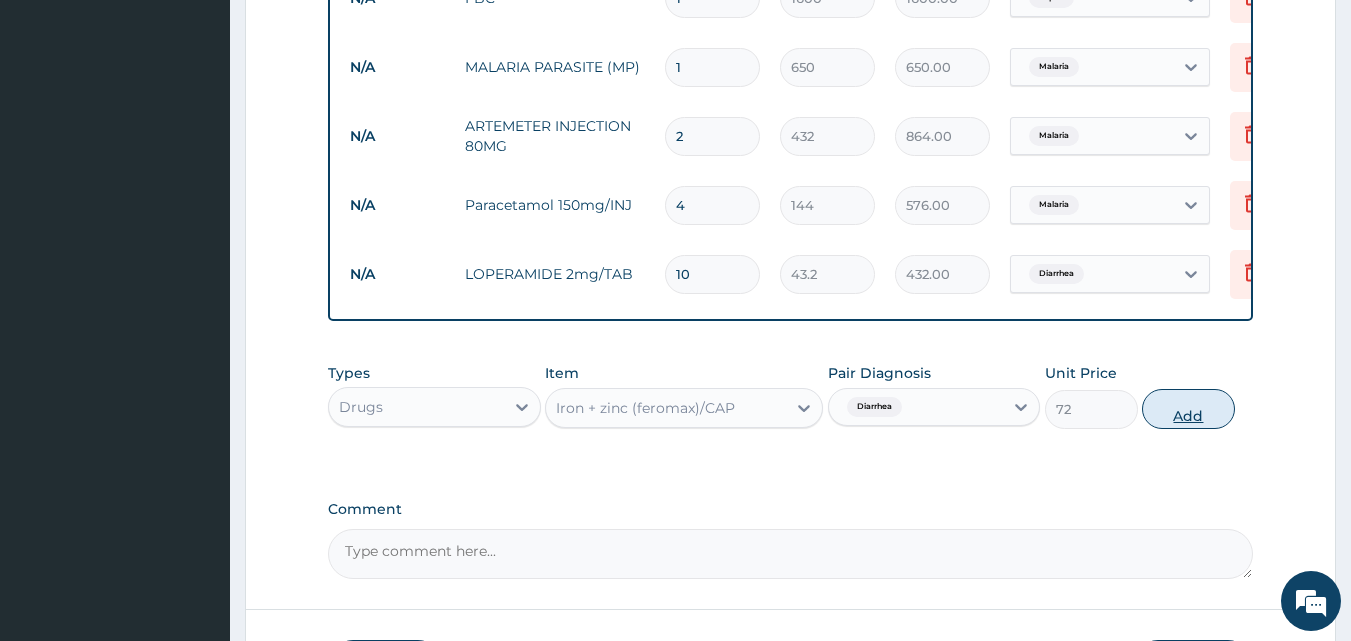 click on "Add" at bounding box center (1188, 409) 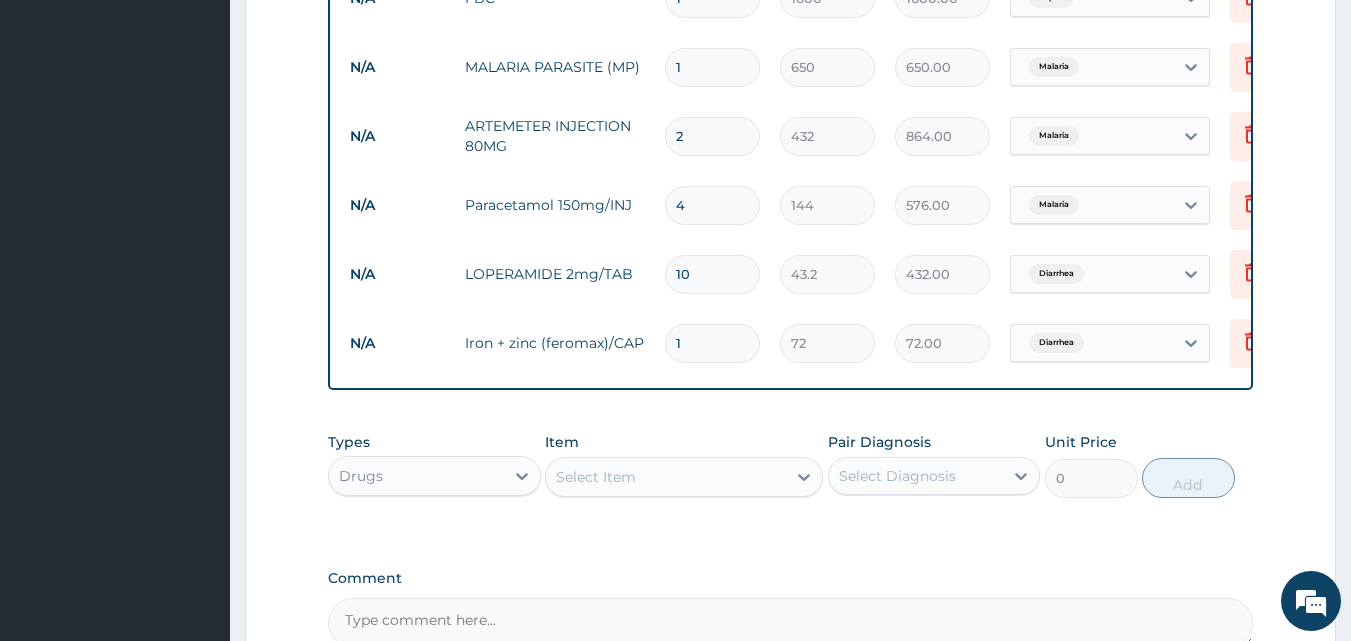 type 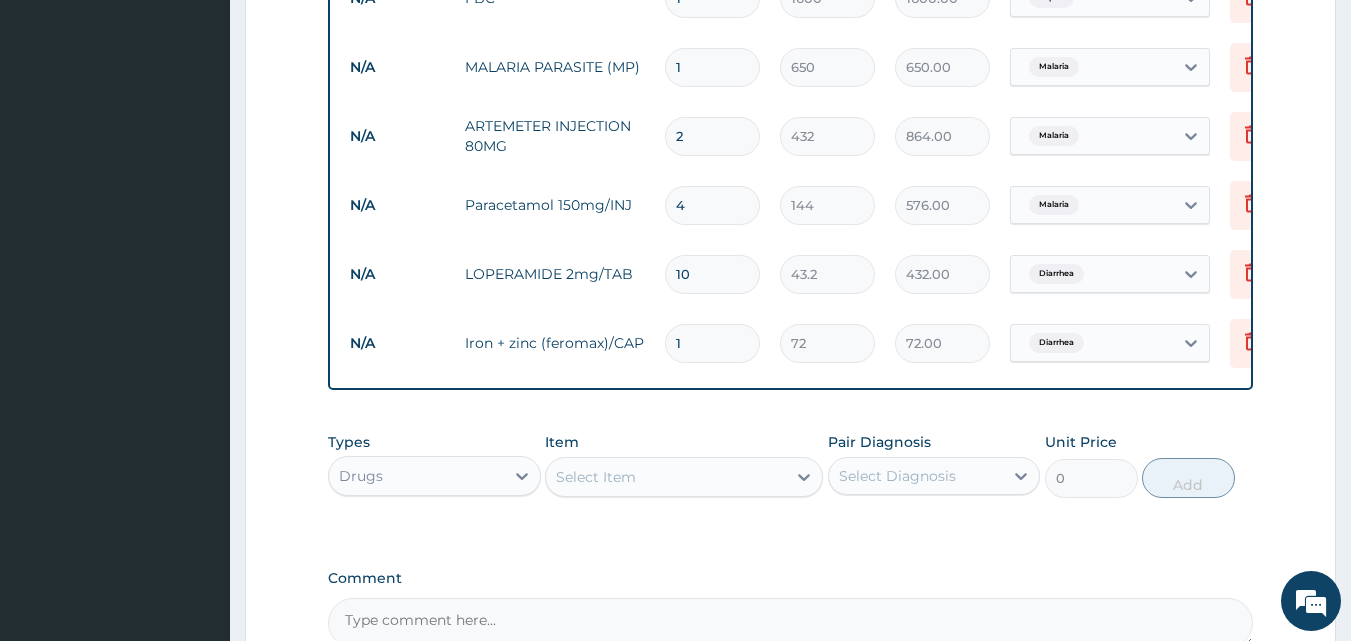 type on "0.00" 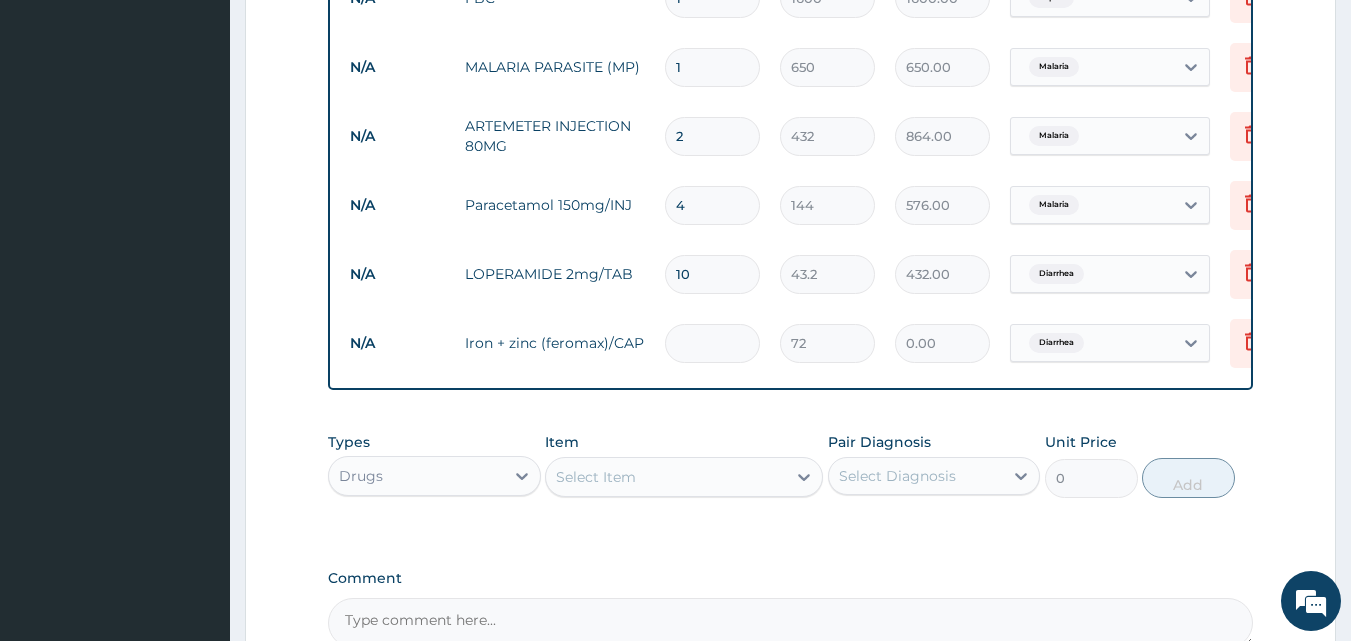 type on "3" 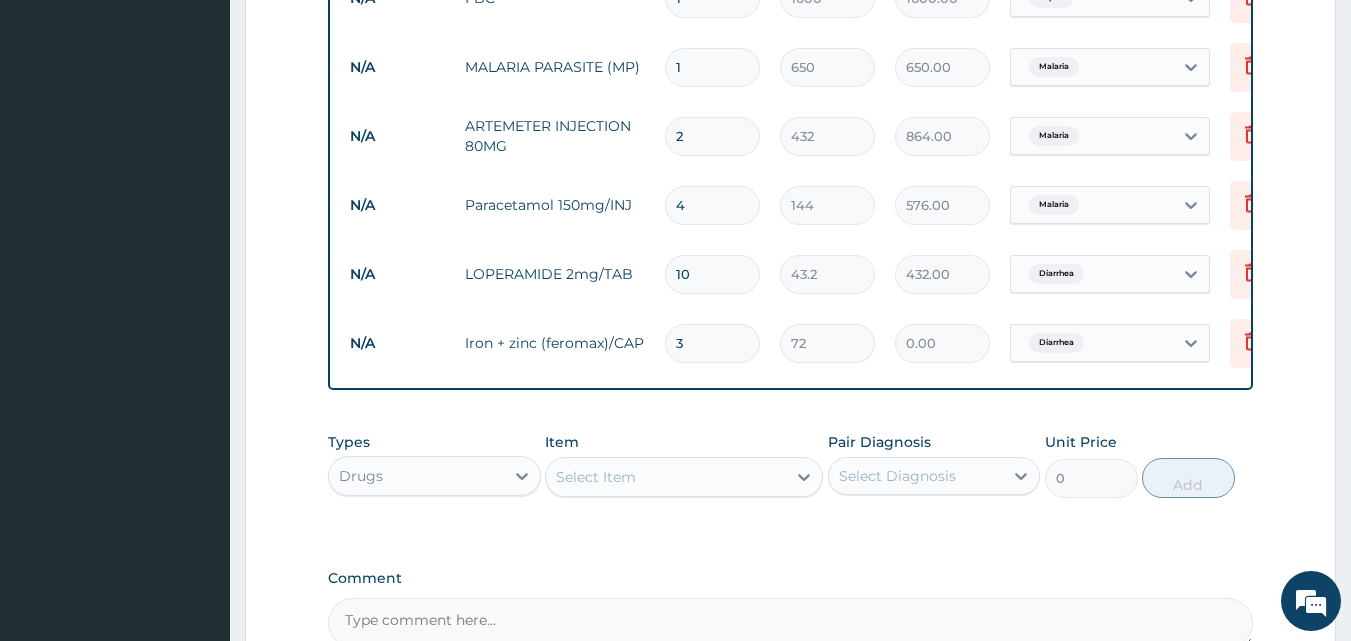 type on "216.00" 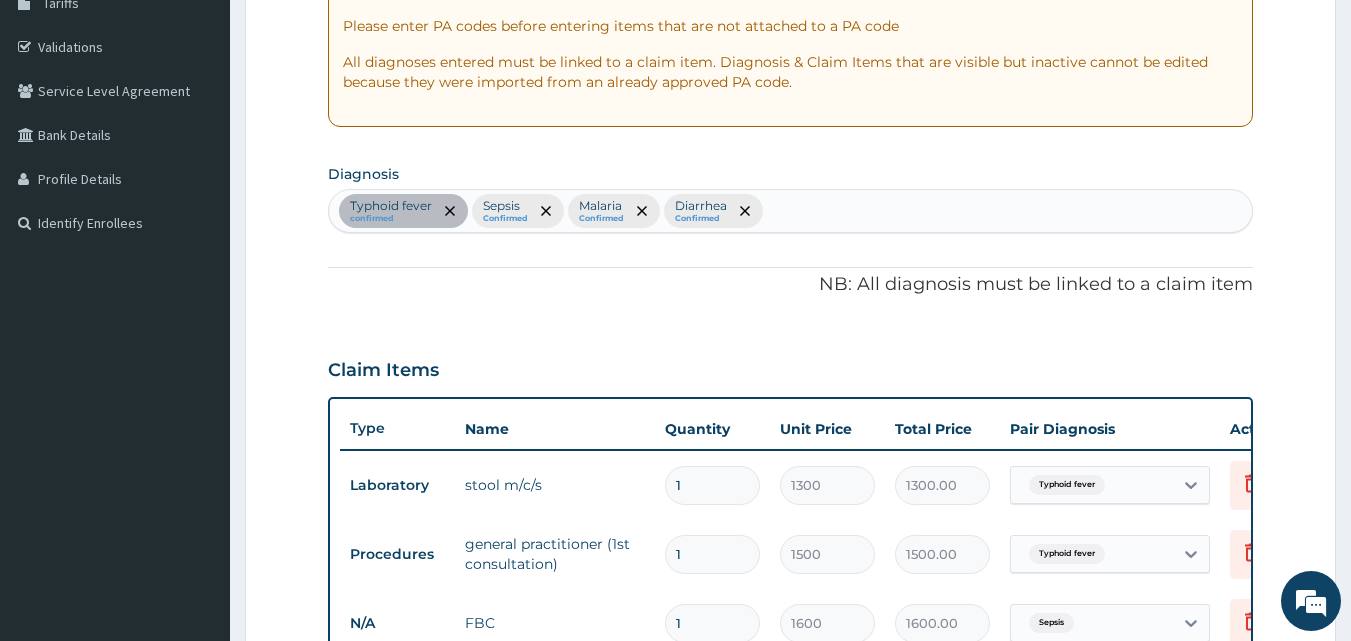scroll, scrollTop: 311, scrollLeft: 0, axis: vertical 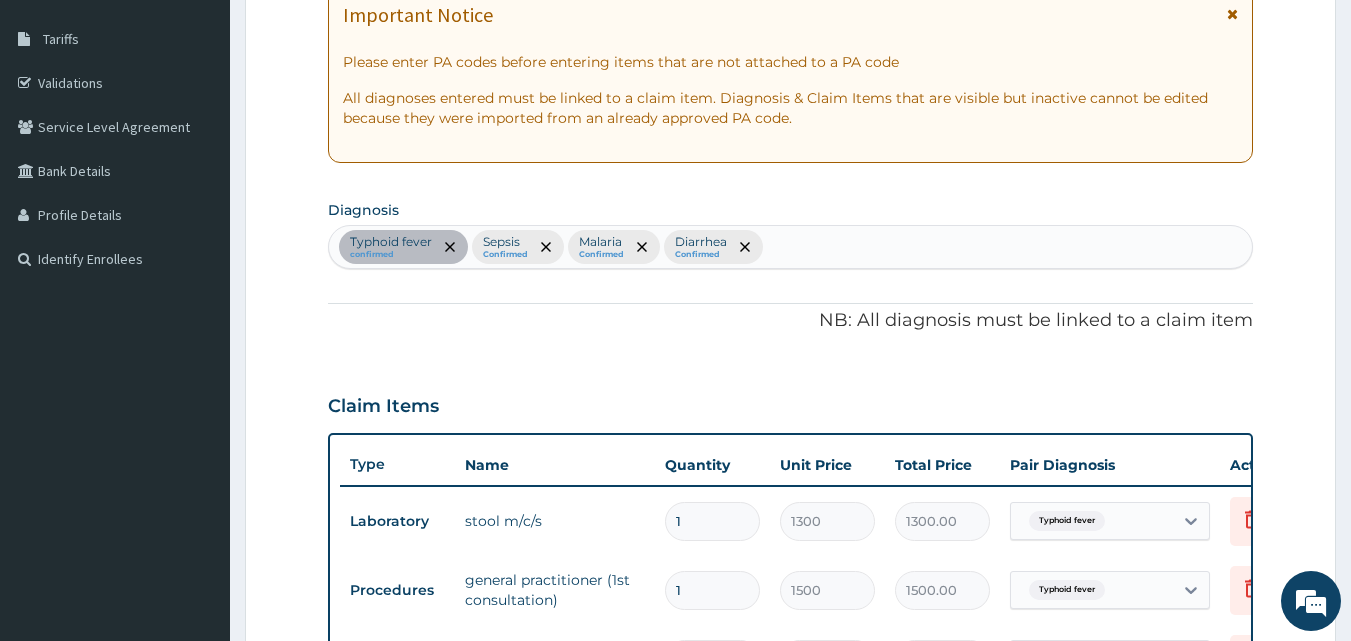 type on "3" 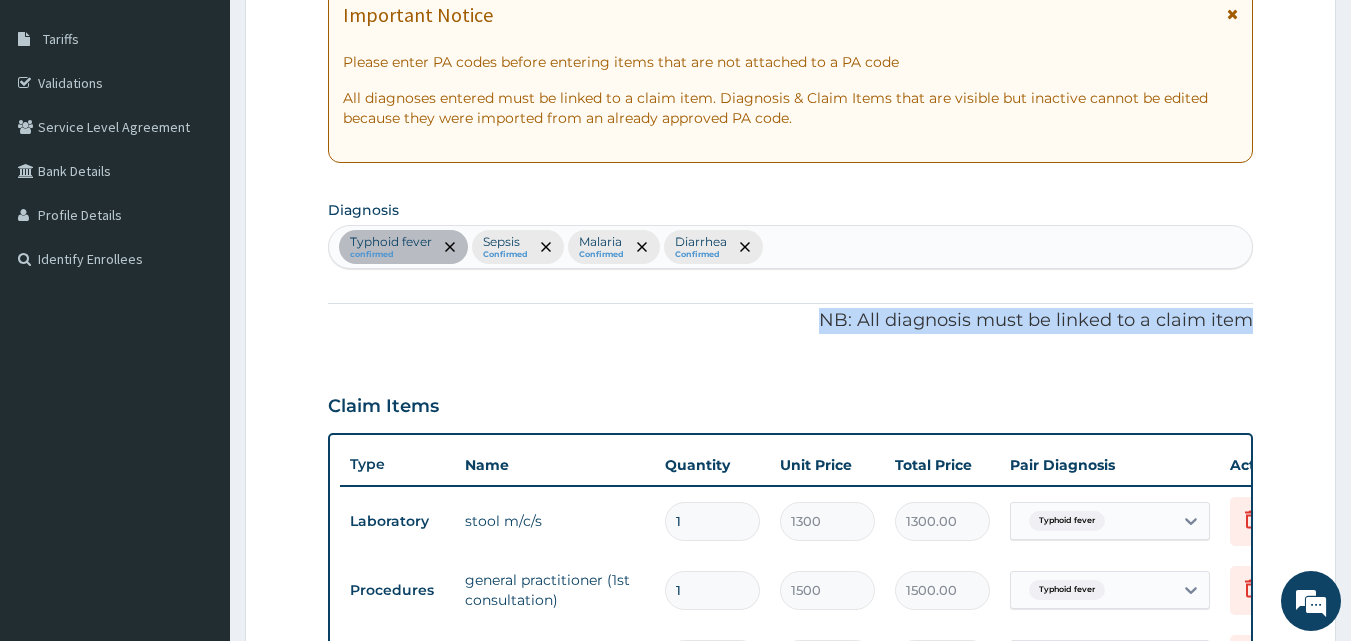 drag, startPoint x: 1348, startPoint y: 256, endPoint x: 1340, endPoint y: 324, distance: 68.46897 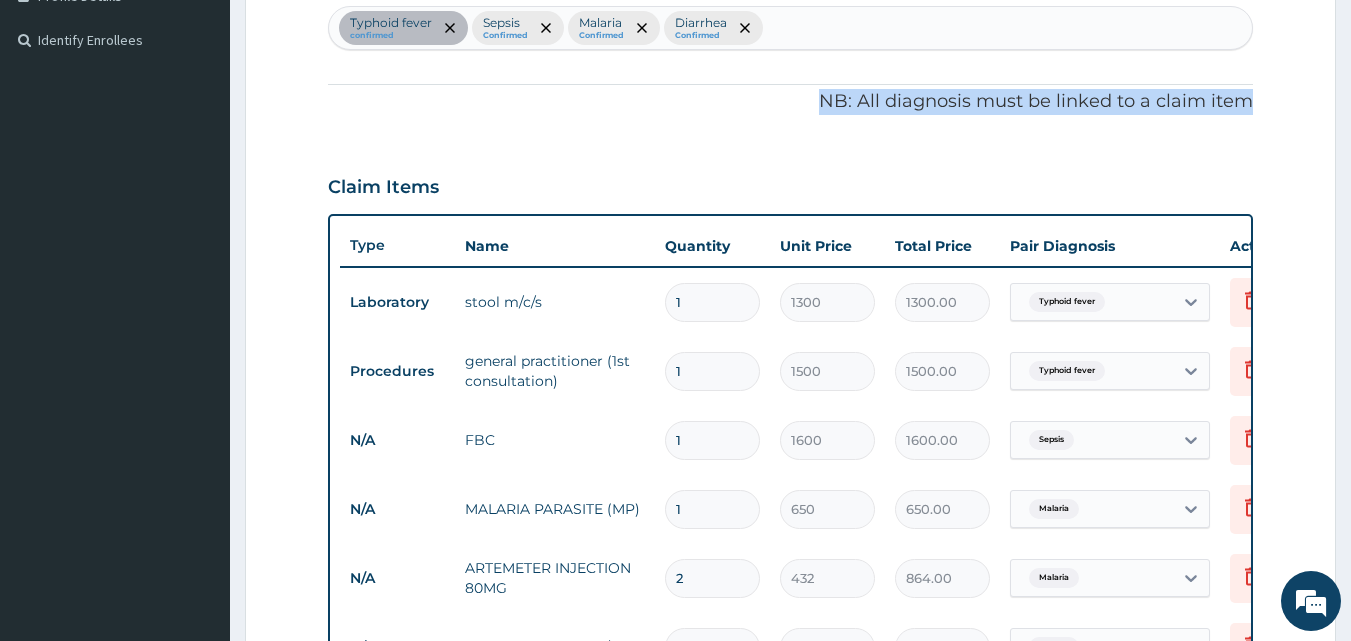 scroll, scrollTop: 539, scrollLeft: 0, axis: vertical 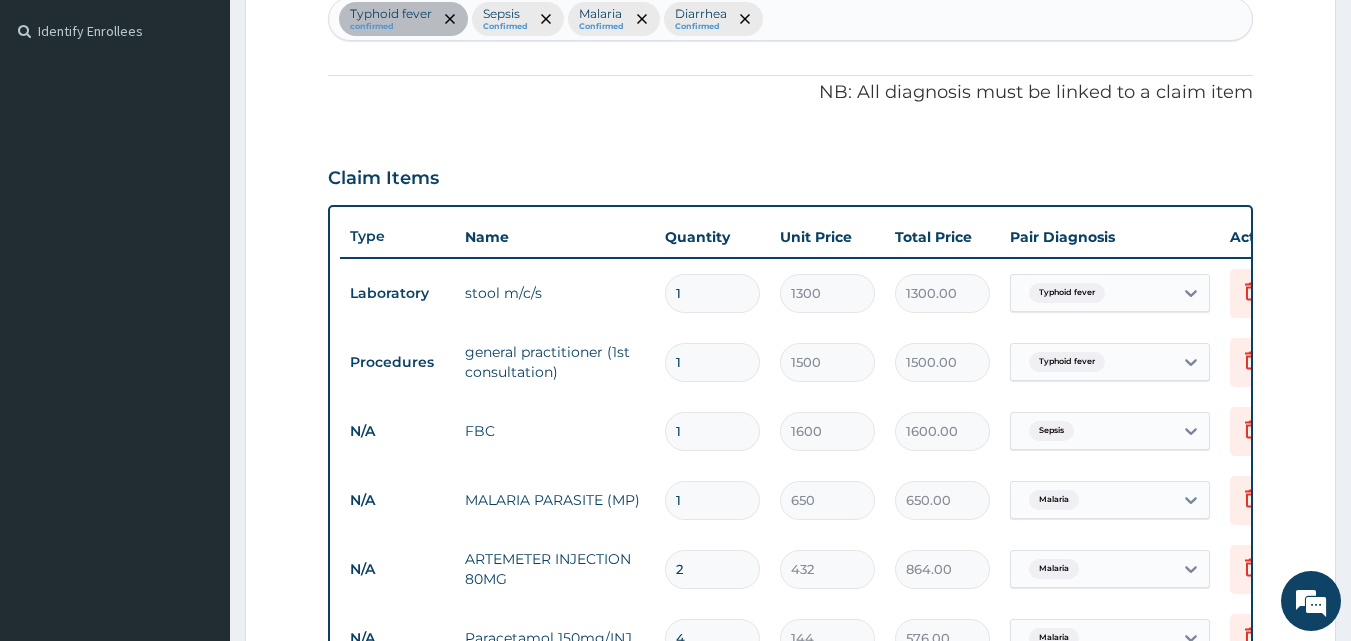 click on "Typhoid fever" at bounding box center [1067, 362] 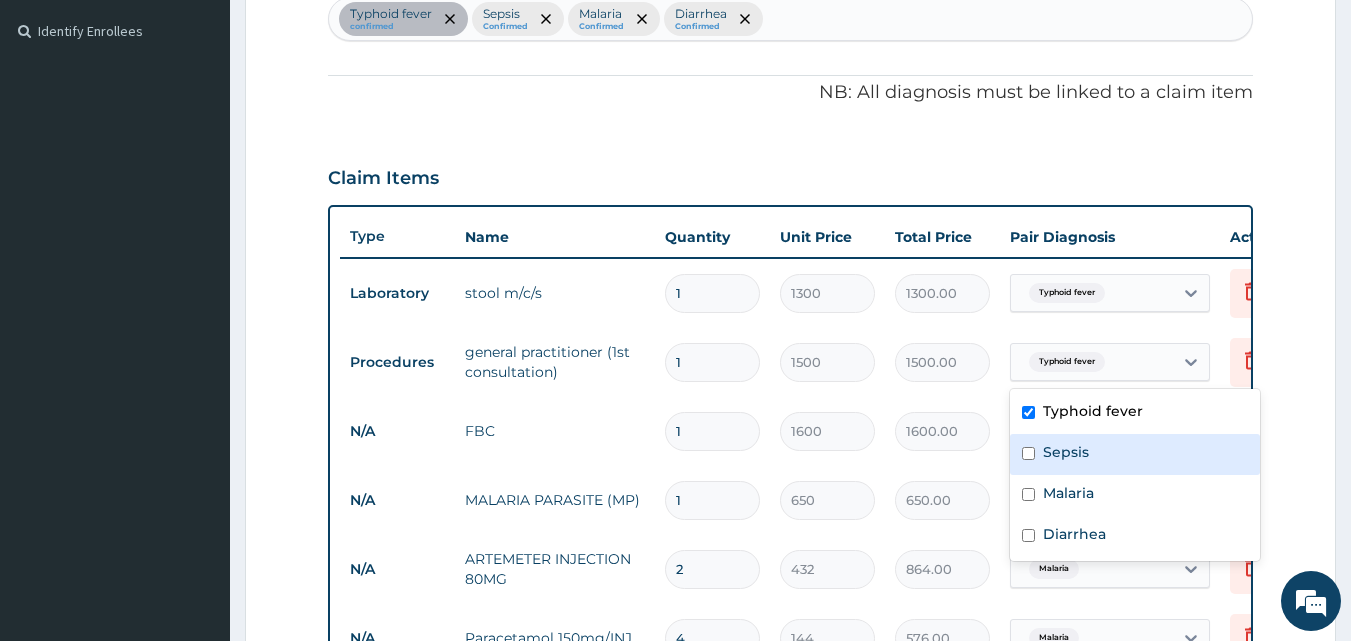 click at bounding box center [1028, 453] 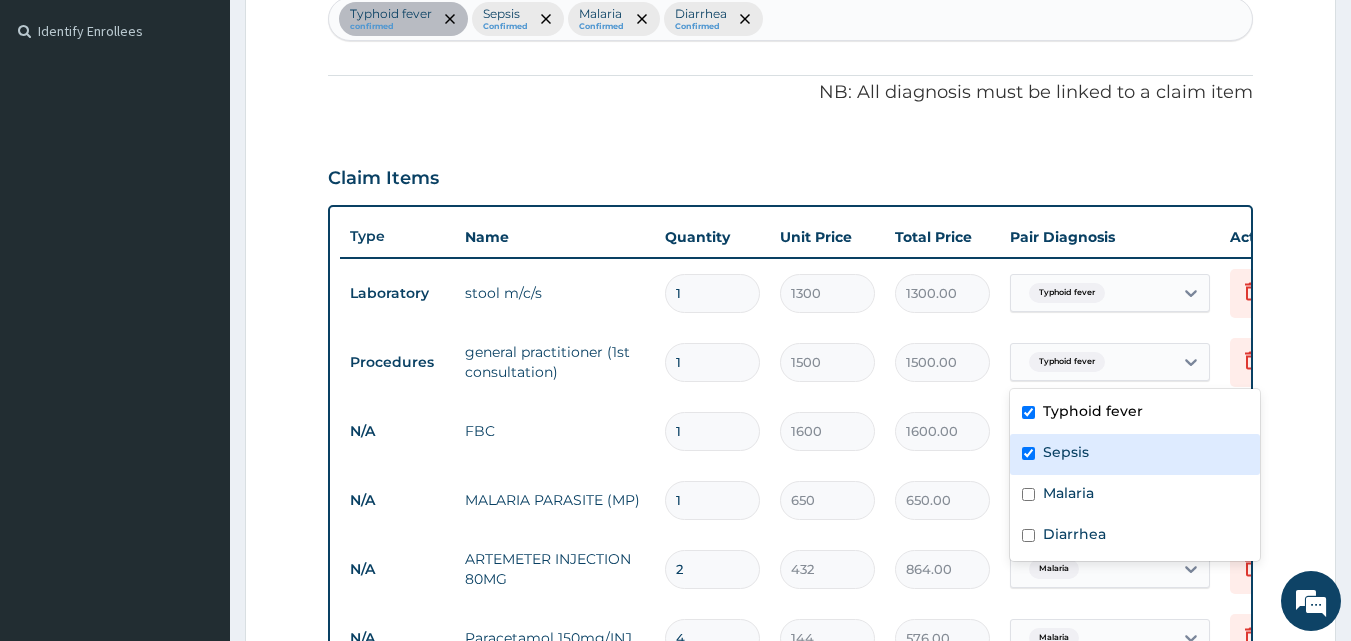 checkbox on "true" 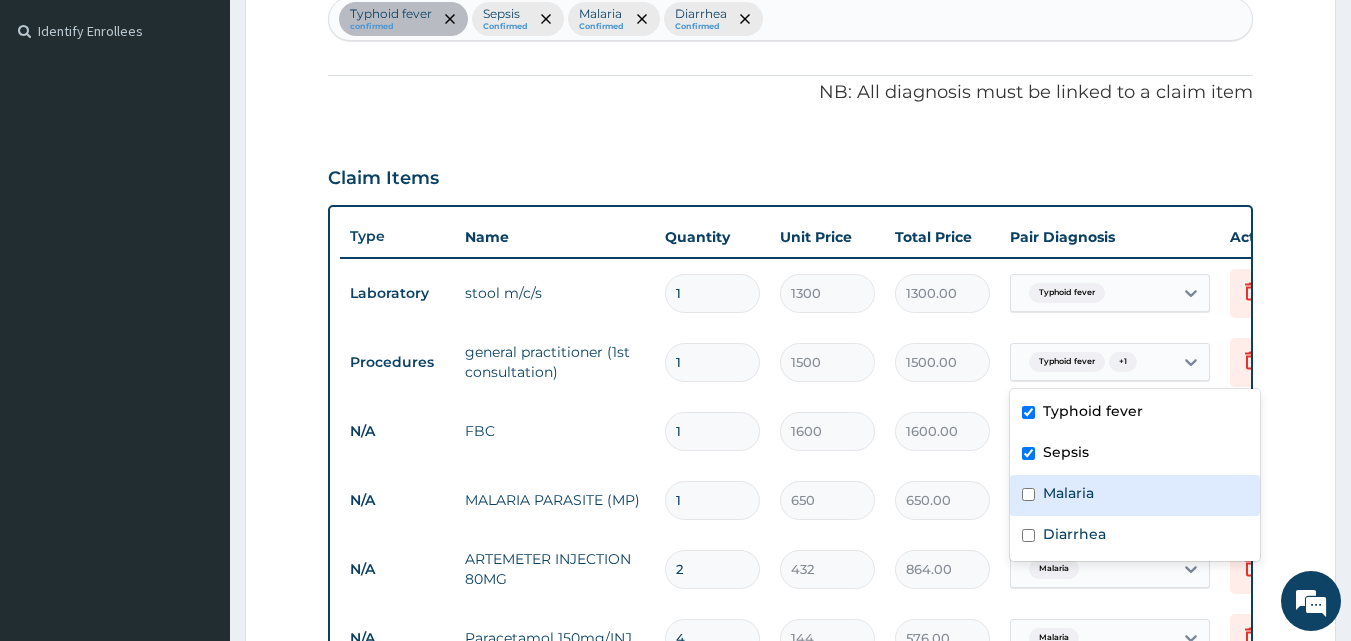click at bounding box center (1028, 494) 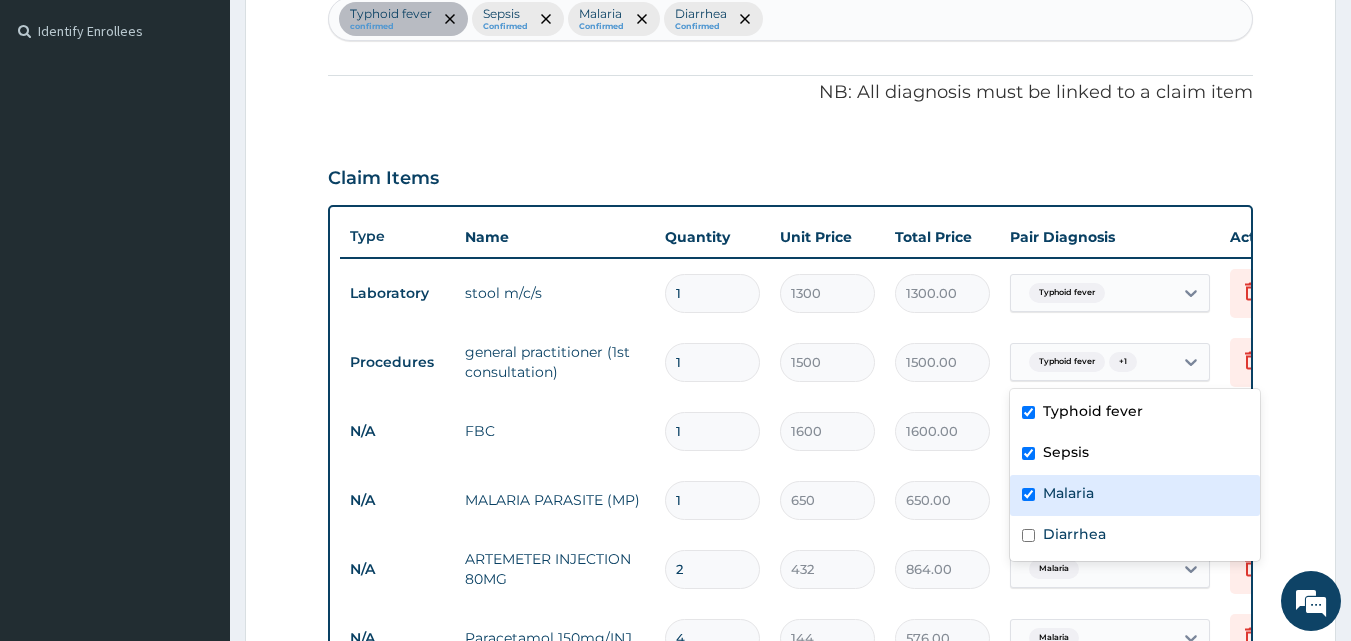 checkbox on "true" 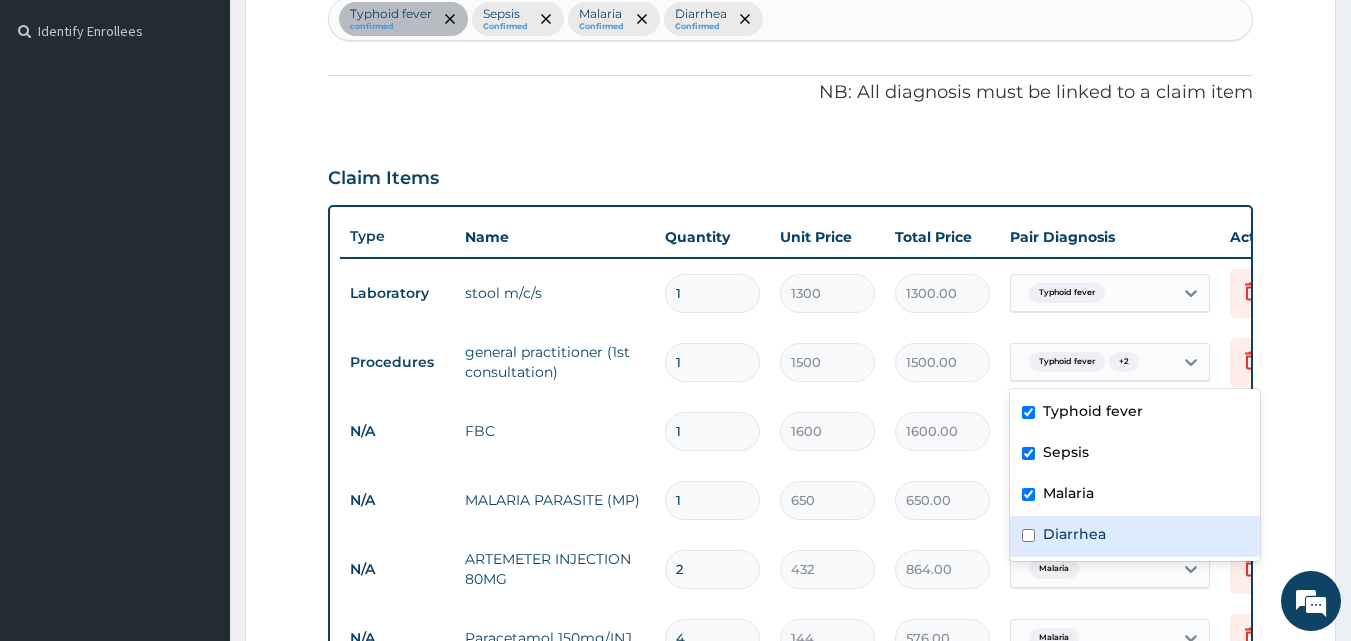 click at bounding box center (1028, 535) 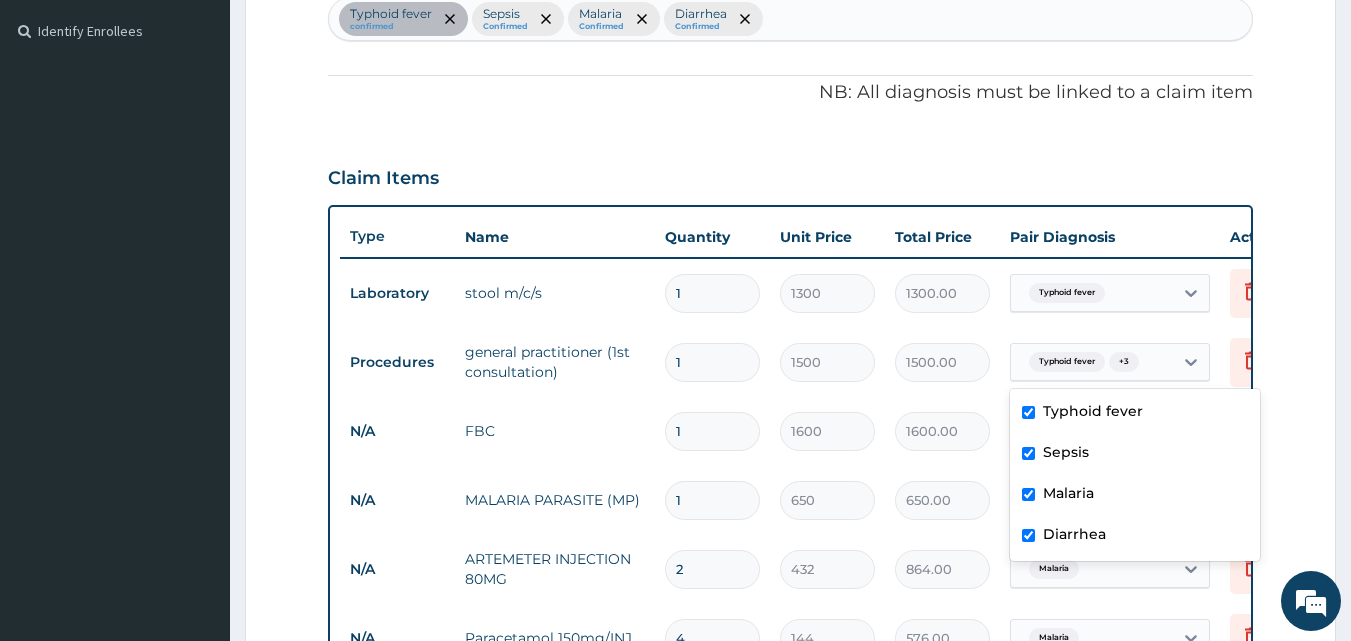 click at bounding box center [1028, 535] 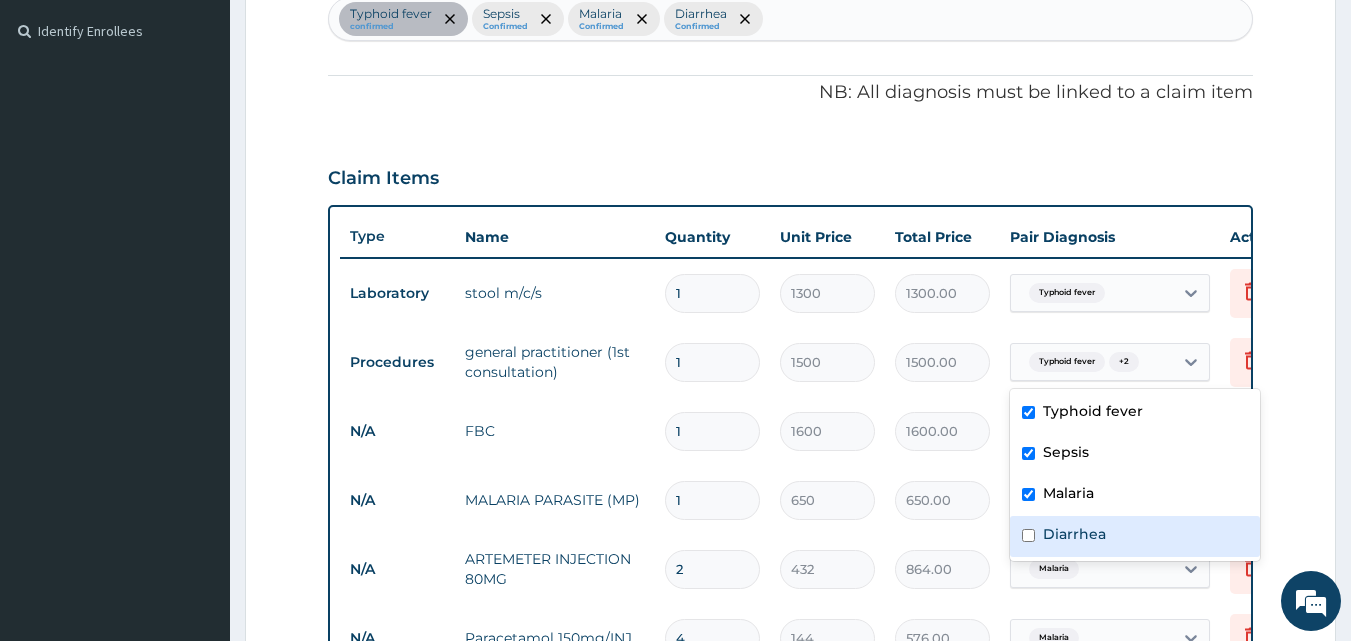 click at bounding box center [1028, 535] 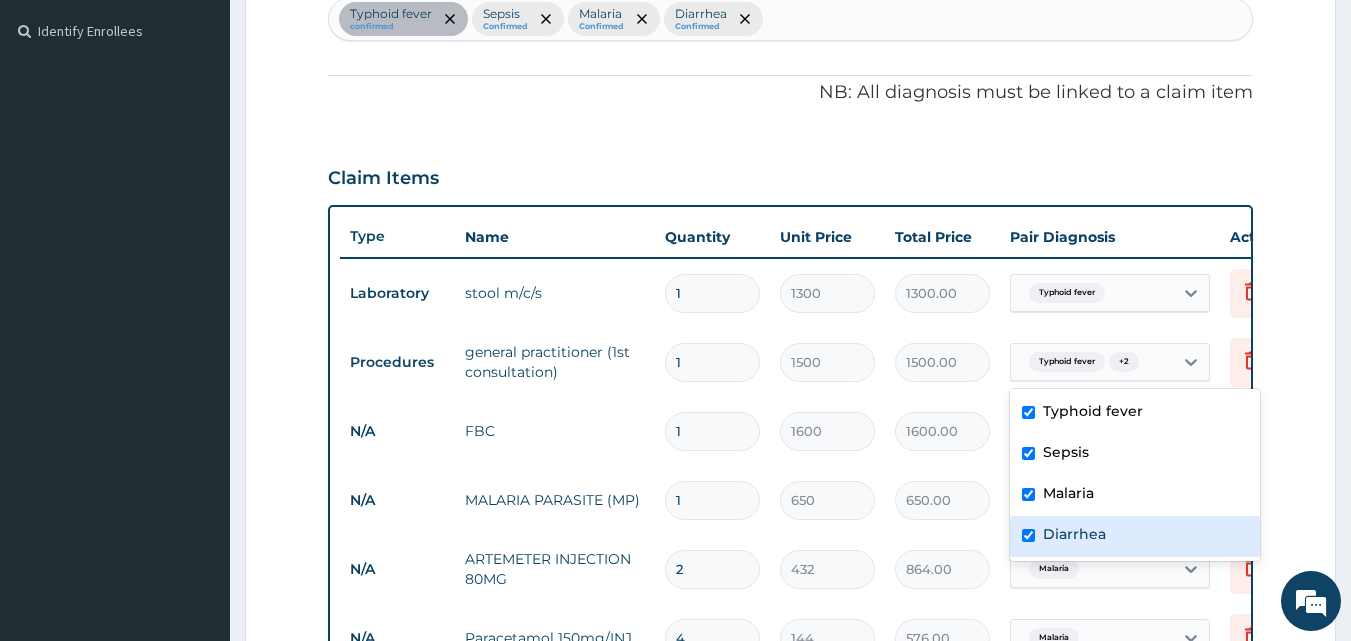click at bounding box center [1028, 535] 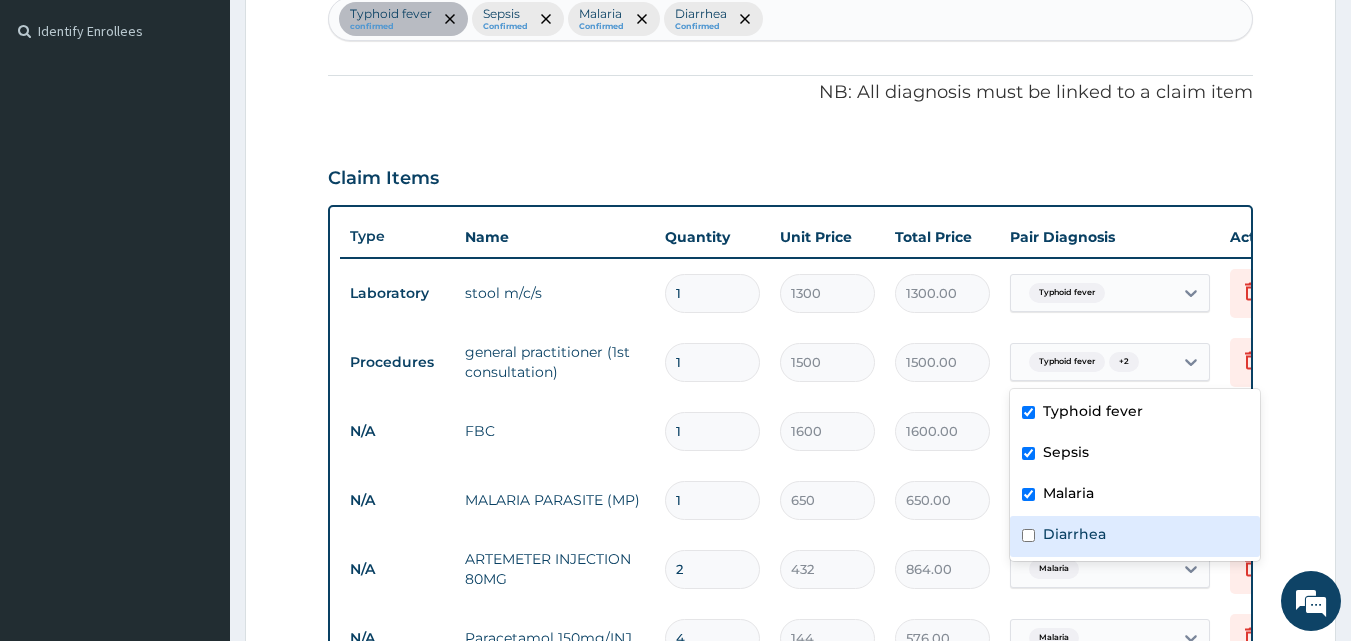 click at bounding box center (1028, 535) 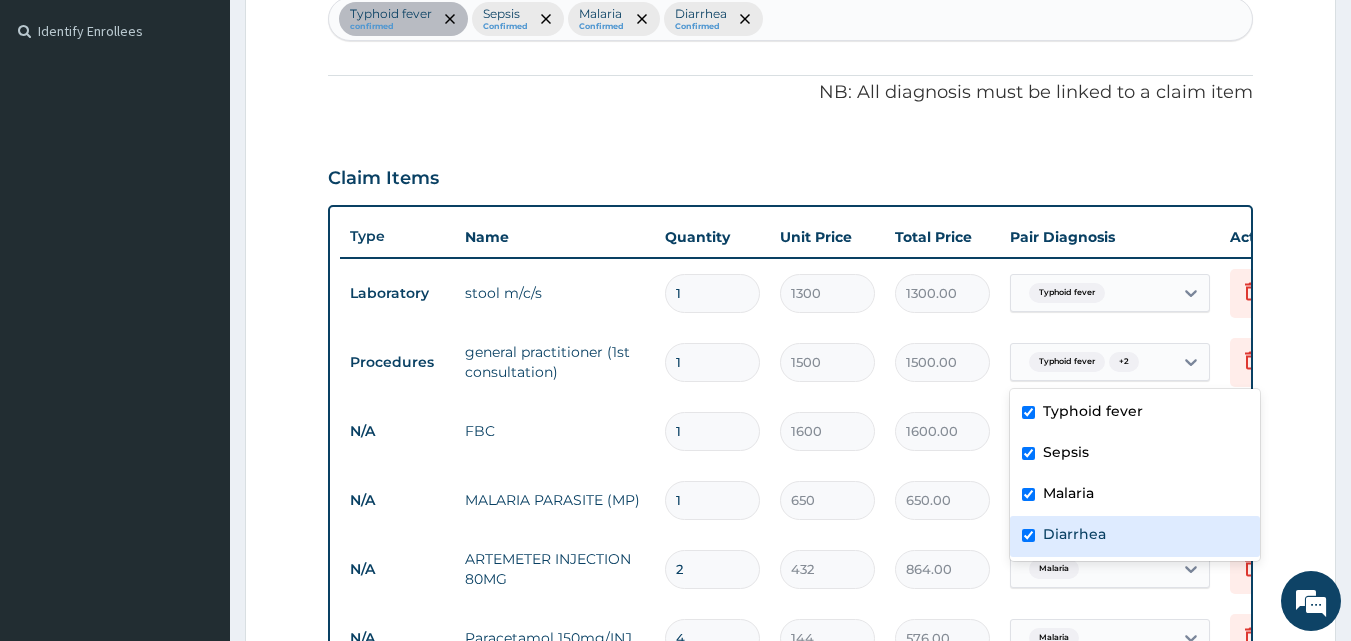 checkbox on "true" 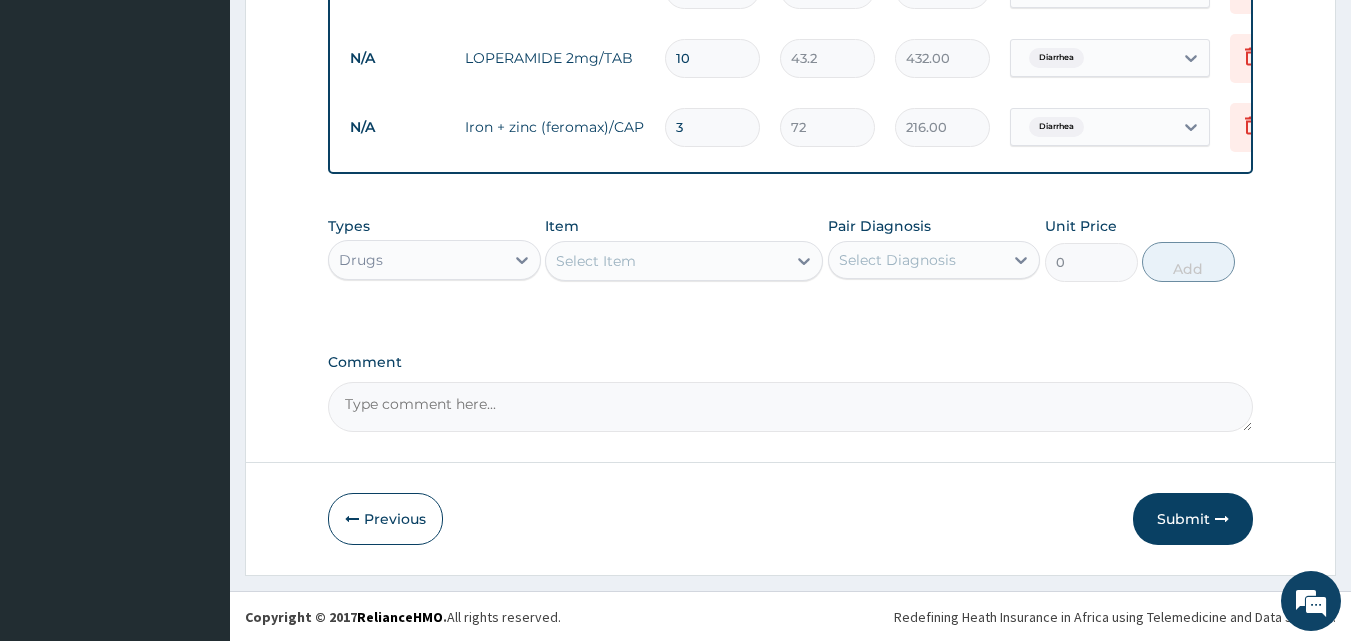 scroll, scrollTop: 1195, scrollLeft: 0, axis: vertical 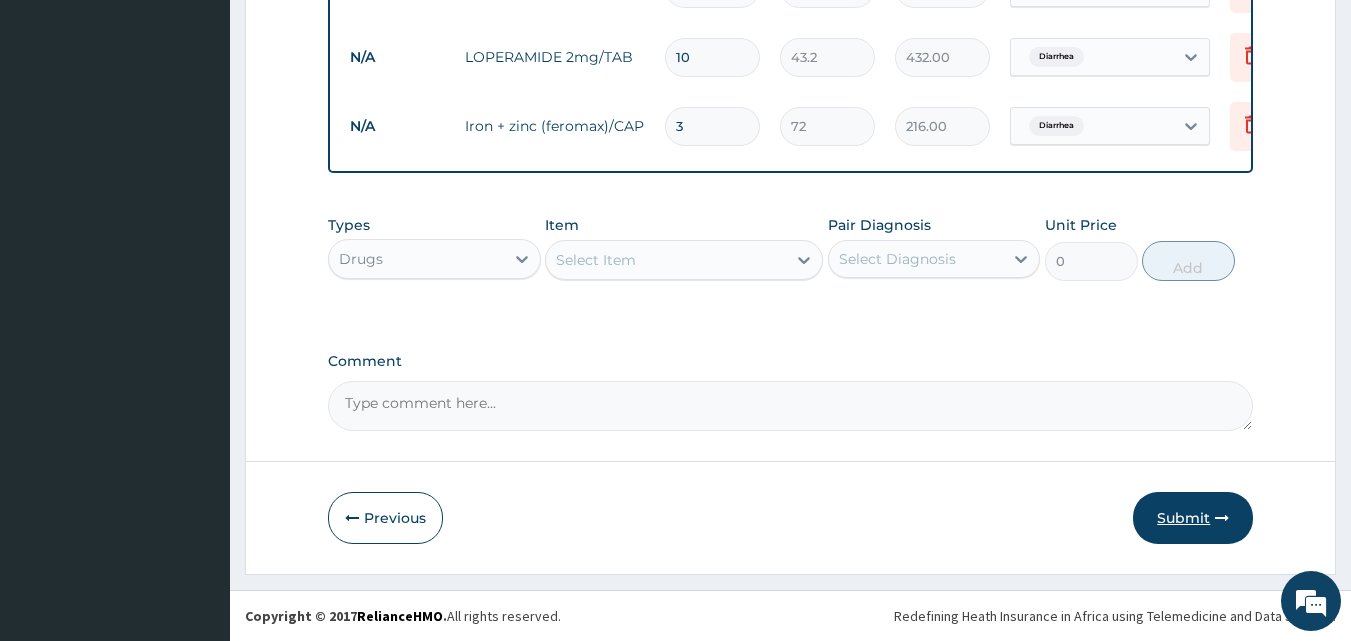 click on "Submit" at bounding box center (1193, 518) 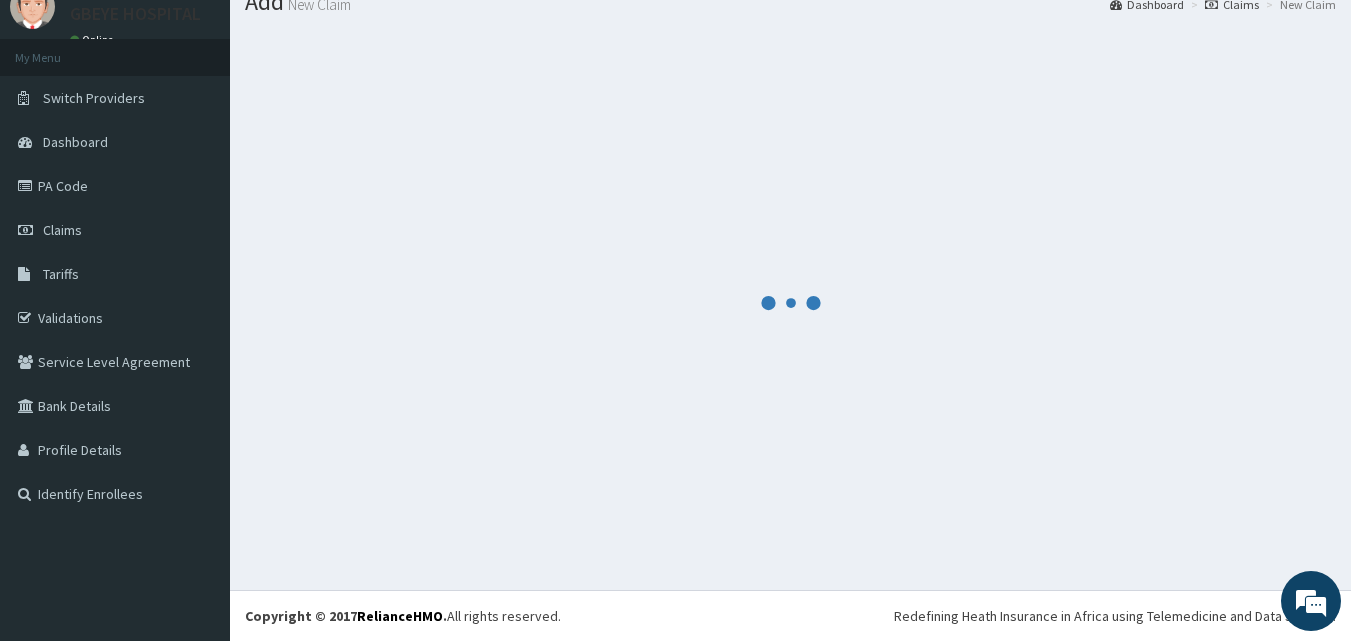 scroll, scrollTop: 1195, scrollLeft: 0, axis: vertical 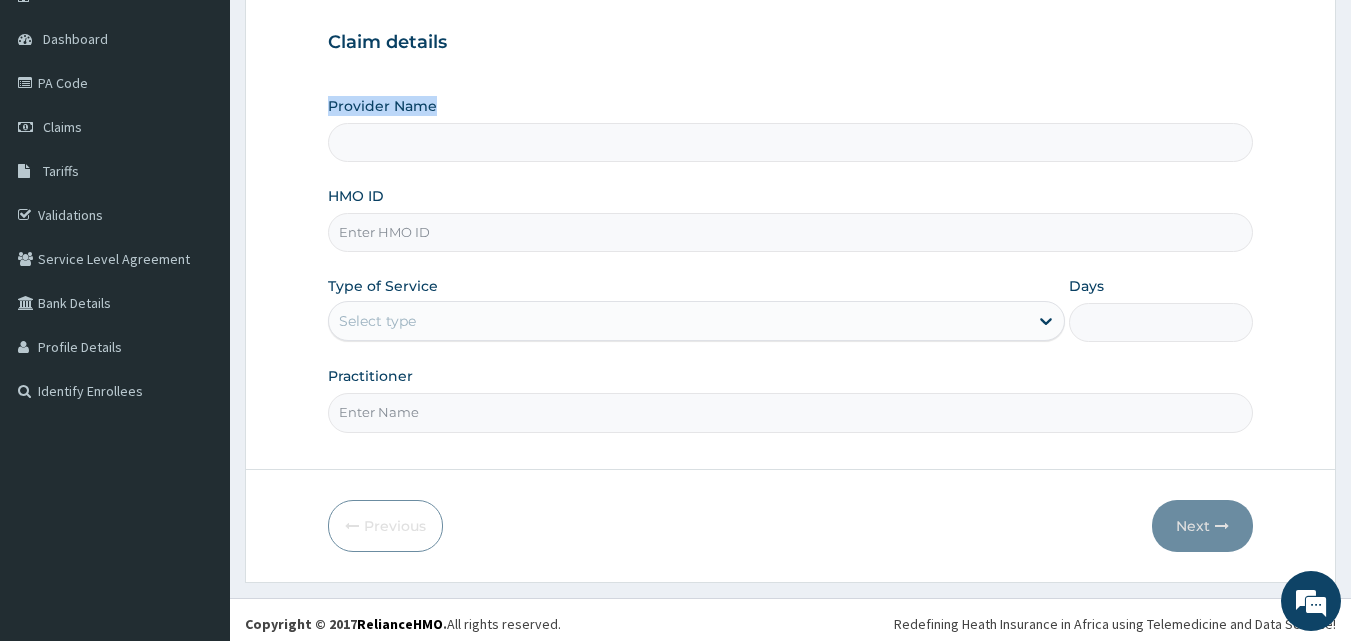 drag, startPoint x: 0, startPoint y: 0, endPoint x: 684, endPoint y: 74, distance: 687.9913 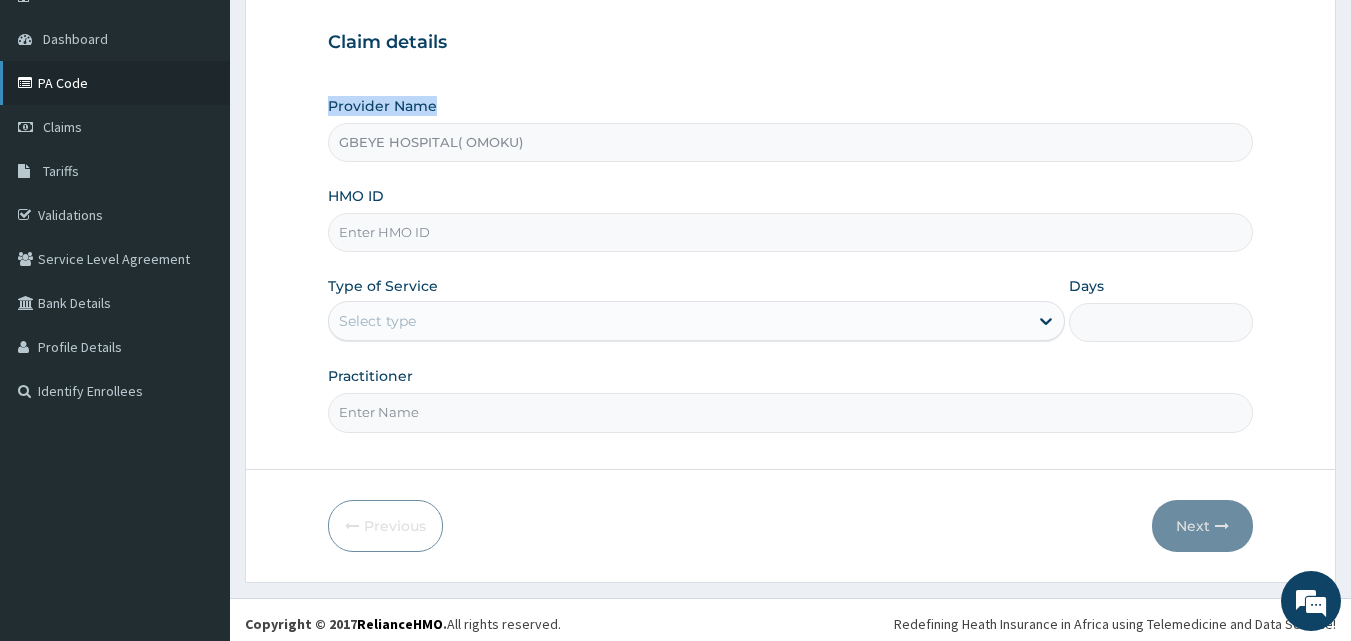 click on "PA Code" at bounding box center [115, 83] 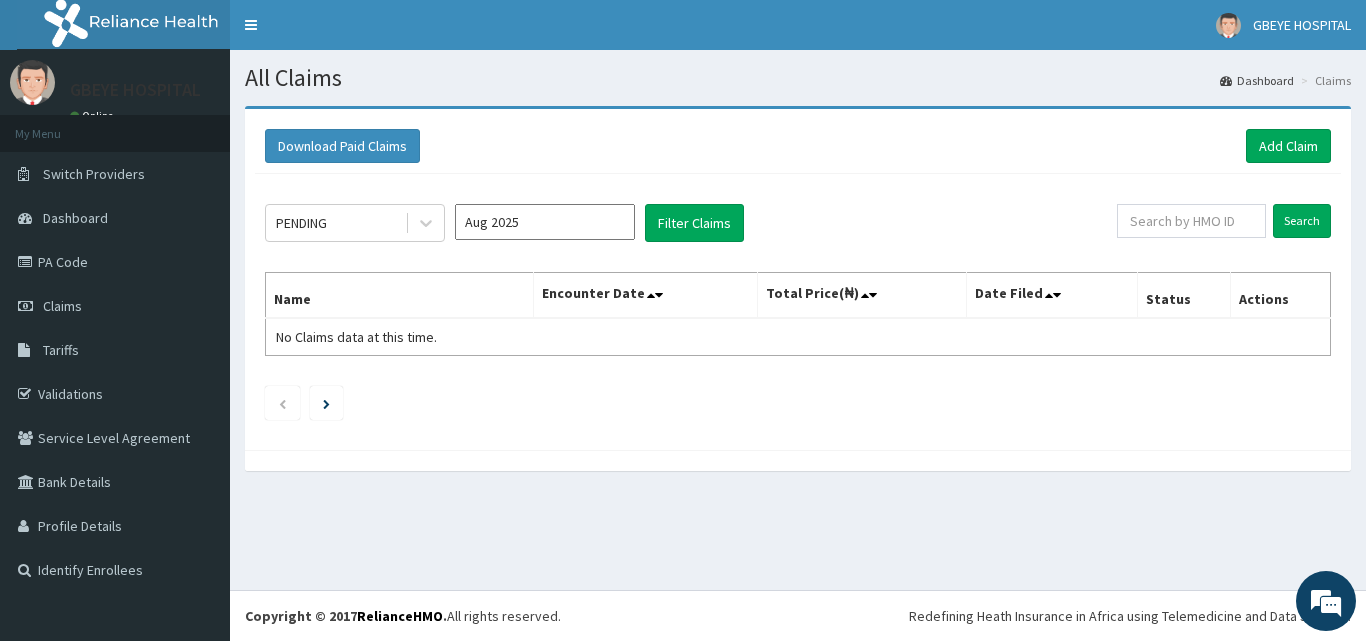 scroll, scrollTop: 0, scrollLeft: 0, axis: both 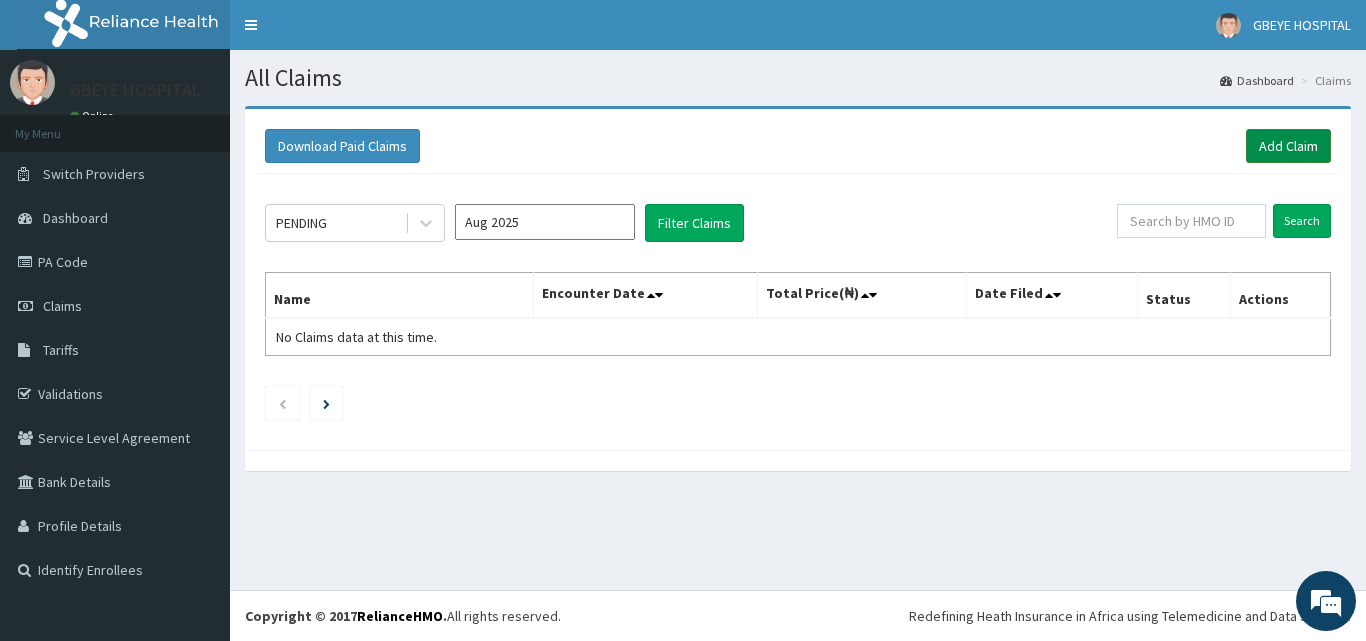 click on "Add Claim" at bounding box center (1288, 146) 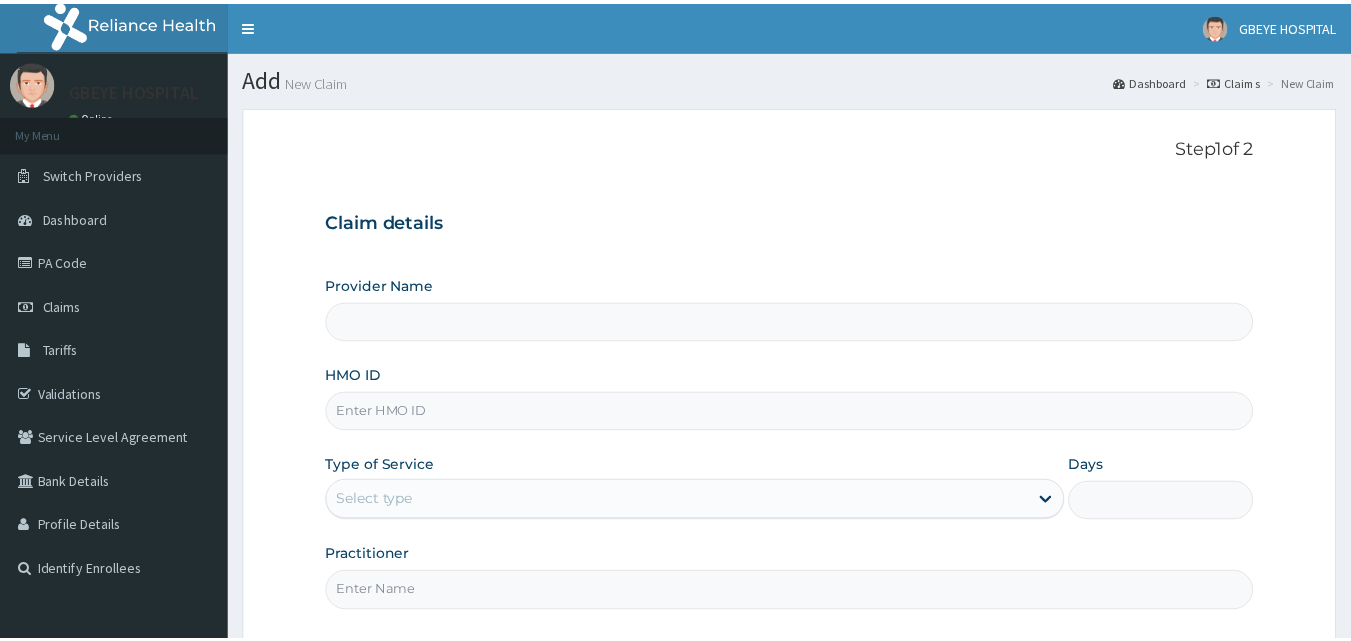 scroll, scrollTop: 0, scrollLeft: 0, axis: both 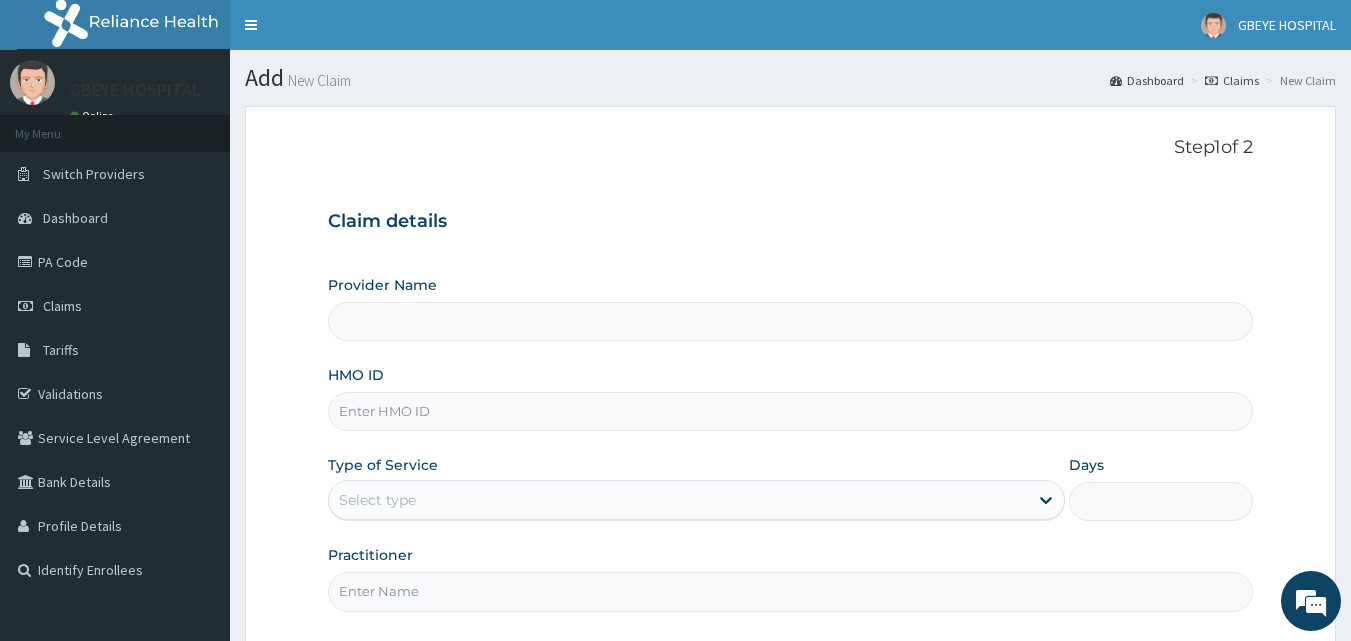 click on "HMO ID" at bounding box center [791, 411] 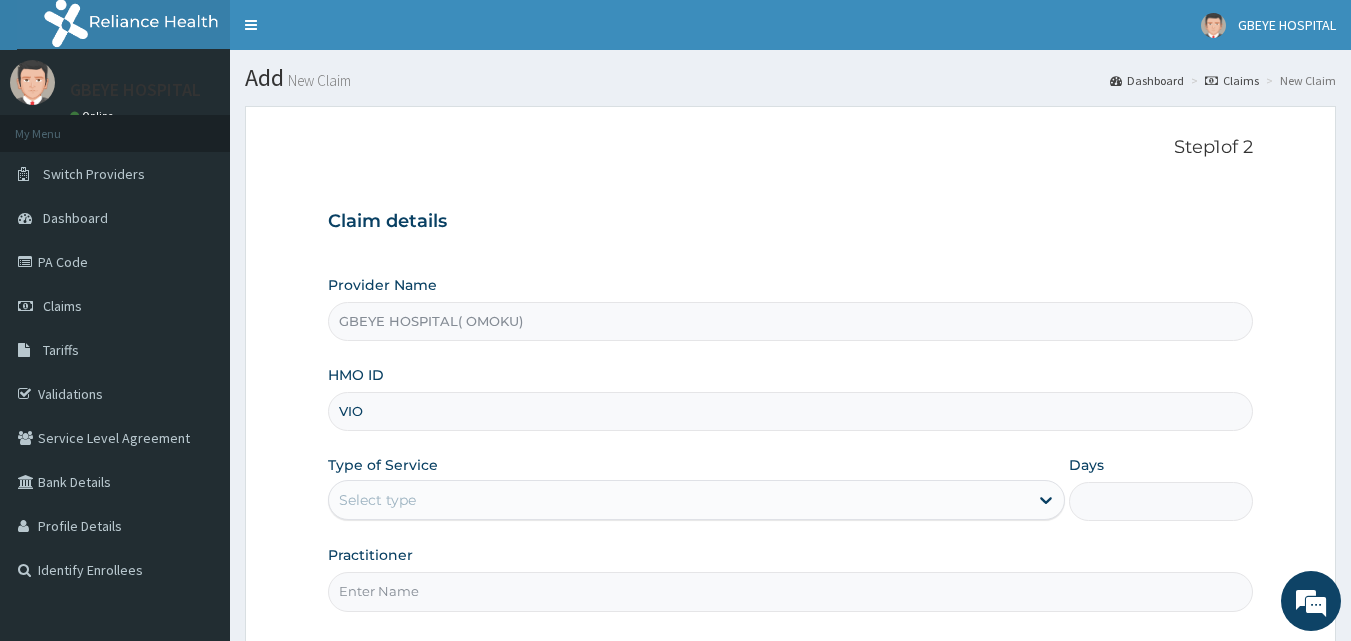 scroll, scrollTop: 0, scrollLeft: 0, axis: both 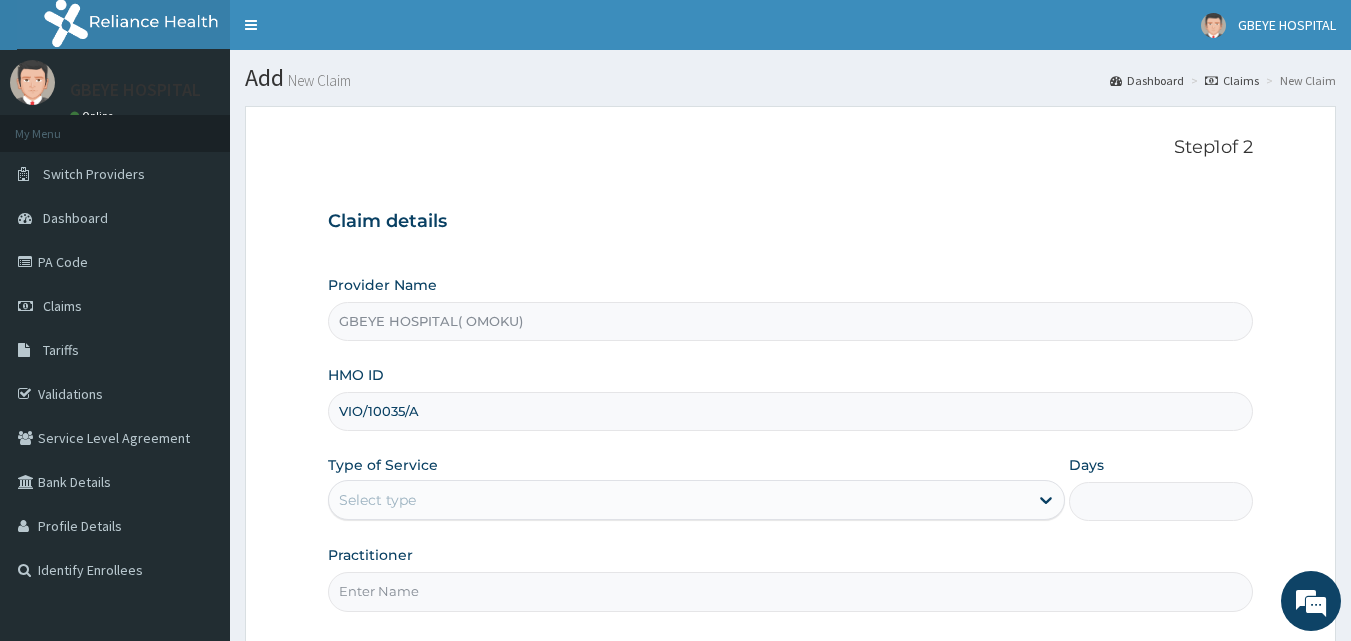 type on "VIO/10035/A" 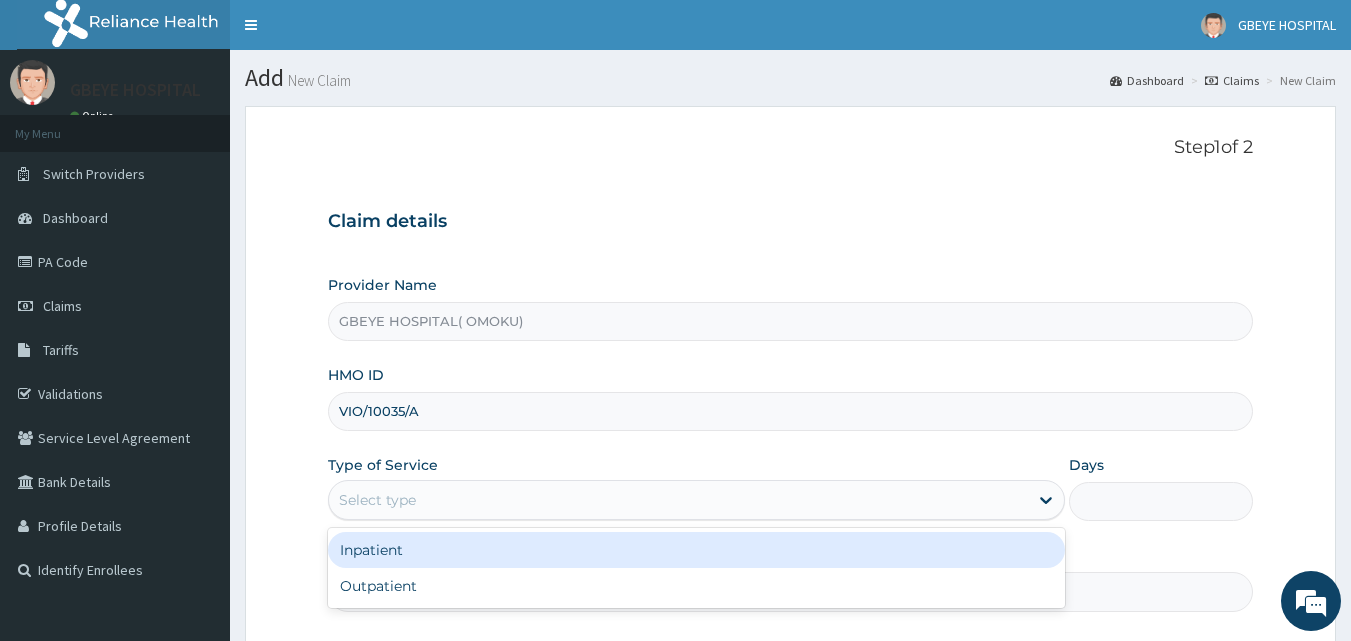 click on "Select type" at bounding box center [678, 500] 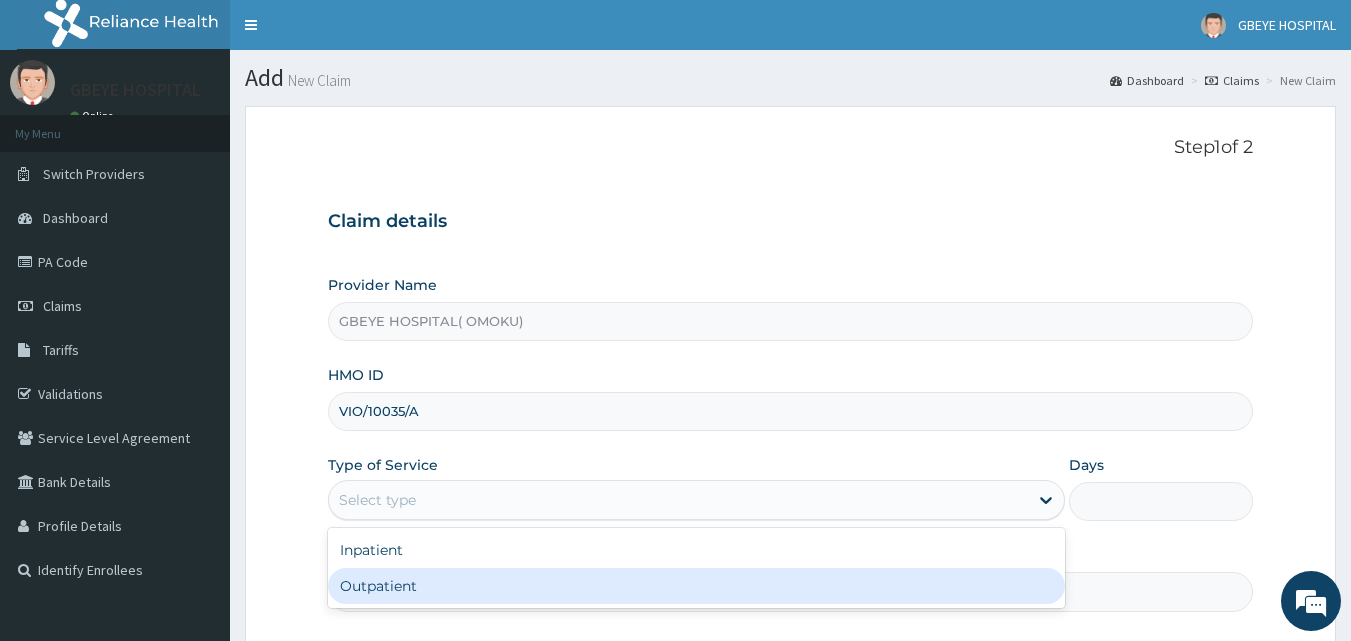 click on "Outpatient" at bounding box center (696, 586) 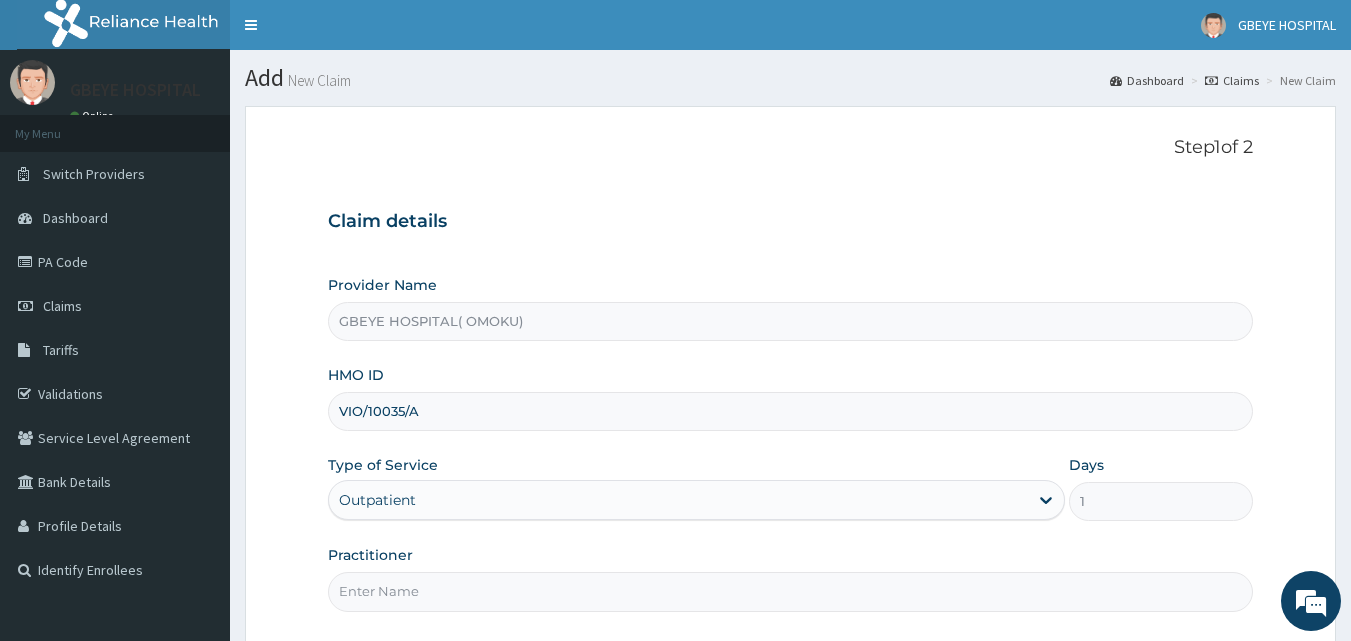 click on "Practitioner" at bounding box center [791, 591] 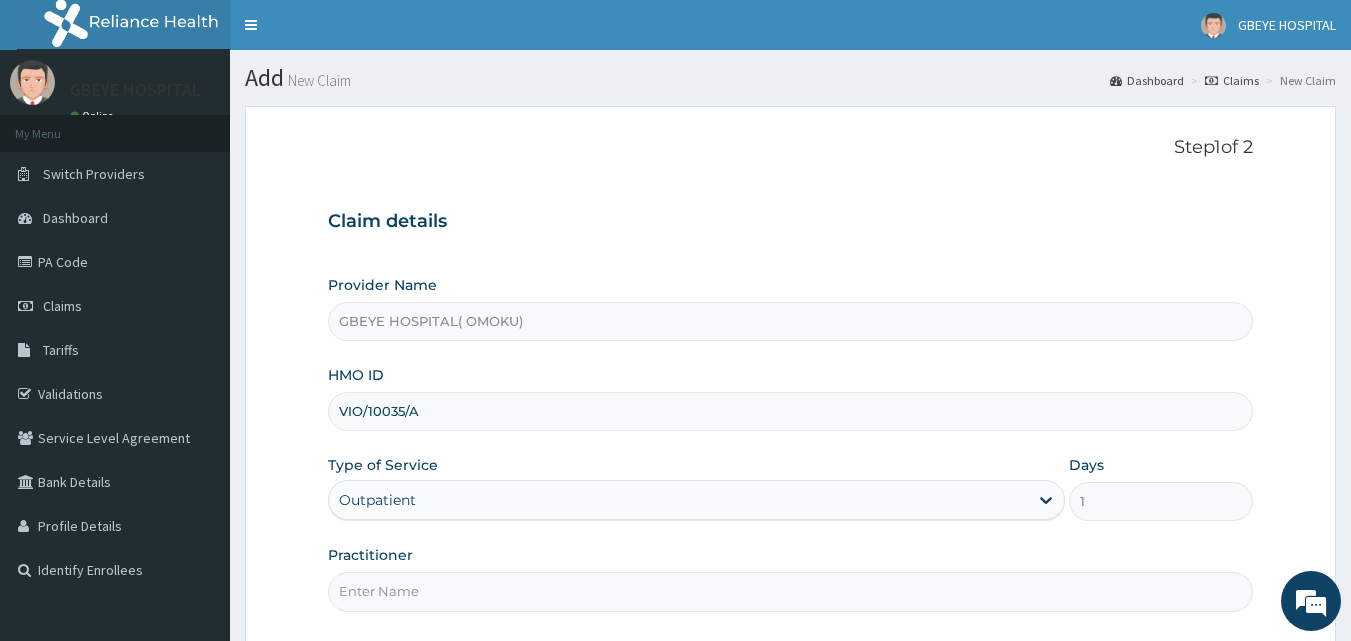 type on "DR. PAULINUS" 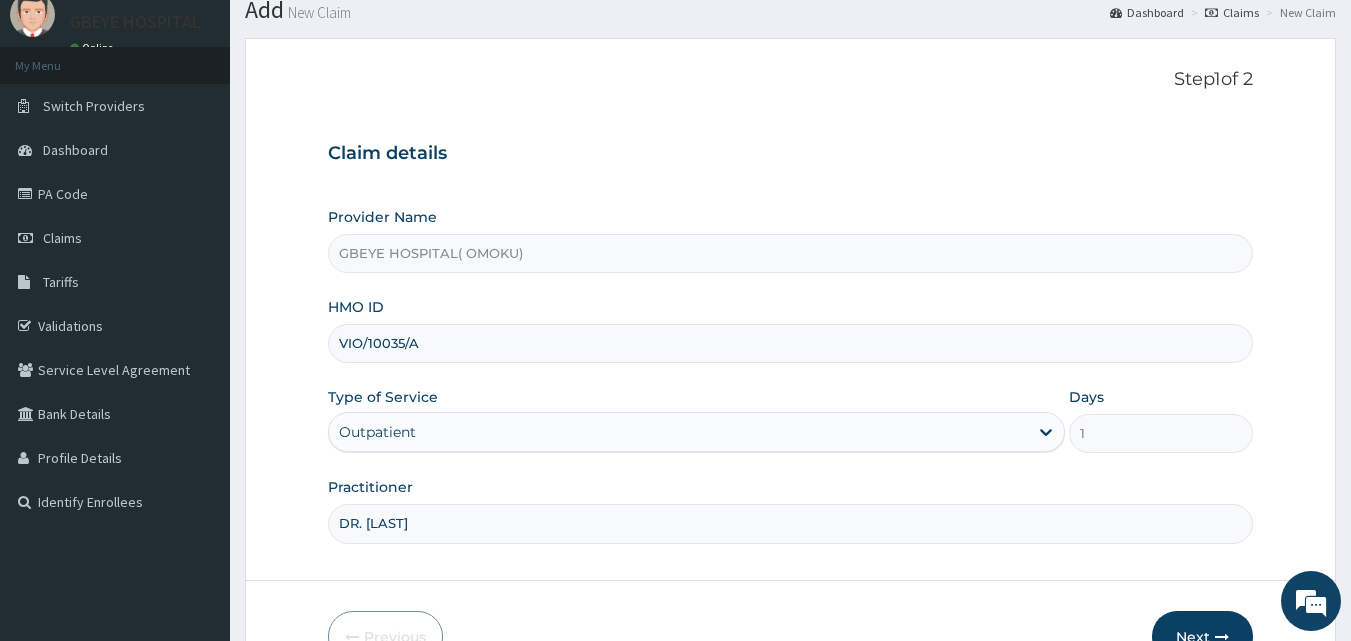 scroll, scrollTop: 78, scrollLeft: 0, axis: vertical 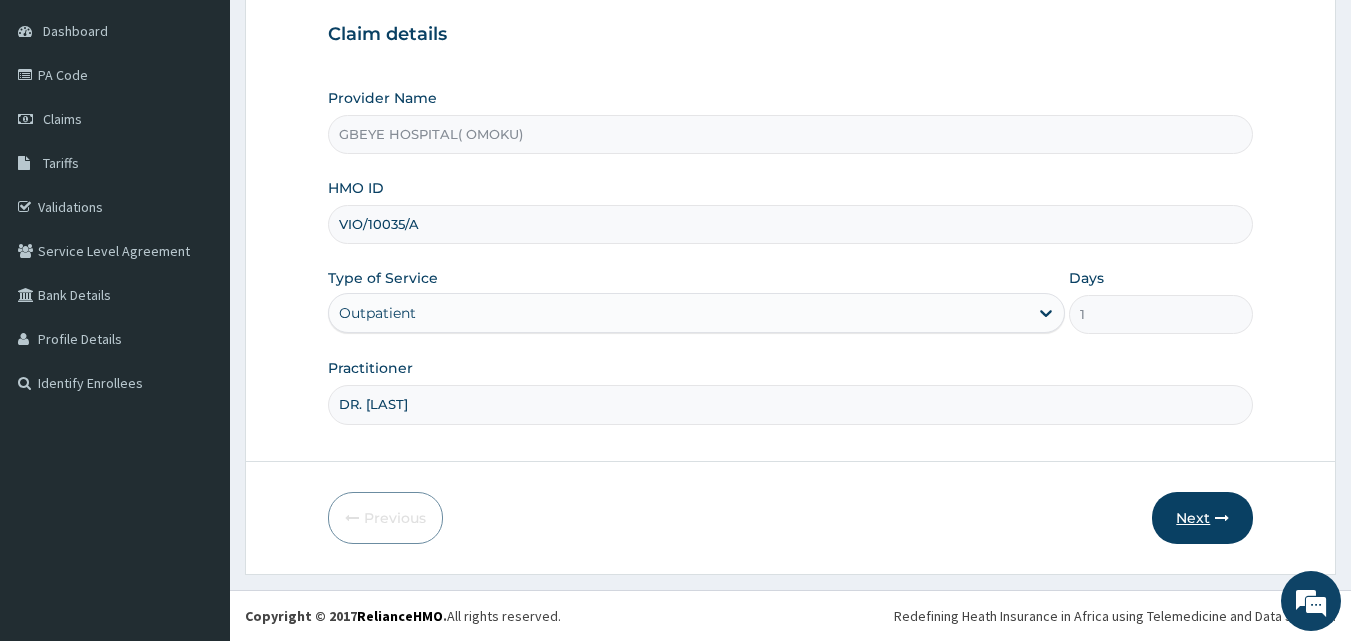 click on "Next" at bounding box center (1202, 518) 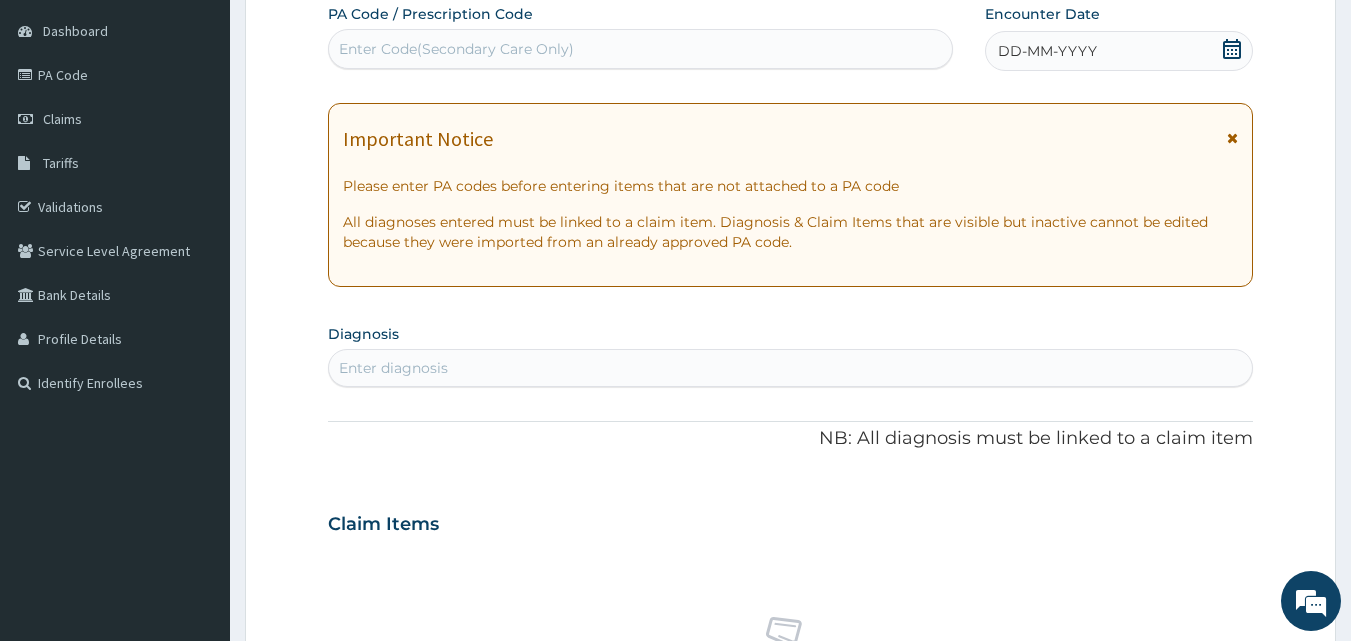 click on "DD-MM-YYYY" at bounding box center (1119, 51) 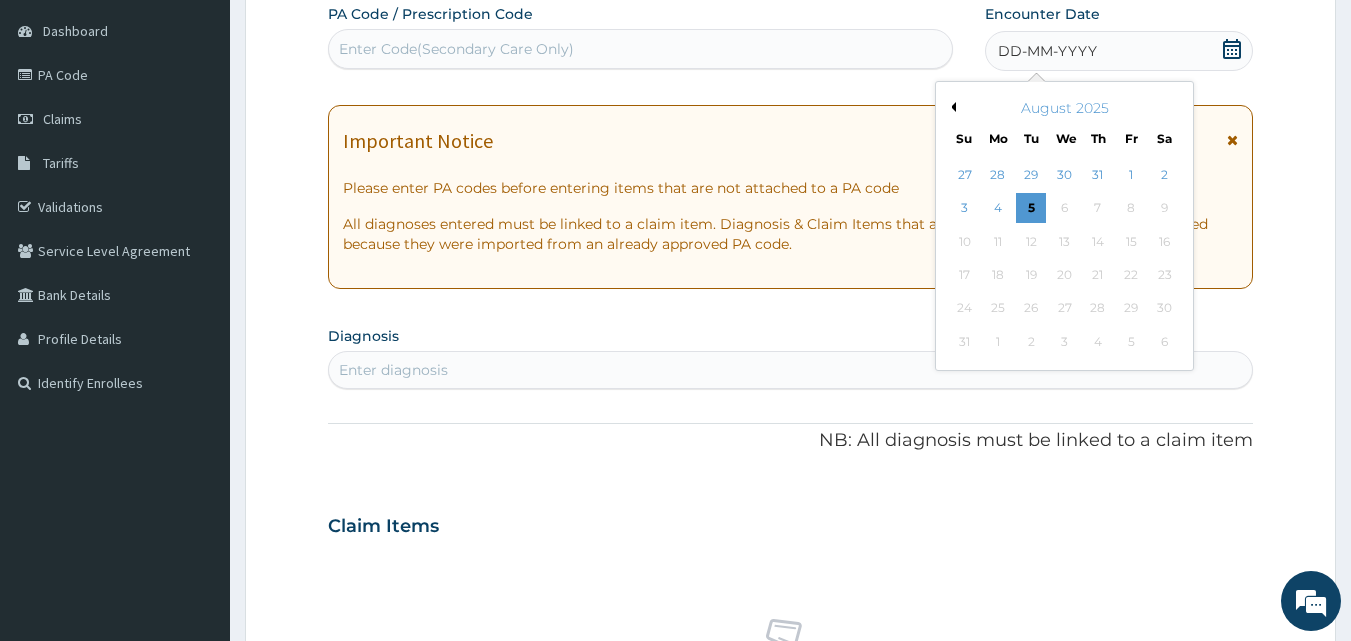 click on "August 2025 Su Mo Tu We Th Fr Sa" at bounding box center [1064, 119] 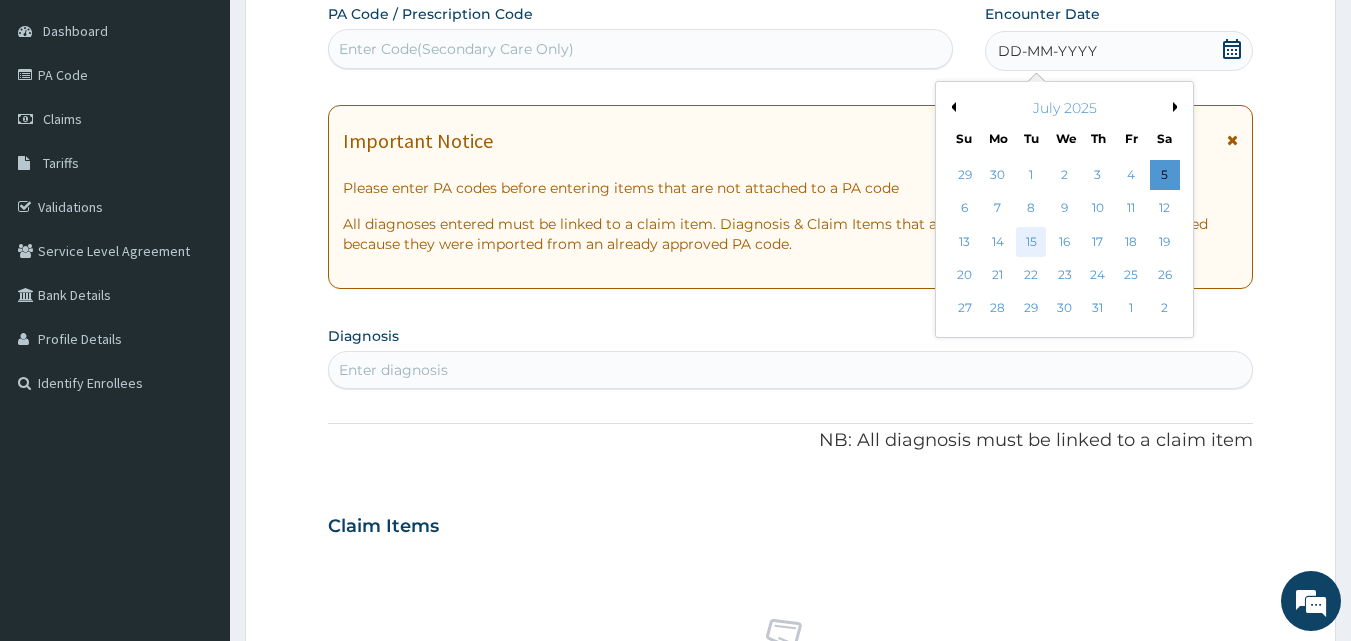drag, startPoint x: 1041, startPoint y: 154, endPoint x: 1026, endPoint y: 256, distance: 103.09704 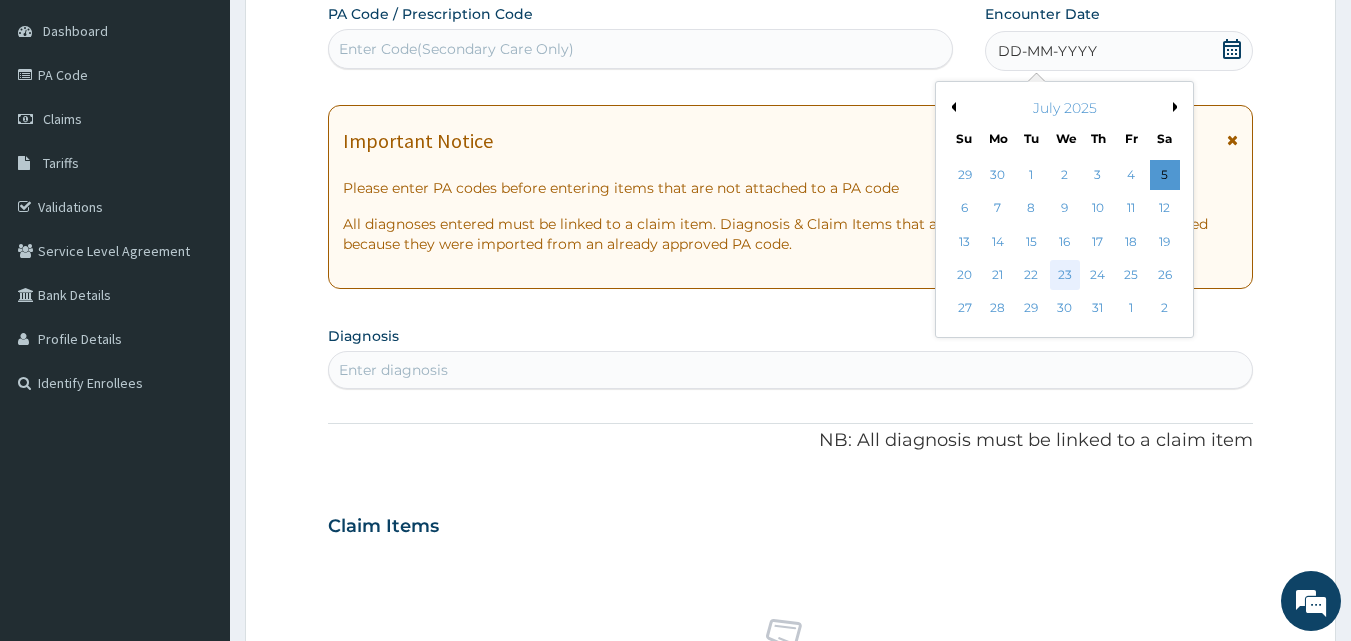click on "23" at bounding box center [1065, 275] 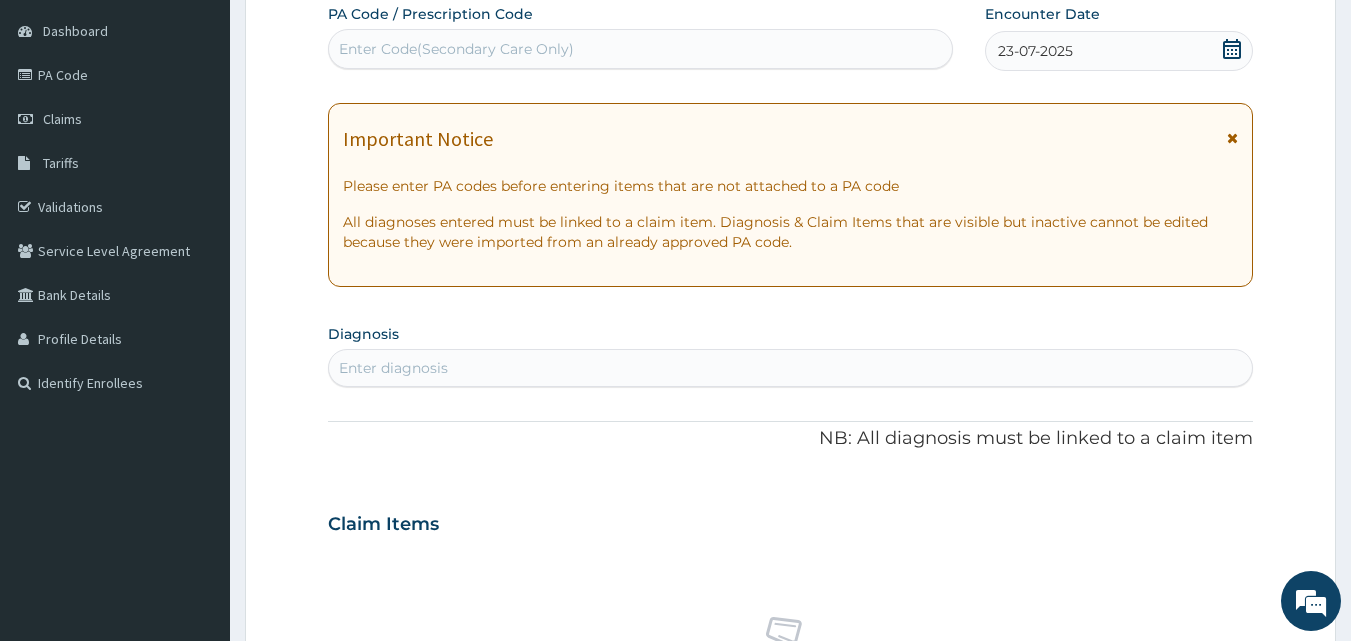 click on "Enter diagnosis" at bounding box center [393, 368] 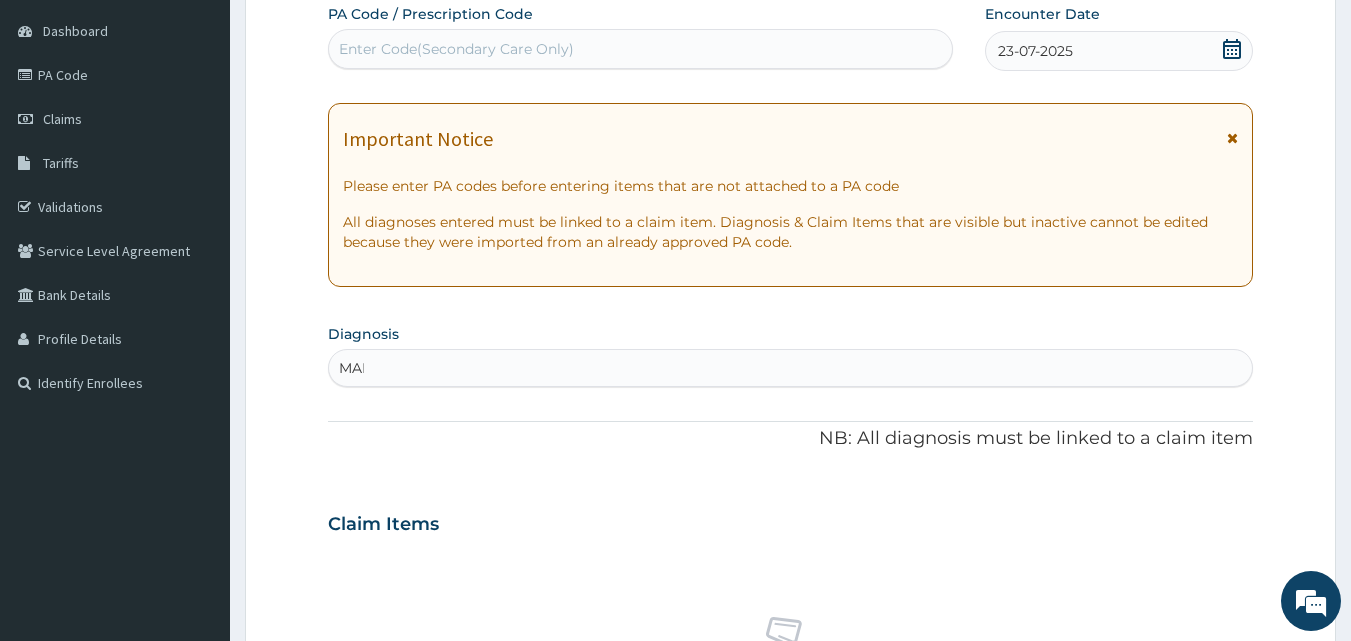 type on "MALA" 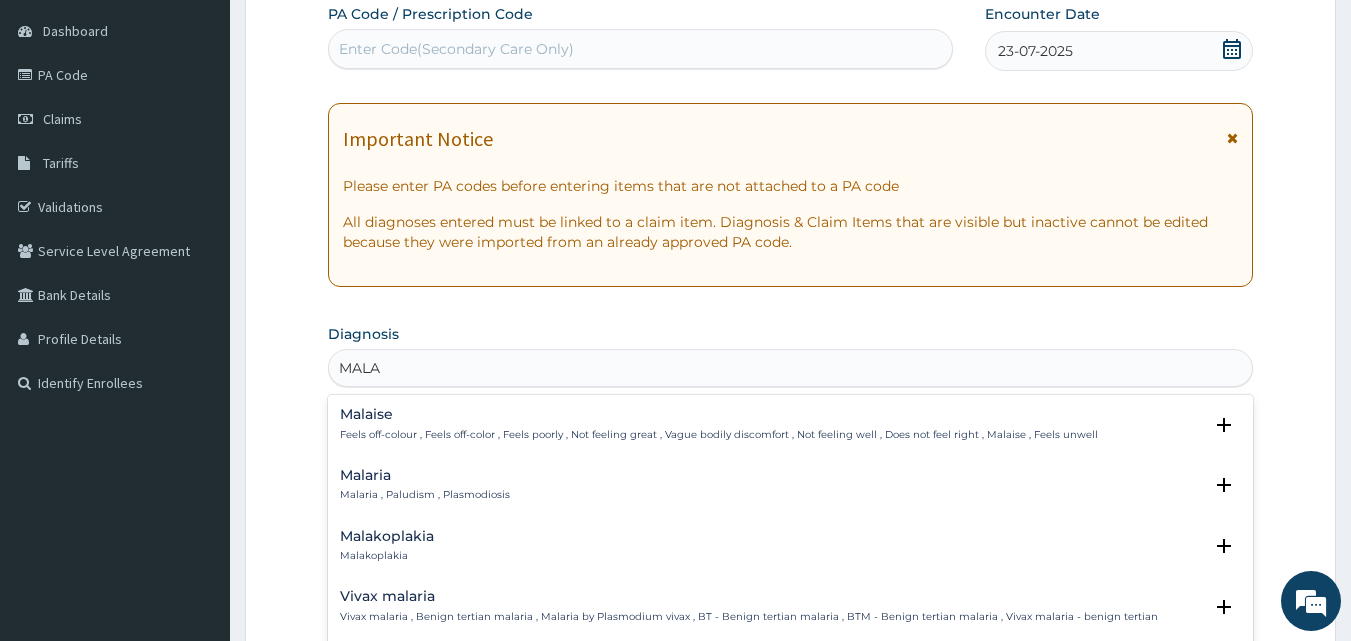 click on "Malaria" at bounding box center (425, 475) 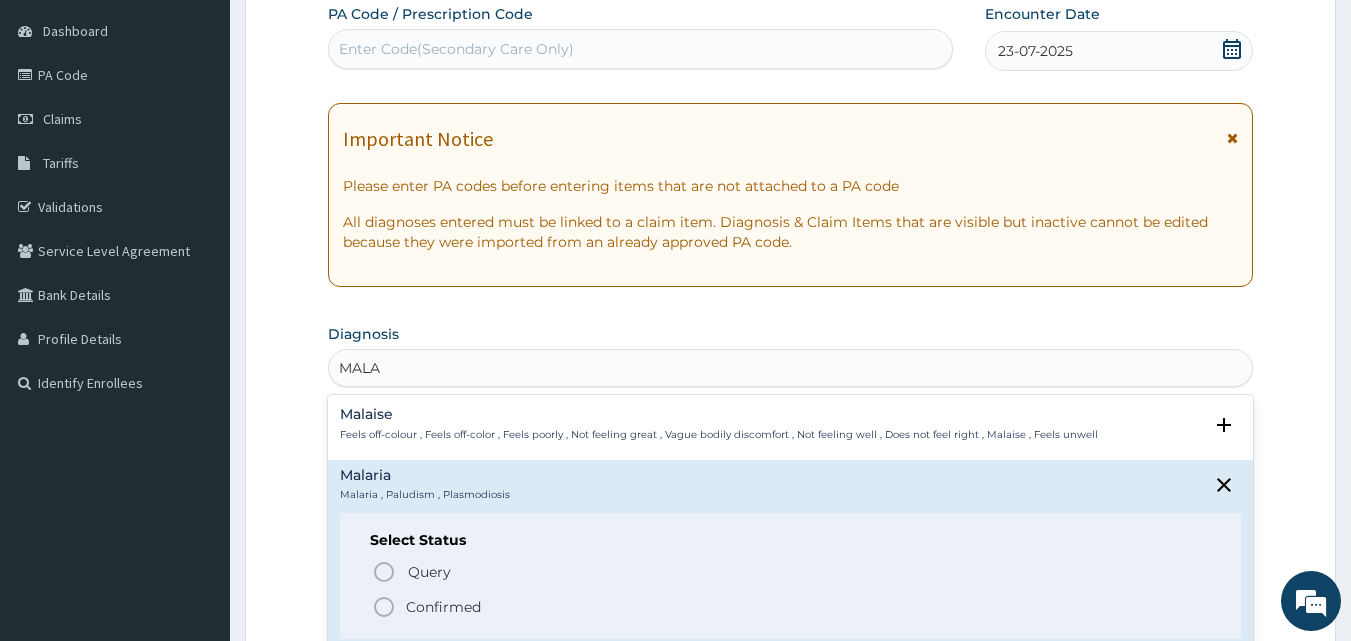 click 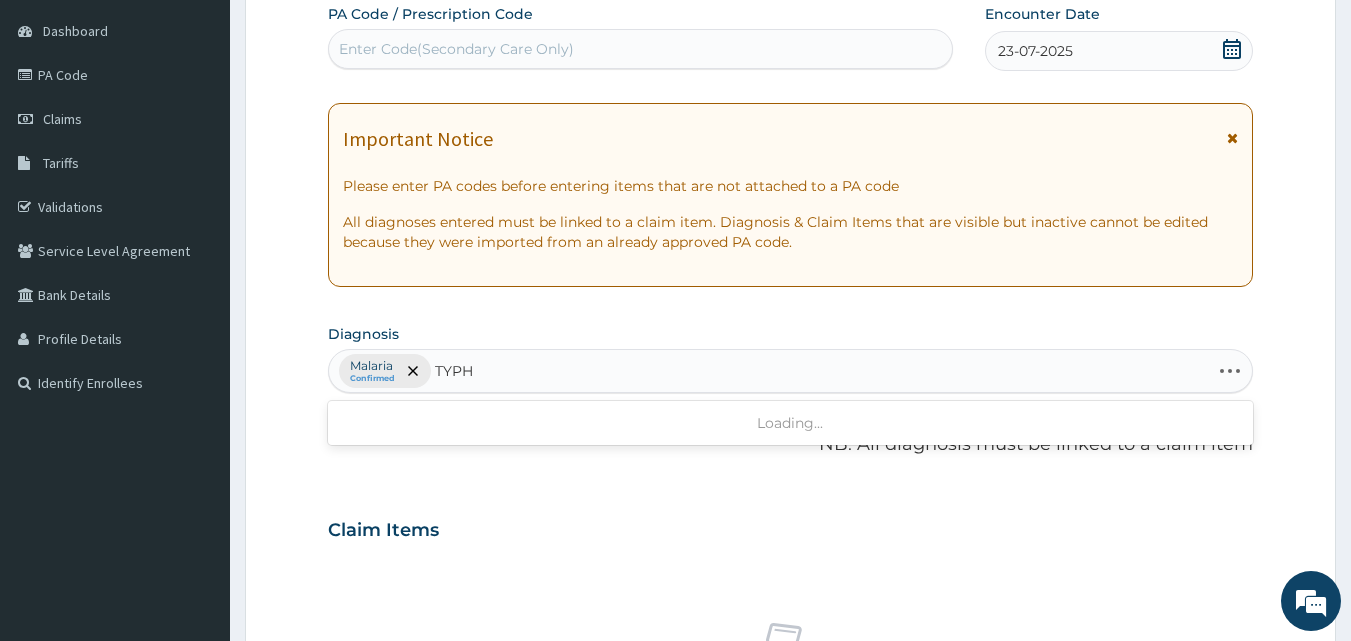 type on "TYPHO" 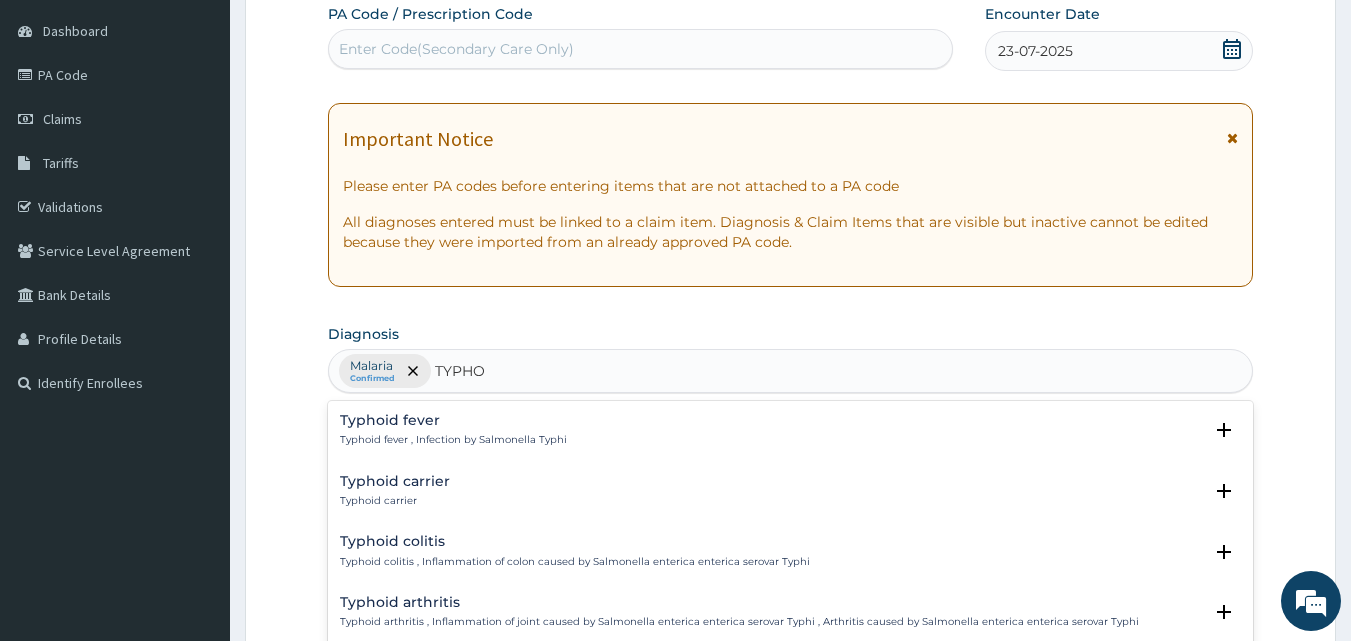 click on "Typhoid fever" at bounding box center (453, 420) 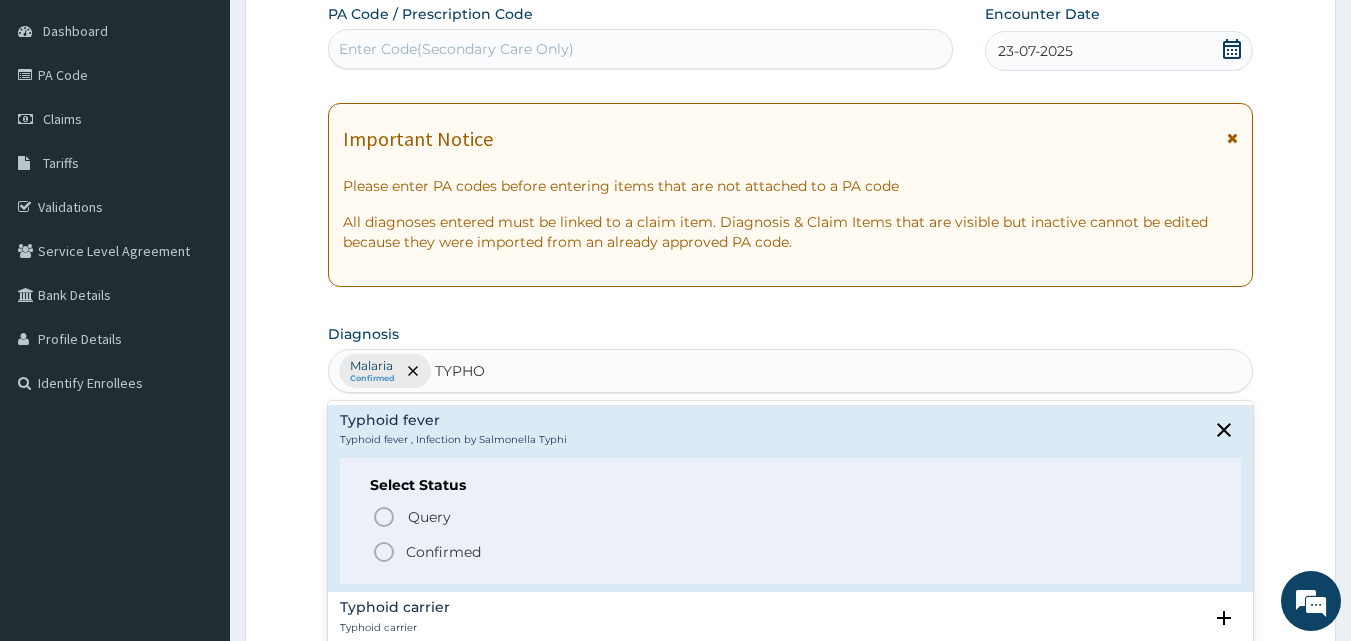 click 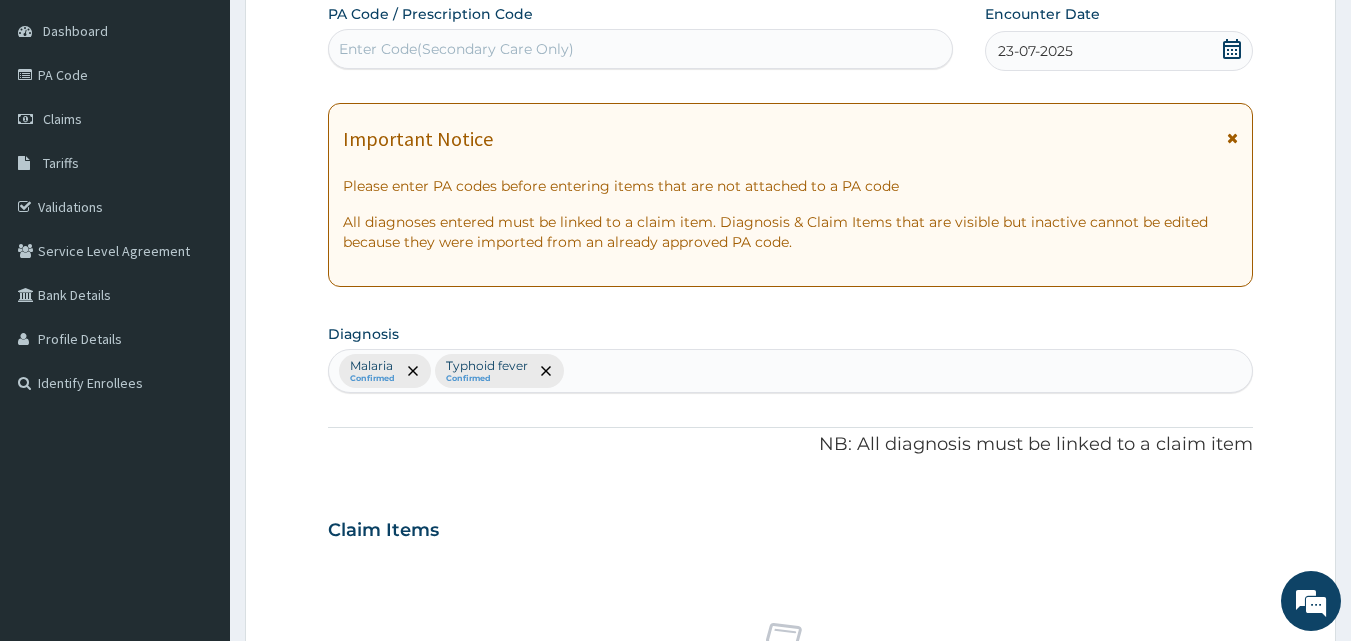 click on "Claim Items No claim item" at bounding box center (791, 643) 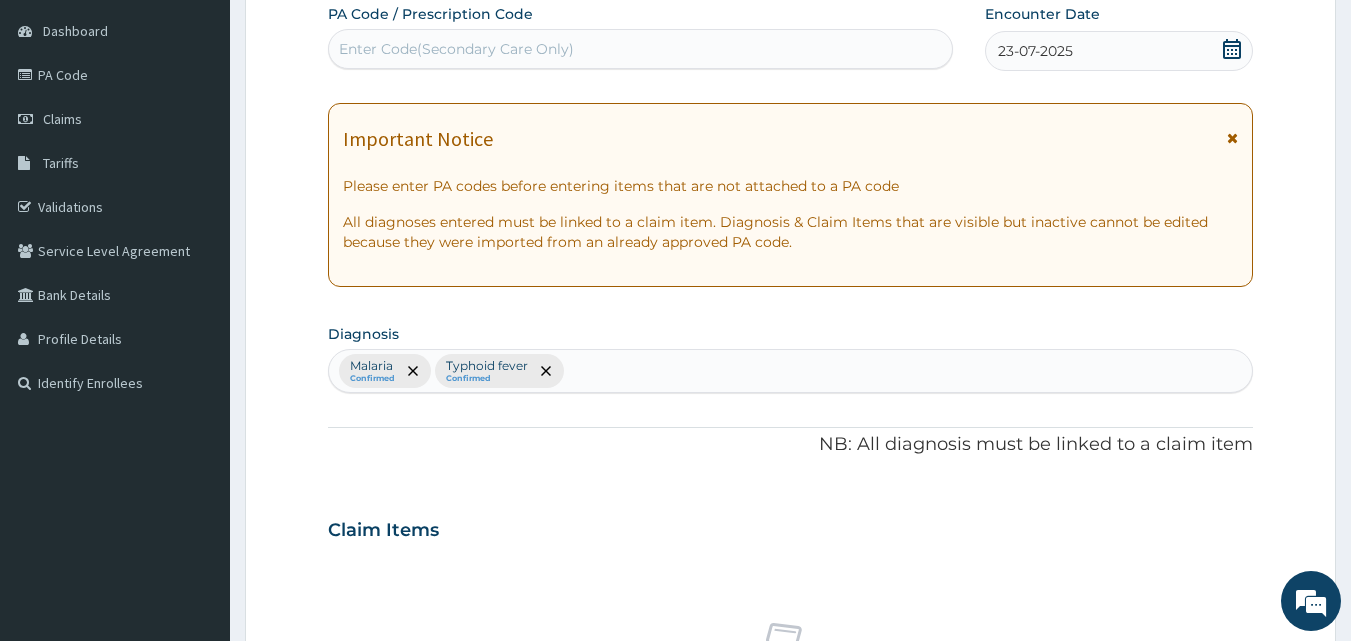 click on "Malaria Confirmed Typhoid fever Confirmed" at bounding box center [791, 371] 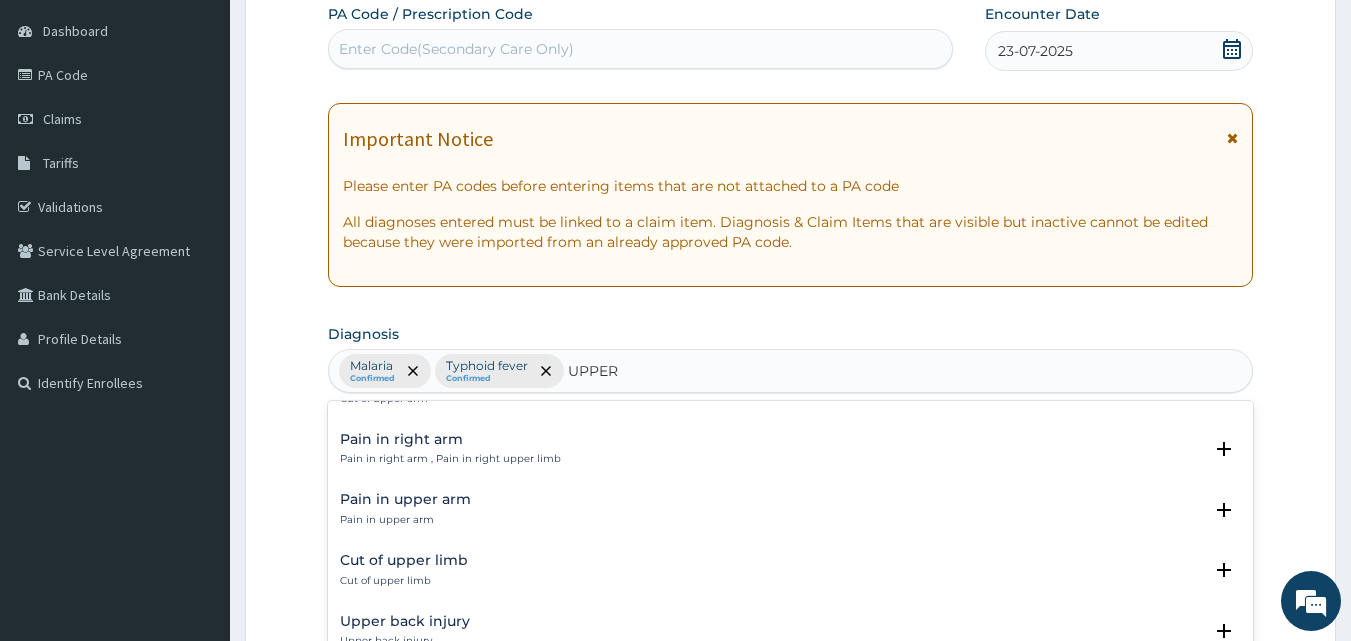 scroll, scrollTop: 576, scrollLeft: 0, axis: vertical 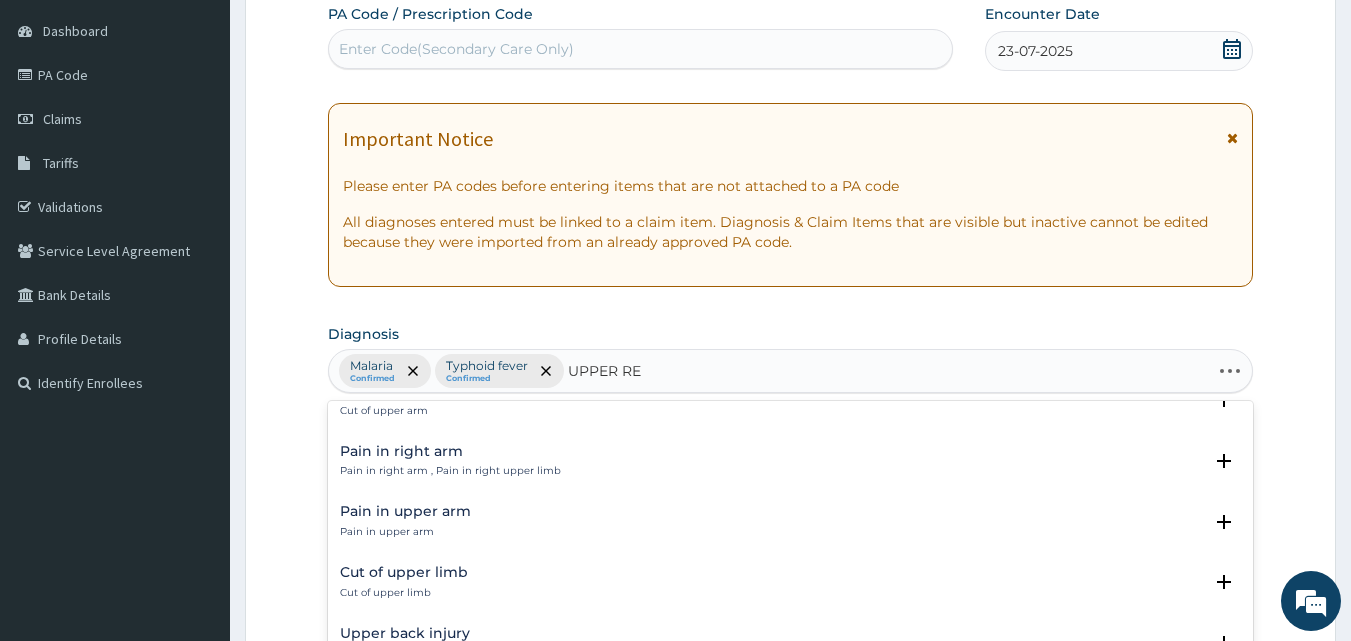 type on "UPPER RES" 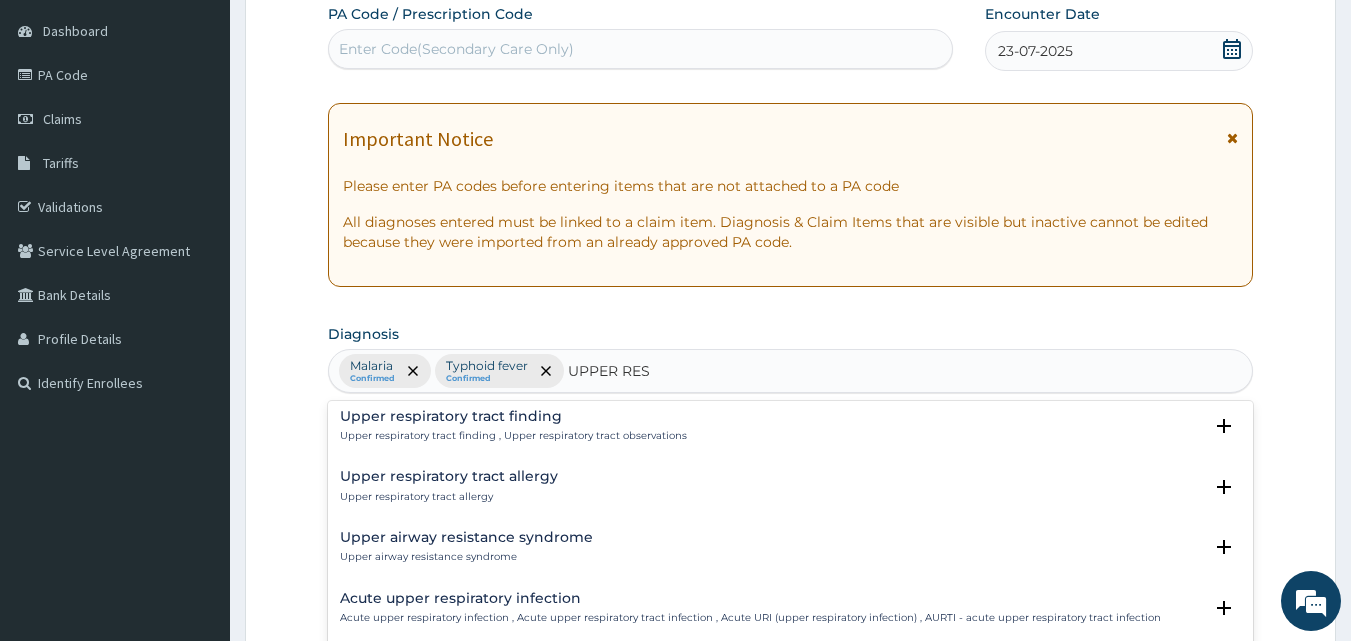 scroll, scrollTop: 56, scrollLeft: 0, axis: vertical 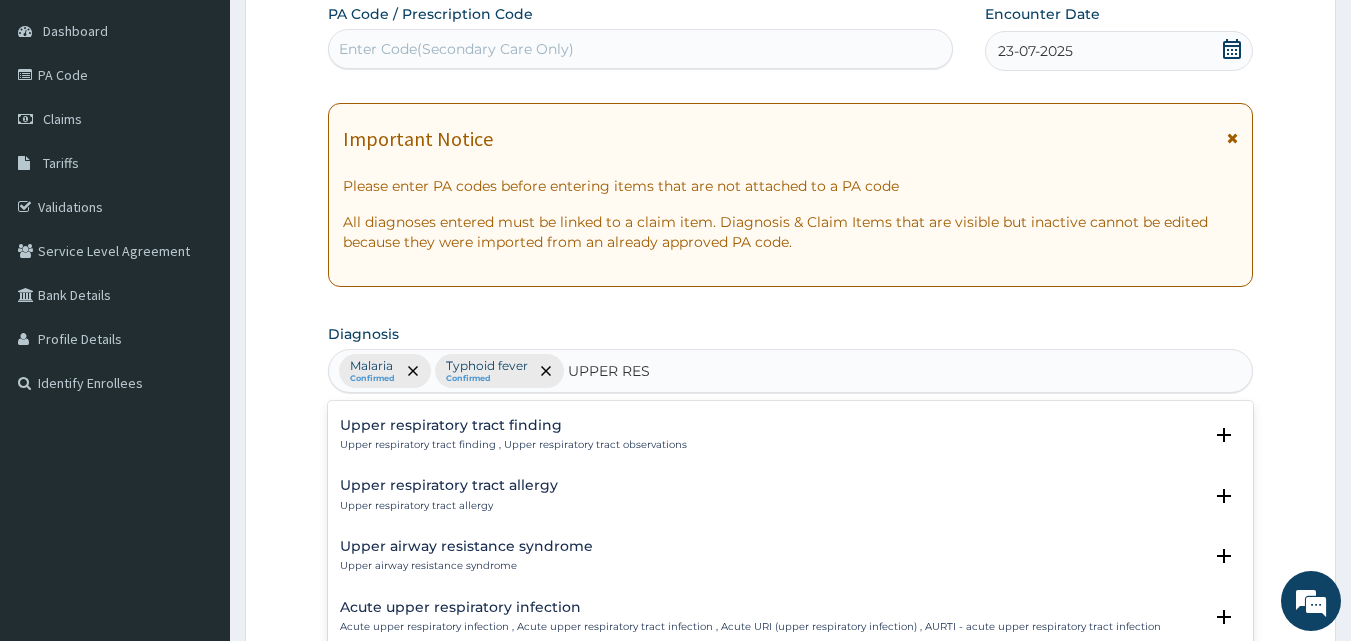 click on "Upper respiratory tract finding Upper respiratory tract finding , Upper respiratory tract observations" at bounding box center (791, 435) 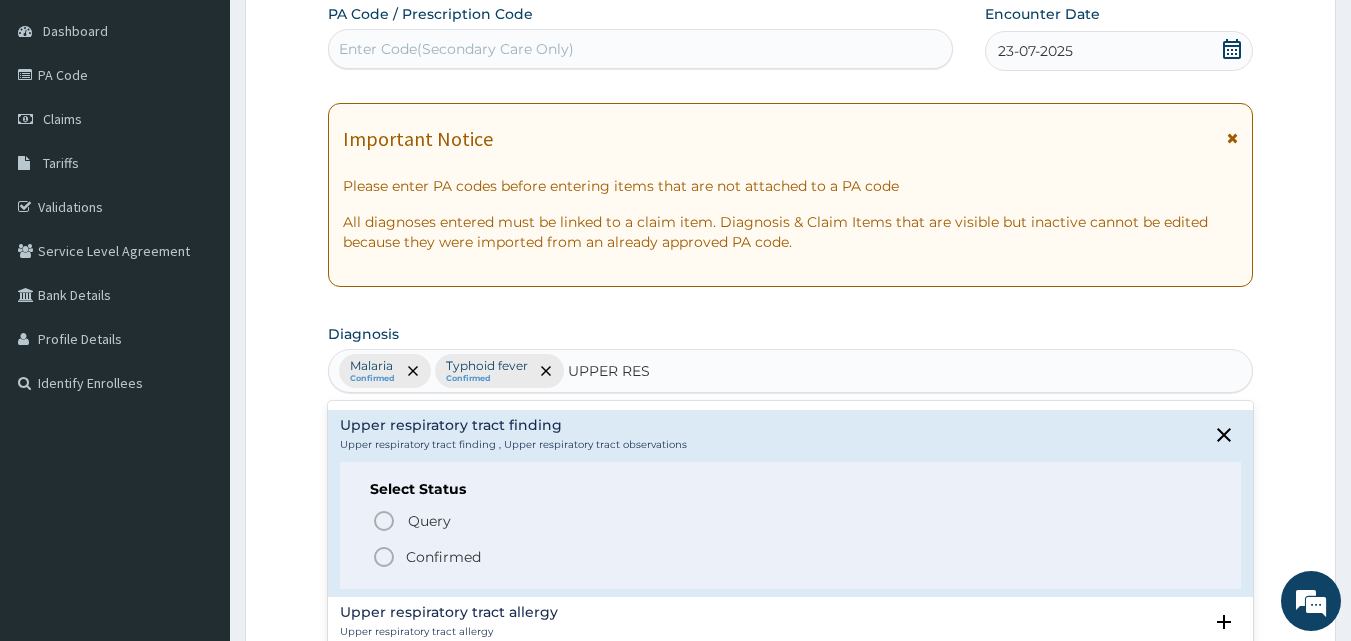 click 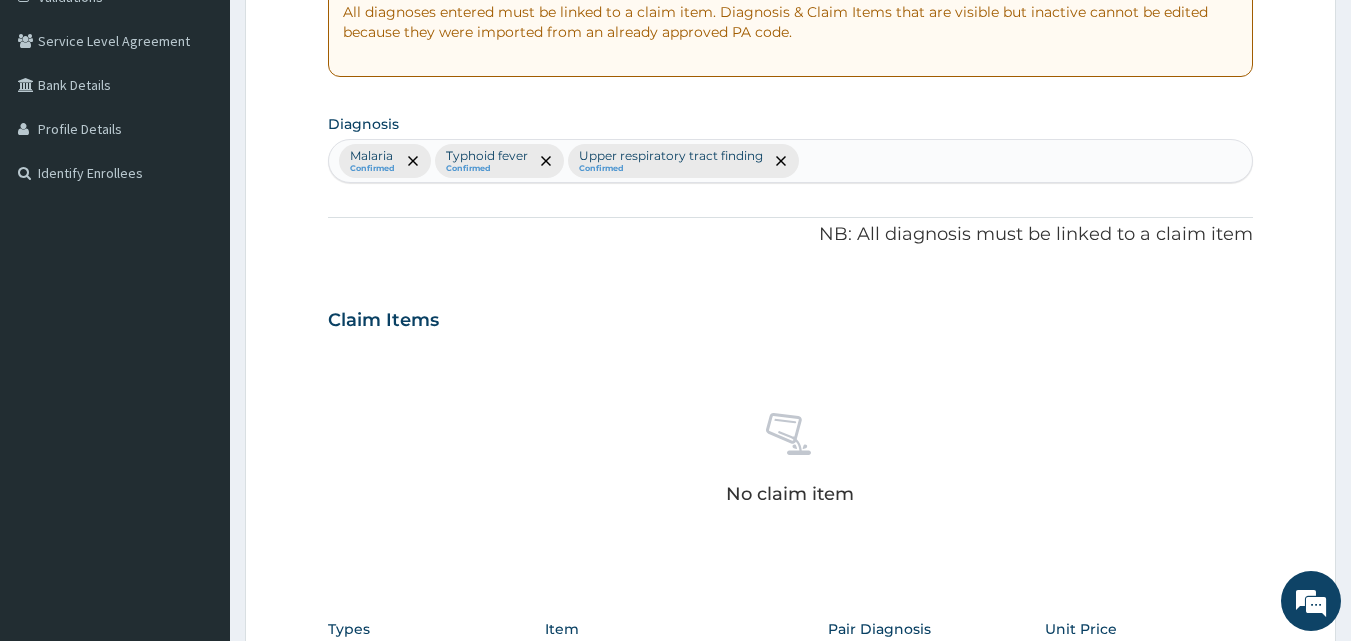 scroll, scrollTop: 413, scrollLeft: 0, axis: vertical 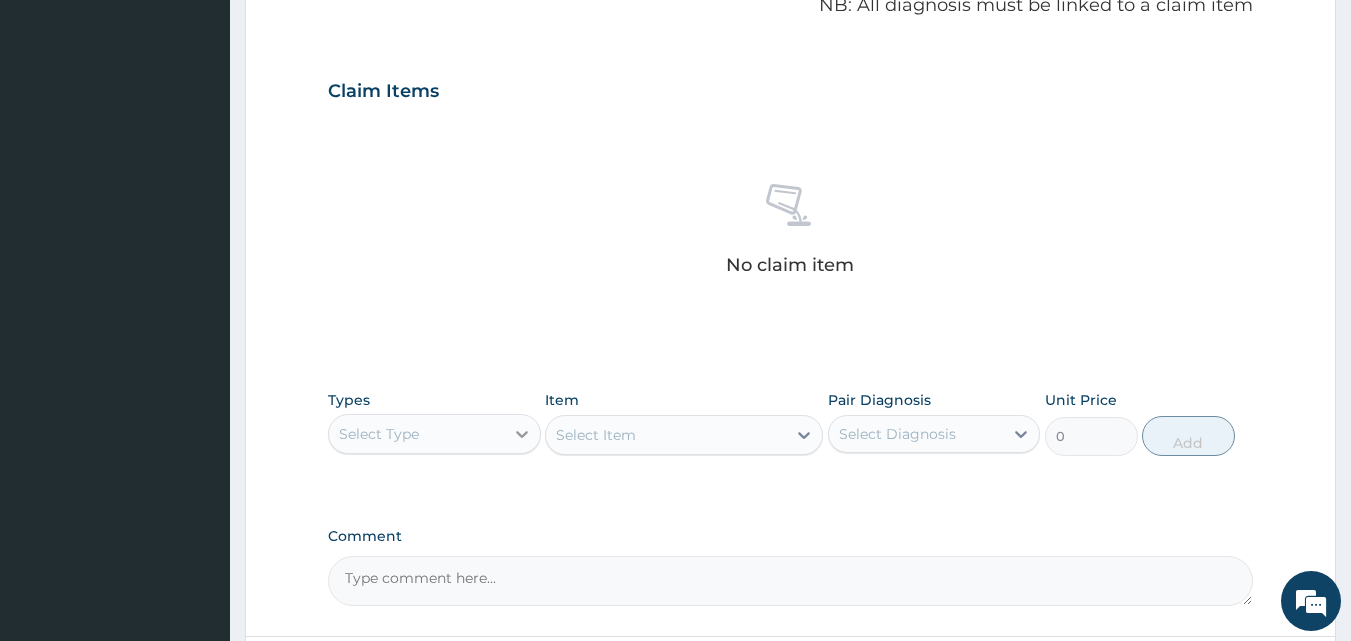 click 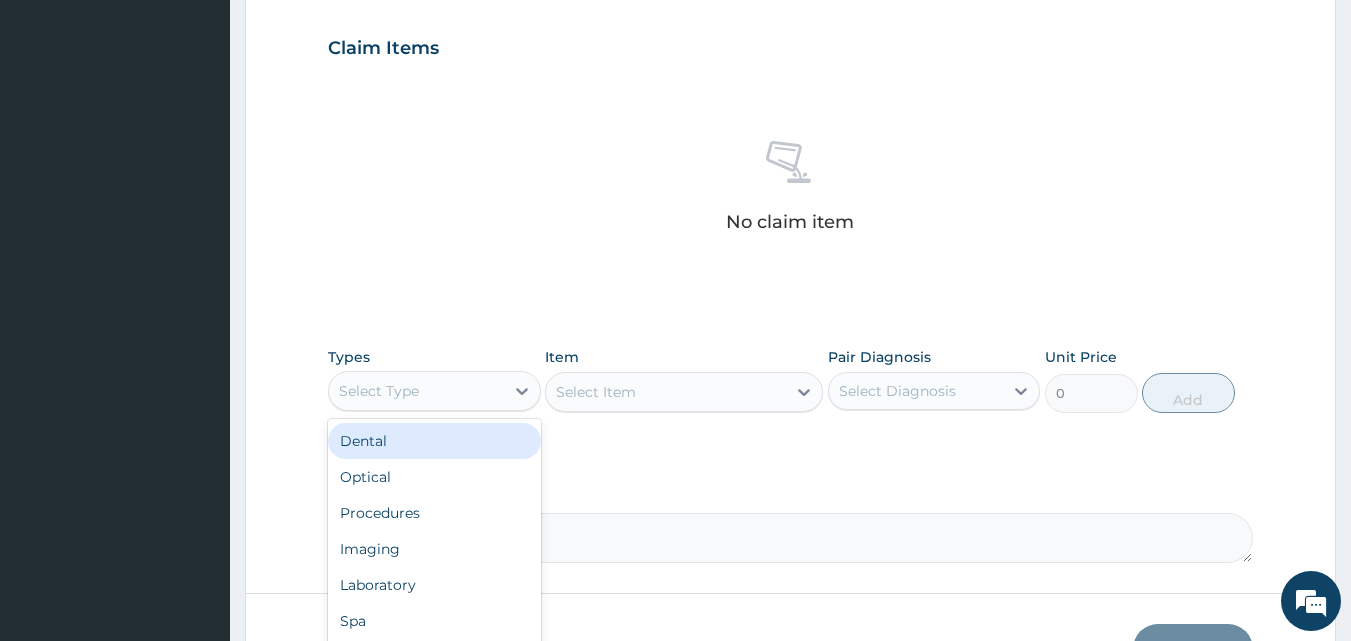 scroll, scrollTop: 671, scrollLeft: 0, axis: vertical 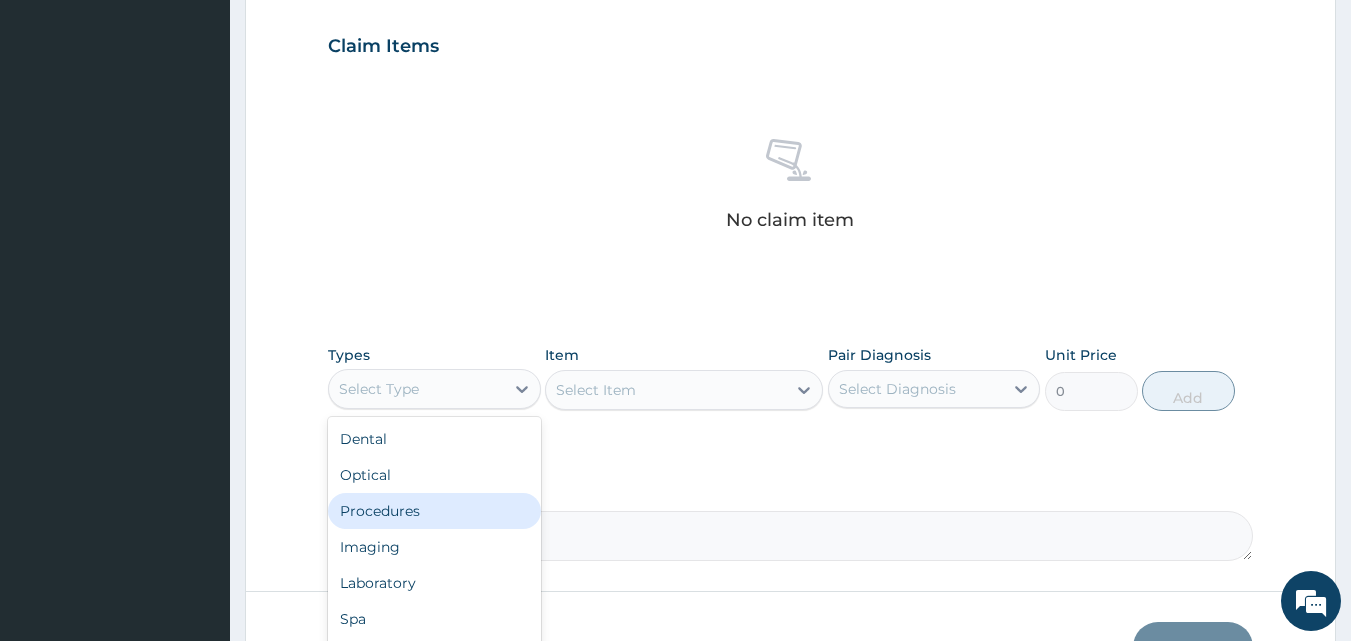click on "Procedures" at bounding box center (434, 511) 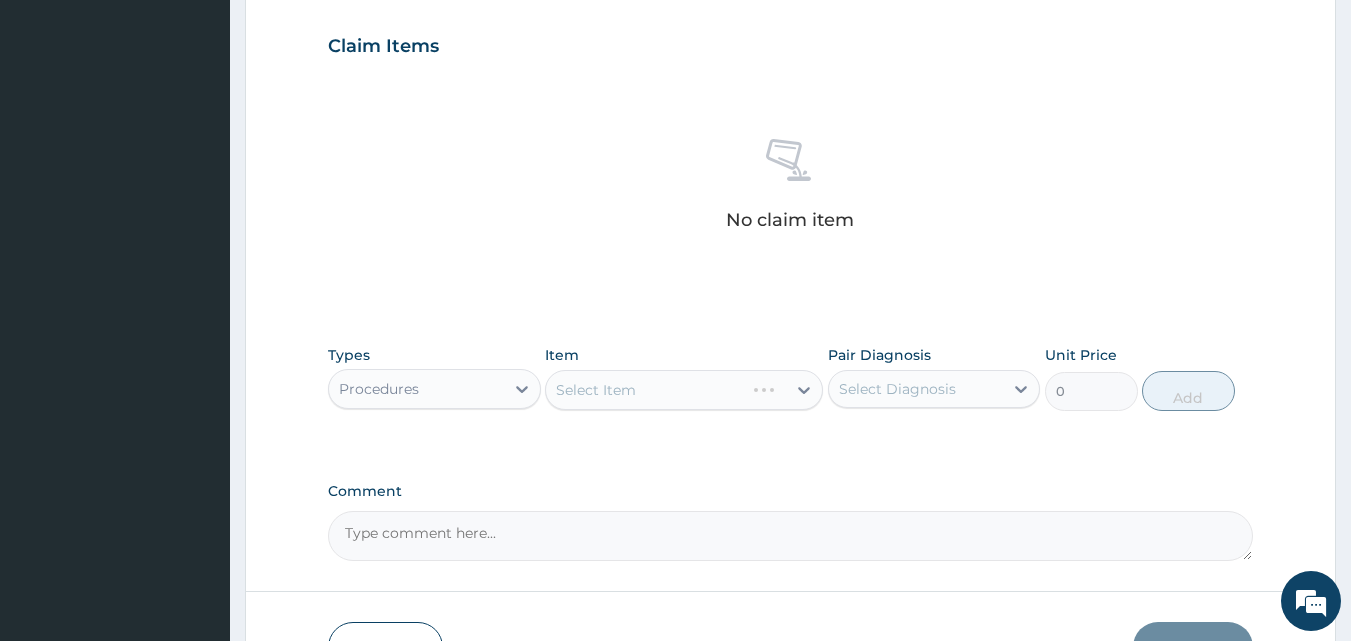 click on "Select Diagnosis" at bounding box center [897, 389] 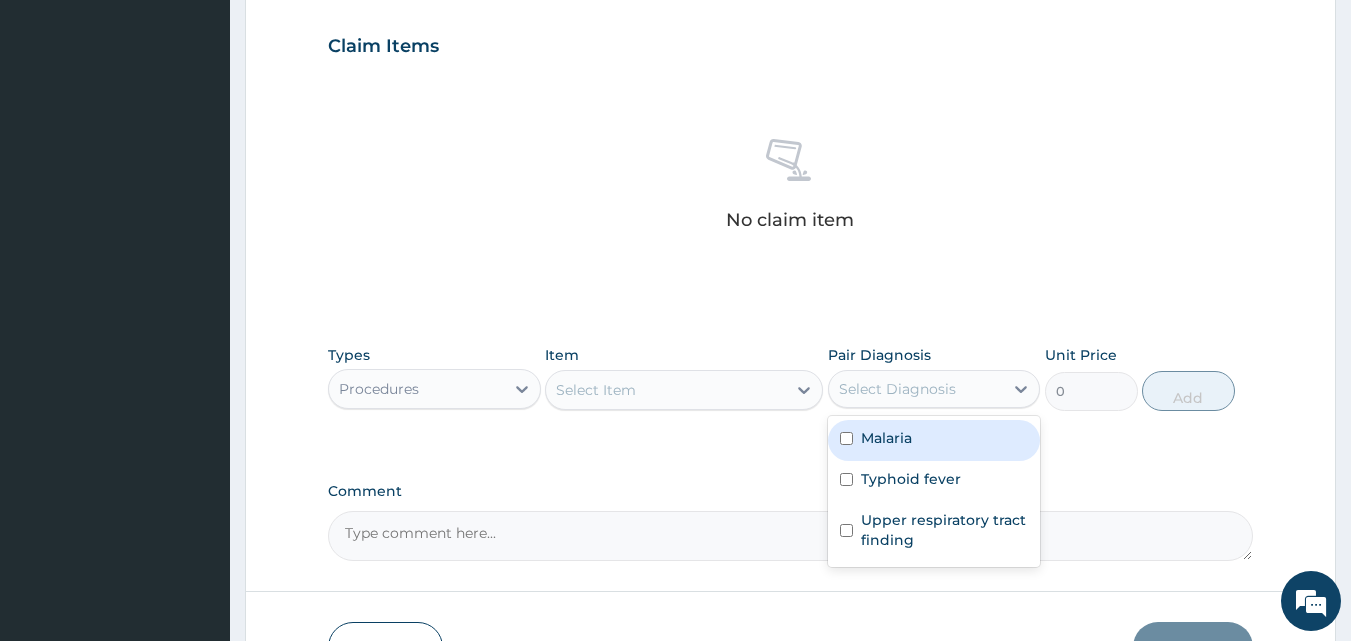 click at bounding box center (846, 438) 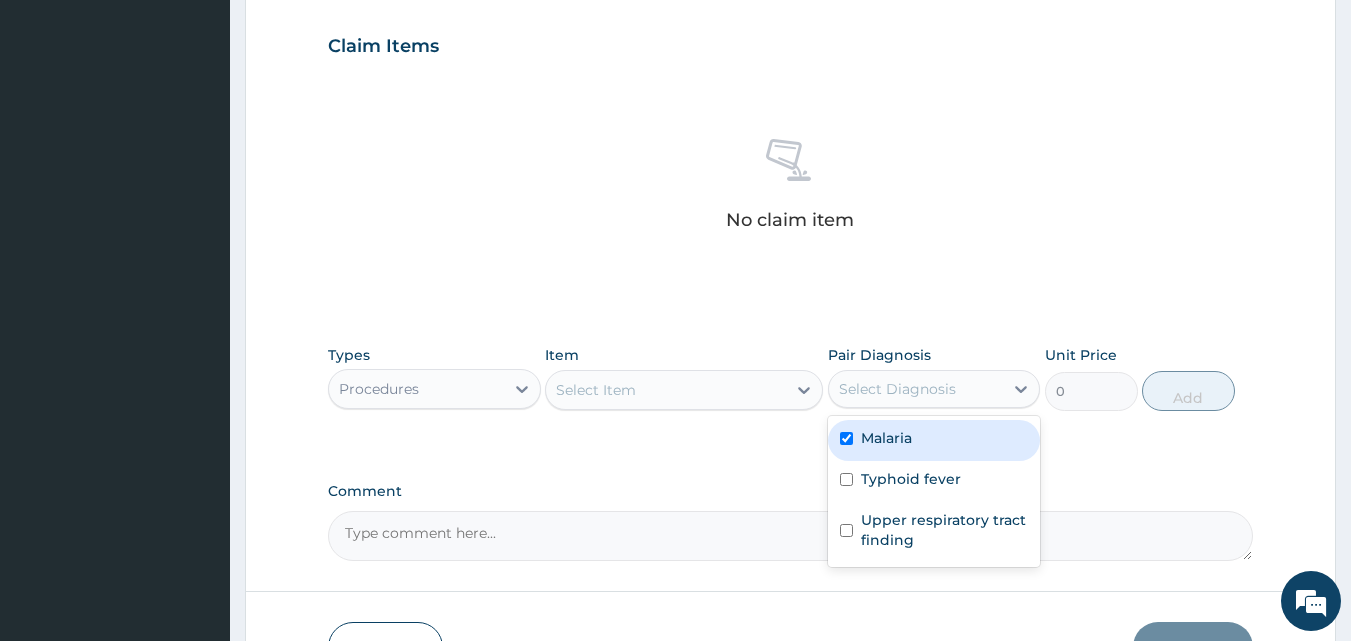 checkbox on "true" 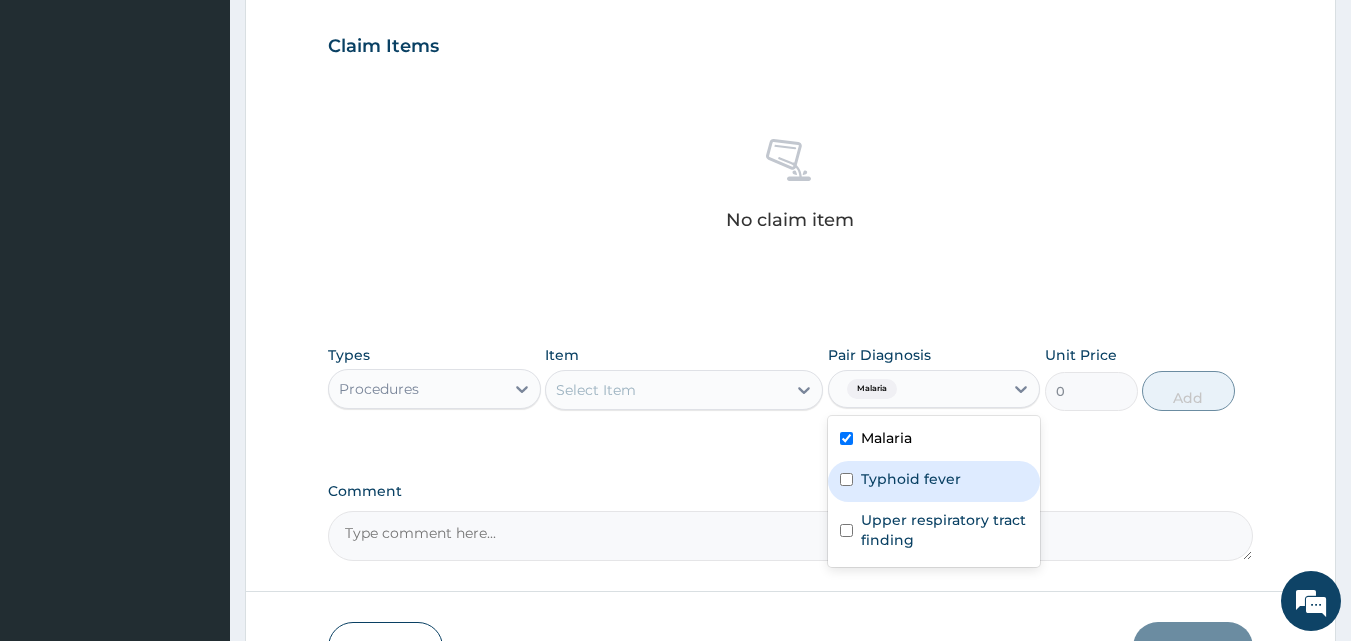 click at bounding box center [846, 479] 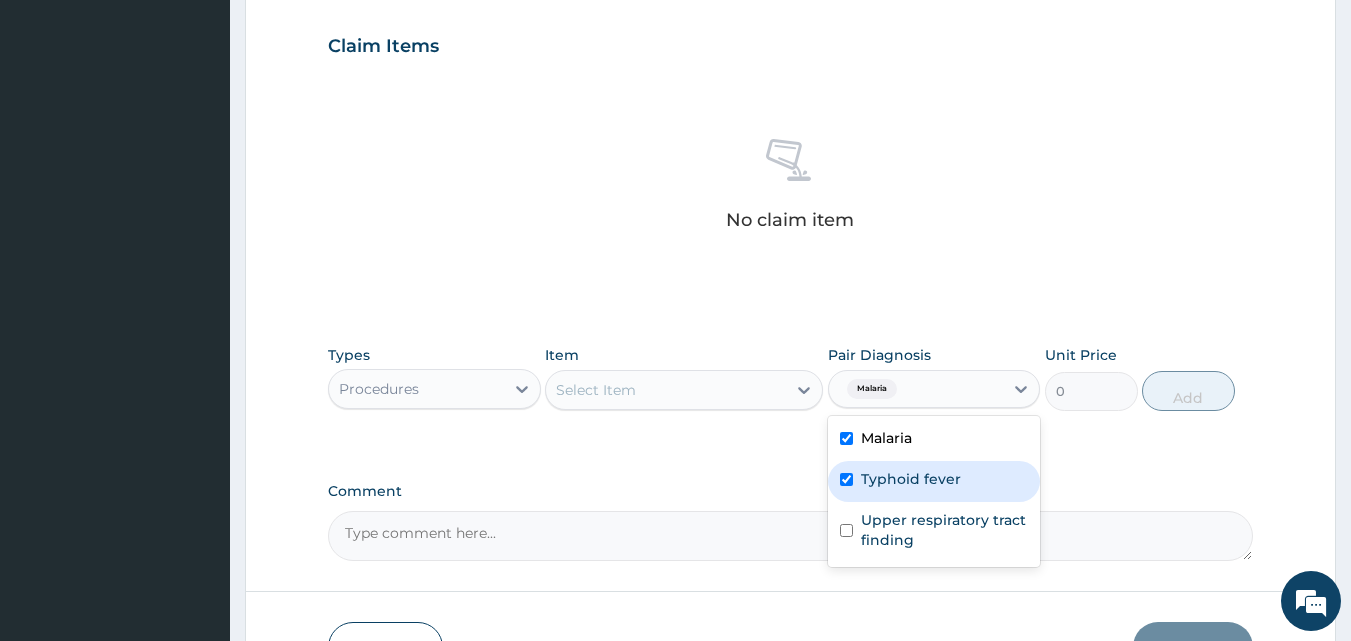 checkbox on "true" 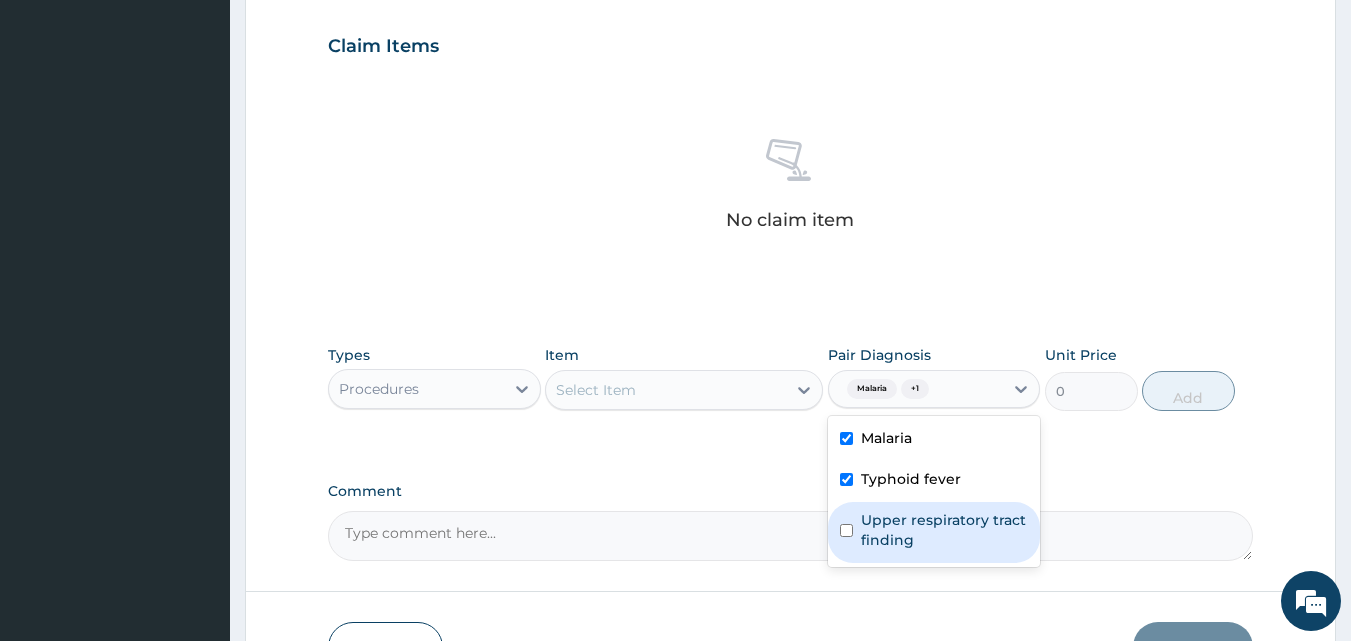 click at bounding box center [846, 530] 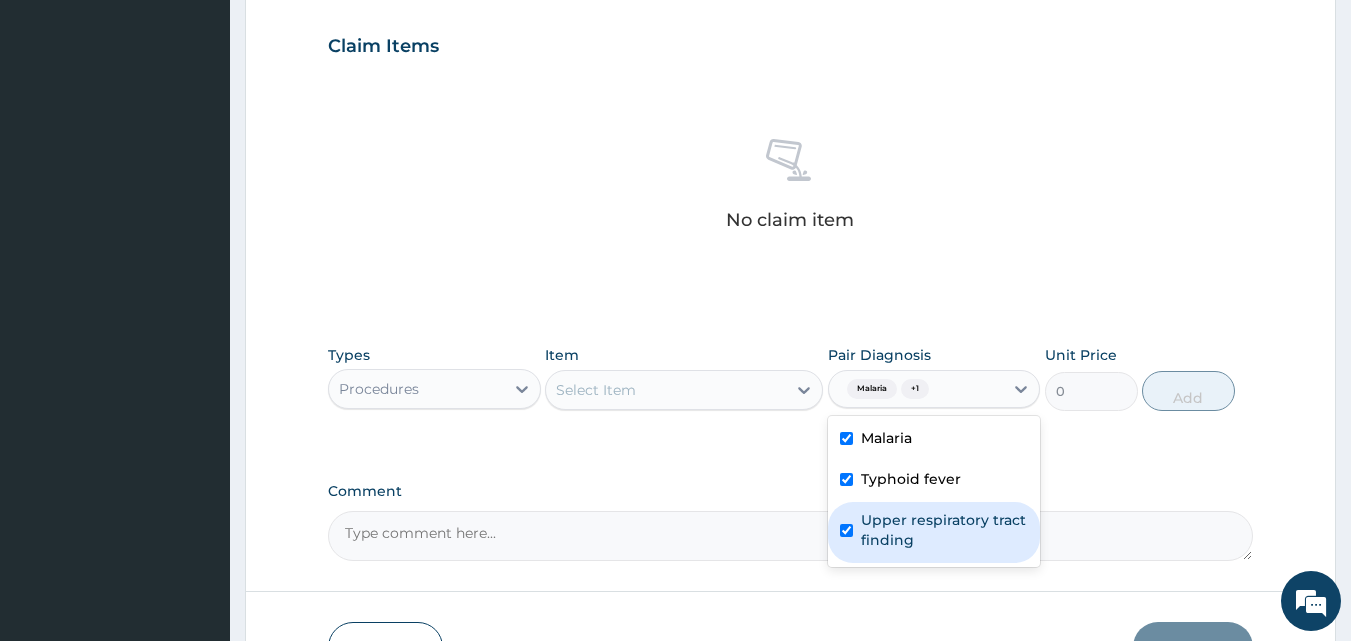 checkbox on "true" 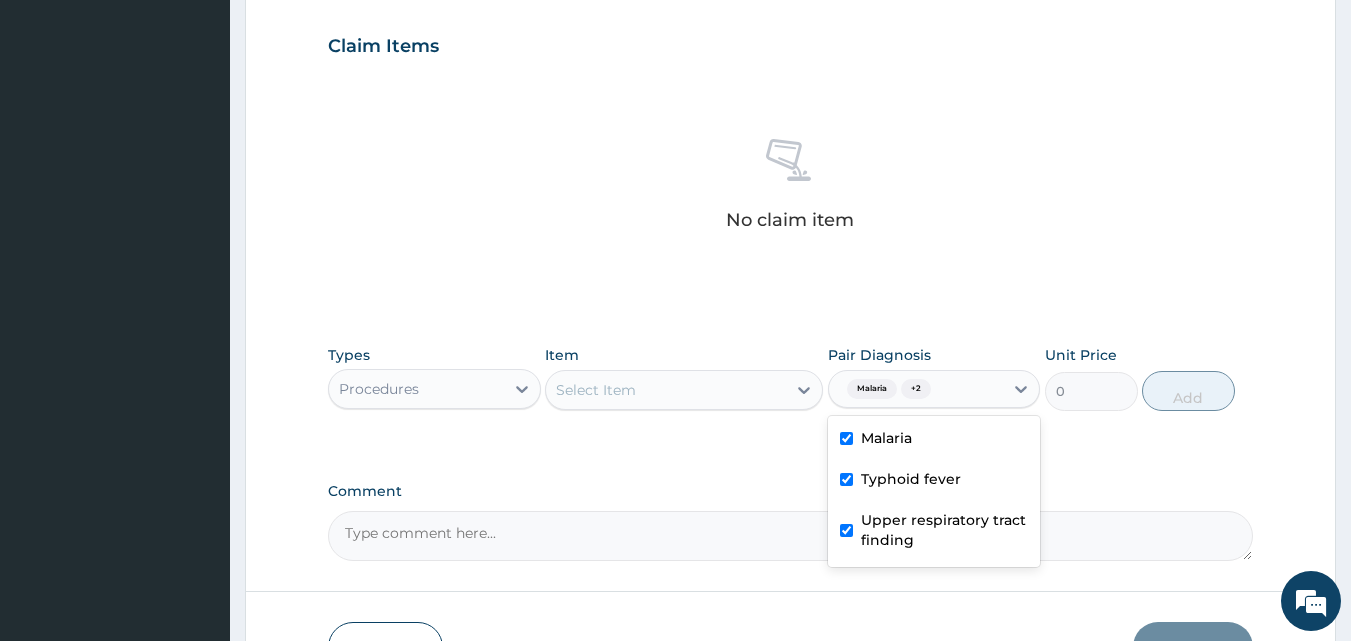 click on "Select Item" at bounding box center (596, 390) 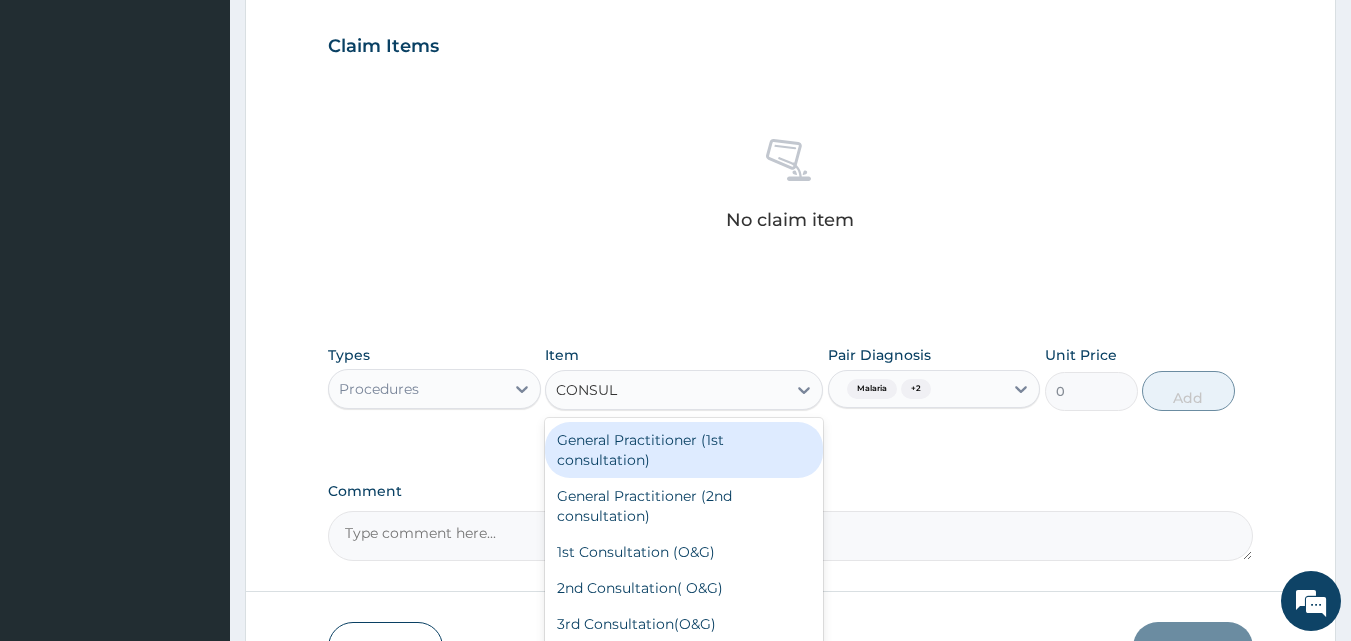 type on "CONSULT" 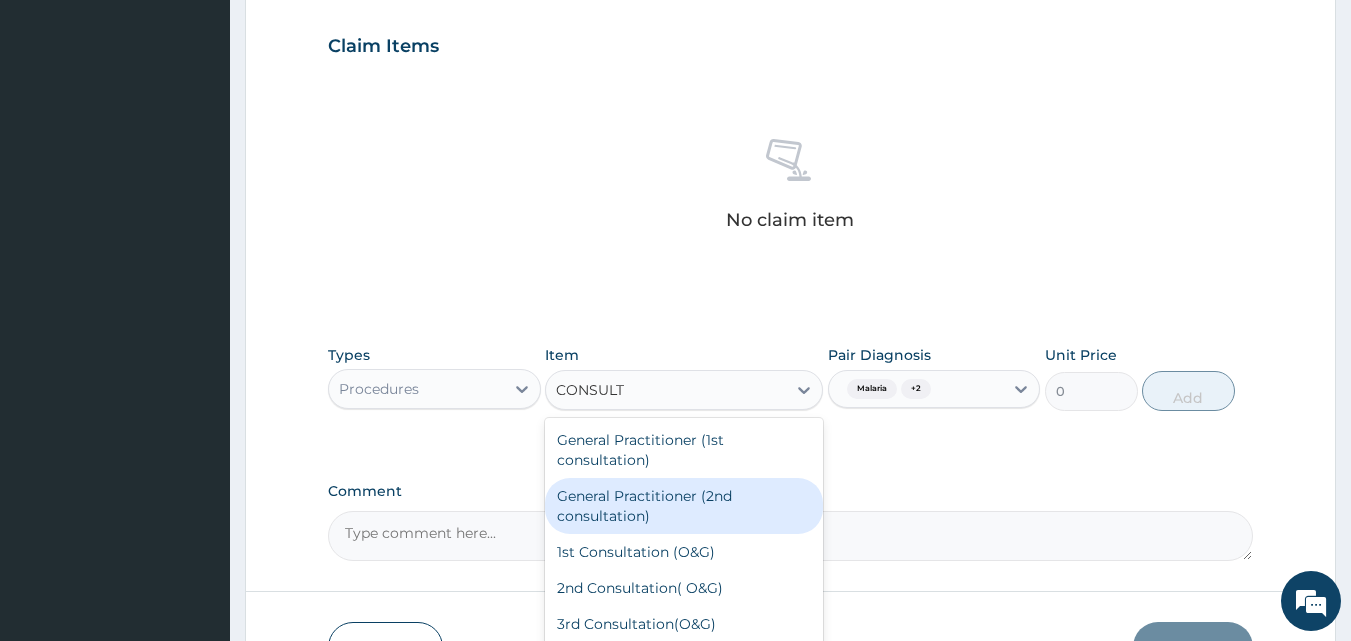 click on "General Practitioner (2nd consultation)" at bounding box center [684, 506] 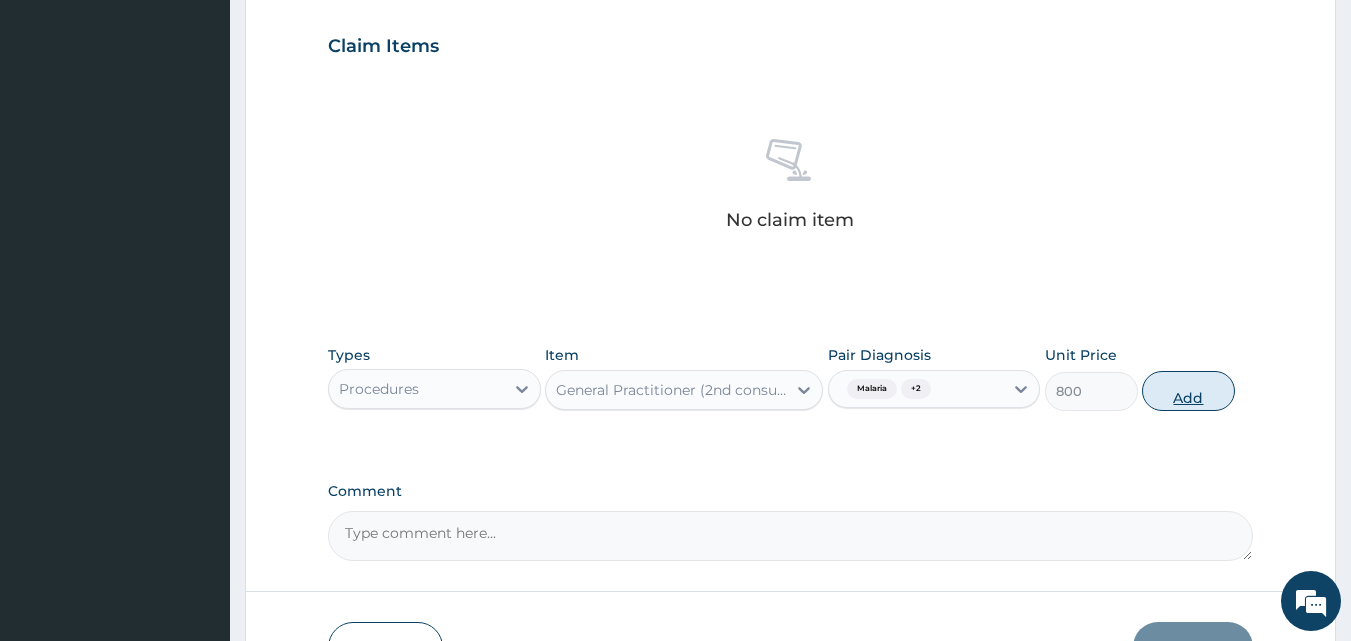 click on "Add" at bounding box center [1188, 391] 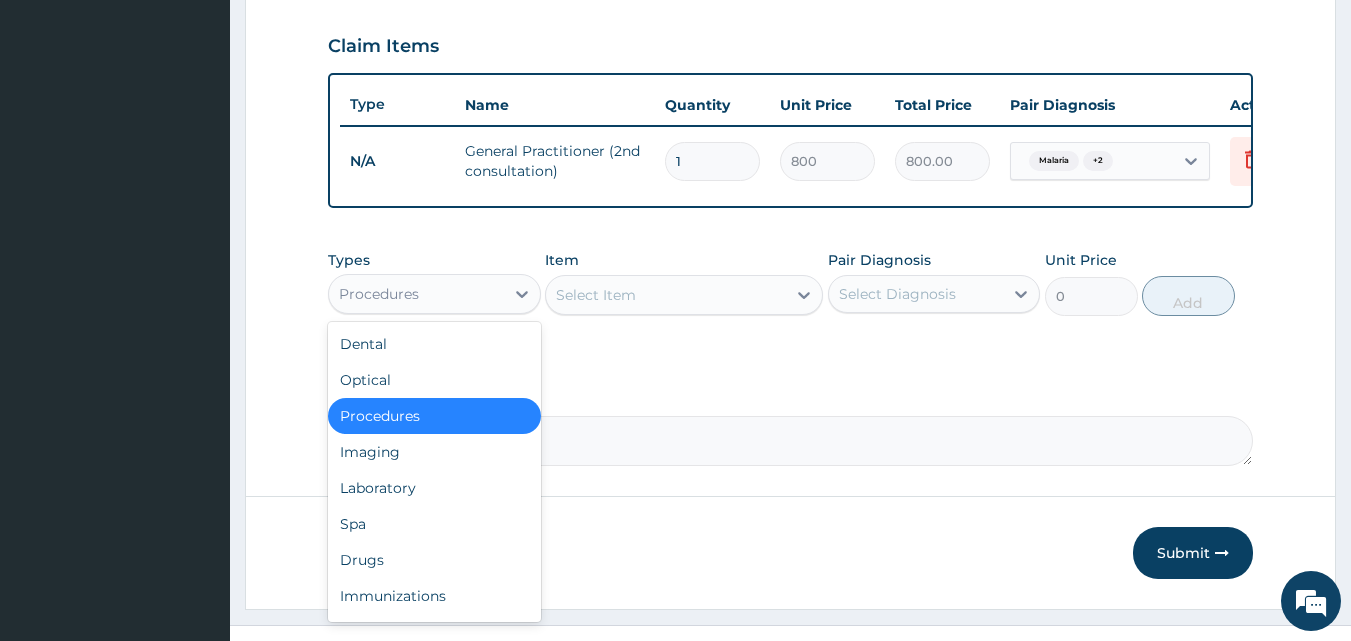 click on "Procedures" at bounding box center (416, 294) 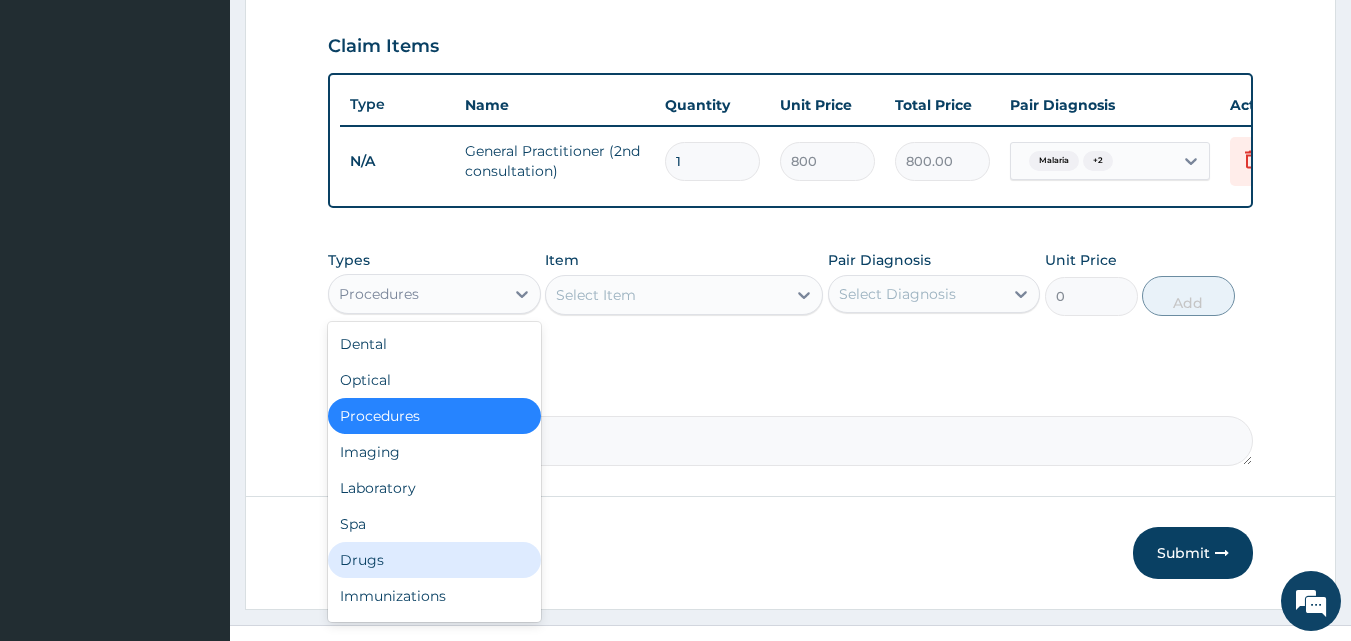 click on "Drugs" at bounding box center [434, 560] 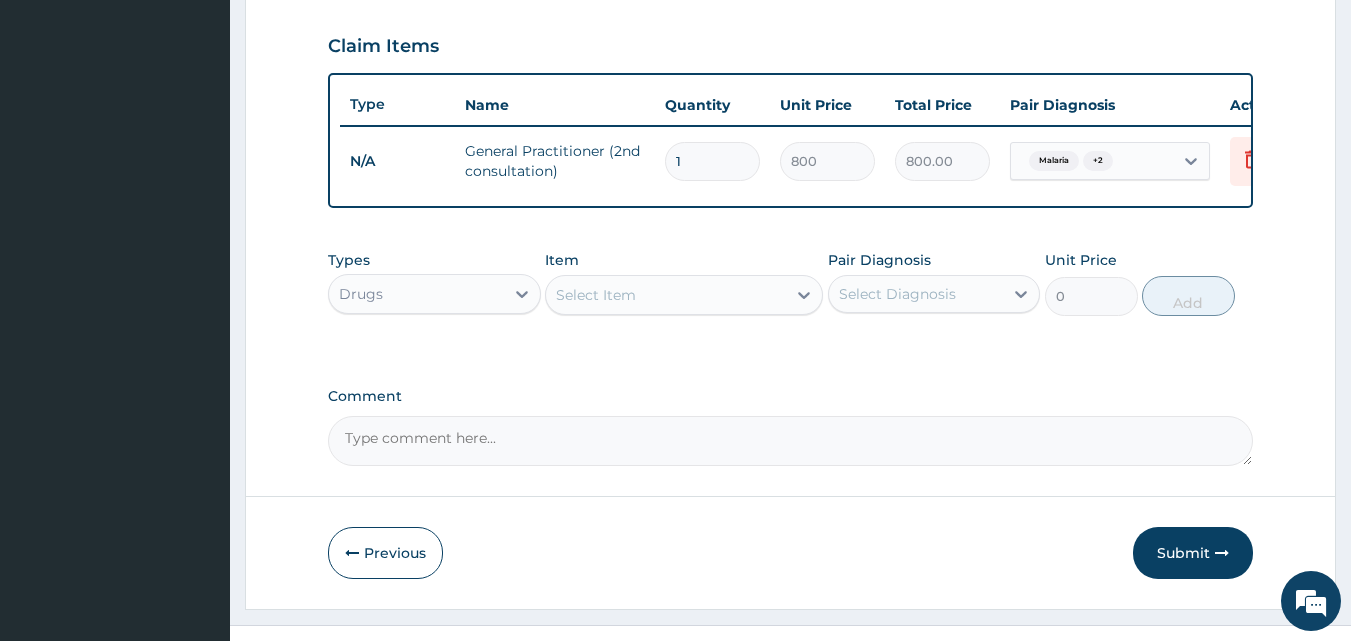 click on "Select Diagnosis" at bounding box center [897, 294] 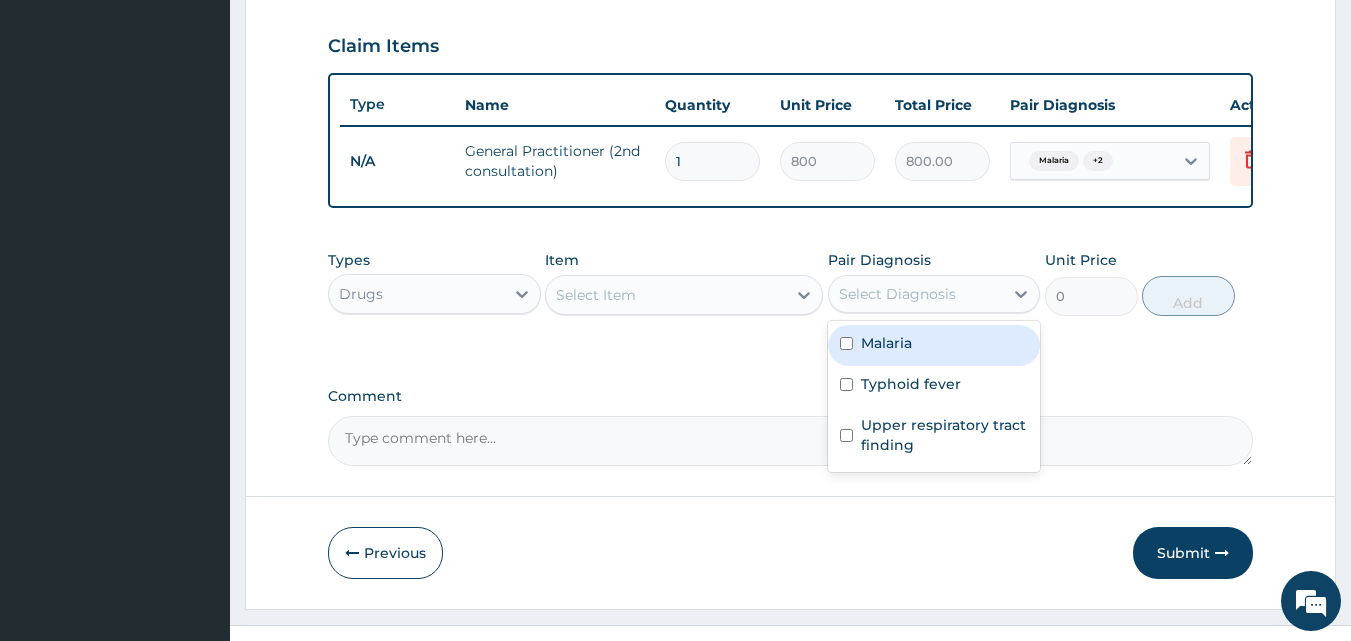 click at bounding box center [846, 343] 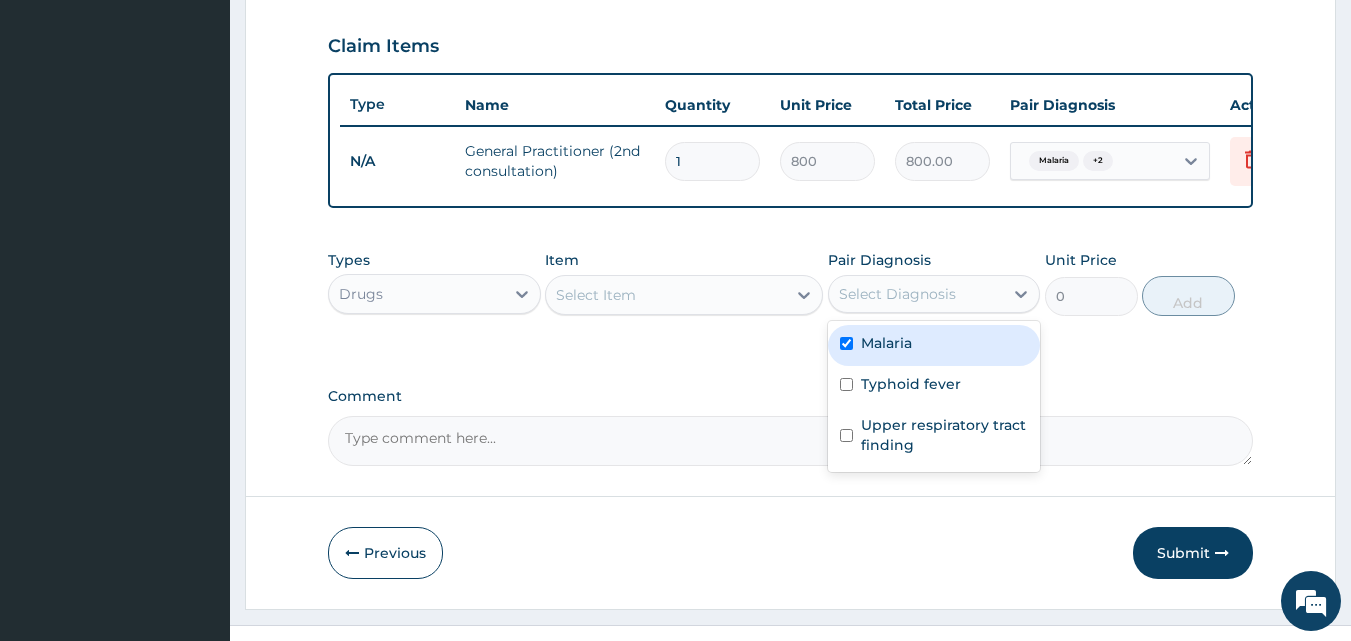 checkbox on "true" 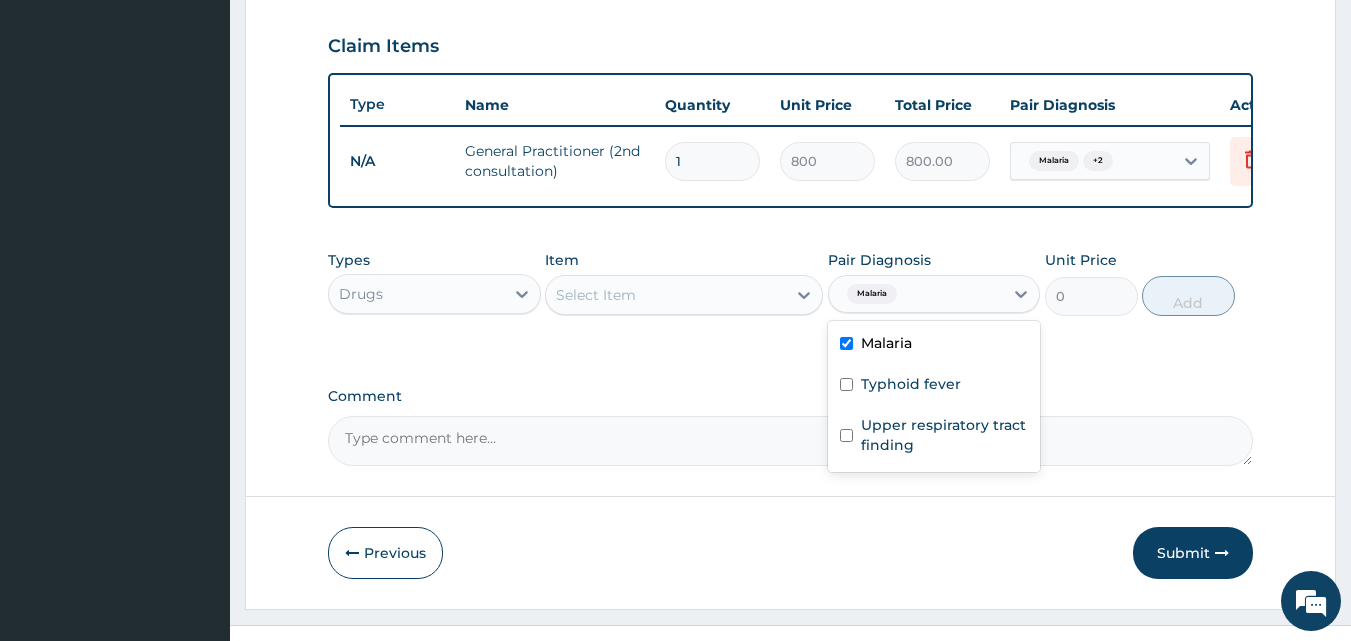 click on "Select Item" at bounding box center [596, 295] 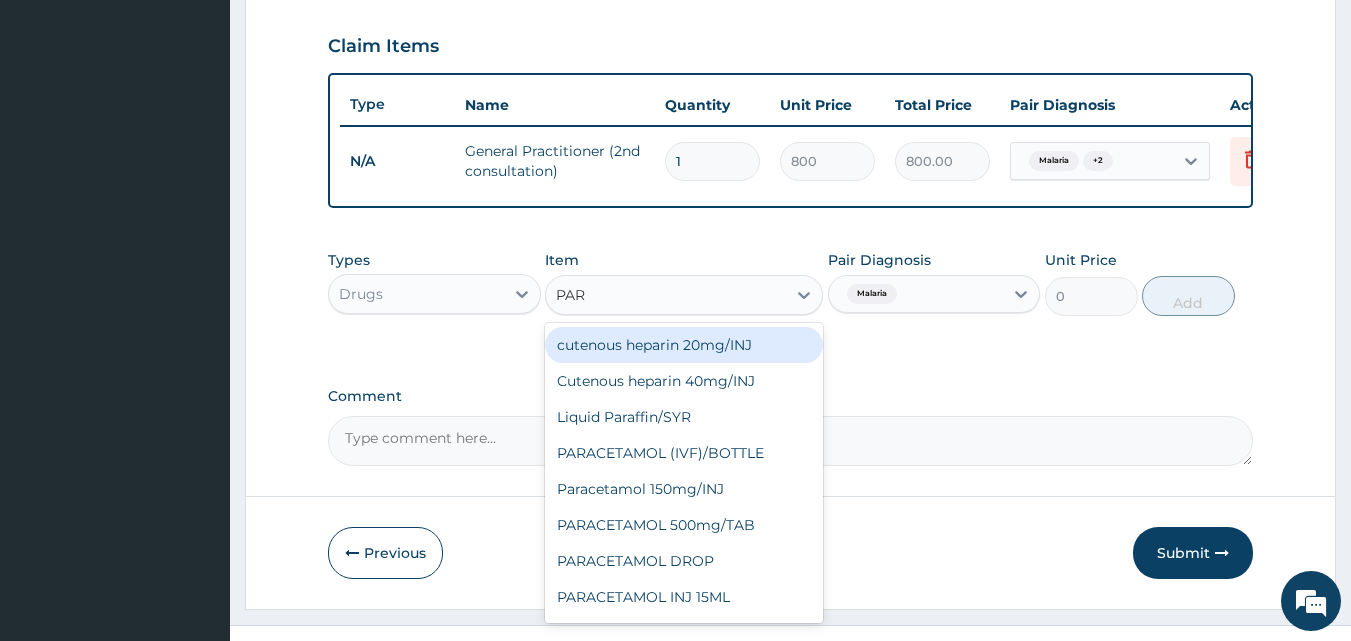type on "PARA" 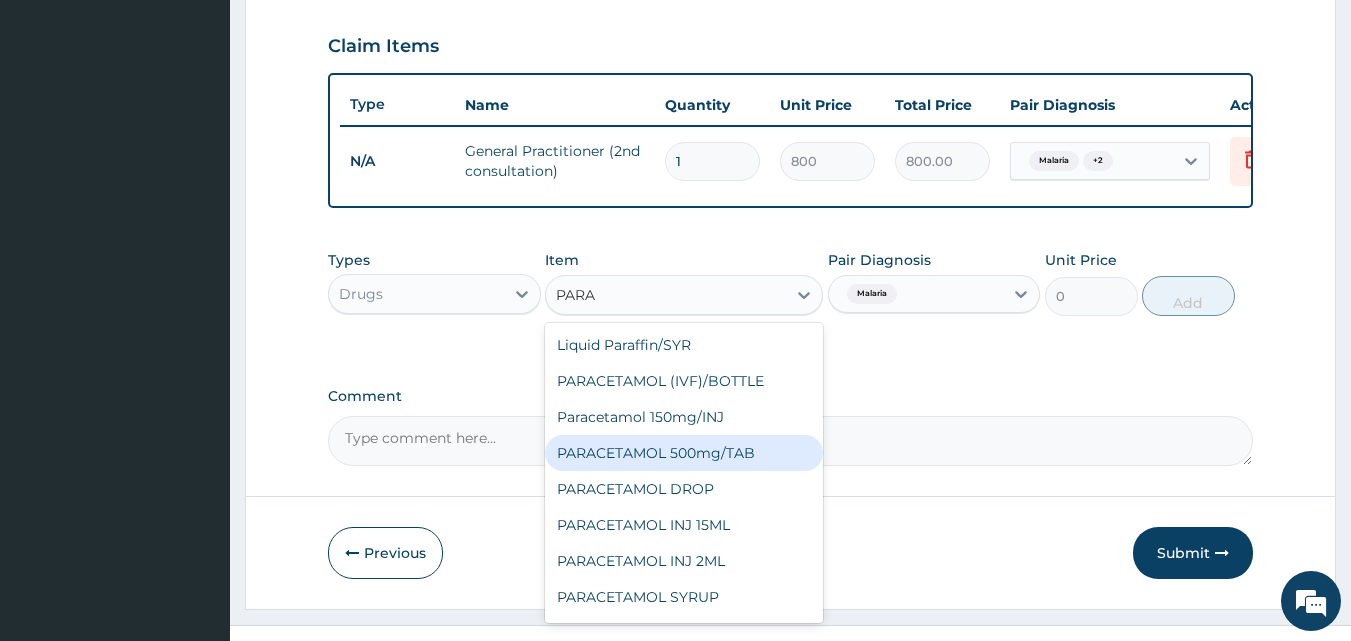 click on "PARACETAMOL 500mg/TAB" at bounding box center [684, 453] 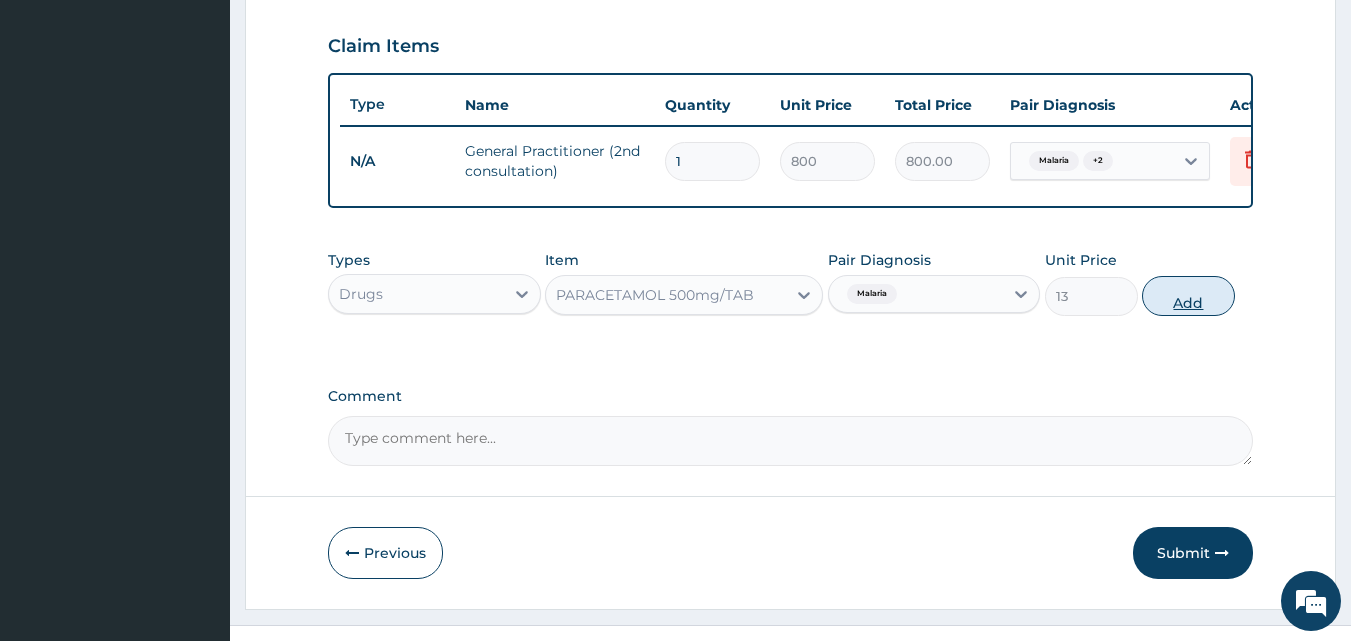 click on "Add" at bounding box center (1188, 296) 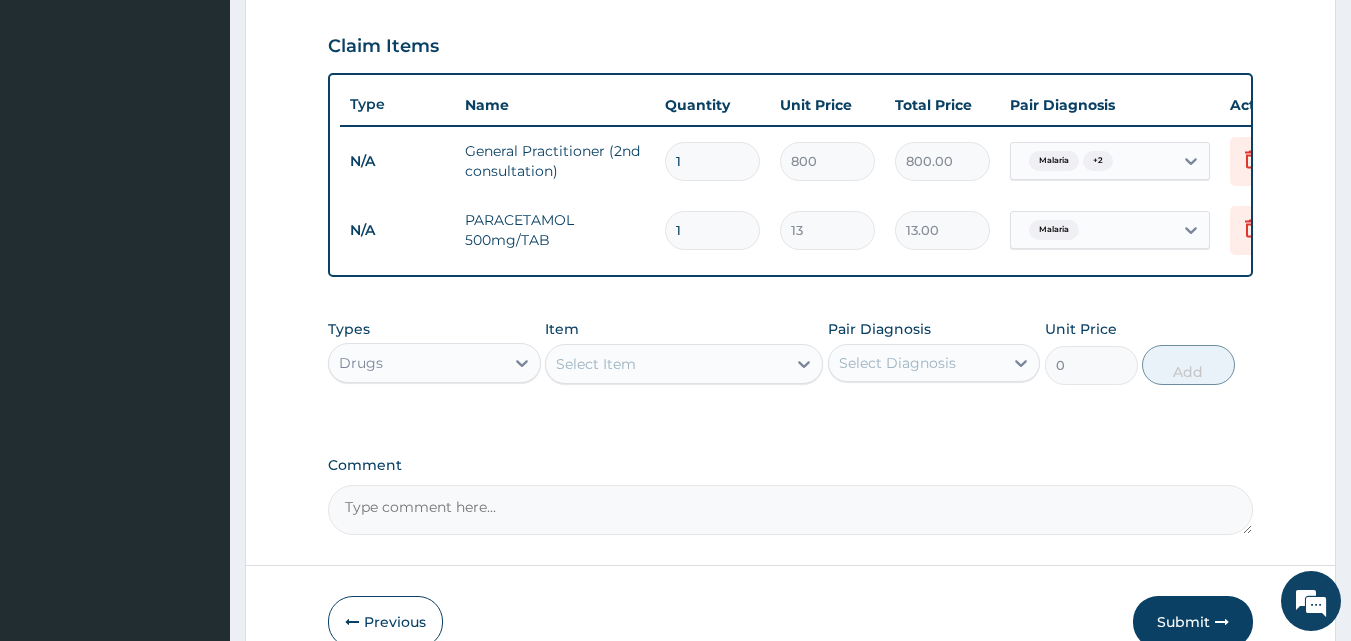type 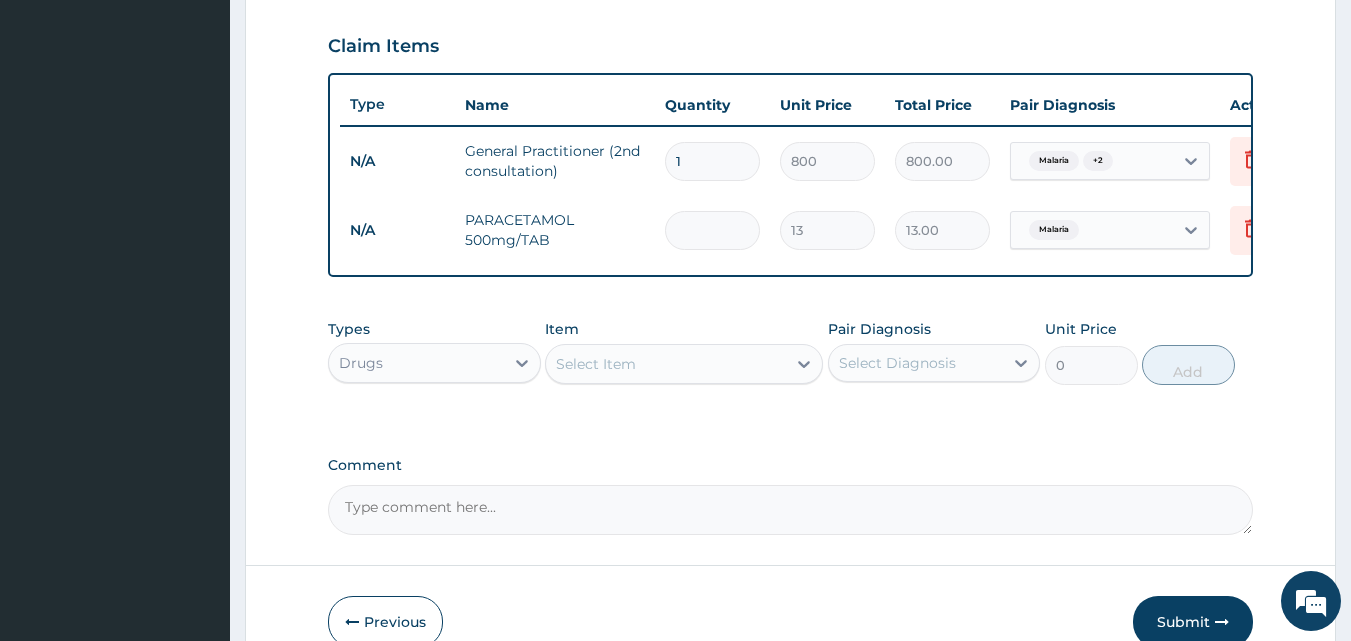 type on "0.00" 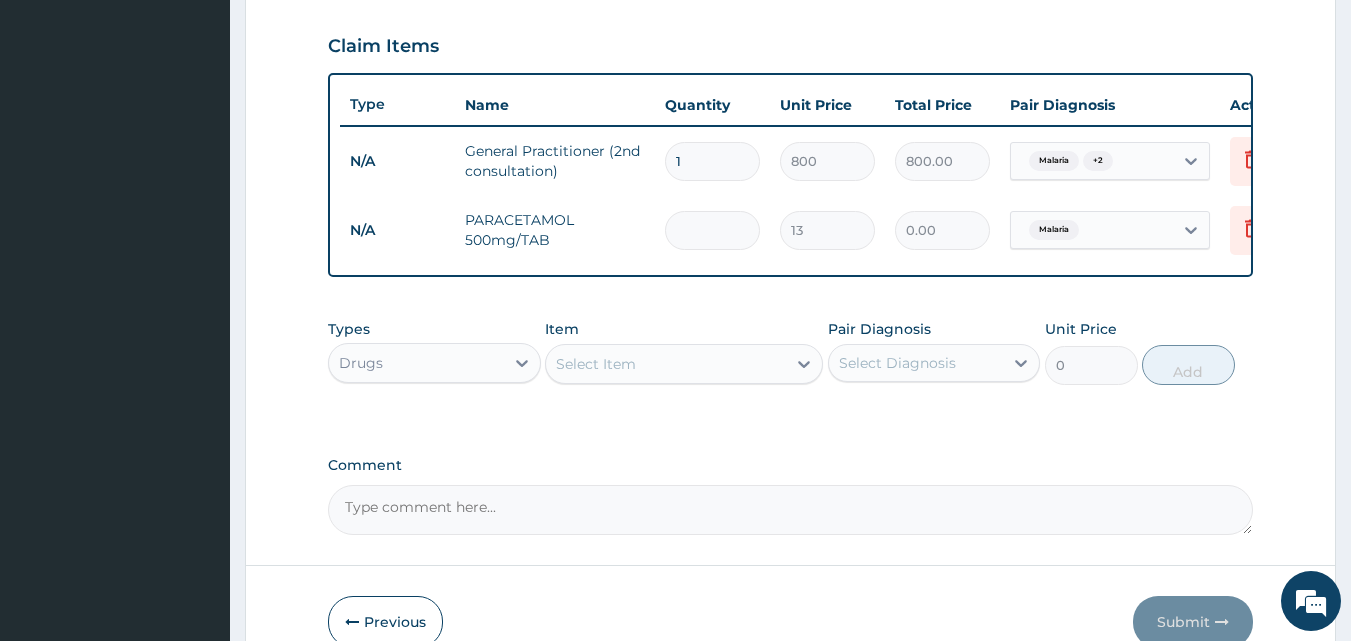 type on "1" 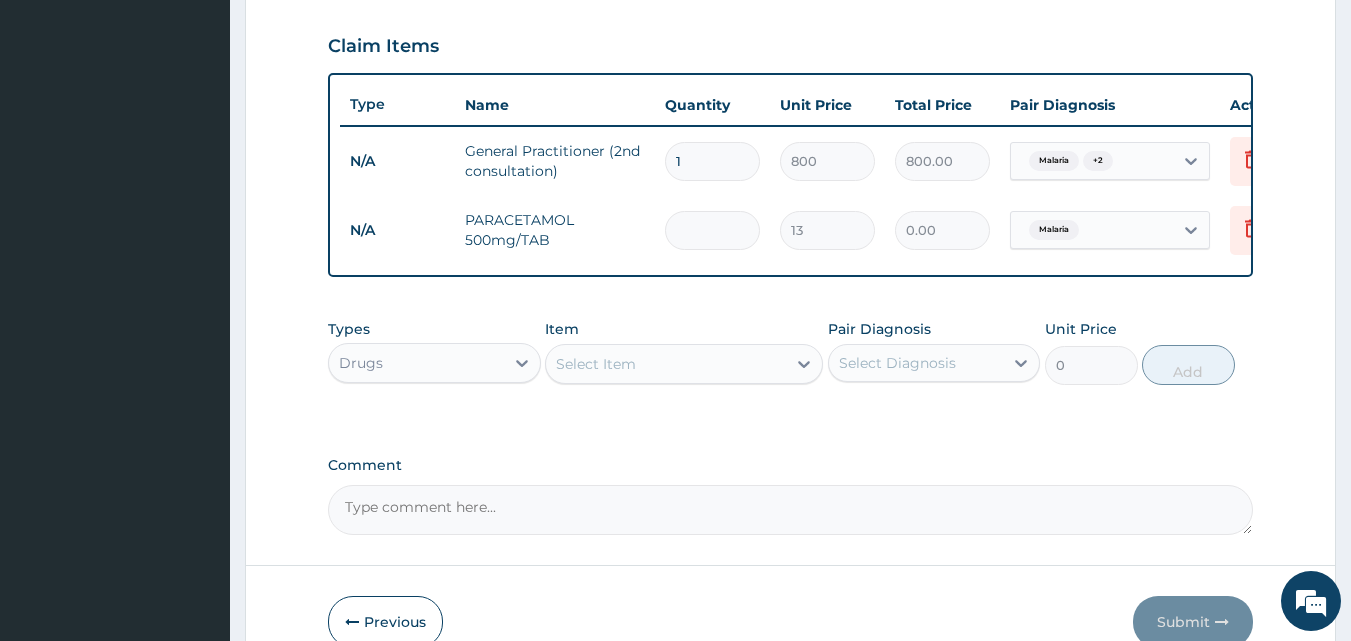 type on "13.00" 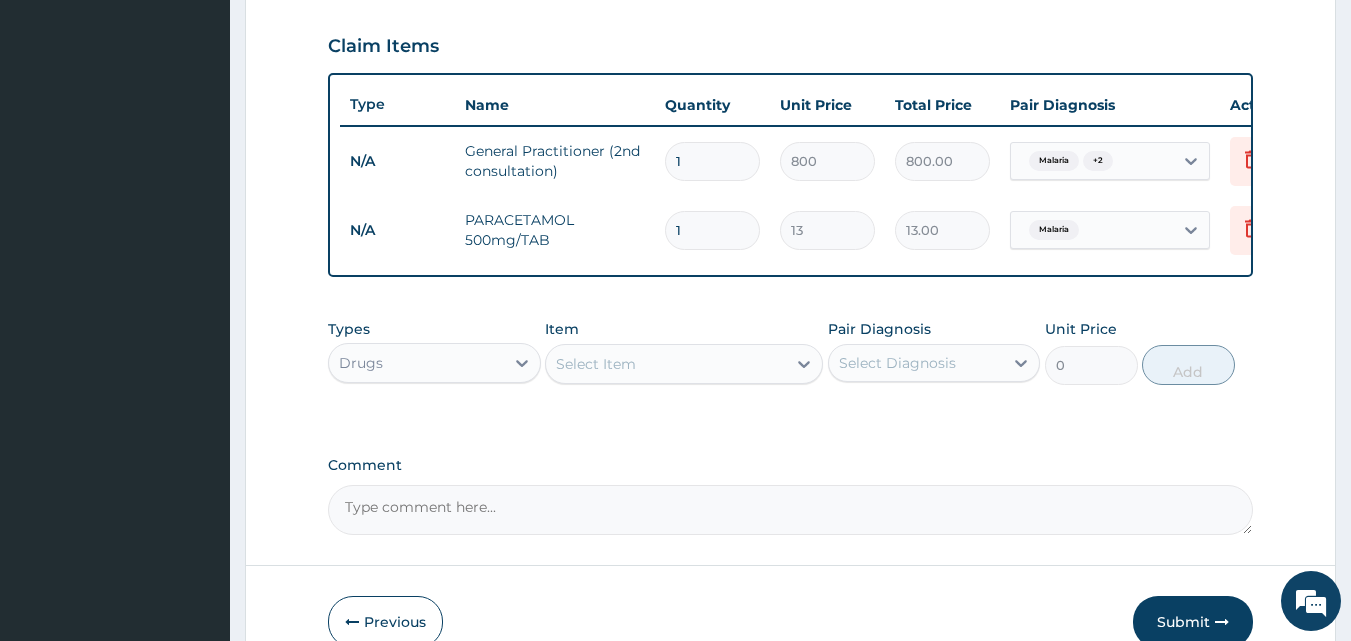 type on "18" 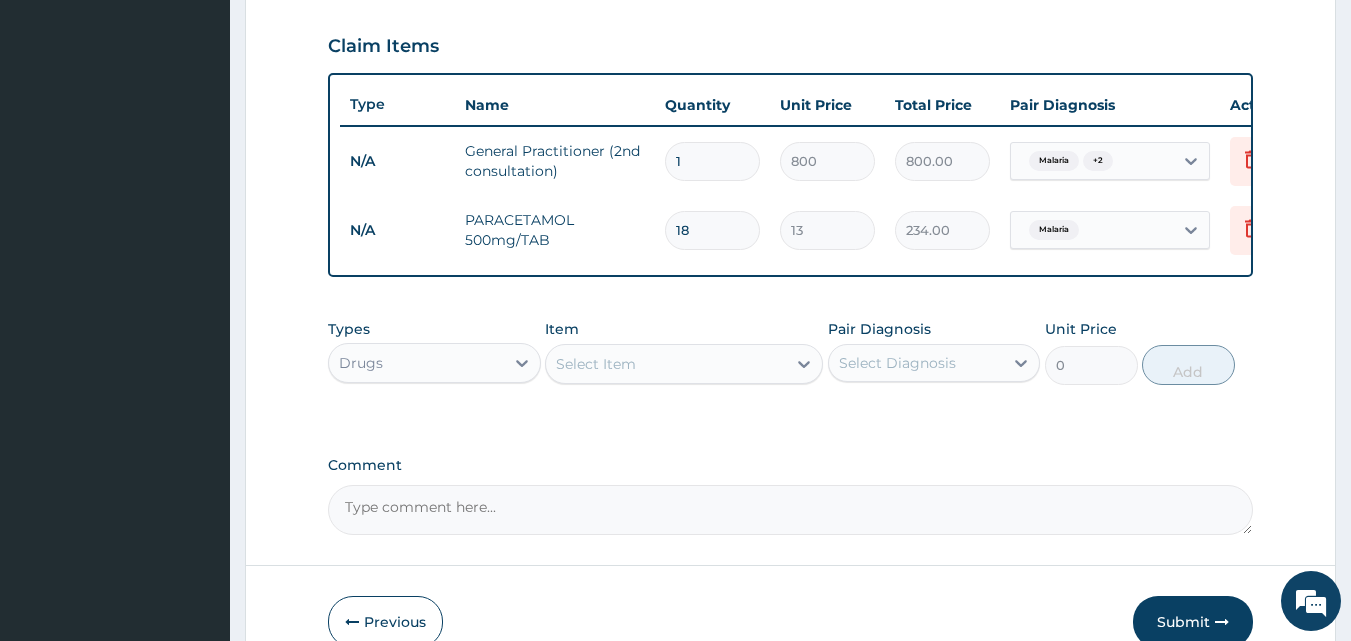 type on "18" 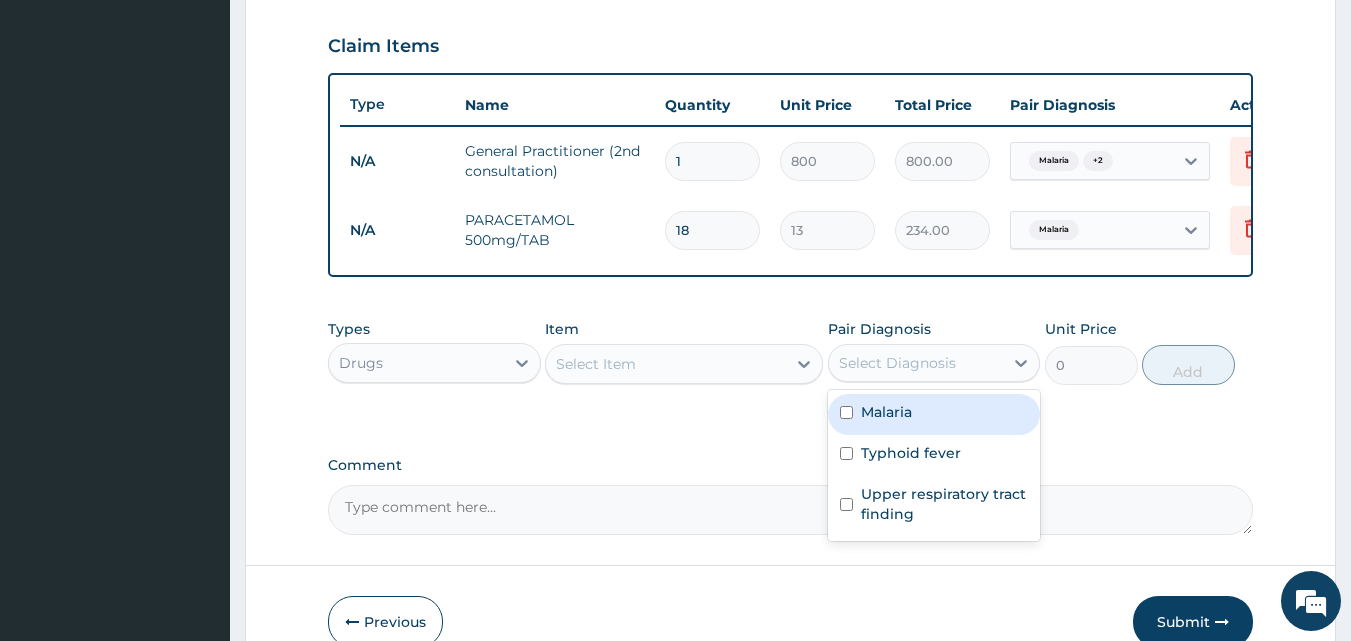 click on "Select Diagnosis" at bounding box center (897, 363) 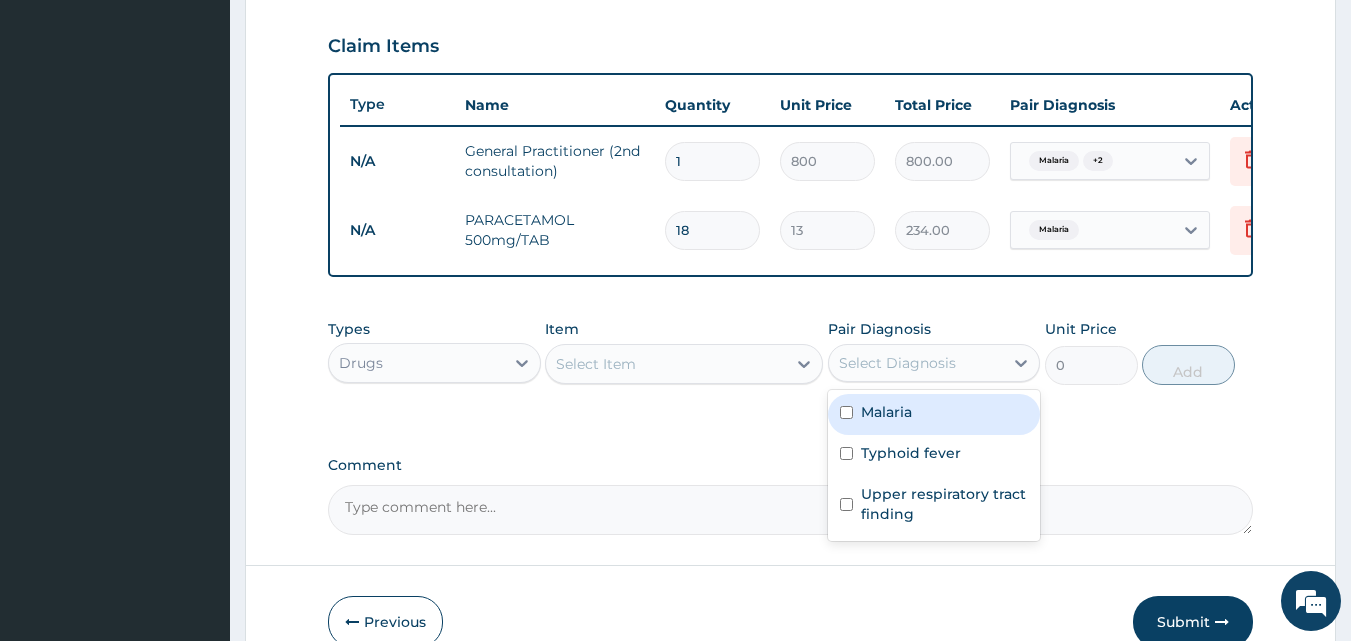 click at bounding box center [846, 412] 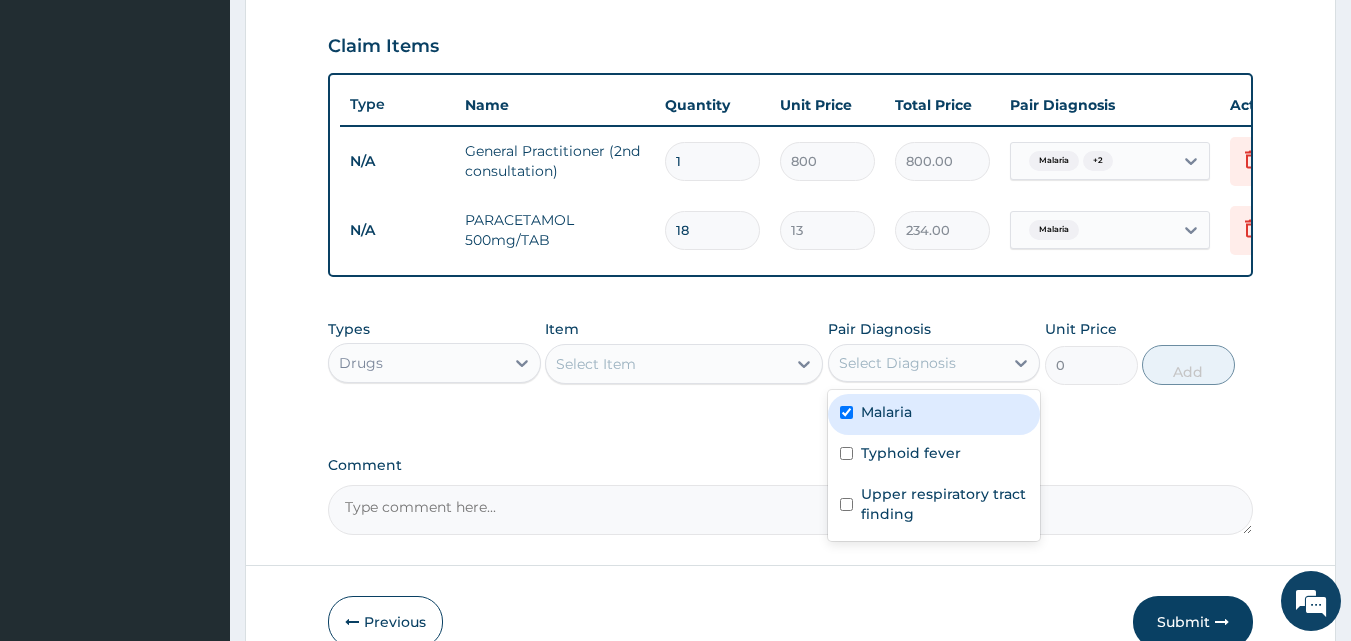 checkbox on "true" 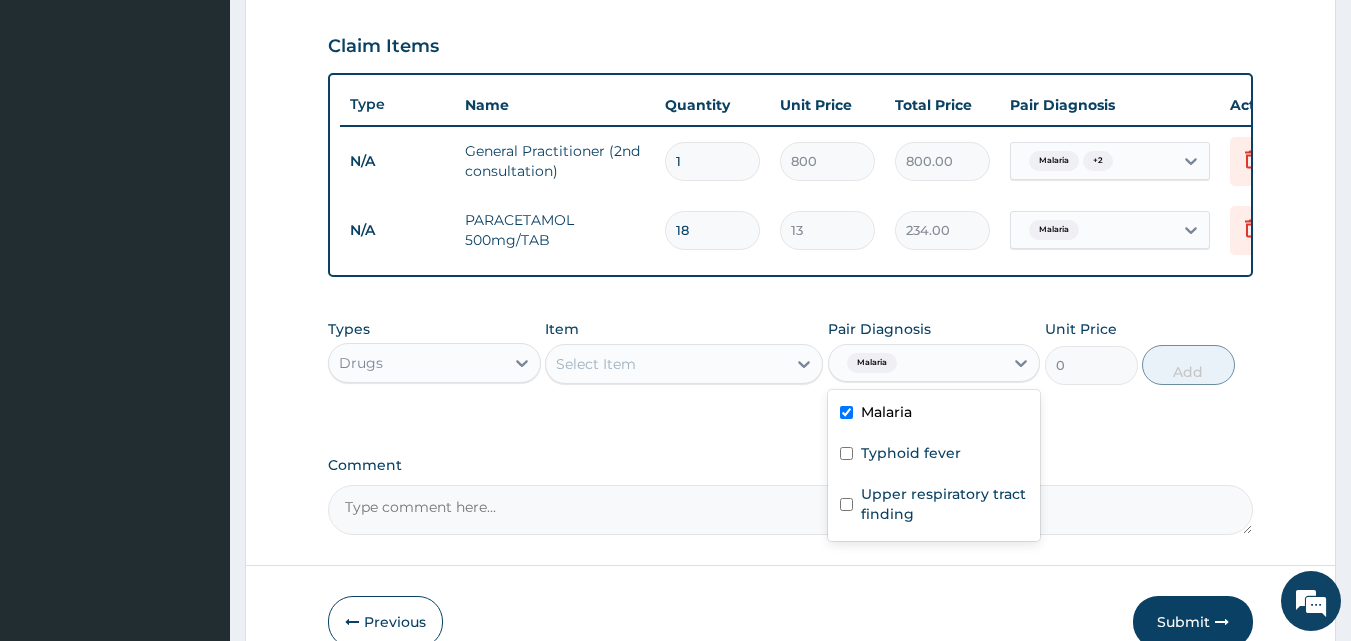click on "Select Item" at bounding box center (596, 364) 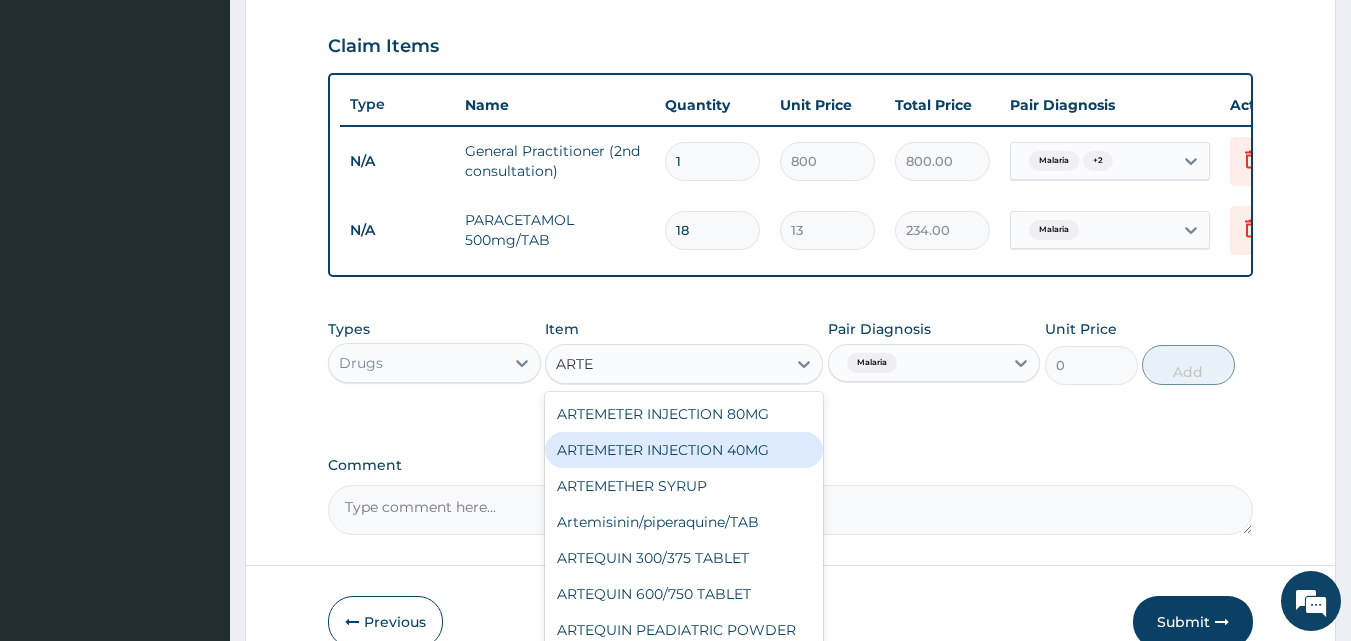 scroll, scrollTop: 3, scrollLeft: 0, axis: vertical 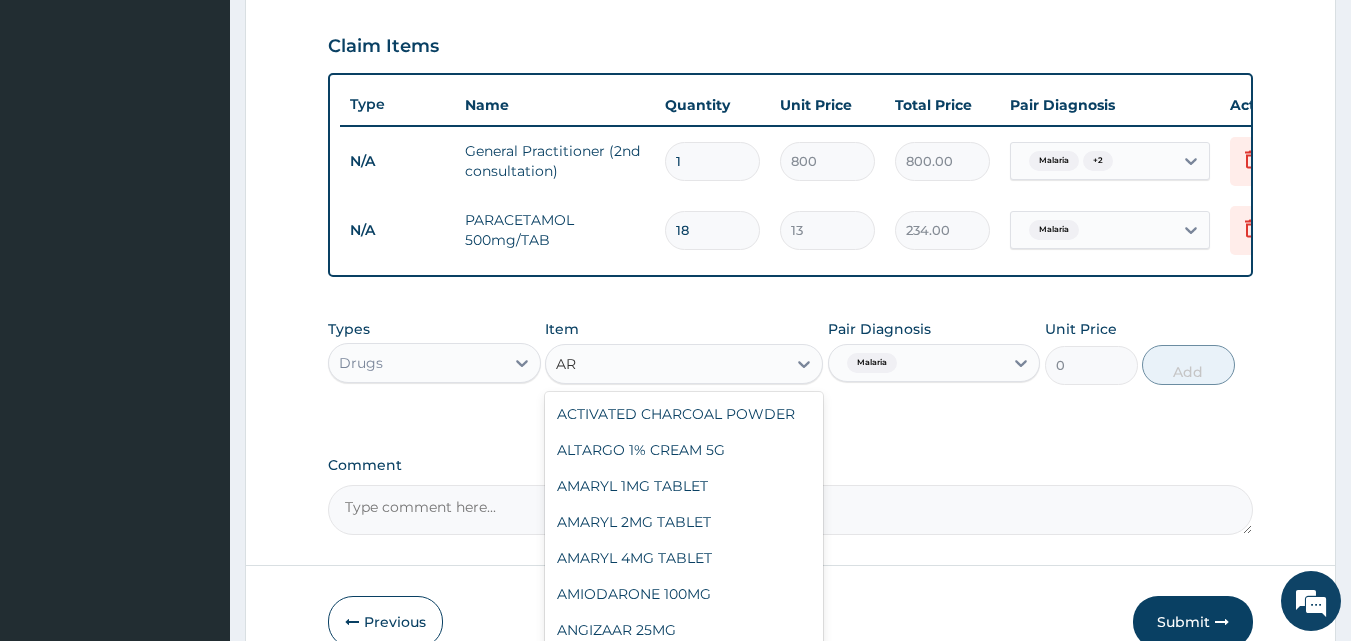 type on "A" 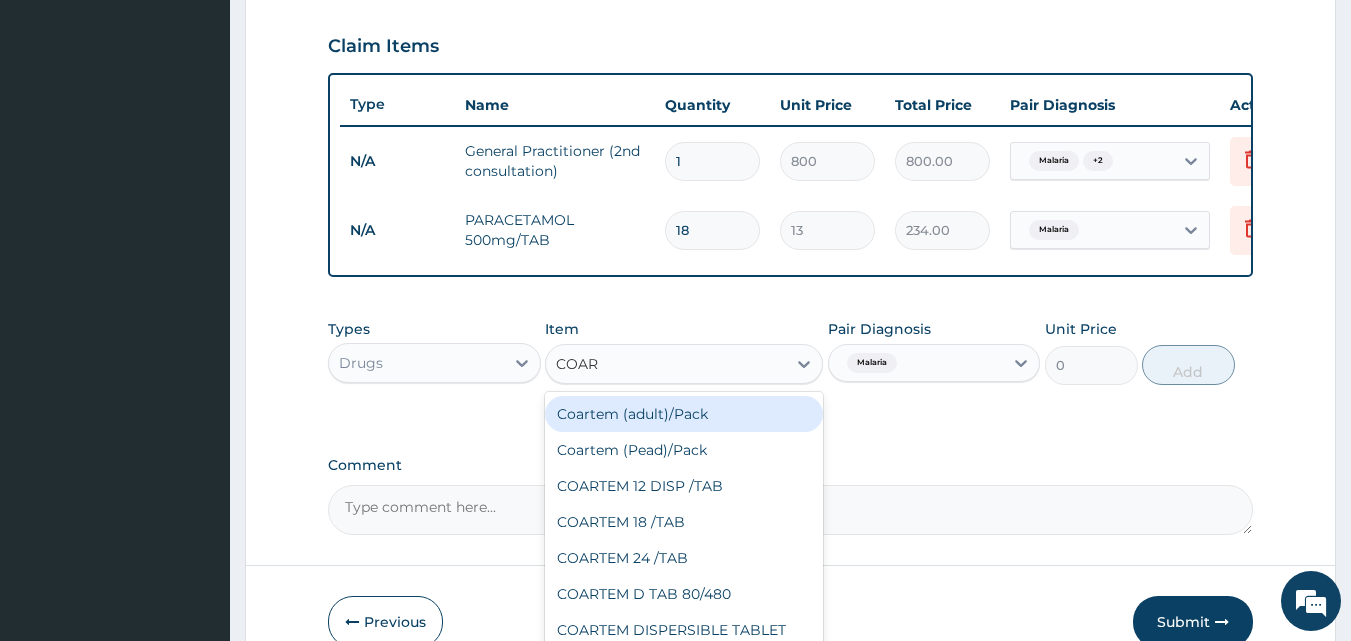 type on "COAR" 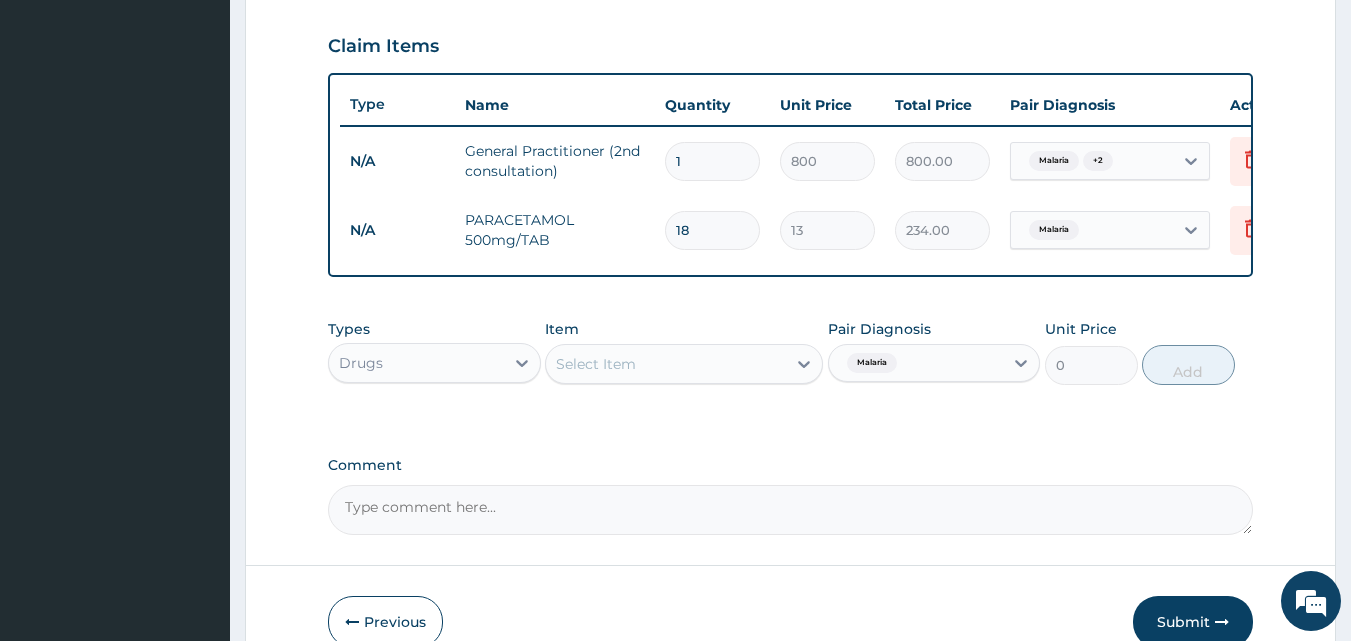 click on "Select Item" at bounding box center (666, 364) 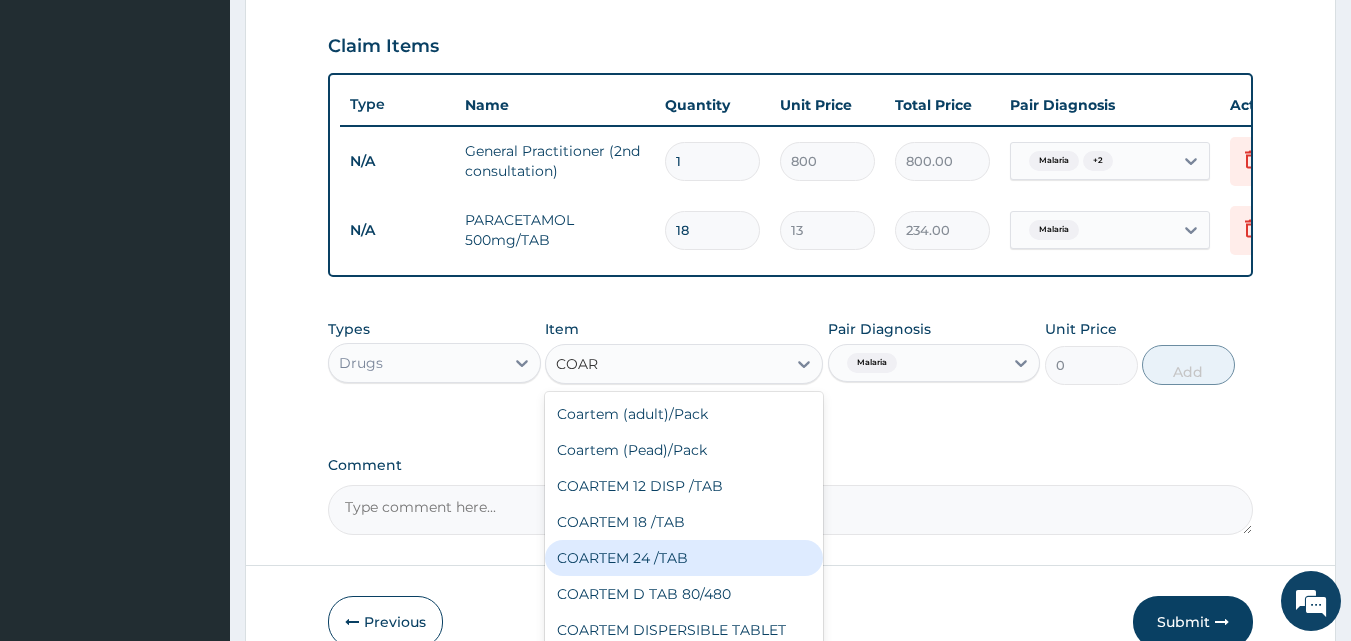 type on "COAR" 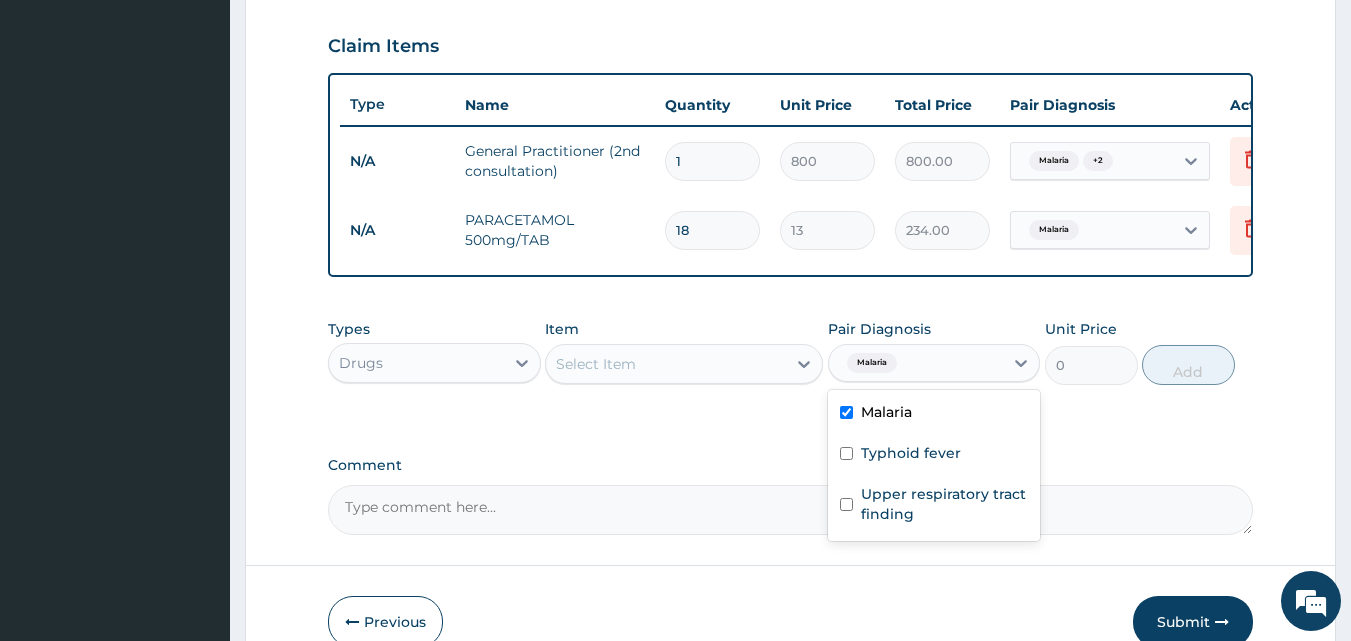 drag, startPoint x: 843, startPoint y: 386, endPoint x: 706, endPoint y: 381, distance: 137.09122 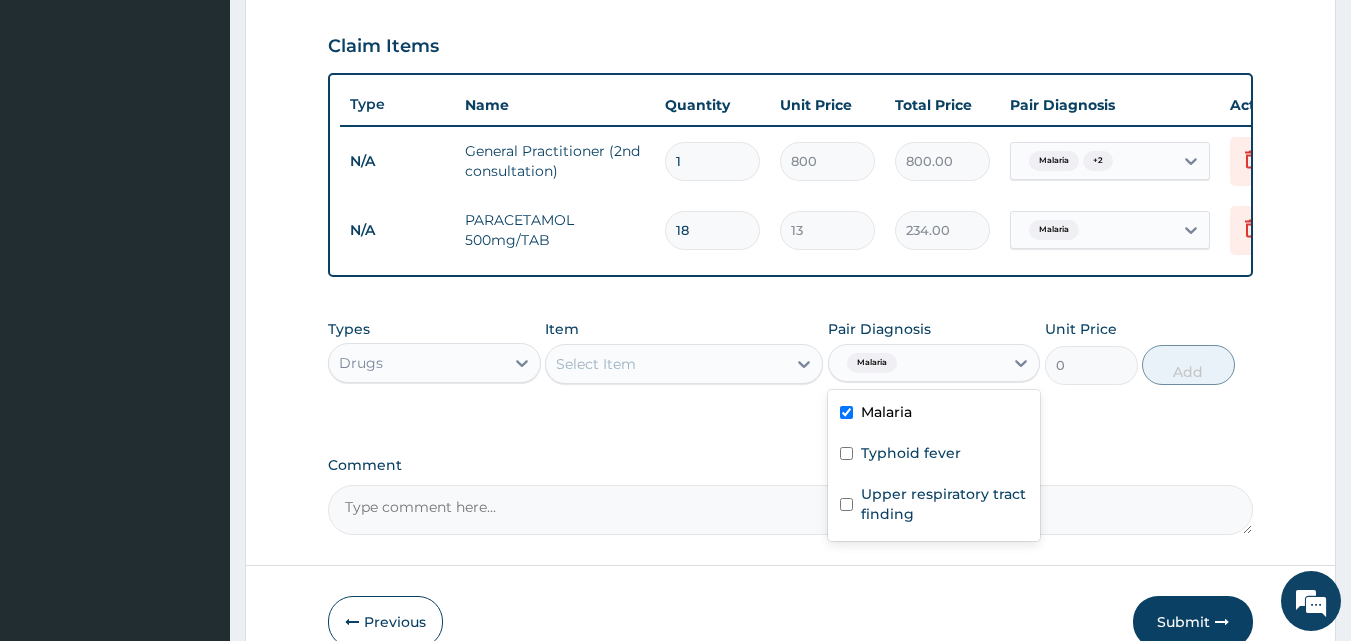 click on "Types Drugs Item Select Item Pair Diagnosis option Malaria, selected. option Malaria selected, 1 of 3. 3 results available. Use Up and Down to choose options, press Enter to select the currently focused option, press Escape to exit the menu, press Tab to select the option and exit the menu. Malaria Malaria Typhoid fever Upper respiratory tract finding Unit Price 0 Add" at bounding box center (791, 352) 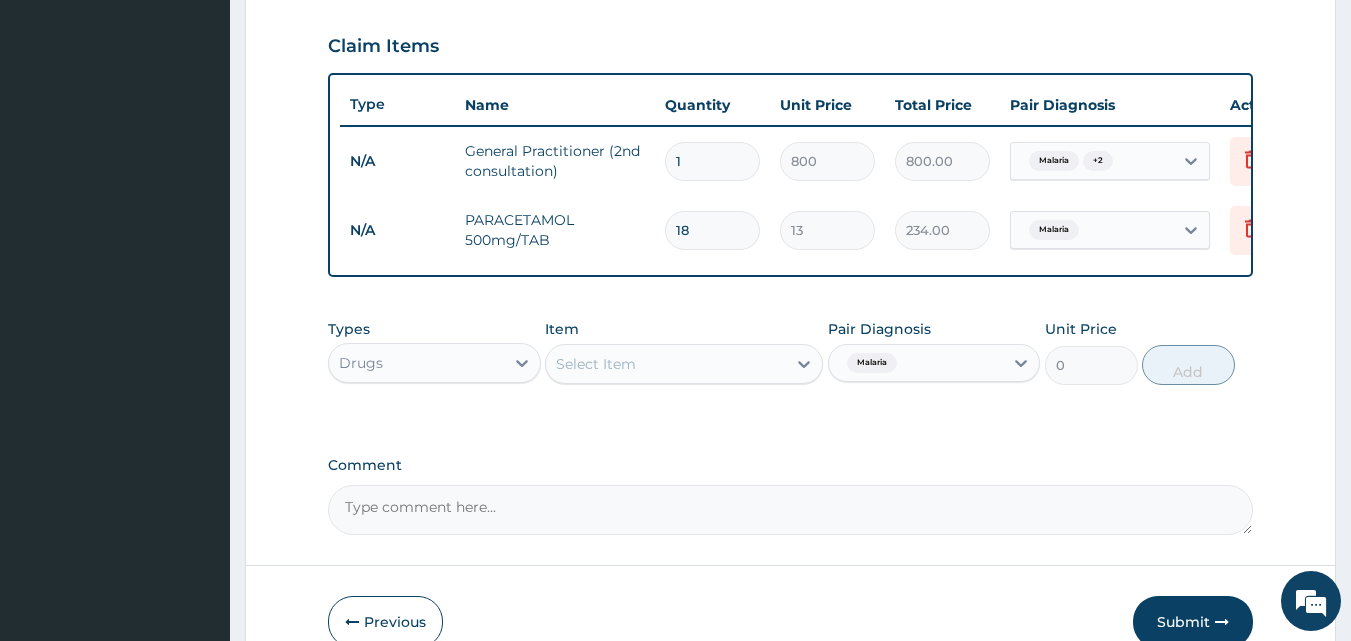 click on "Select Item" at bounding box center [666, 364] 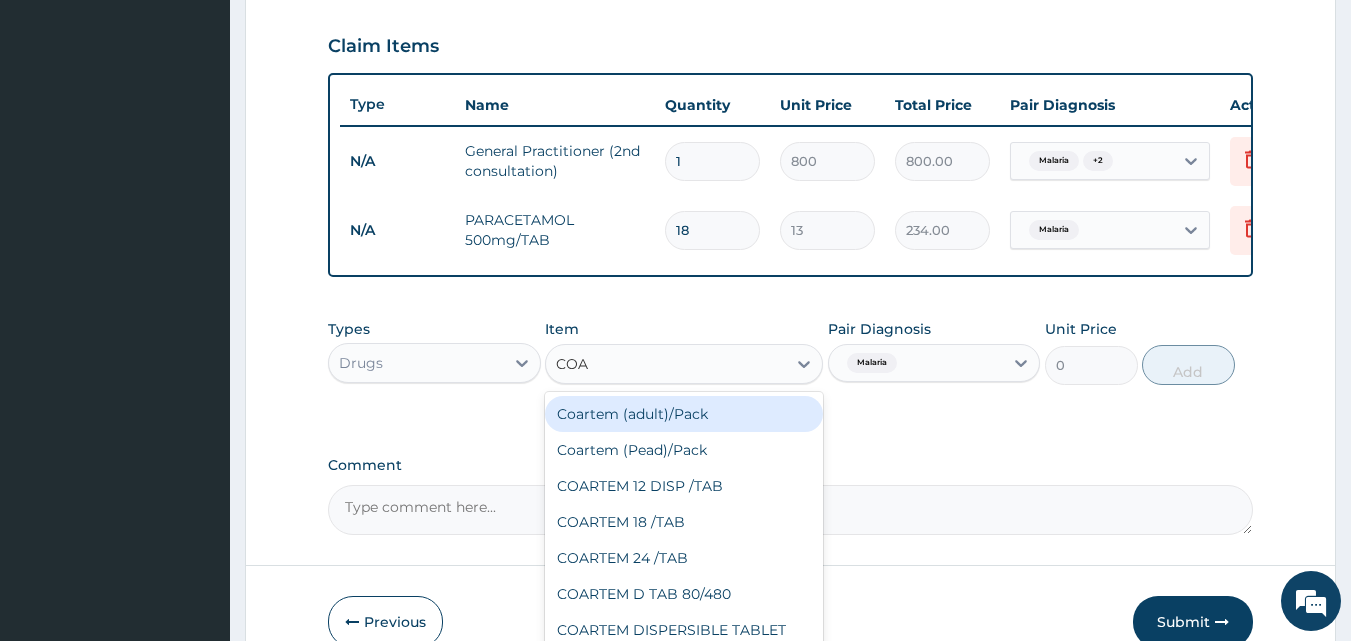 type on "COAR" 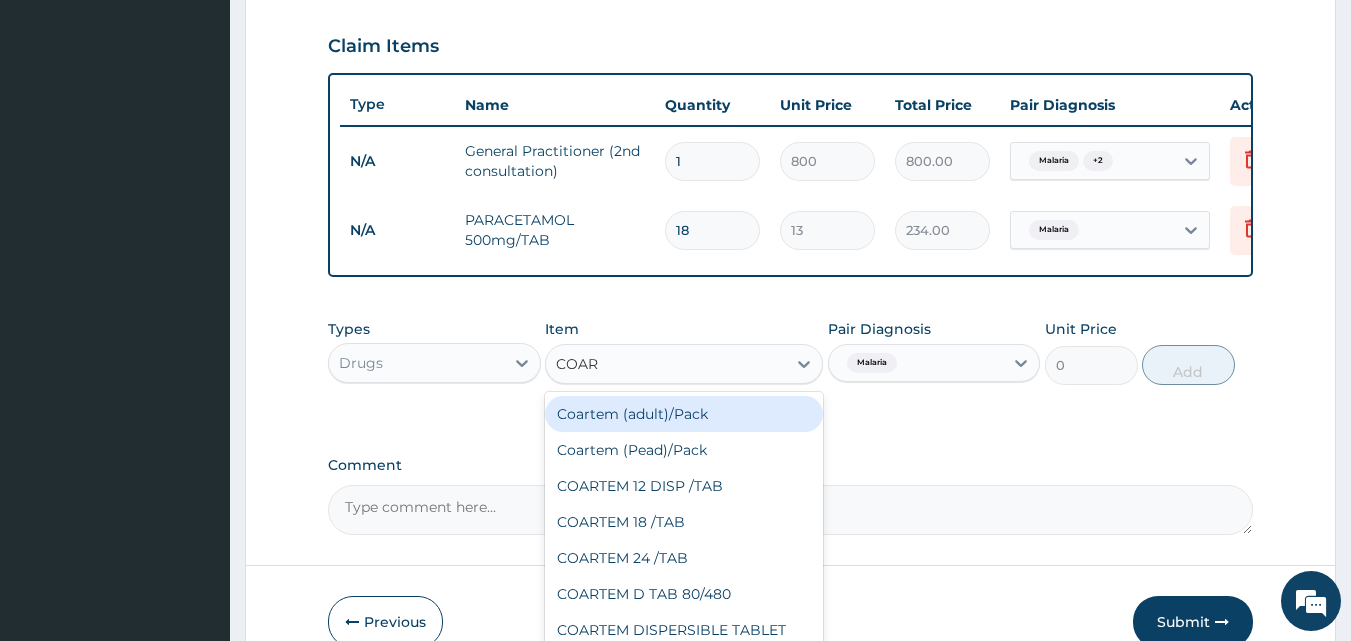 click on "Coartem (adult)/Pack" at bounding box center (684, 414) 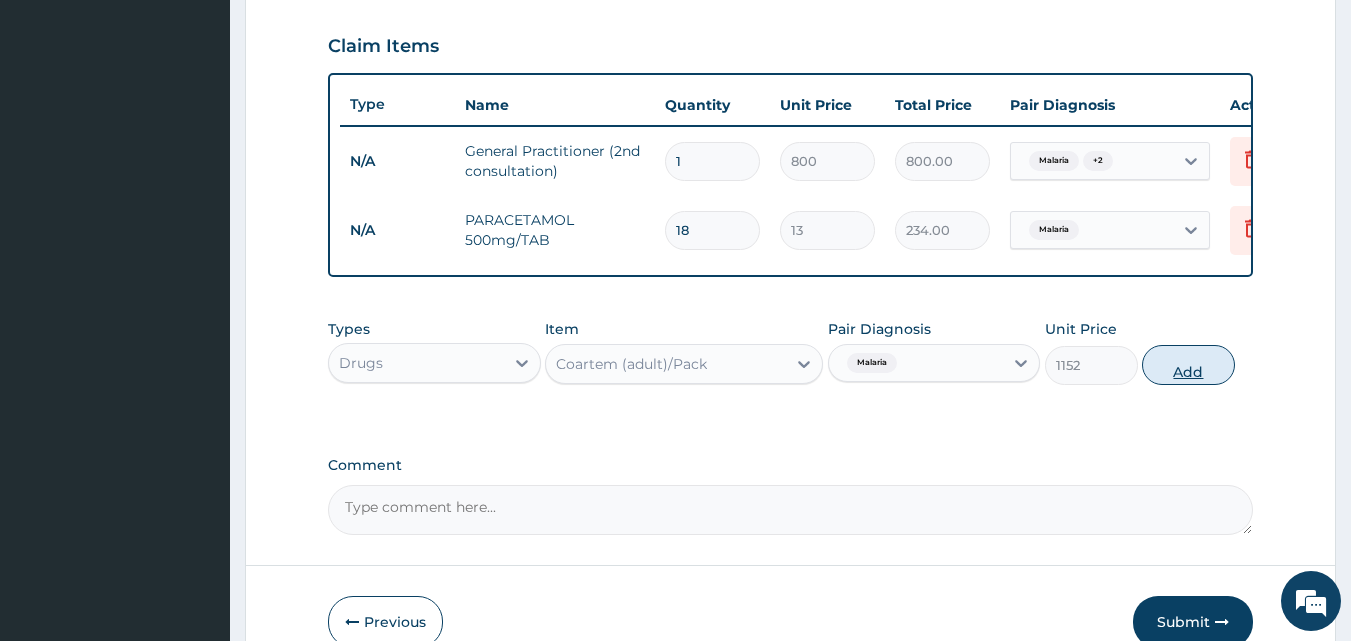 click on "Add" at bounding box center (1188, 365) 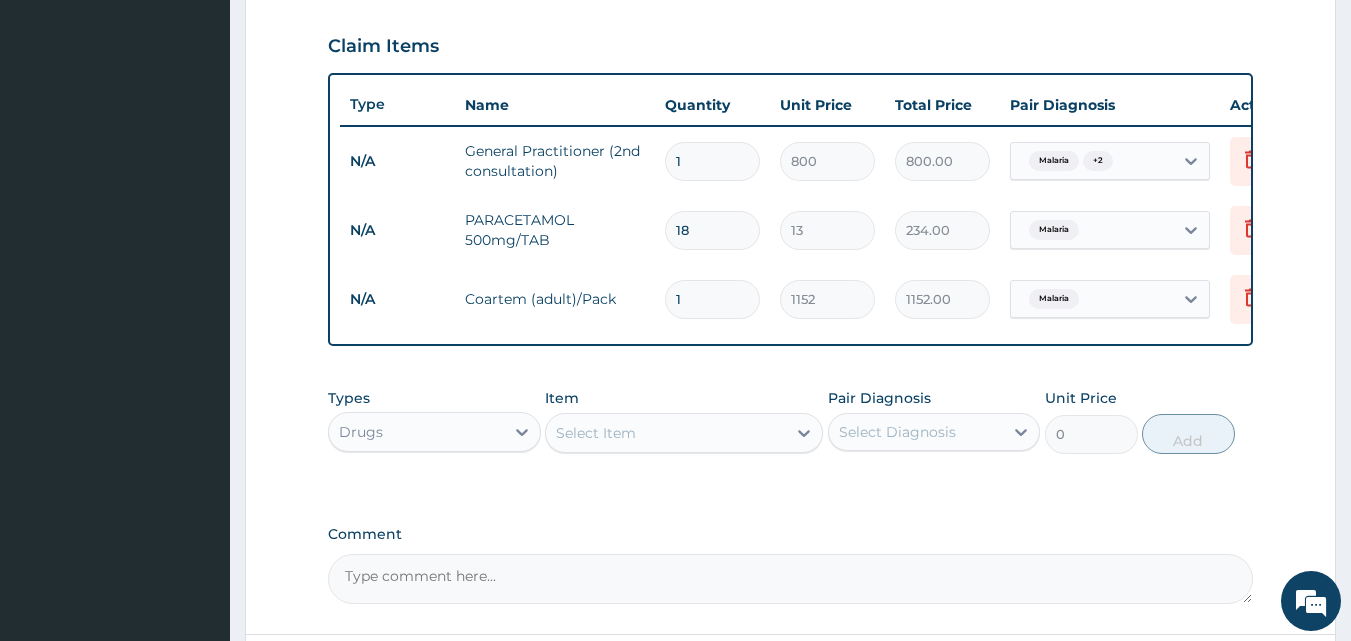 click on "Select Diagnosis" at bounding box center (897, 432) 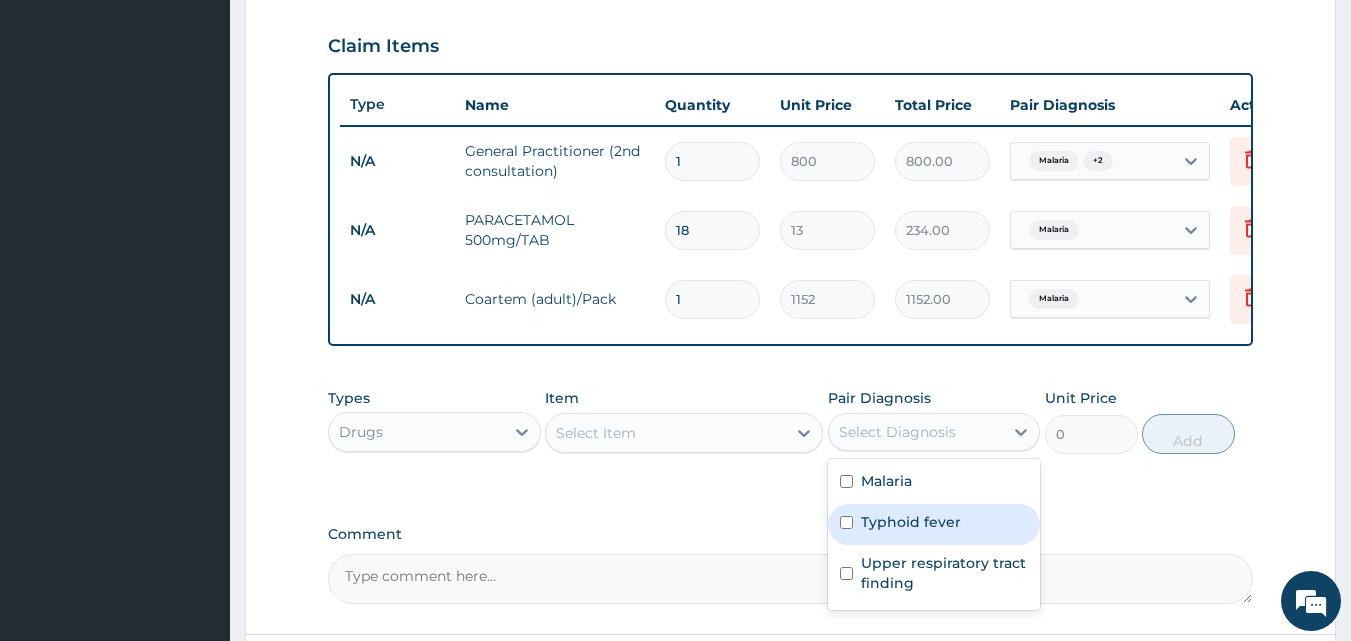 click at bounding box center [846, 522] 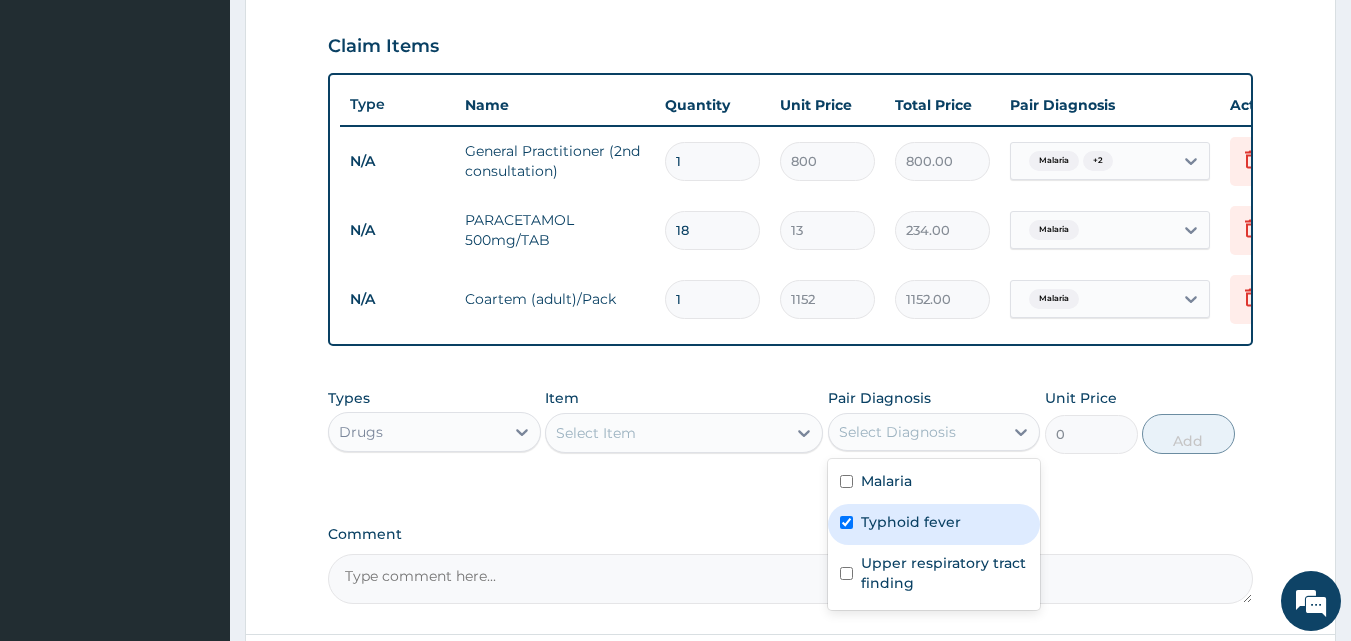 checkbox on "true" 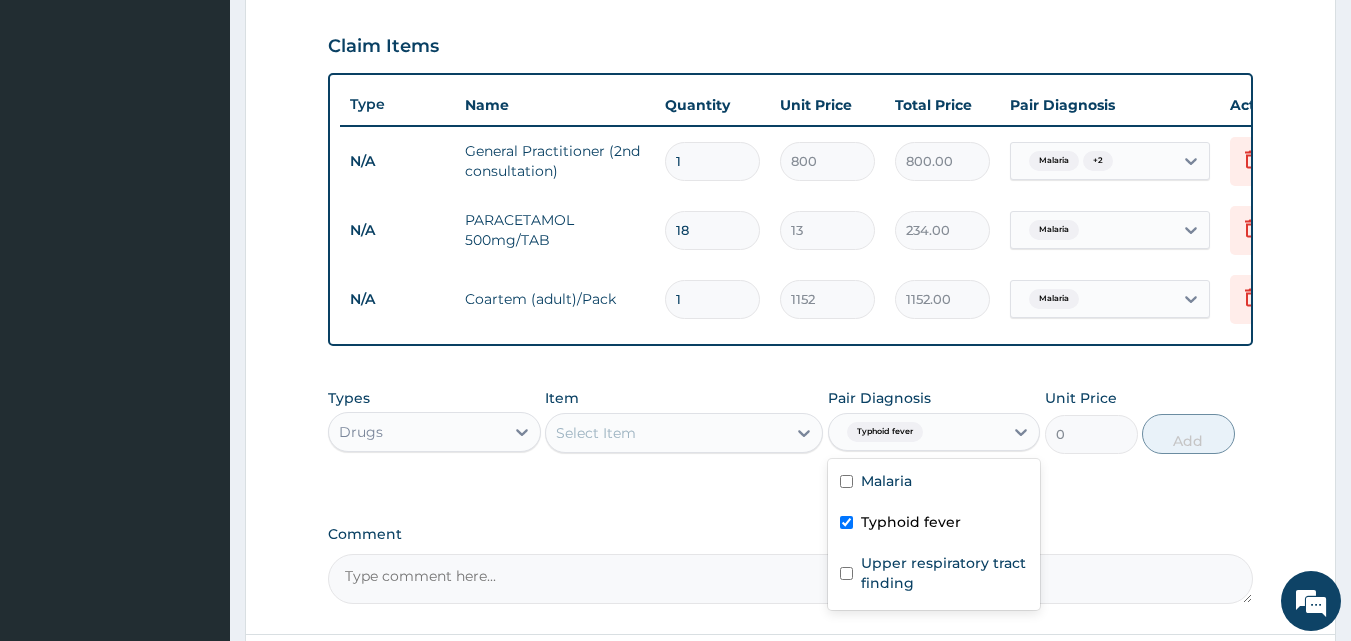 click on "Select Item" at bounding box center (666, 433) 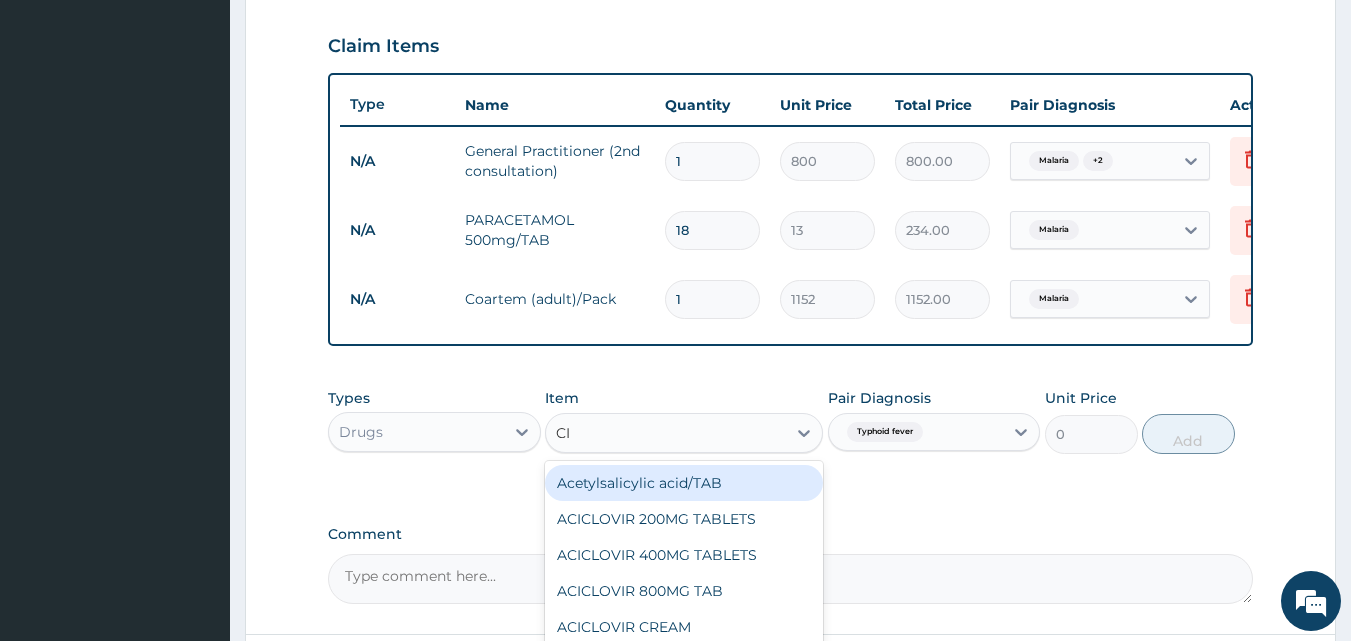 type on "CIP" 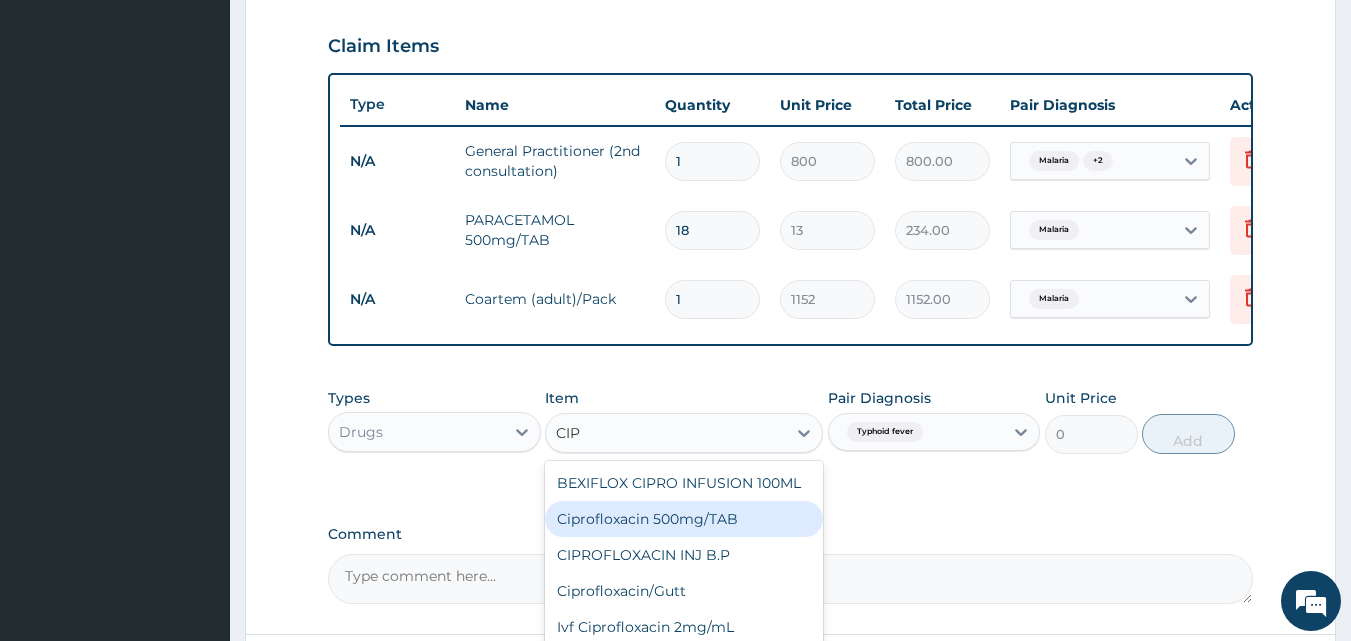 click on "Ciprofloxacin 500mg/TAB" at bounding box center (684, 519) 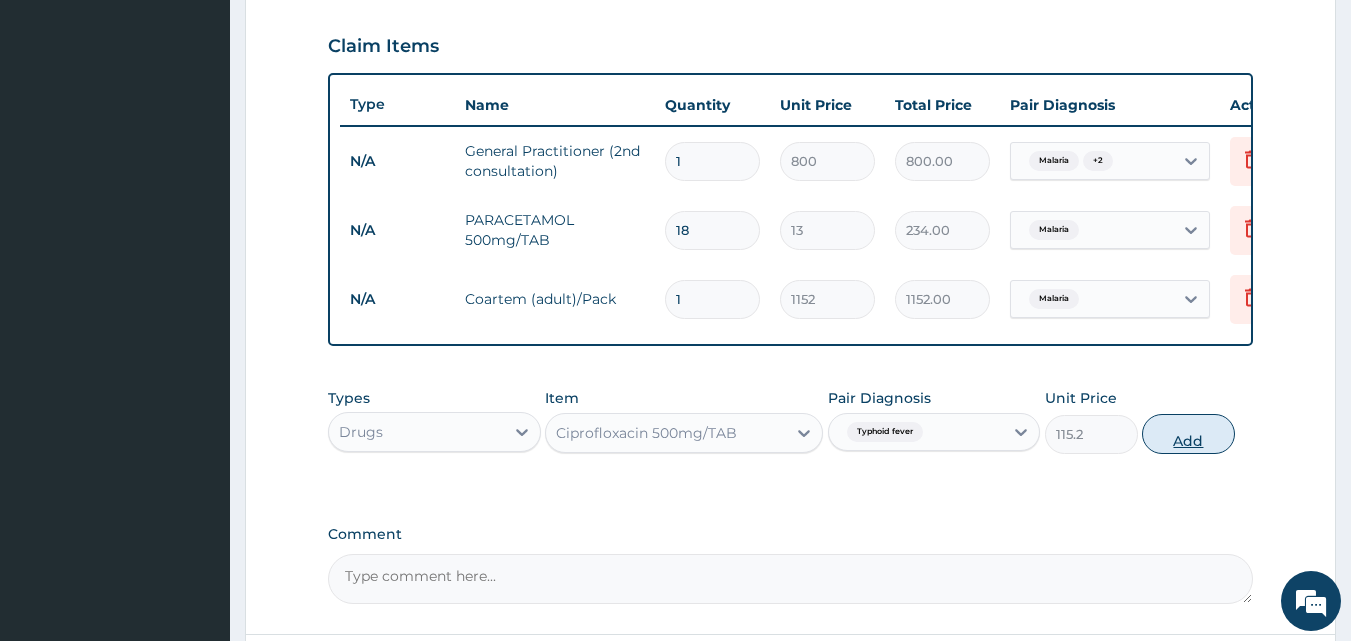 click on "Add" at bounding box center [1188, 434] 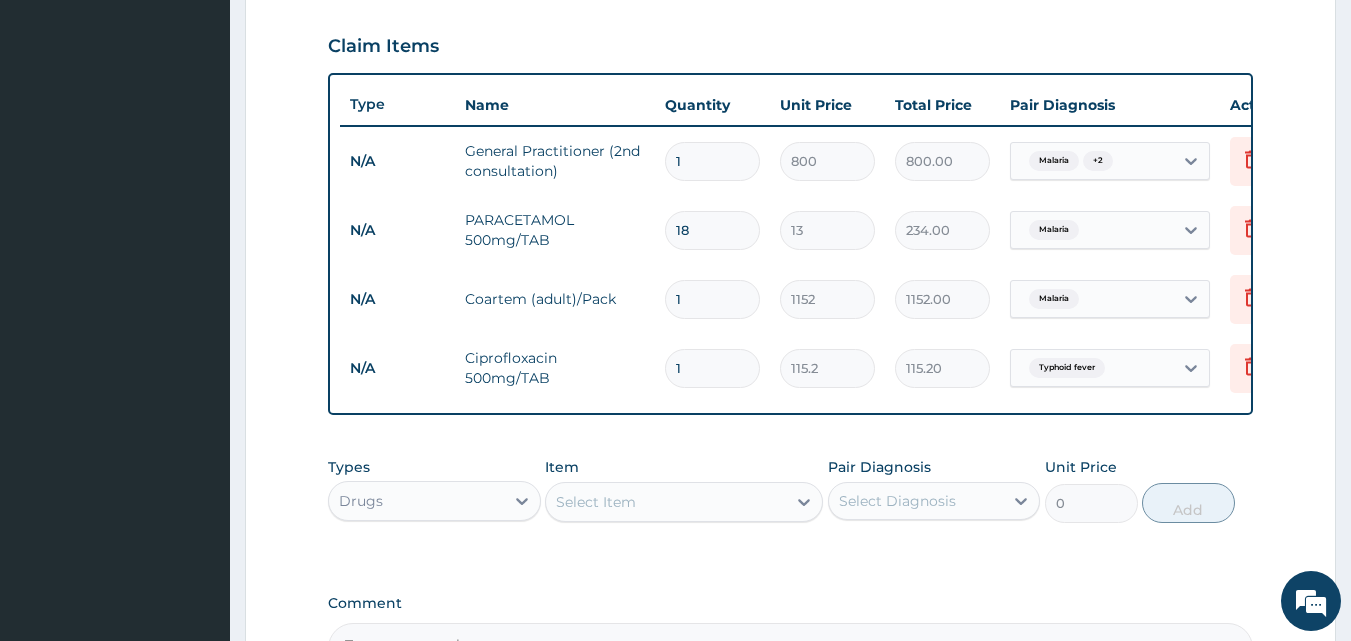 type 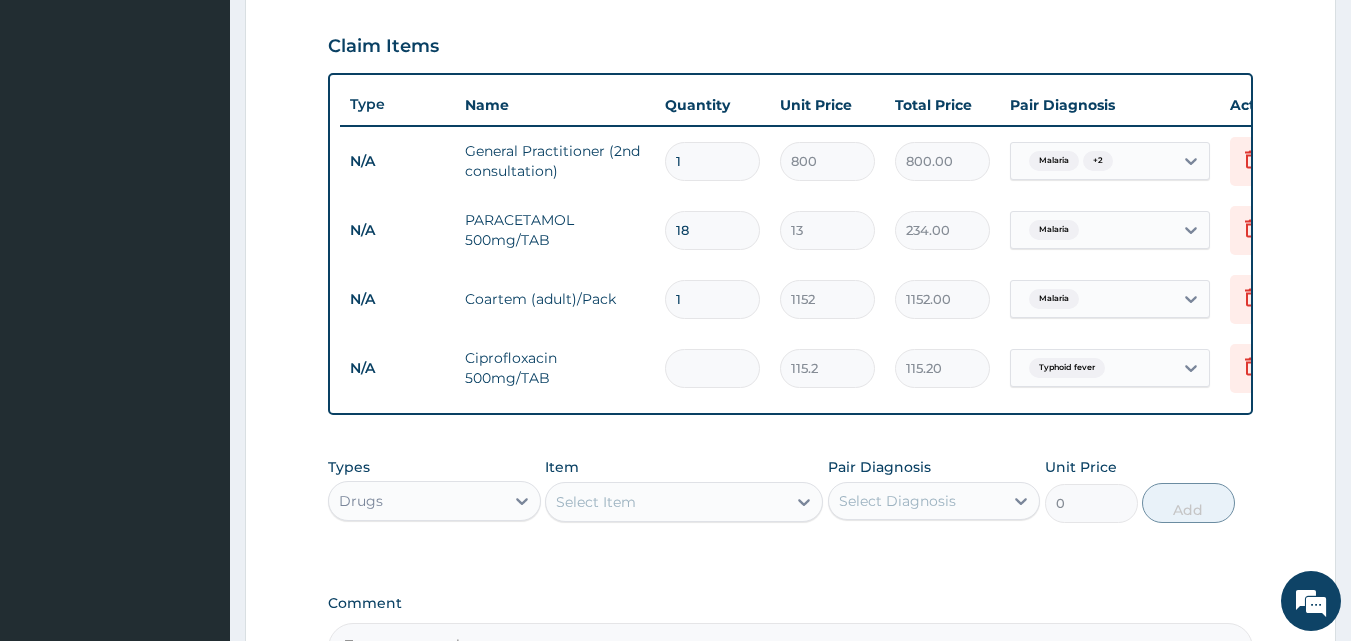 type on "0.00" 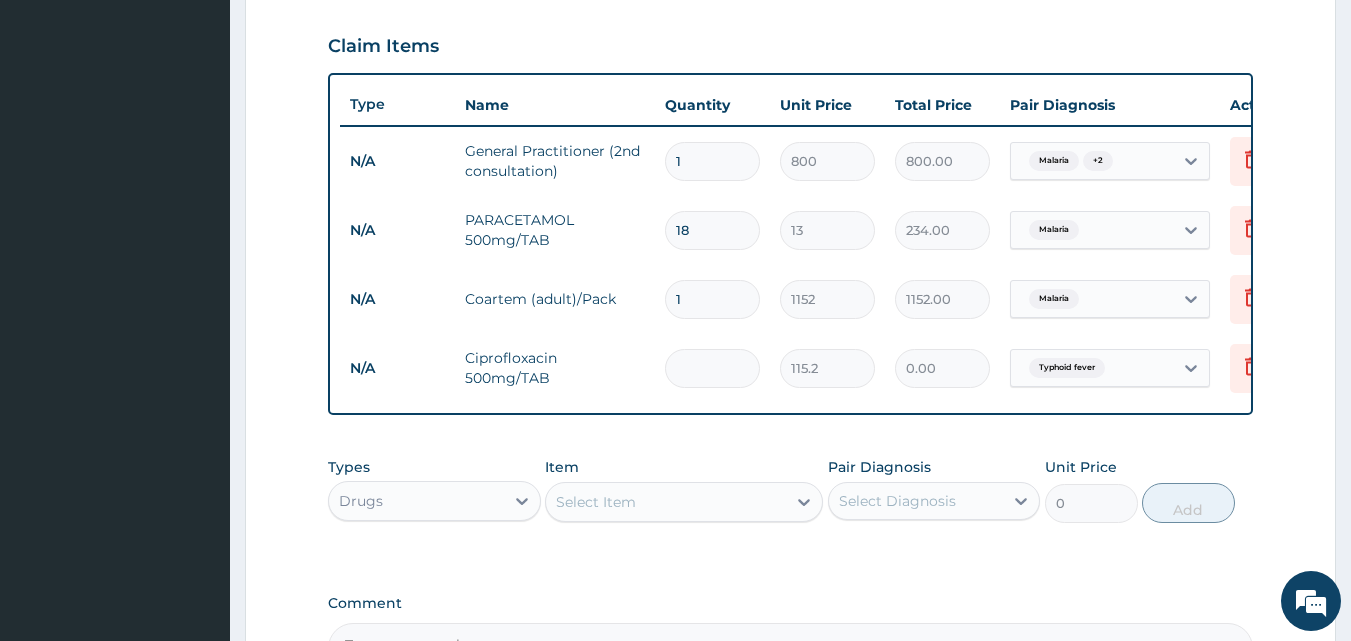 type on "1" 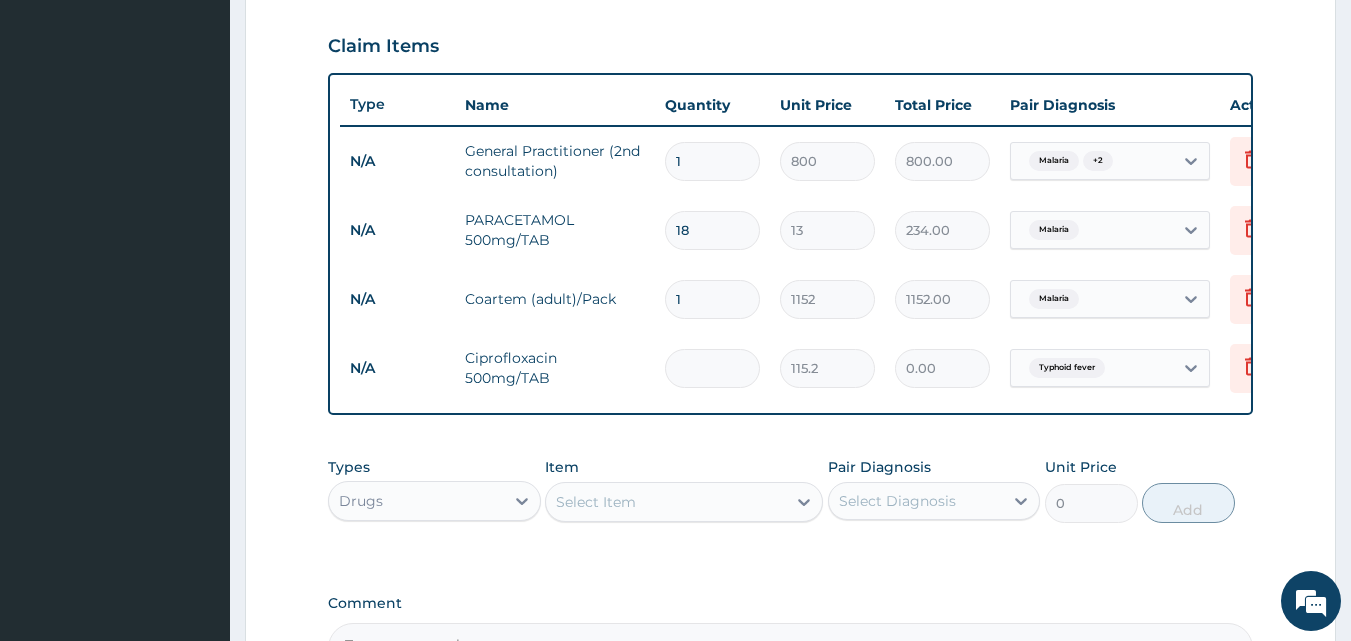 type on "115.20" 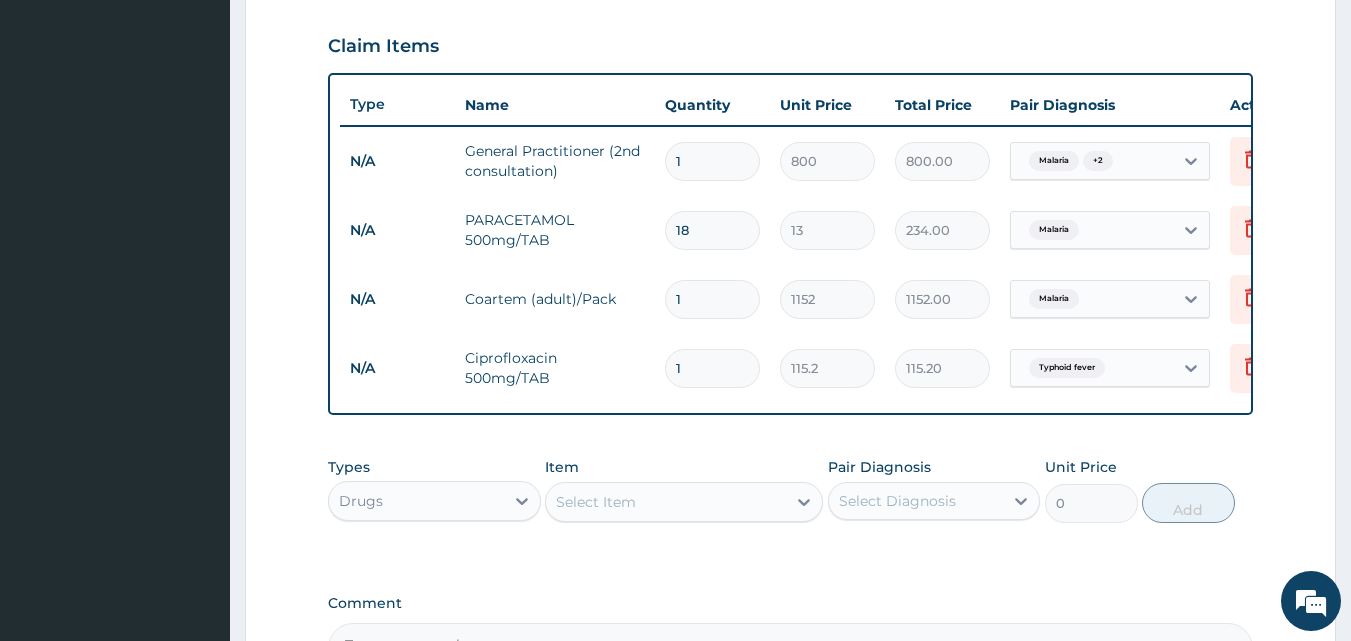 type on "14" 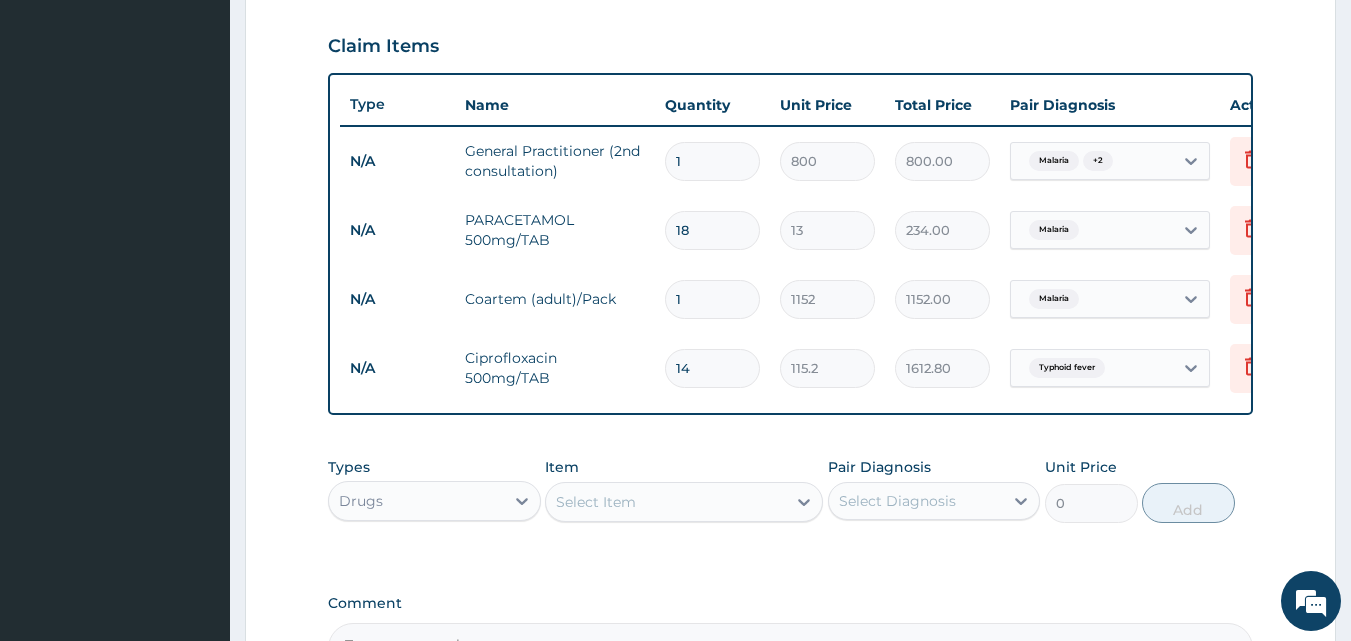 type on "14" 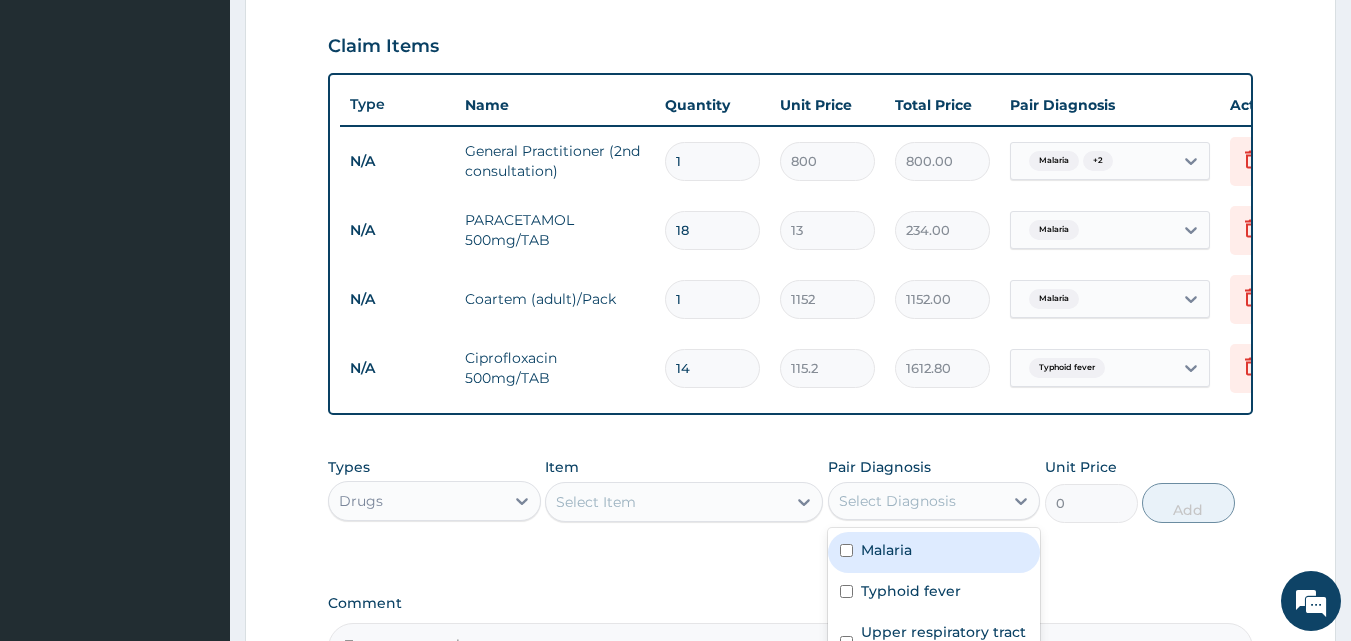 click on "Select Diagnosis" at bounding box center (897, 501) 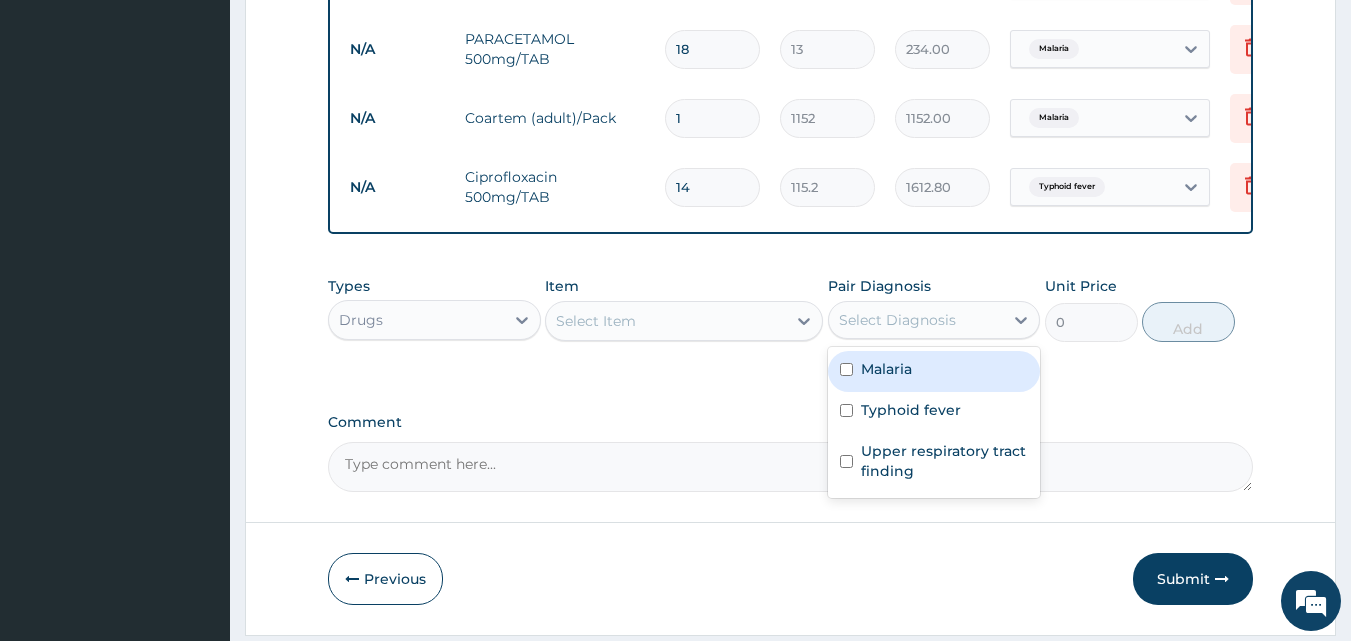 scroll, scrollTop: 899, scrollLeft: 0, axis: vertical 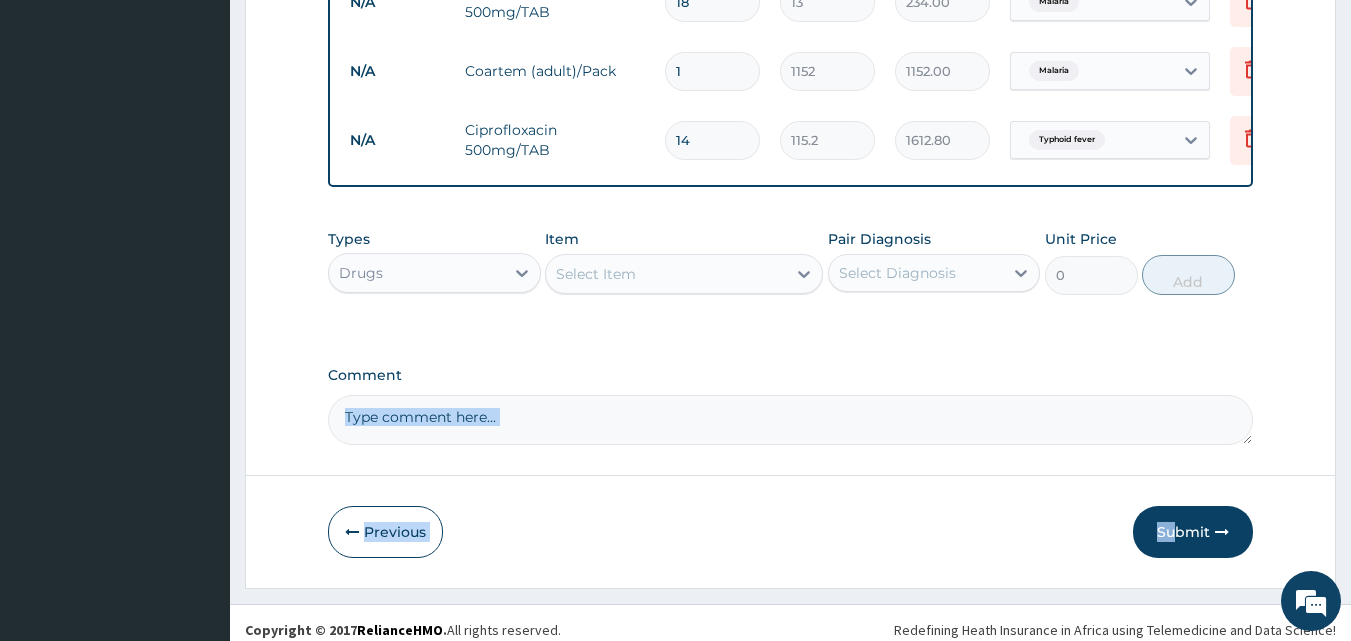 drag, startPoint x: 1173, startPoint y: 517, endPoint x: 1033, endPoint y: 399, distance: 183.0956 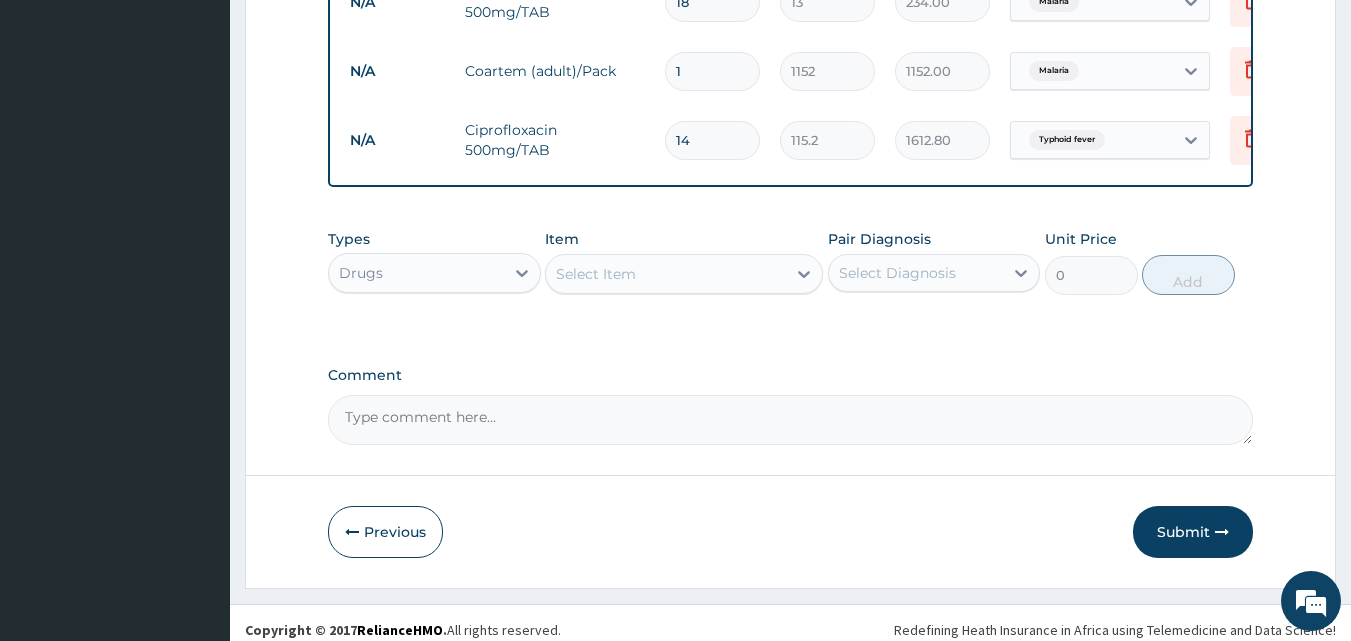 click on "Select Diagnosis" at bounding box center (897, 273) 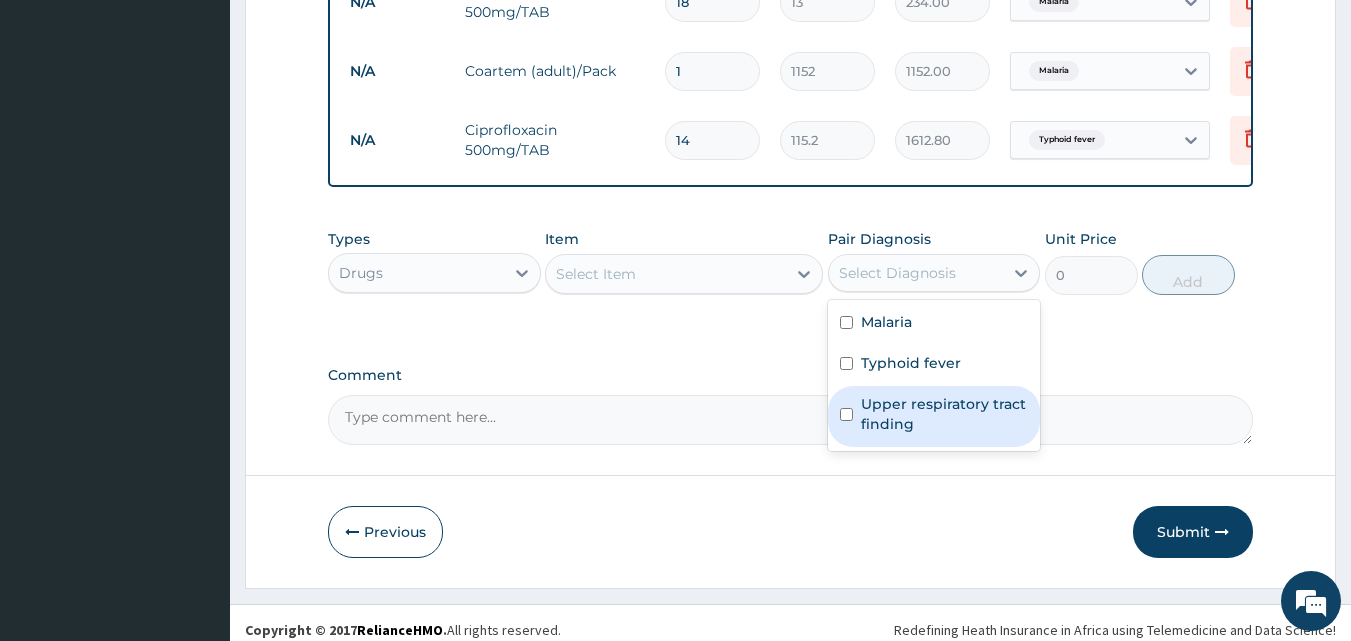 click at bounding box center (846, 414) 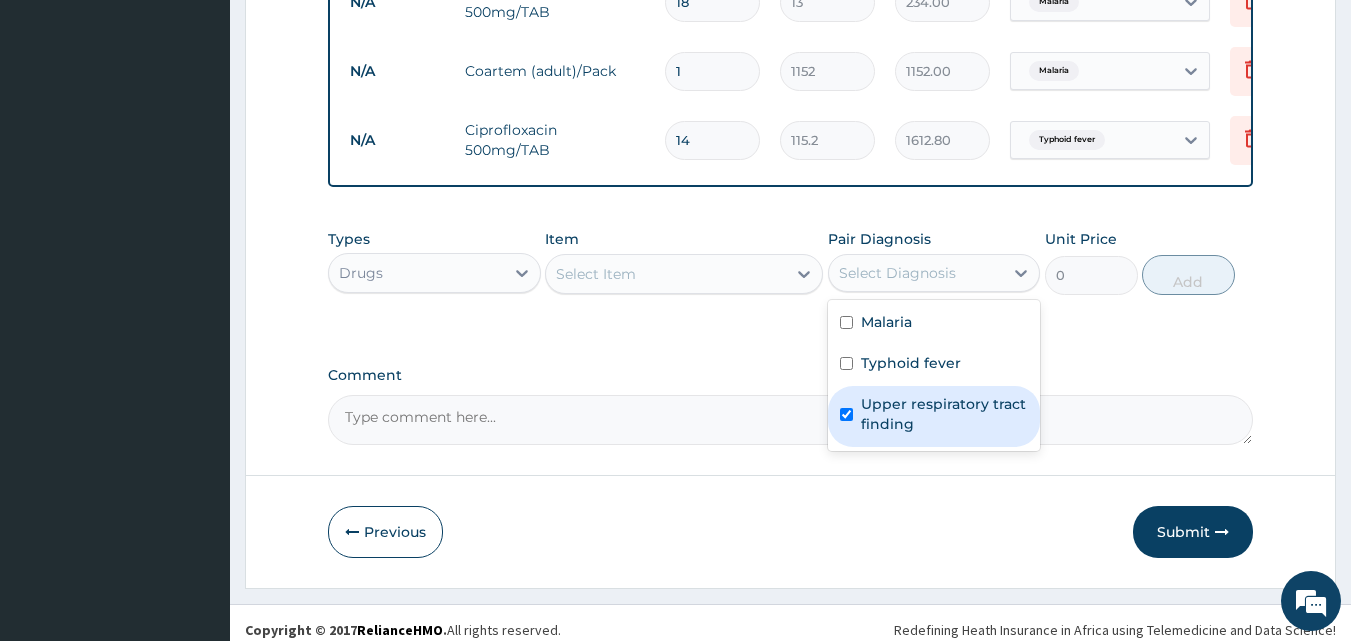 checkbox on "true" 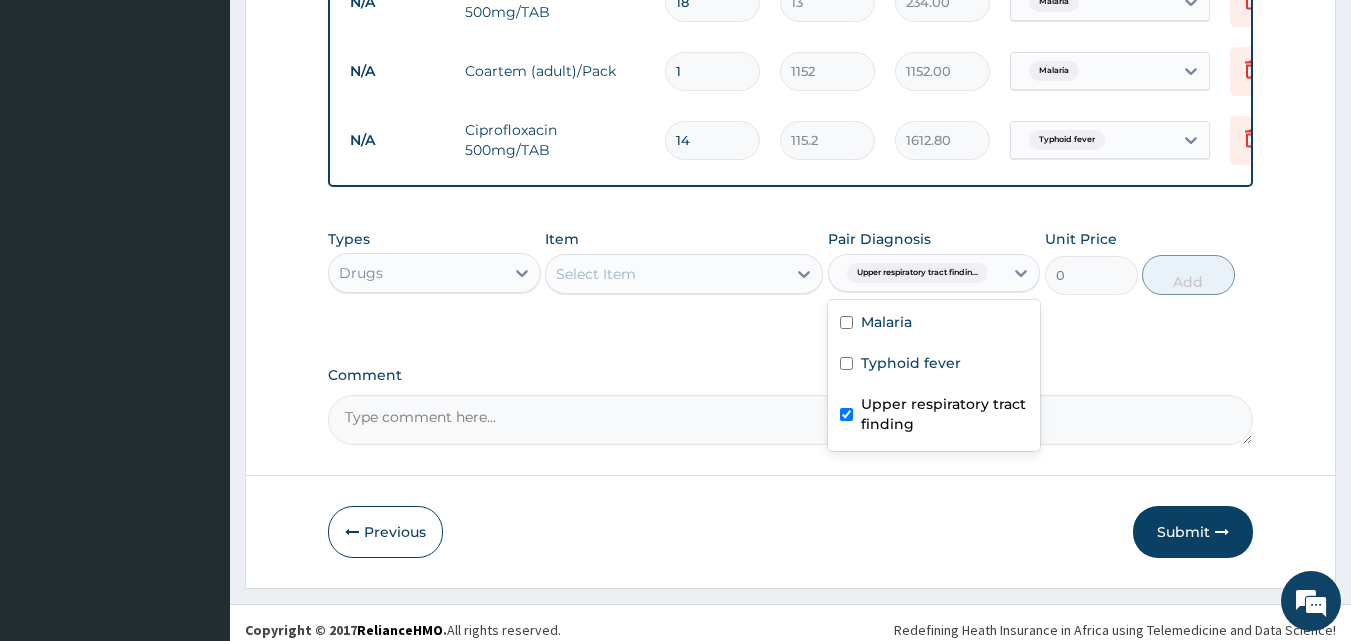 click on "Select Item" at bounding box center (666, 274) 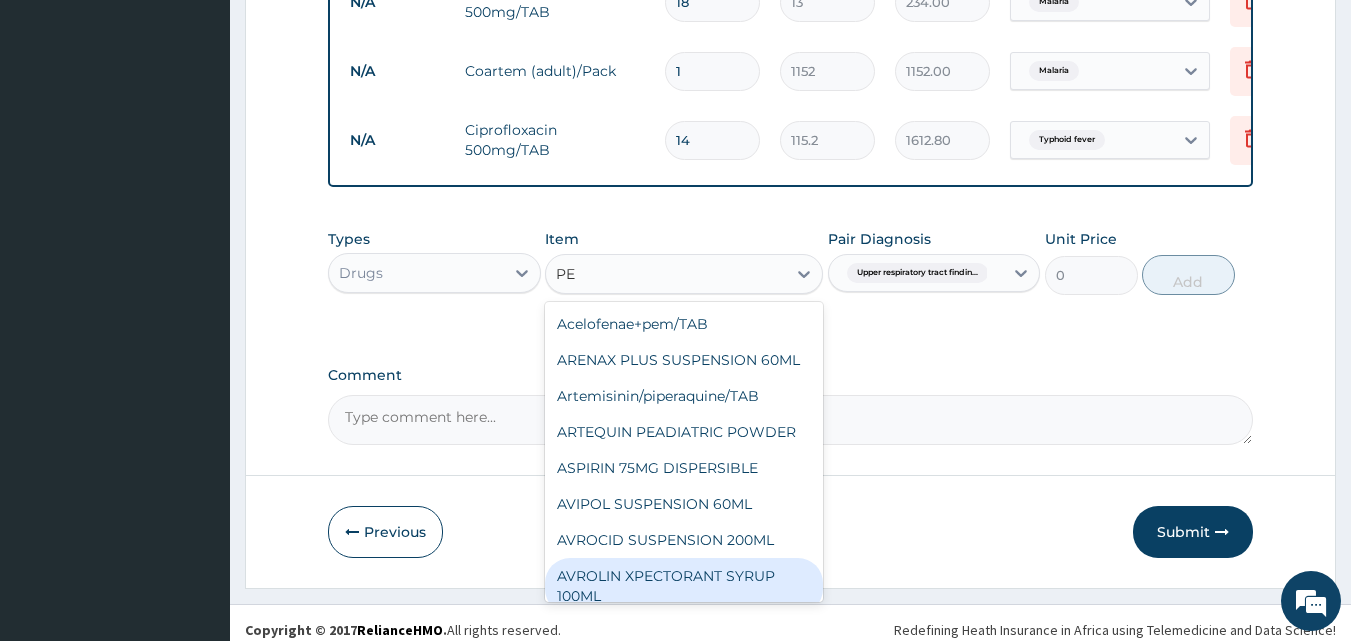 type on "PEC" 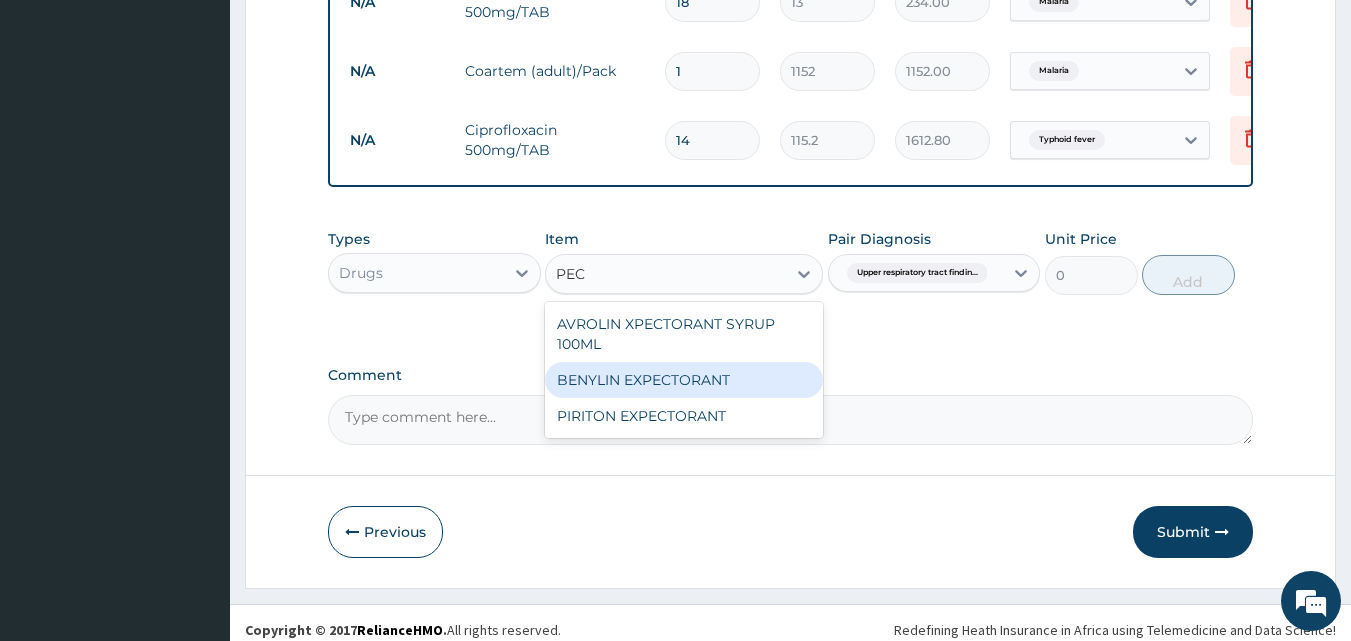 click on "BENYLIN EXPECTORANT" at bounding box center [684, 380] 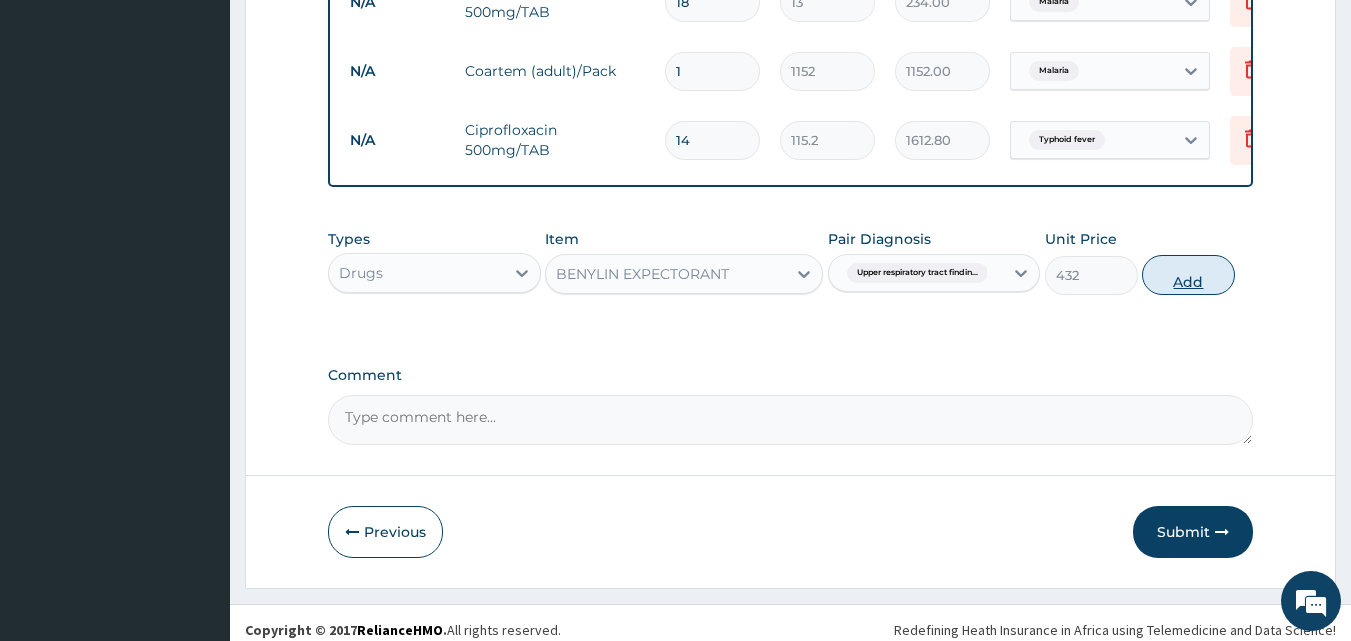 click on "Add" at bounding box center [1188, 275] 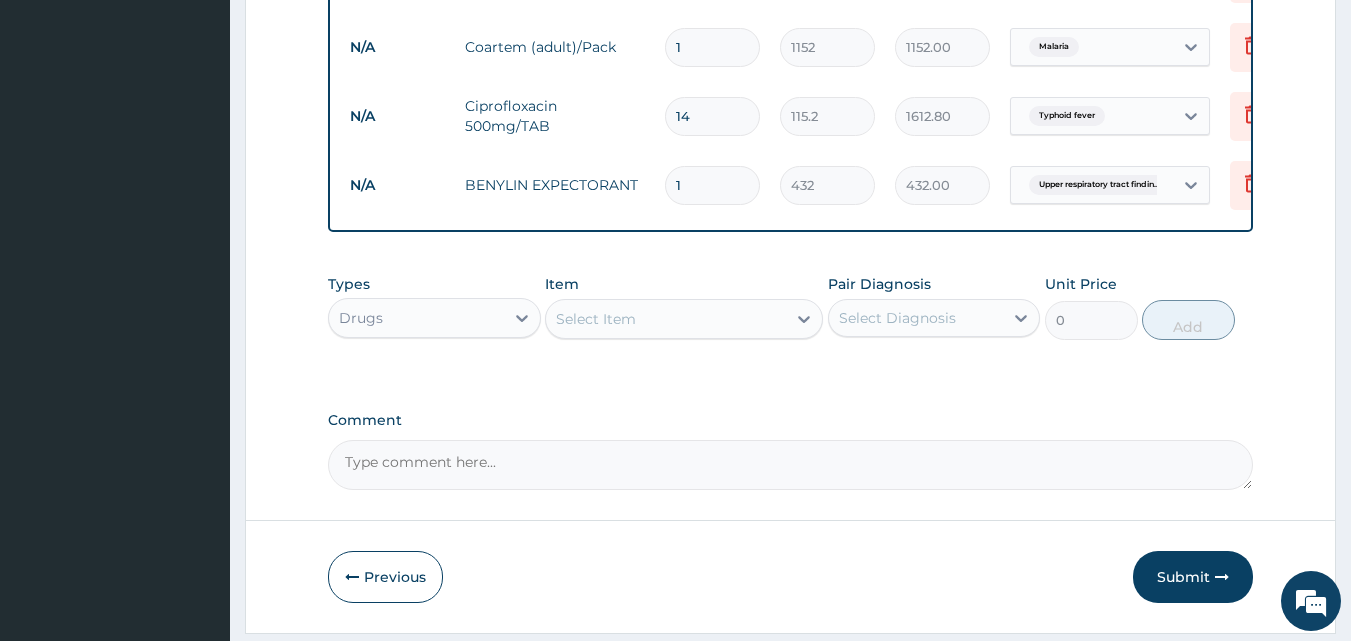 scroll, scrollTop: 997, scrollLeft: 0, axis: vertical 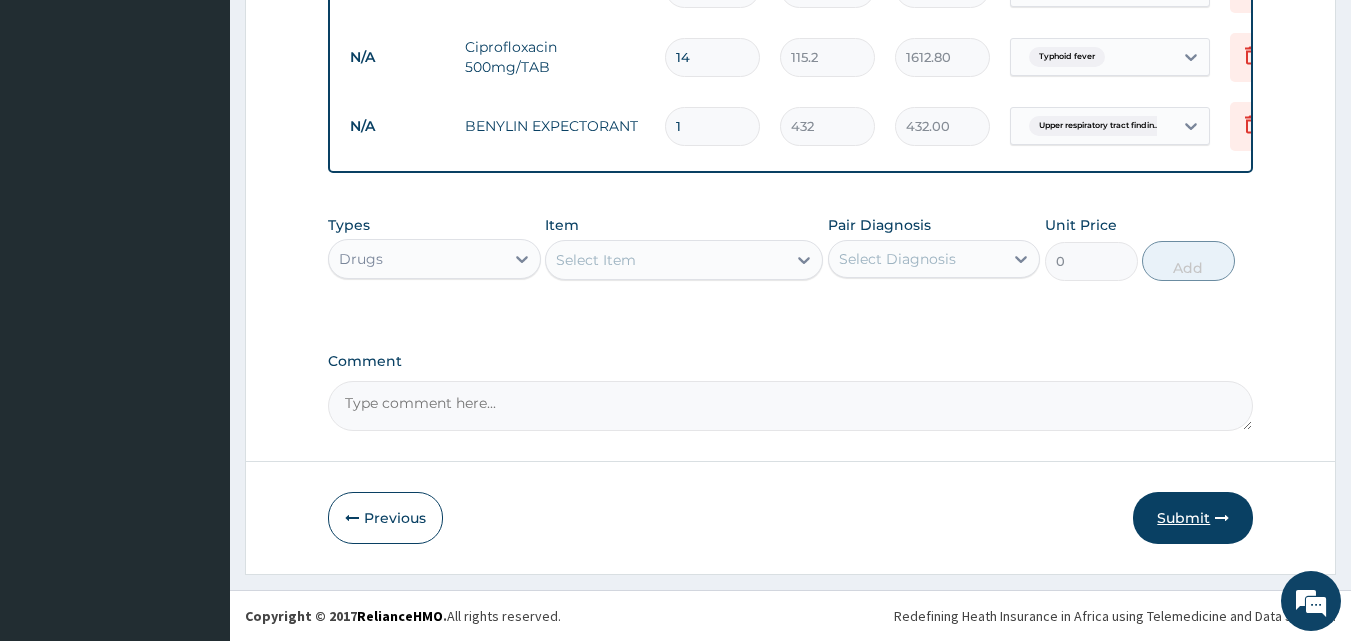 click on "Submit" at bounding box center (1193, 518) 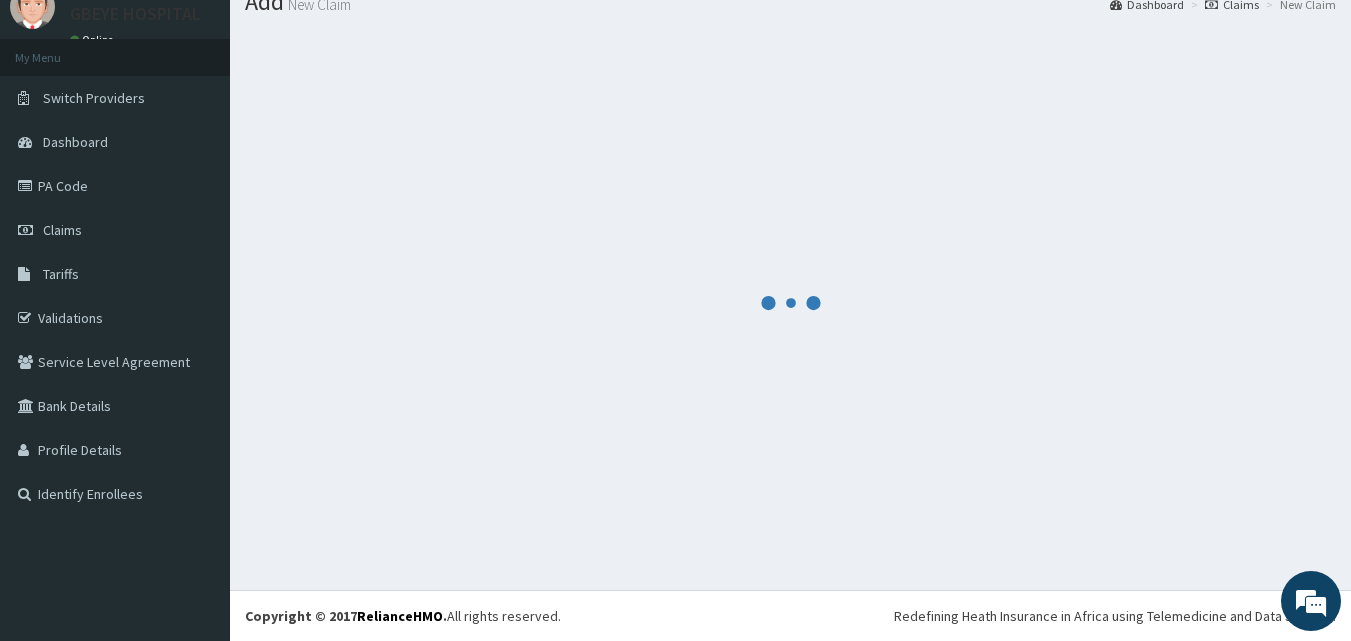 scroll, scrollTop: 76, scrollLeft: 0, axis: vertical 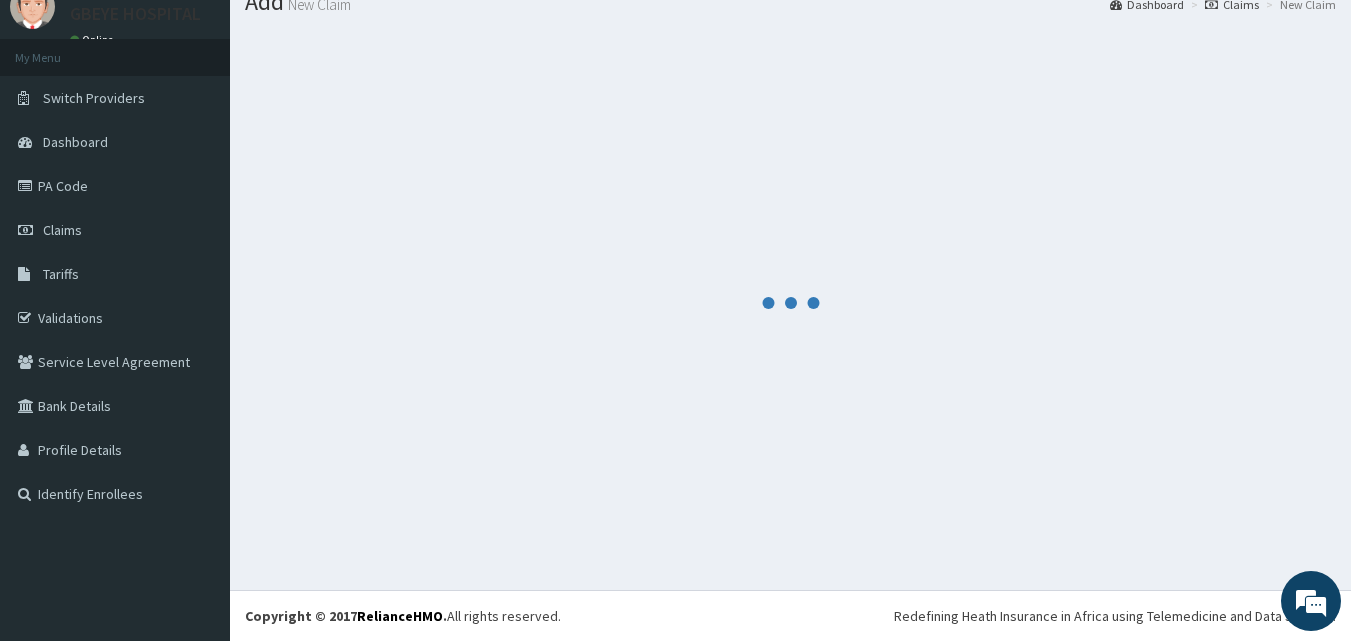 click at bounding box center [790, 302] 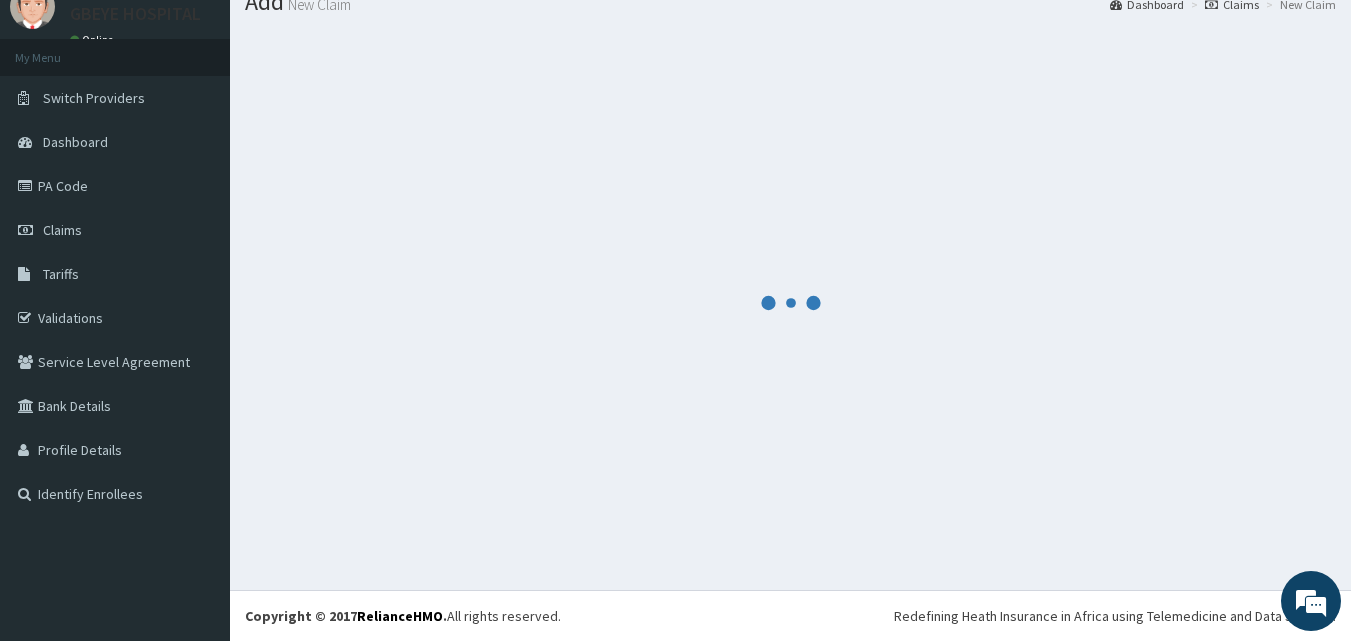 click at bounding box center [790, 302] 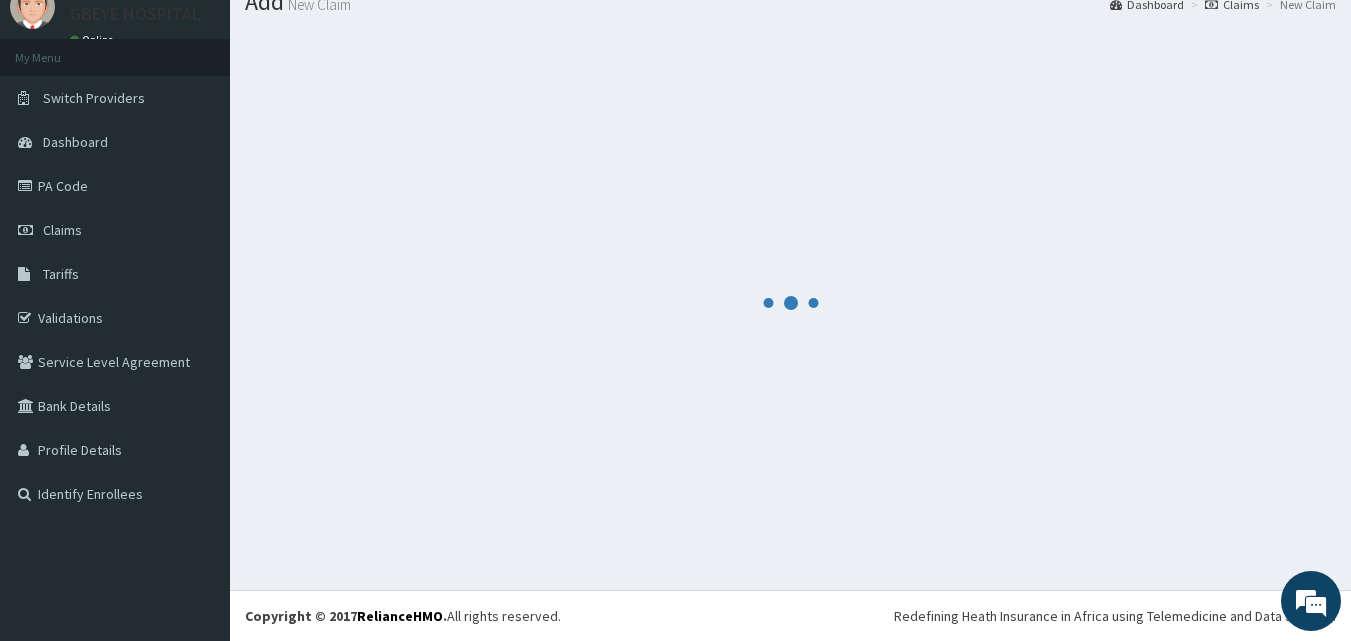 drag, startPoint x: 963, startPoint y: 507, endPoint x: 798, endPoint y: 547, distance: 169.77927 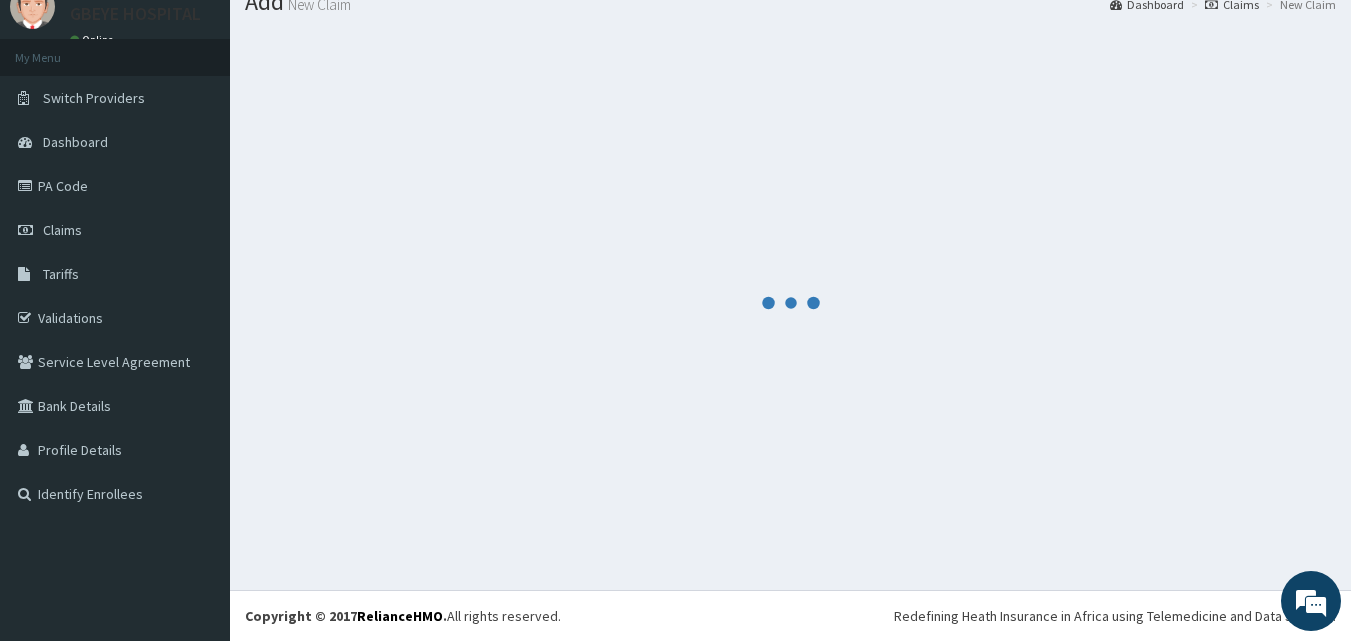 click at bounding box center [790, 302] 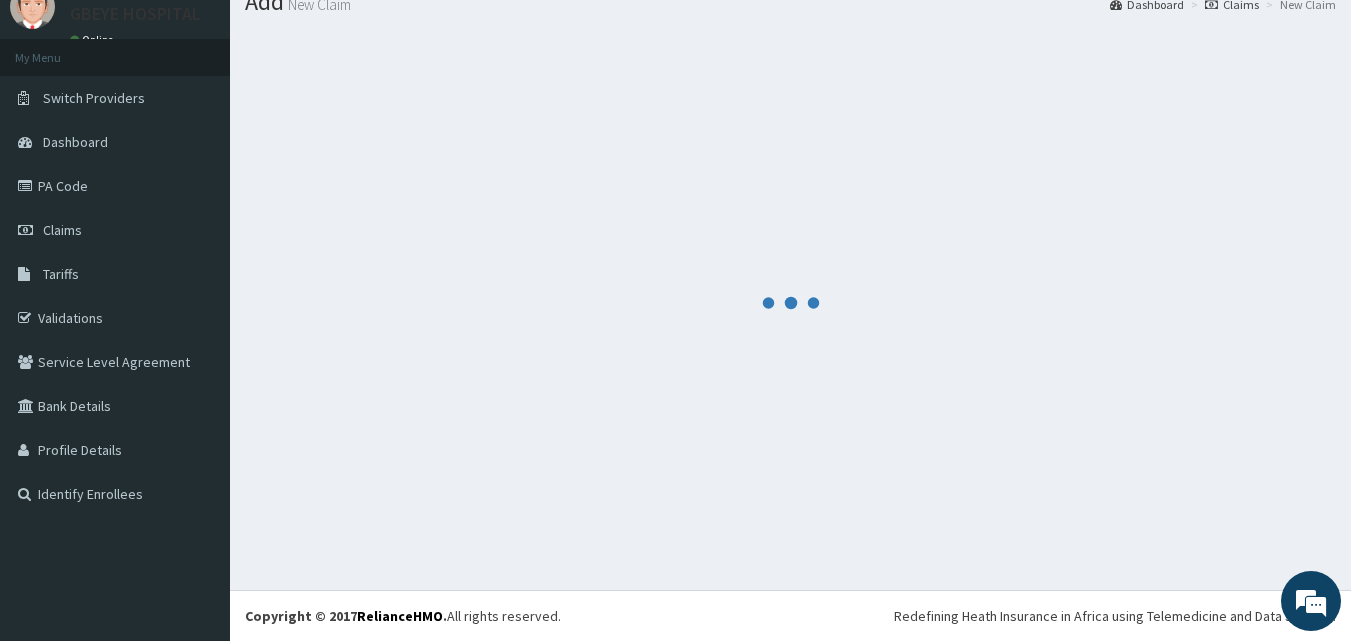 click at bounding box center (790, 302) 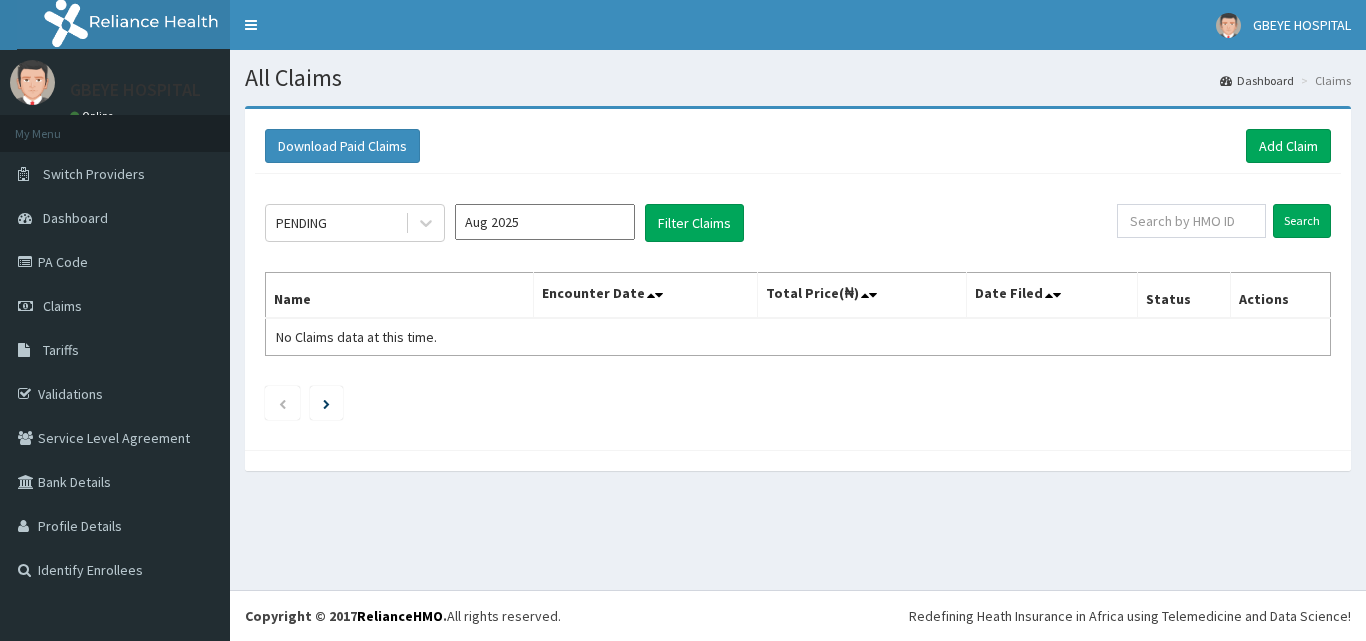 scroll, scrollTop: 0, scrollLeft: 0, axis: both 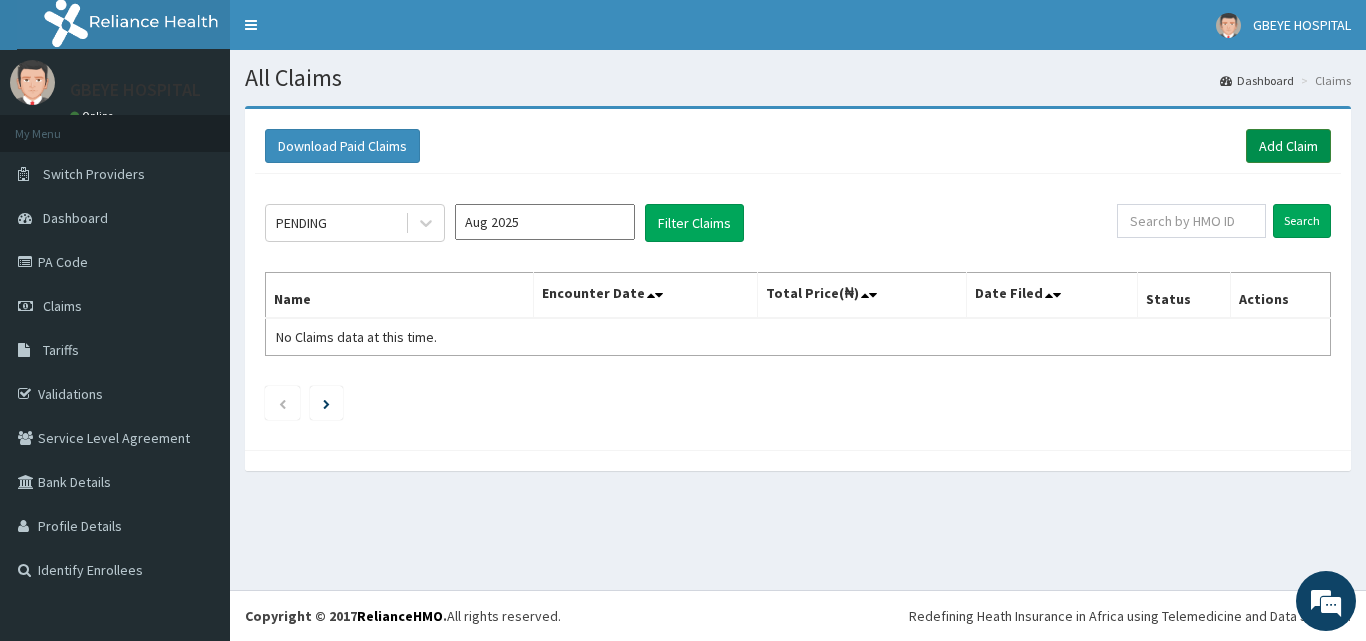 click on "Add Claim" at bounding box center (1288, 146) 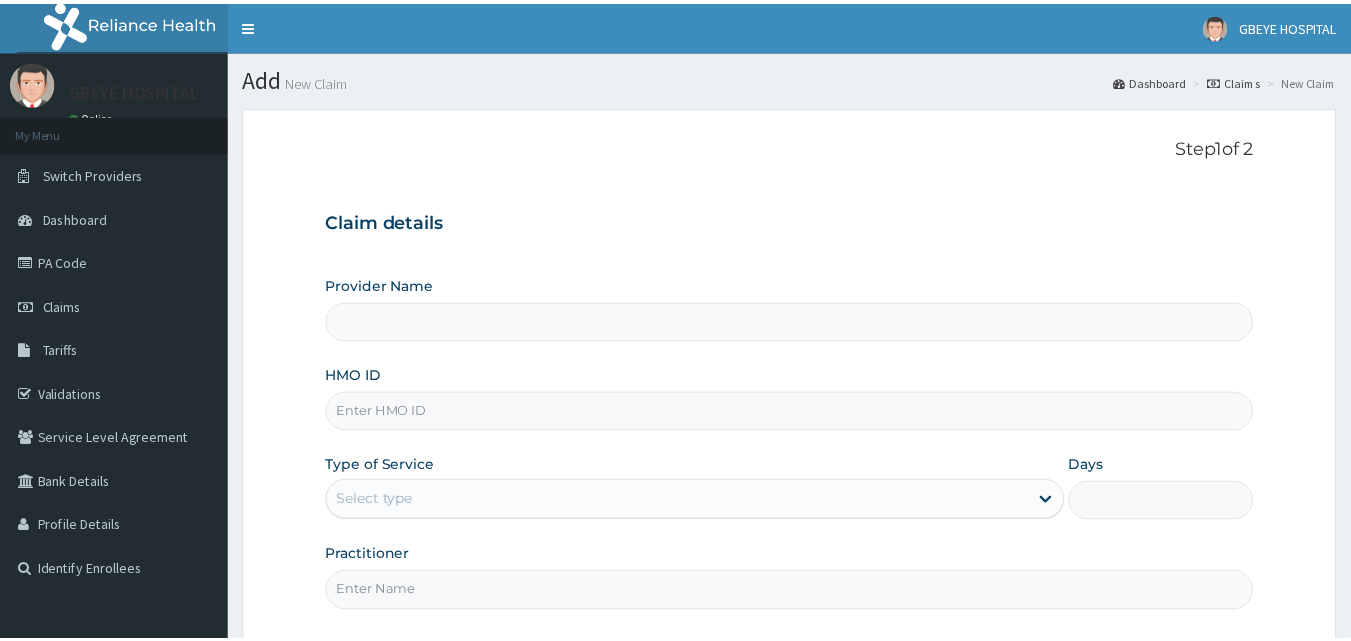 scroll, scrollTop: 0, scrollLeft: 0, axis: both 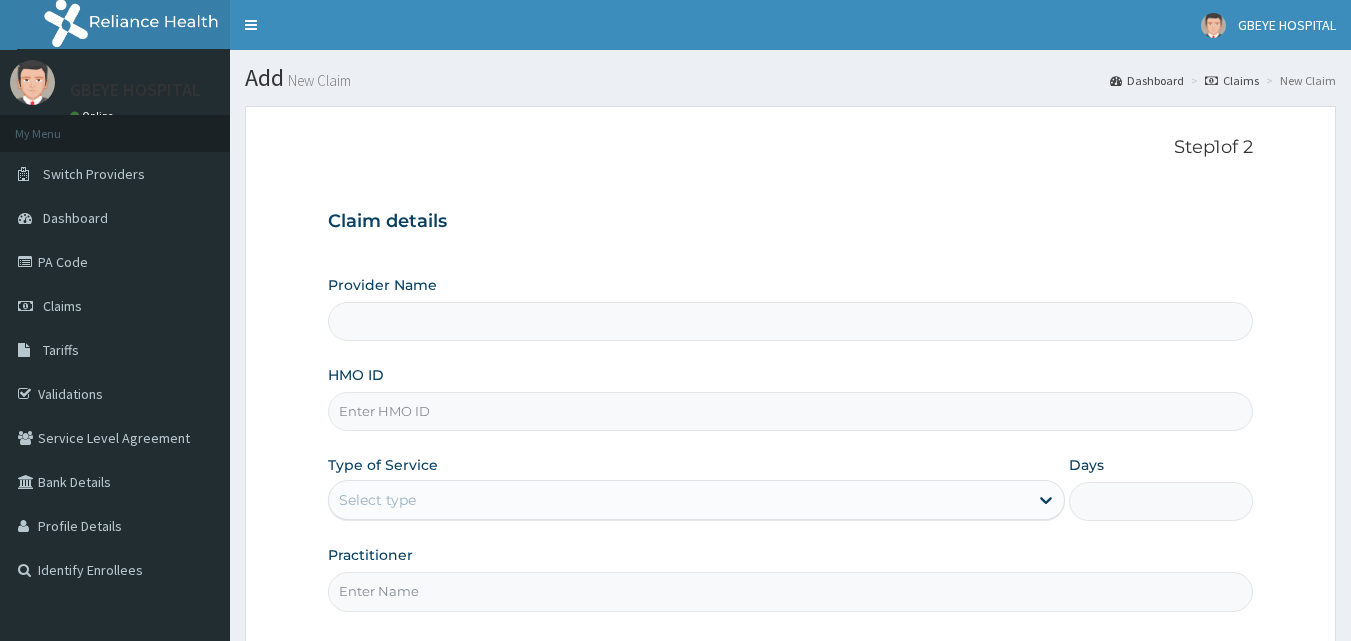 click on "Step  1  of 2 Claim details Provider Name HMO ID Type of Service Select type Days Practitioner" at bounding box center [791, 377] 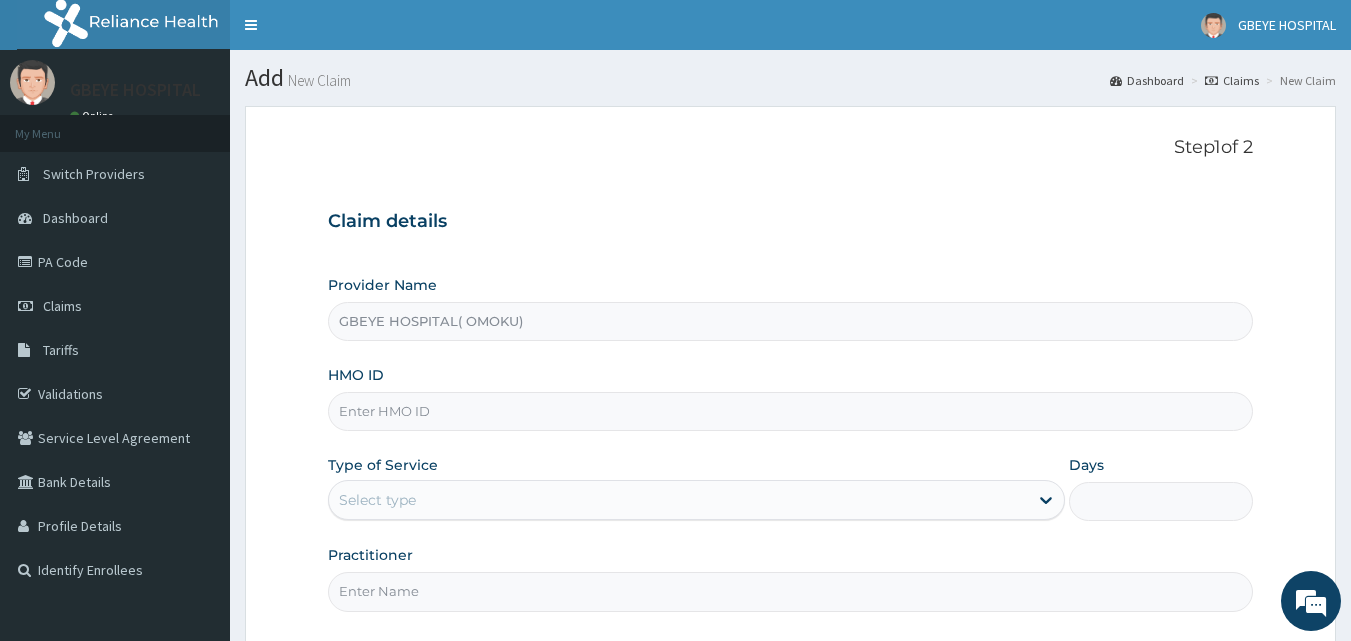scroll, scrollTop: 0, scrollLeft: 0, axis: both 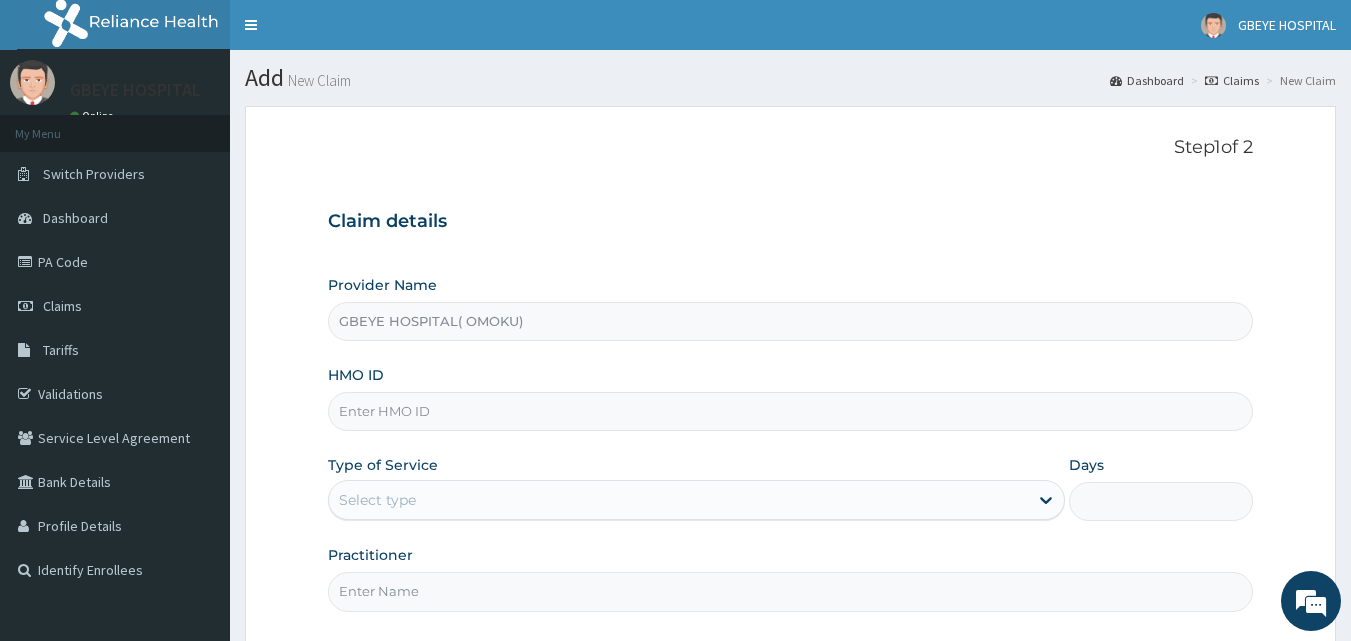 click on "HMO ID" at bounding box center [791, 411] 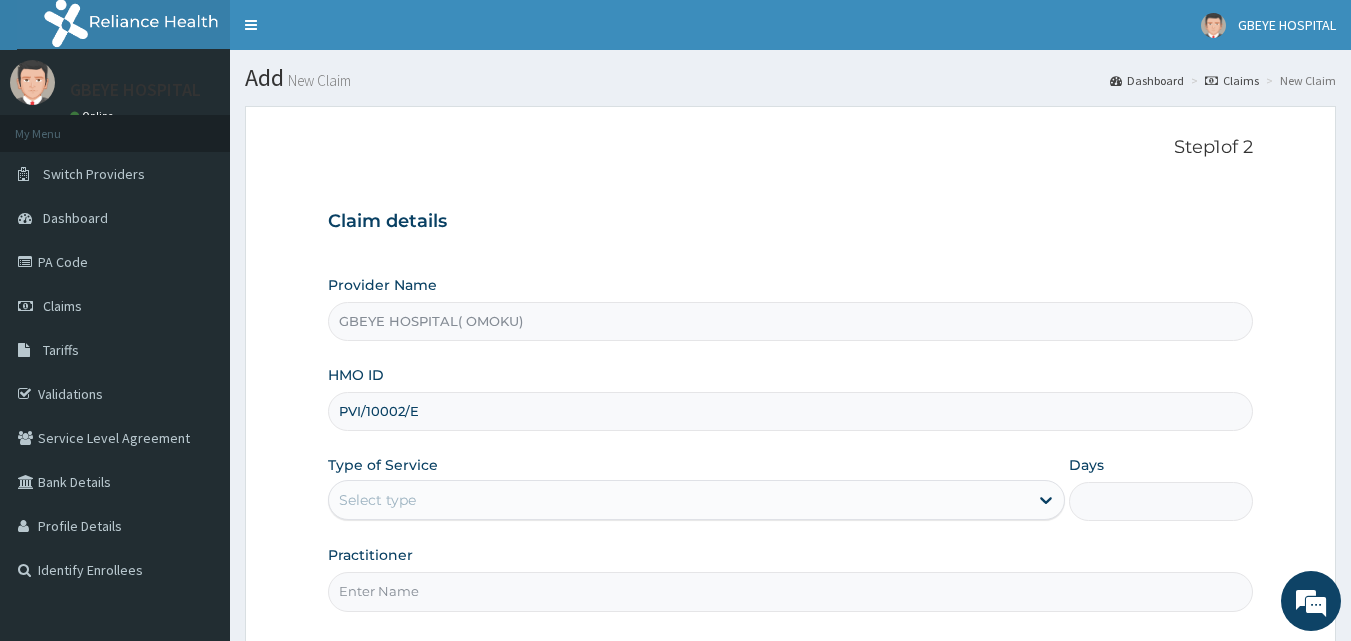 type on "PVI/10002/E" 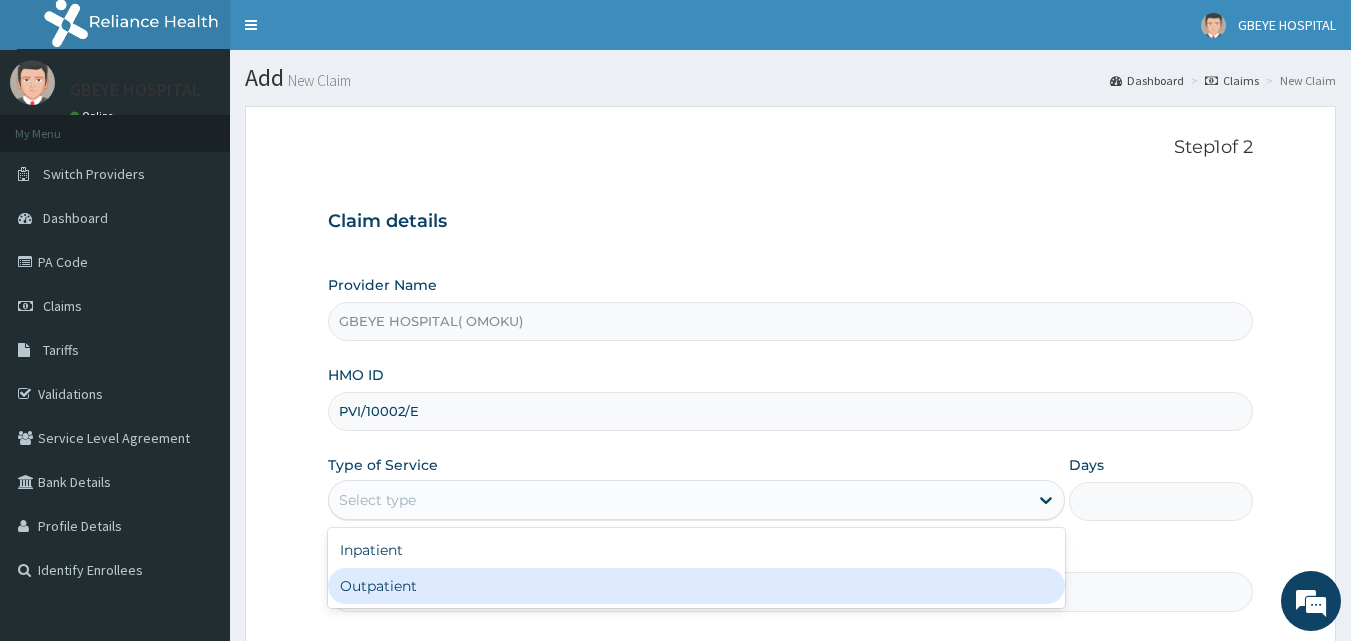 click on "Outpatient" at bounding box center [696, 586] 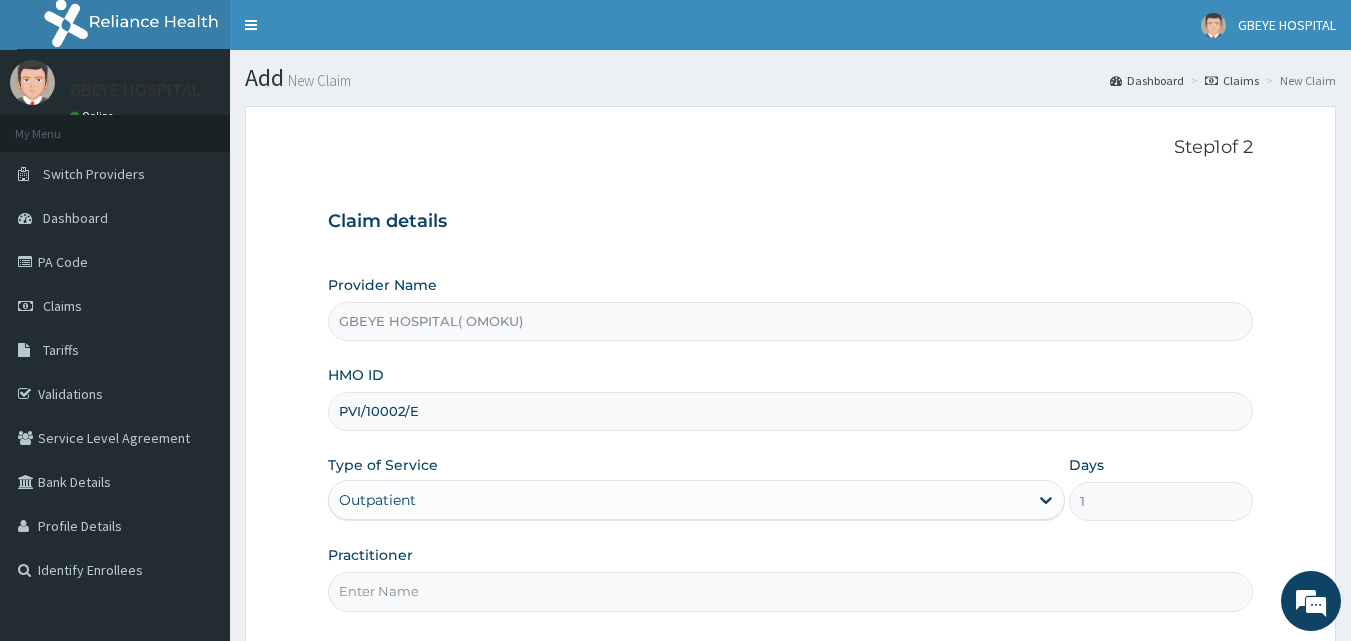 click on "Practitioner" at bounding box center [791, 591] 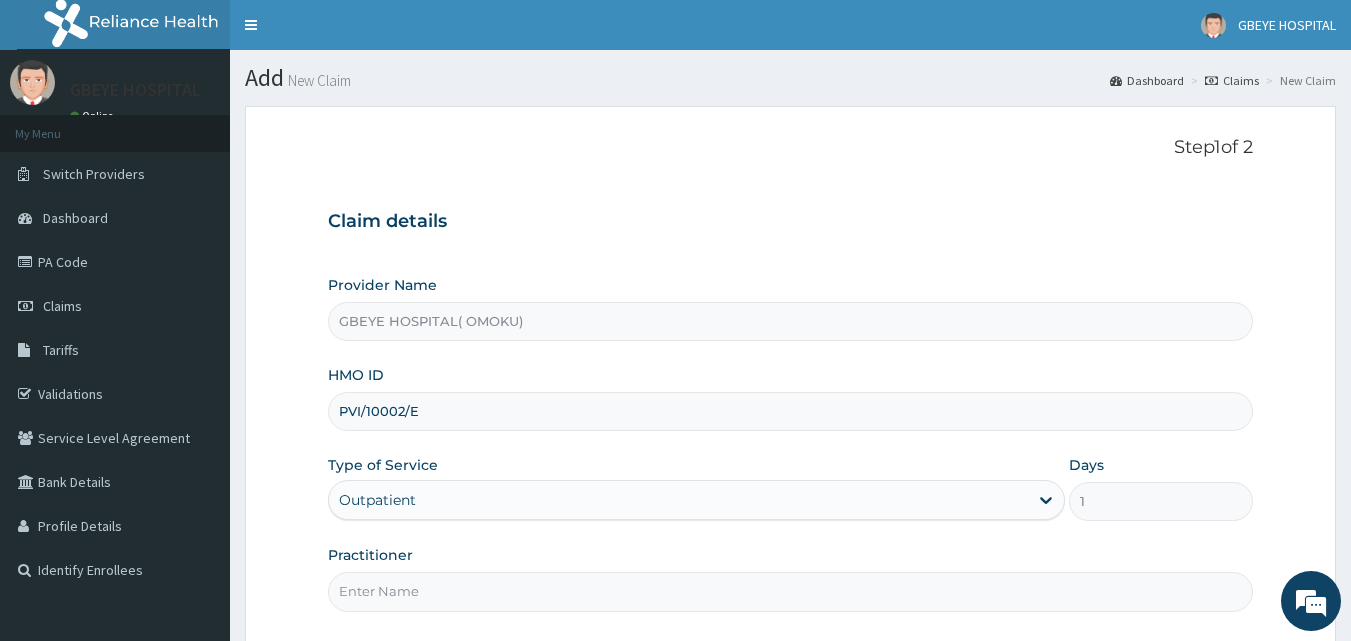 type on "DR. [LAST]" 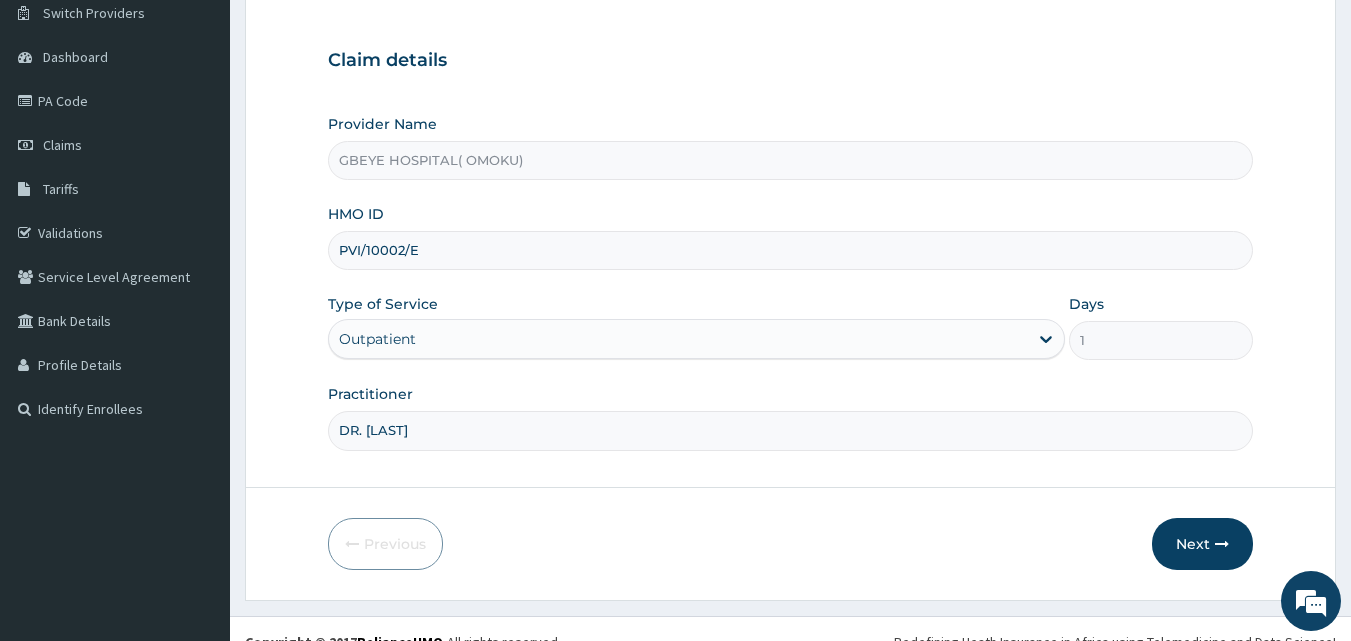 scroll, scrollTop: 164, scrollLeft: 0, axis: vertical 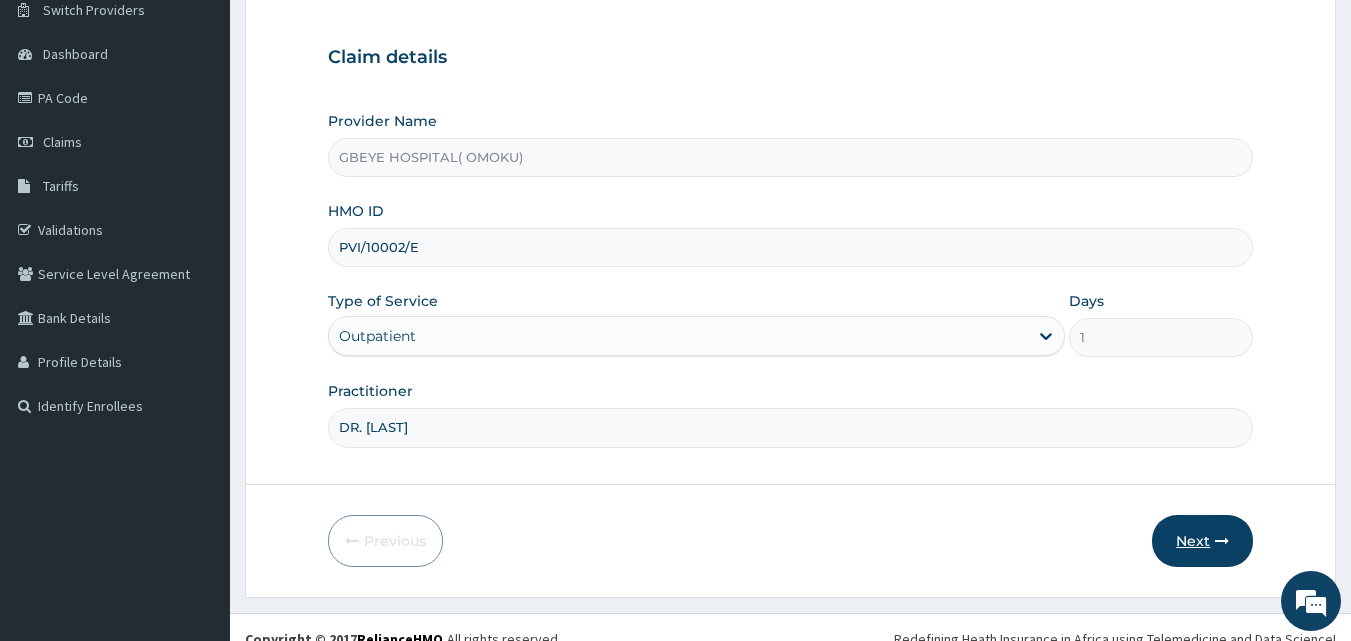 click on "Next" at bounding box center (1202, 541) 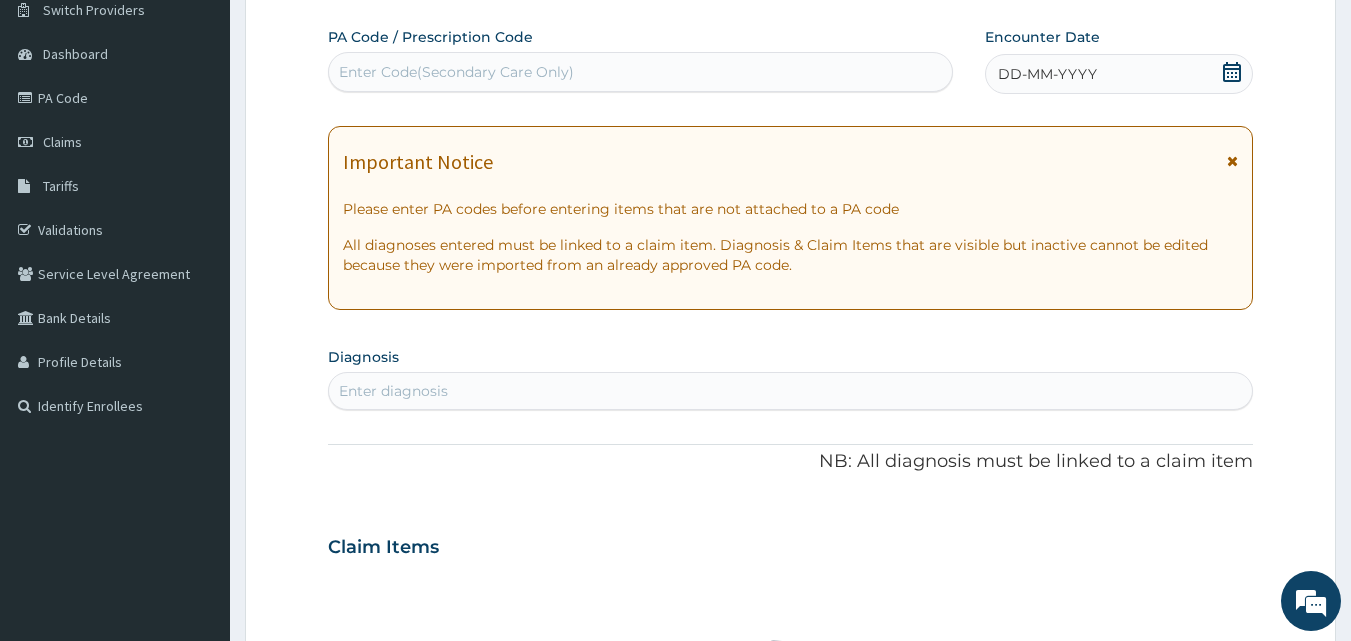 click on "DD-MM-YYYY" at bounding box center [1047, 74] 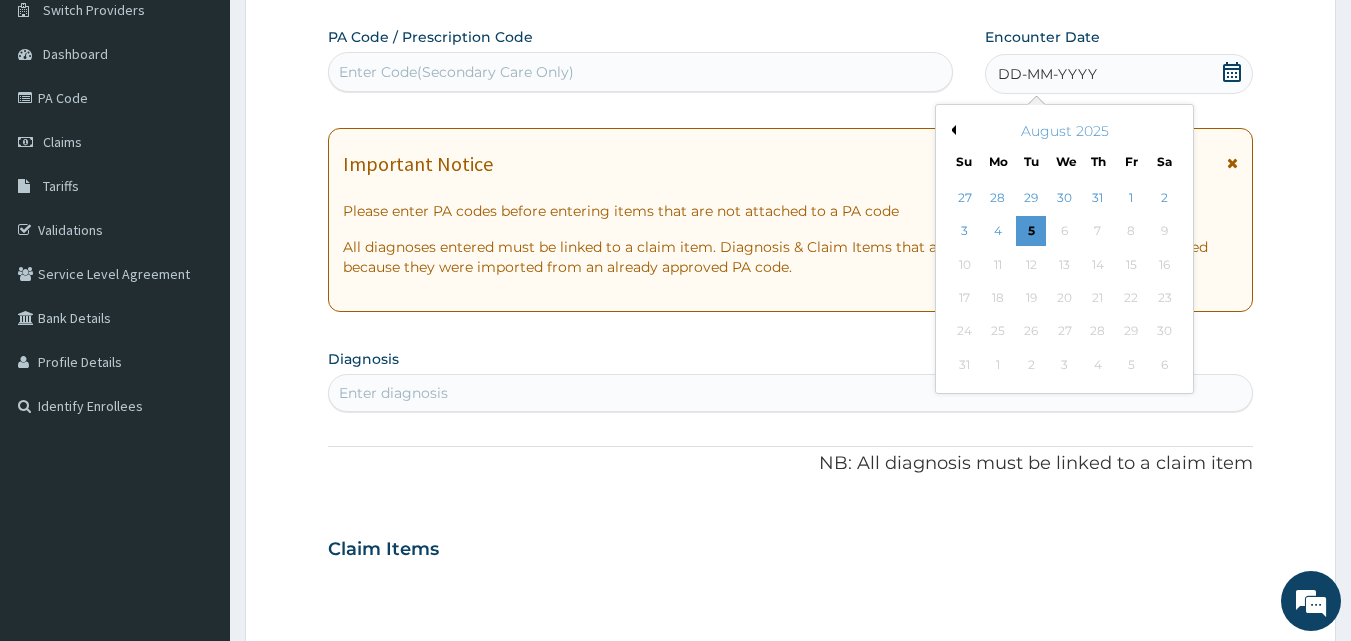 click on "DD-MM-YYYY" at bounding box center (1047, 74) 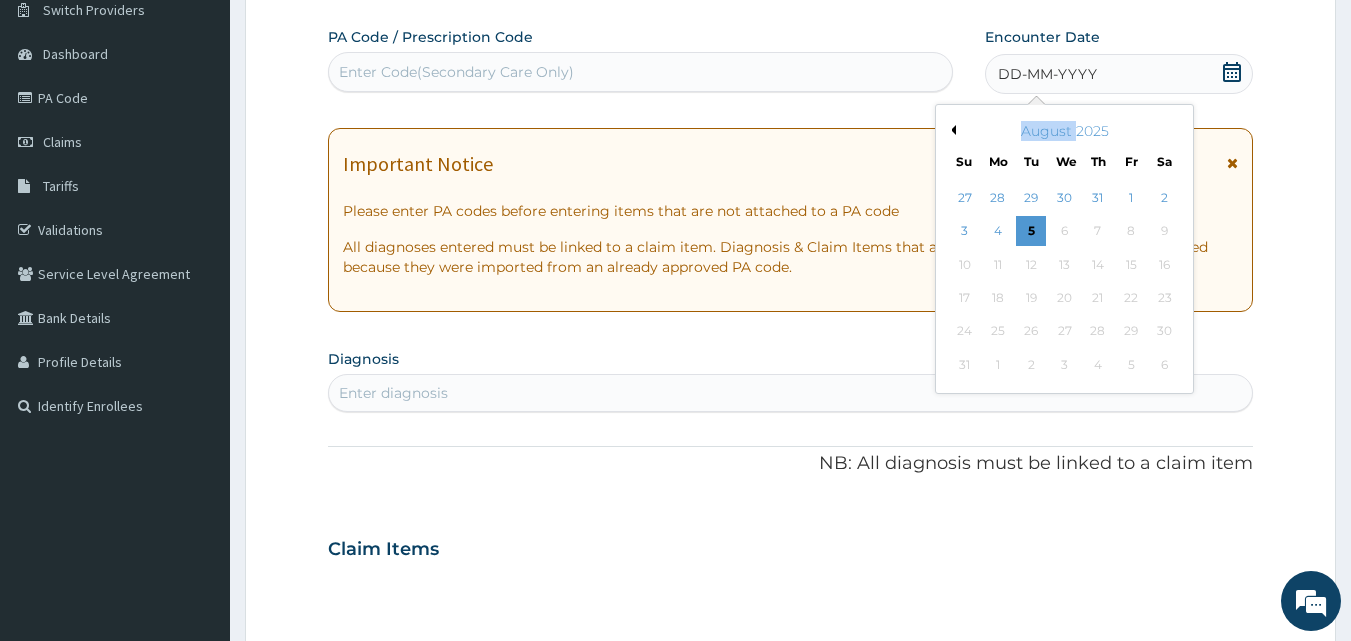 click on "August 2025" at bounding box center [1064, 131] 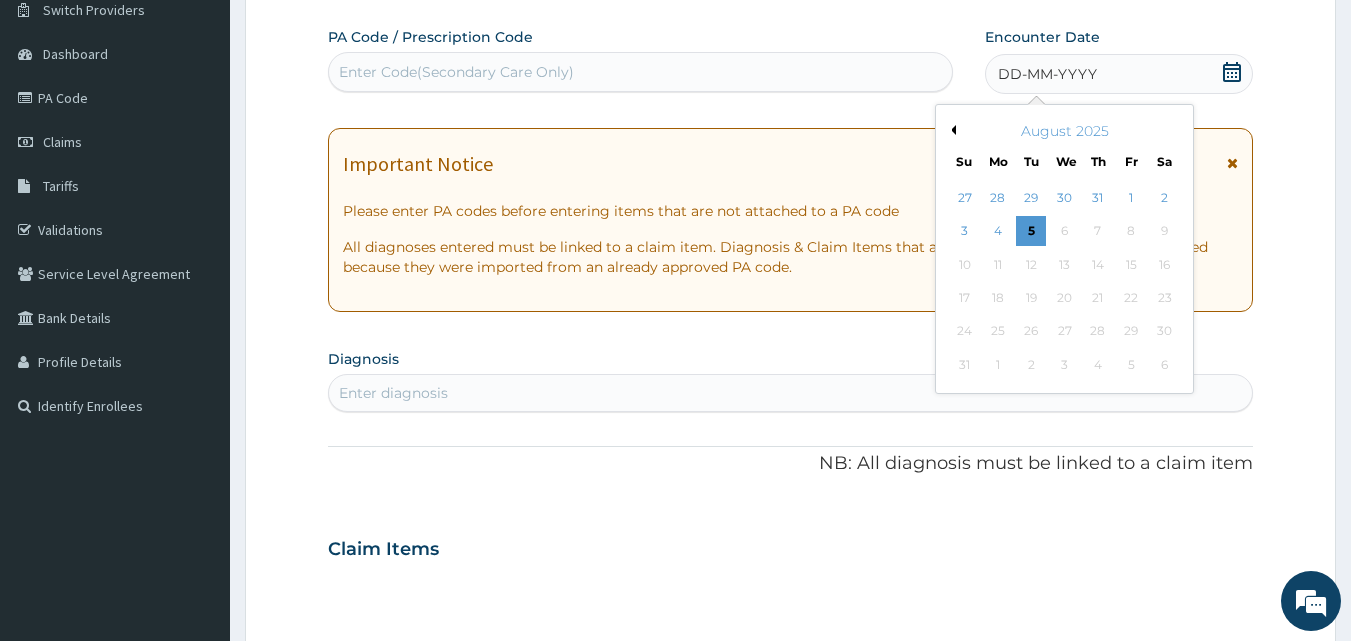 click on "Previous Month" at bounding box center [951, 130] 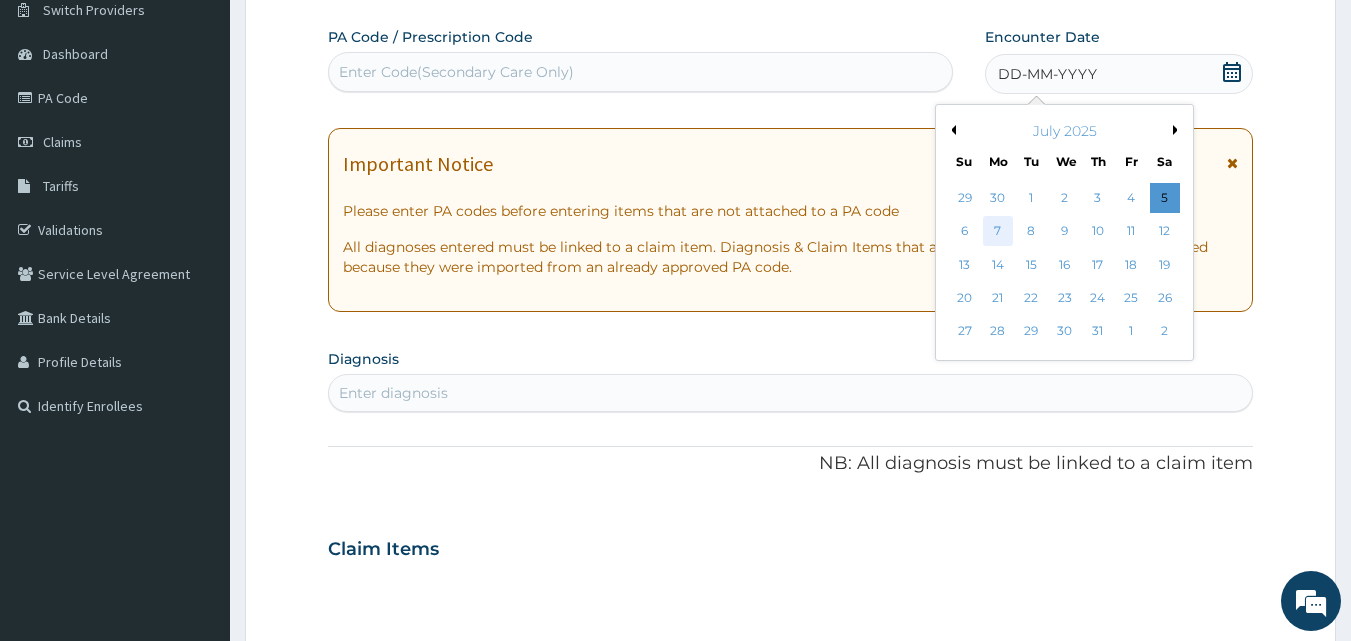 click on "7" at bounding box center [998, 232] 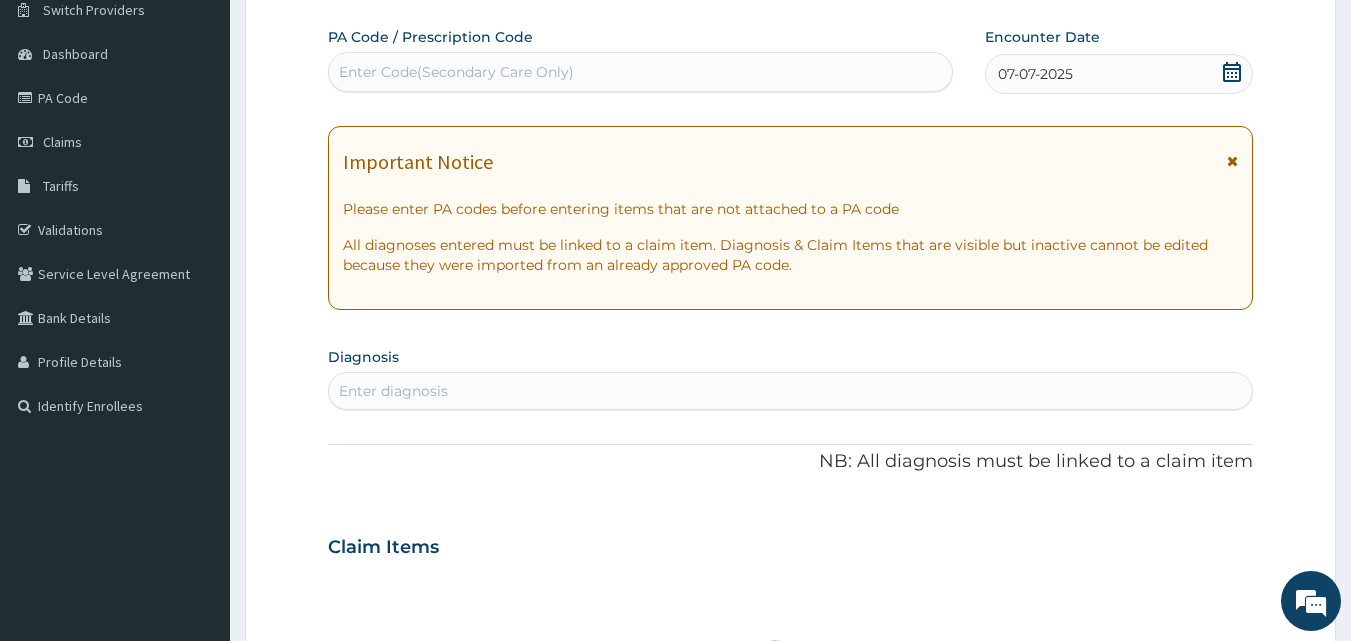 click on "07-07-2025" at bounding box center (1119, 74) 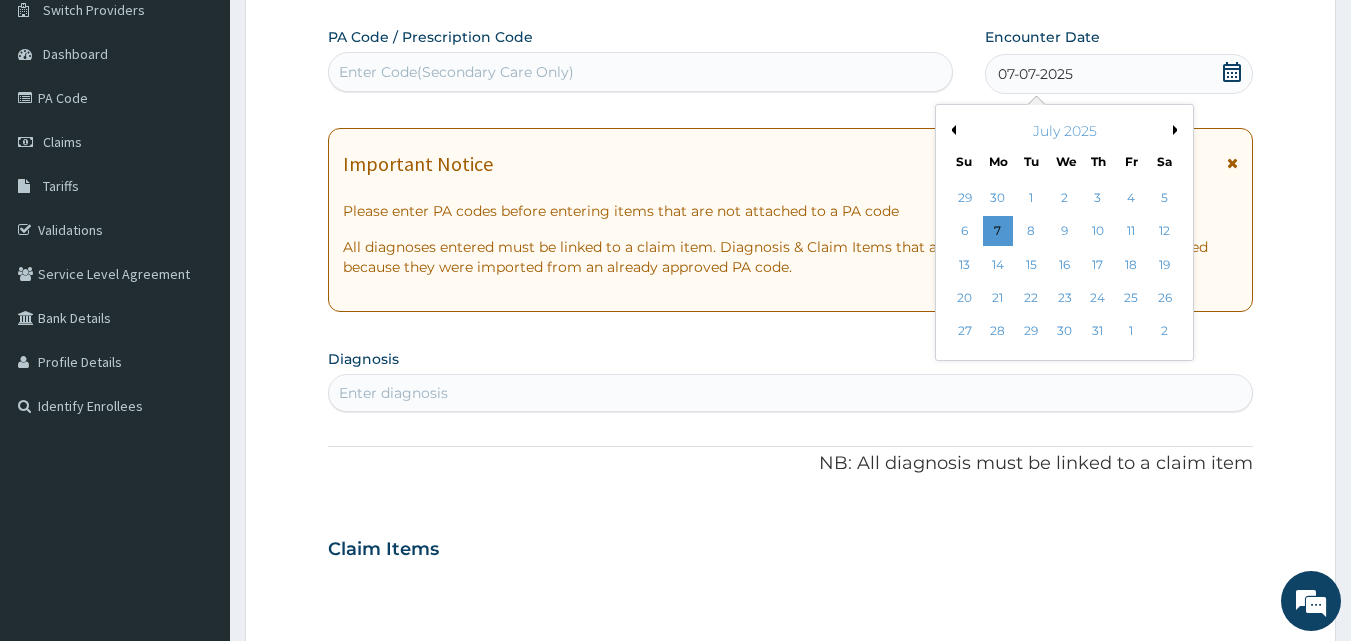 click on "07-07-2025" at bounding box center [1119, 74] 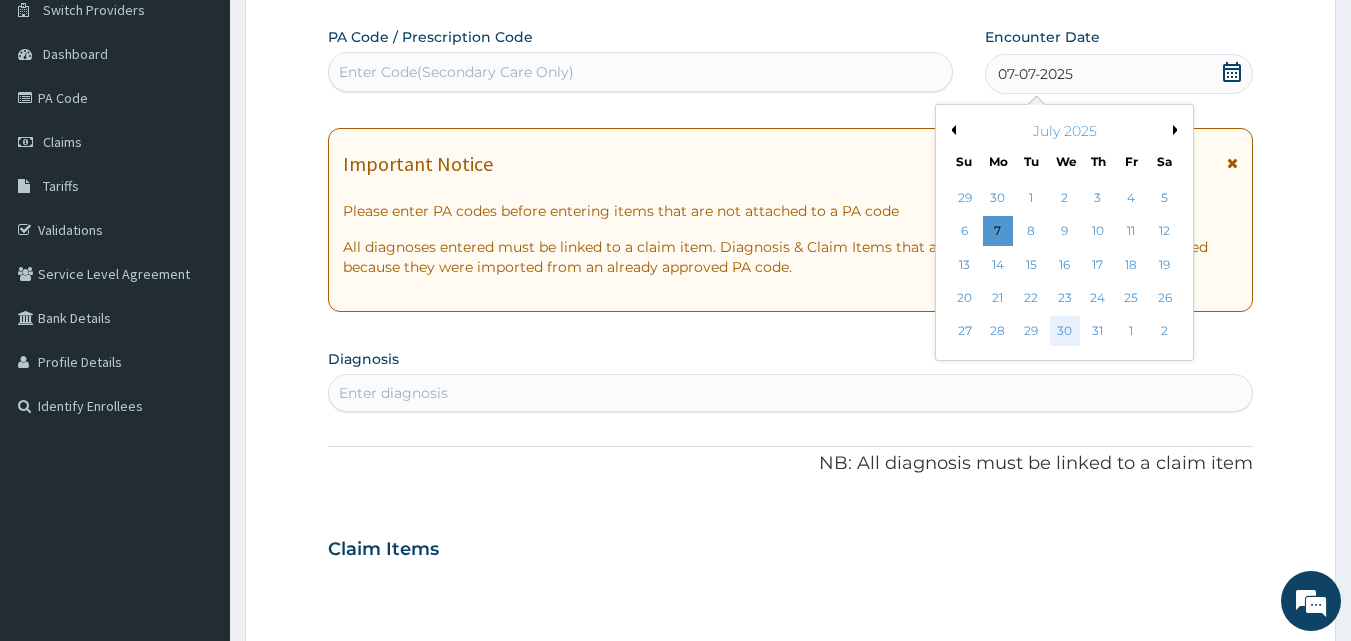 click on "30" at bounding box center [1065, 332] 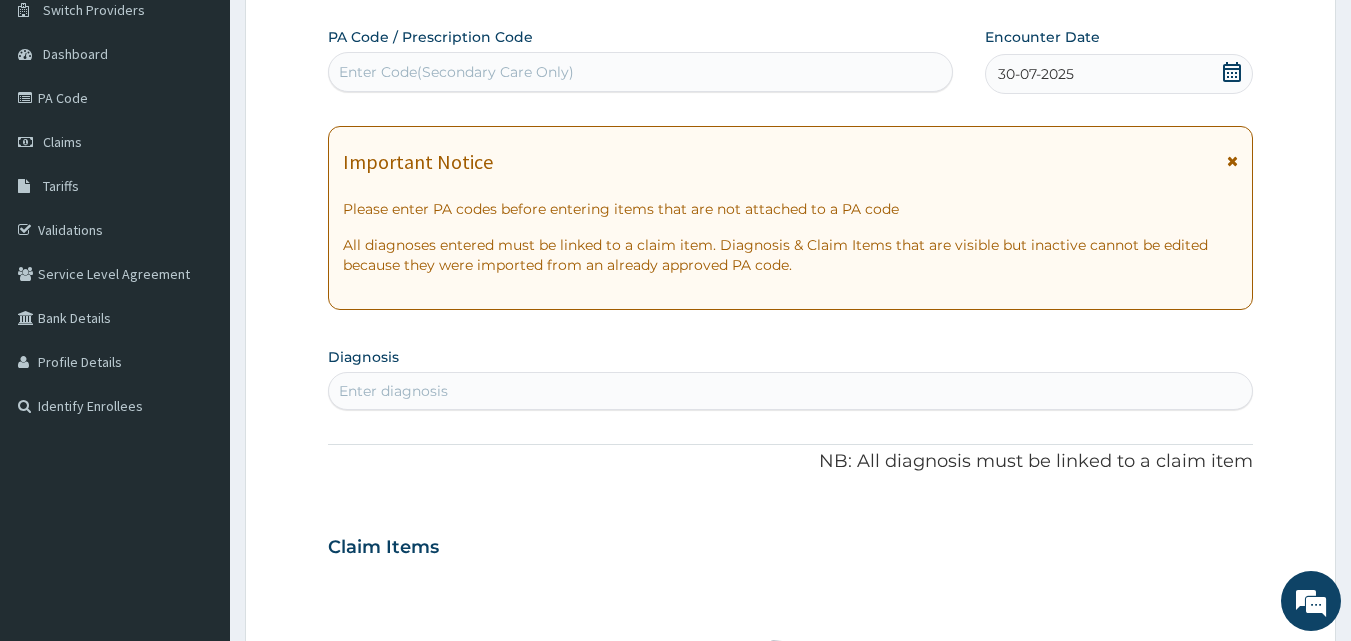 click on "Enter diagnosis" at bounding box center (791, 391) 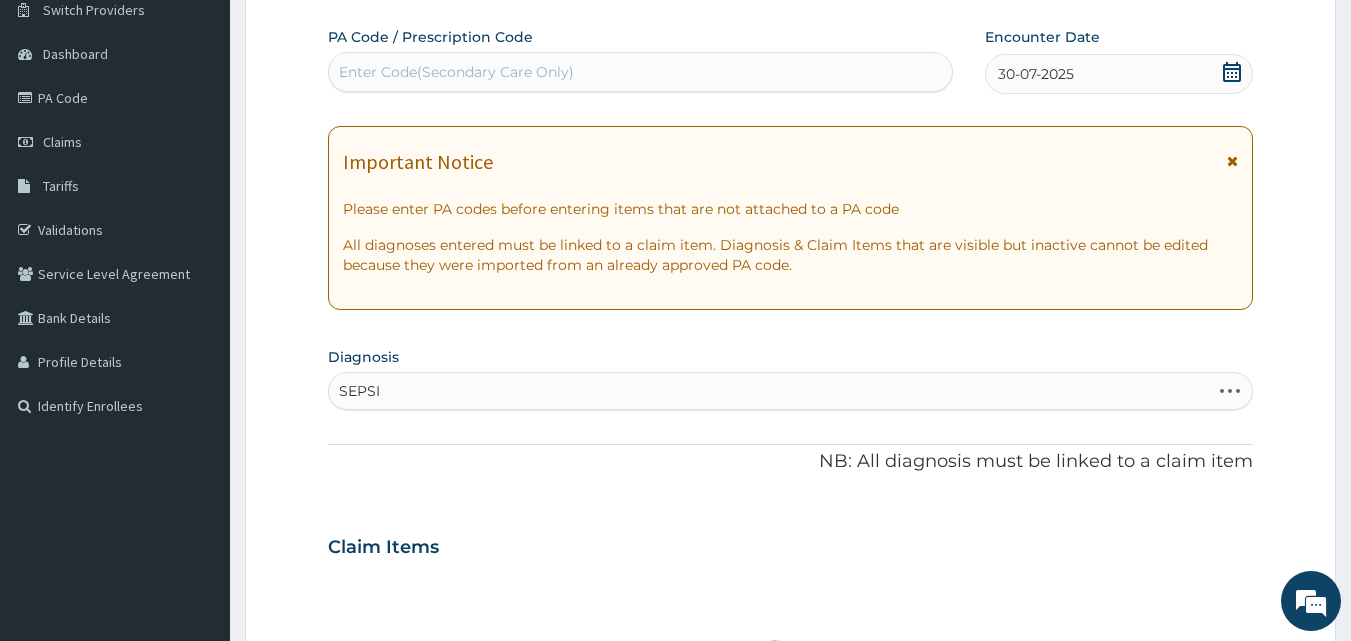 type on "SEPSIS" 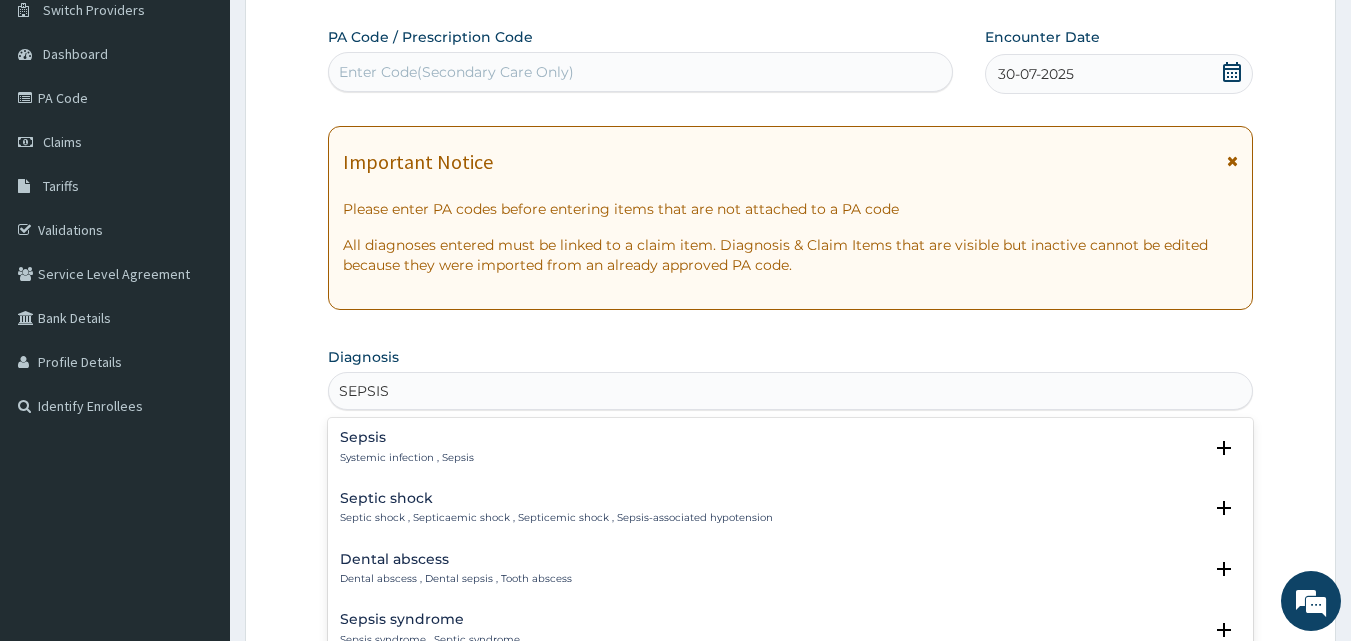click on "Sepsis Systemic infection , Sepsis" at bounding box center [407, 447] 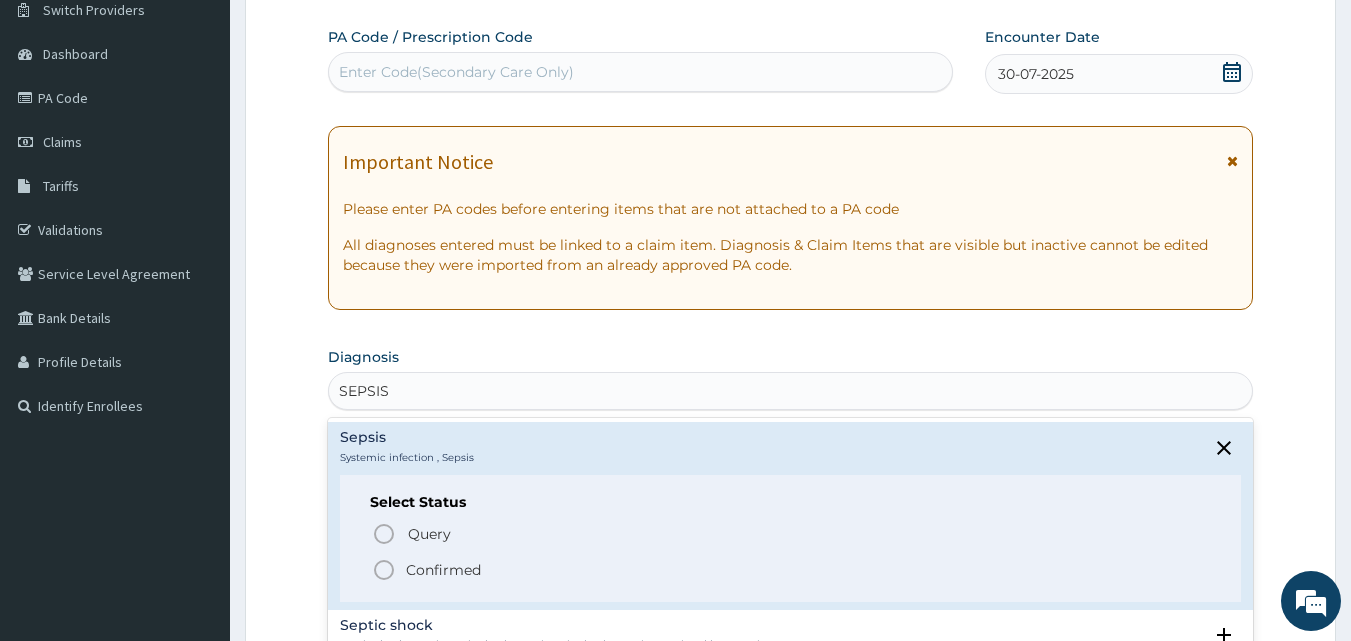 click 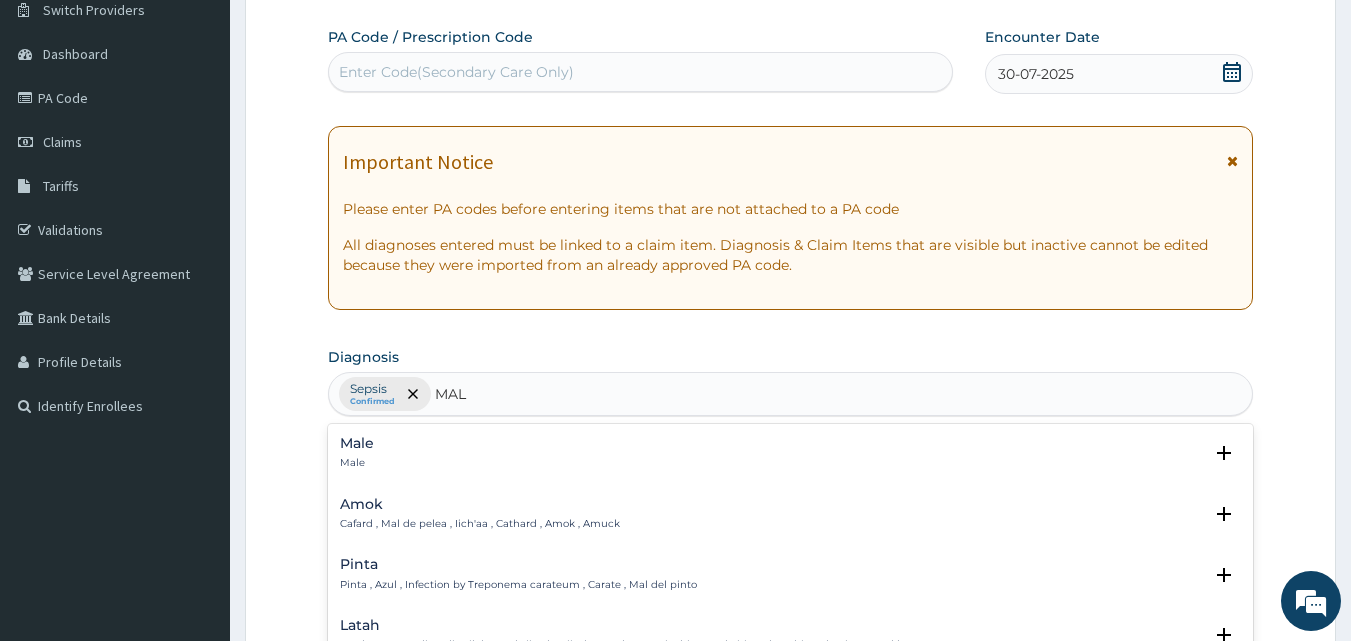type on "MALa" 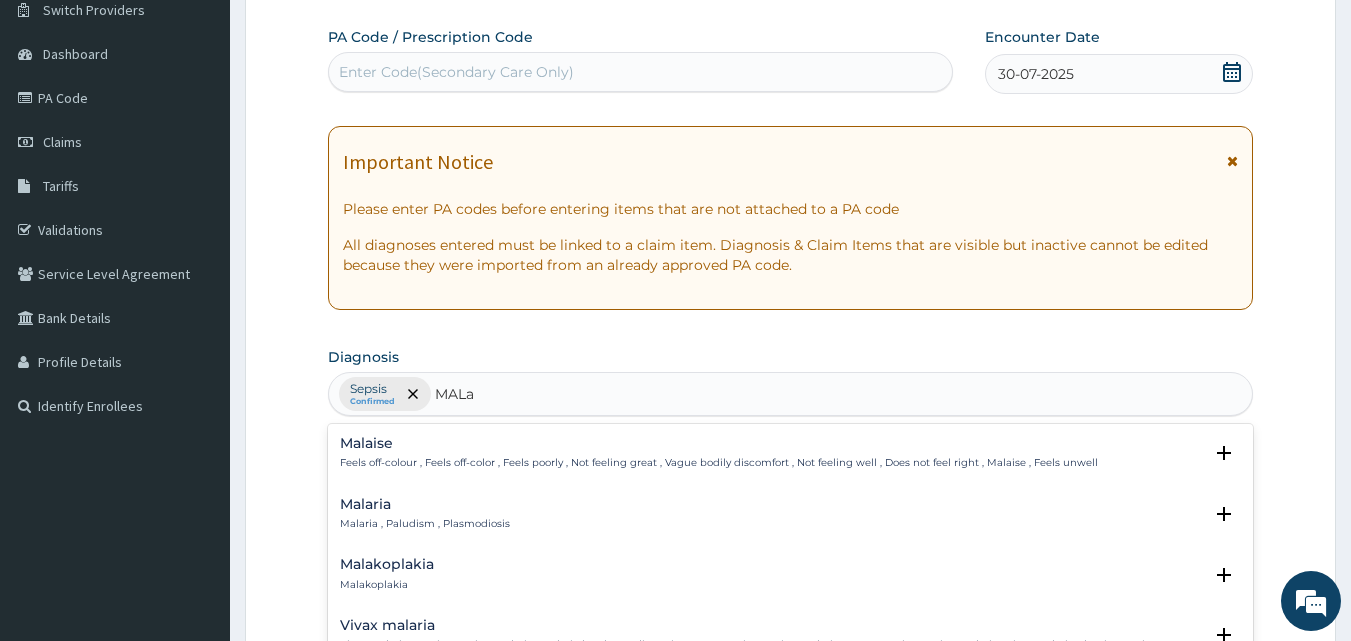 click on "Malaria" at bounding box center [425, 504] 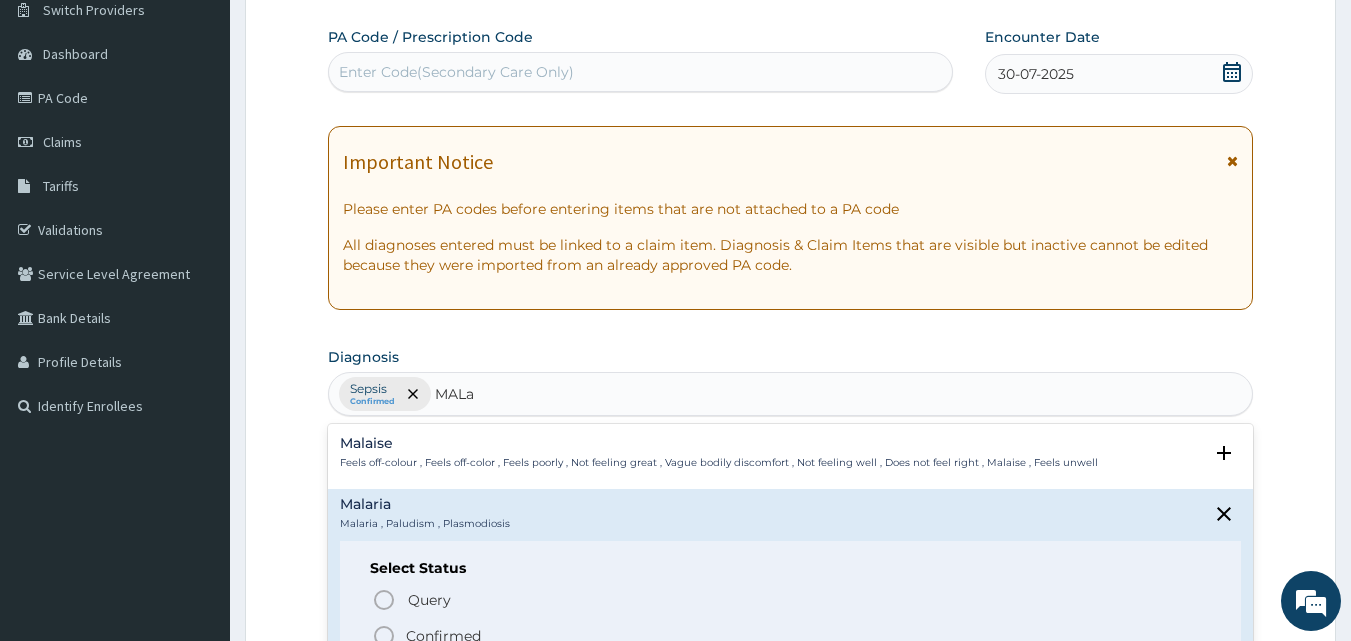click 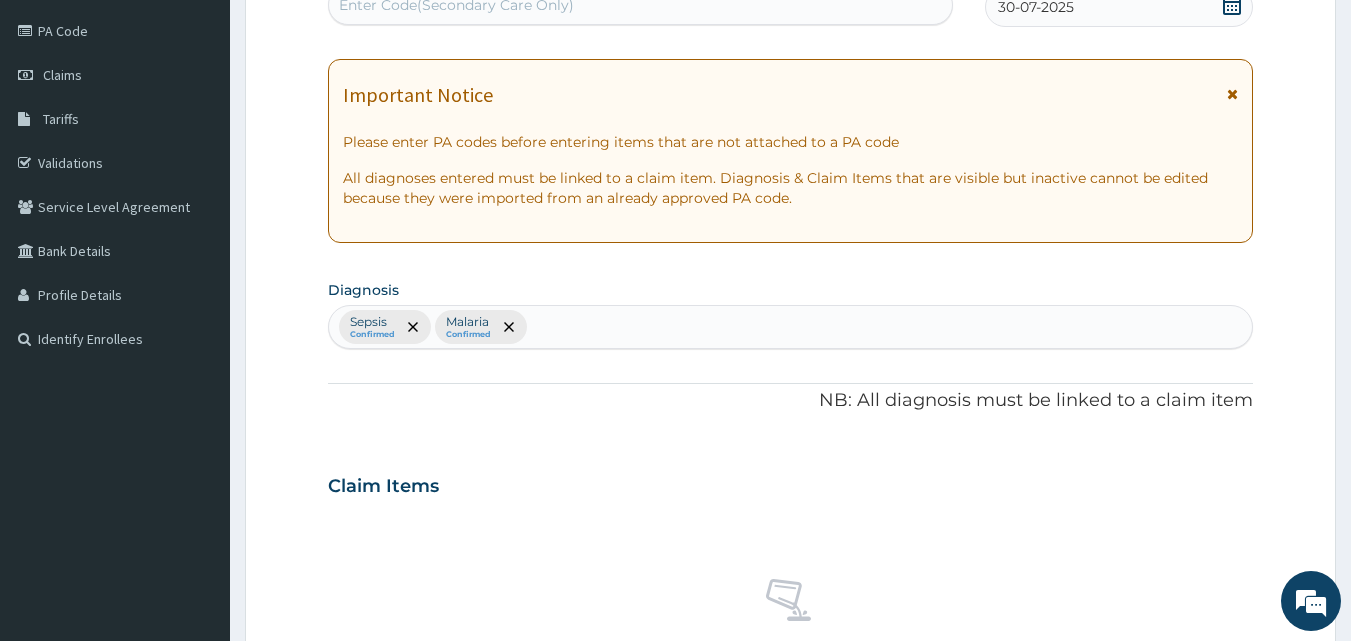 scroll, scrollTop: 233, scrollLeft: 0, axis: vertical 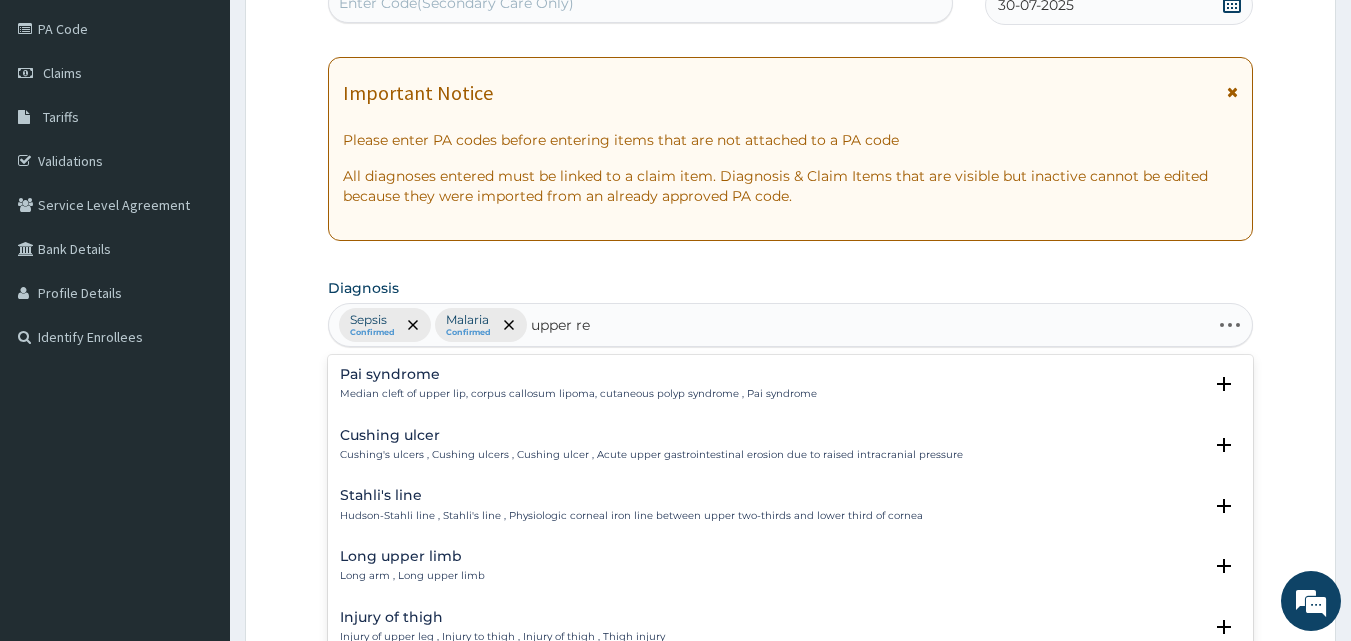 type on "upper res" 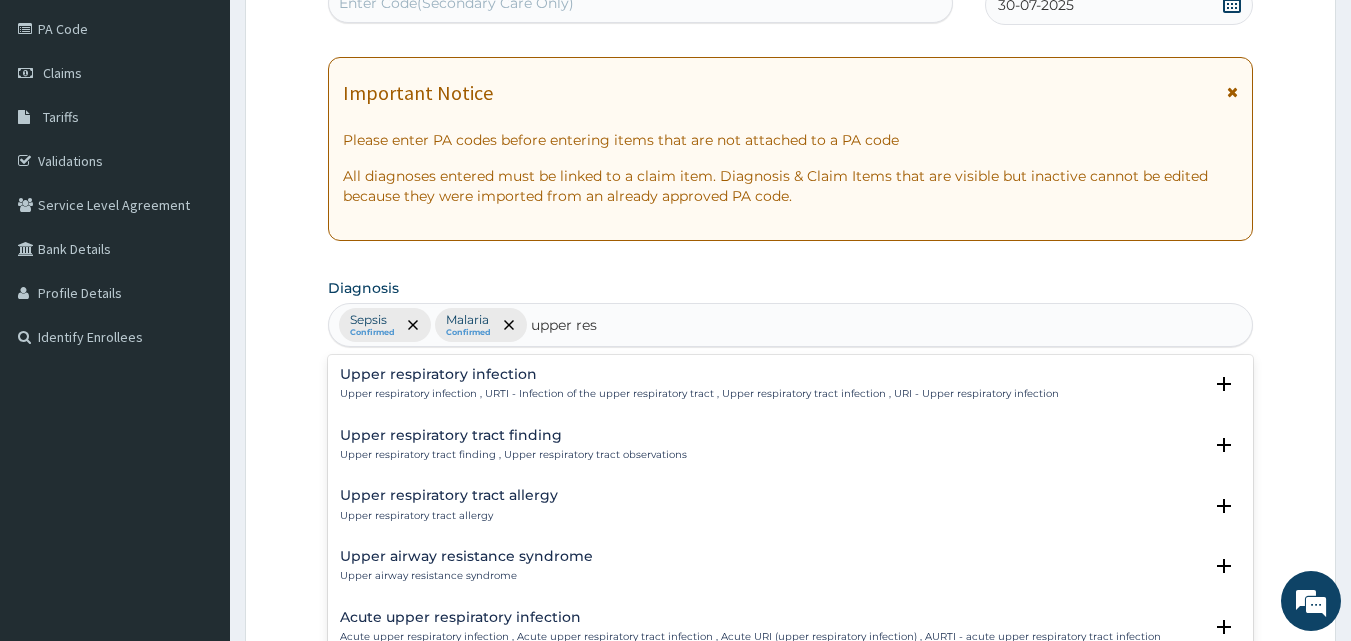 click on "Upper respiratory tract finding" at bounding box center (513, 435) 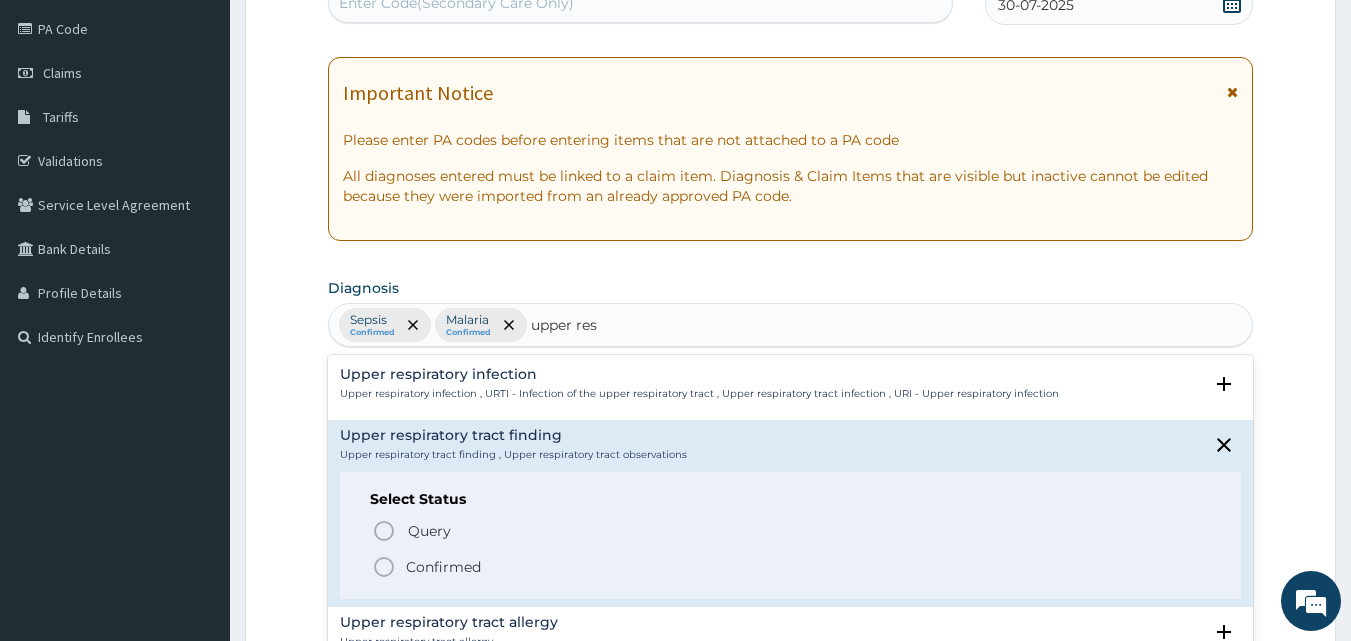drag, startPoint x: 384, startPoint y: 519, endPoint x: 379, endPoint y: 555, distance: 36.345562 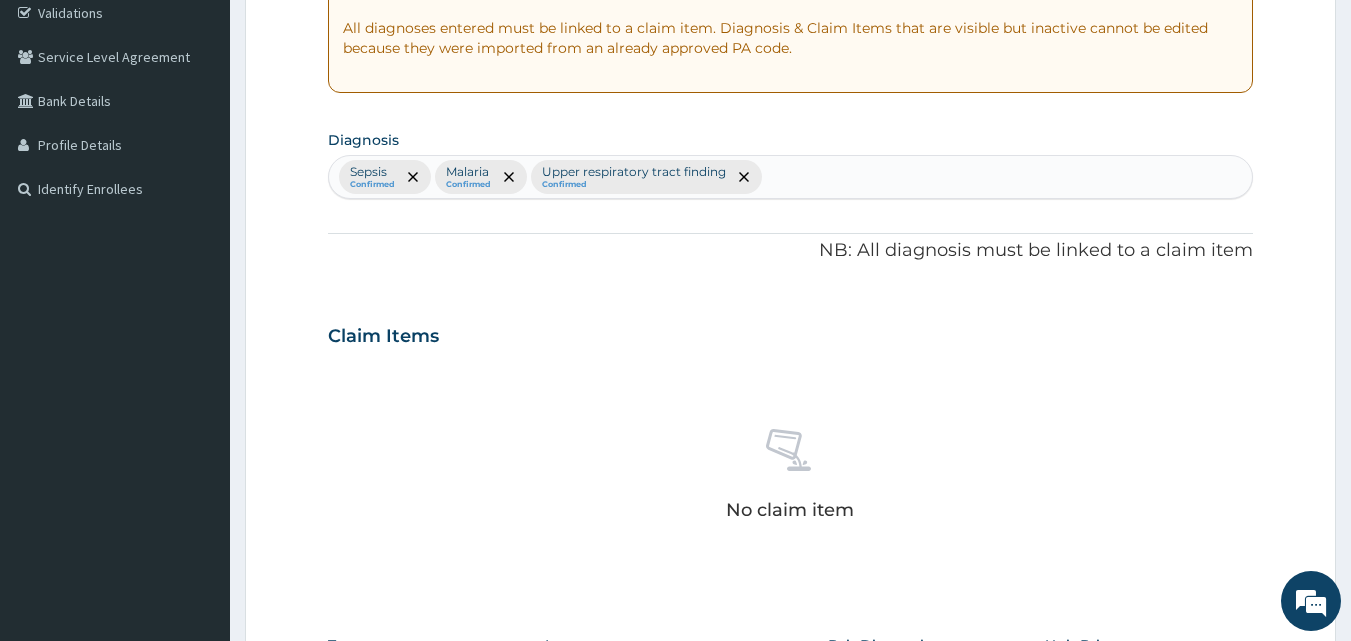 scroll, scrollTop: 388, scrollLeft: 0, axis: vertical 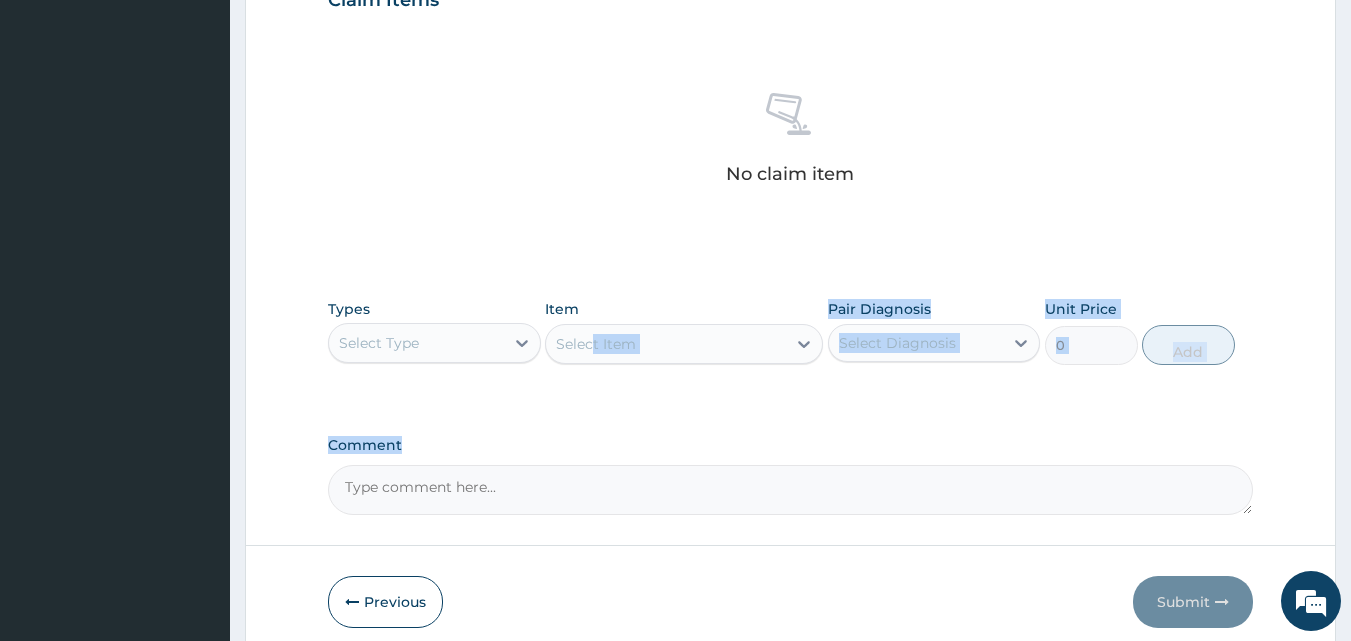 drag, startPoint x: 753, startPoint y: 431, endPoint x: 593, endPoint y: 357, distance: 176.28386 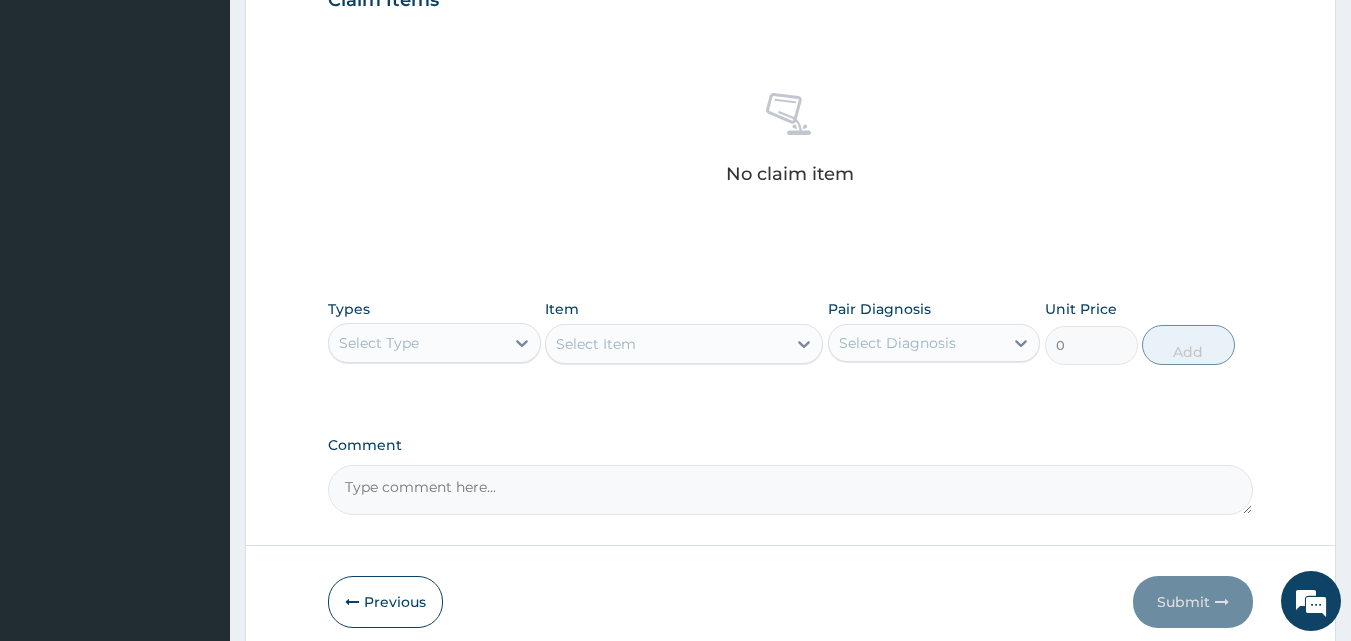 click on "PA Code / Prescription Code Enter Code(Secondary Care Only) Encounter Date 30-07-2025 Important Notice Please enter PA codes before entering items that are not attached to a PA code   All diagnoses entered must be linked to a claim item. Diagnosis & Claim Items that are visible but inactive cannot be edited because they were imported from an already approved PA code. Diagnosis Sepsis Confirmed Malaria Confirmed Upper respiratory tract finding Confirmed NB: All diagnosis must be linked to a claim item Claim Items No claim item Types Select Type Item Select Item Pair Diagnosis Select Diagnosis Unit Price 0 Add Comment" at bounding box center (791, -6) 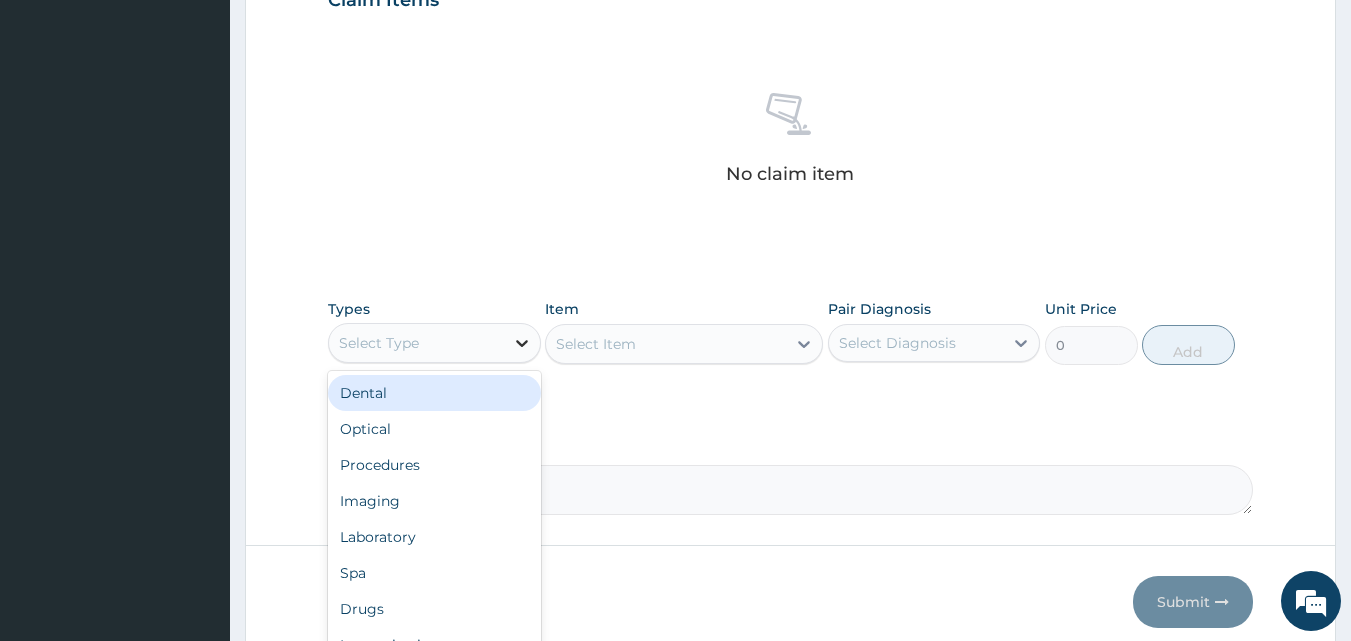 click 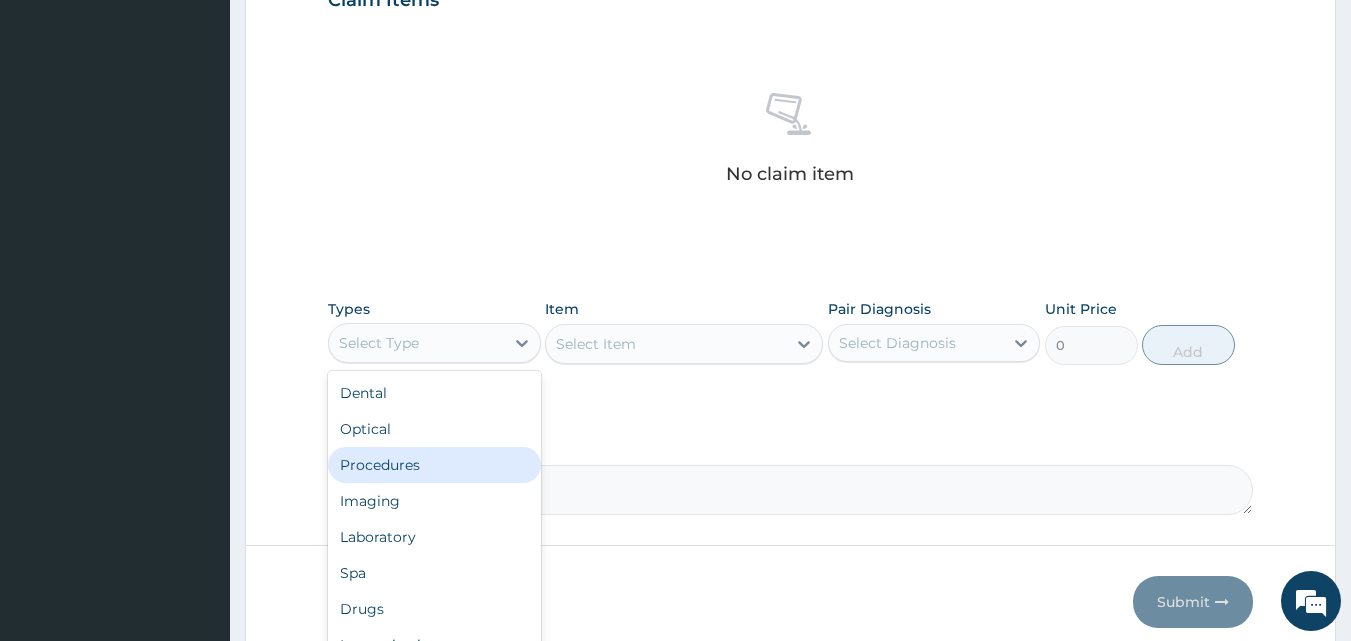 click on "Procedures" at bounding box center [434, 465] 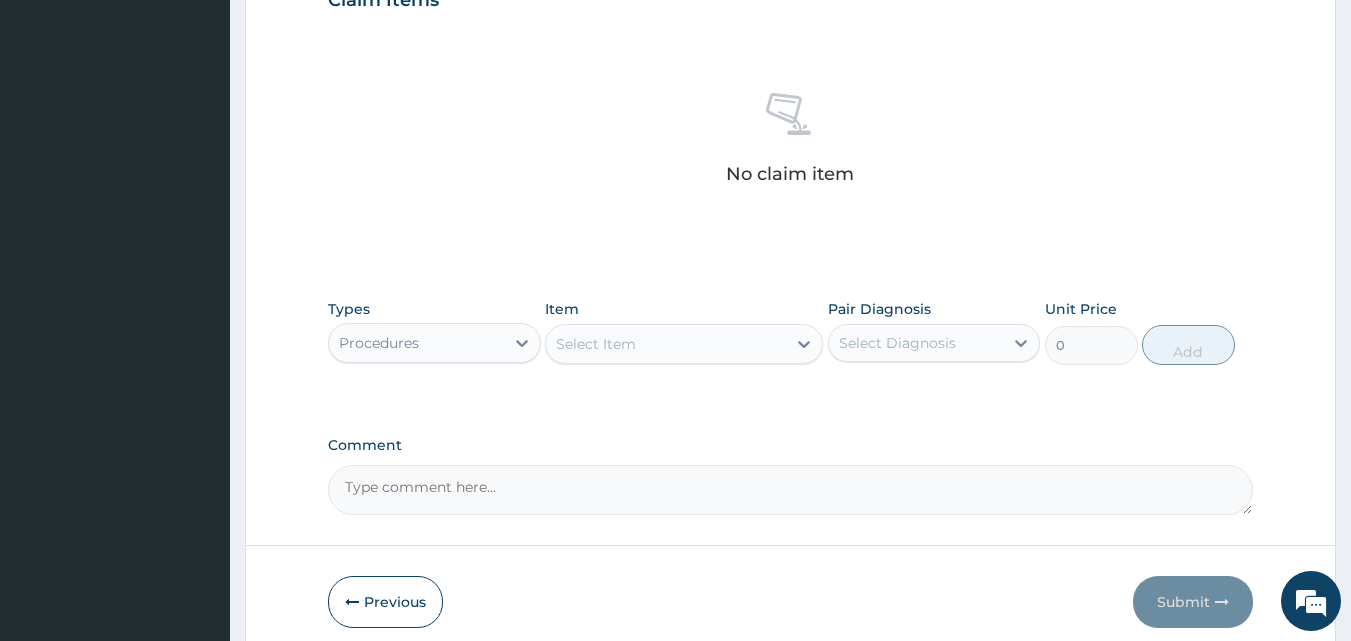 click on "Select Diagnosis" at bounding box center (916, 343) 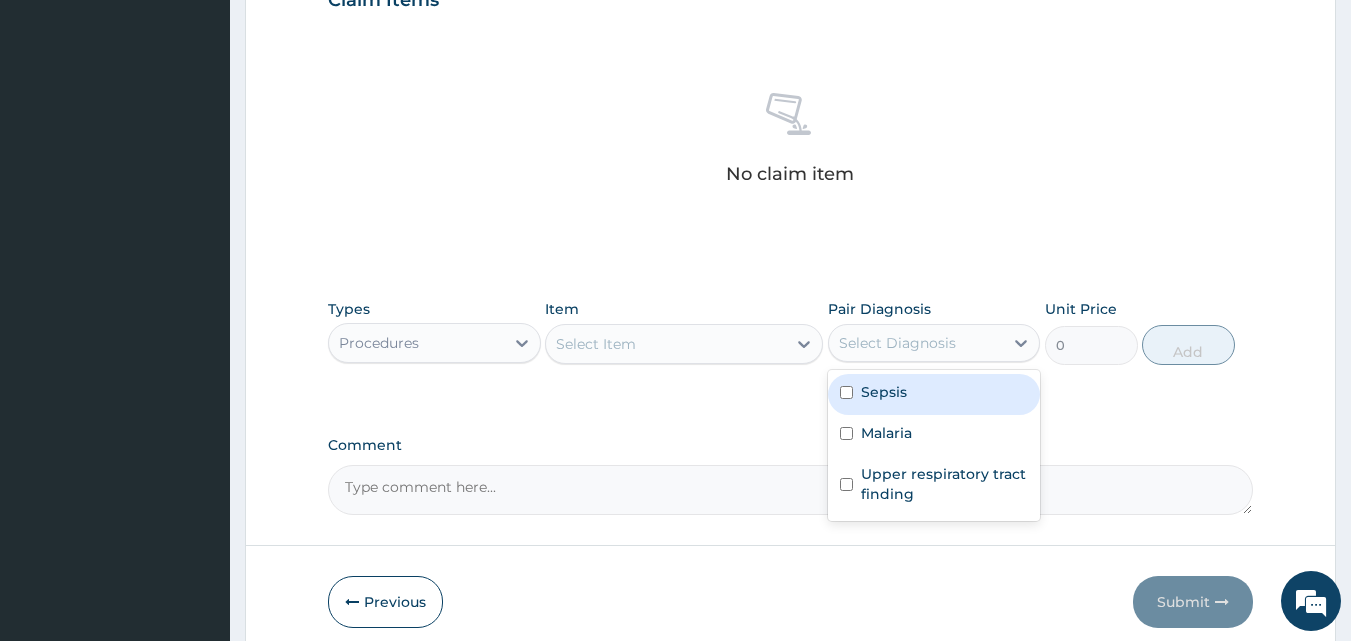 click at bounding box center [846, 392] 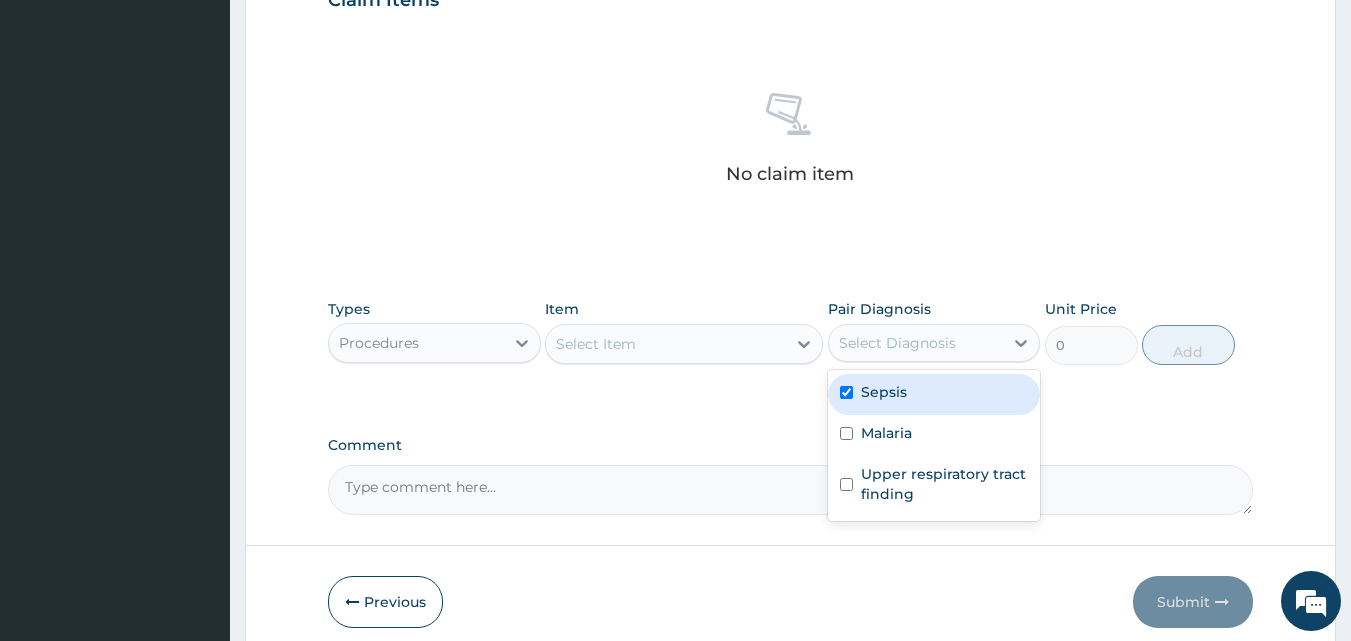 checkbox on "true" 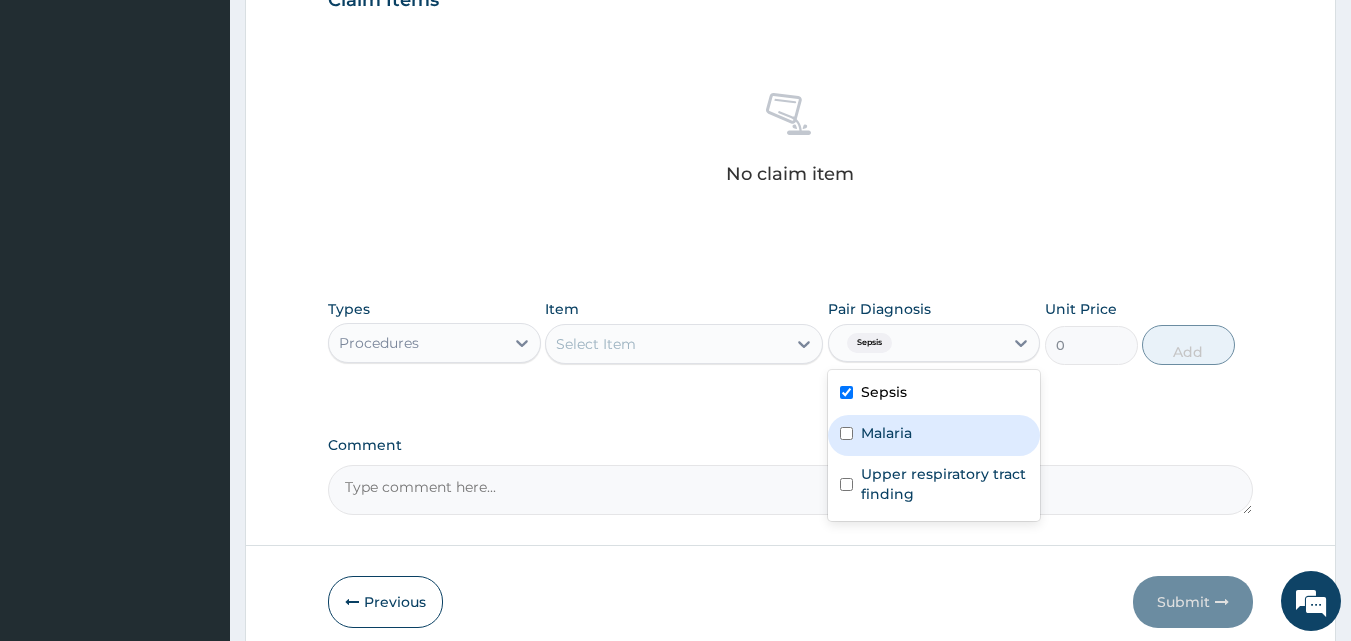 click at bounding box center (846, 433) 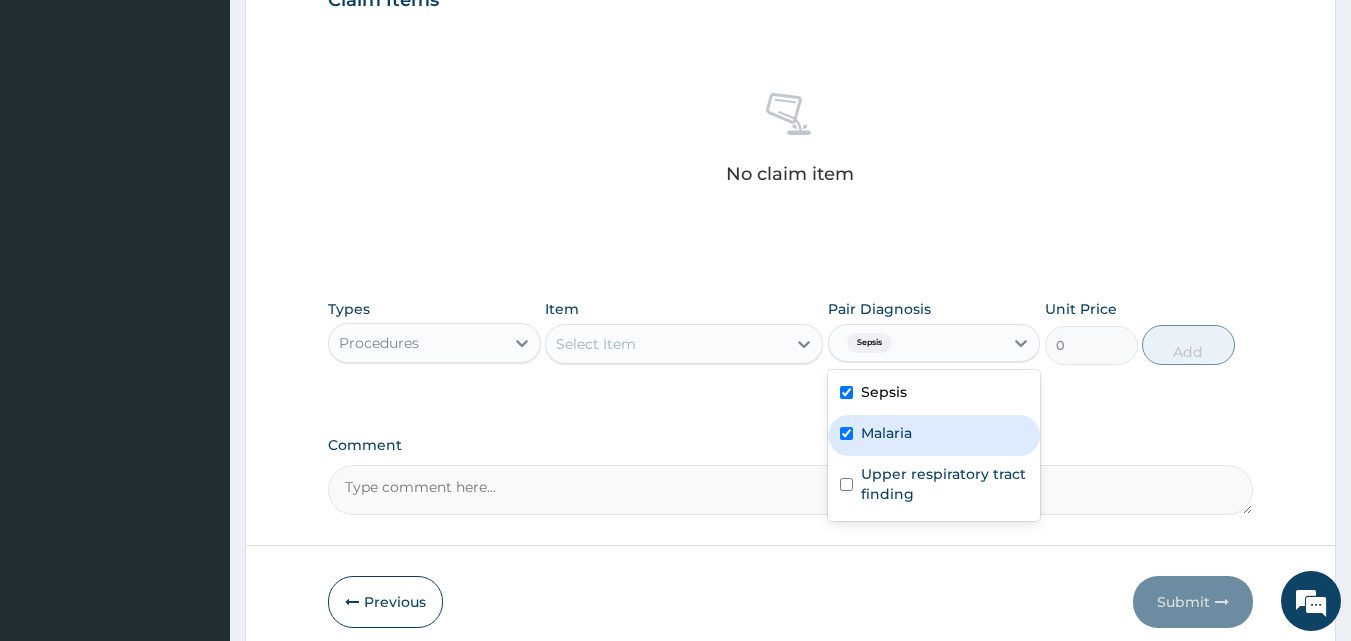 checkbox on "true" 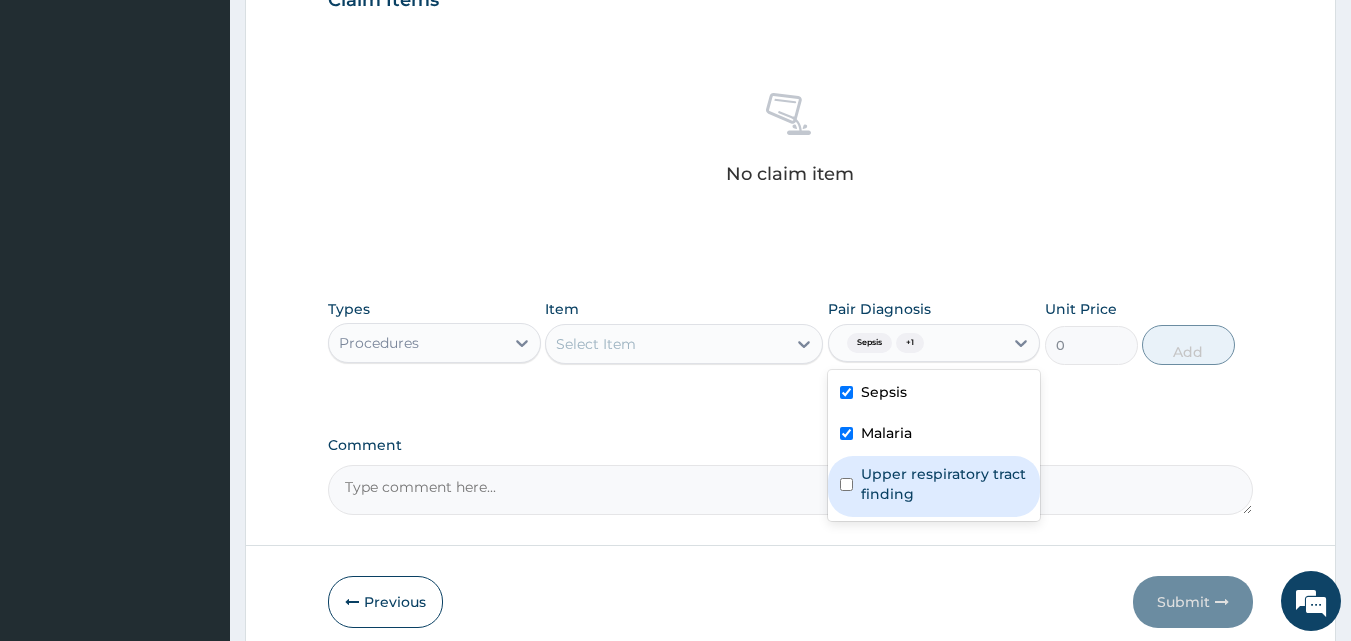 click at bounding box center (846, 484) 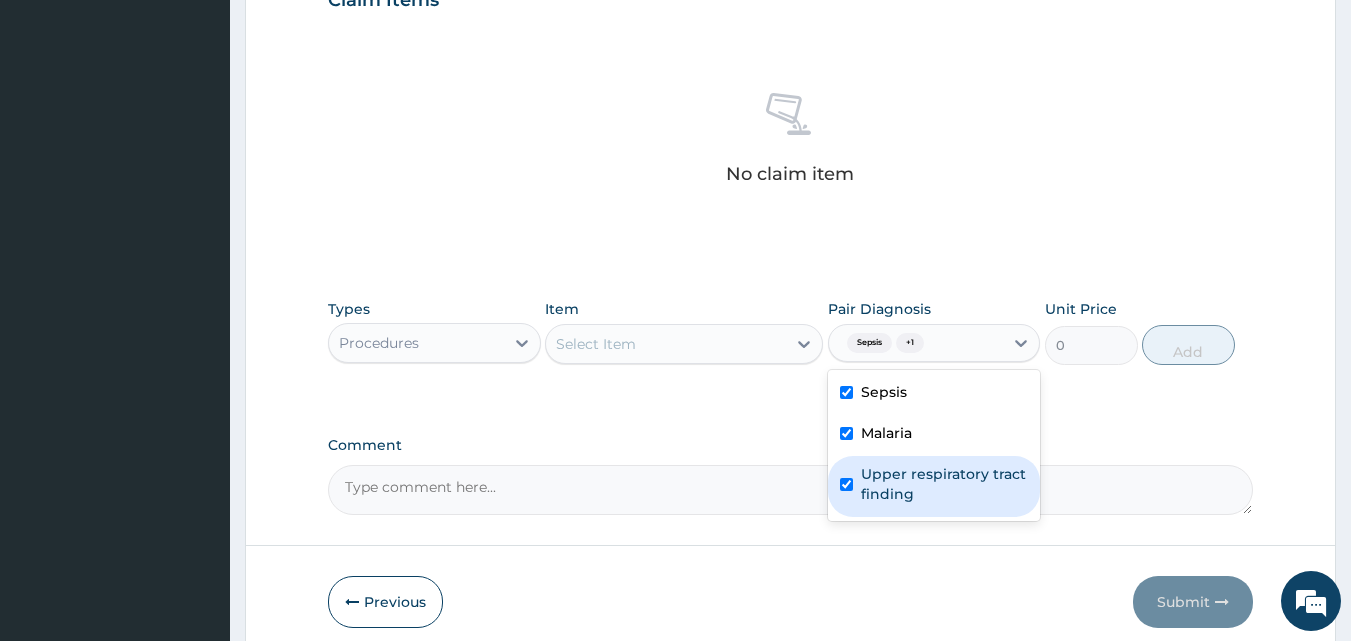 checkbox on "true" 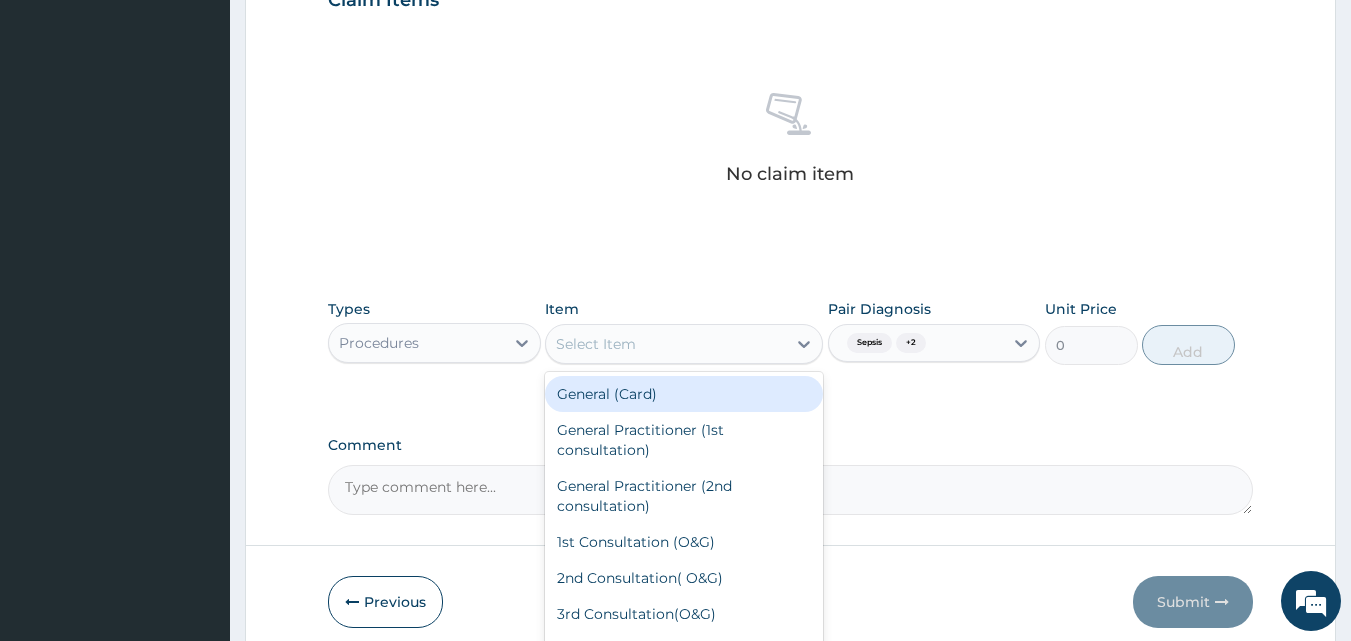 click on "Select Item" at bounding box center (596, 344) 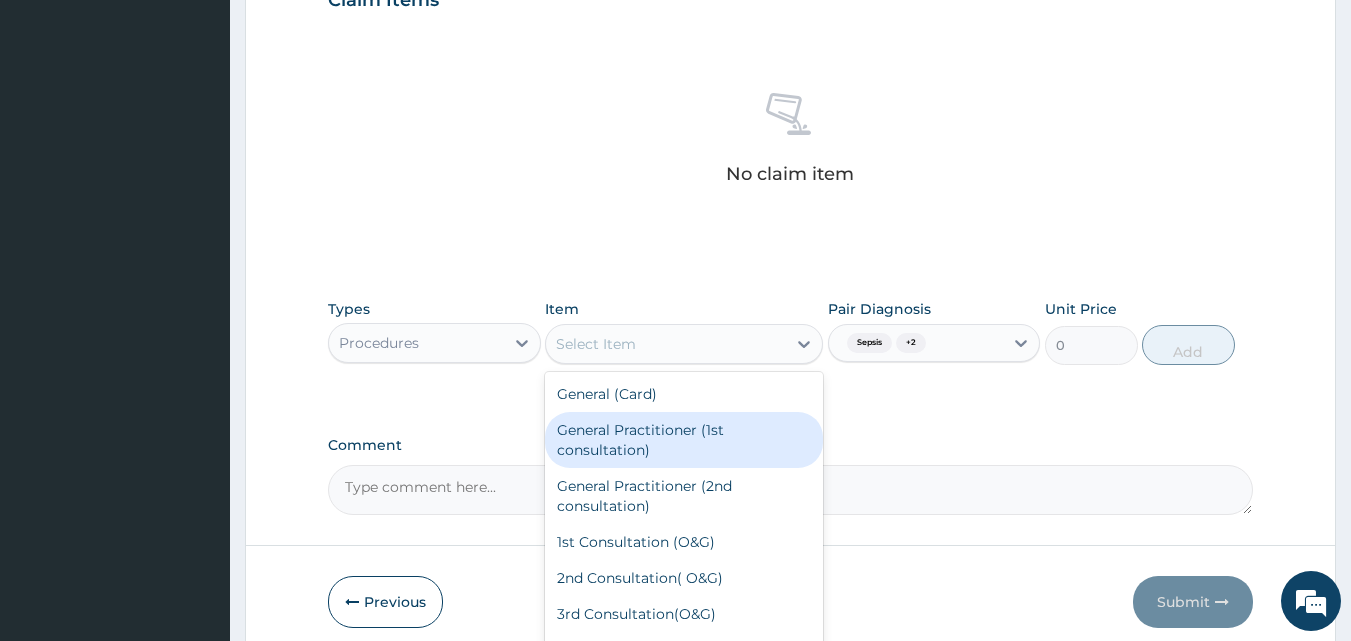 click on "General Practitioner (1st consultation)" at bounding box center (684, 440) 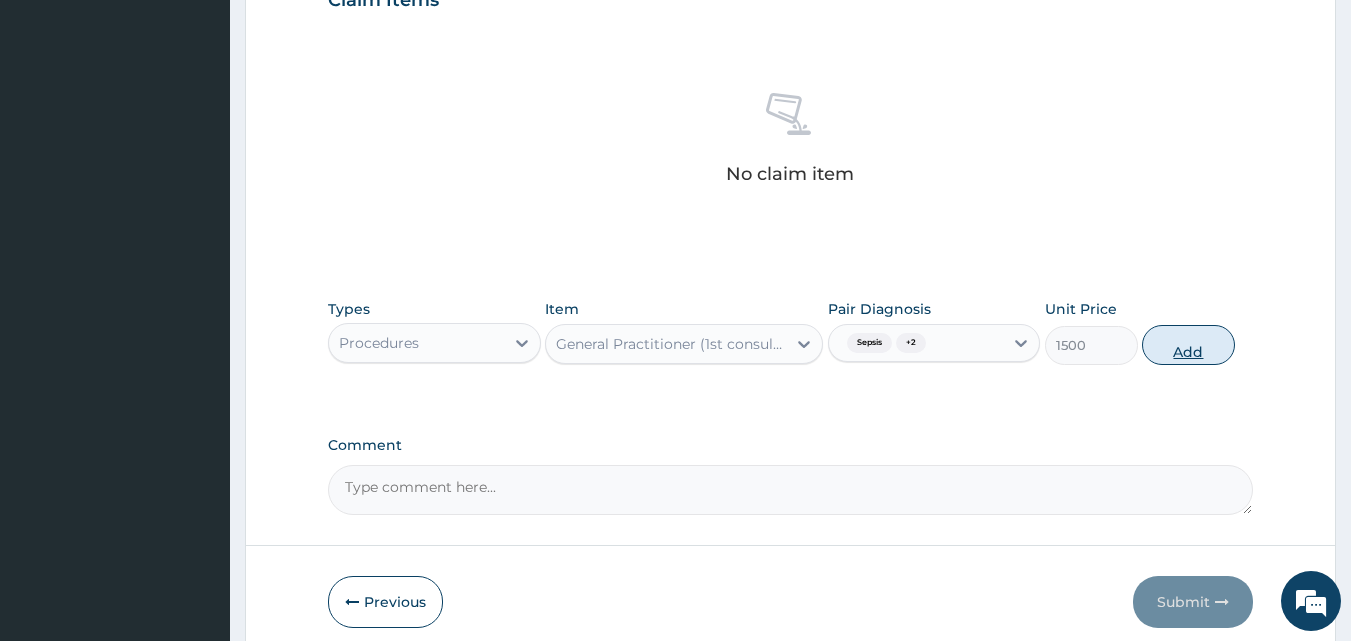 click on "Add" at bounding box center (1188, 345) 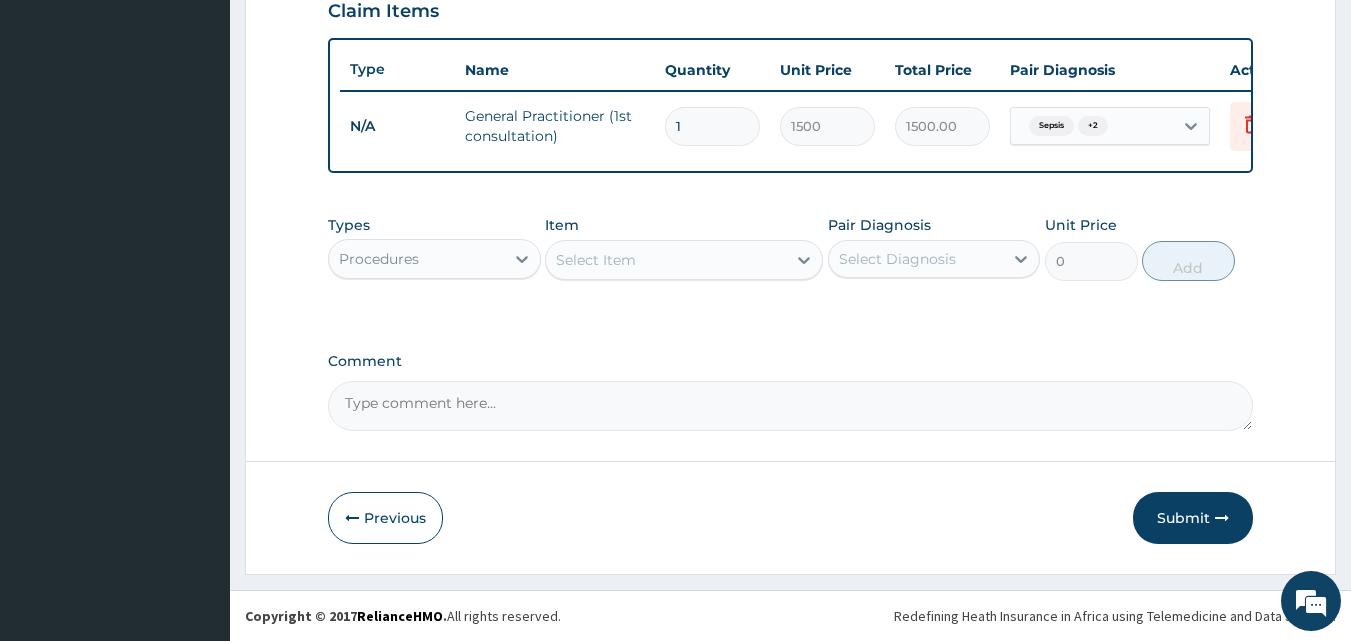 click on "Procedures" at bounding box center [416, 259] 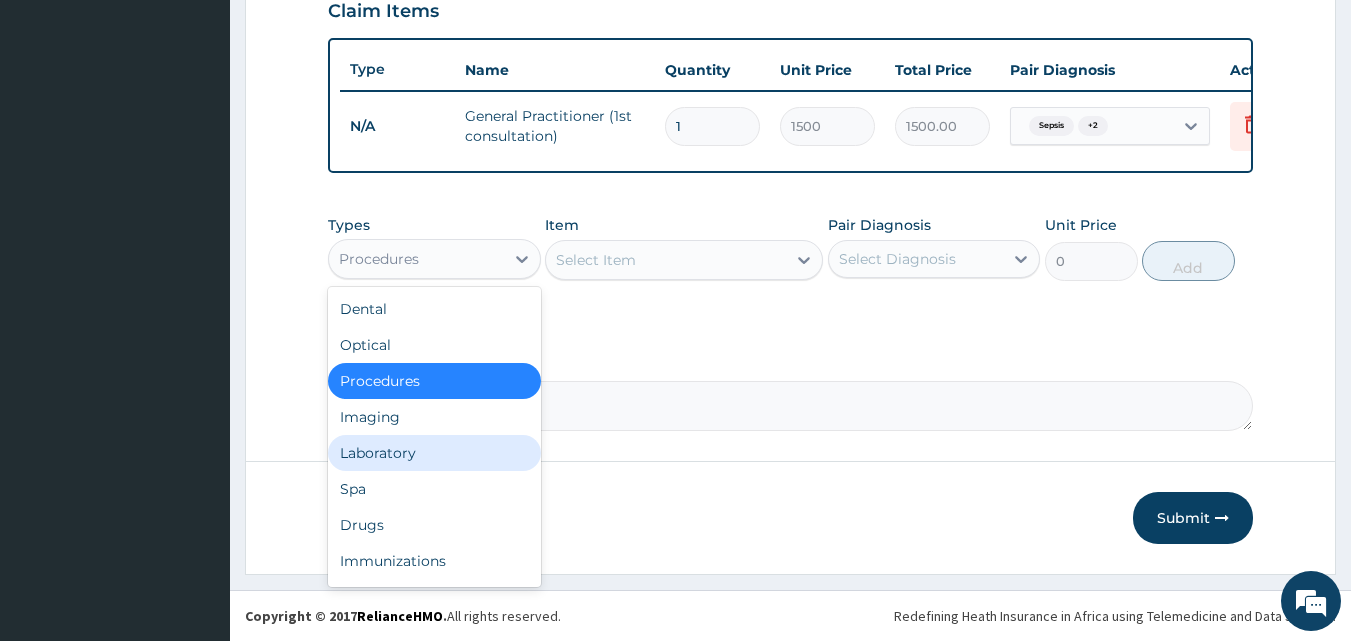 click on "Laboratory" at bounding box center (434, 453) 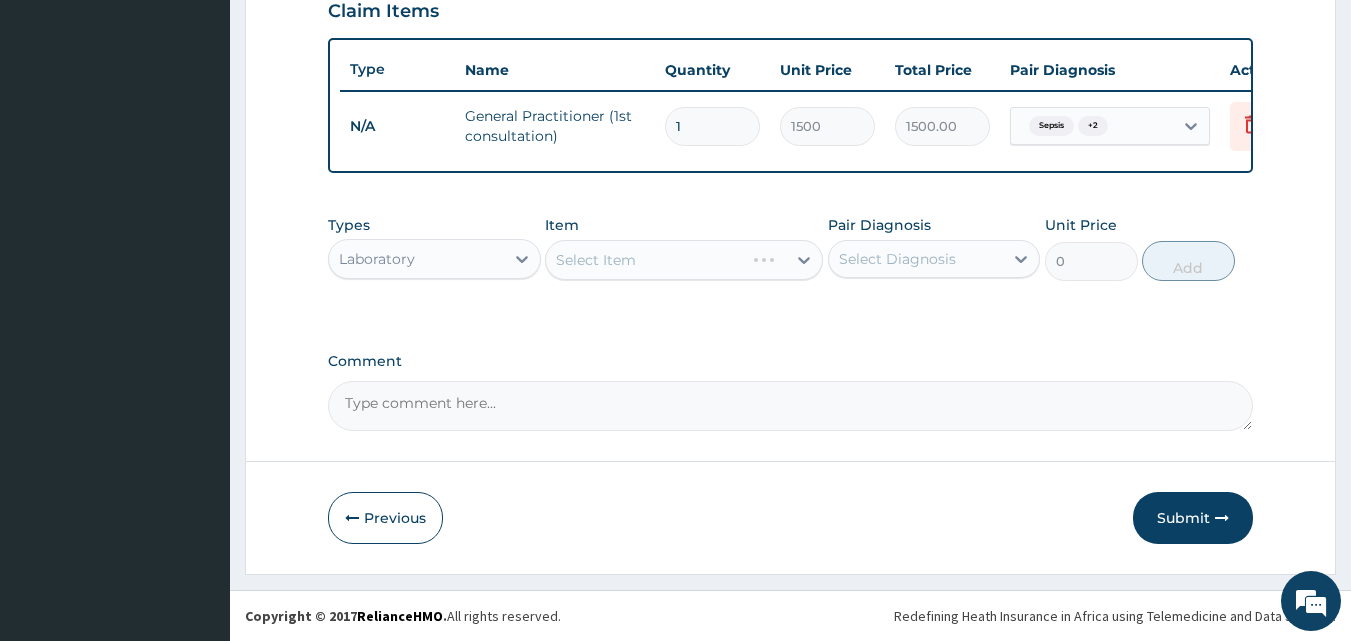 click on "Step  2  of 2 PA Code / Prescription Code Enter Code(Secondary Care Only) Encounter Date 30-07-2025 Important Notice Please enter PA codes before entering items that are not attached to a PA code   All diagnoses entered must be linked to a claim item. Diagnosis & Claim Items that are visible but inactive cannot be edited because they were imported from an already approved PA code. Diagnosis Sepsis Confirmed Malaria Confirmed Upper respiratory tract finding Confirmed NB: All diagnosis must be linked to a claim item Claim Items Type Name Quantity Unit Price Total Price Pair Diagnosis Actions N/A General Practitioner (1st consultation) 1 1500 1500.00 Sepsis  + 2 Delete Types Laboratory Item Select Item Pair Diagnosis Select Diagnosis Unit Price 0 Add Comment     Previous   Submit" at bounding box center (790, -13) 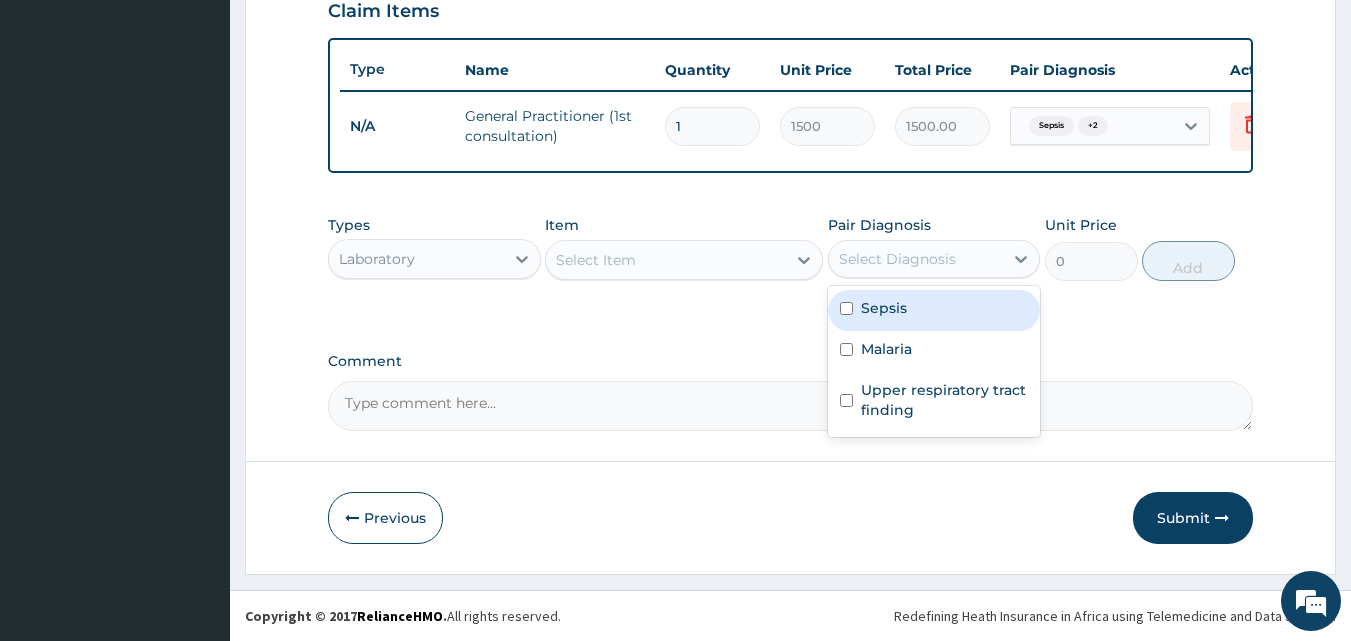 click on "Select Diagnosis" at bounding box center [897, 259] 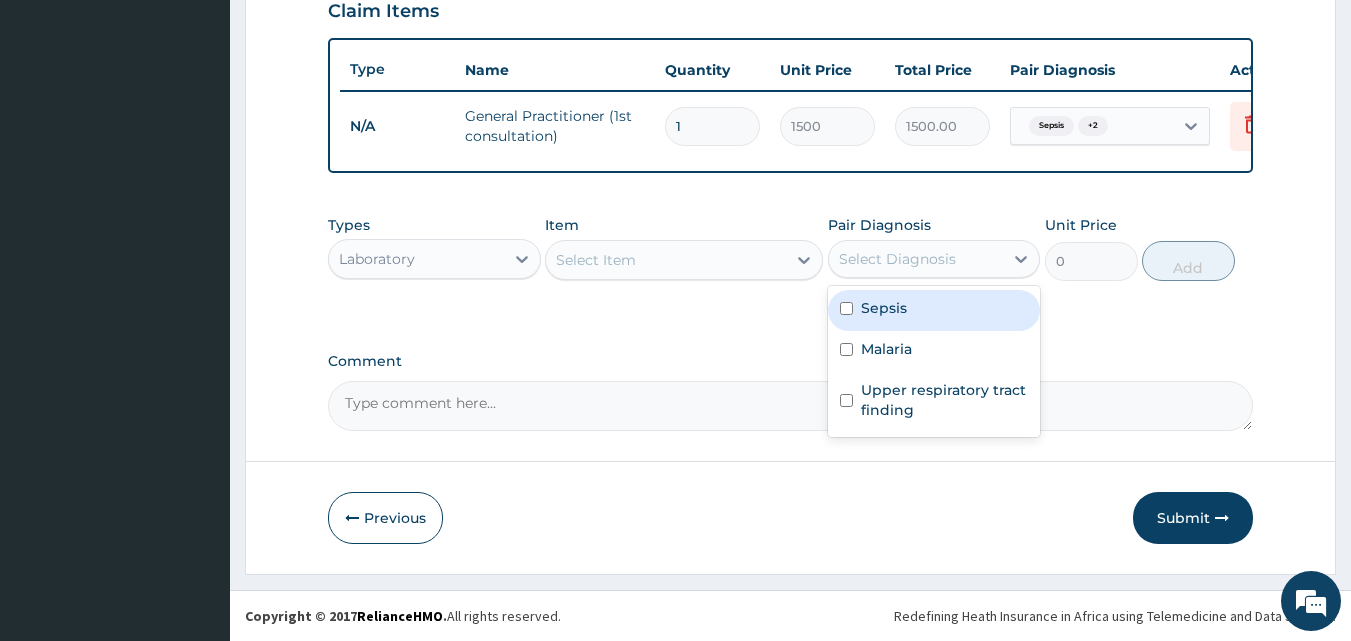 click at bounding box center (846, 308) 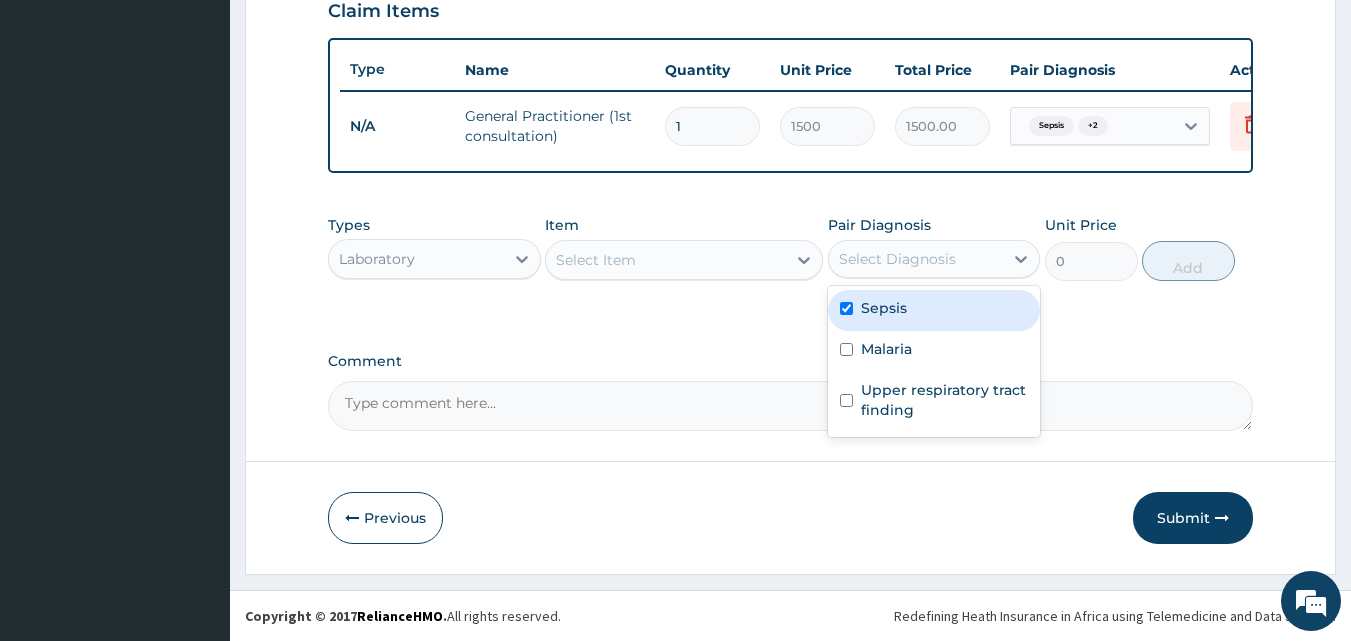 checkbox on "true" 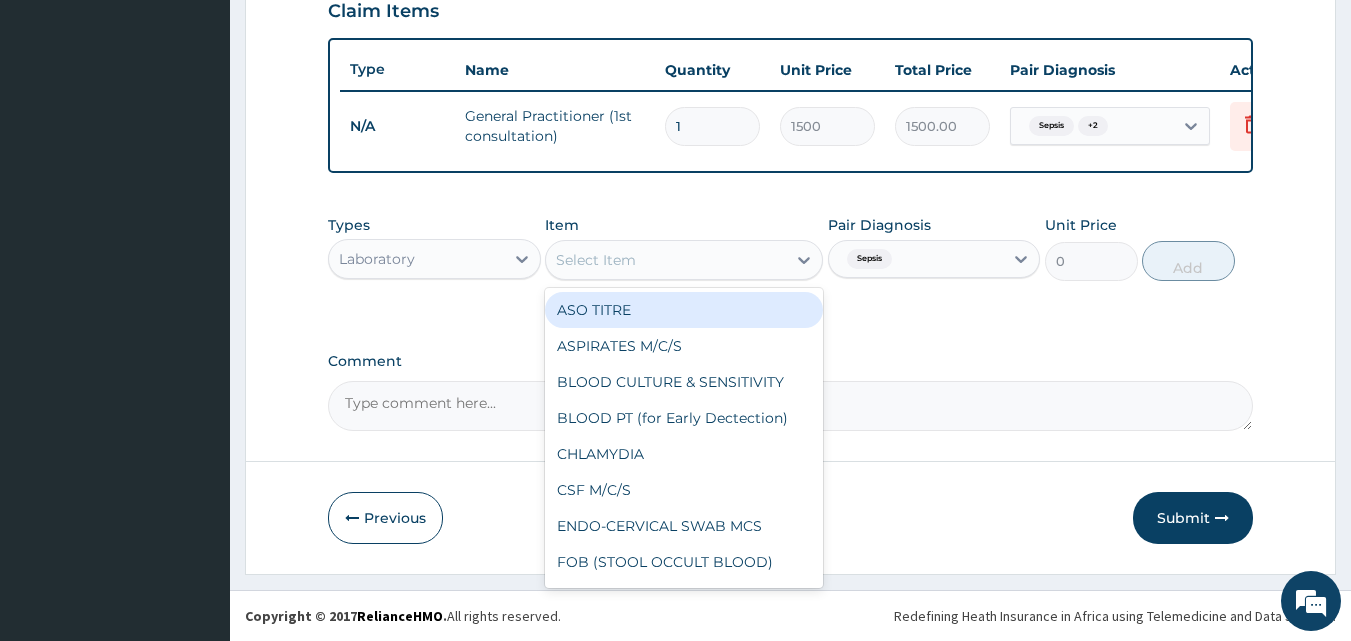 click on "Select Item" at bounding box center [666, 260] 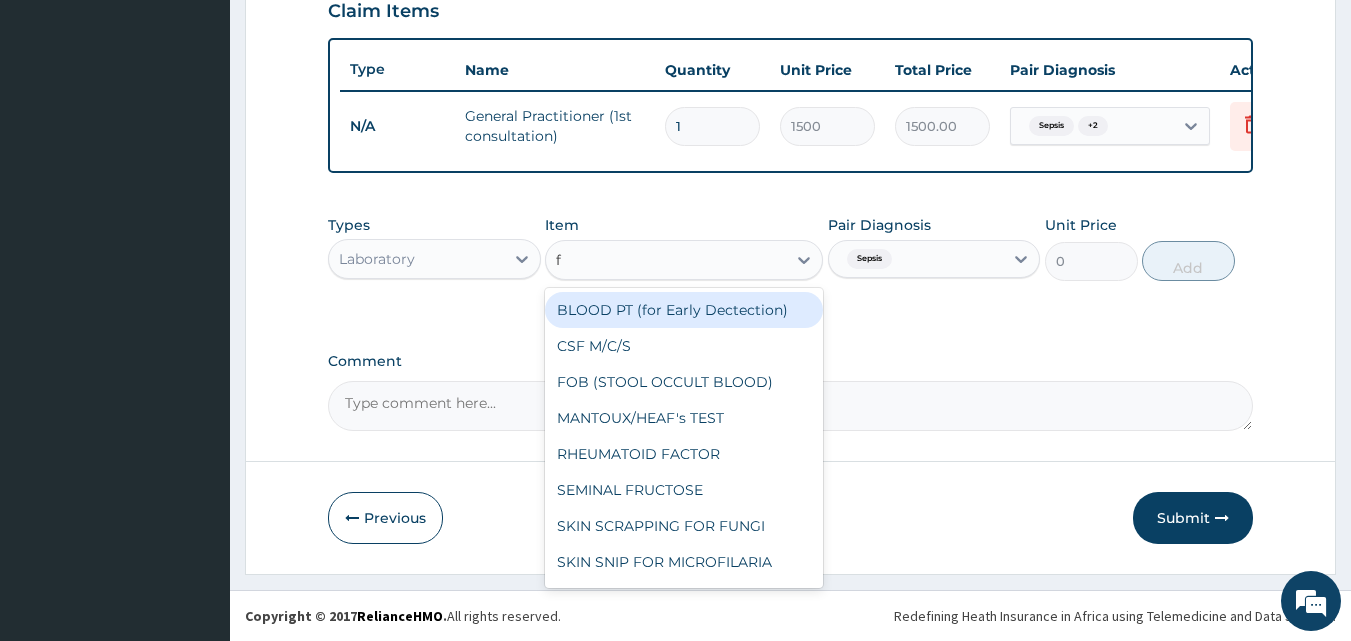 type on "fb" 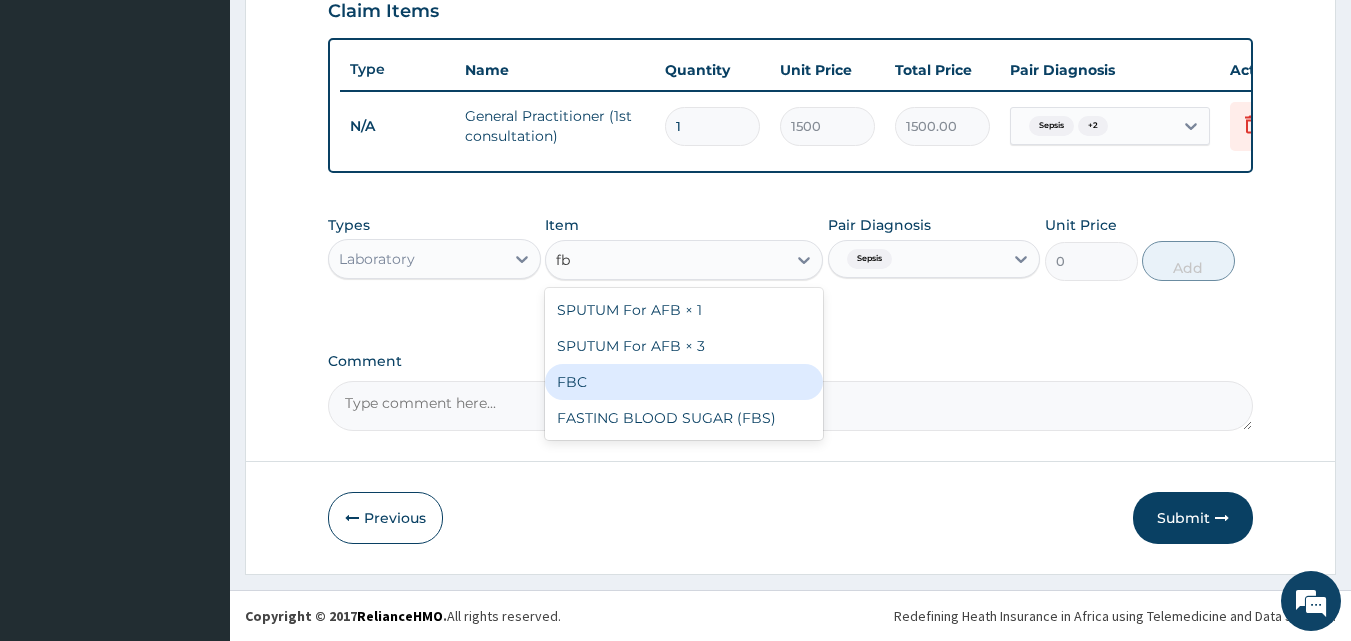 click on "FBC" at bounding box center [684, 382] 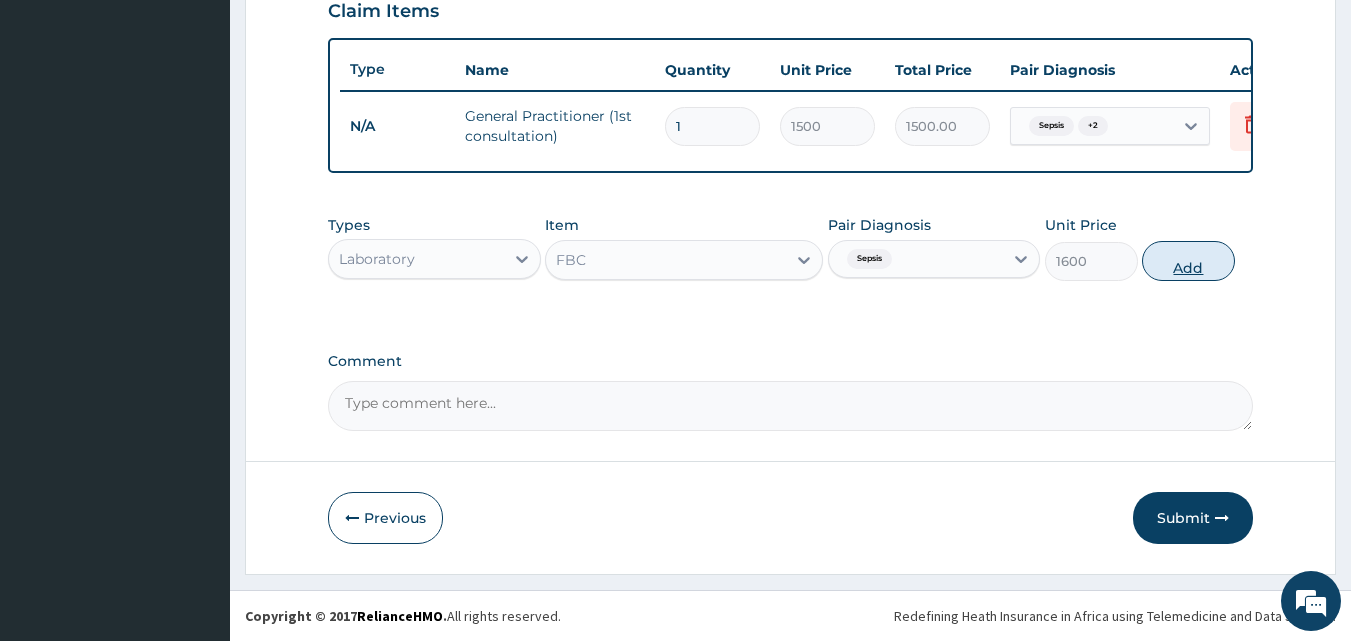 click on "Add" at bounding box center (1188, 261) 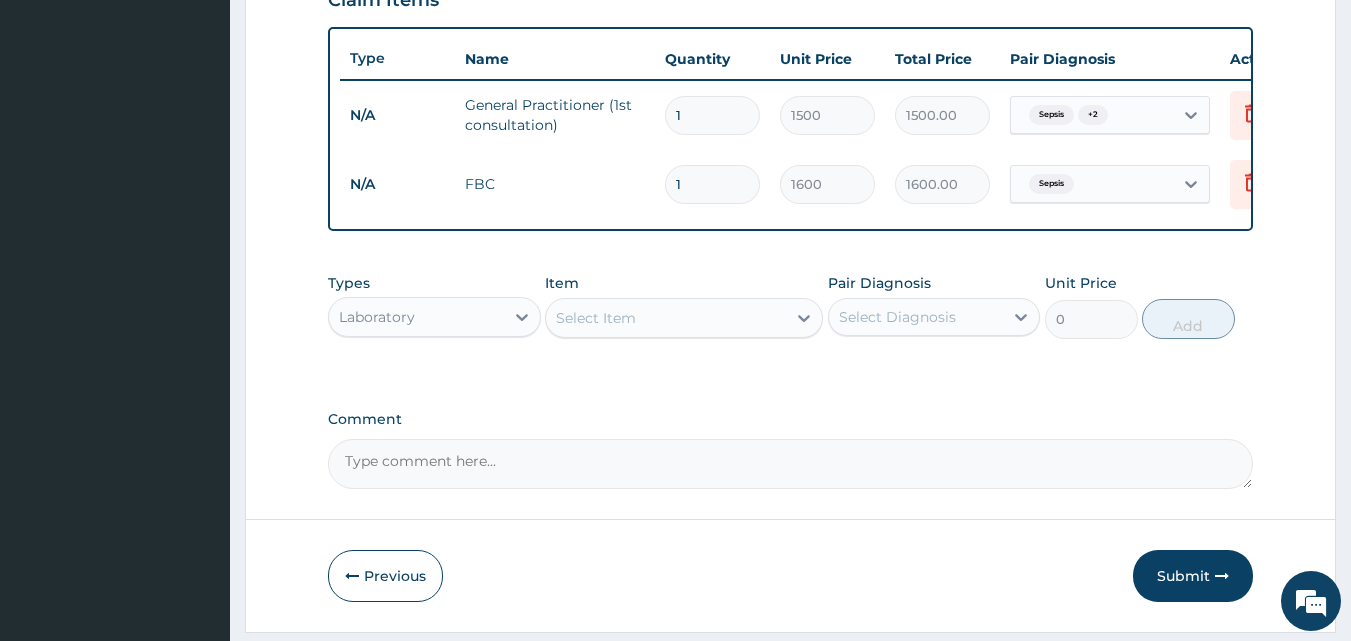 click on "Select Diagnosis" at bounding box center [897, 317] 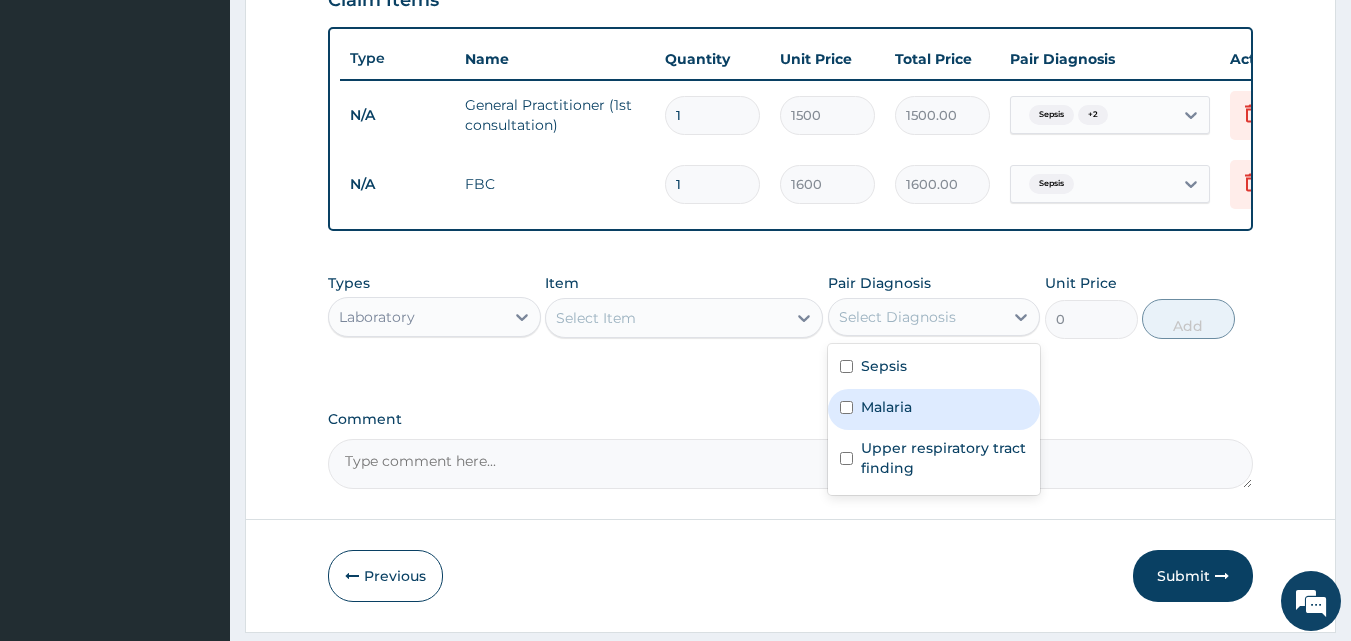 click at bounding box center (846, 407) 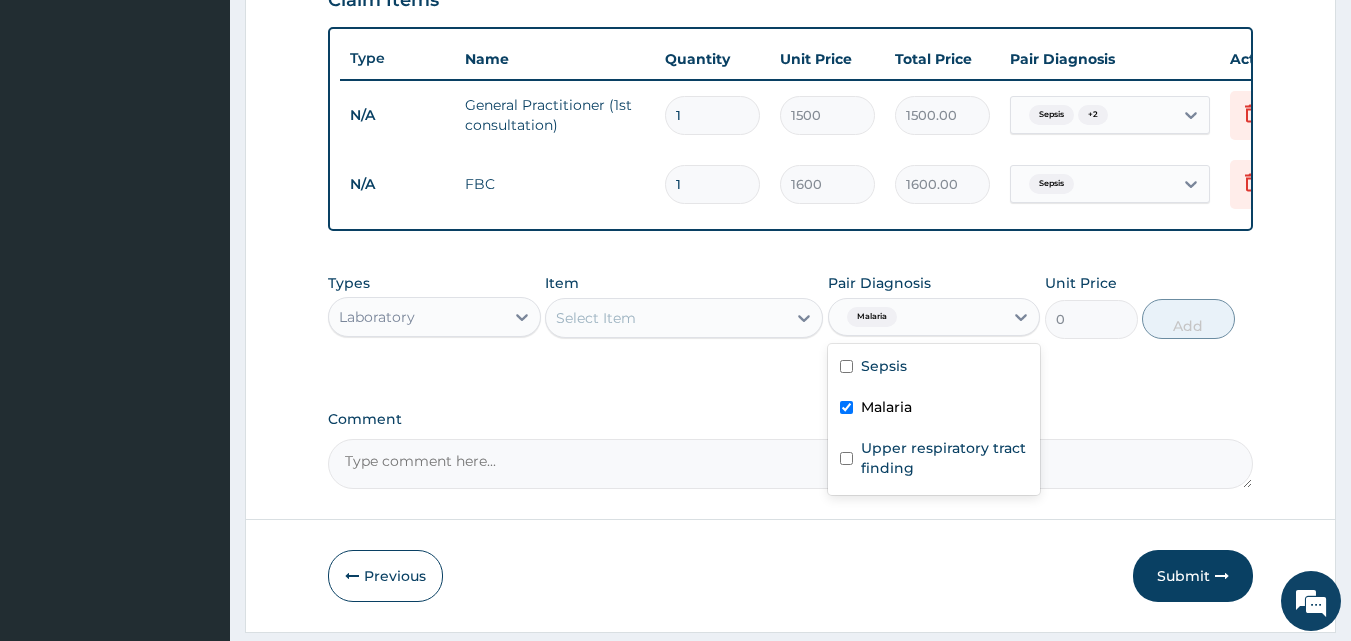 click at bounding box center (846, 407) 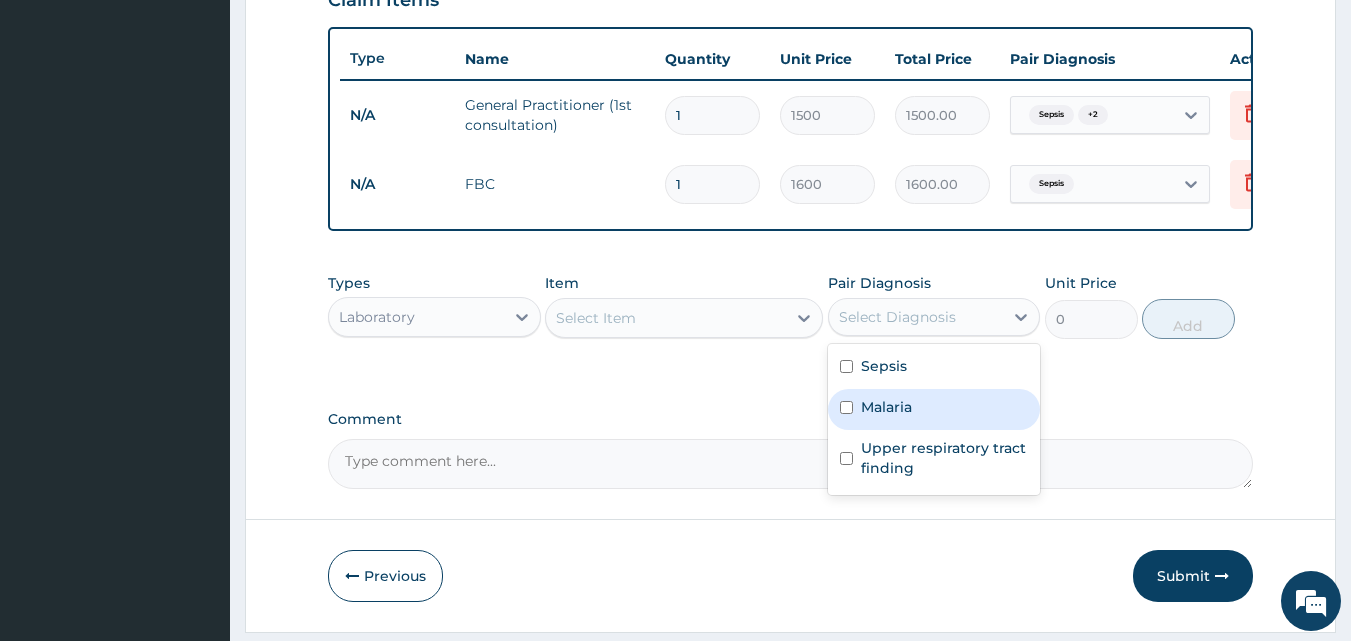 click at bounding box center (846, 407) 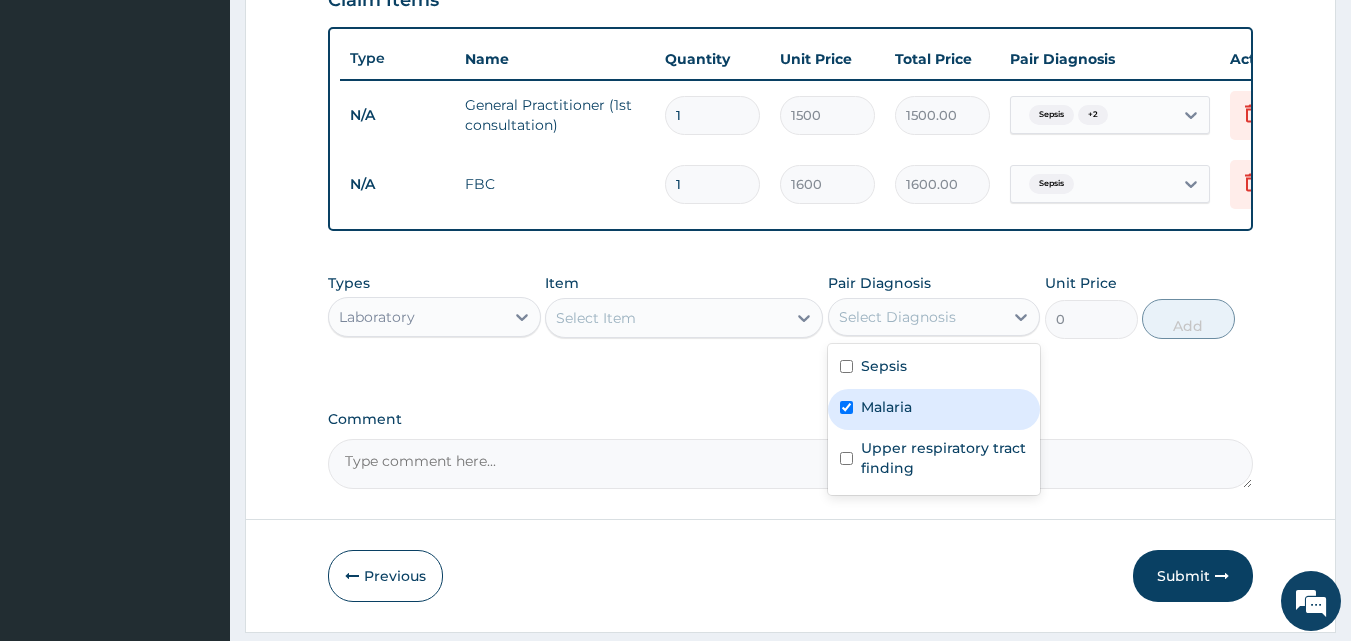 checkbox on "true" 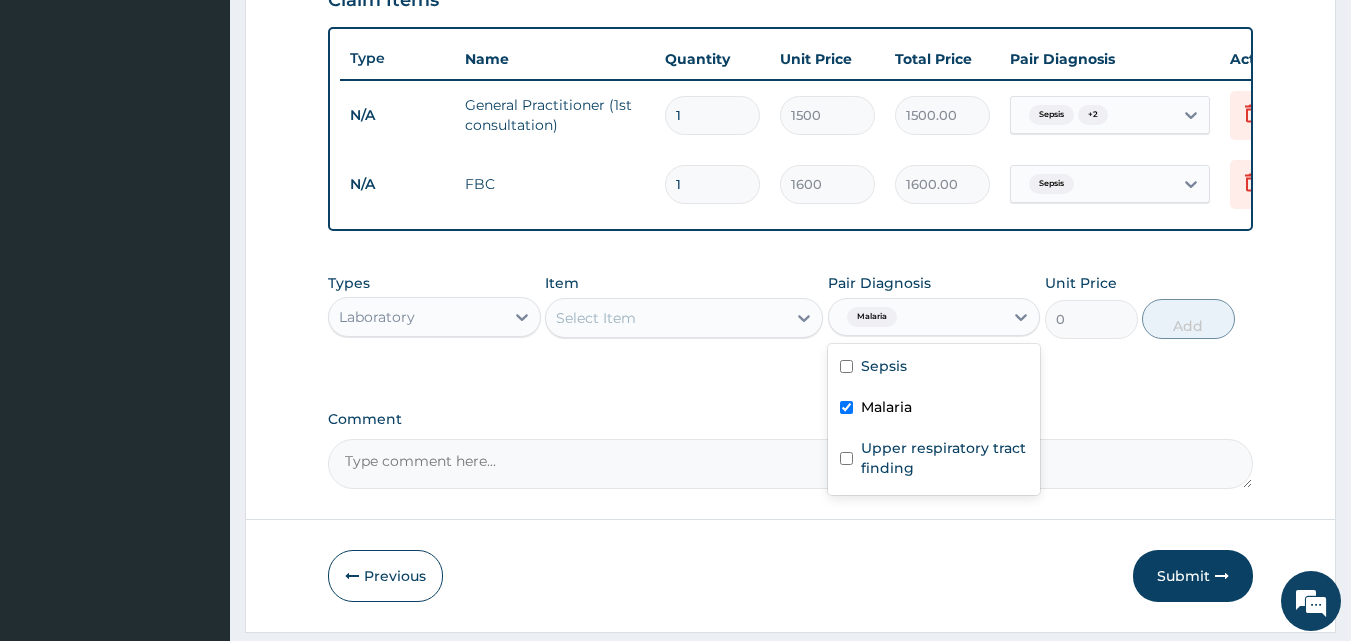 click on "Select Item" at bounding box center [666, 318] 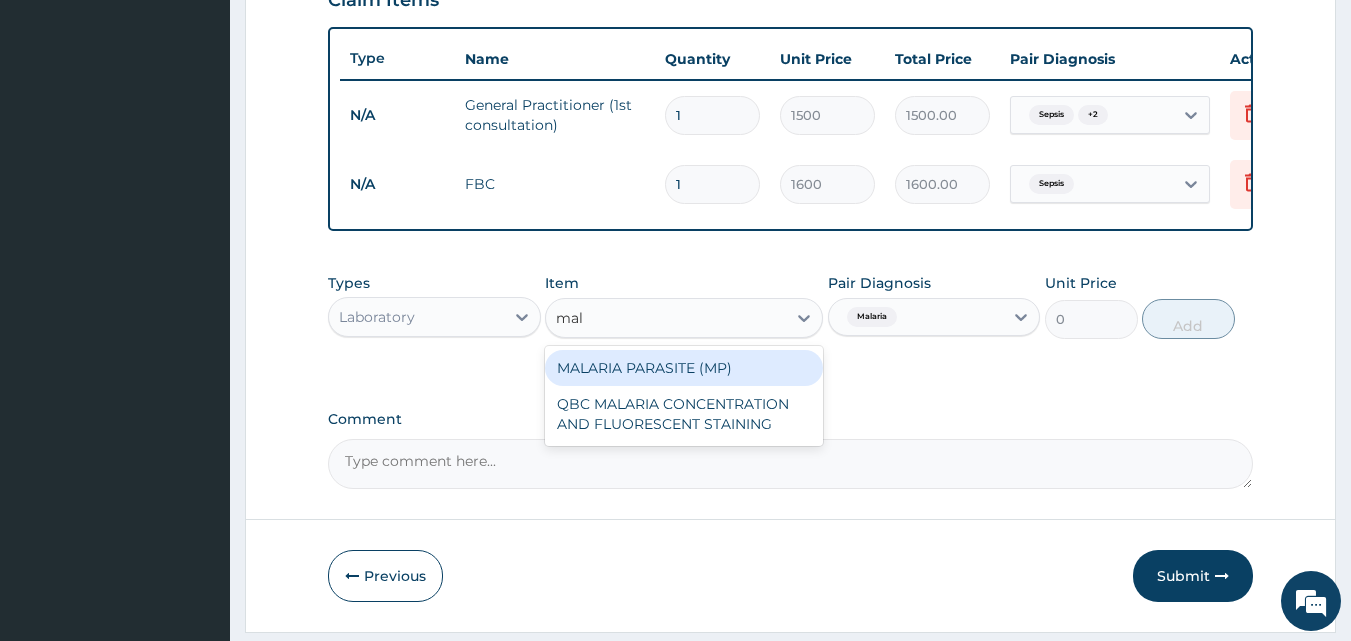 type on "mala" 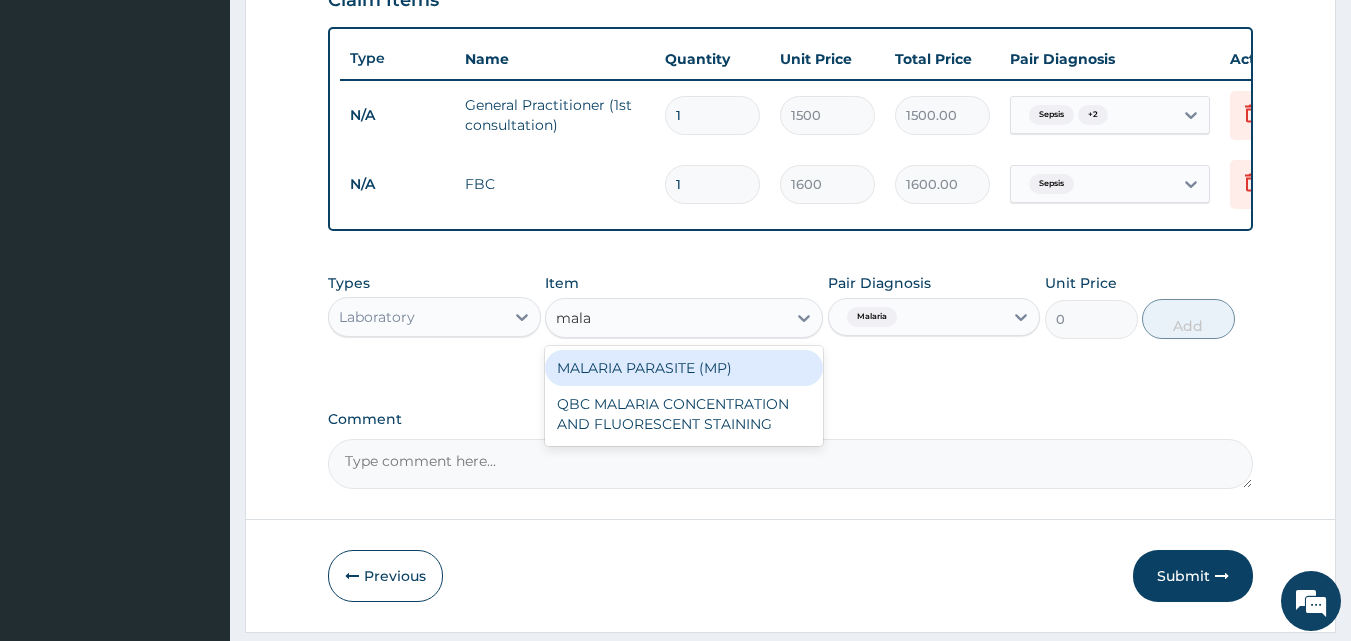 click on "MALARIA PARASITE (MP)" at bounding box center [684, 368] 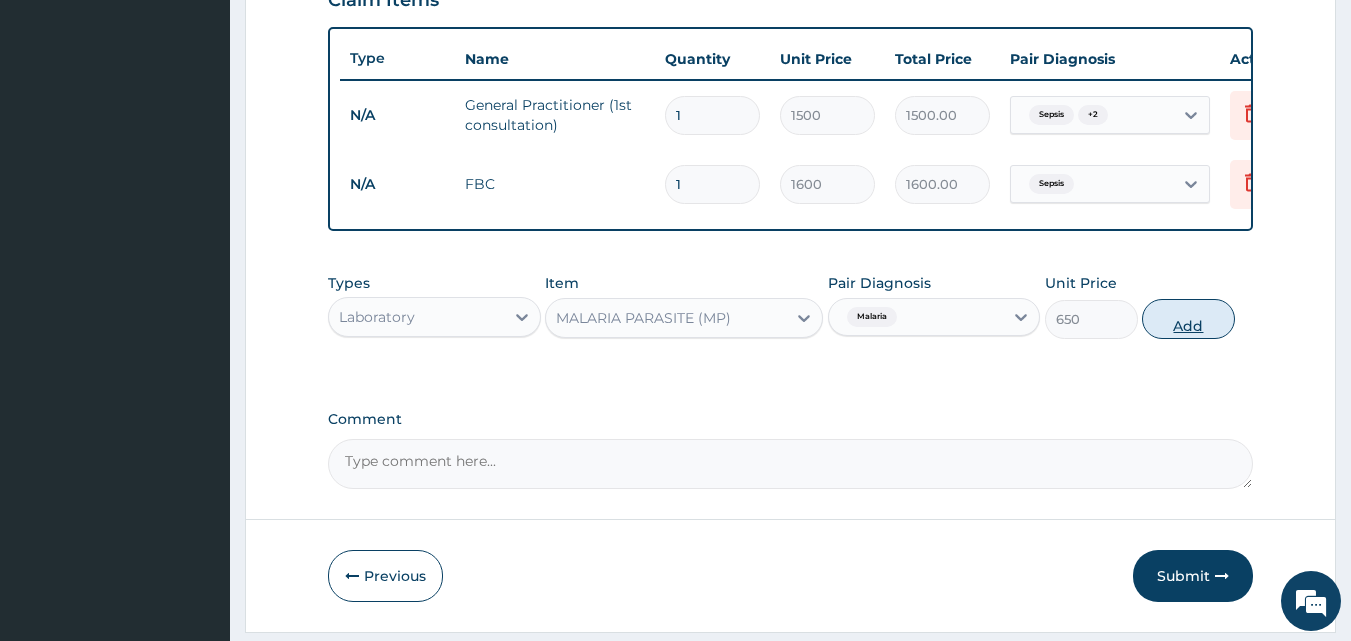 click on "Add" at bounding box center (1188, 319) 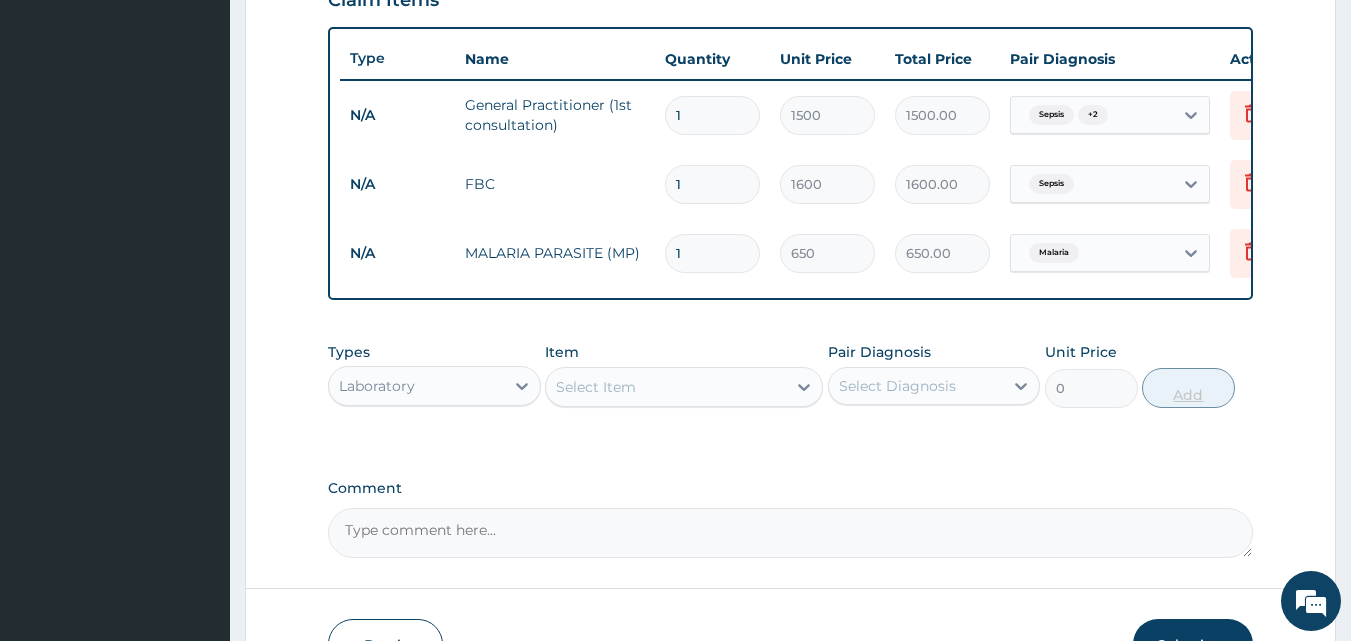 click on "PA Code / Prescription Code Enter Code(Secondary Care Only) Encounter Date 30-07-2025 Important Notice Please enter PA codes before entering items that are not attached to a PA code   All diagnoses entered must be linked to a claim item. Diagnosis & Claim Items that are visible but inactive cannot be edited because they were imported from an already approved PA code. Diagnosis Sepsis Confirmed Malaria Confirmed Upper respiratory tract finding Confirmed NB: All diagnosis must be linked to a claim item Claim Items Type Name Quantity Unit Price Total Price Pair Diagnosis Actions N/A General Practitioner (1st consultation) 1 1500 1500.00 Sepsis  + 2 Delete N/A FBC 1 1600 1600.00 Sepsis Delete N/A MALARIA PARASITE (MP) 1 650 650.00 Malaria Delete Types Laboratory Item Select Item Pair Diagnosis Select Diagnosis Unit Price 0 Add Comment" at bounding box center (791, 16) 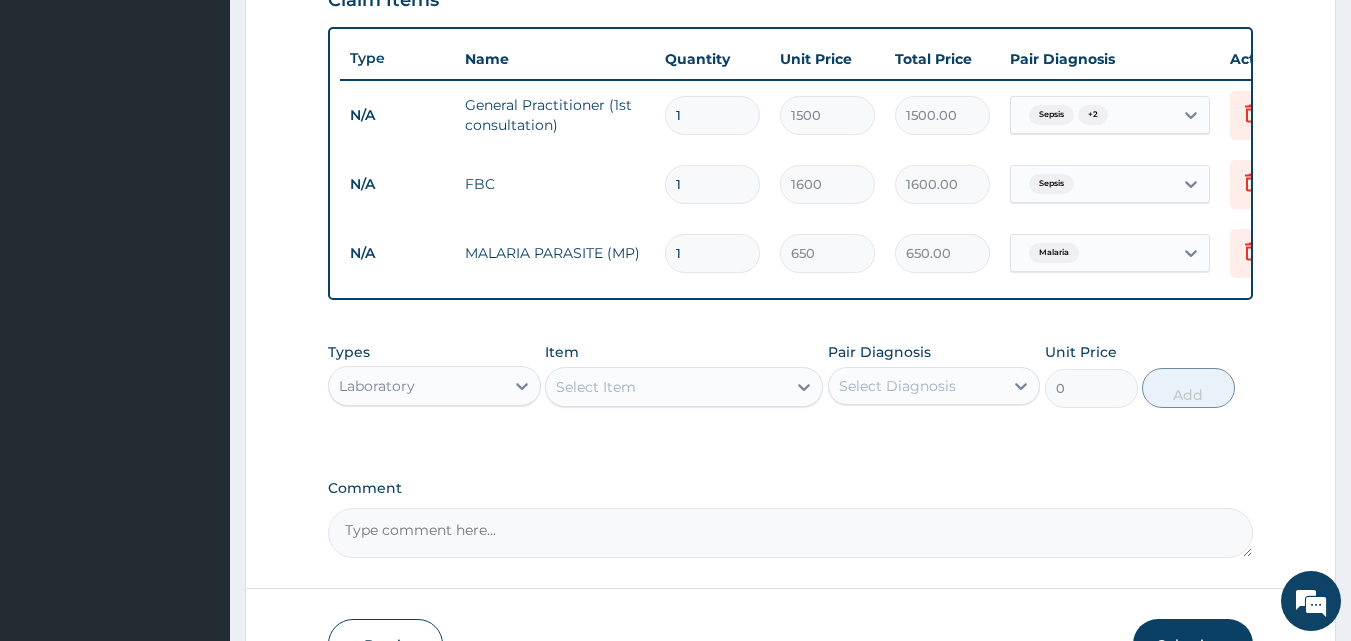 click on "PA Code / Prescription Code Enter Code(Secondary Care Only) Encounter Date 30-07-2025 Important Notice Please enter PA codes before entering items that are not attached to a PA code   All diagnoses entered must be linked to a claim item. Diagnosis & Claim Items that are visible but inactive cannot be edited because they were imported from an already approved PA code. Diagnosis Sepsis Confirmed Malaria Confirmed Upper respiratory tract finding Confirmed NB: All diagnosis must be linked to a claim item Claim Items Type Name Quantity Unit Price Total Price Pair Diagnosis Actions N/A General Practitioner (1st consultation) 1 1500 1500.00 Sepsis  + 2 Delete N/A FBC 1 1600 1600.00 Sepsis Delete N/A MALARIA PARASITE (MP) 1 650 650.00 Malaria Delete Types Laboratory Item Select Item Pair Diagnosis Select Diagnosis Unit Price 0 Add Comment" at bounding box center [791, 16] 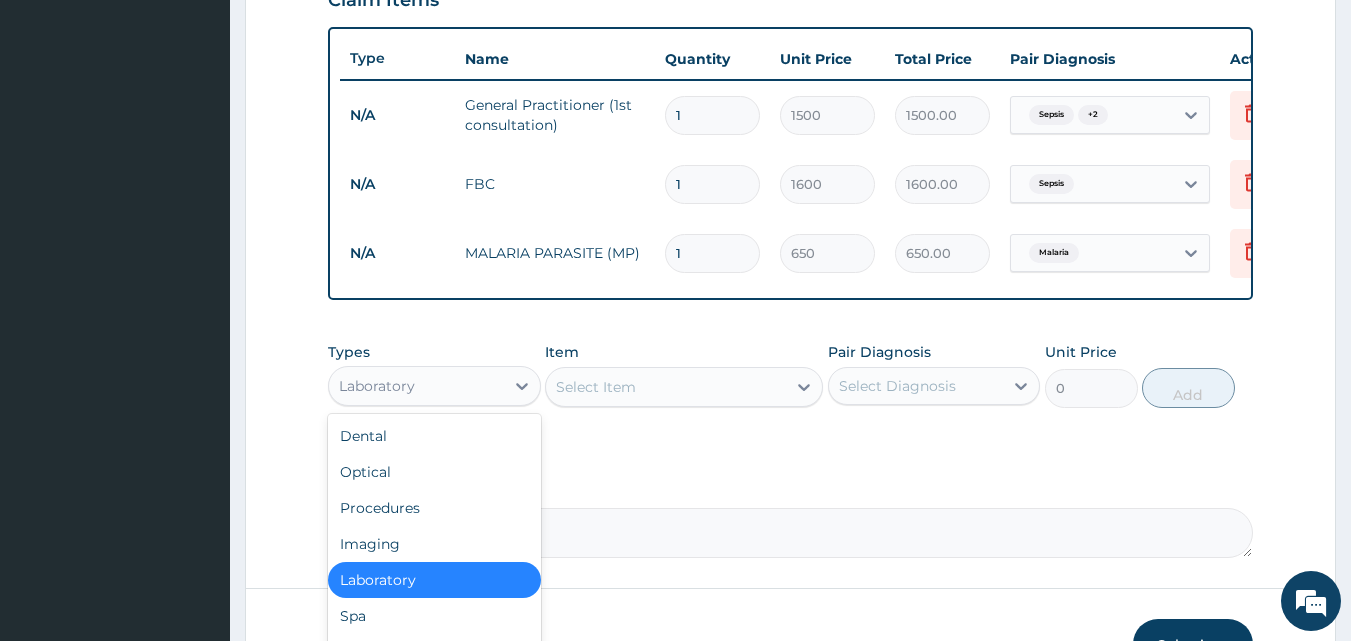 click on "Laboratory" at bounding box center [416, 386] 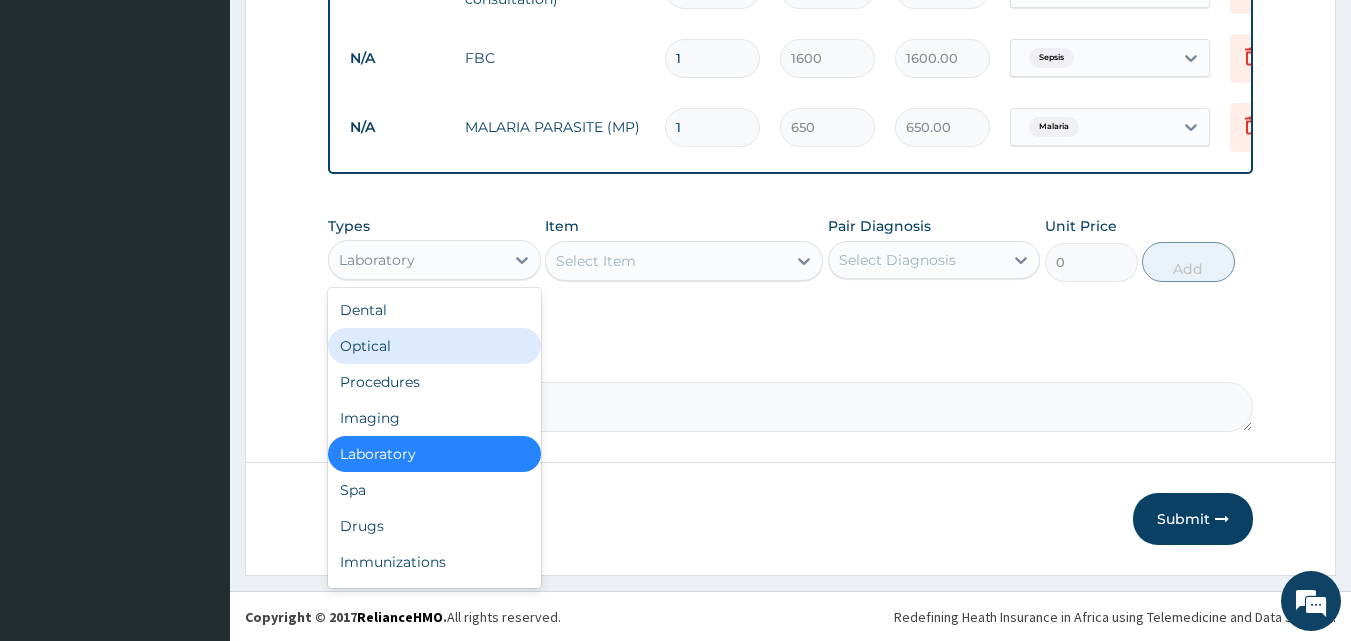 scroll, scrollTop: 846, scrollLeft: 0, axis: vertical 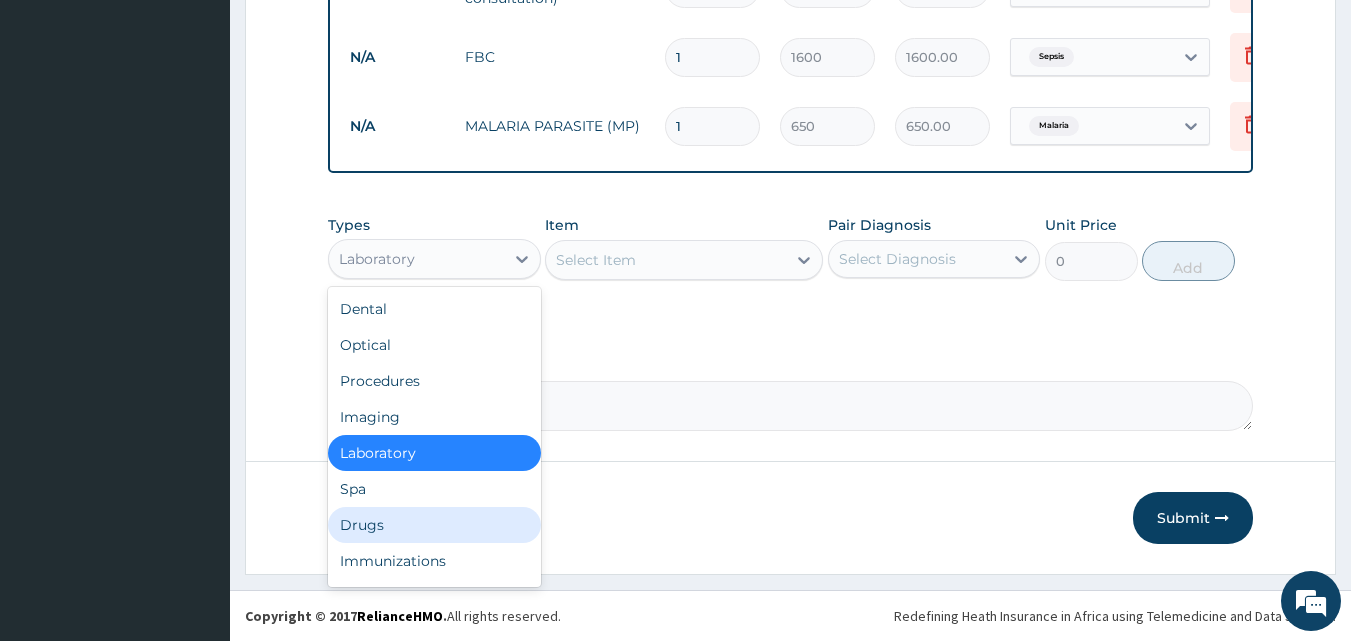 click on "Drugs" at bounding box center (434, 525) 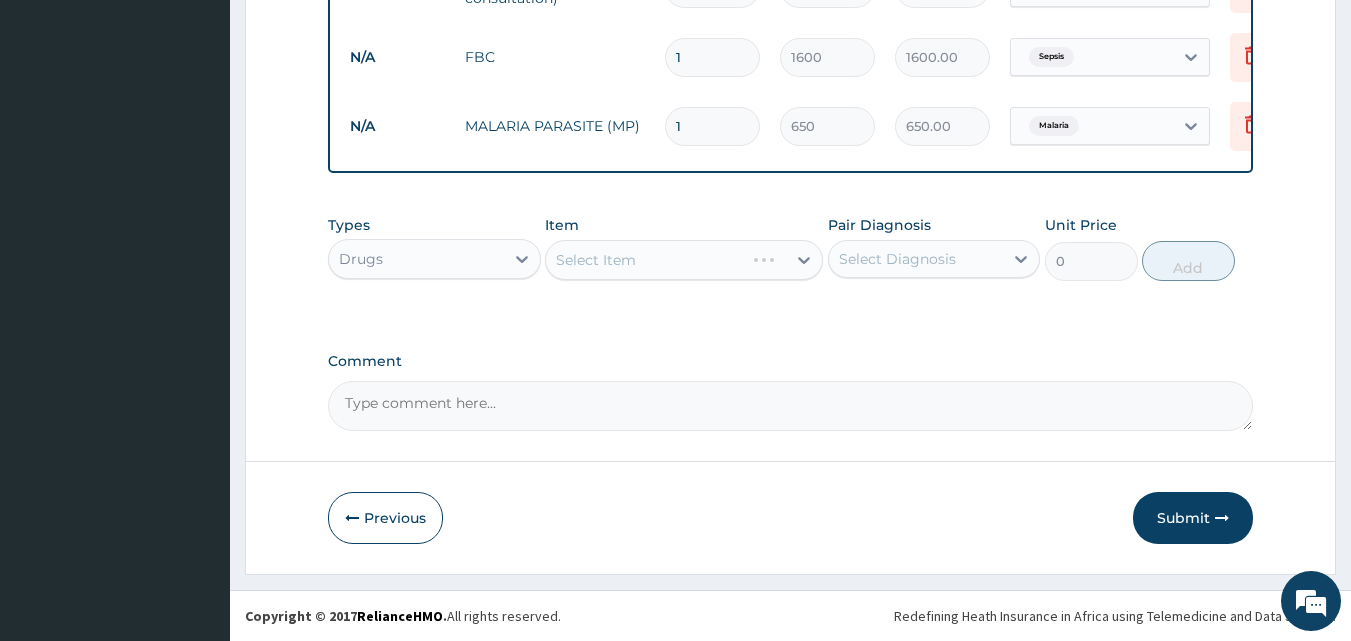 click on "Previous   Submit" at bounding box center (791, 518) 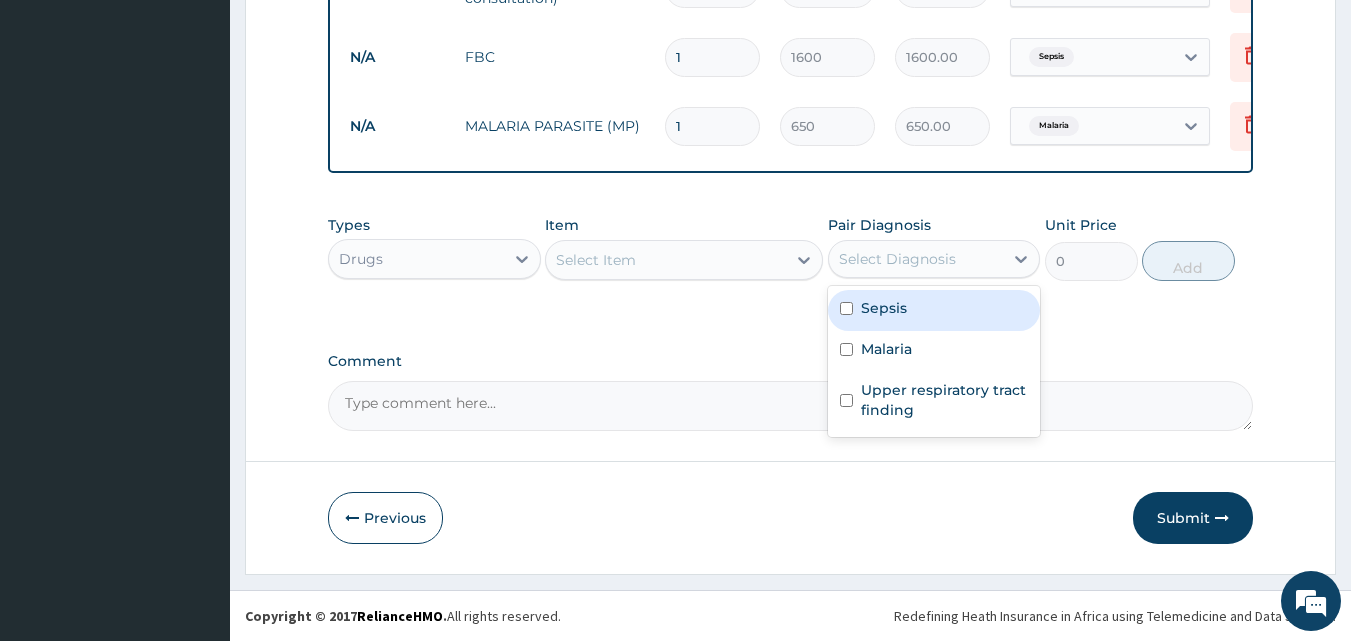 click on "Select Diagnosis" at bounding box center [897, 259] 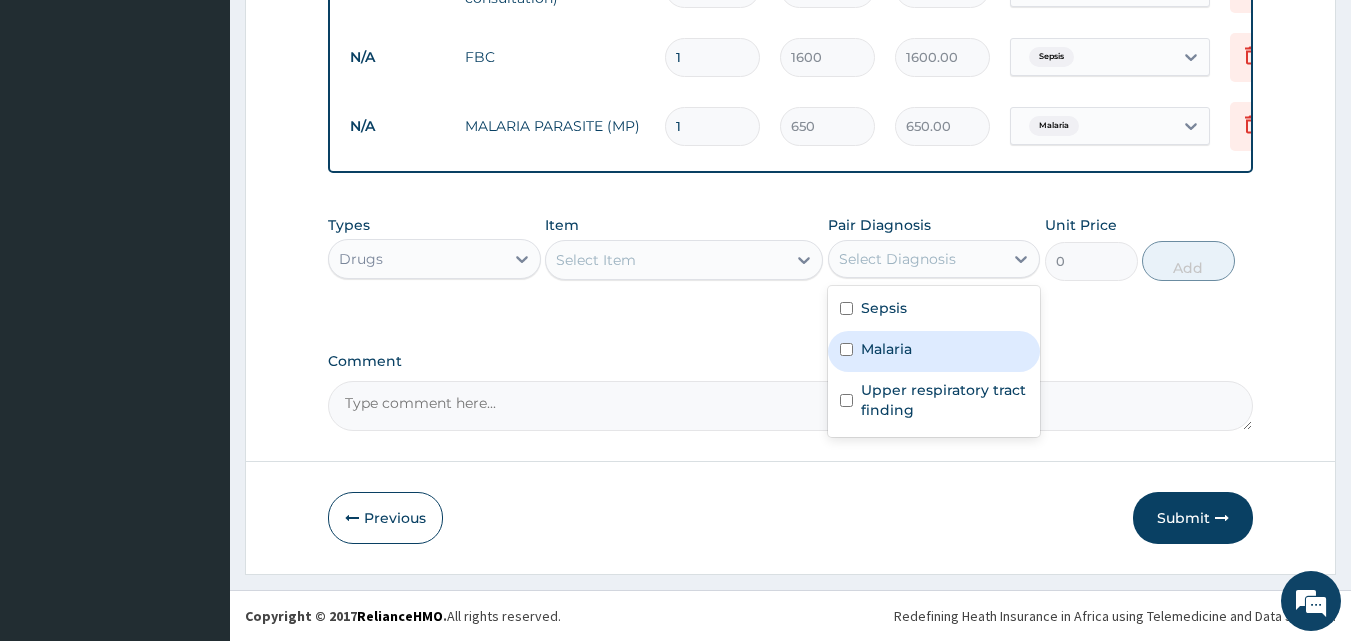 click at bounding box center (846, 349) 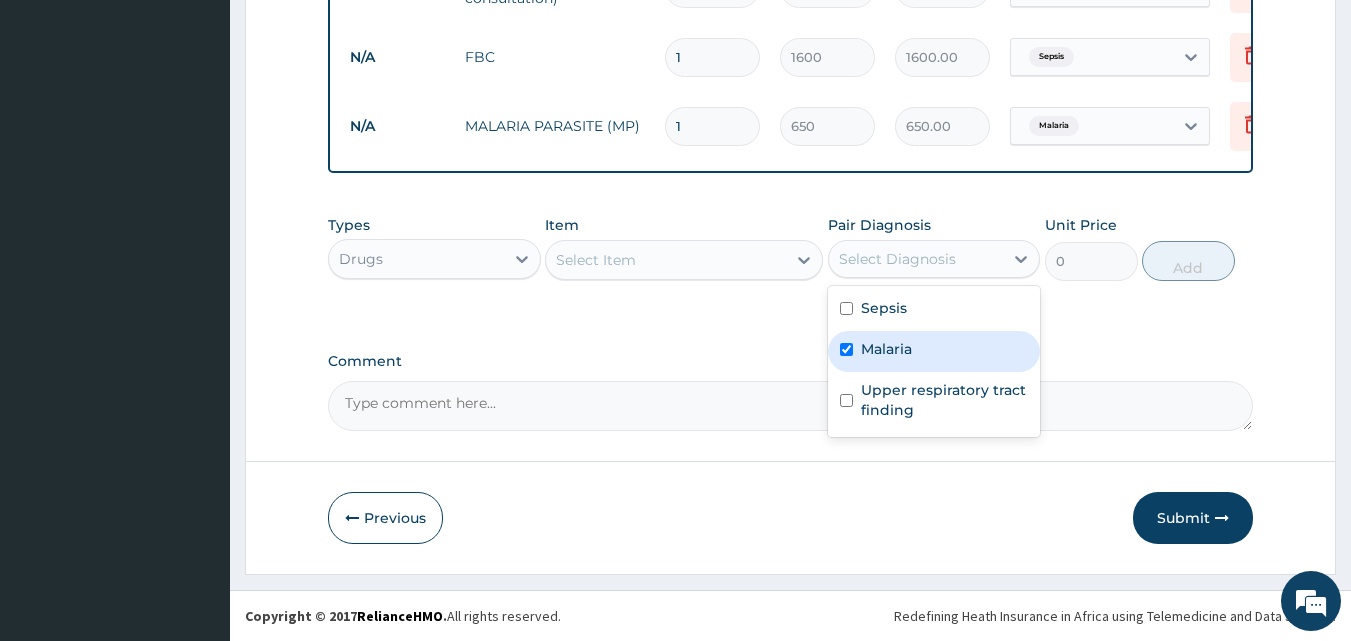 checkbox on "true" 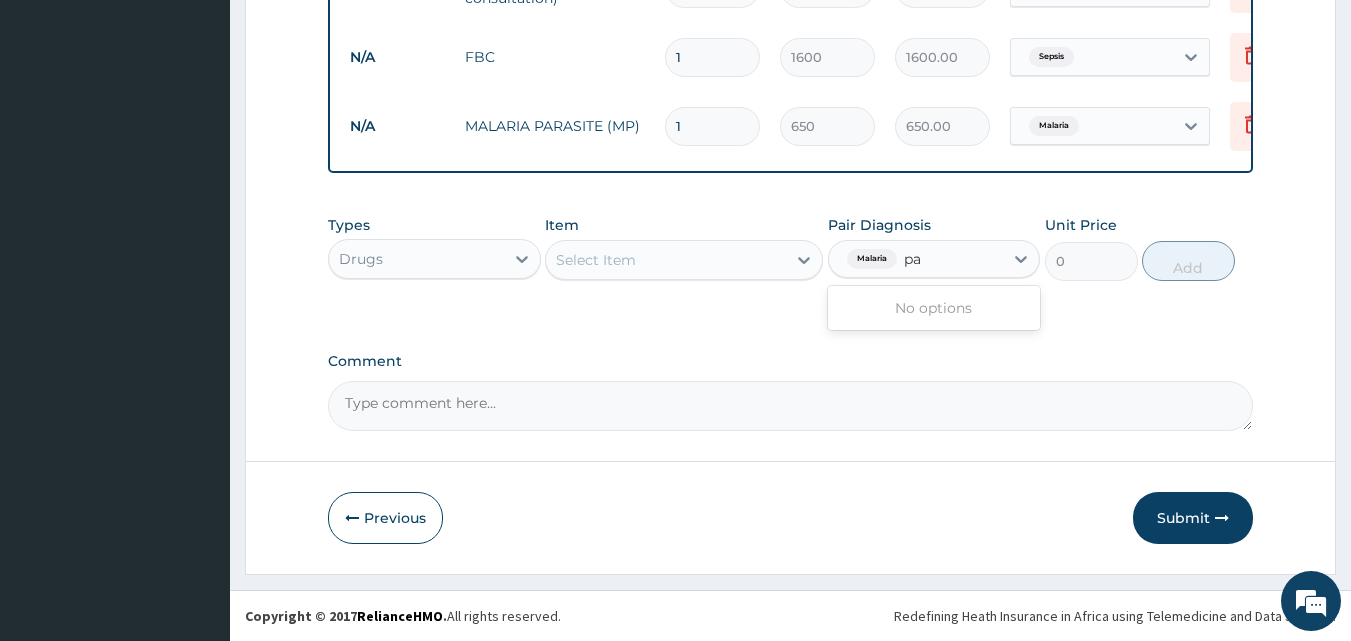 type on "p" 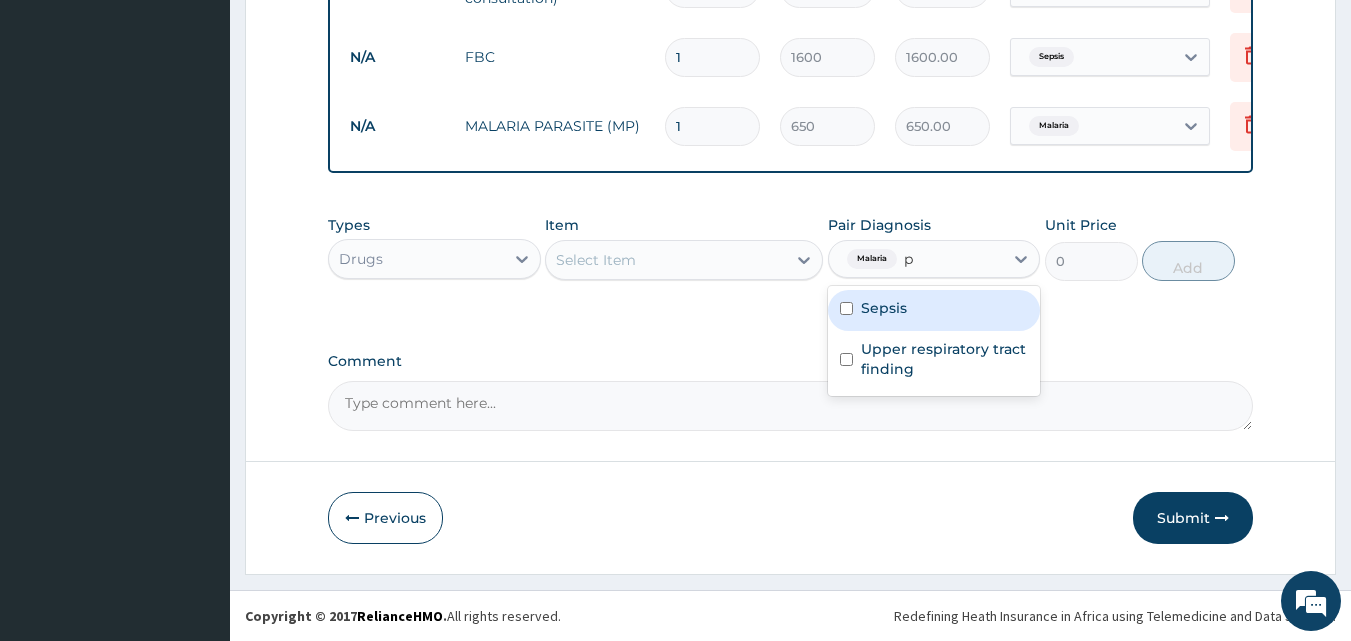 type 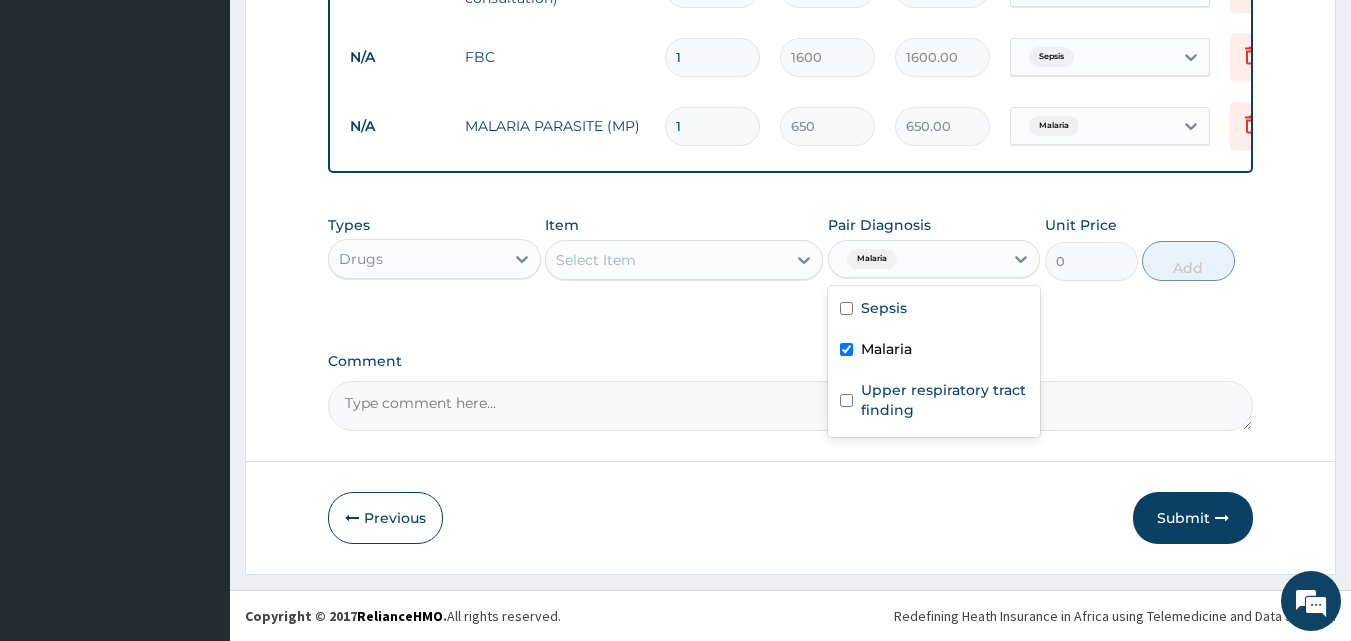 click on "Select Item" at bounding box center [596, 260] 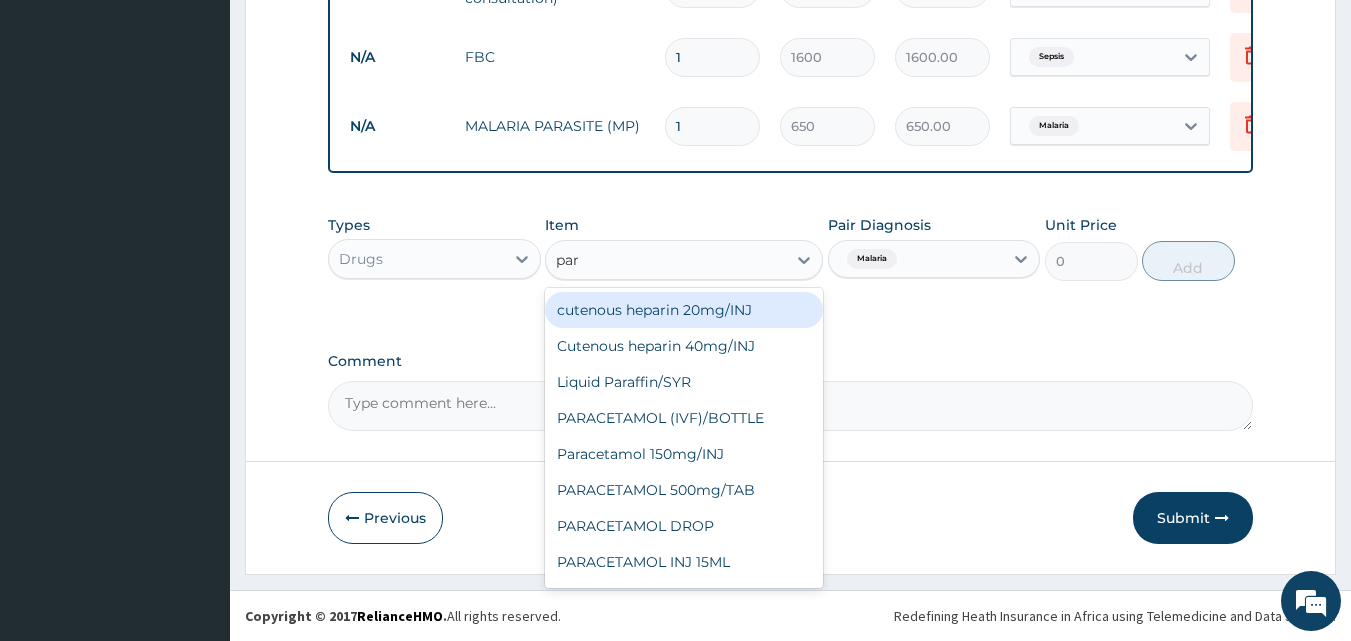 type on "para" 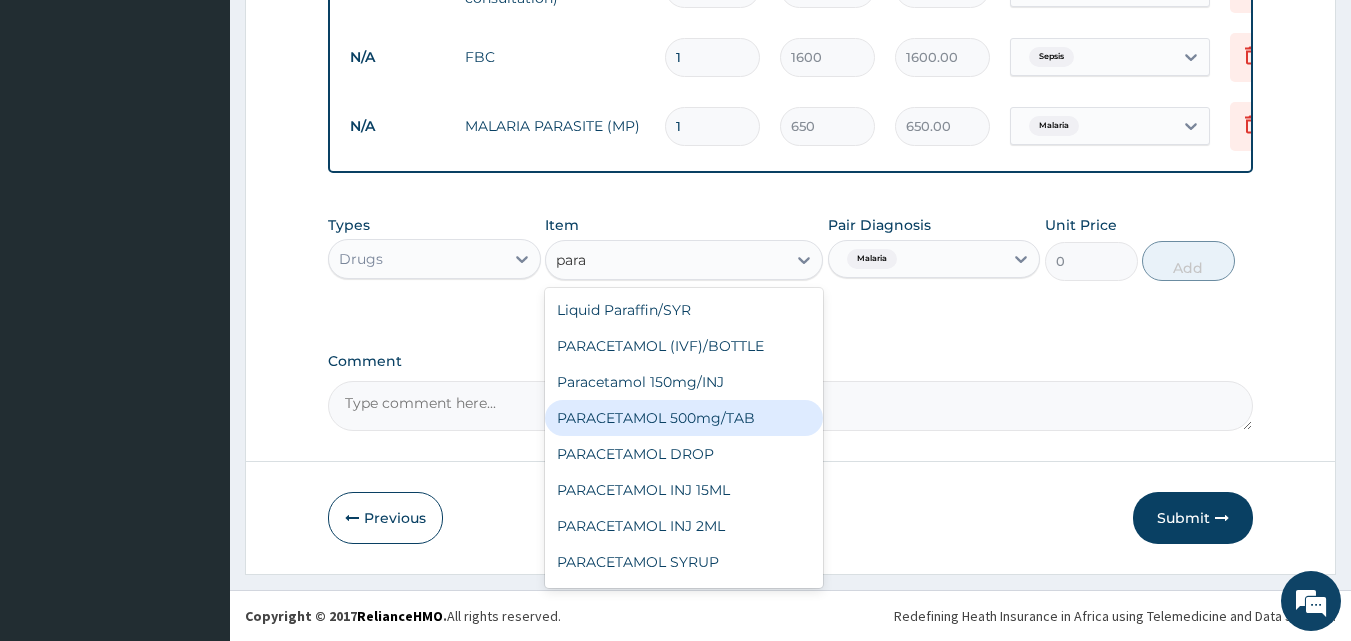 click on "PARACETAMOL 500mg/TAB" at bounding box center [684, 418] 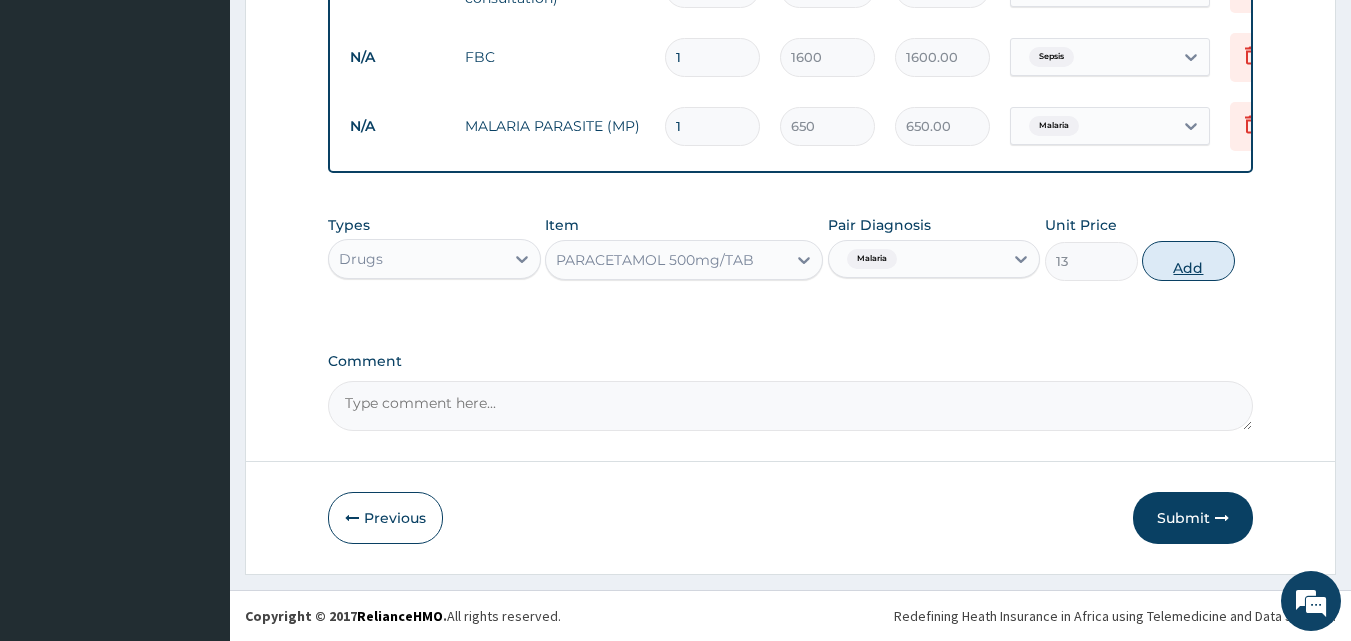 click on "Add" at bounding box center (1188, 261) 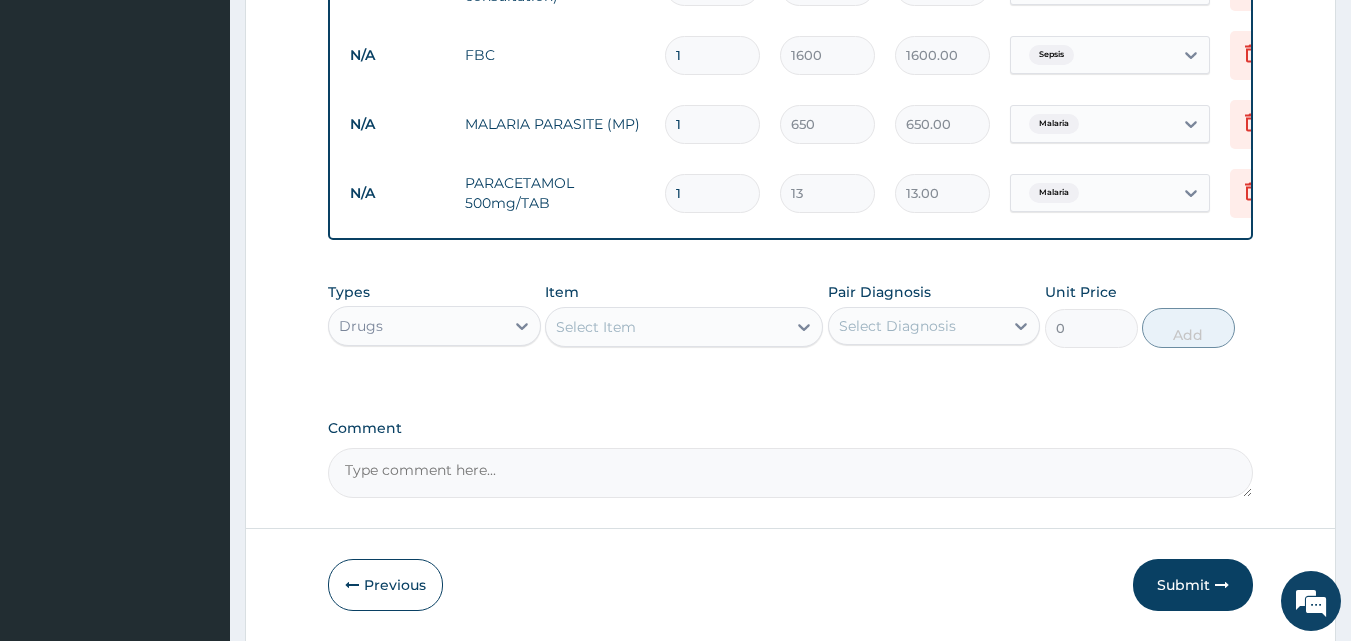 type 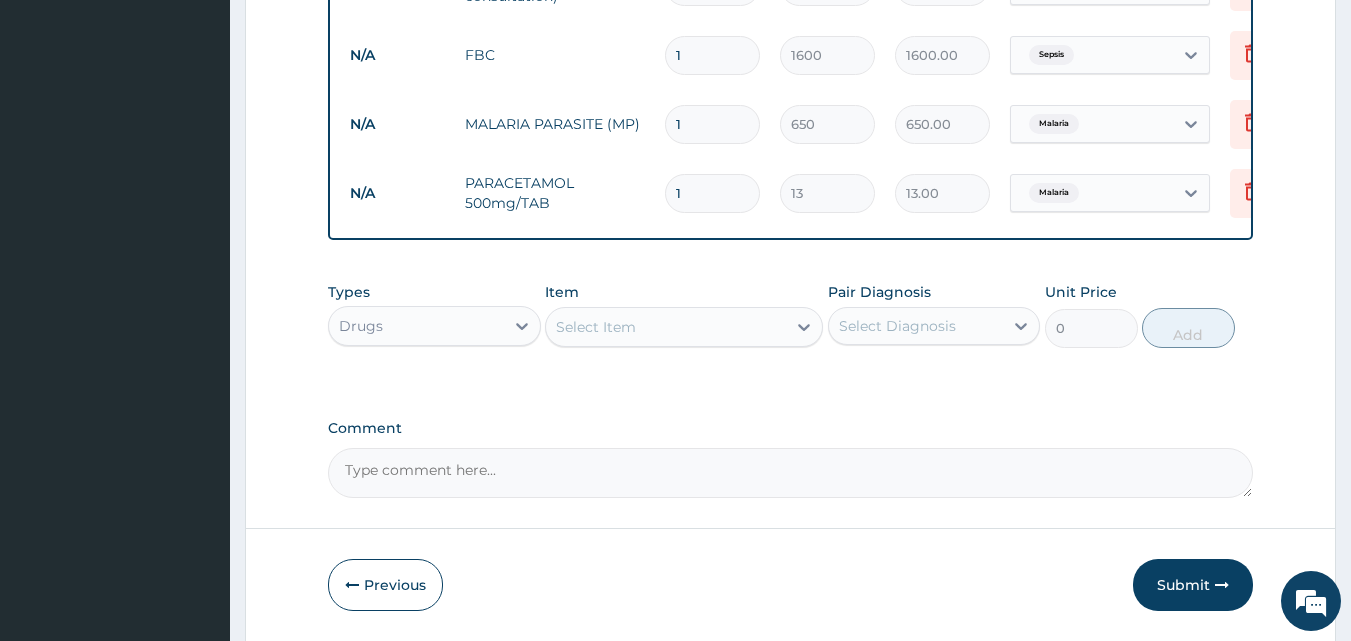 type on "0.00" 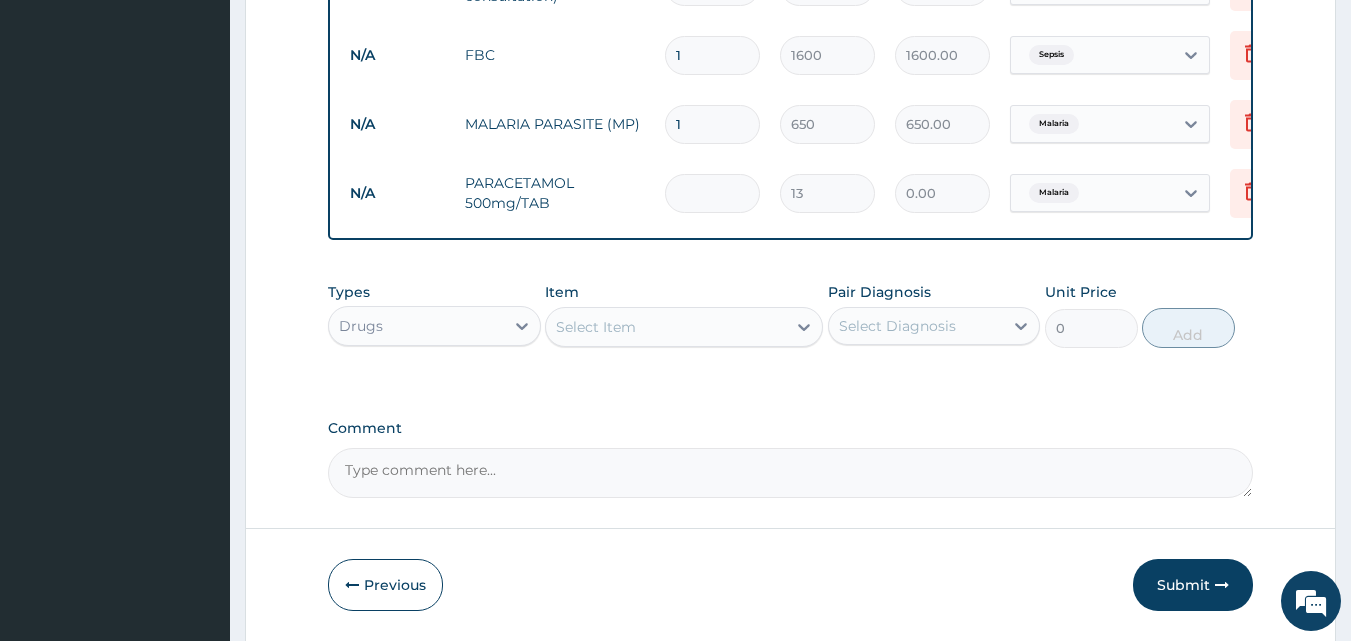 type on "1" 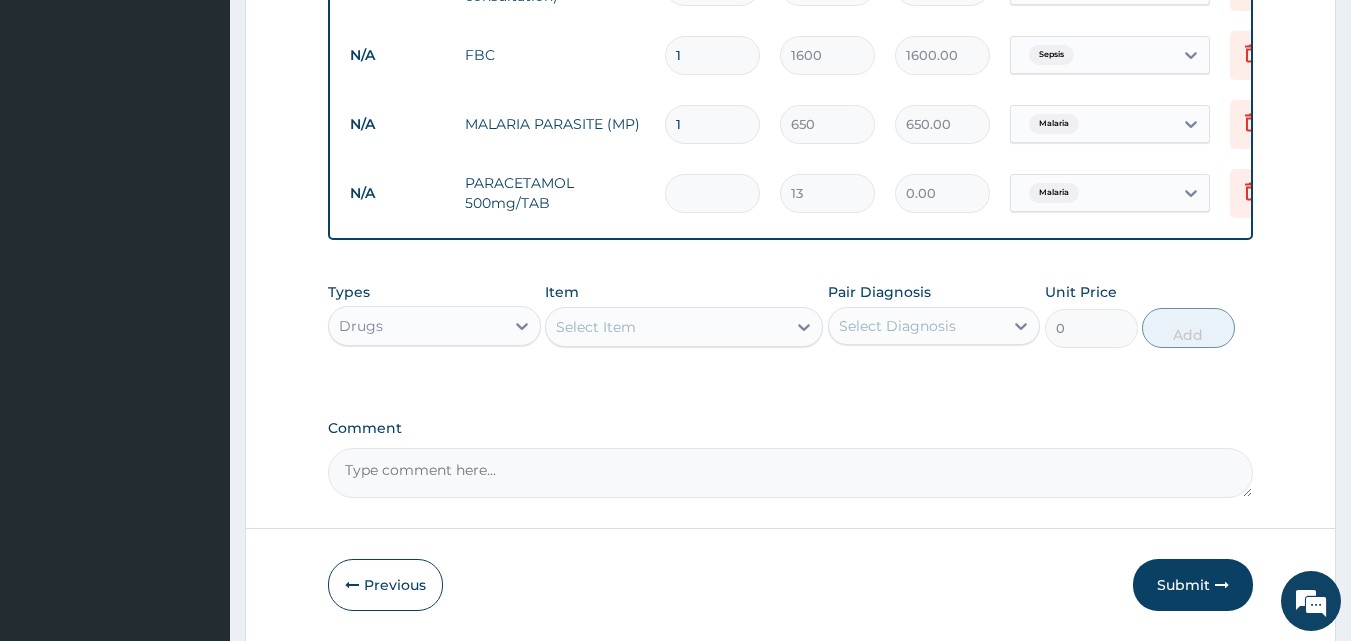 type on "13.00" 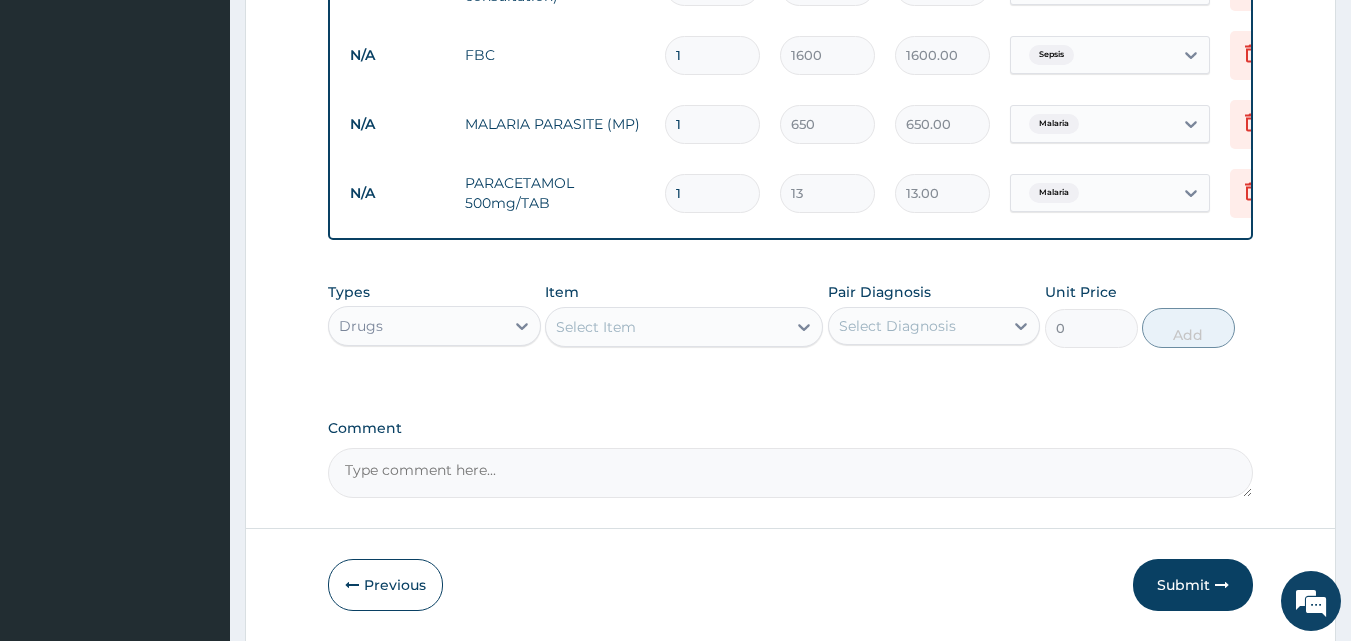 type on "18" 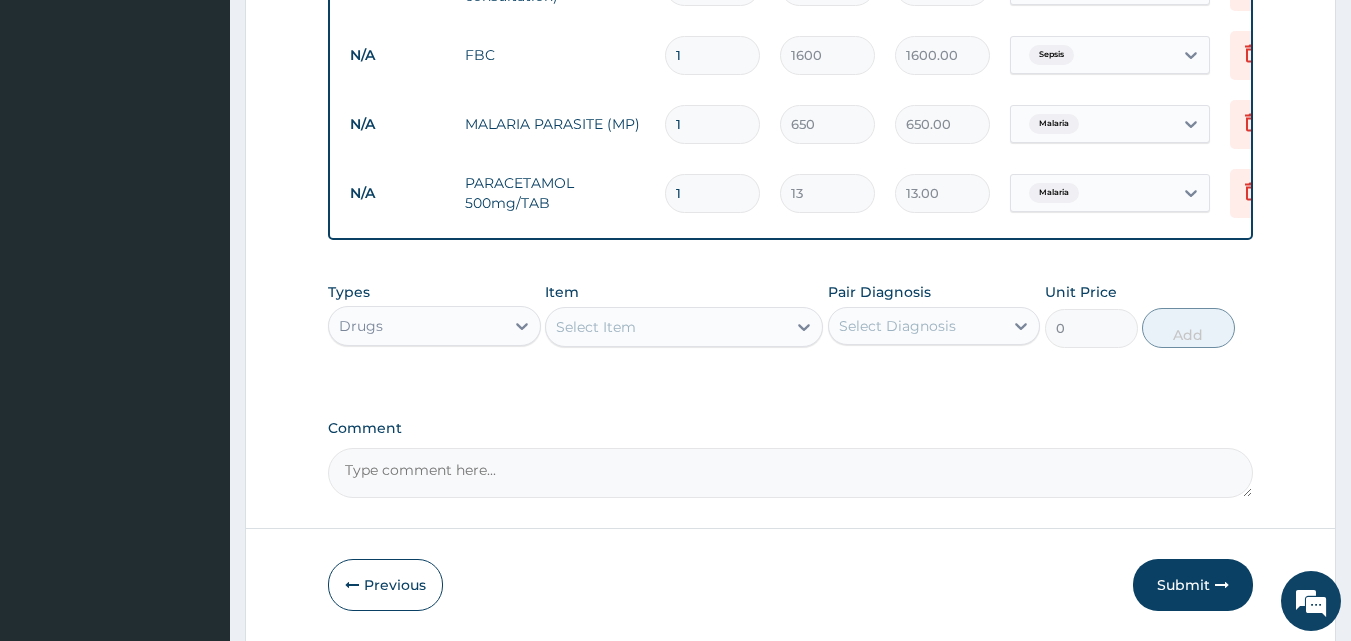 type on "234.00" 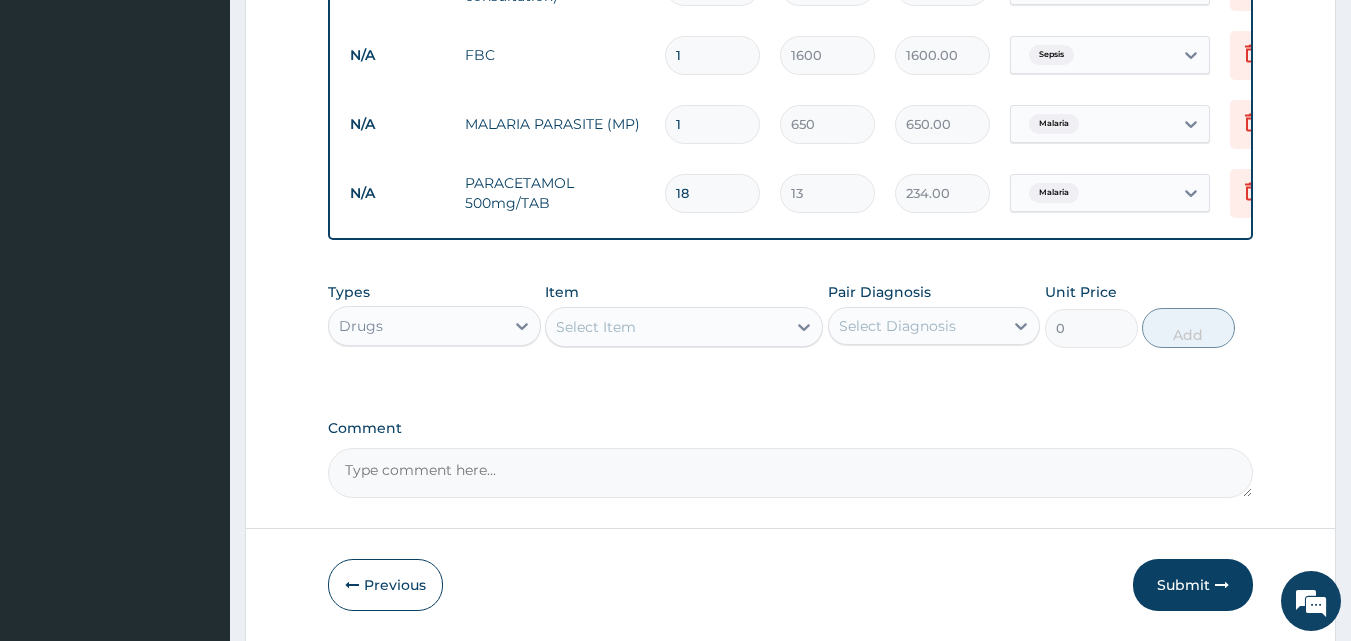 type on "18" 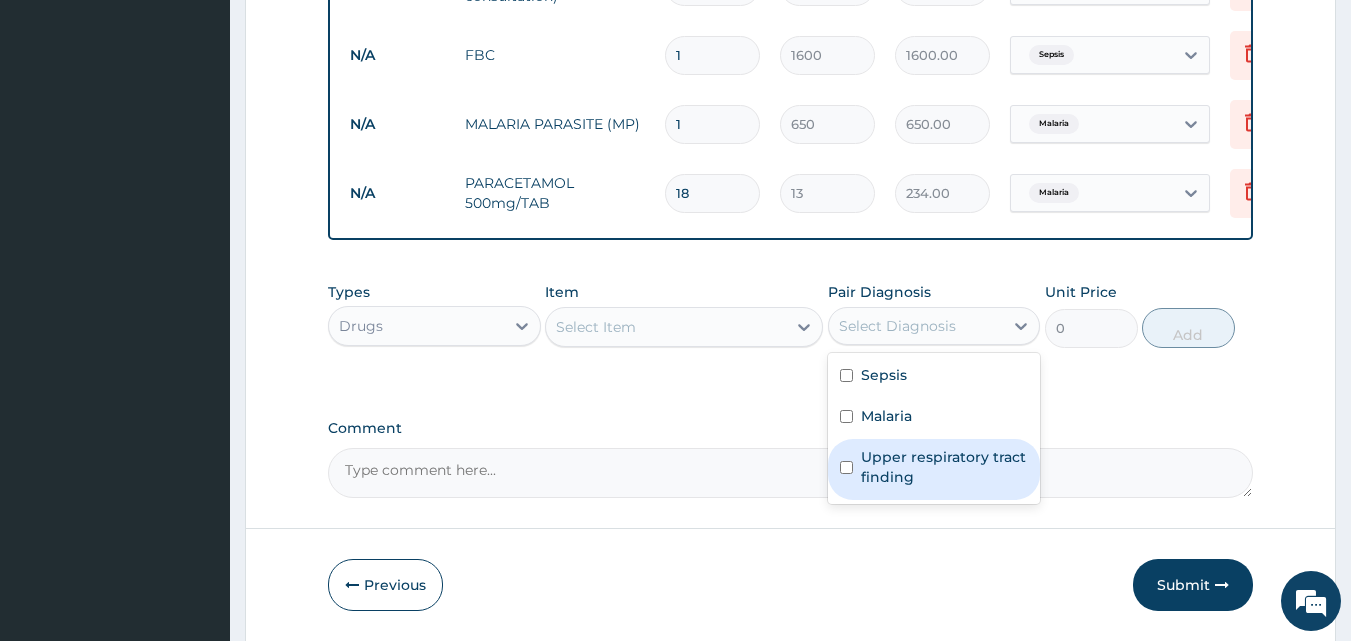 click at bounding box center (846, 467) 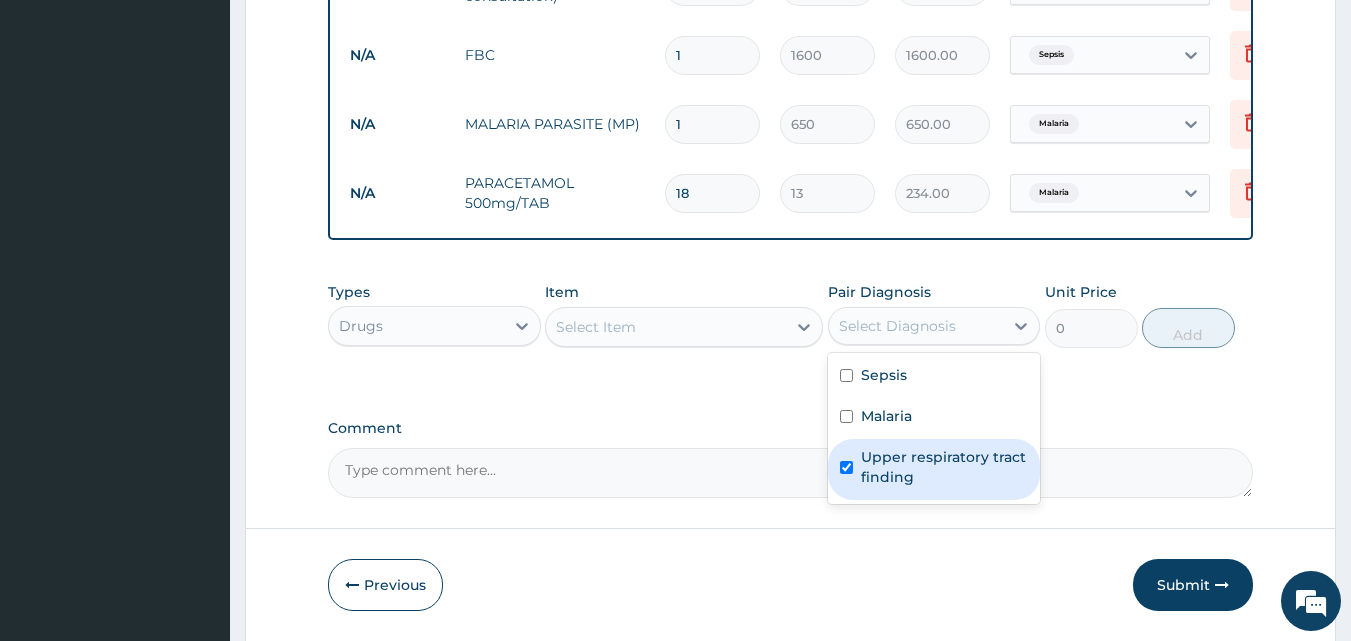 checkbox on "true" 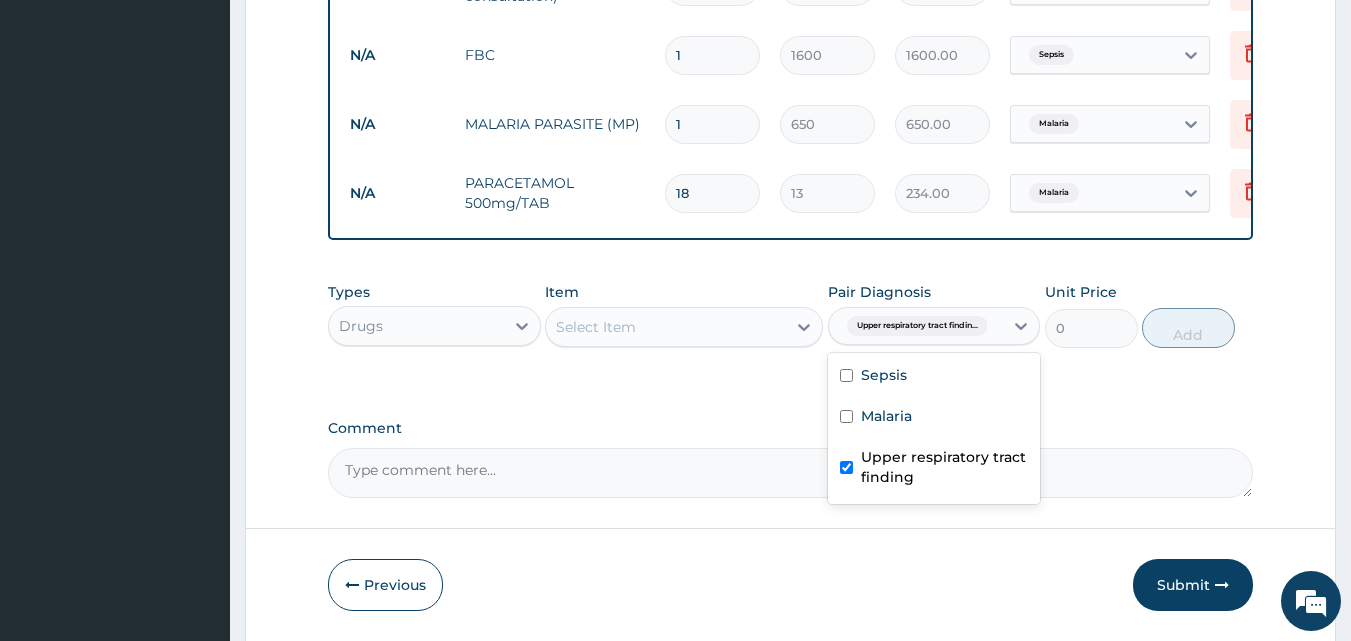 click on "Select Item" at bounding box center [666, 327] 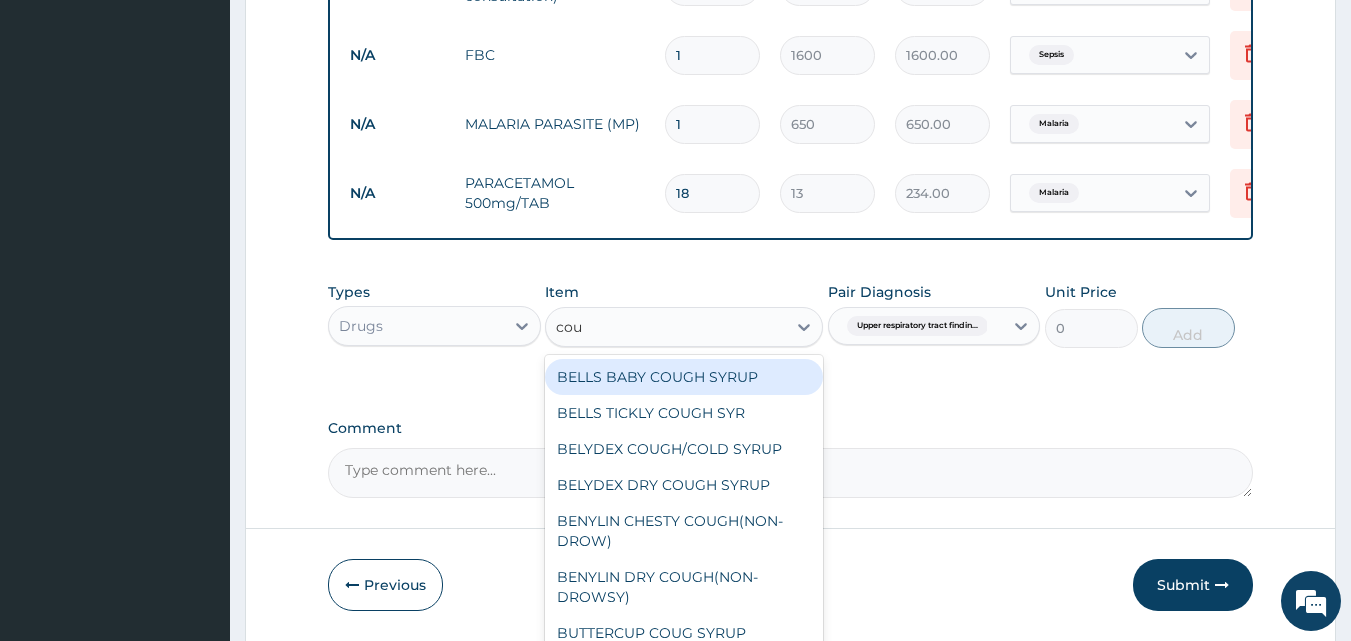 type on "coug" 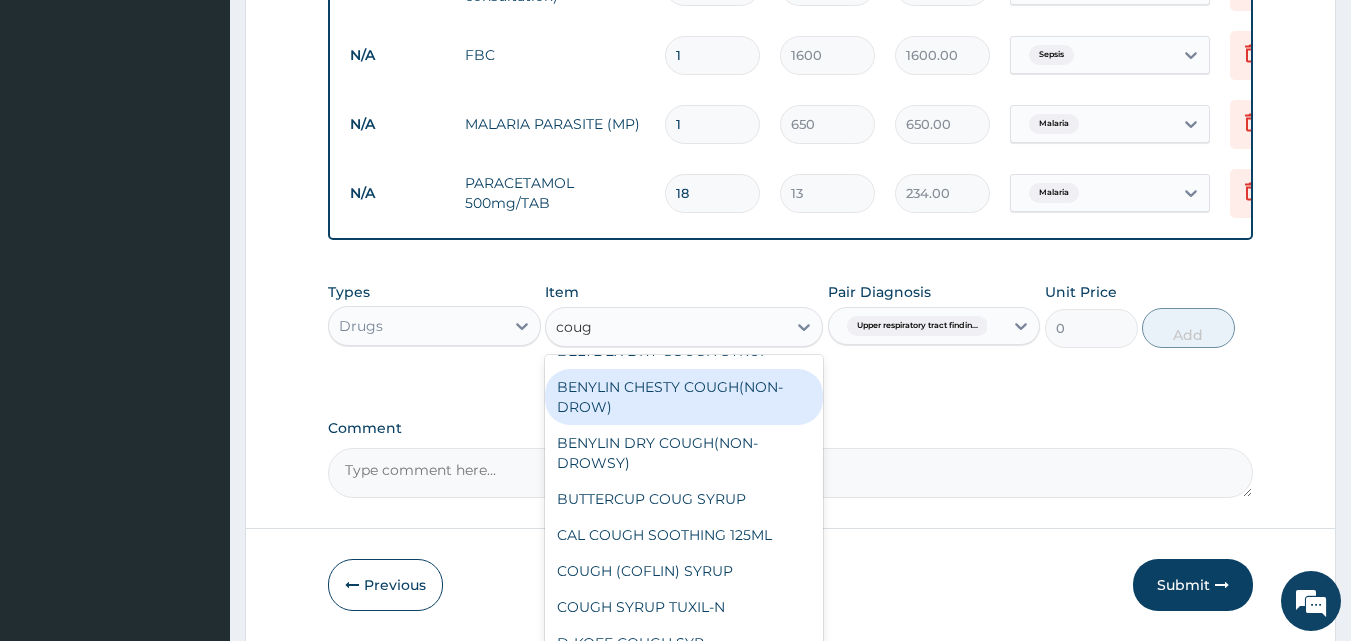 scroll, scrollTop: 144, scrollLeft: 0, axis: vertical 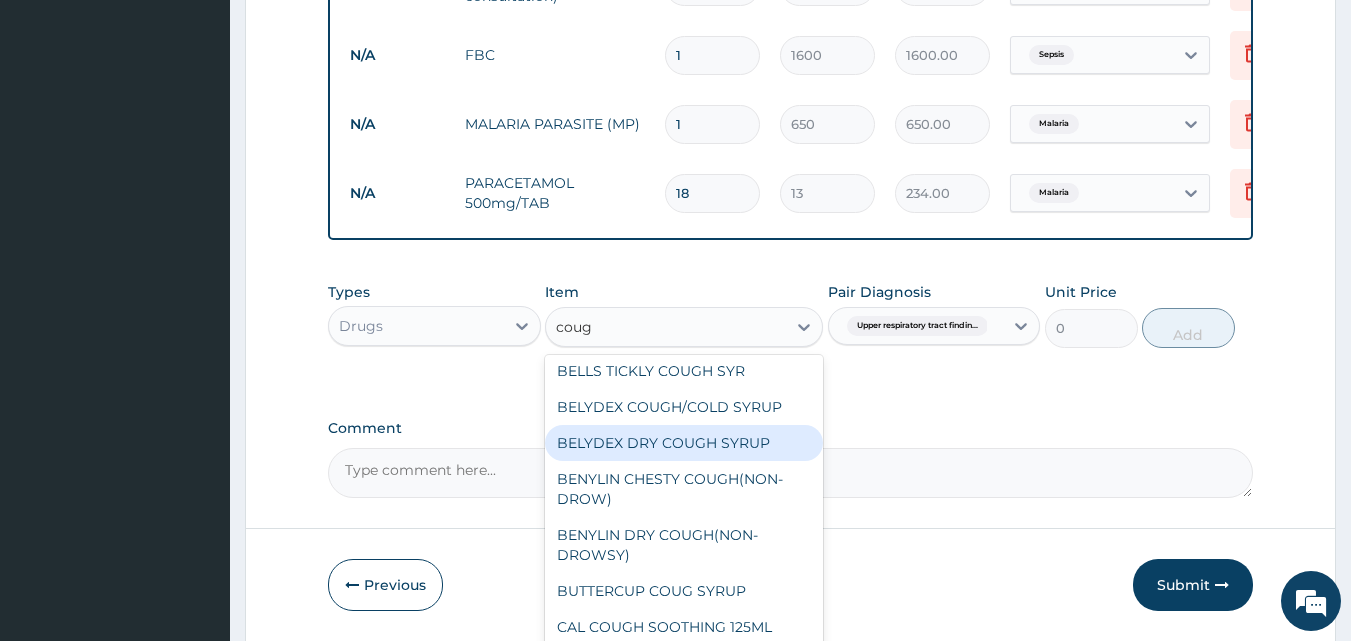 click on "BELYDEX DRY COUGH SYRUP" at bounding box center [684, 443] 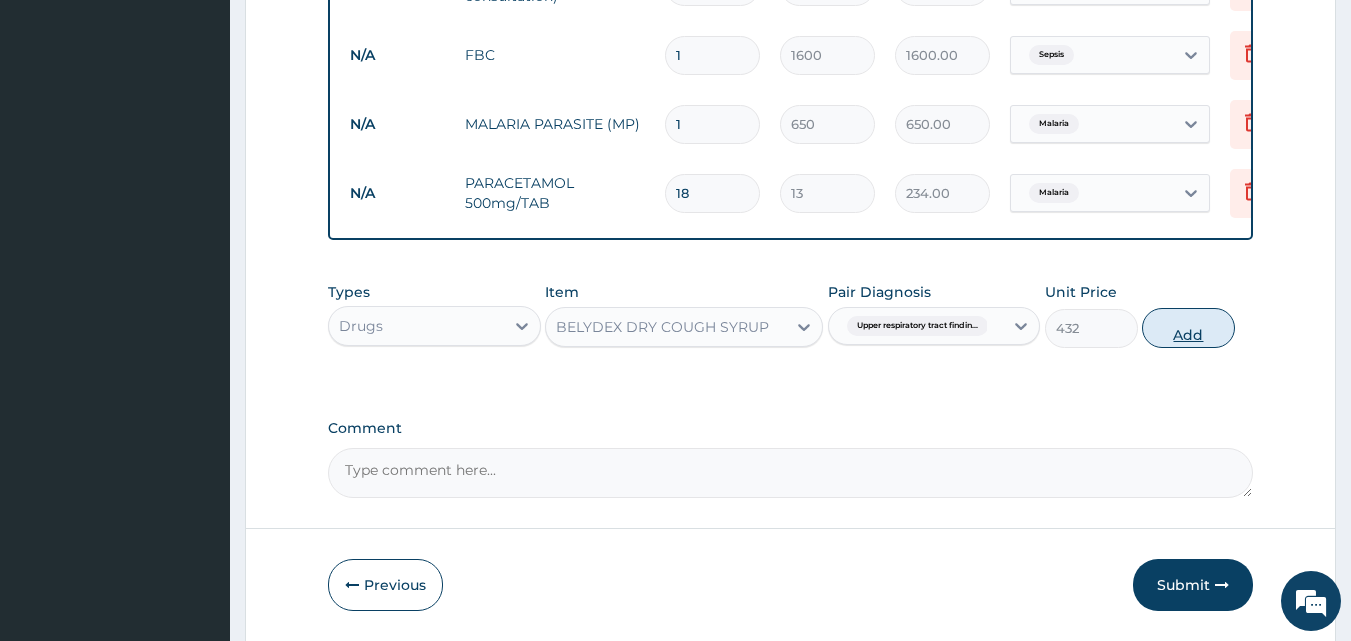 click on "Add" at bounding box center [1188, 328] 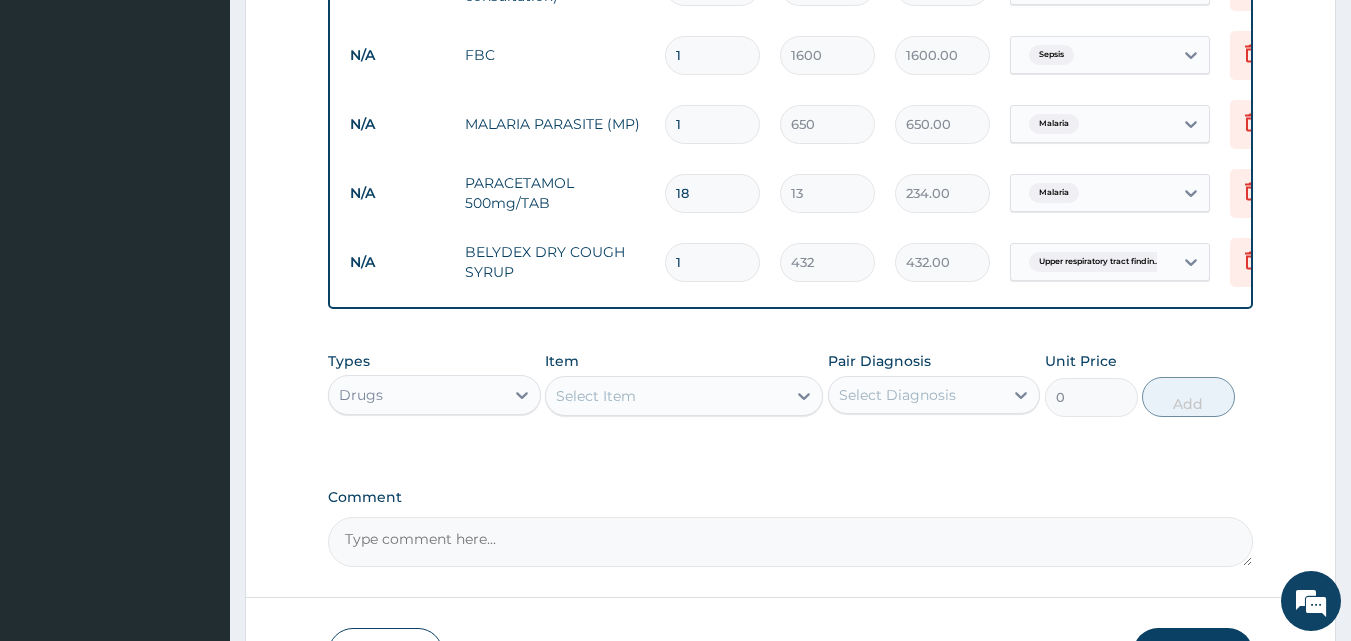 click on "PA Code / Prescription Code Enter Code(Secondary Care Only) Encounter Date 30-07-2025 Important Notice Please enter PA codes before entering items that are not attached to a PA code   All diagnoses entered must be linked to a claim item. Diagnosis & Claim Items that are visible but inactive cannot be edited because they were imported from an already approved PA code. Diagnosis Sepsis Confirmed Malaria Confirmed Upper respiratory tract finding Confirmed NB: All diagnosis must be linked to a claim item Claim Items Type Name Quantity Unit Price Total Price Pair Diagnosis Actions N/A General Practitioner (1st consultation) 1 1500 1500.00 Sepsis  + 2 Delete N/A FBC 1 1600 1600.00 Sepsis Delete N/A MALARIA PARASITE (MP) 1 650 650.00 Malaria Delete N/A PARACETAMOL 500mg/TAB 18 13 234.00 Malaria Delete N/A BELYDEX DRY COUGH SYRUP 1 432 432.00 Upper respiratory tract findin... Delete Types Drugs Item Select Item Pair Diagnosis Select Diagnosis Unit Price 0 Add Comment" at bounding box center [791, -44] 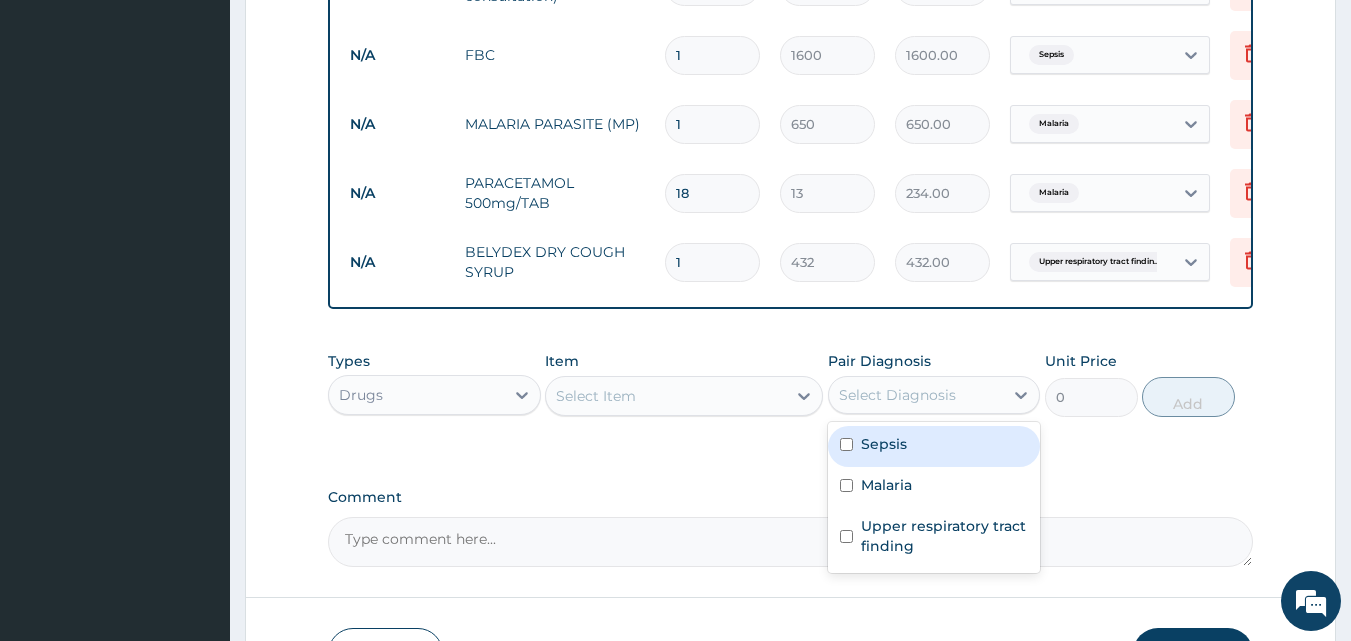 click at bounding box center [846, 444] 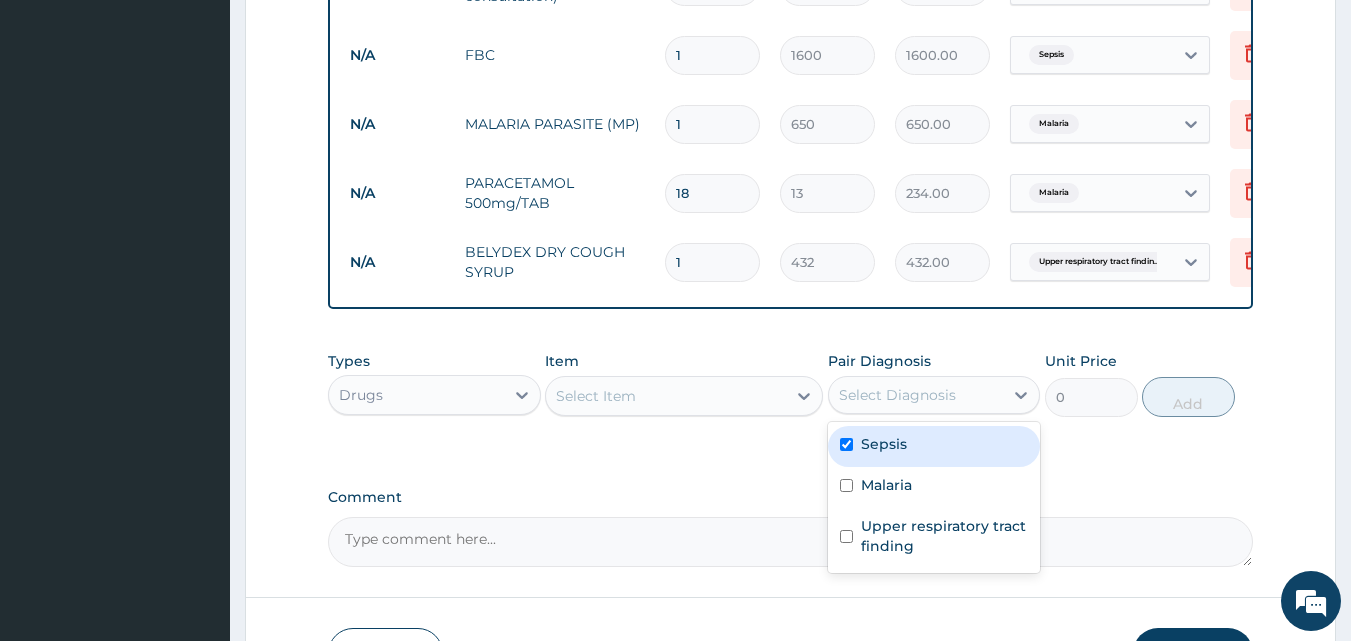 checkbox on "true" 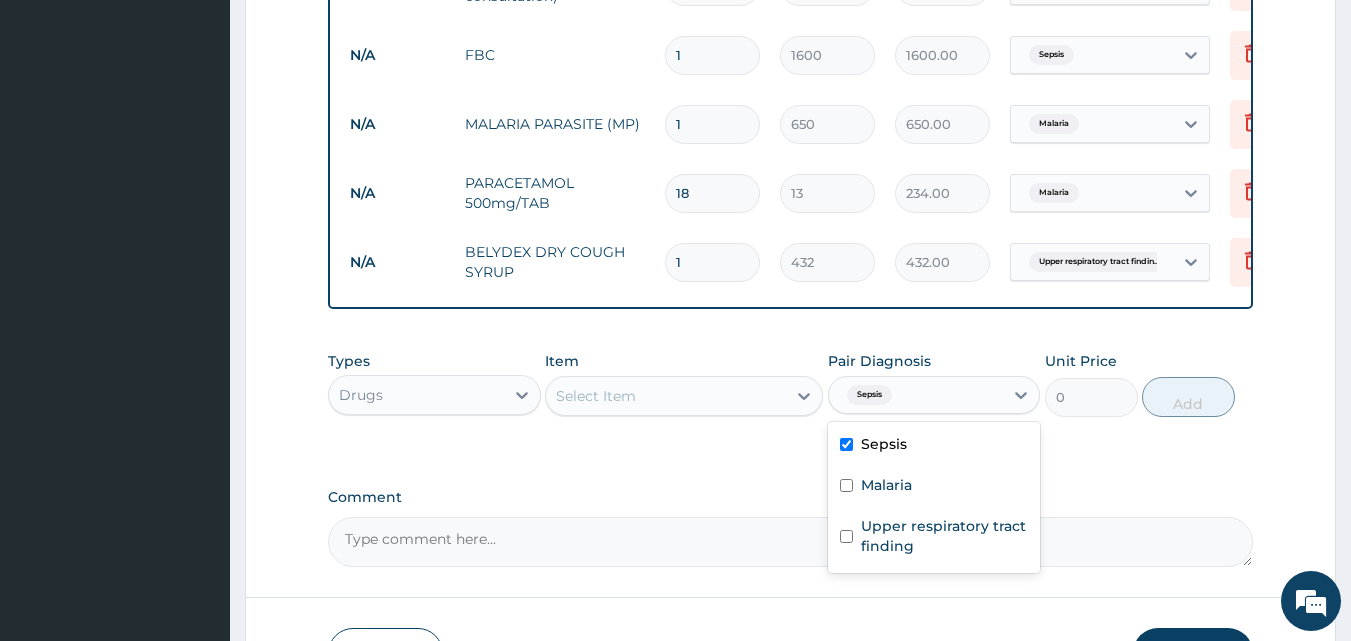 click on "Select Item" at bounding box center [684, 396] 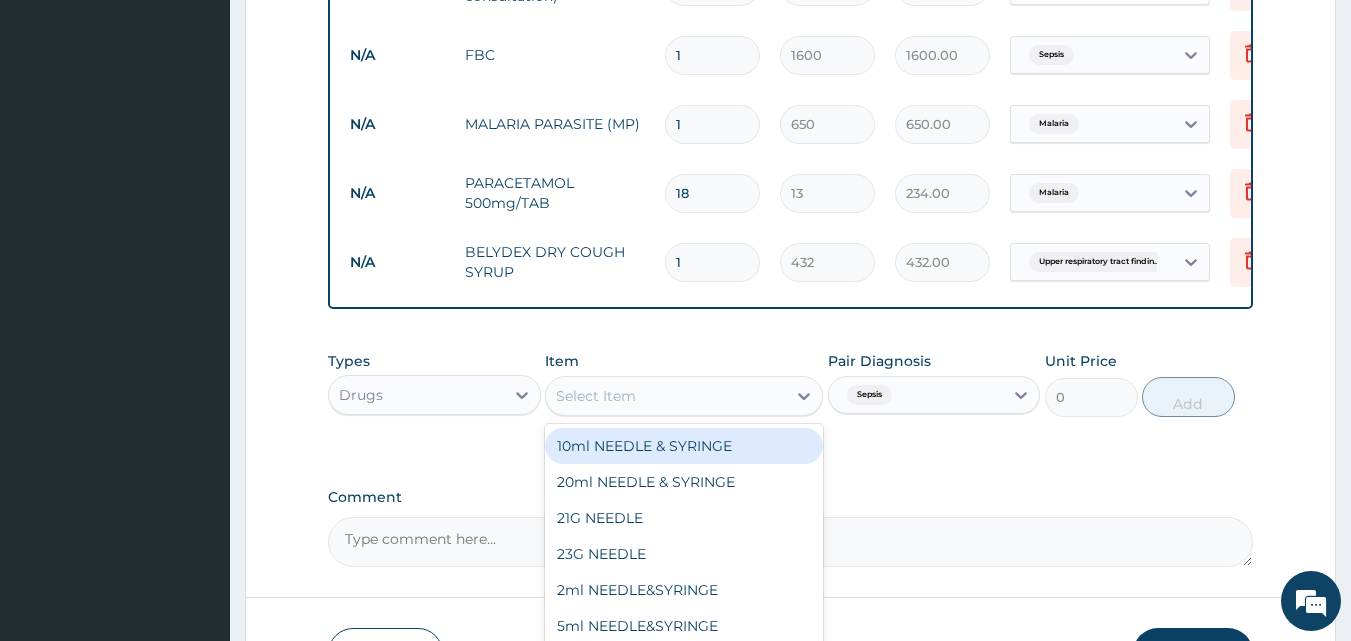 click on "Select Item" at bounding box center [684, 396] 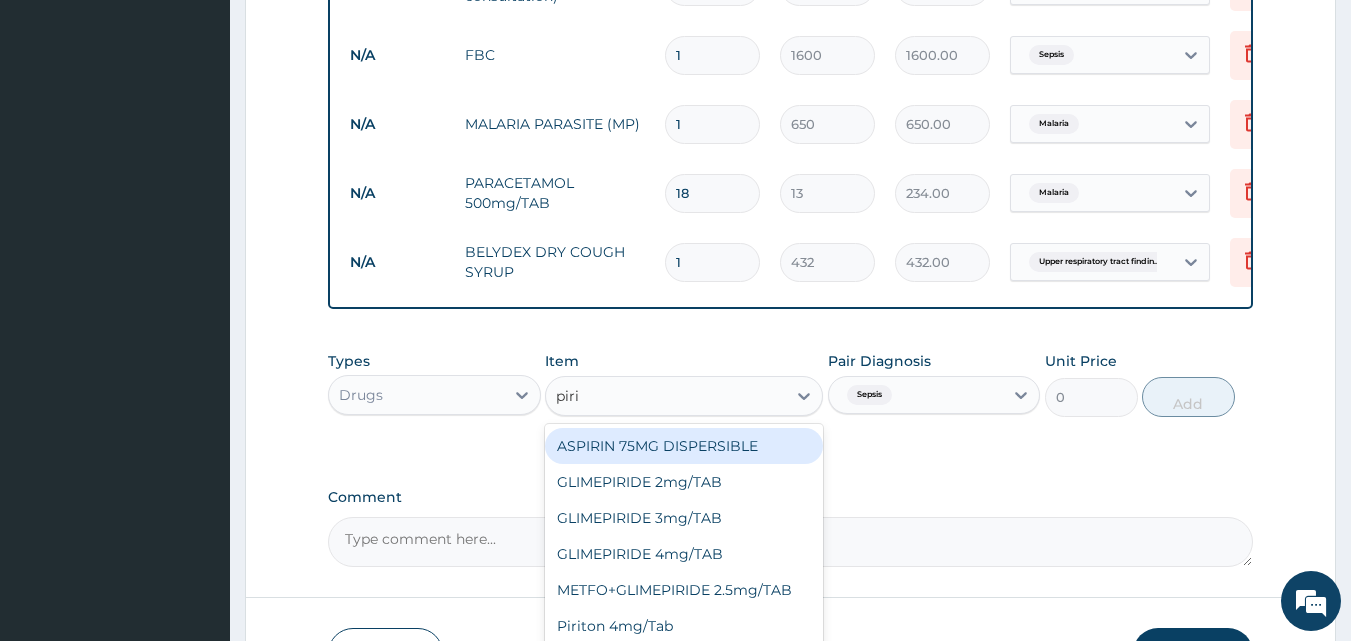 type on "pirit" 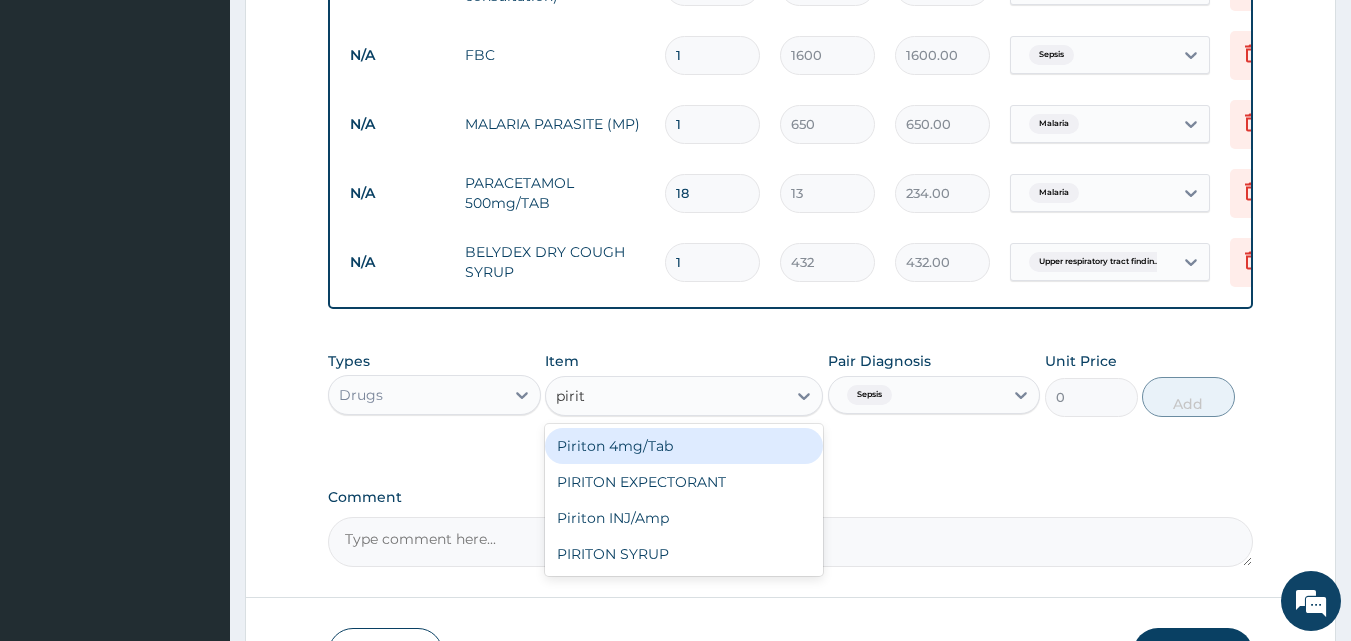 click on "Piriton 4mg/Tab" at bounding box center [684, 446] 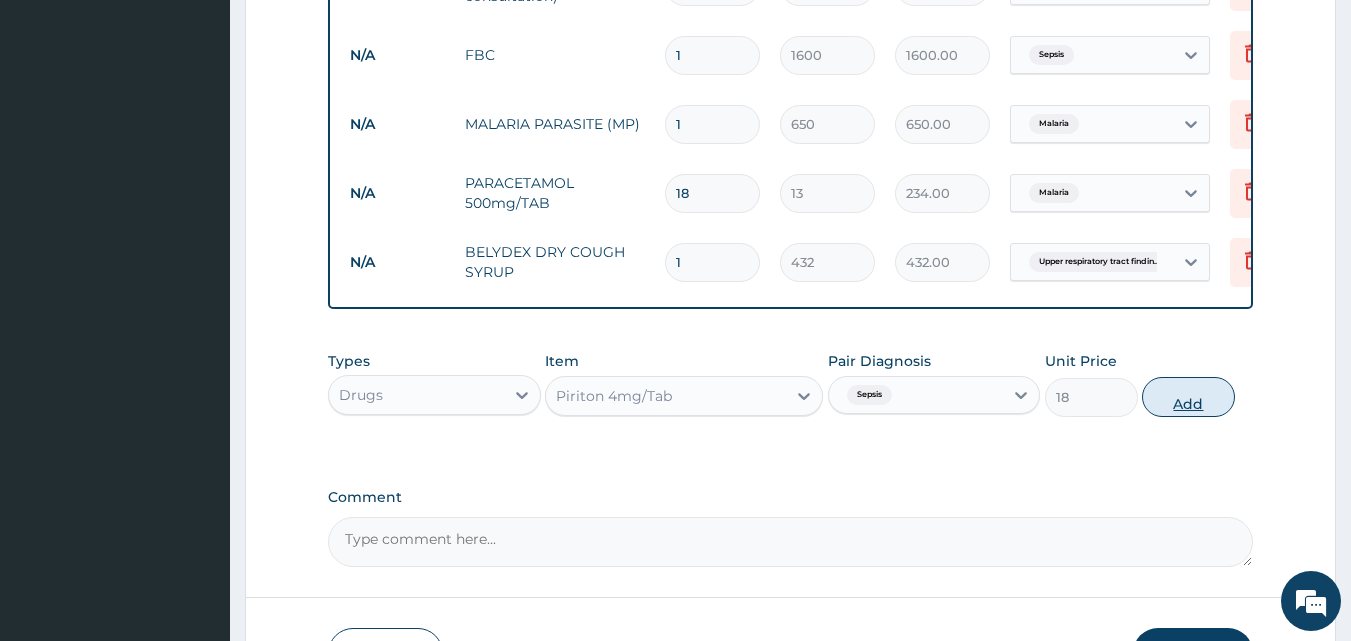 click on "Add" at bounding box center (1188, 397) 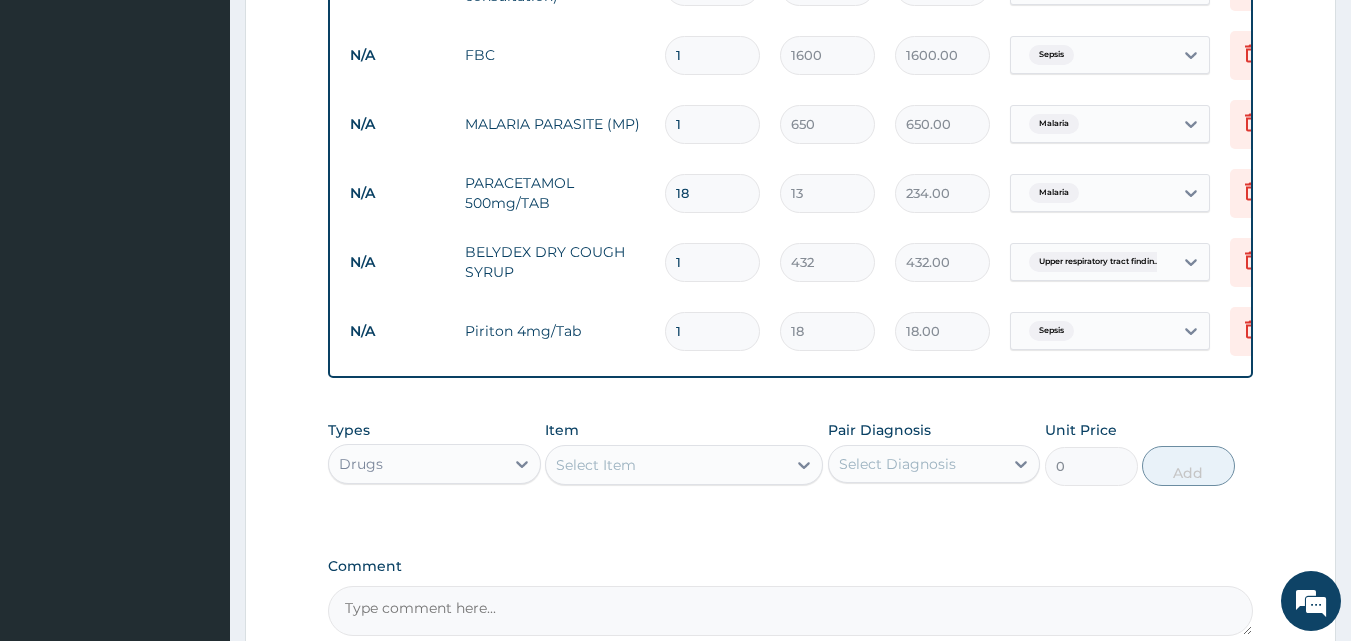 type 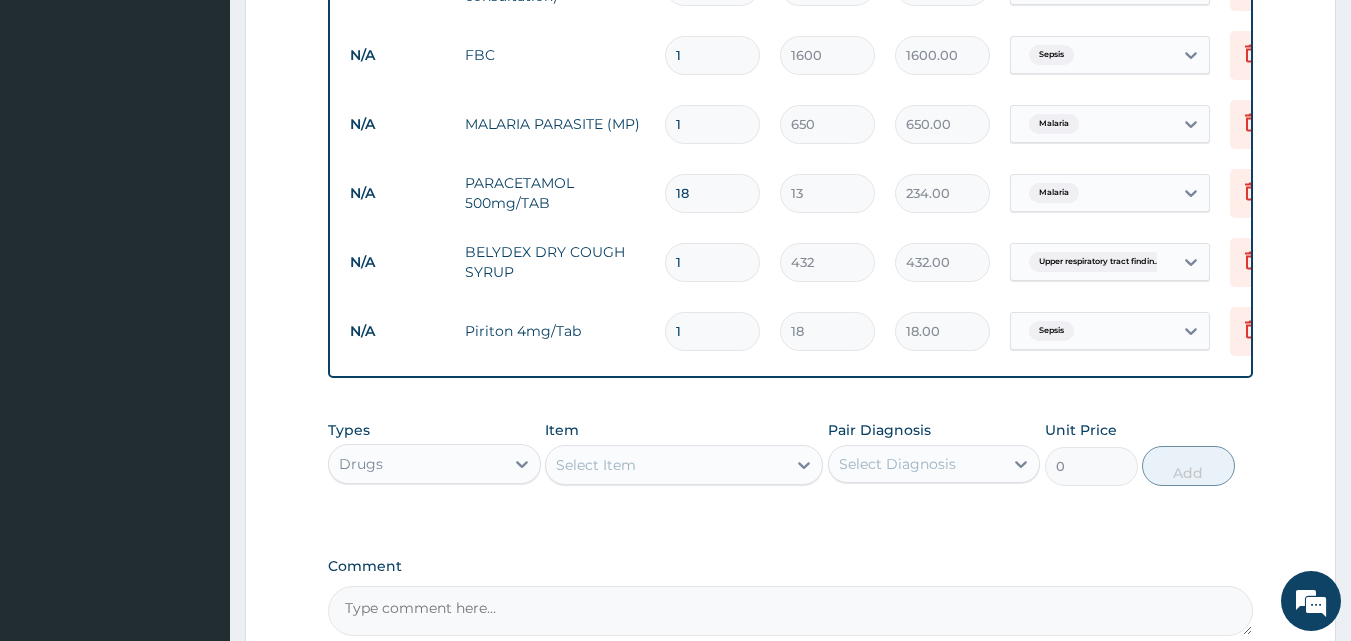 type on "0.00" 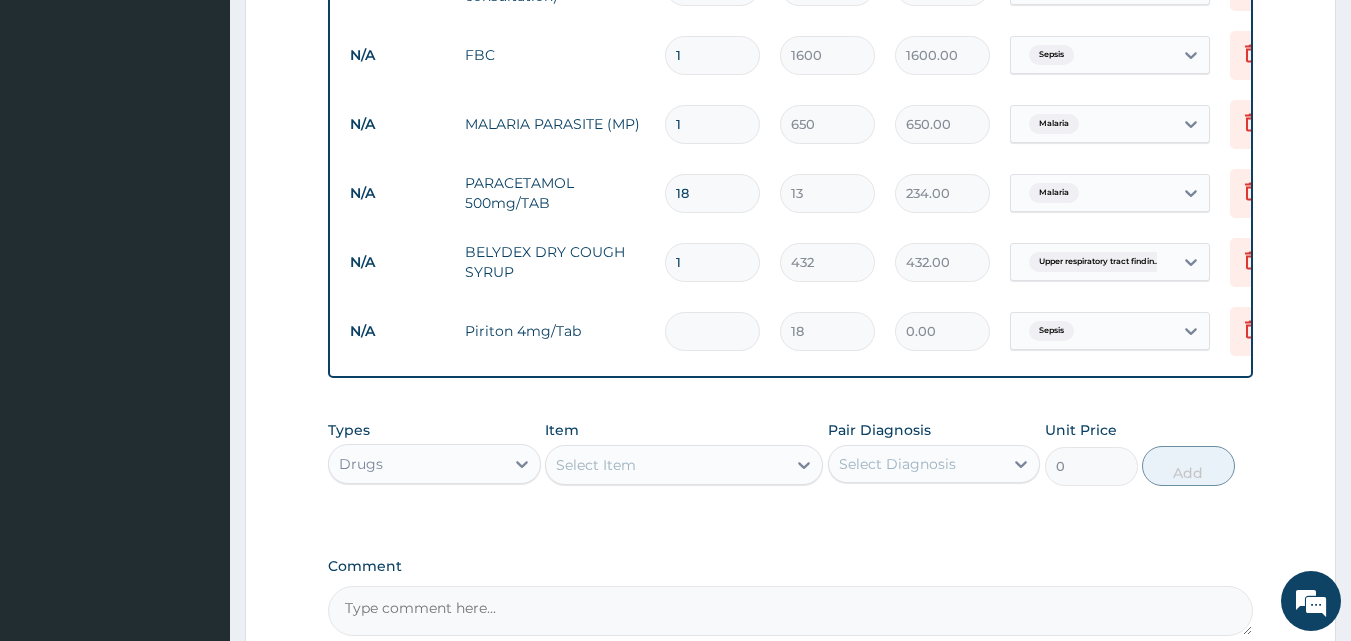 type on "5" 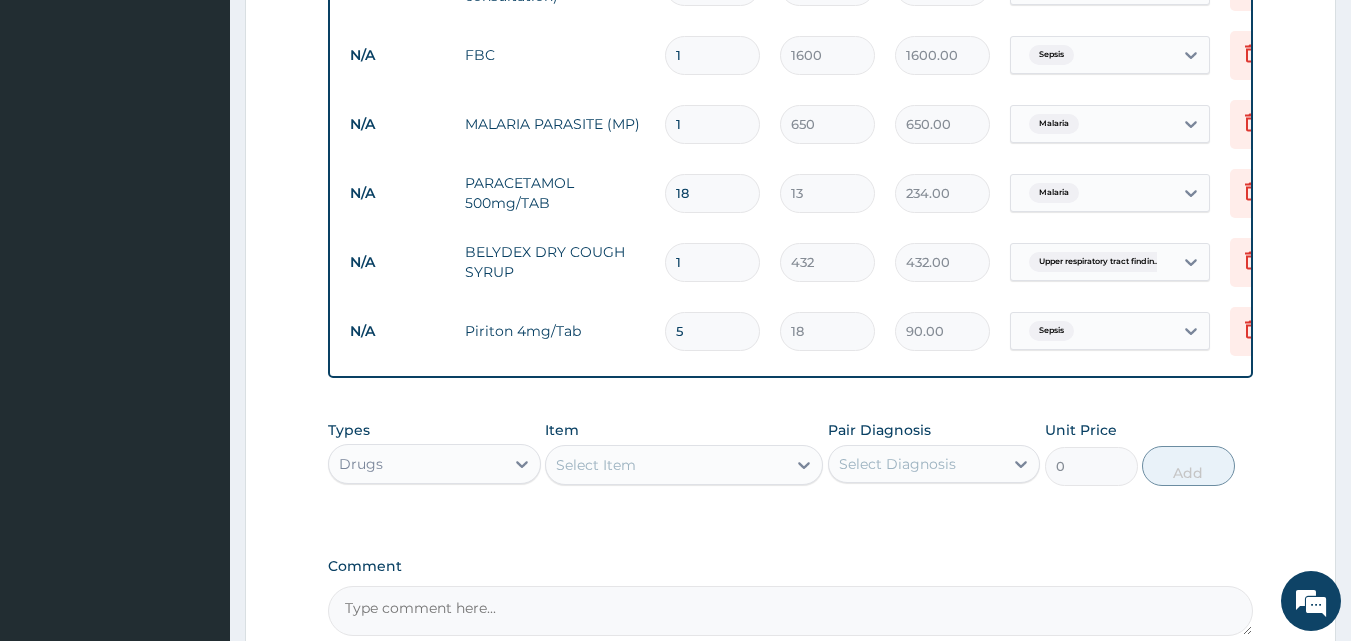 type on "5" 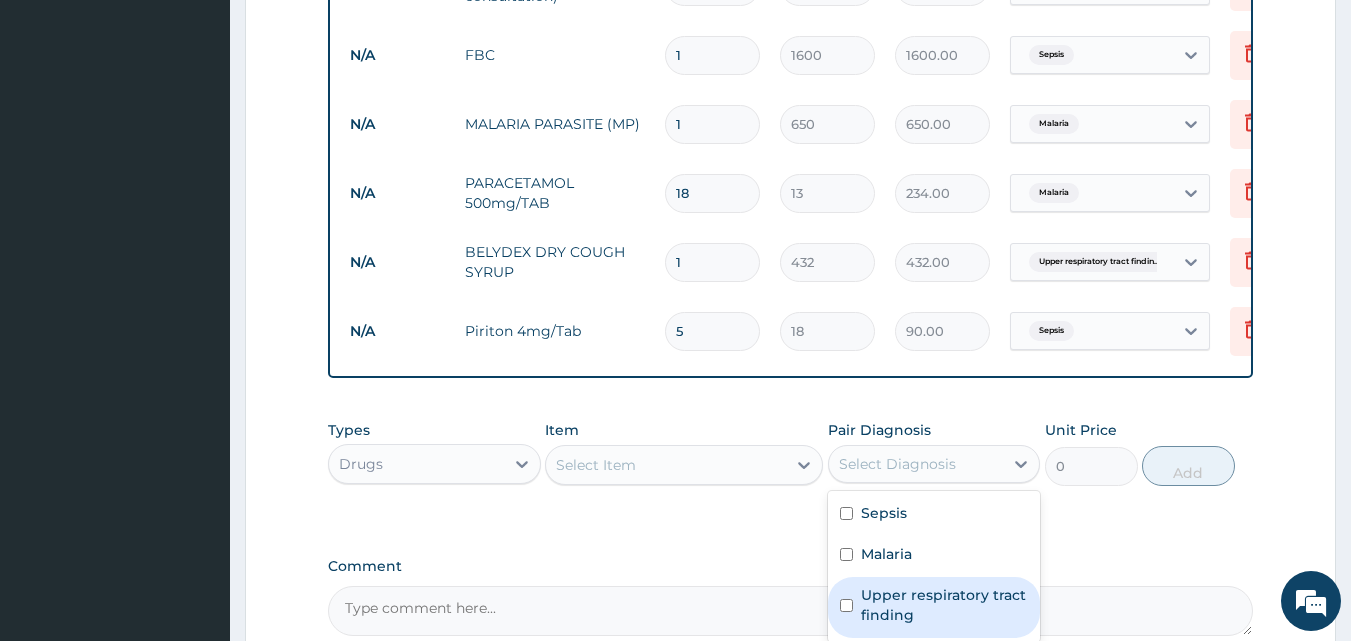 click at bounding box center (846, 605) 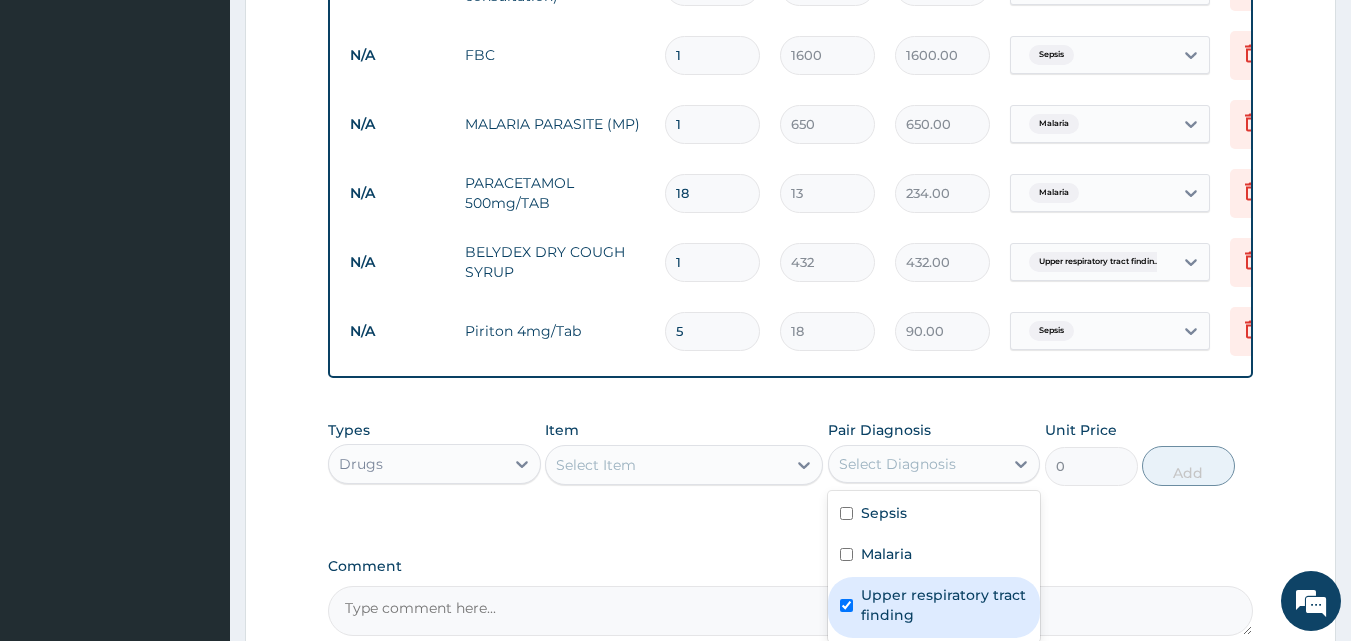 checkbox on "true" 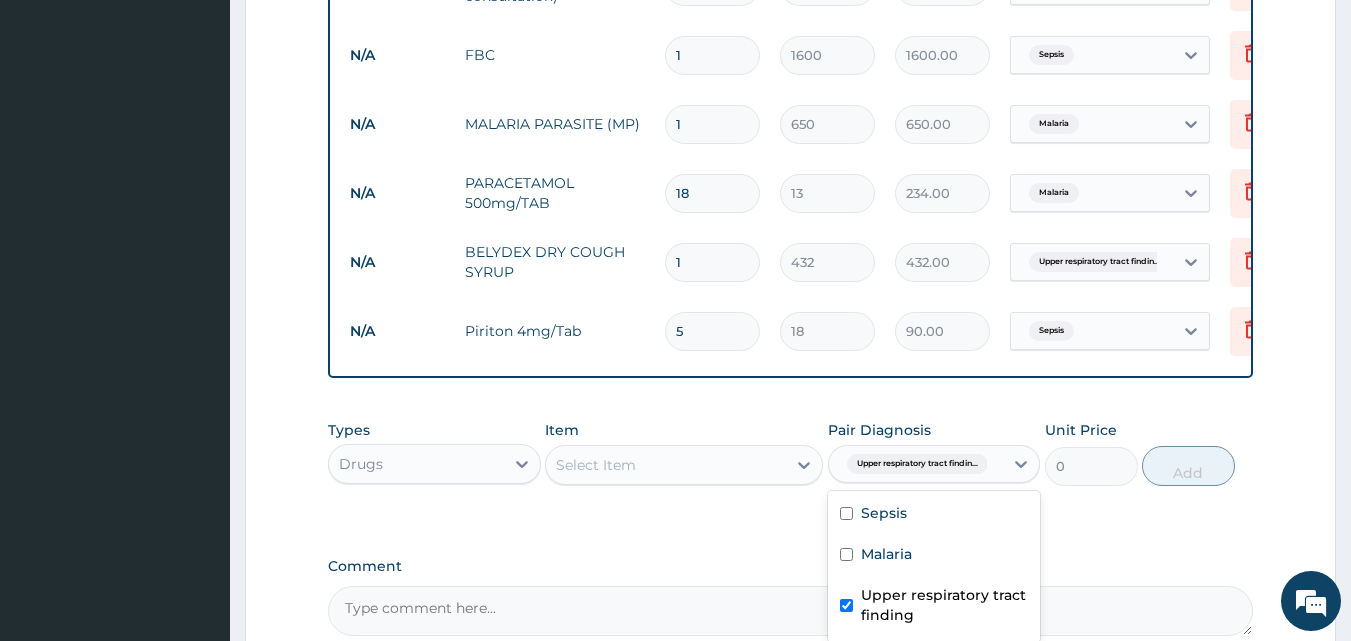 click on "Select Item" at bounding box center [666, 465] 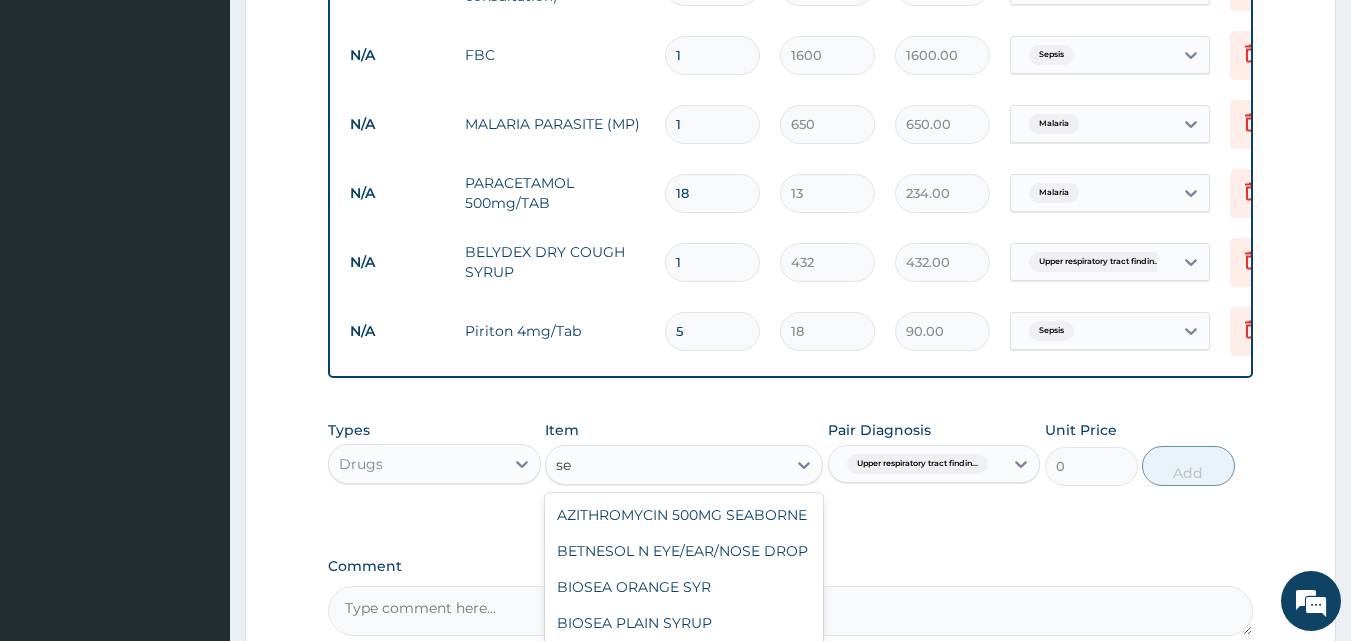 type on "s" 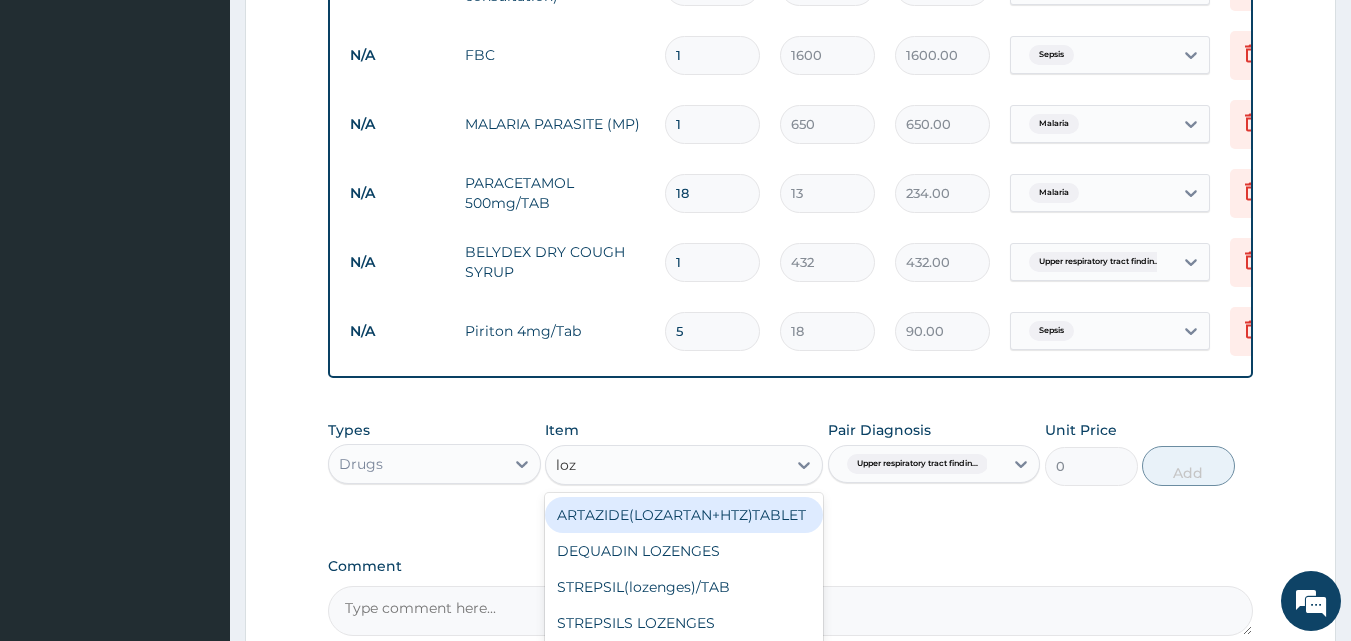 type on "loze" 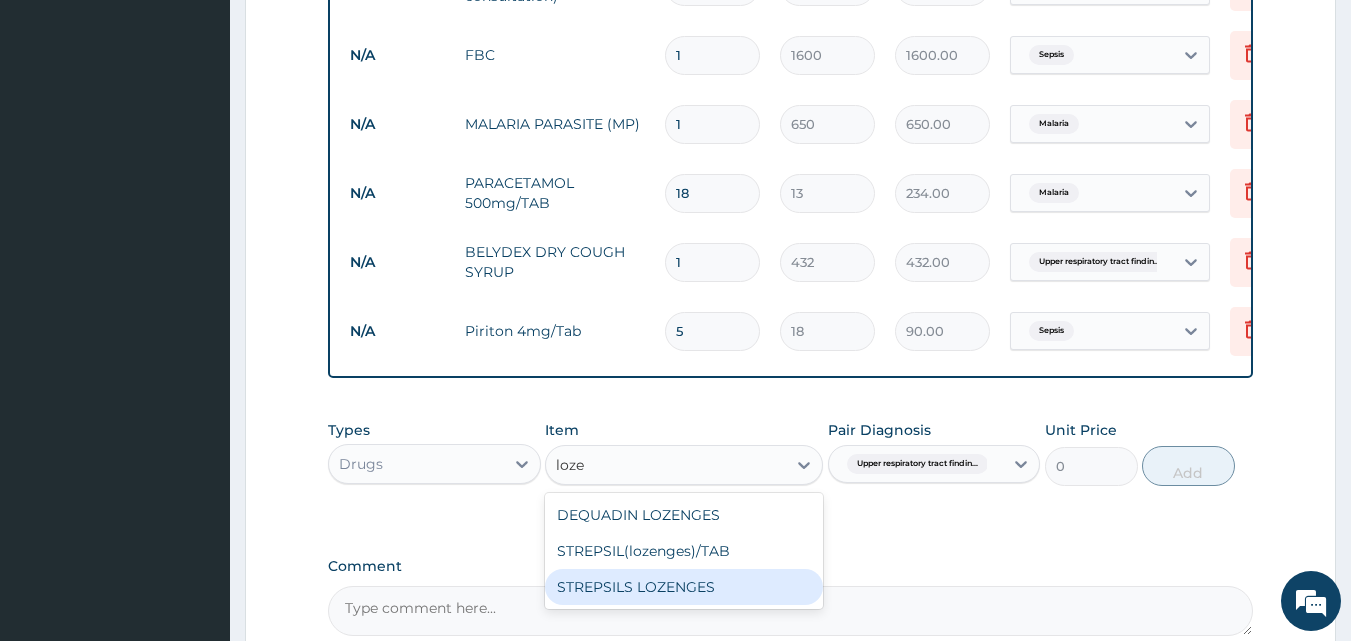 click on "STREPSILS LOZENGES" at bounding box center [684, 587] 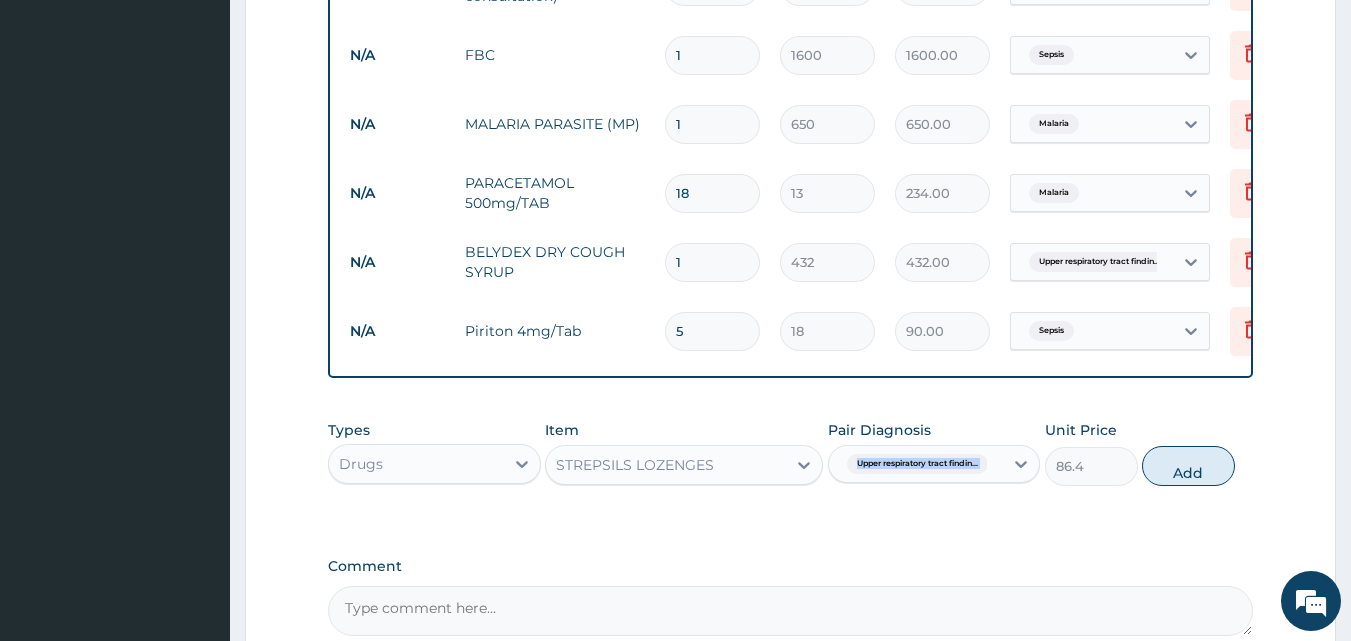 drag, startPoint x: 858, startPoint y: 555, endPoint x: 1018, endPoint y: 545, distance: 160.3122 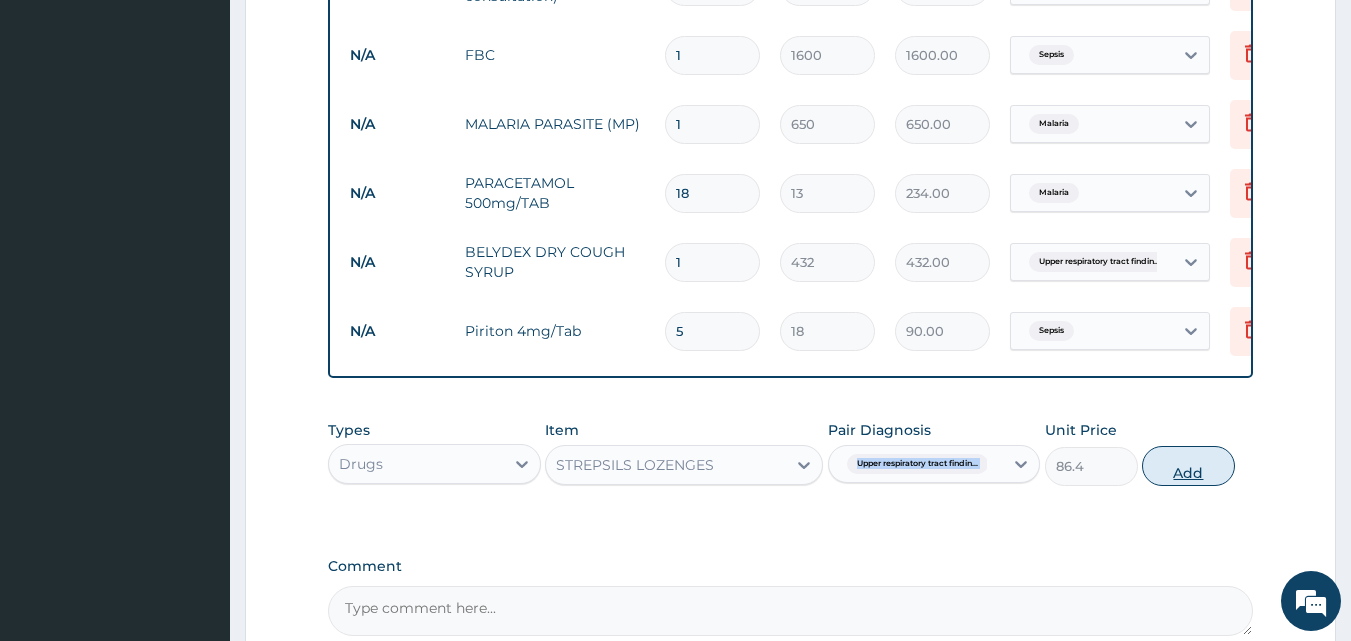 click on "Add" at bounding box center (1188, 466) 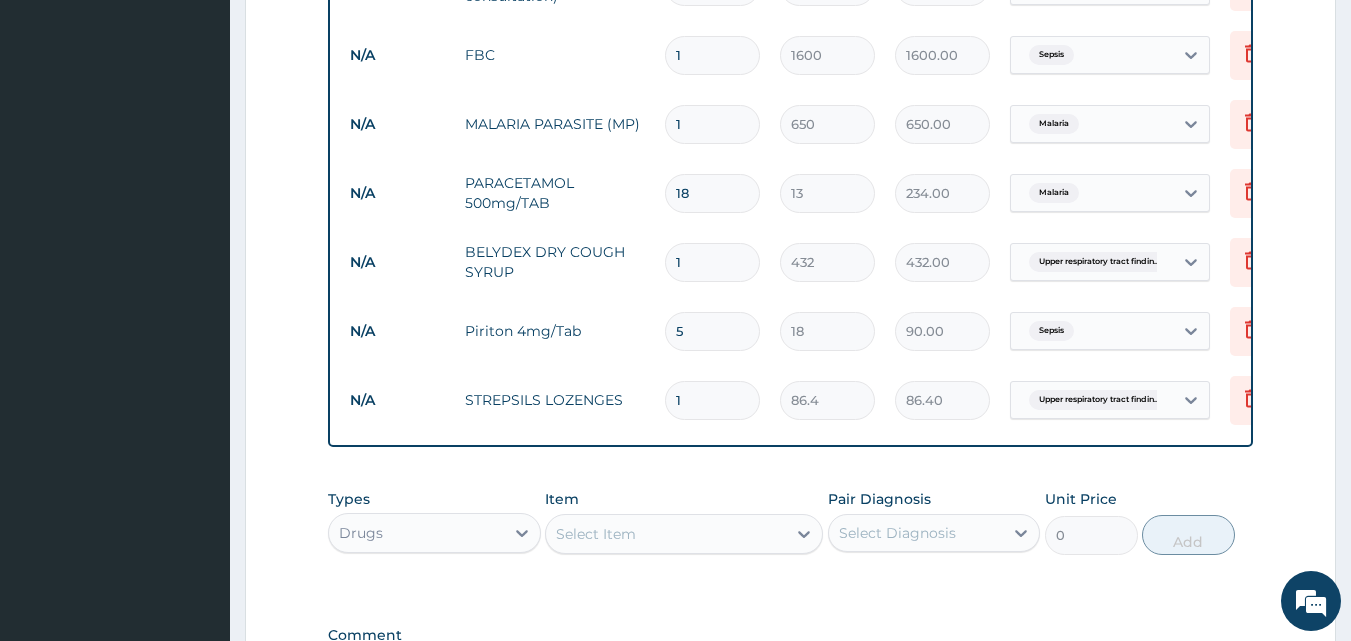 type 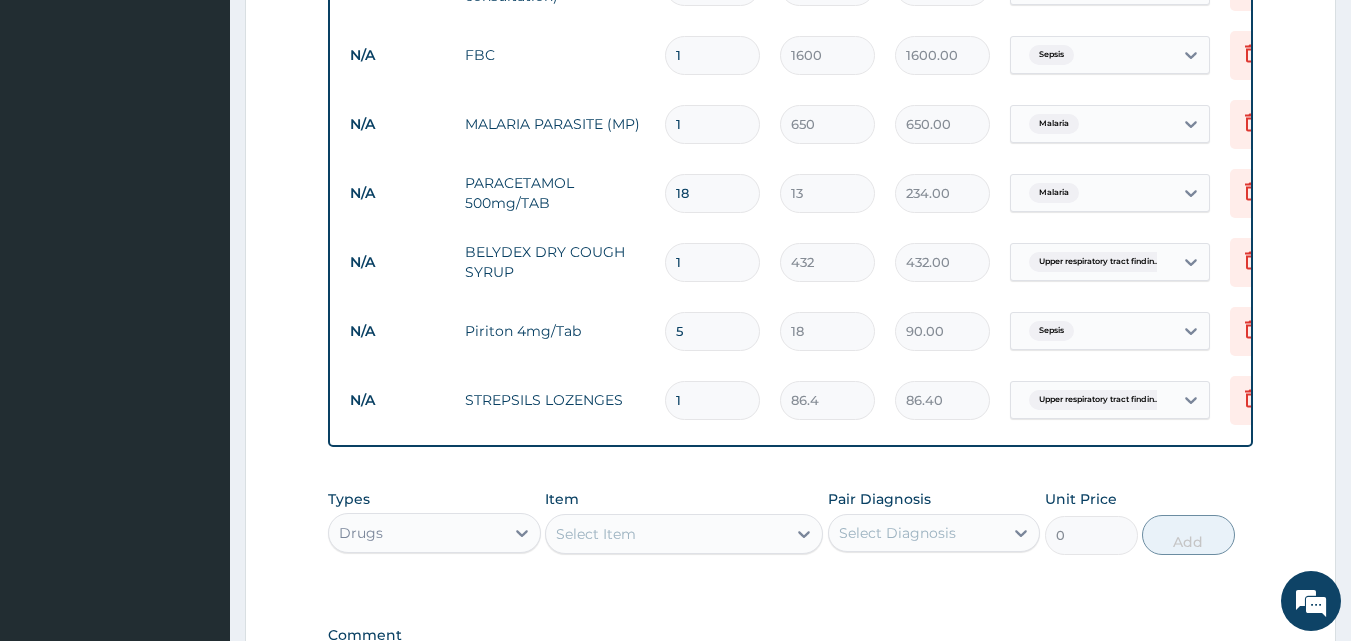 type on "0.00" 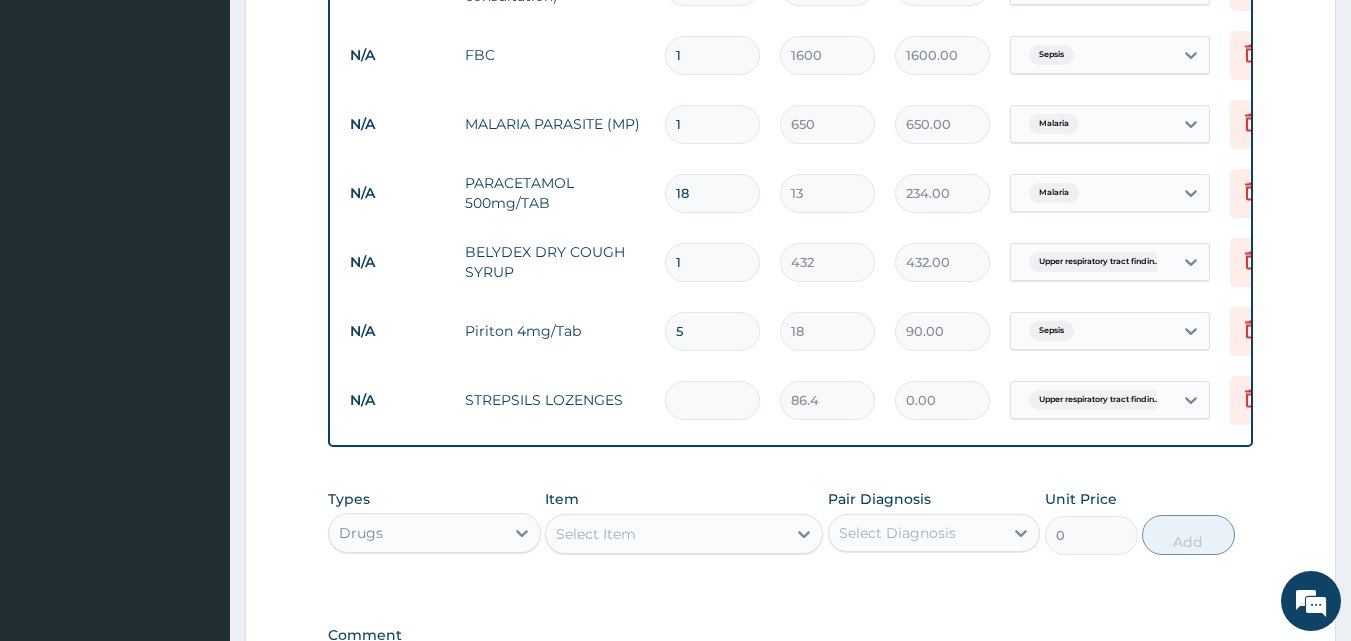 type on "5" 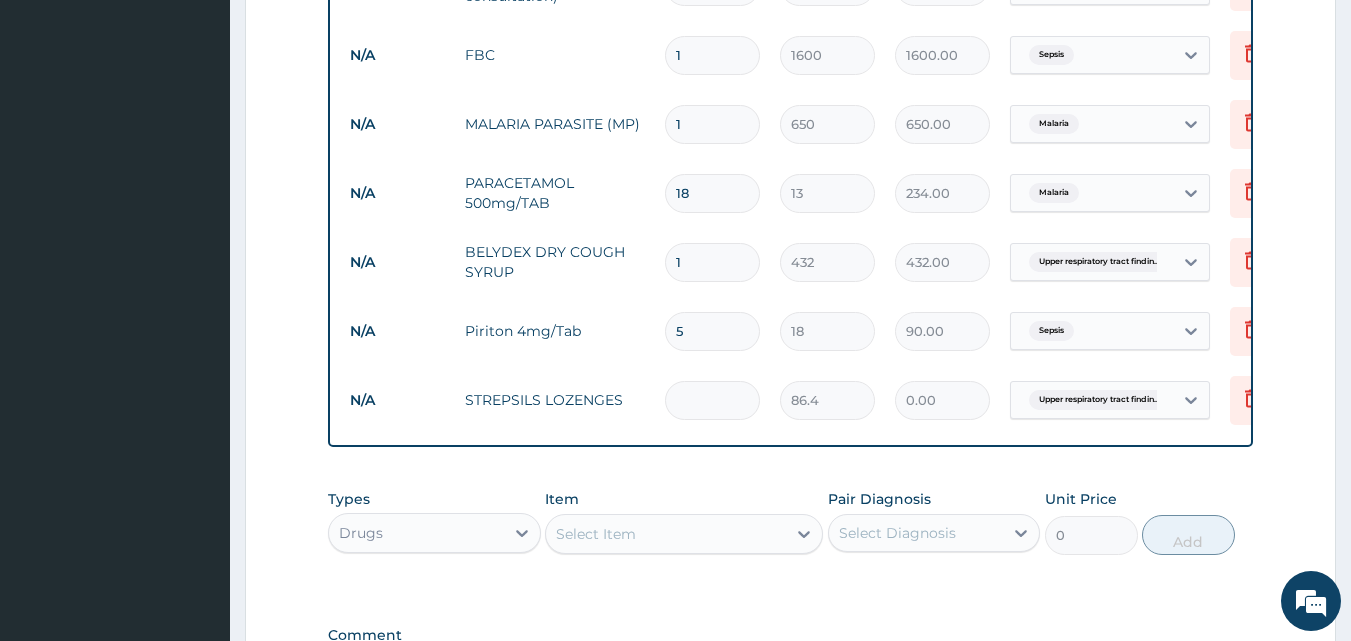 type on "432.00" 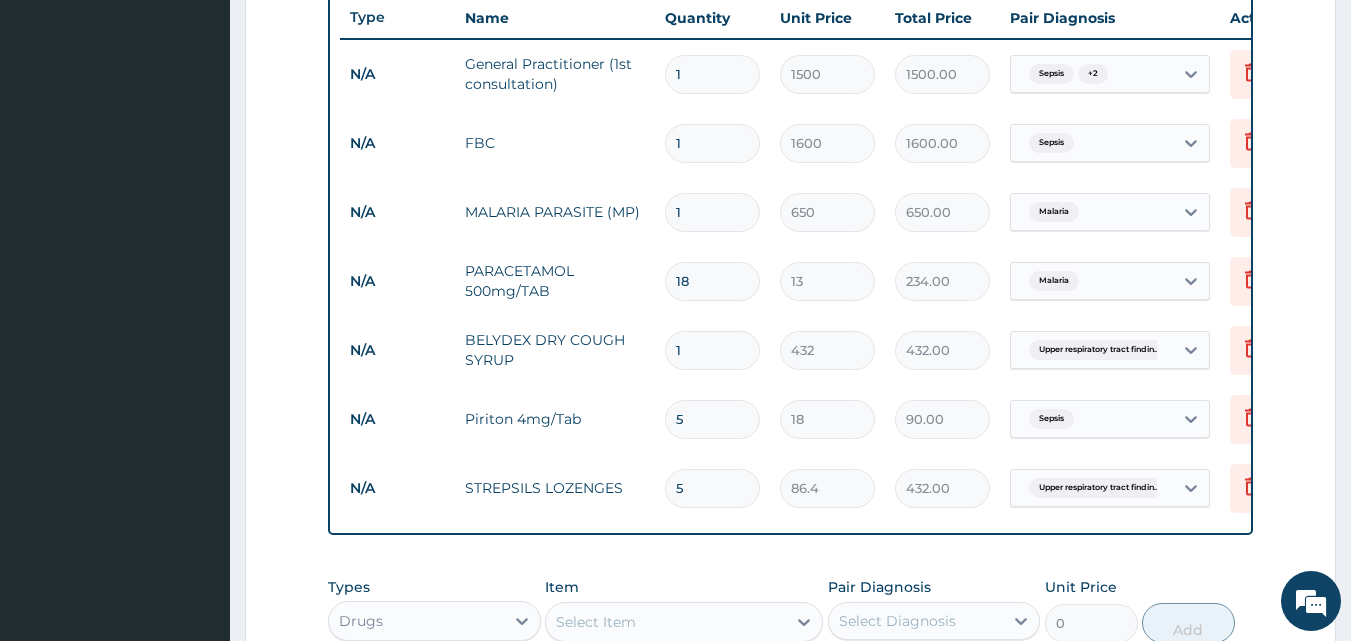 scroll, scrollTop: 711, scrollLeft: 0, axis: vertical 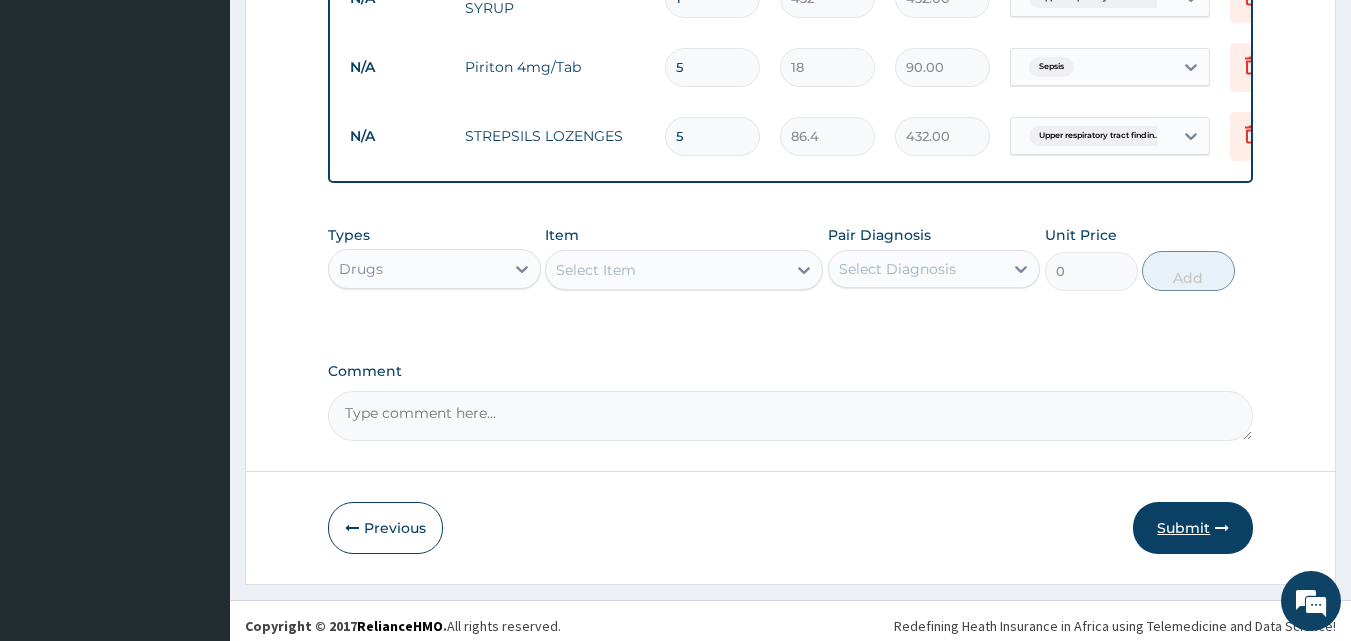 type on "5" 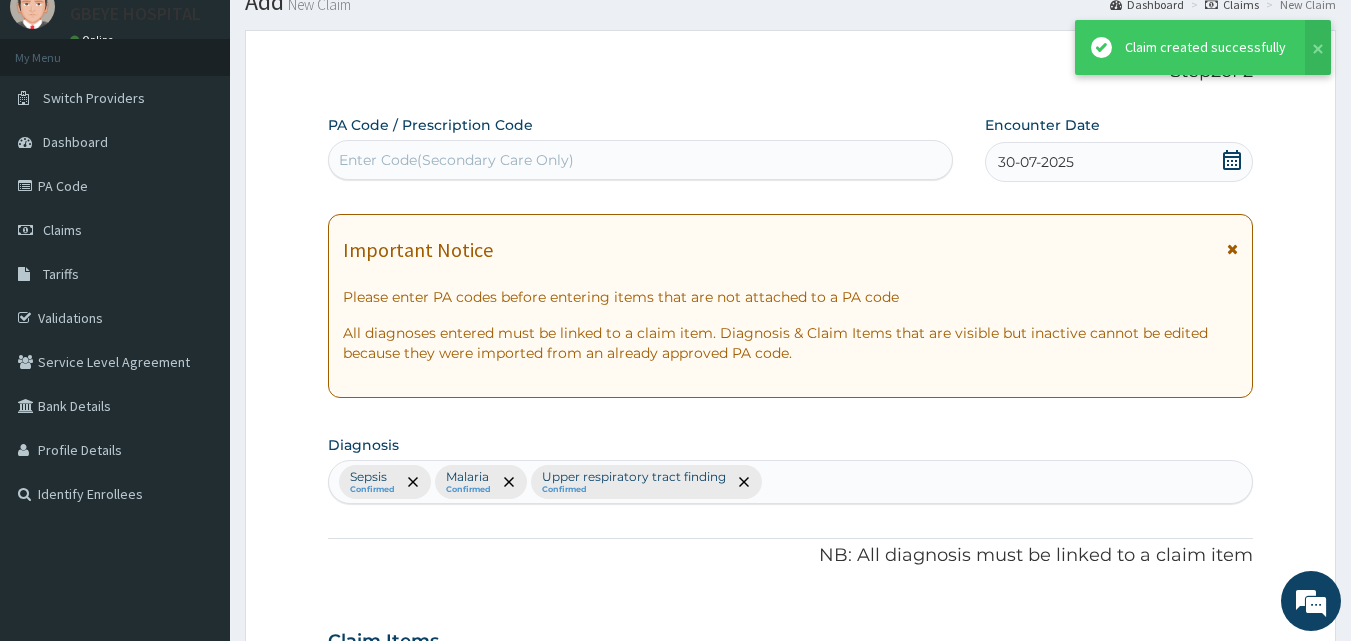 scroll, scrollTop: 1110, scrollLeft: 0, axis: vertical 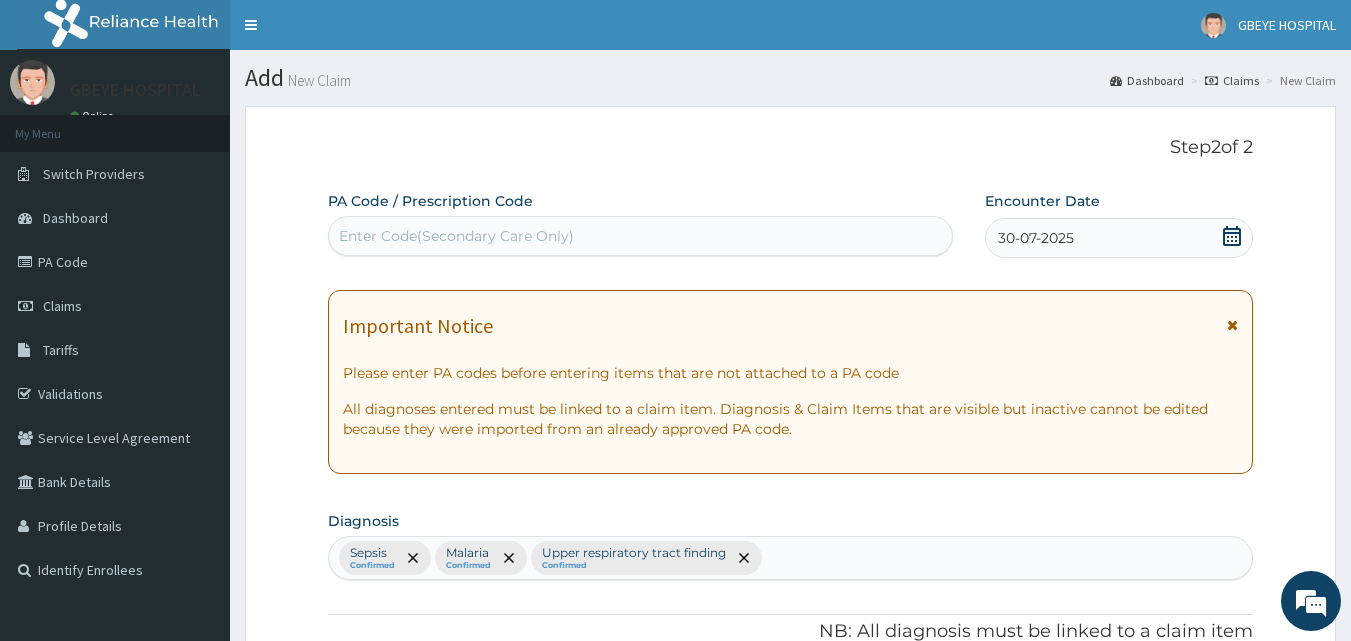 click on "30-07-2025" at bounding box center [1119, 238] 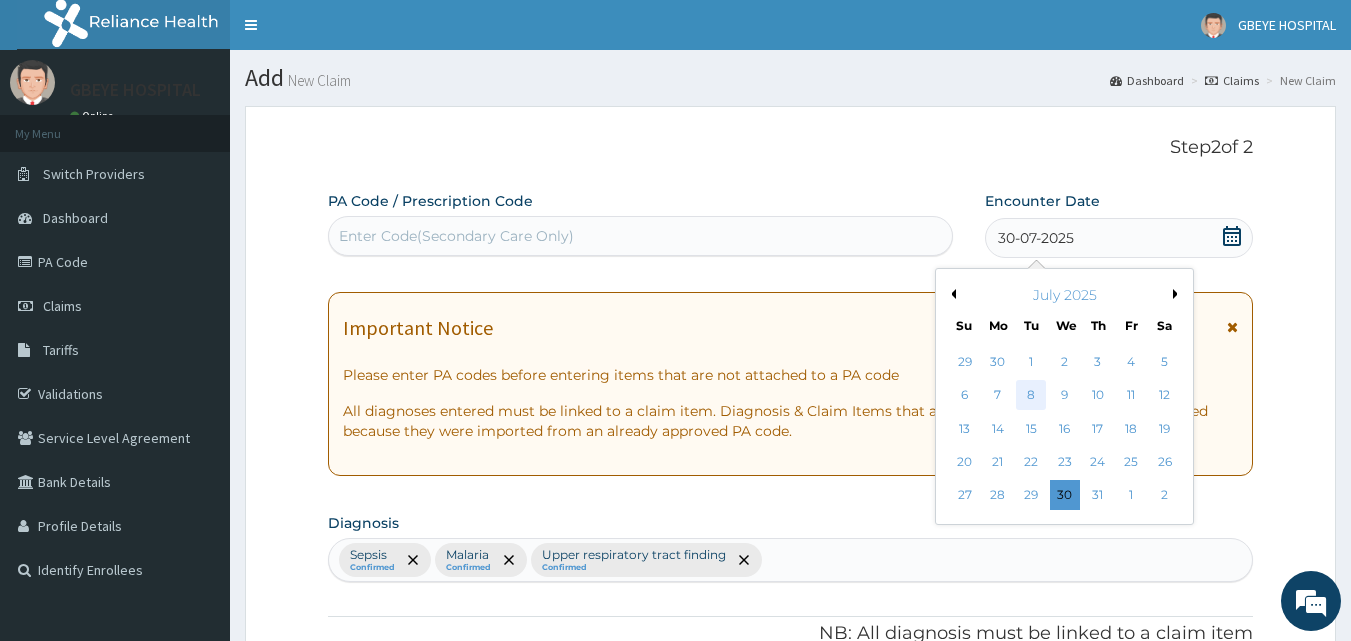 click on "8" at bounding box center (1032, 396) 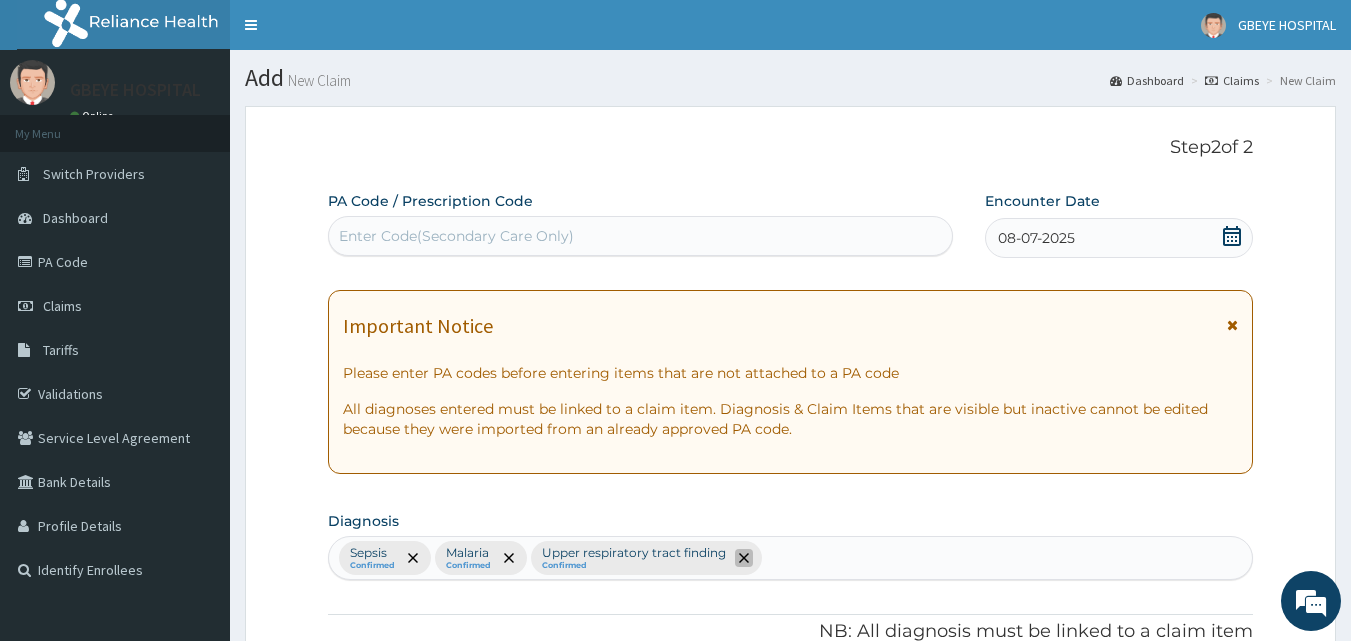 click 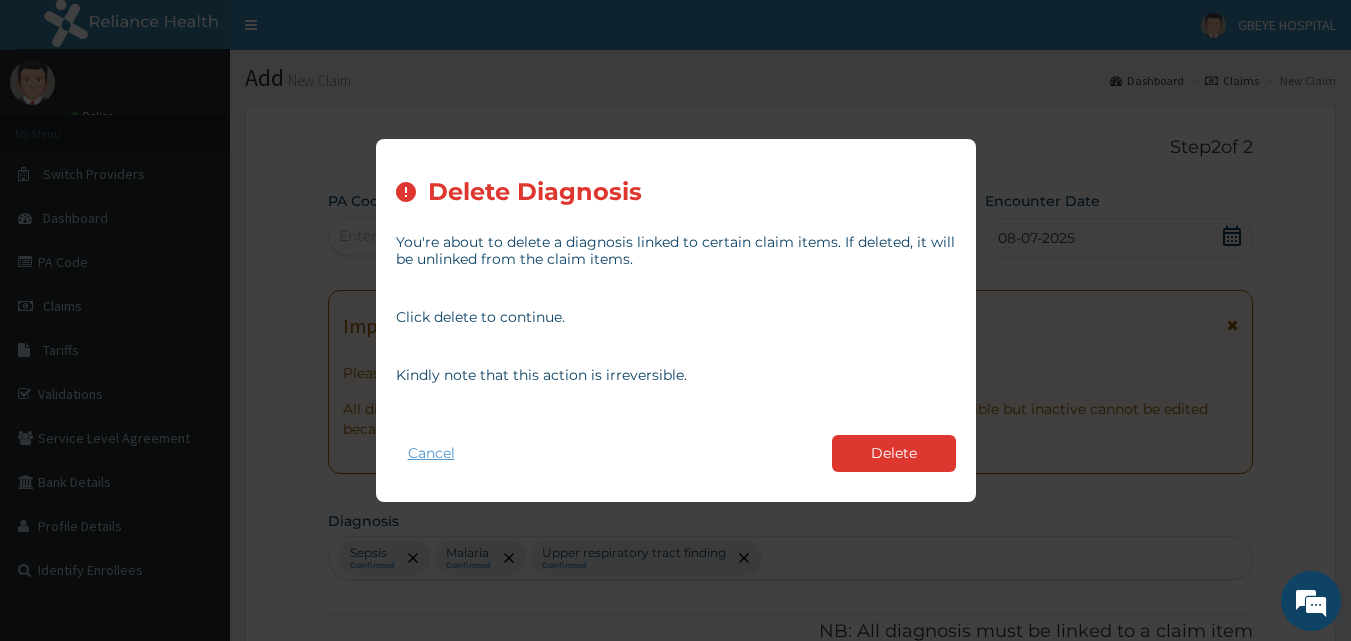 click on "Cancel" at bounding box center (431, 453) 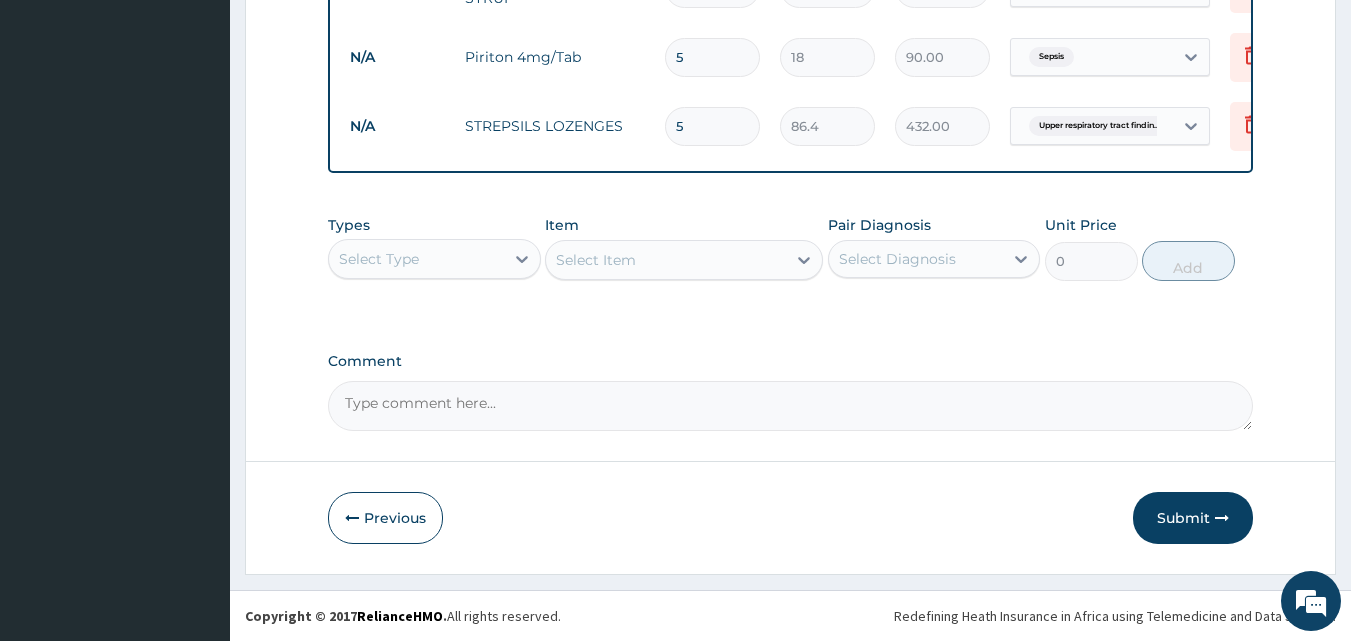 scroll, scrollTop: 1135, scrollLeft: 0, axis: vertical 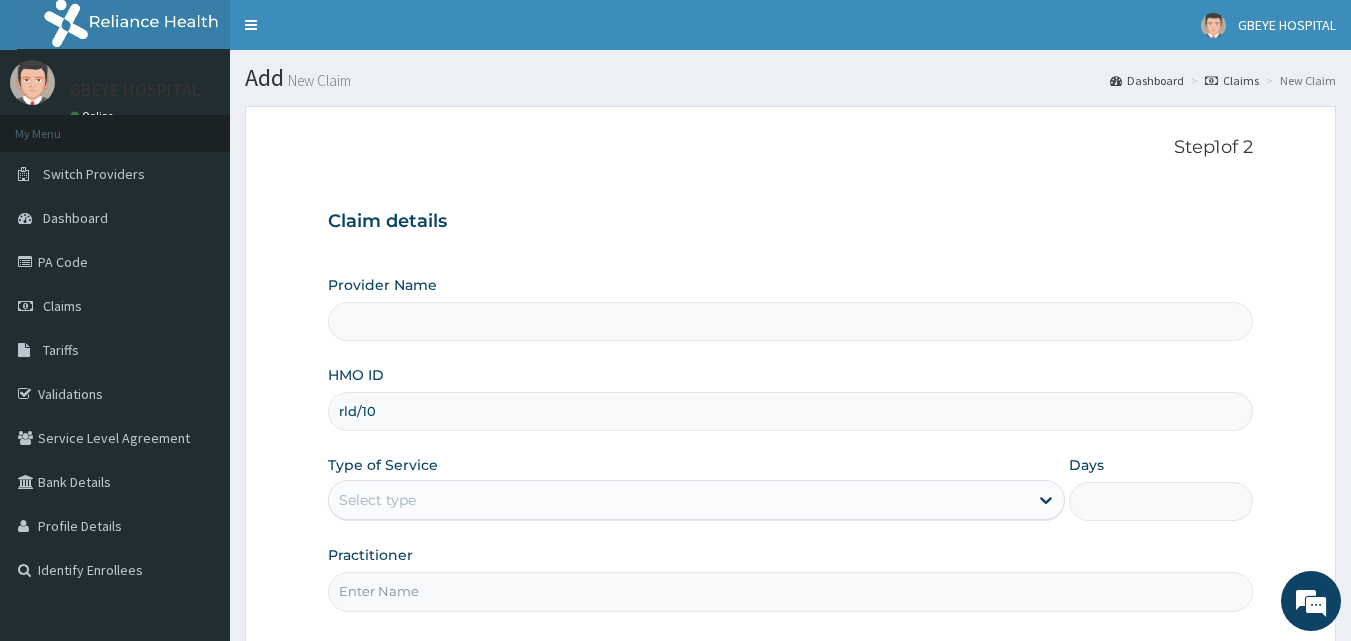 type on "rld/100" 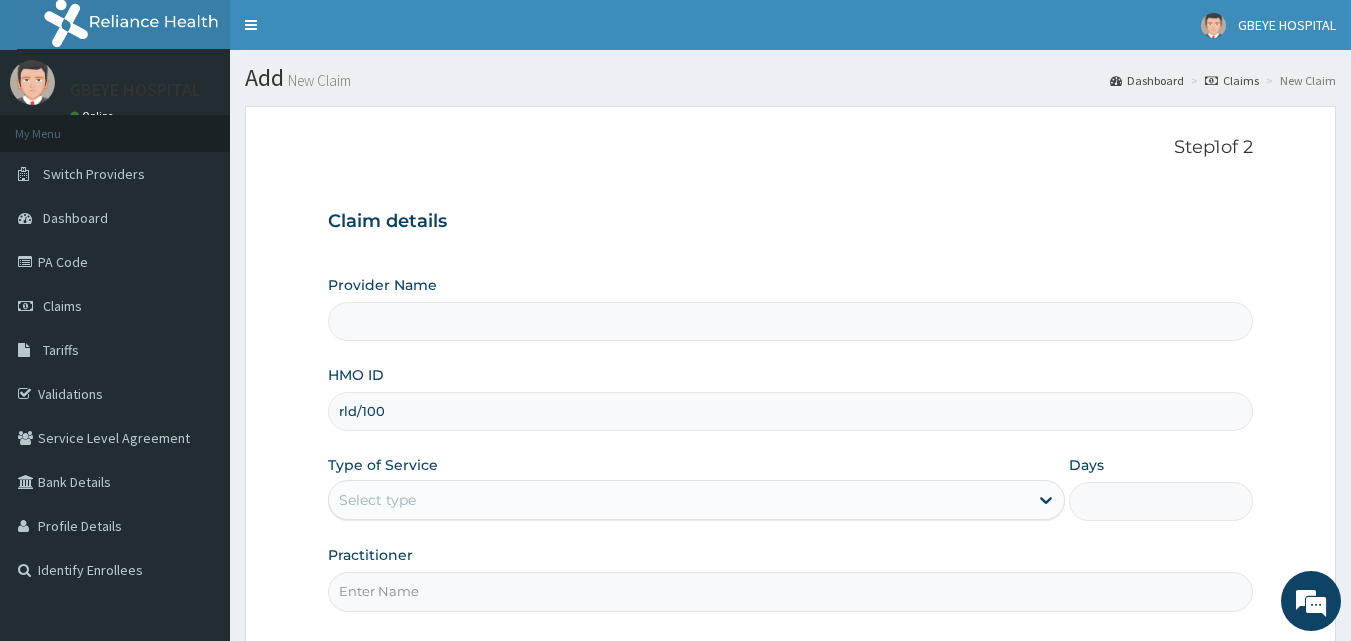 type on "GBEYE HOSPITAL( OMOKU)" 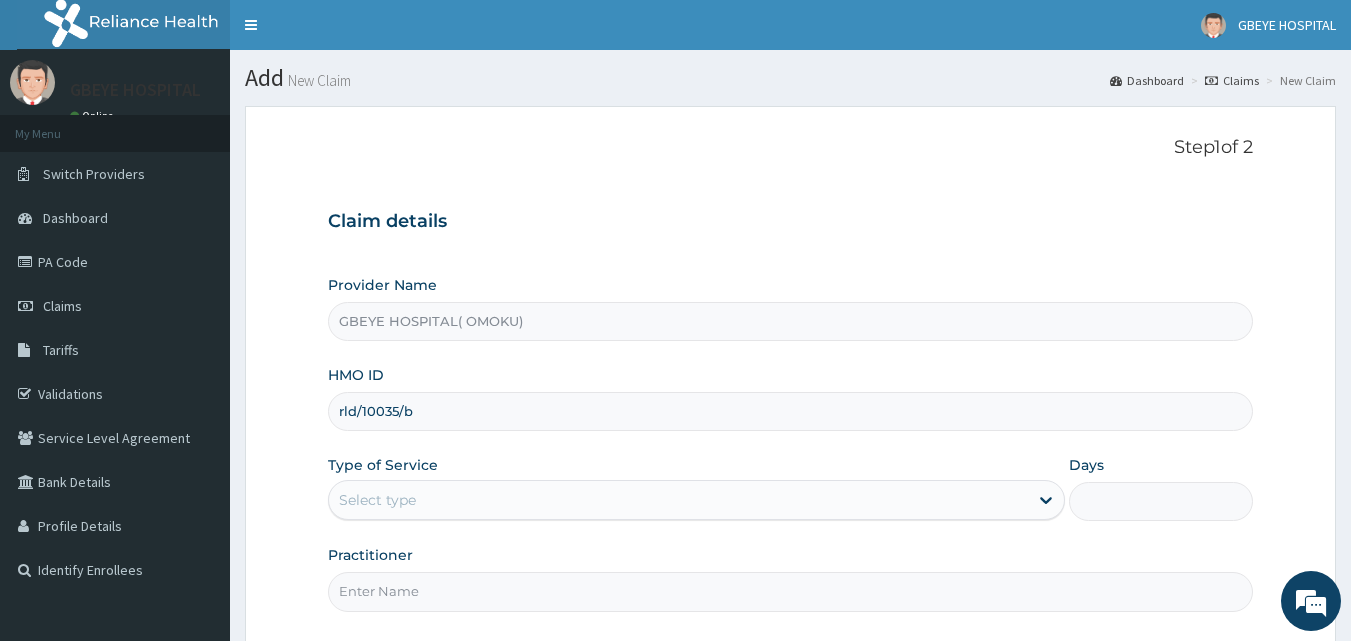 scroll, scrollTop: 0, scrollLeft: 0, axis: both 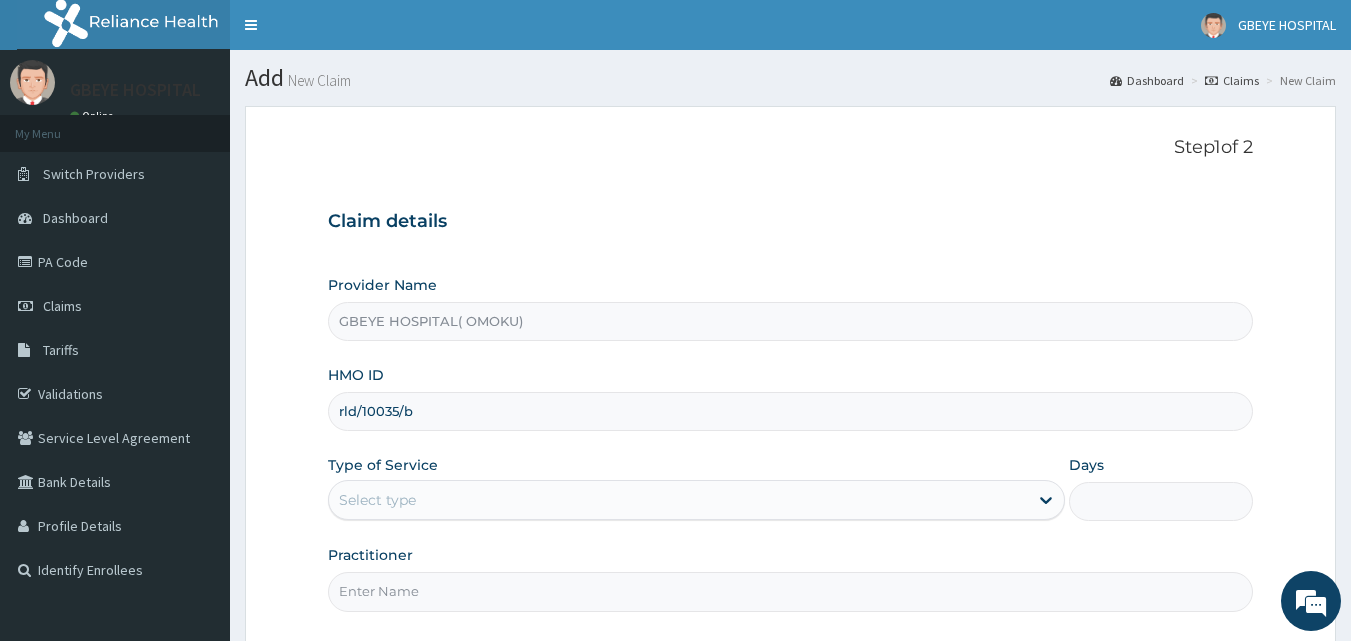 click on "rld/10035/b" at bounding box center (791, 411) 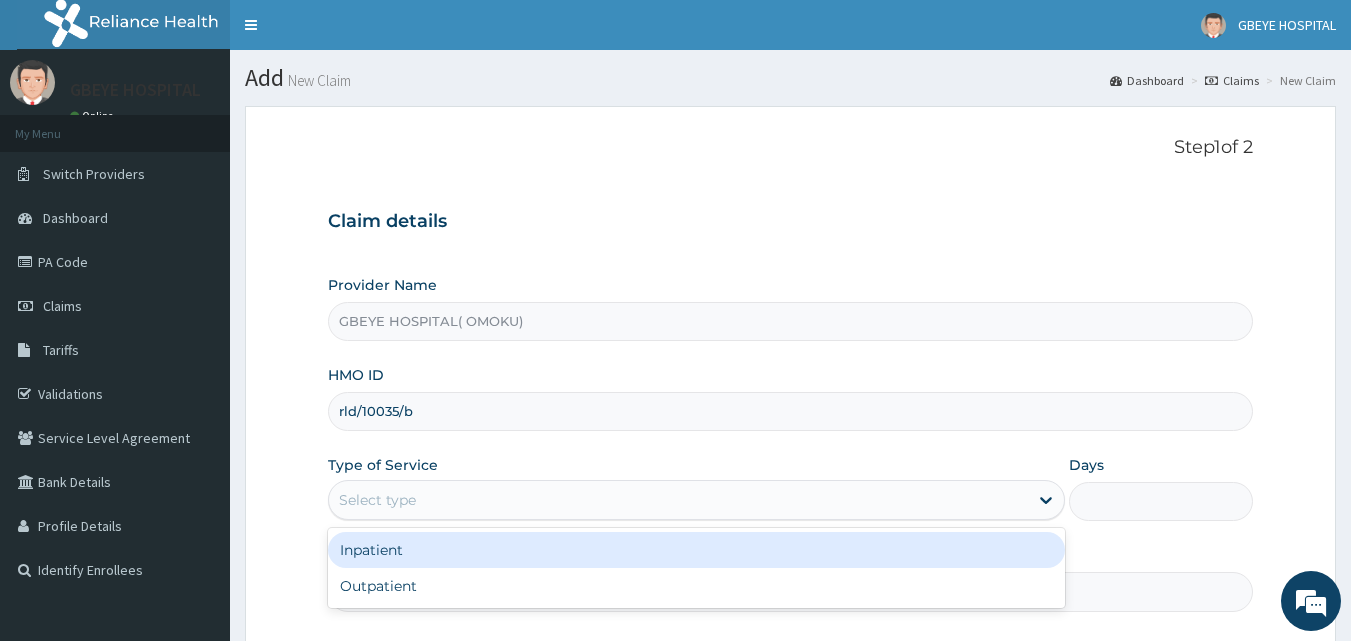 click on "Select type" at bounding box center [377, 500] 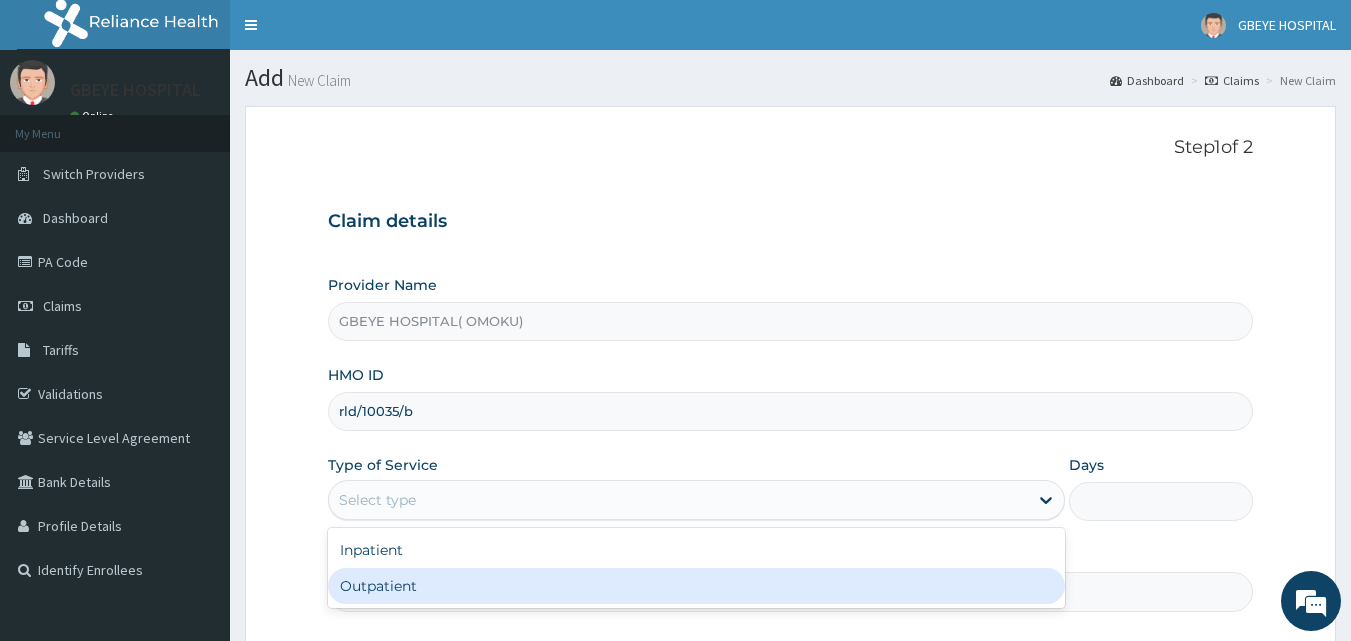 click on "Outpatient" at bounding box center [696, 586] 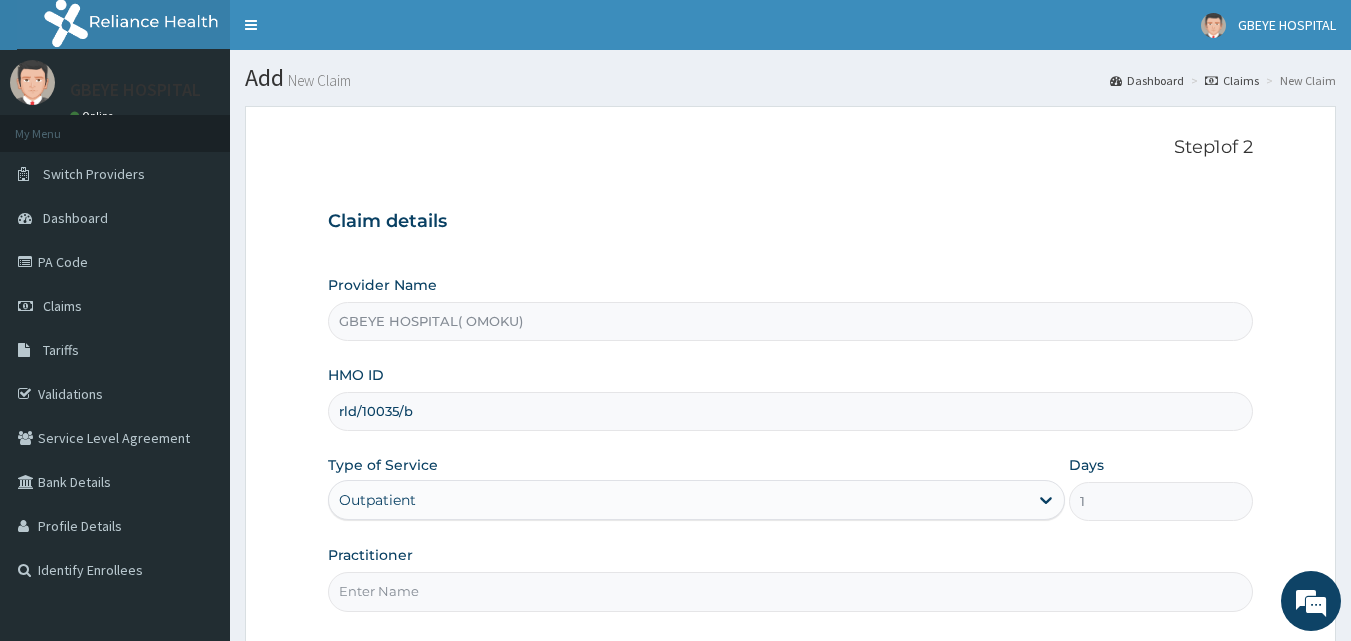 click on "Practitioner" at bounding box center (791, 591) 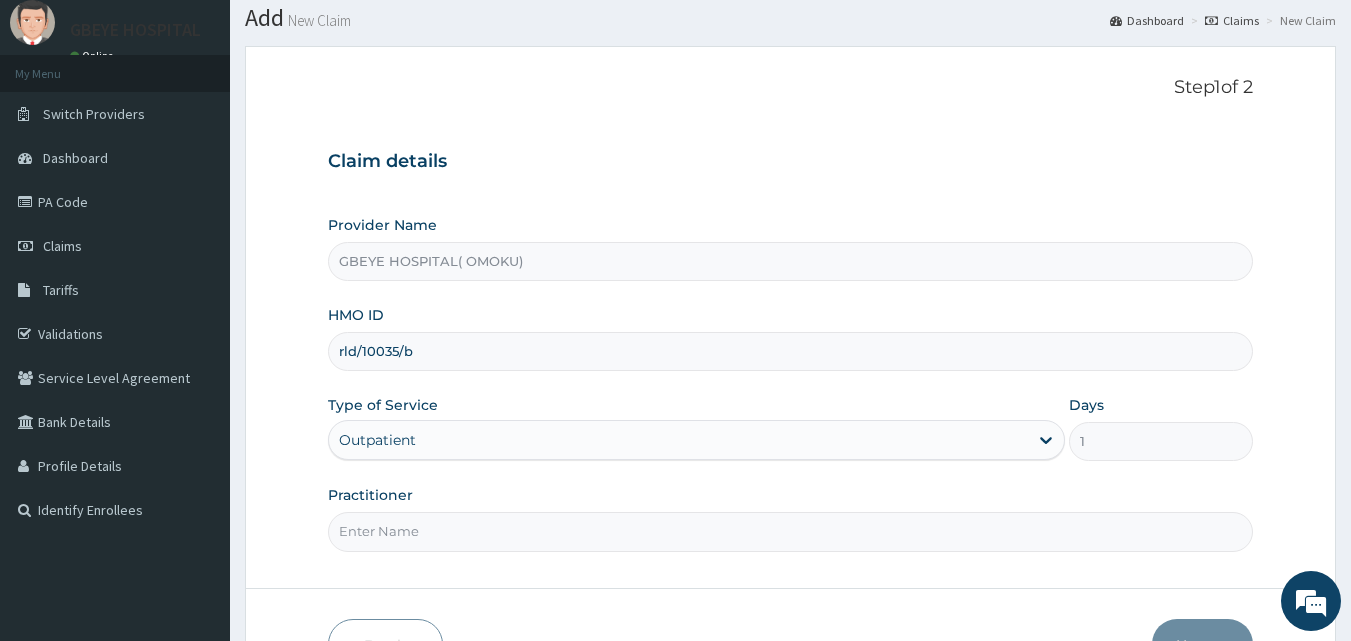 scroll, scrollTop: 82, scrollLeft: 0, axis: vertical 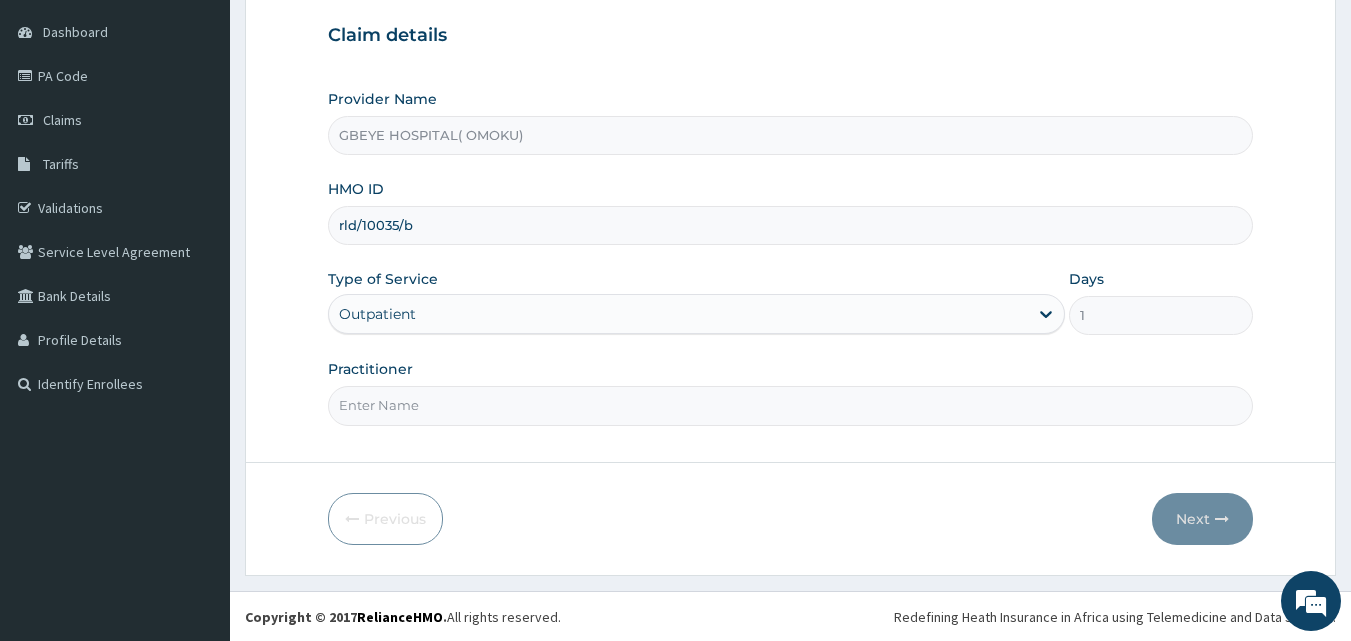 click on "Practitioner" at bounding box center (791, 405) 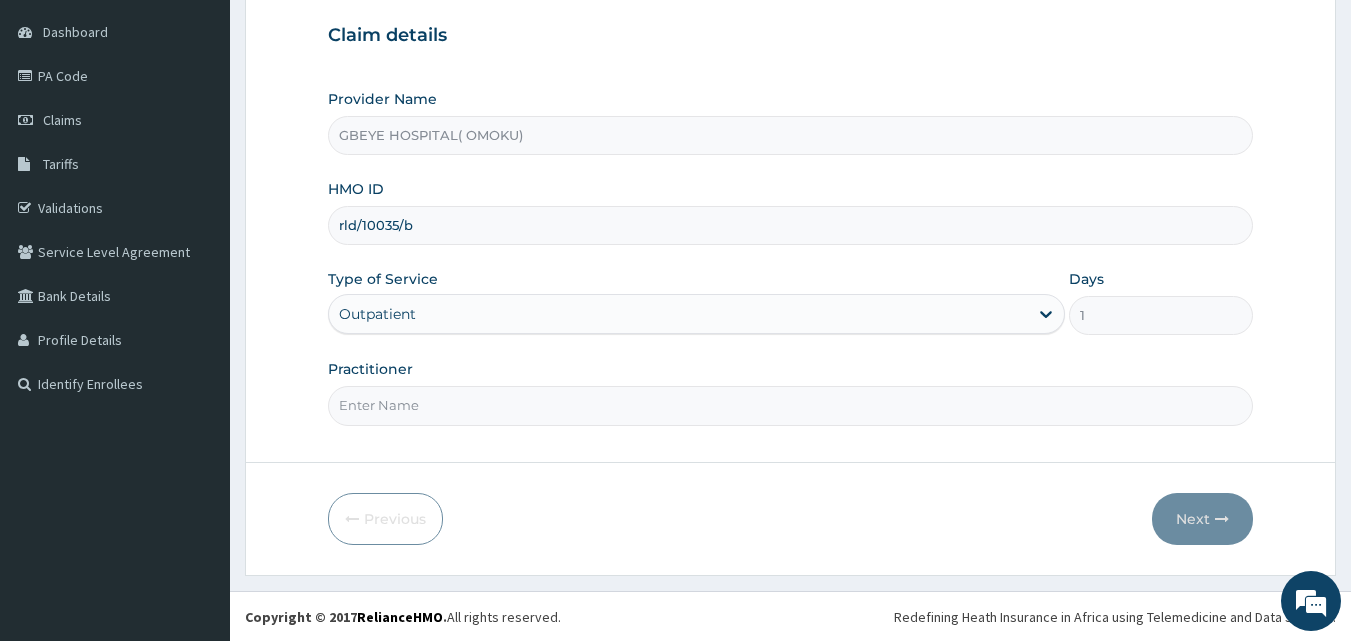 type on "DR. [LAST]" 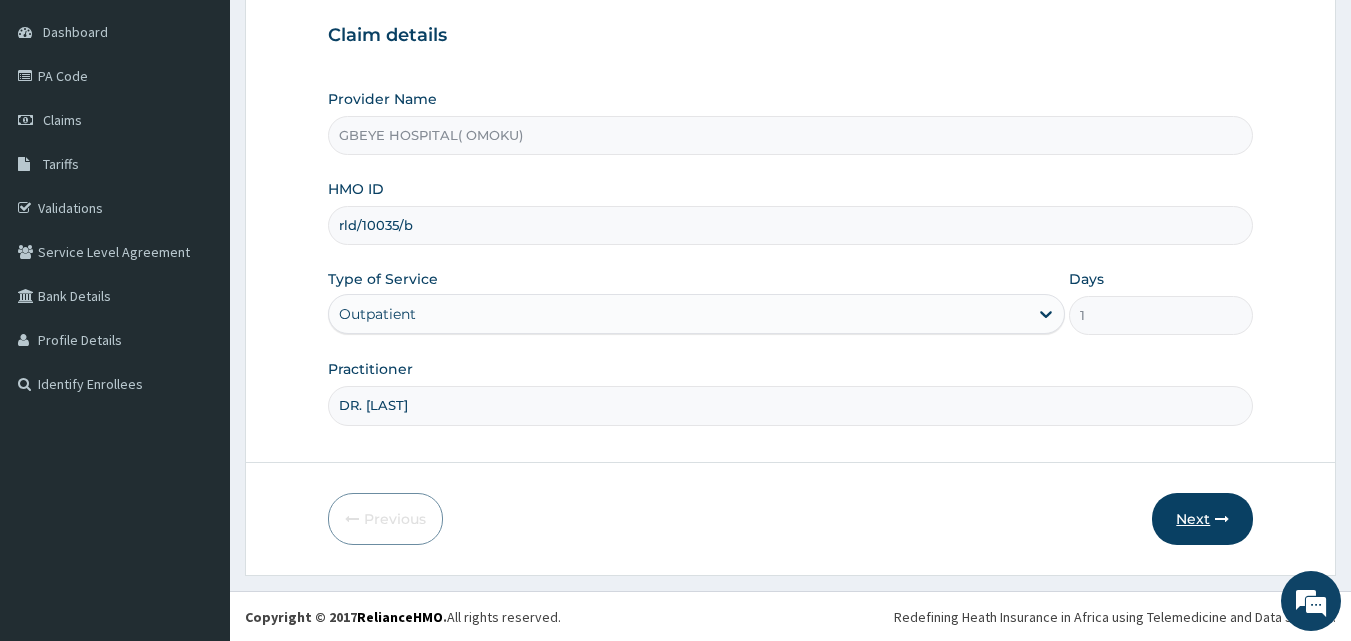 click on "Next" at bounding box center (1202, 519) 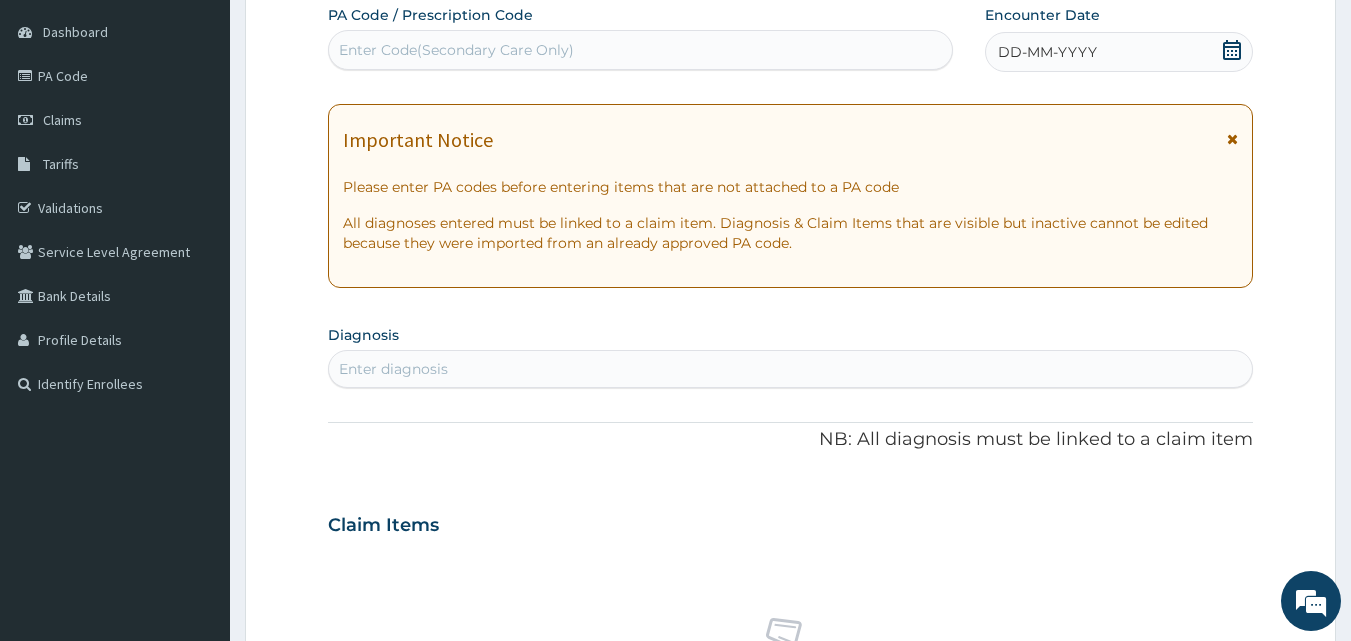 click on "DD-MM-YYYY" at bounding box center (1119, 52) 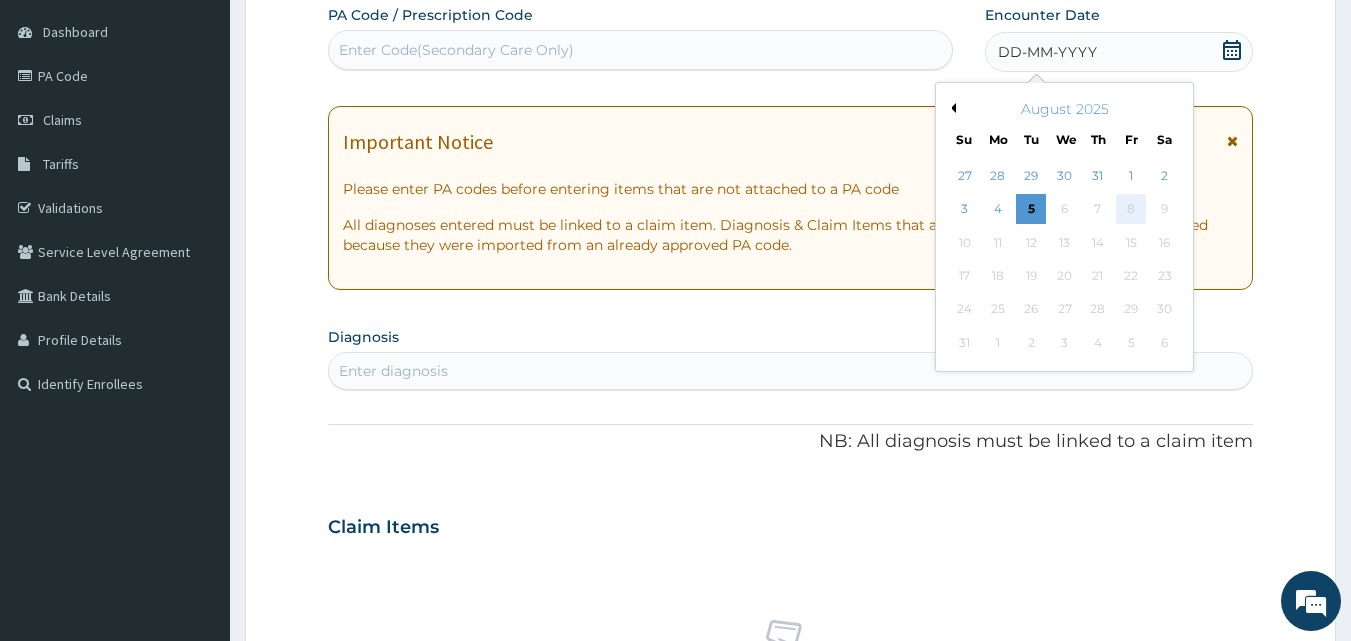 click on "8" at bounding box center [1131, 210] 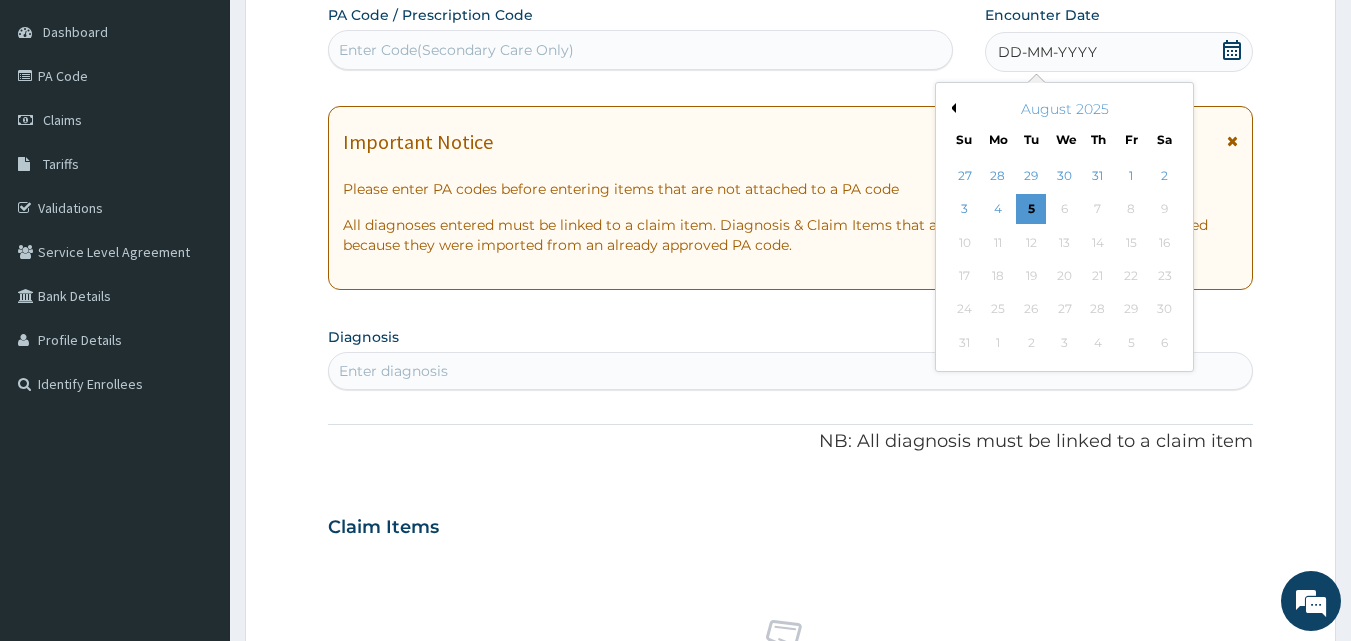 click on "August 2025" at bounding box center (1064, 109) 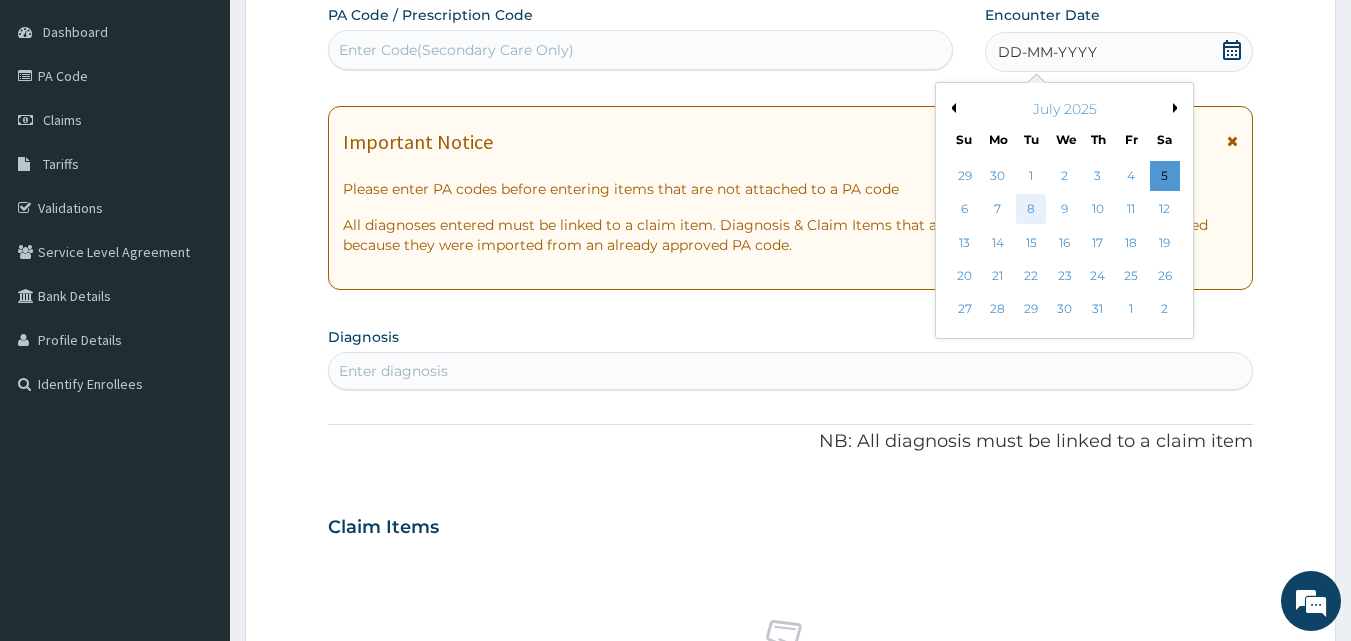 click on "8" at bounding box center (1032, 210) 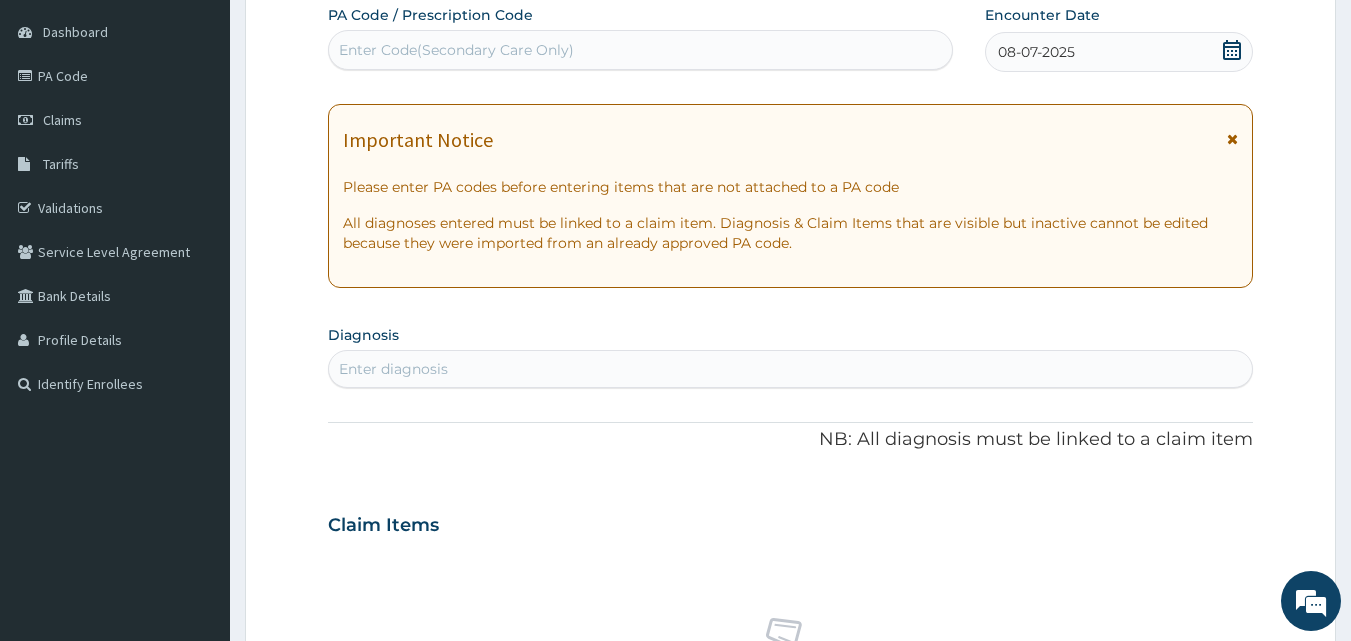 click on "Enter diagnosis" at bounding box center (791, 369) 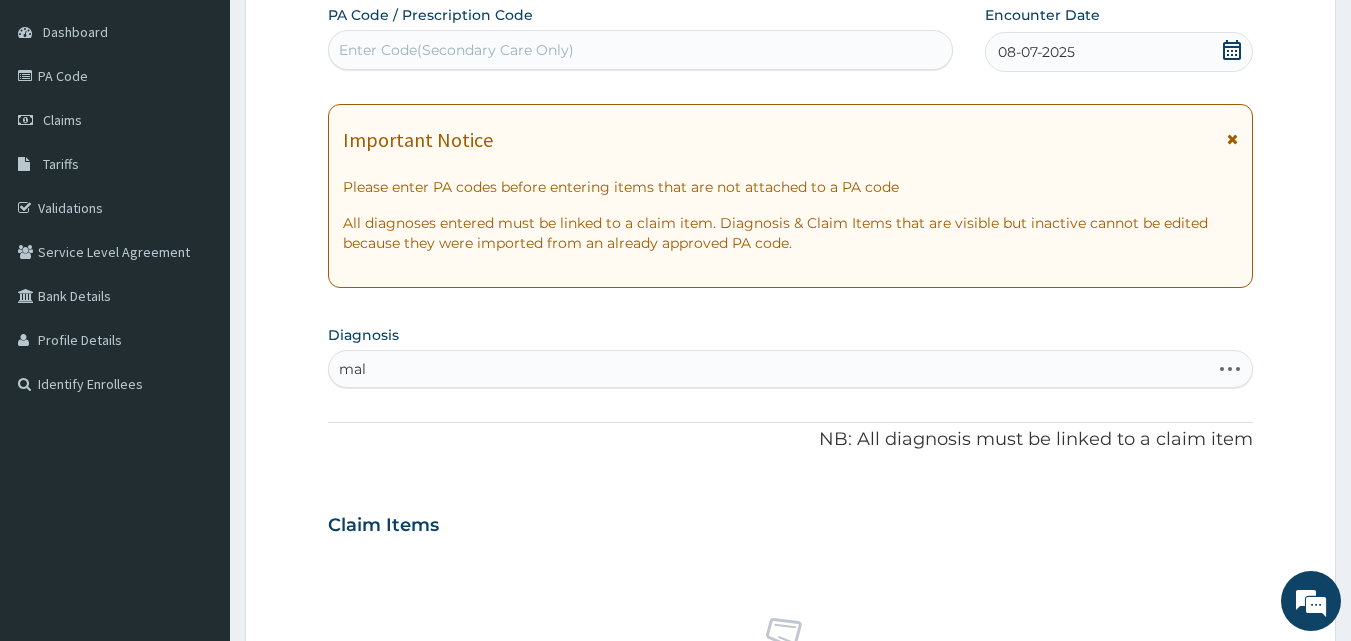 type on "mala" 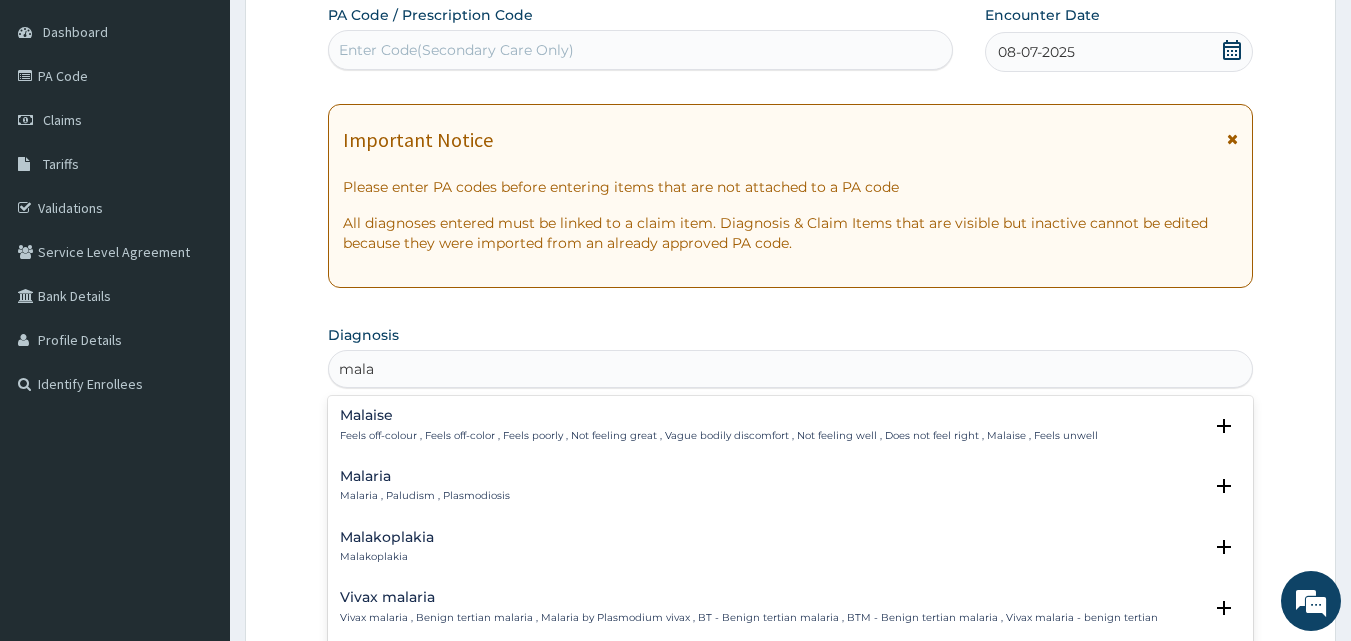 click on "Malaria Malaria , Paludism , Plasmodiosis" at bounding box center (425, 486) 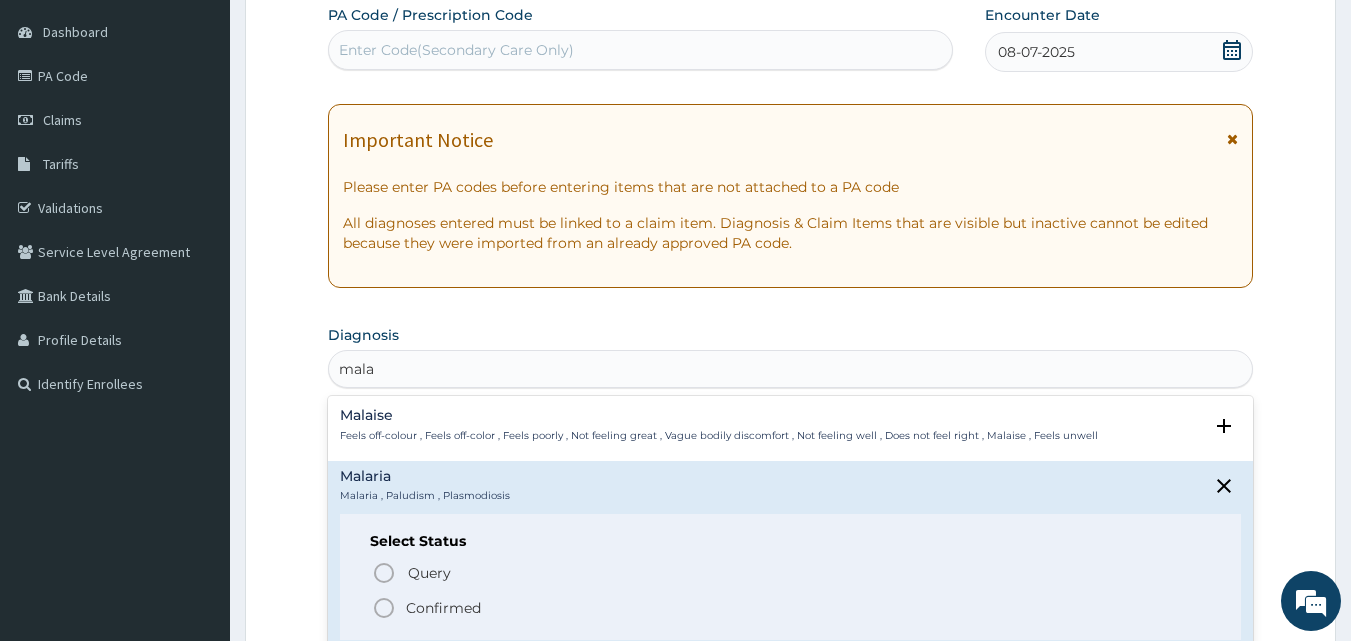 click 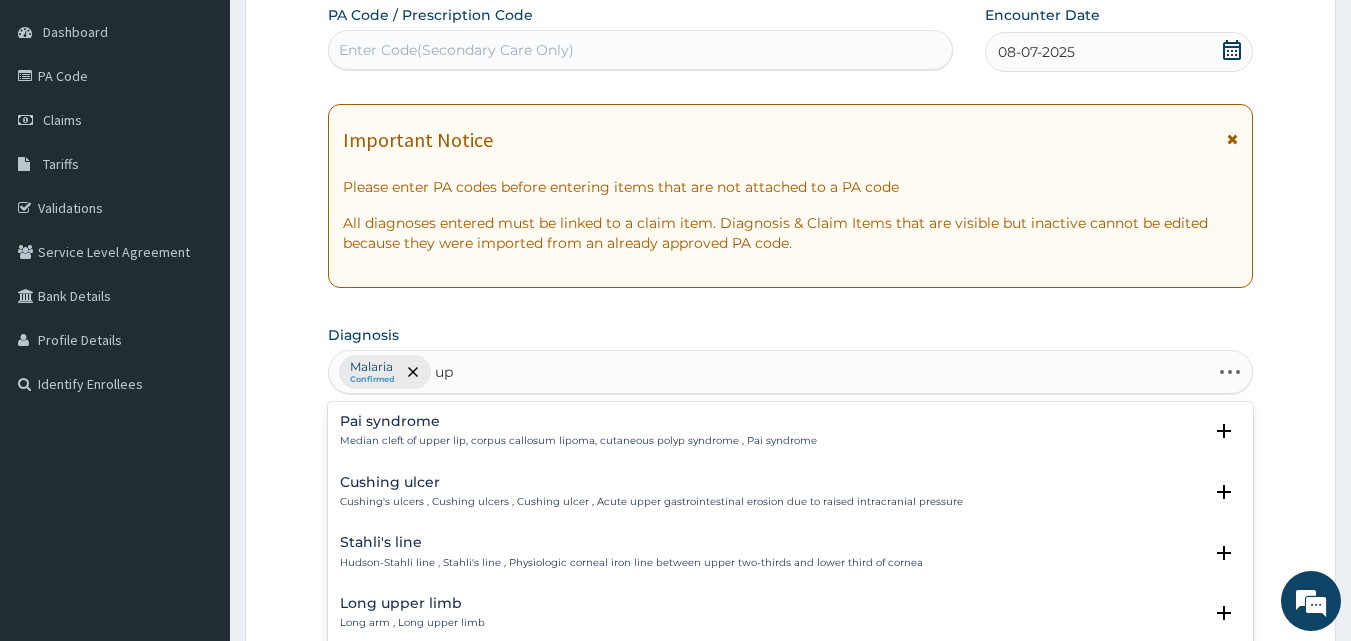 type on "u" 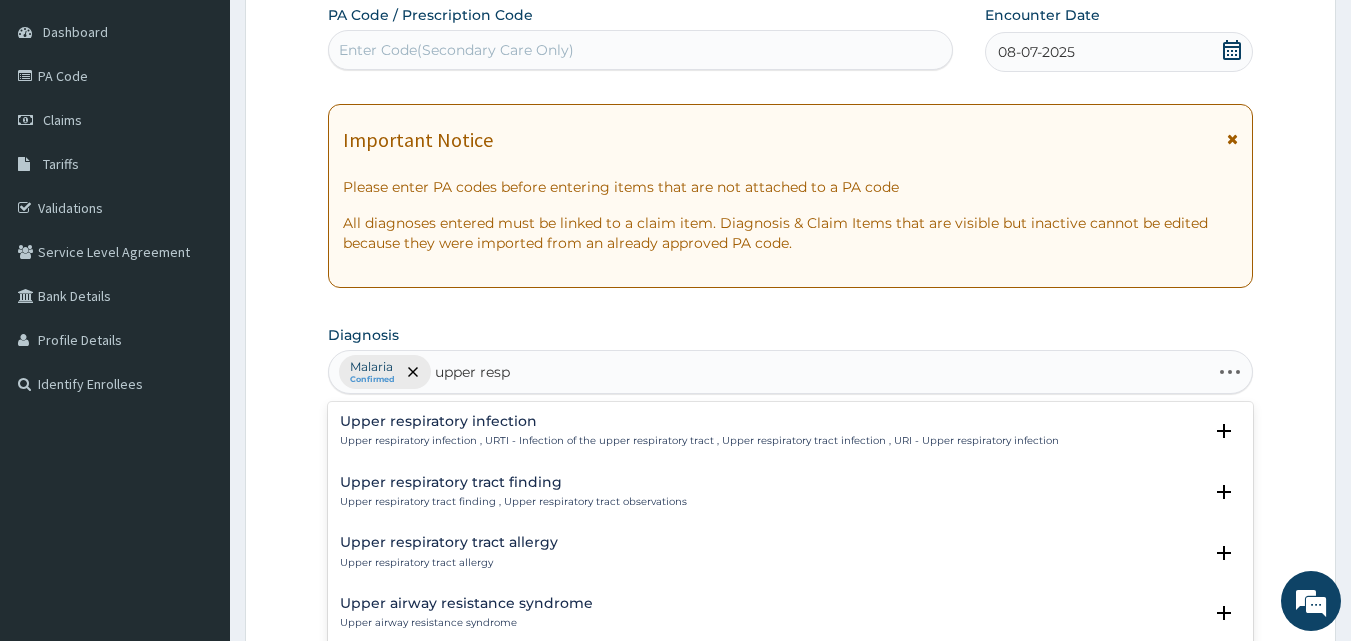 type on "upper respi" 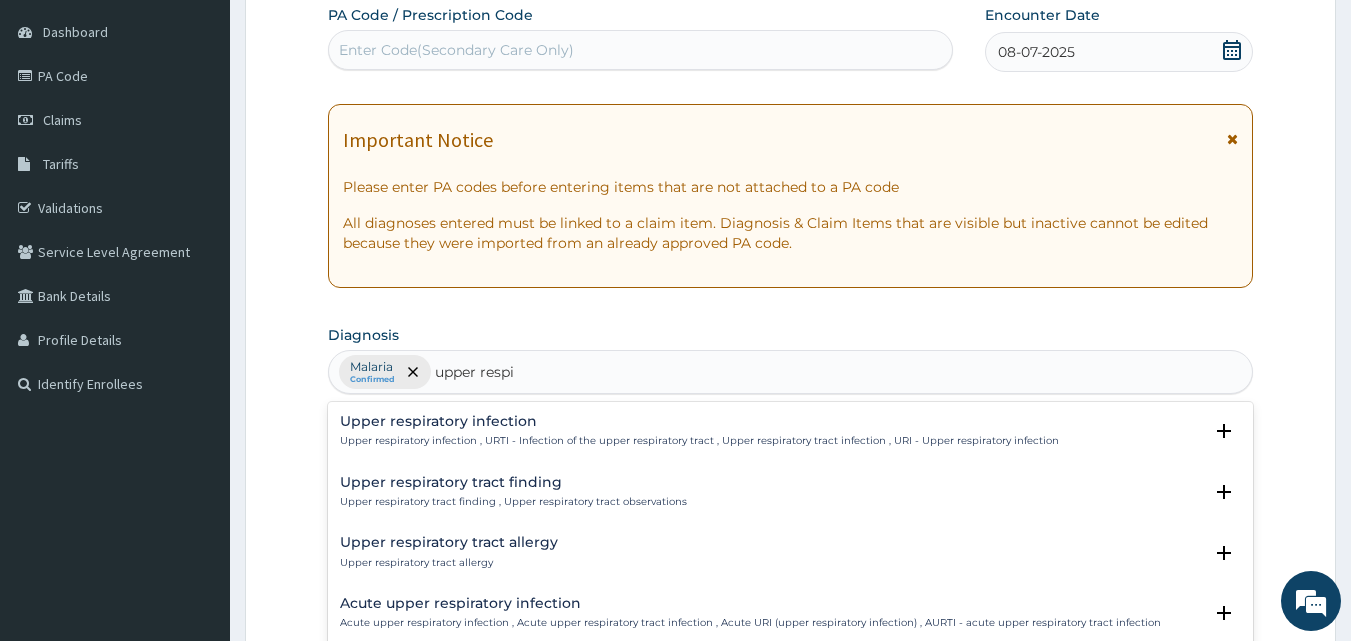click on "Upper respiratory tract finding Upper respiratory tract finding , Upper respiratory tract observations" at bounding box center [791, 492] 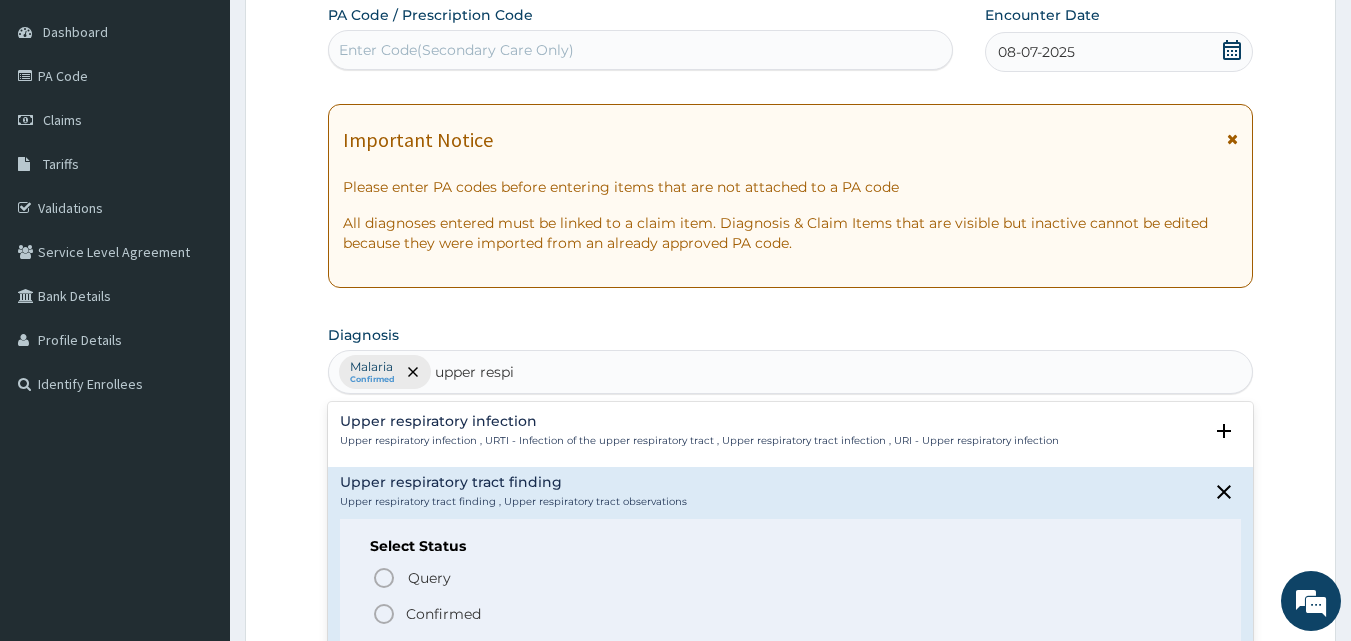 click on "Upper respiratory tract finding Upper respiratory tract finding , Upper respiratory tract observations" at bounding box center [791, 492] 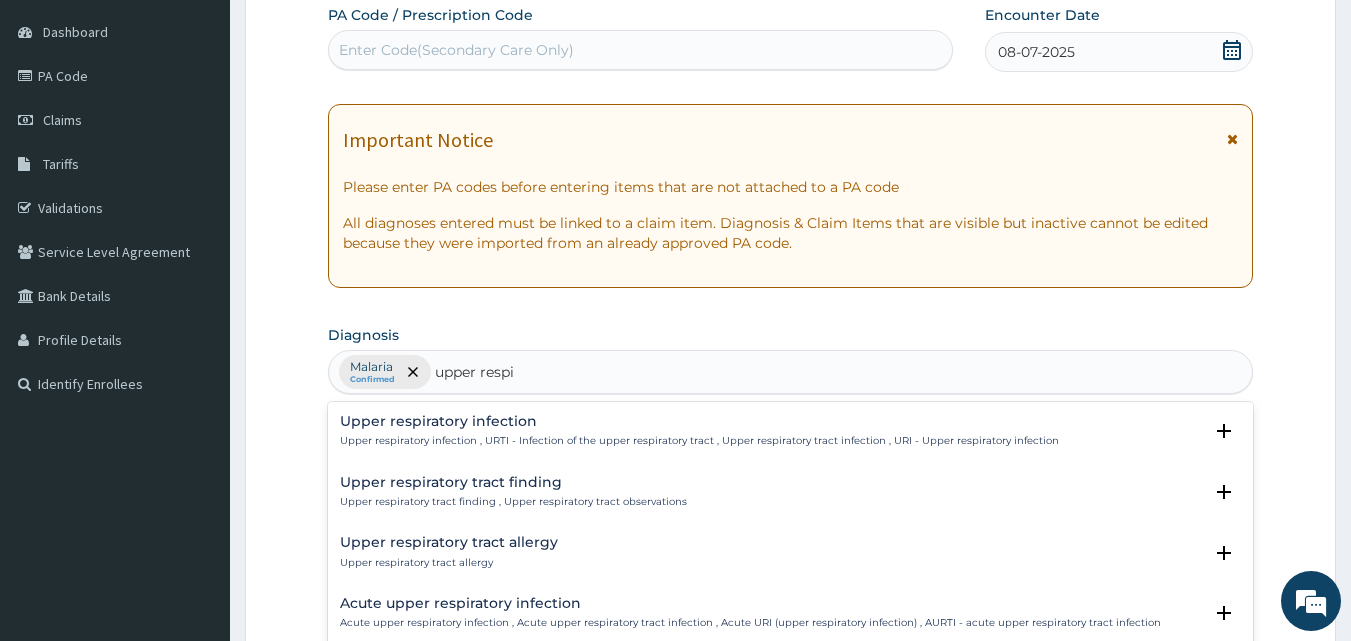 click on "Upper respiratory tract finding" at bounding box center [513, 482] 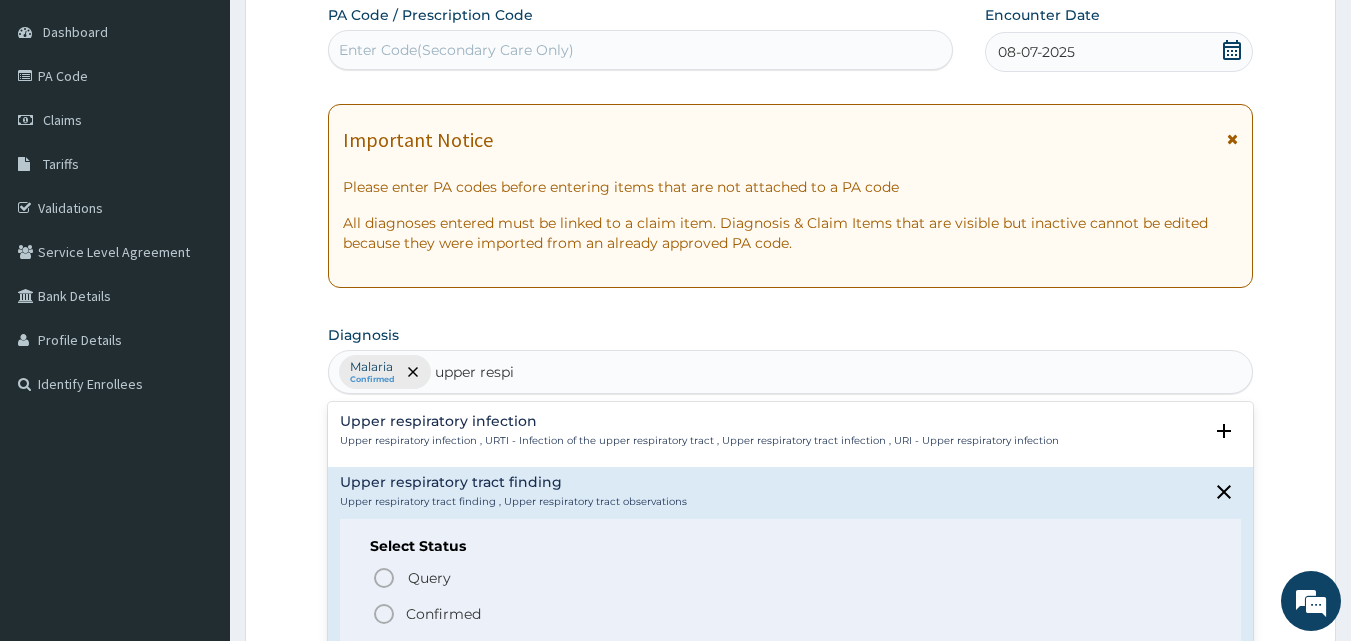 click 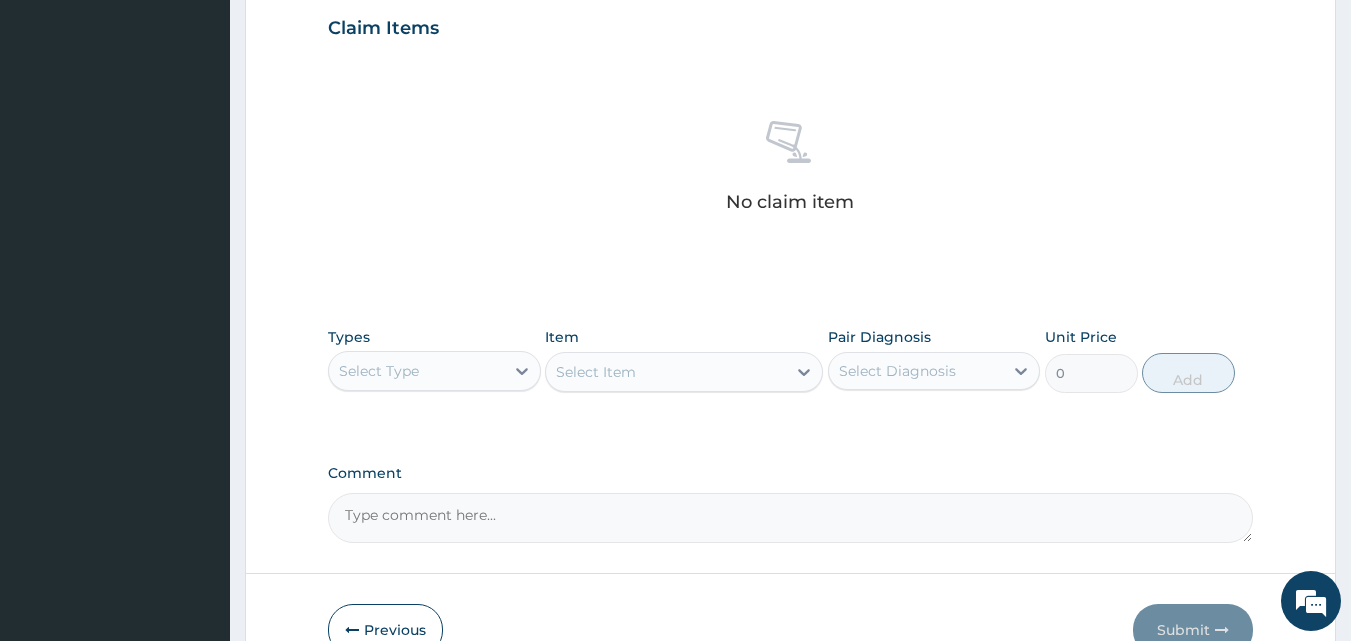 scroll, scrollTop: 727, scrollLeft: 0, axis: vertical 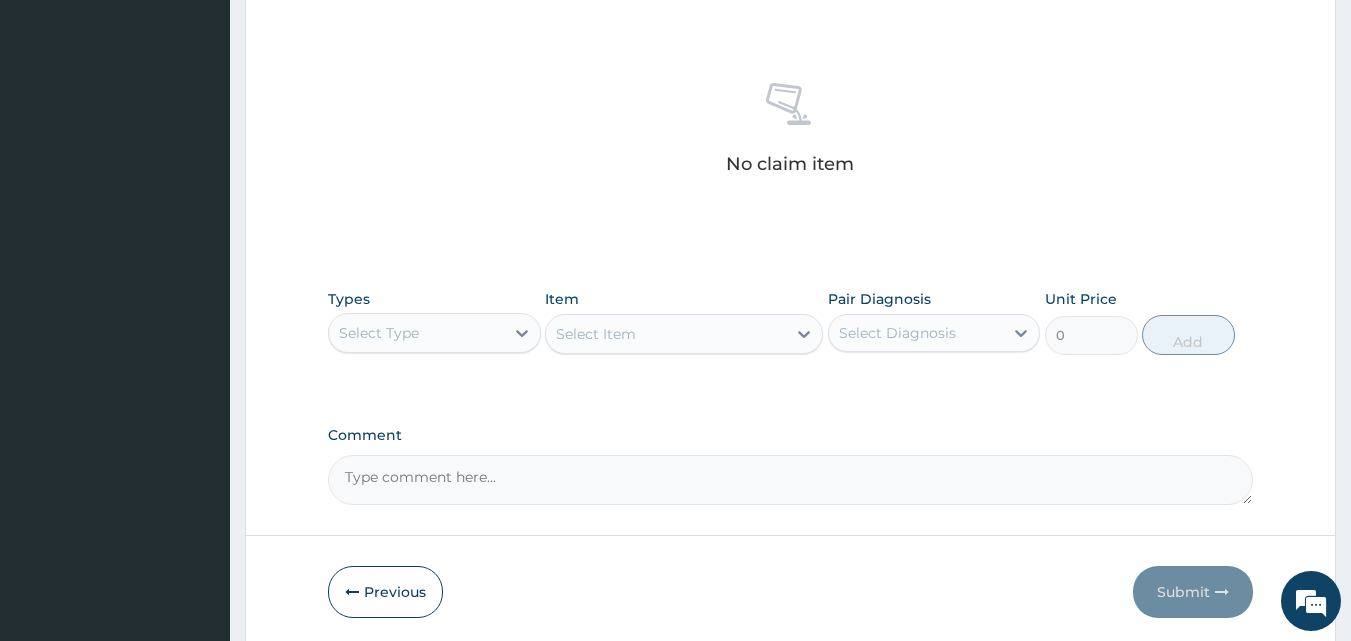 click on "Select Type" at bounding box center [416, 333] 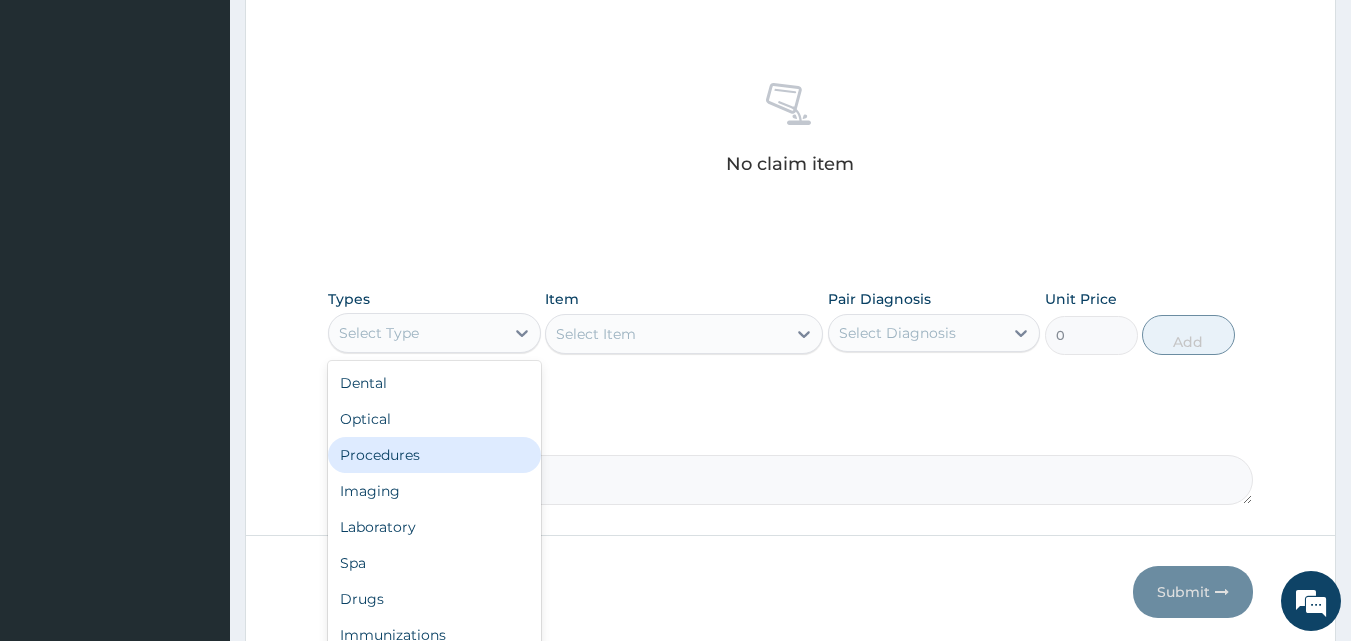 click on "Procedures" at bounding box center [434, 455] 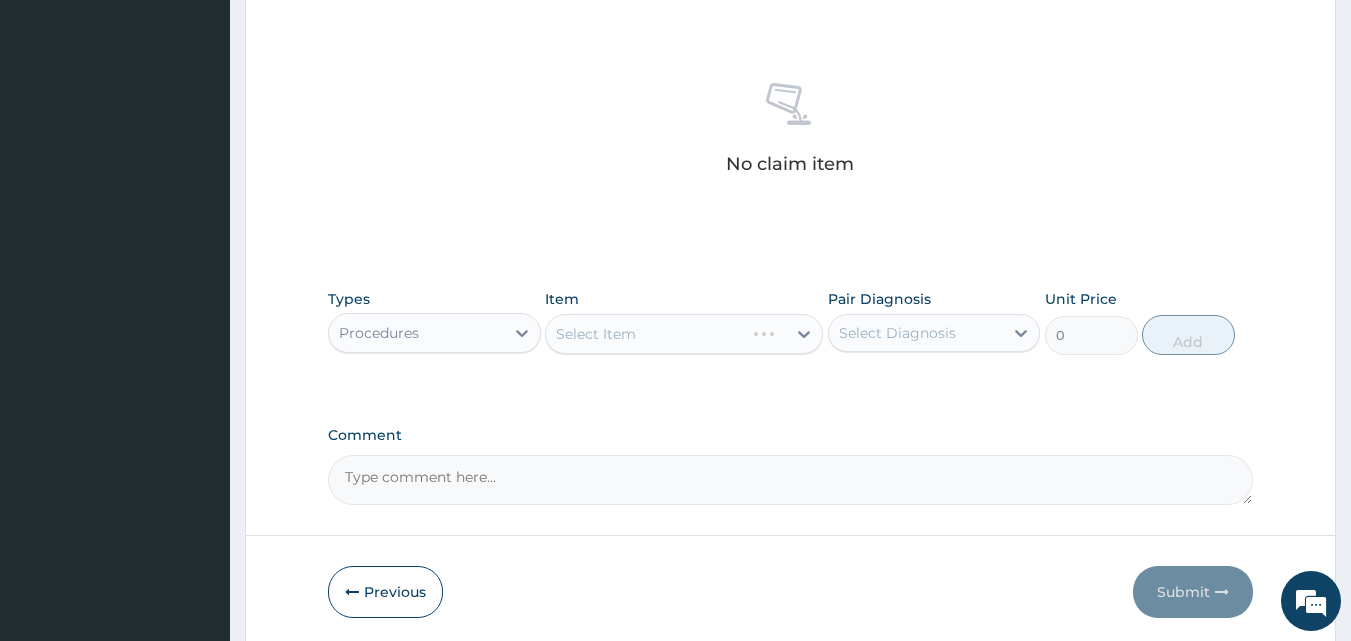 click on "Comment" at bounding box center (791, 480) 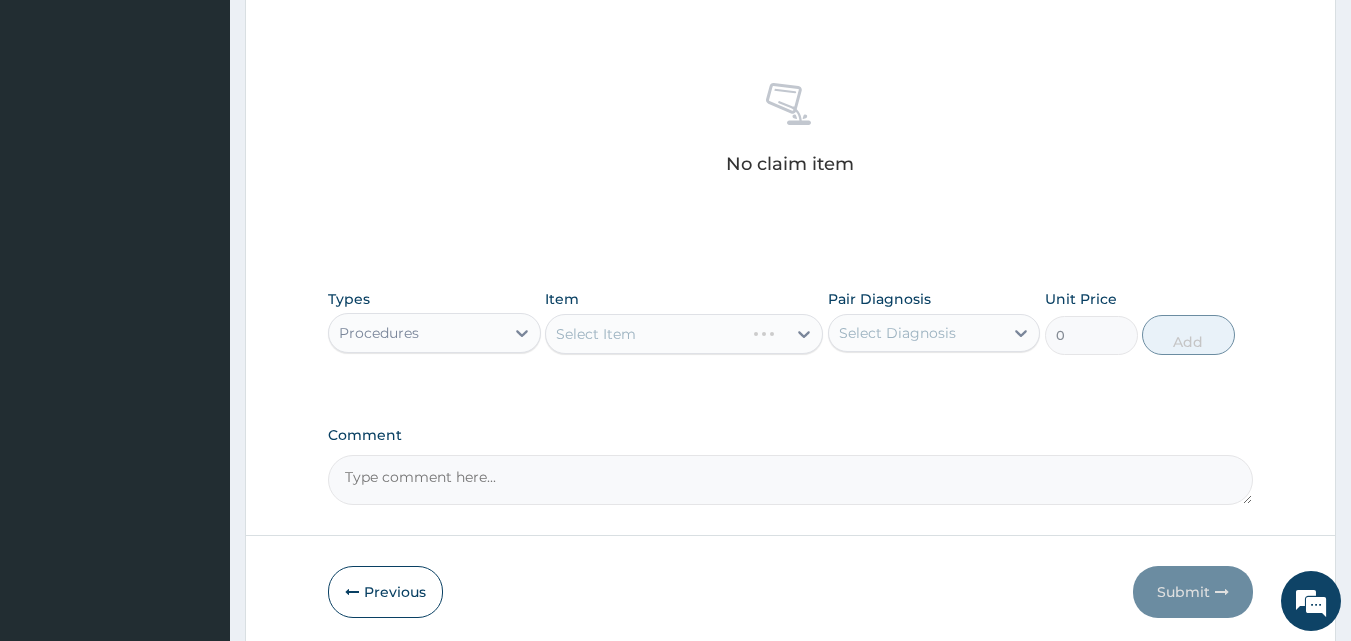 click on "Select Diagnosis" at bounding box center [897, 333] 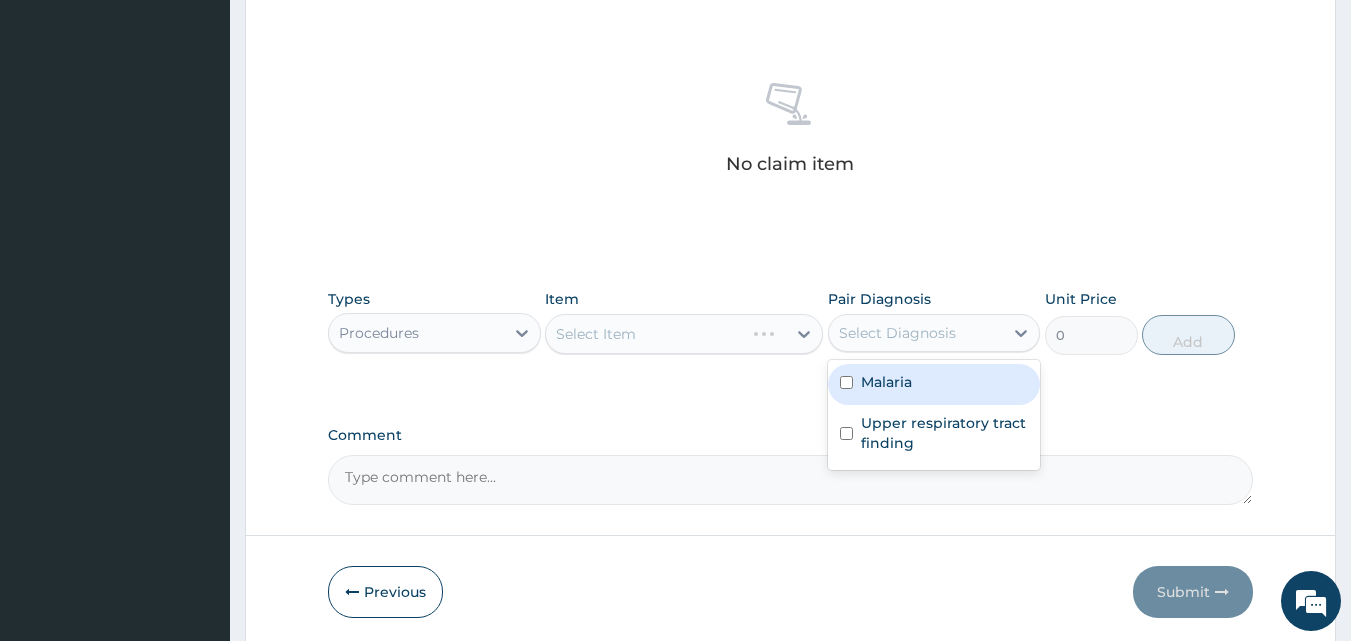 click on "Select Diagnosis" at bounding box center (897, 333) 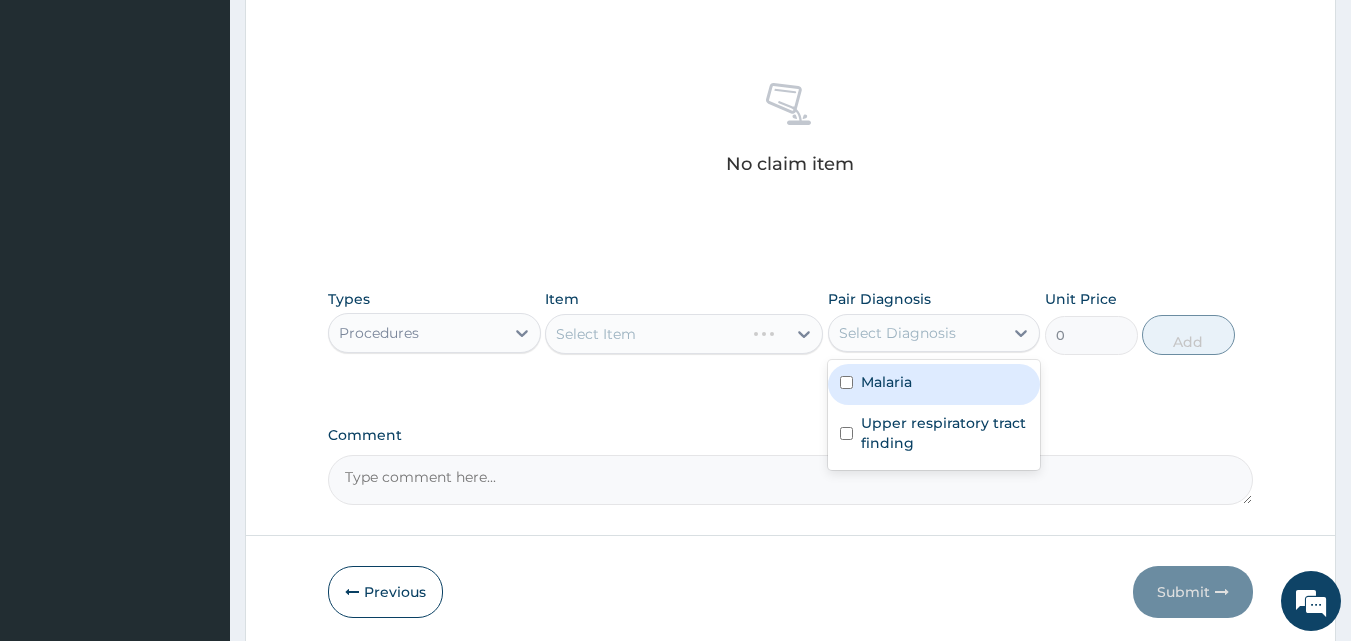 click on "Malaria" at bounding box center [934, 384] 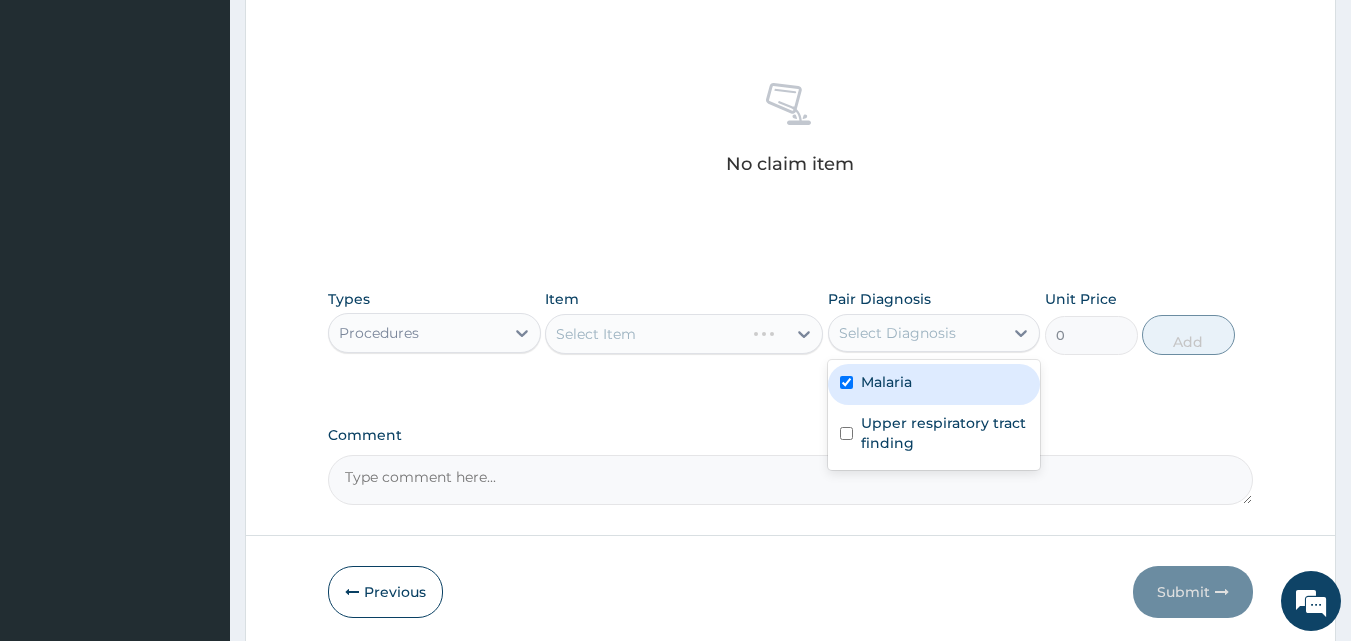 checkbox on "true" 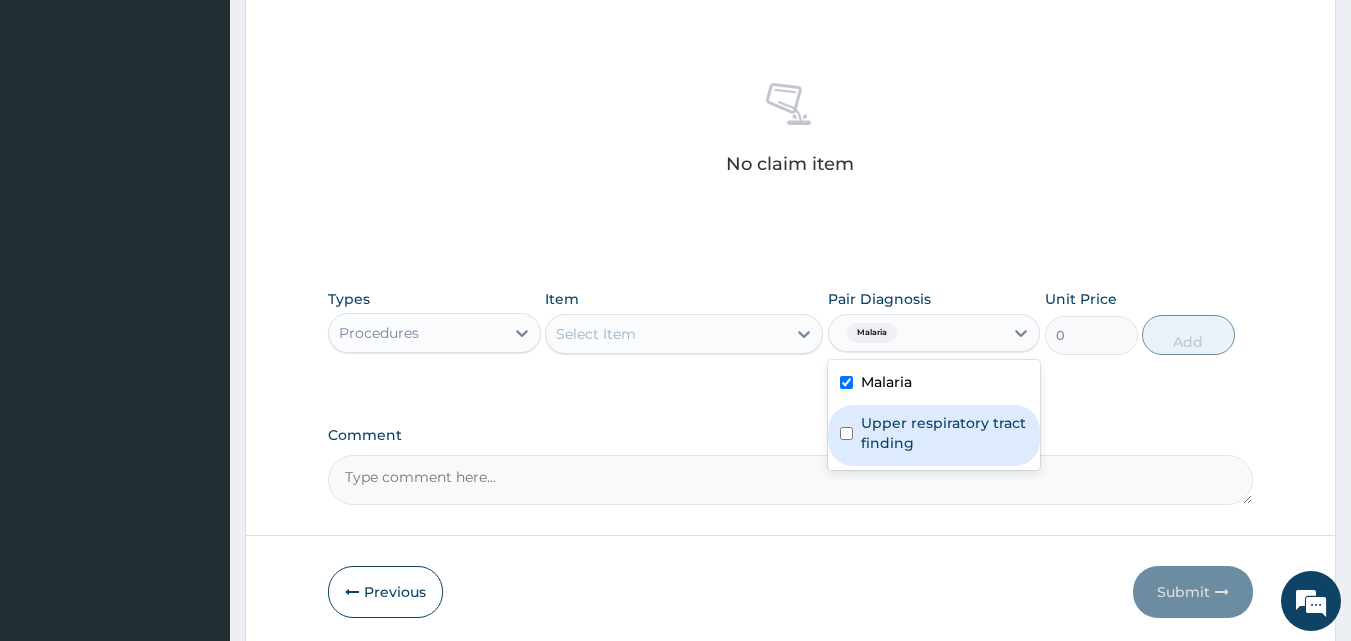click at bounding box center (846, 433) 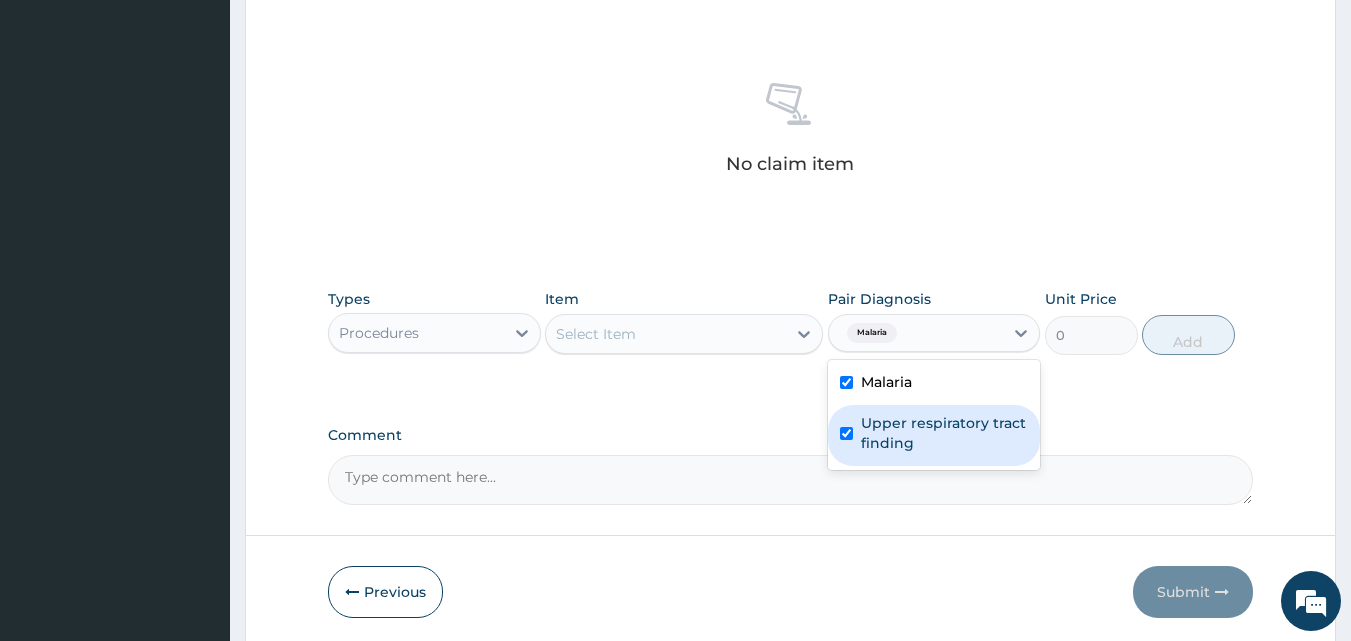 checkbox on "true" 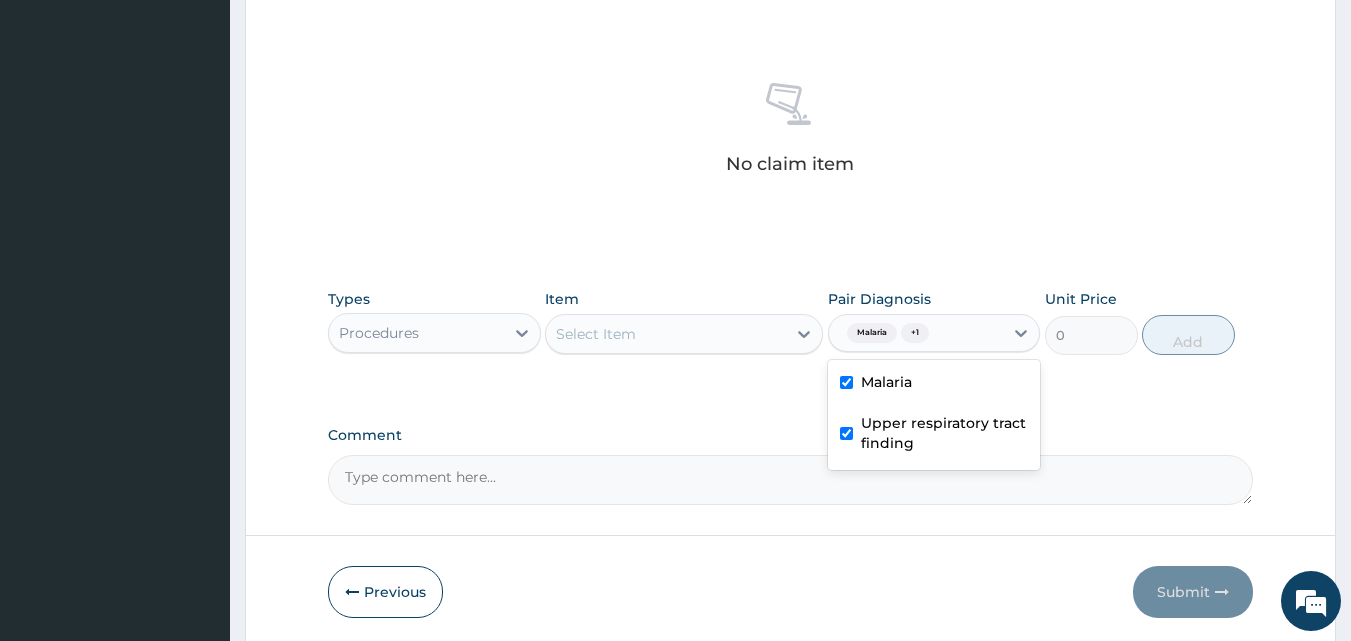 click on "Select Item" at bounding box center [666, 334] 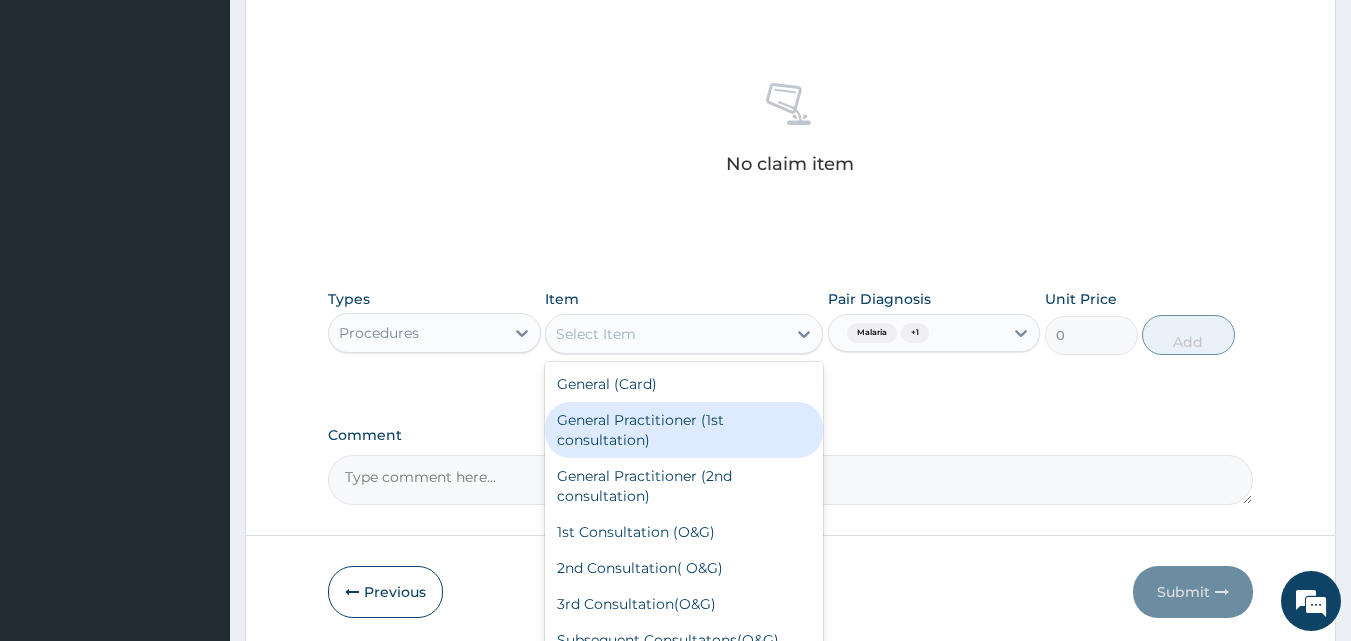 click on "General Practitioner (1st consultation)" at bounding box center [684, 430] 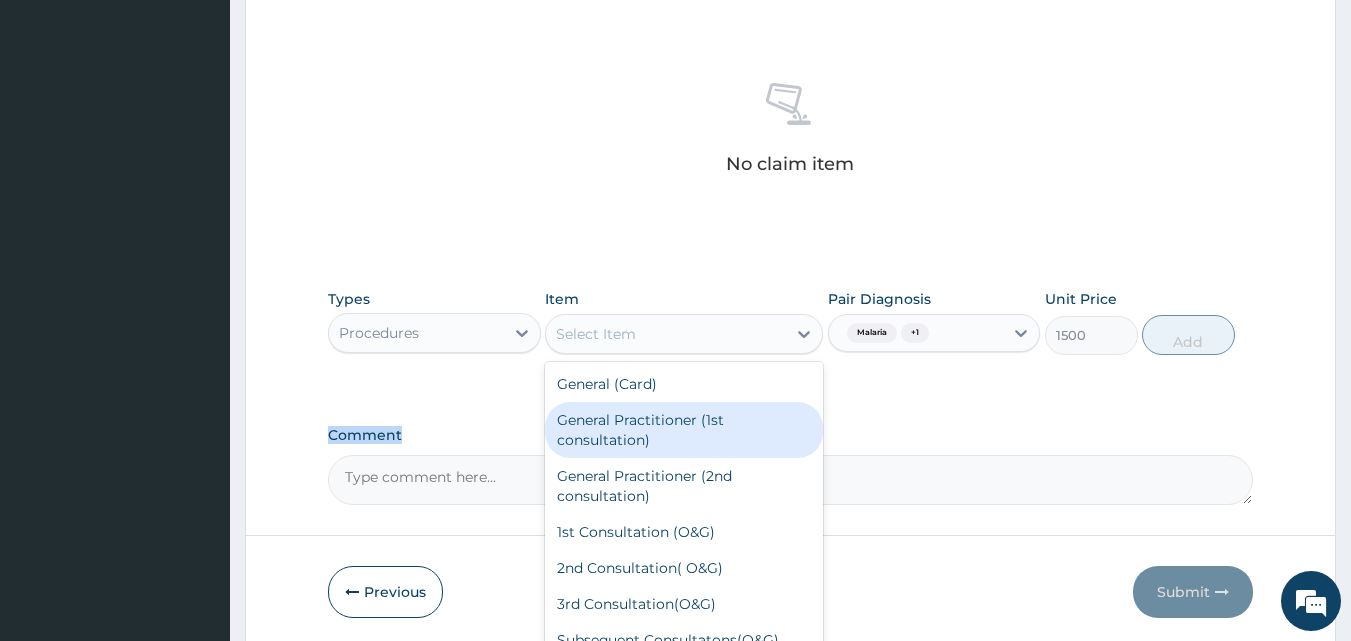 click on "PA Code / Prescription Code Enter Code(Secondary Care Only) Encounter Date [DATE] Important Notice Please enter PA codes before entering items that are not attached to a PA code   All diagnoses entered must be linked to a claim item. Diagnosis & Claim Items that are visible but inactive cannot be edited because they were imported from an already approved PA code. Diagnosis Malaria Confirmed Upper respiratory tract finding Confirmed NB: All diagnosis must be linked to a claim item Claim Items No claim item Types Procedures Item option General Practitioner (1st consultation) focused, 2 of 194. 194 results available. Use Up and Down to choose options, press Enter to select the currently focused option, press Escape to exit the menu, press Tab to select the option and exit the menu. Select Item General (Card) General Practitioner (1st consultation) General Practitioner (2nd consultation) 1st Consultation (O&G) 2nd Consultation( O&G) 3rd Consultation(O&G) Subsequent Consultatons(O&G) 1st Consultation(ENT) ORIF" at bounding box center [791, -16] 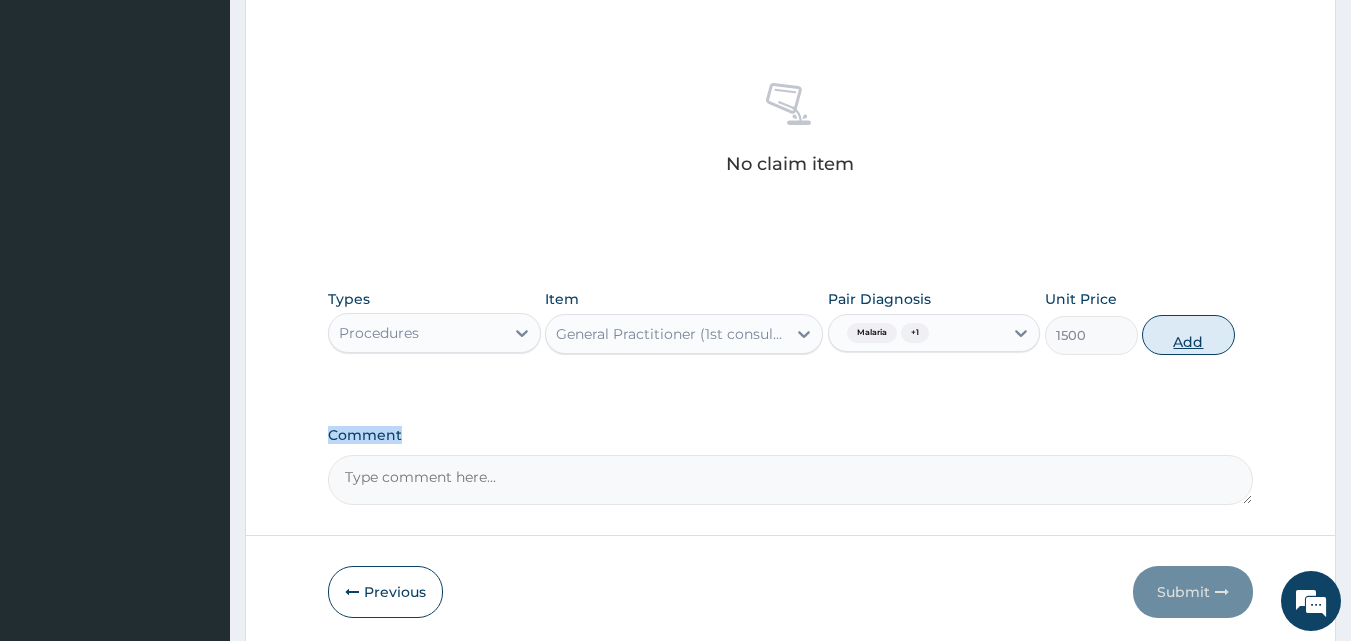 click on "Add" at bounding box center (1188, 335) 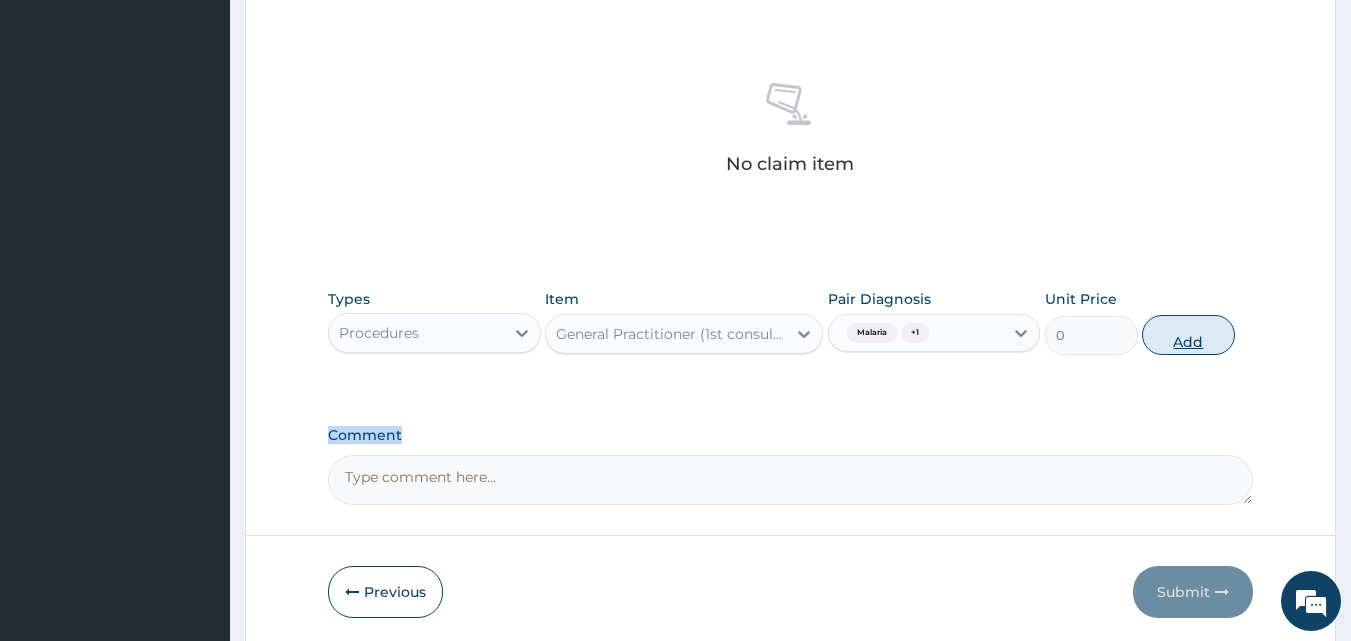 scroll, scrollTop: 721, scrollLeft: 0, axis: vertical 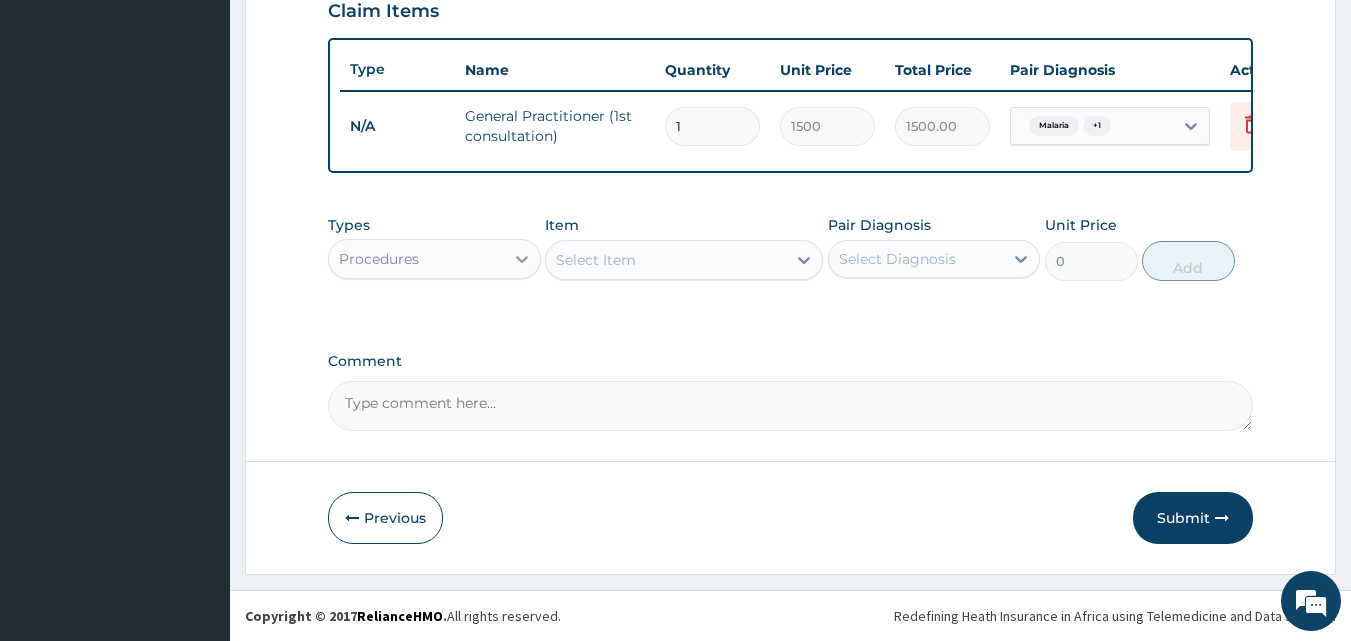 click 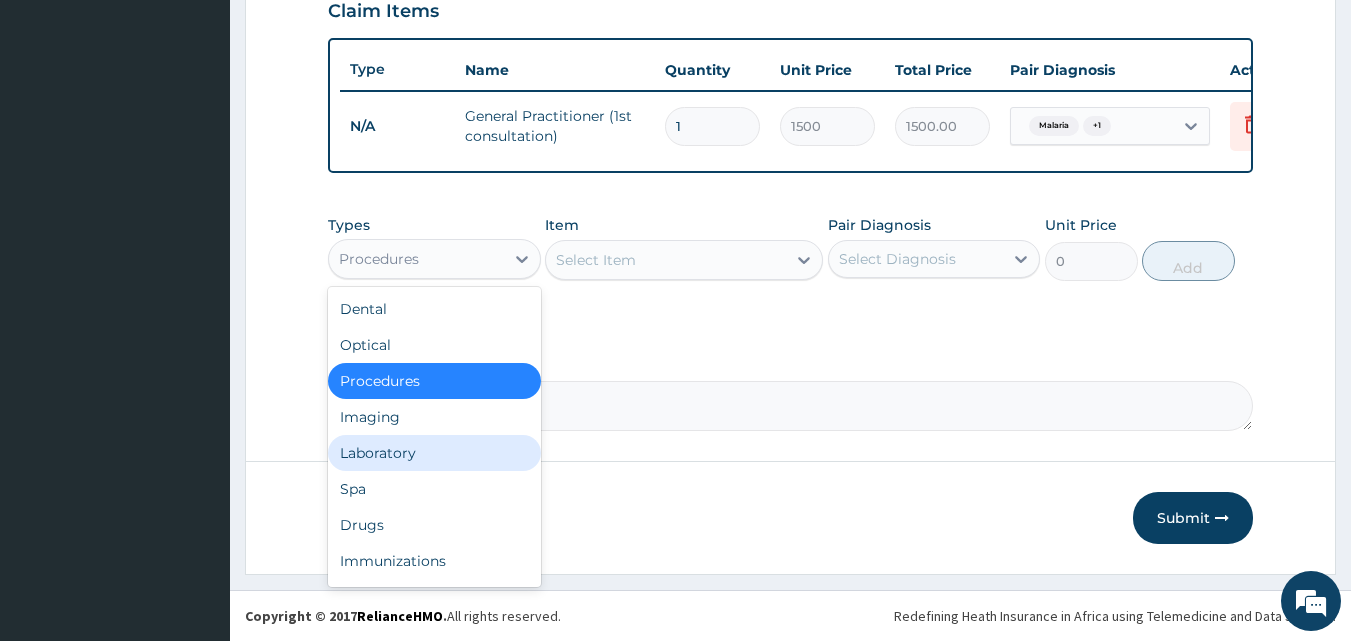 click on "Laboratory" at bounding box center [434, 453] 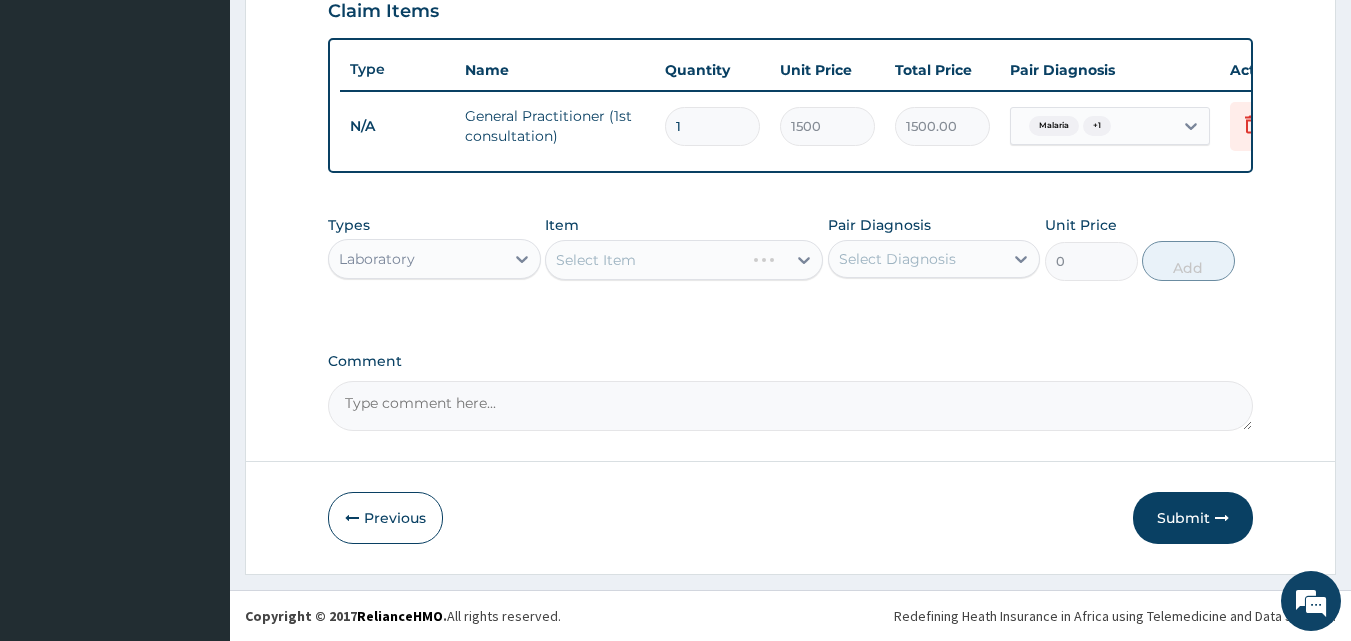 click on "Select Diagnosis" at bounding box center [897, 259] 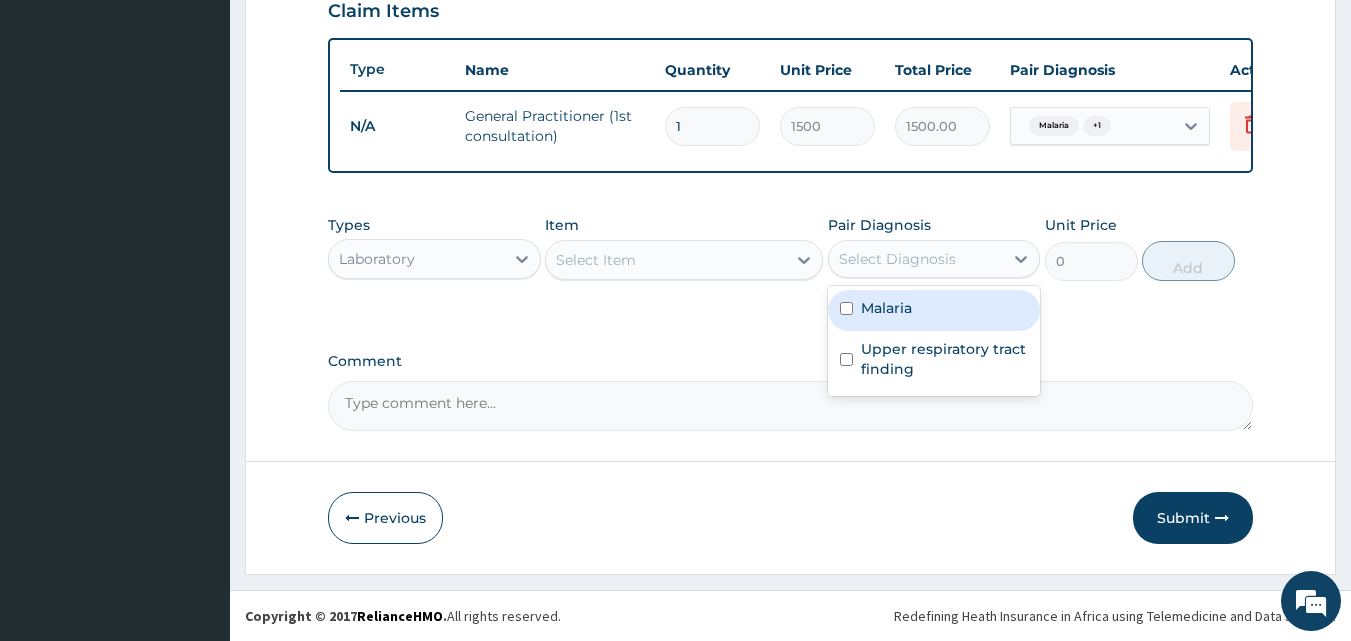 click at bounding box center [846, 308] 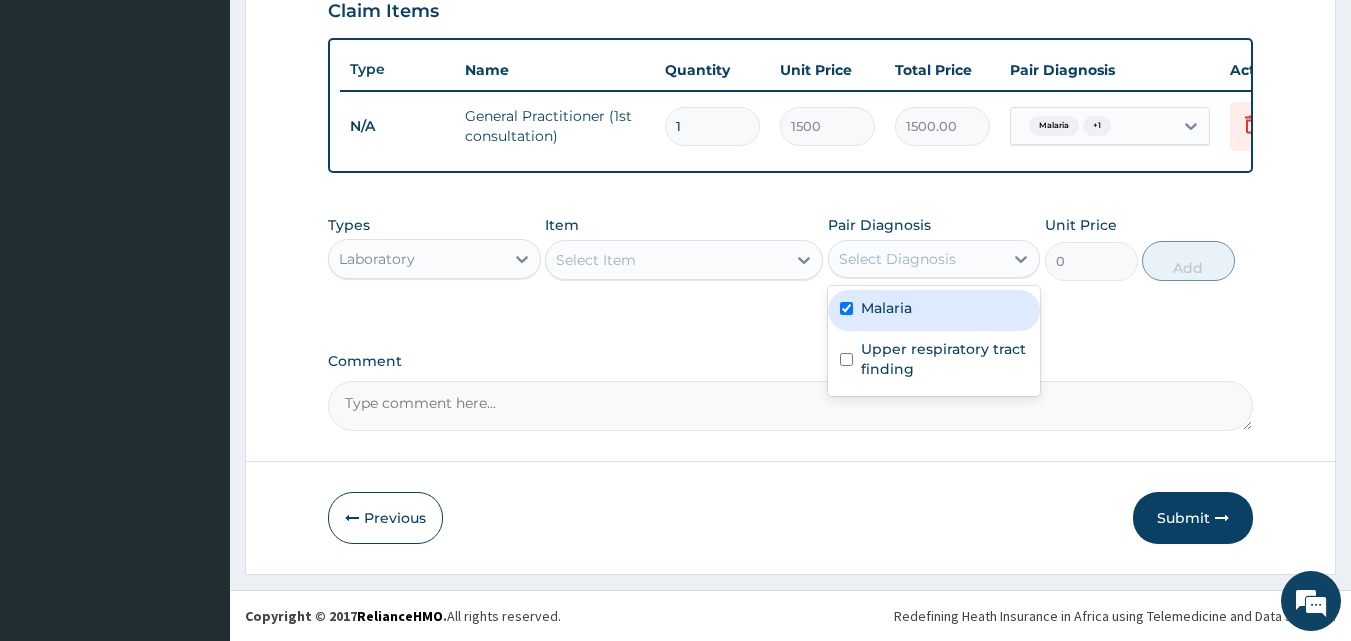 checkbox on "true" 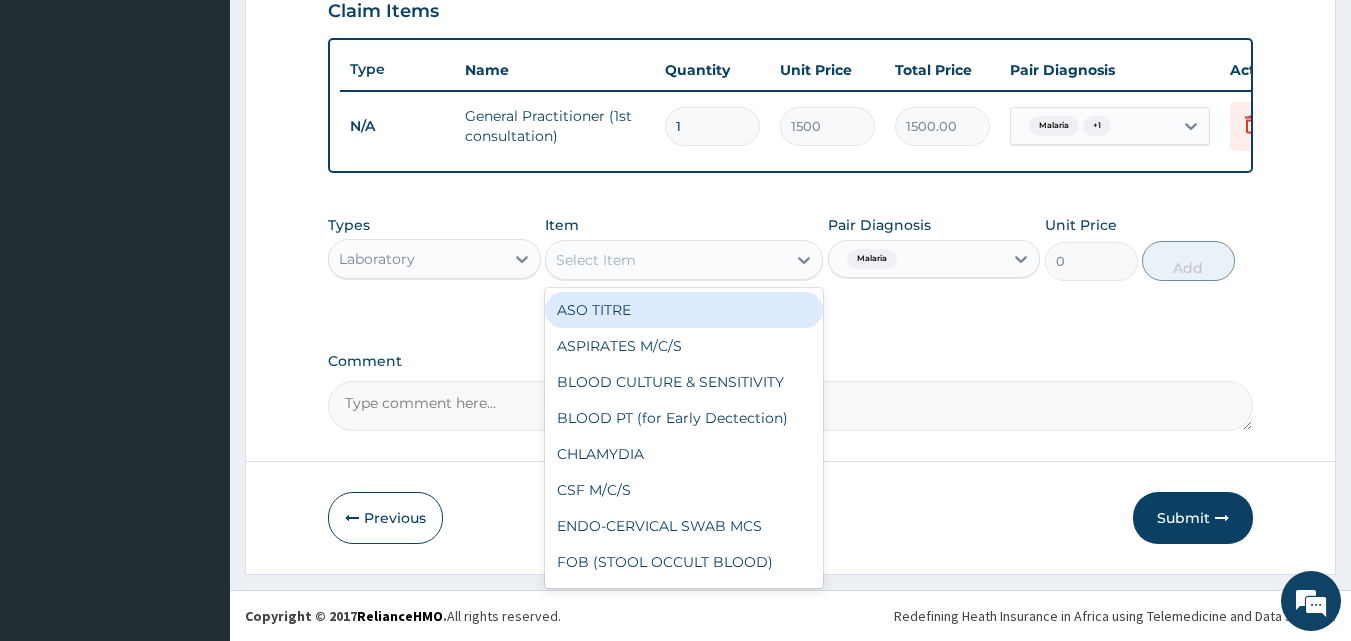 click on "Select Item" at bounding box center [666, 260] 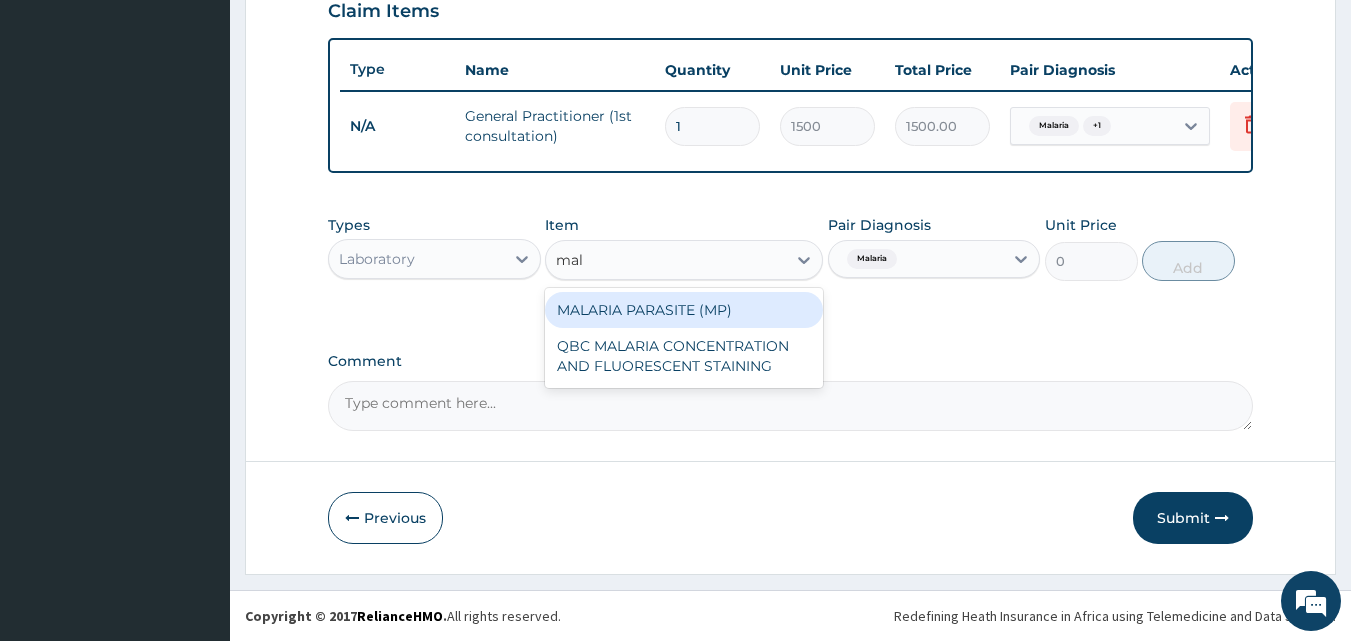 type on "mala" 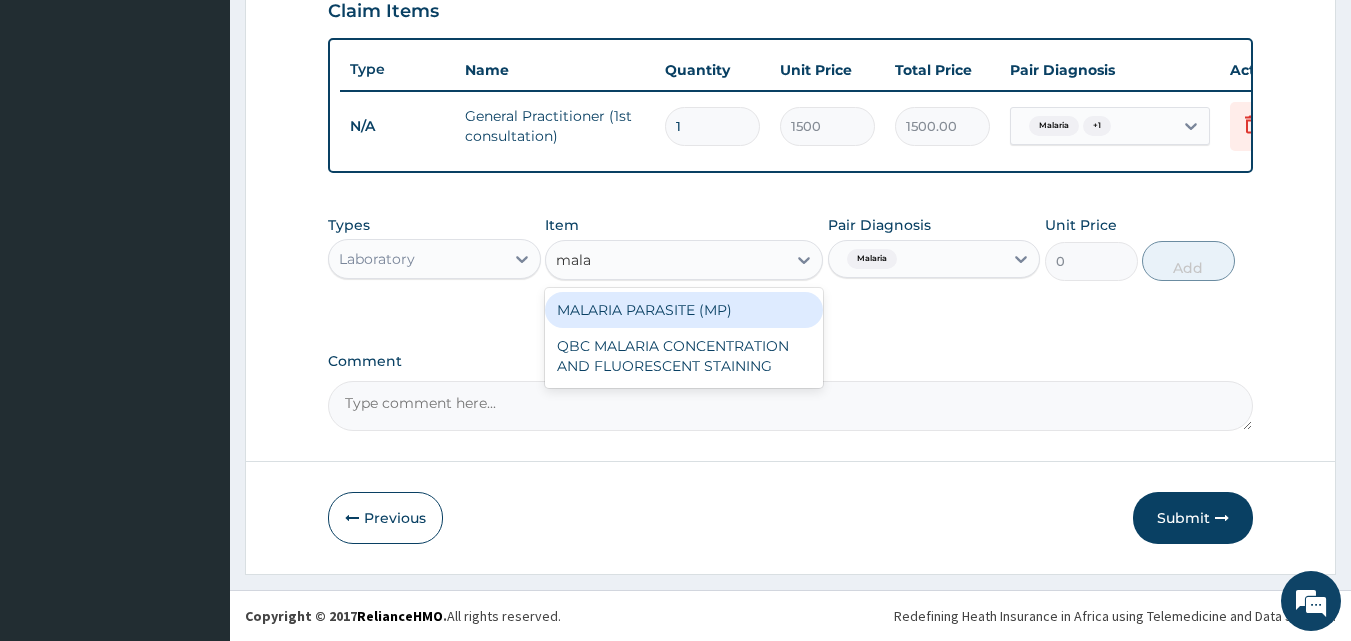 click on "MALARIA PARASITE (MP)" at bounding box center [684, 310] 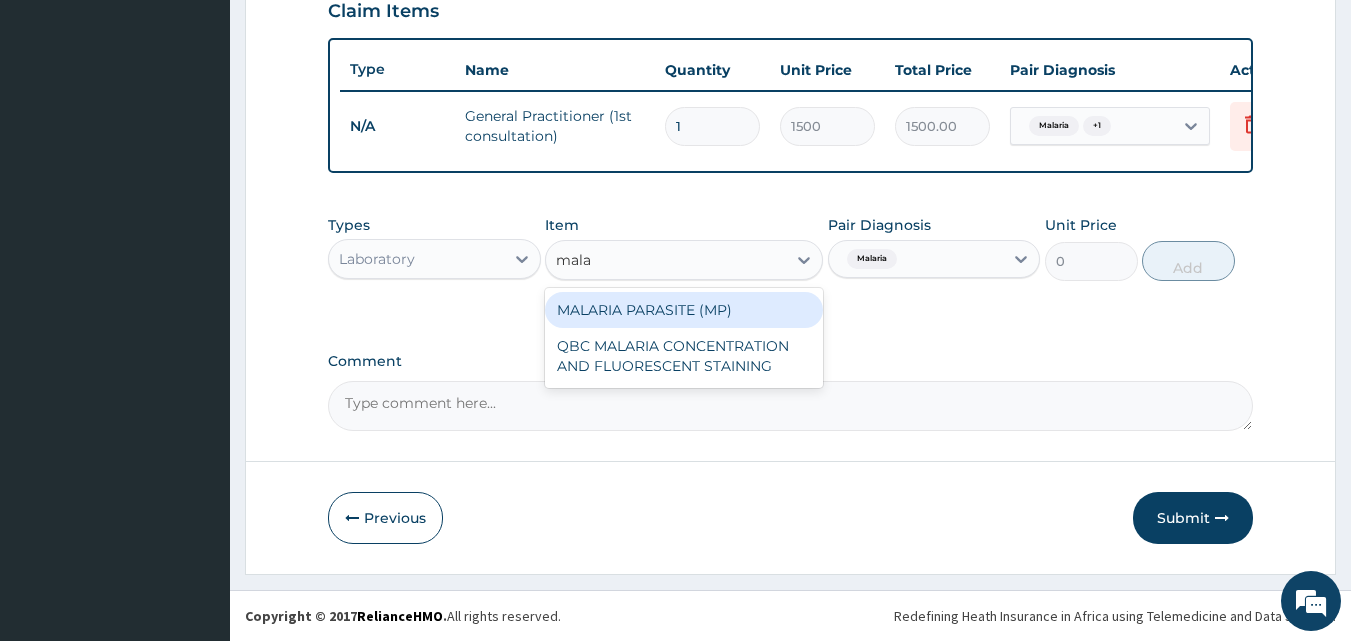 type 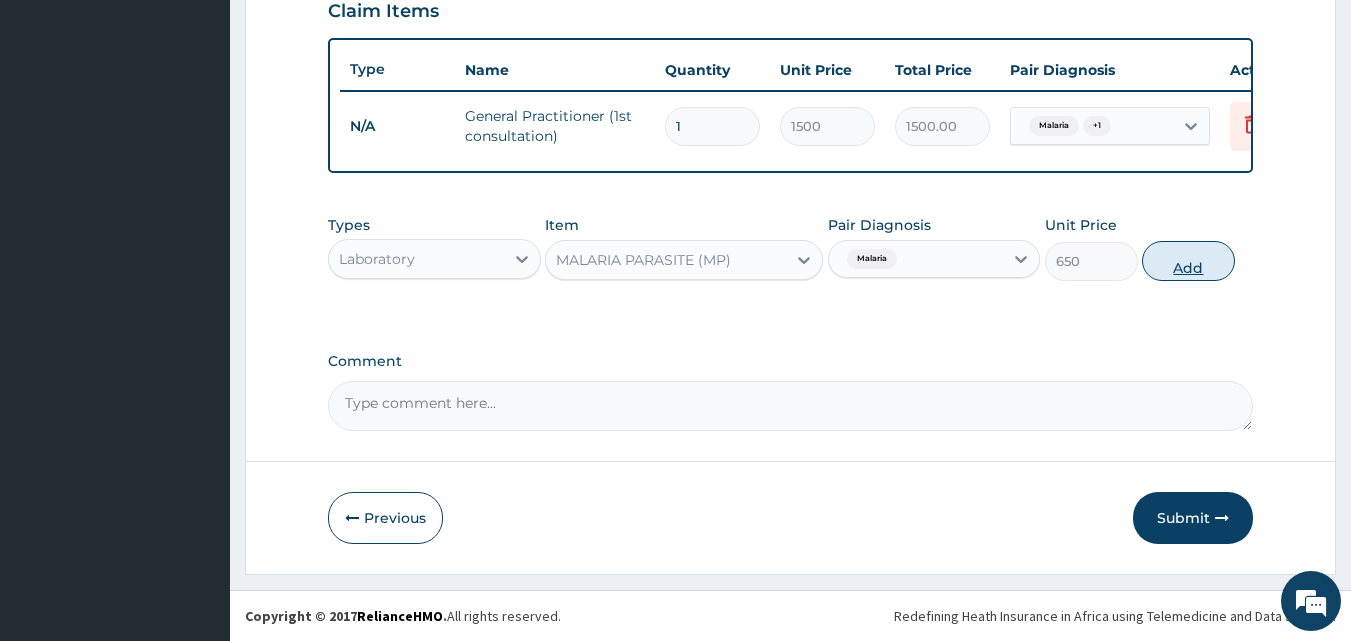 click on "Add" at bounding box center (1188, 261) 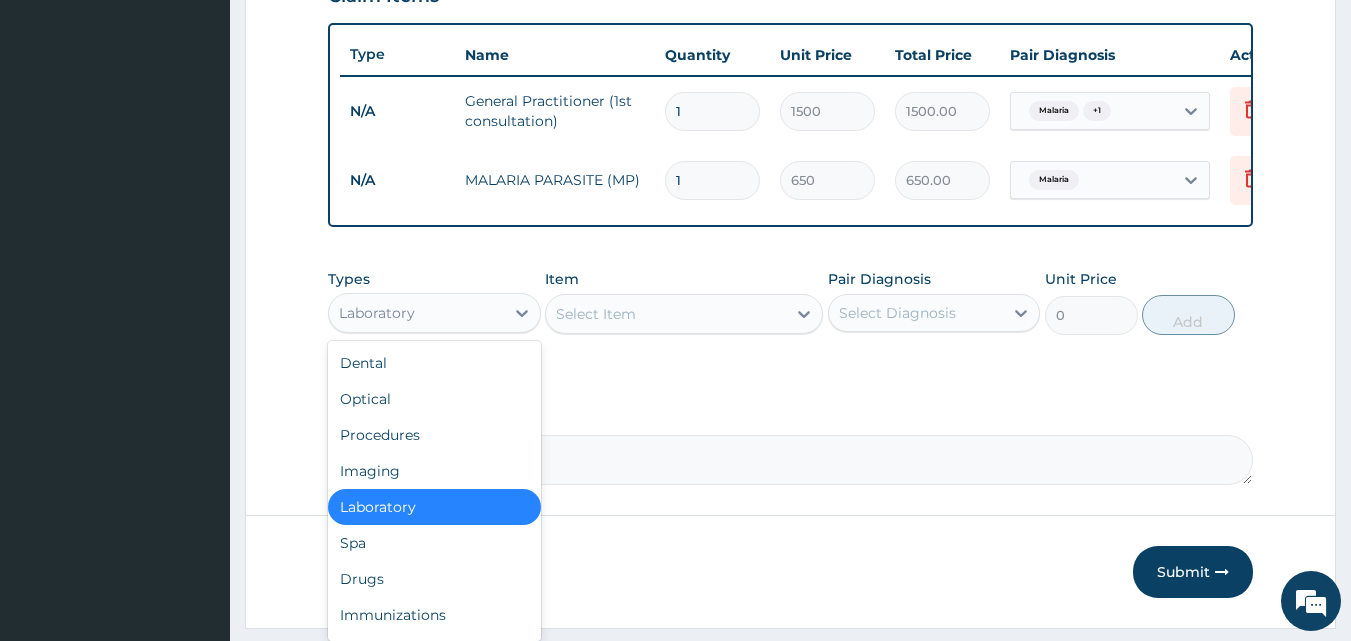 click on "Laboratory" at bounding box center (416, 313) 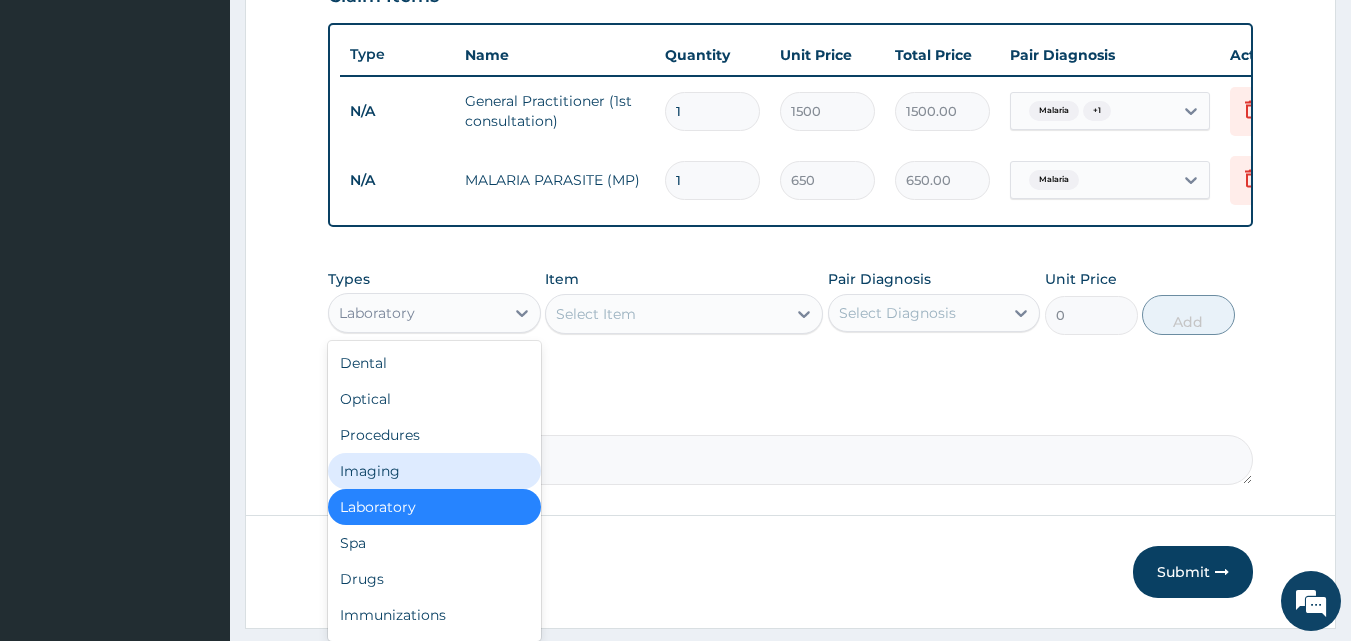 drag, startPoint x: 468, startPoint y: 437, endPoint x: 468, endPoint y: 508, distance: 71 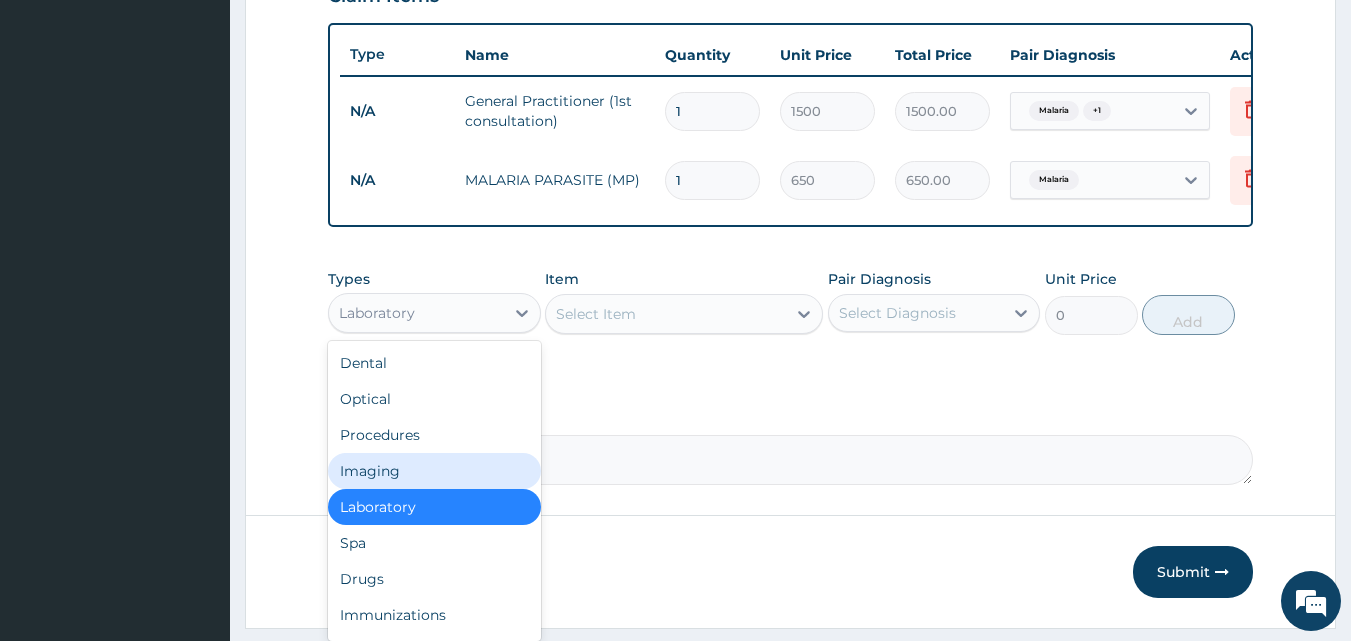 click on "Dental Optical Procedures Imaging Laboratory Spa Drugs Immunizations Others Gym" at bounding box center [434, 491] 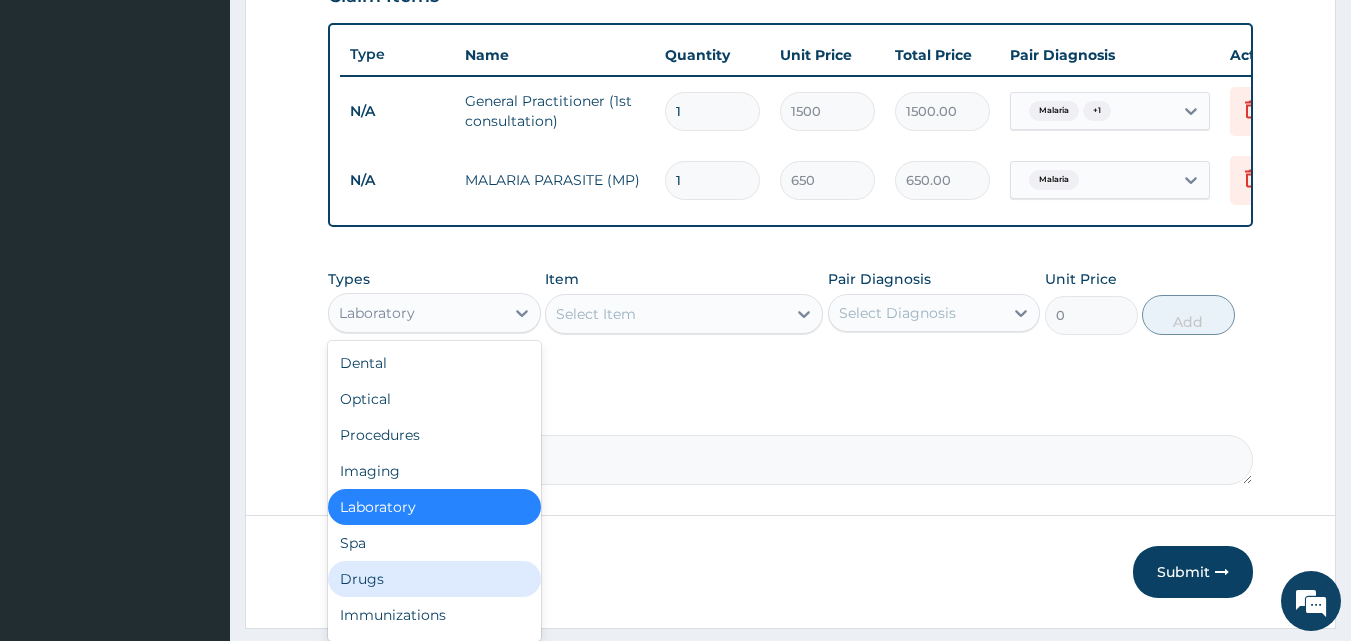 click on "Drugs" at bounding box center [434, 579] 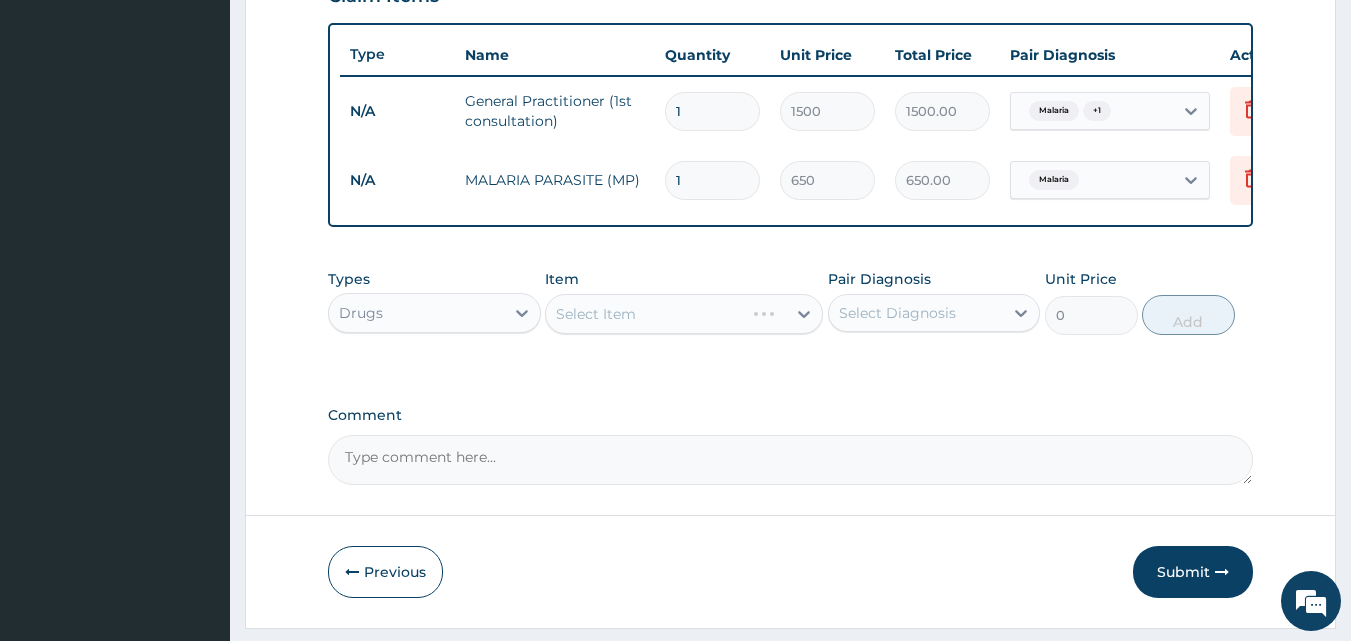 click on "Select Diagnosis" at bounding box center (897, 313) 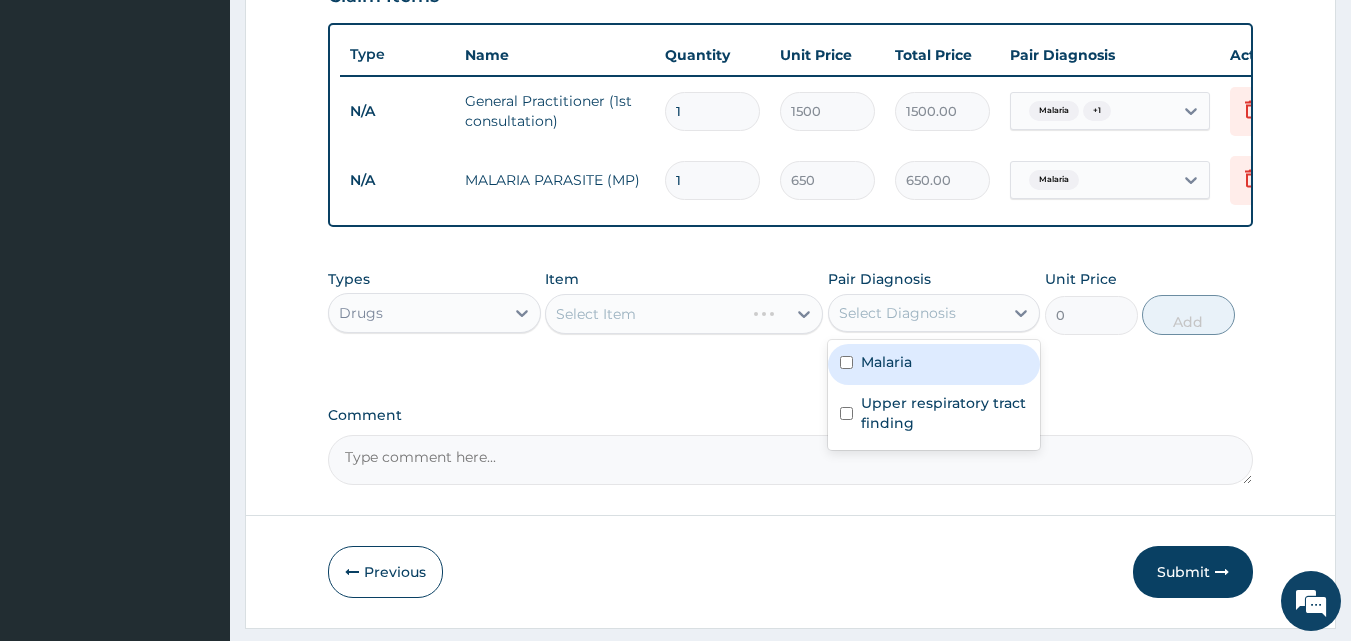 click at bounding box center [846, 362] 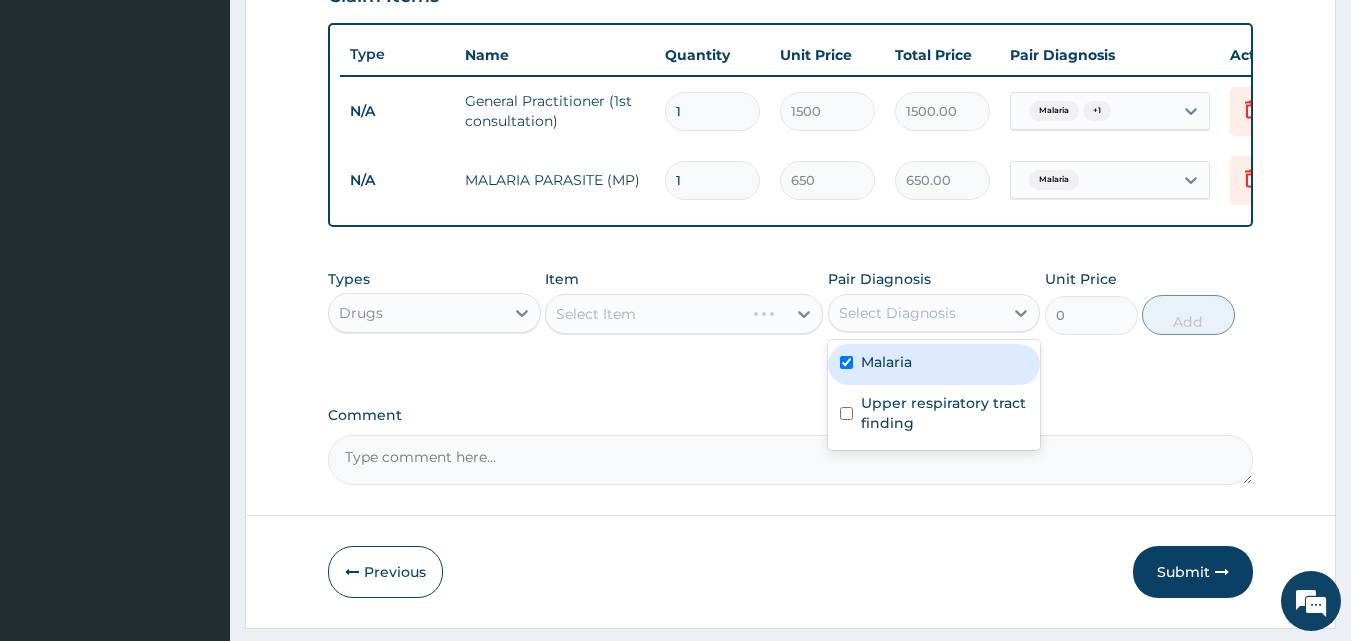 checkbox on "true" 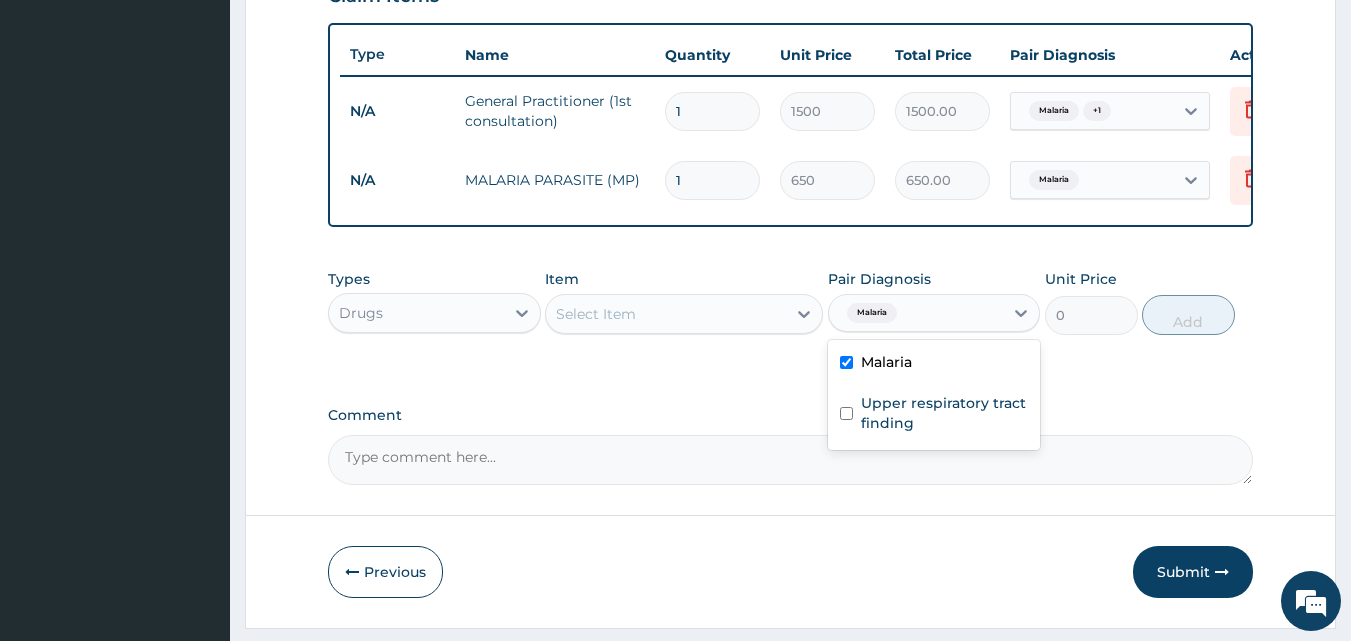 click on "Select Item" at bounding box center [666, 314] 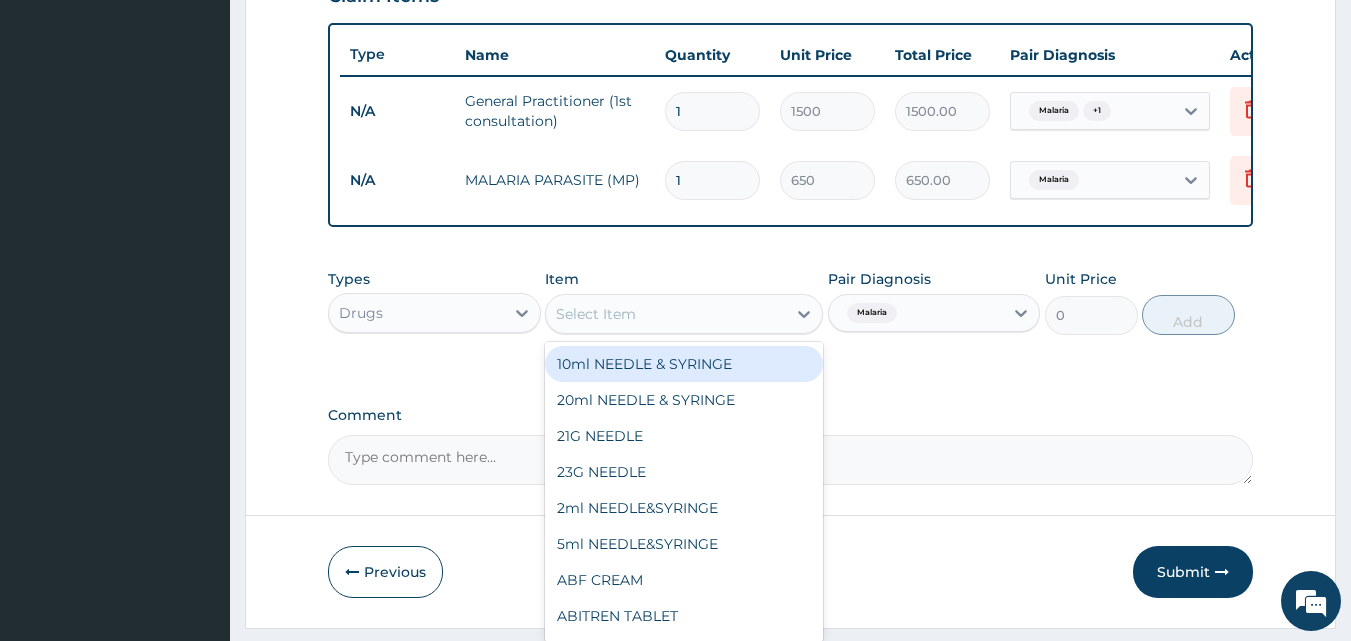 click on "Malaria" at bounding box center (916, 313) 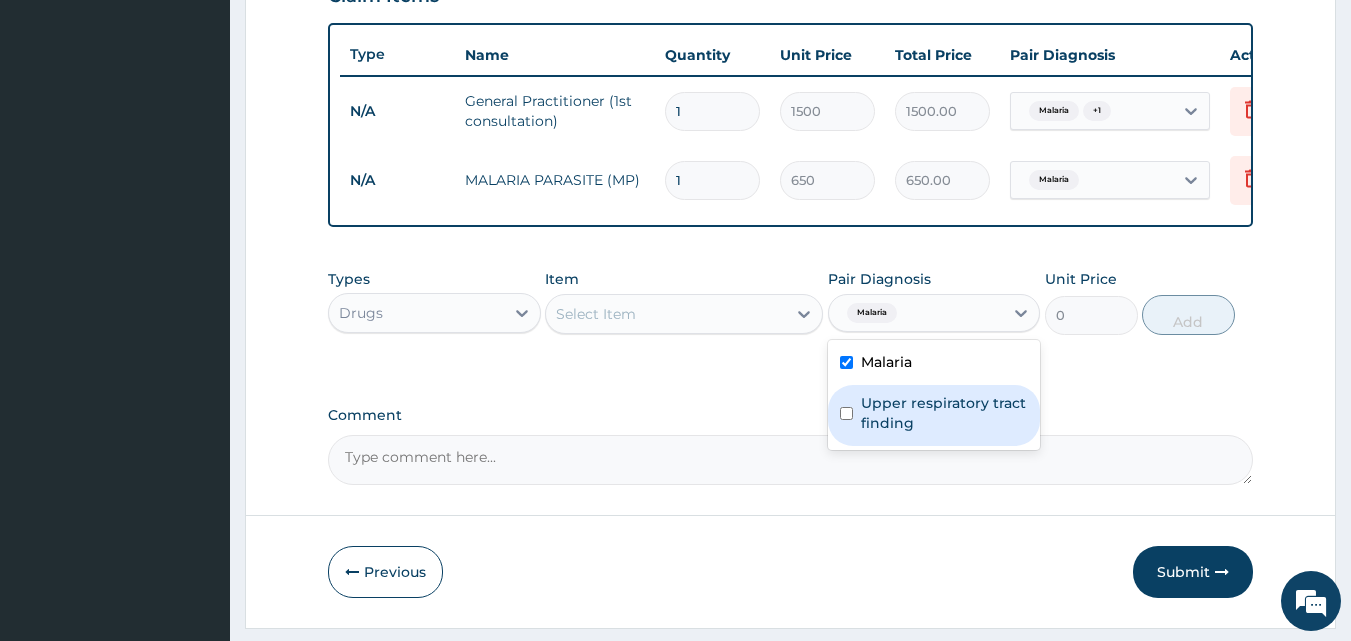click at bounding box center (846, 413) 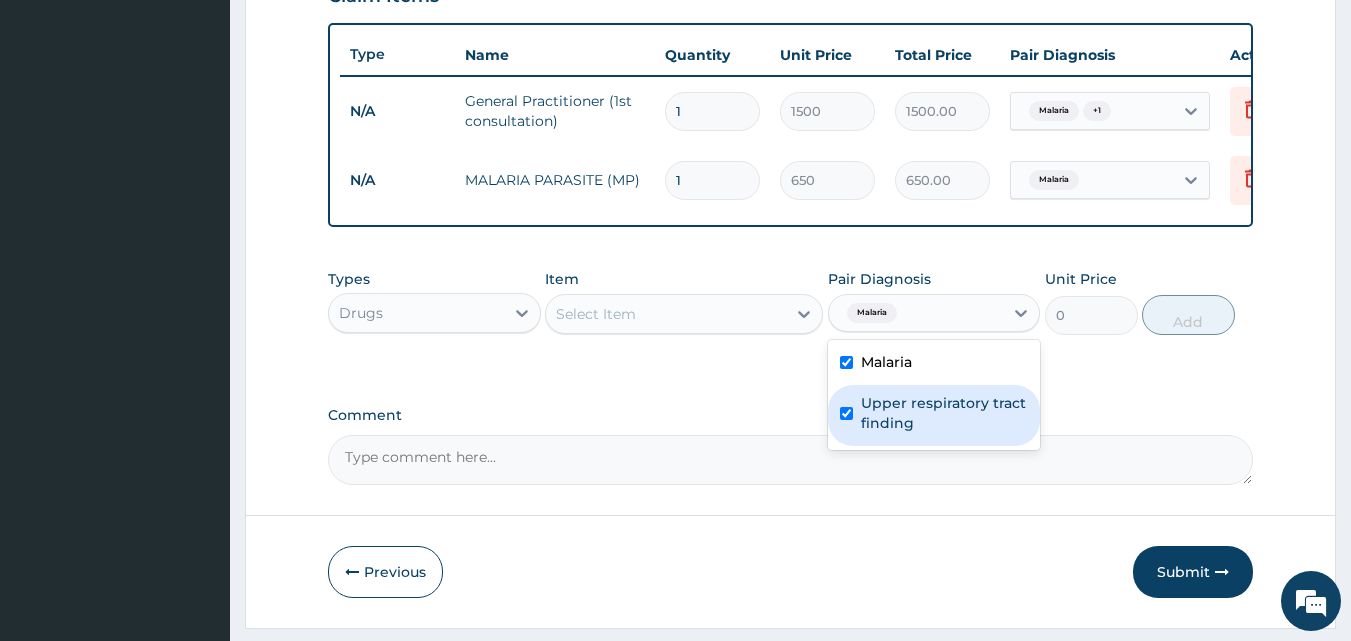 checkbox on "true" 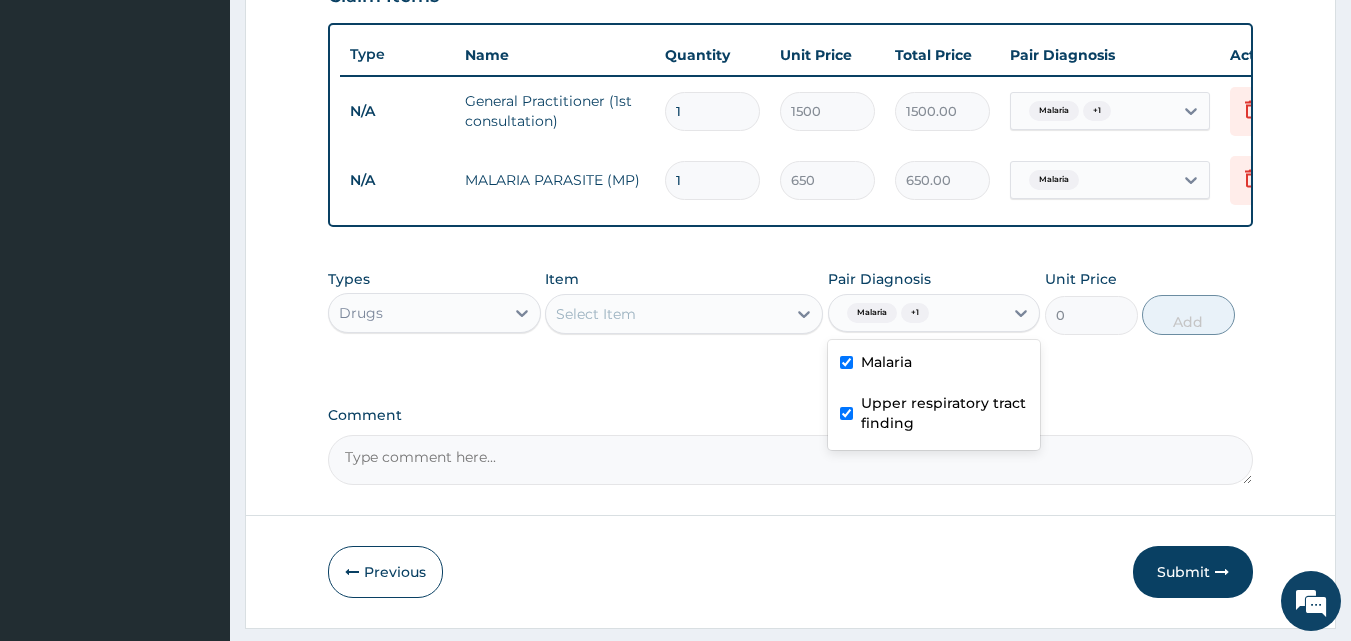 click on "Malaria" at bounding box center [934, 364] 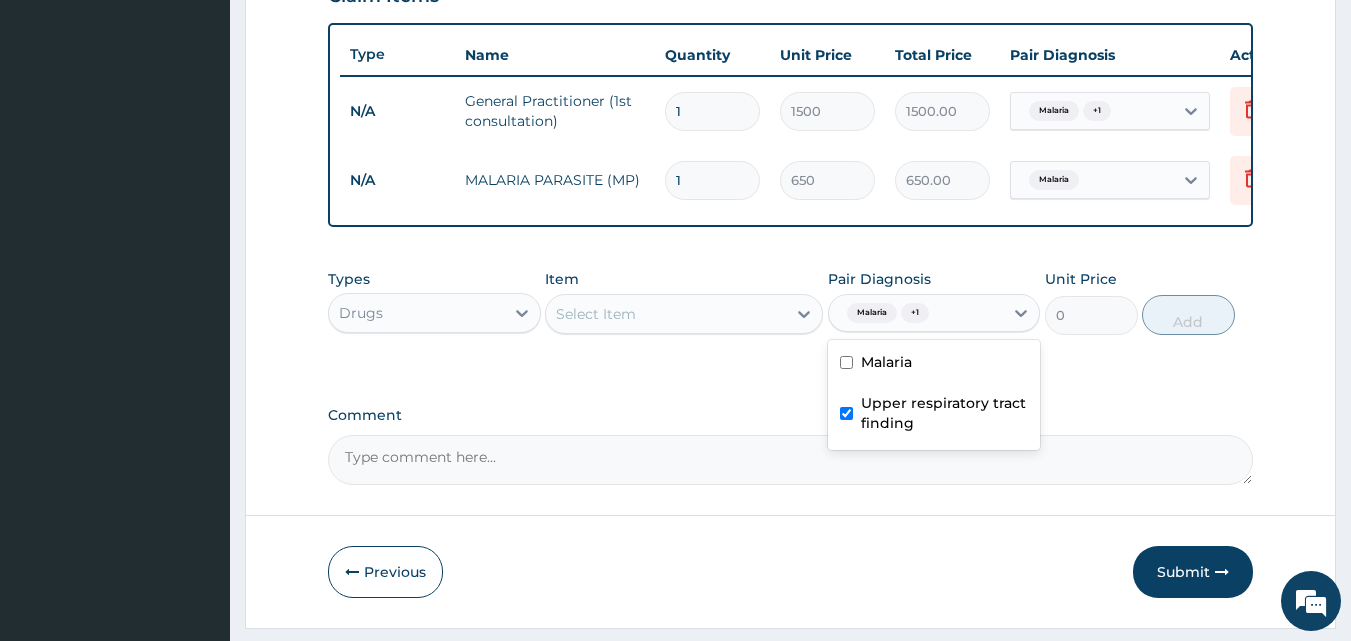 checkbox on "false" 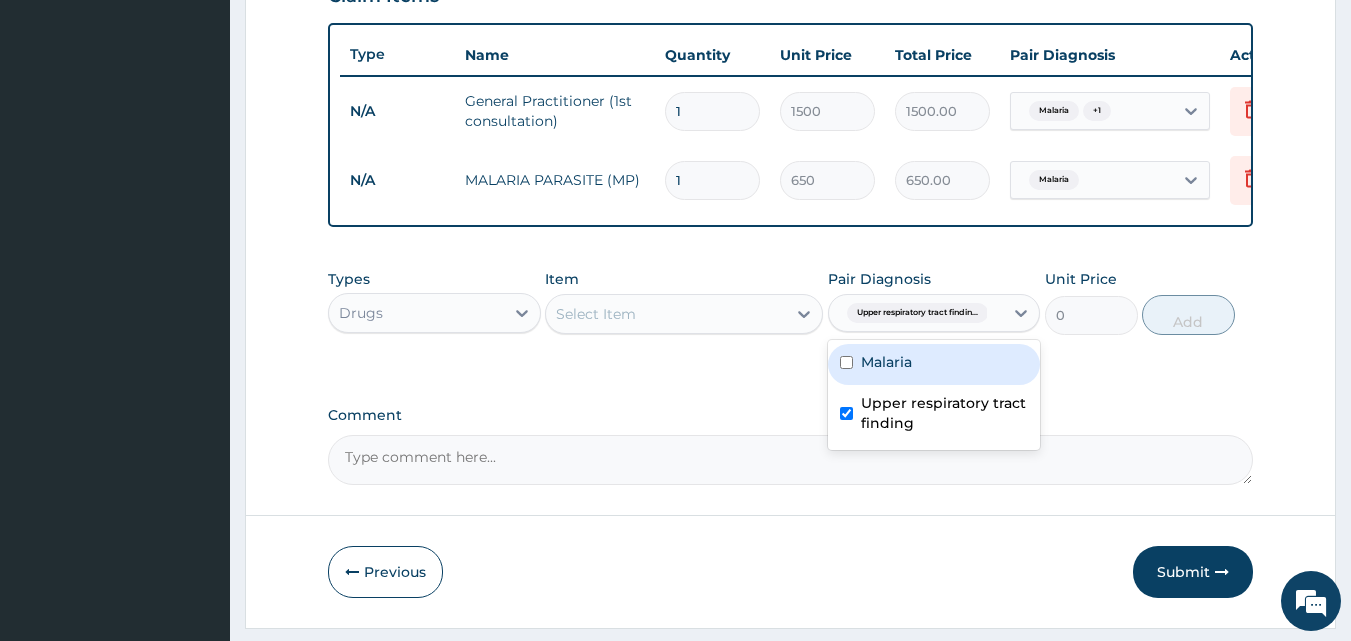 click on "Select Item" at bounding box center (666, 314) 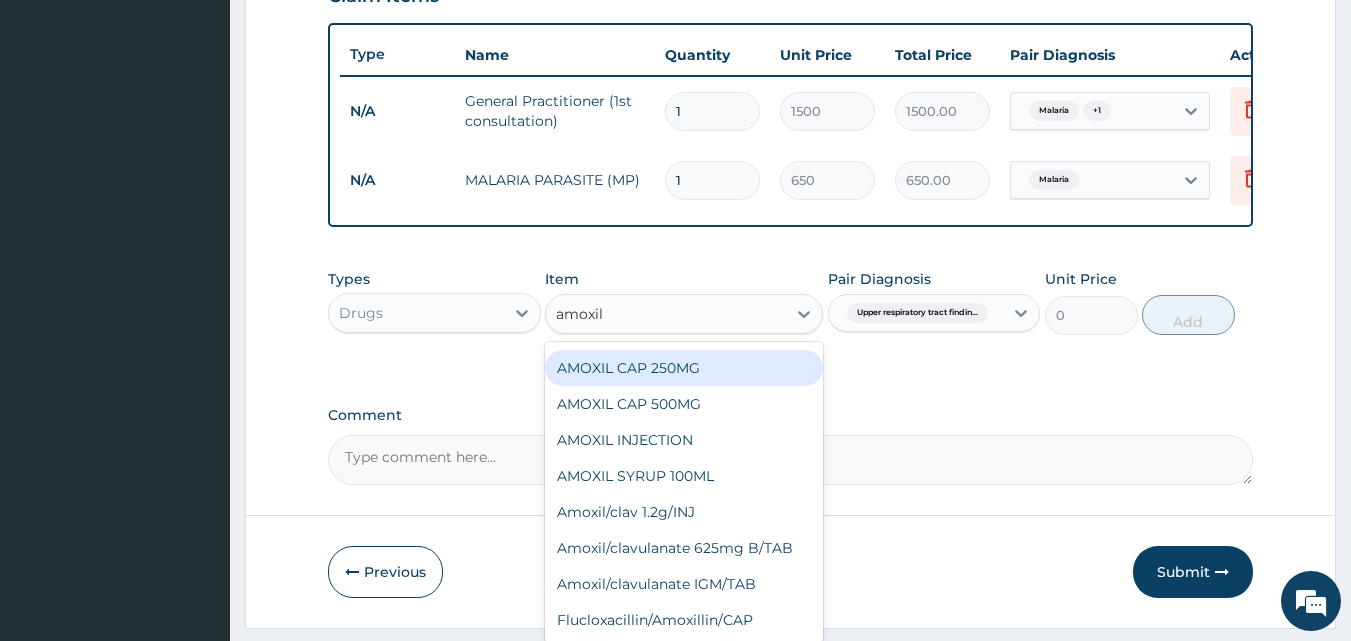 scroll, scrollTop: 0, scrollLeft: 0, axis: both 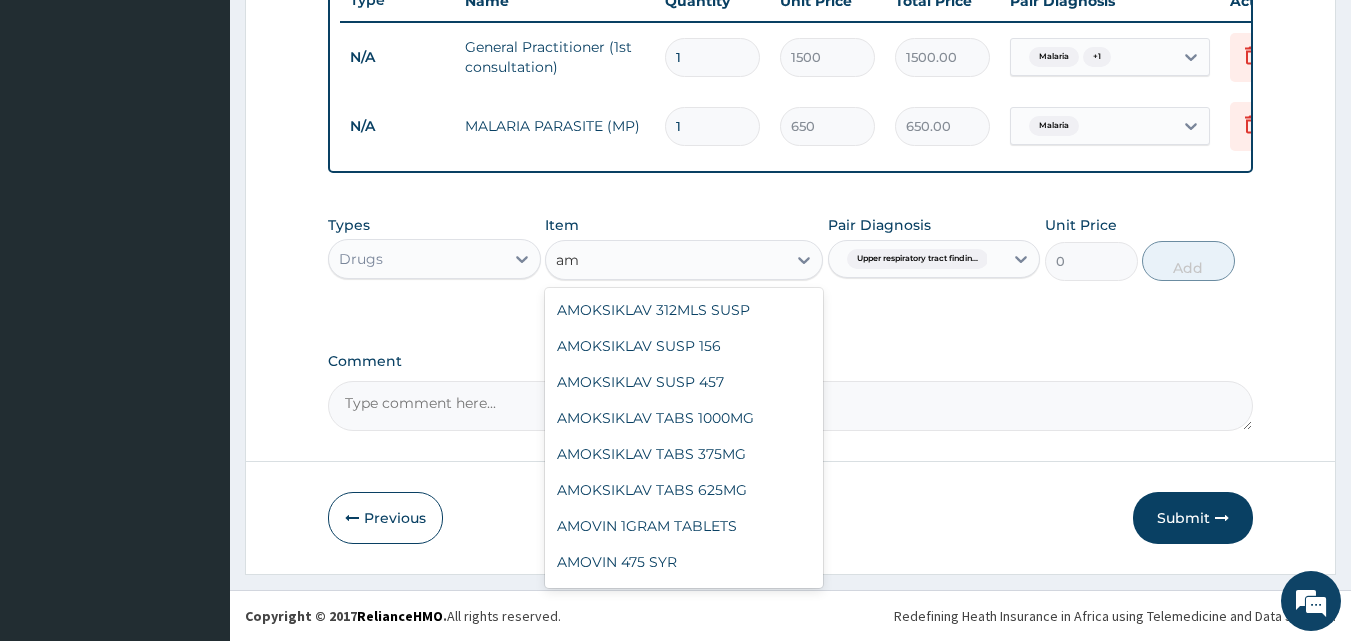 type on "a" 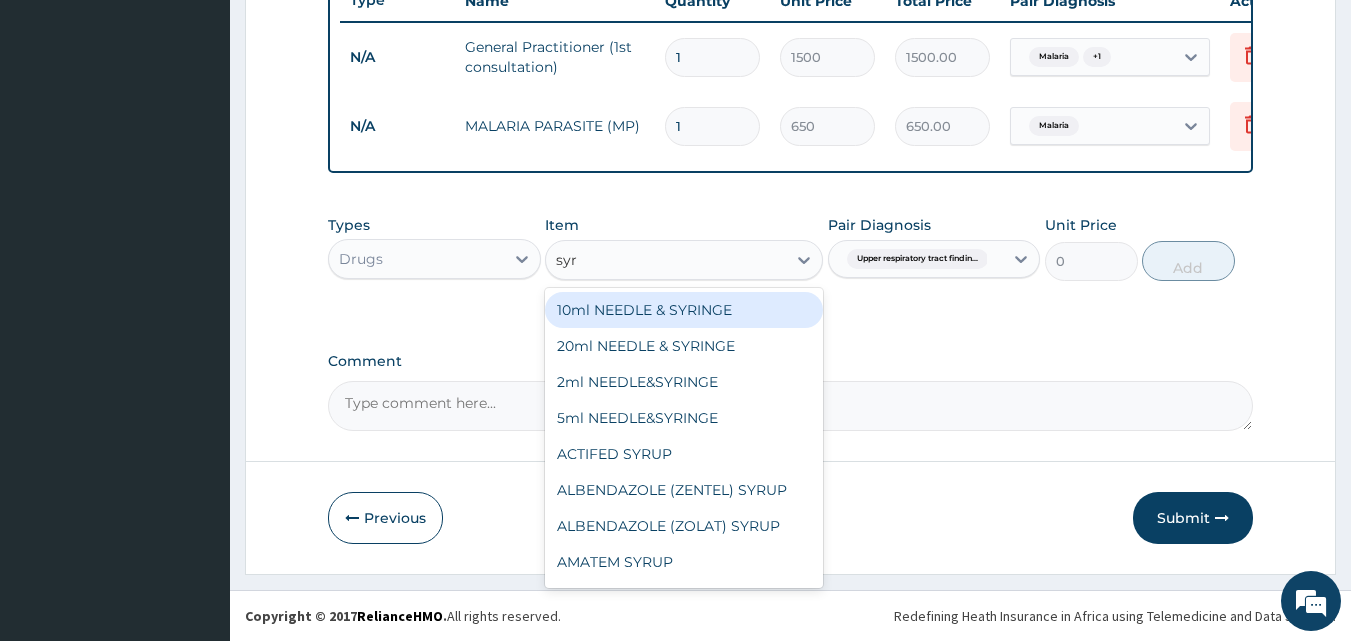 type on "syru" 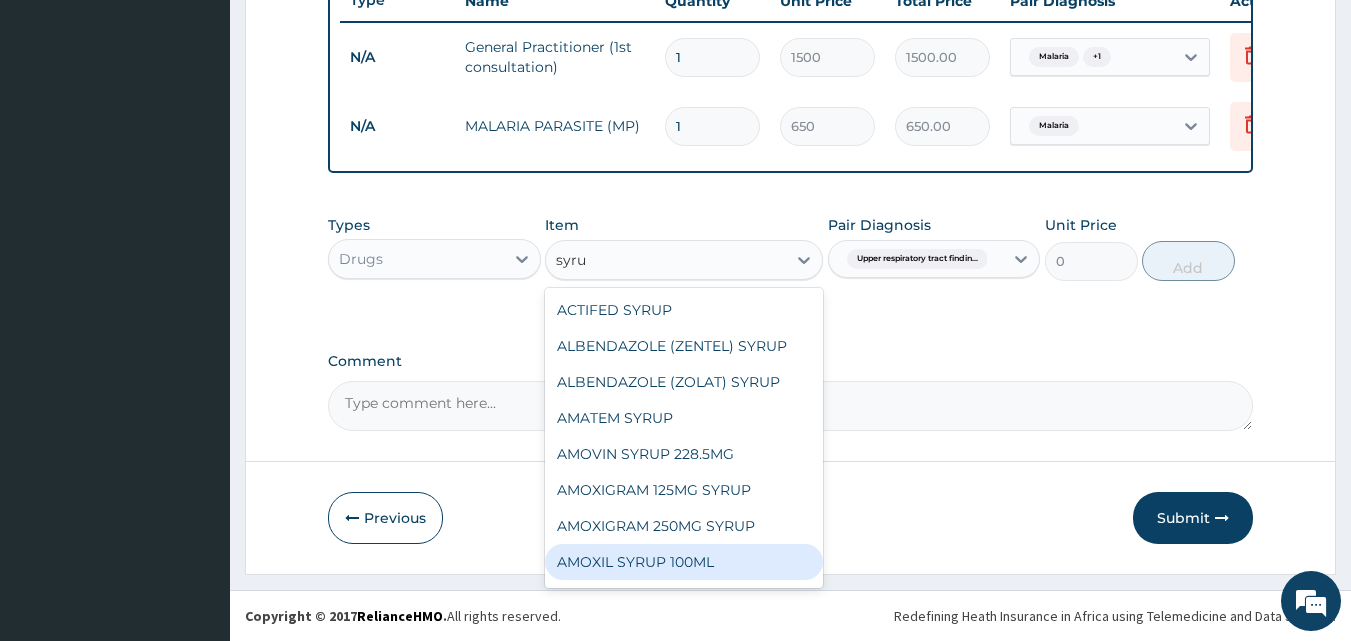 click on "AMOXIL SYRUP 100ML" at bounding box center (684, 562) 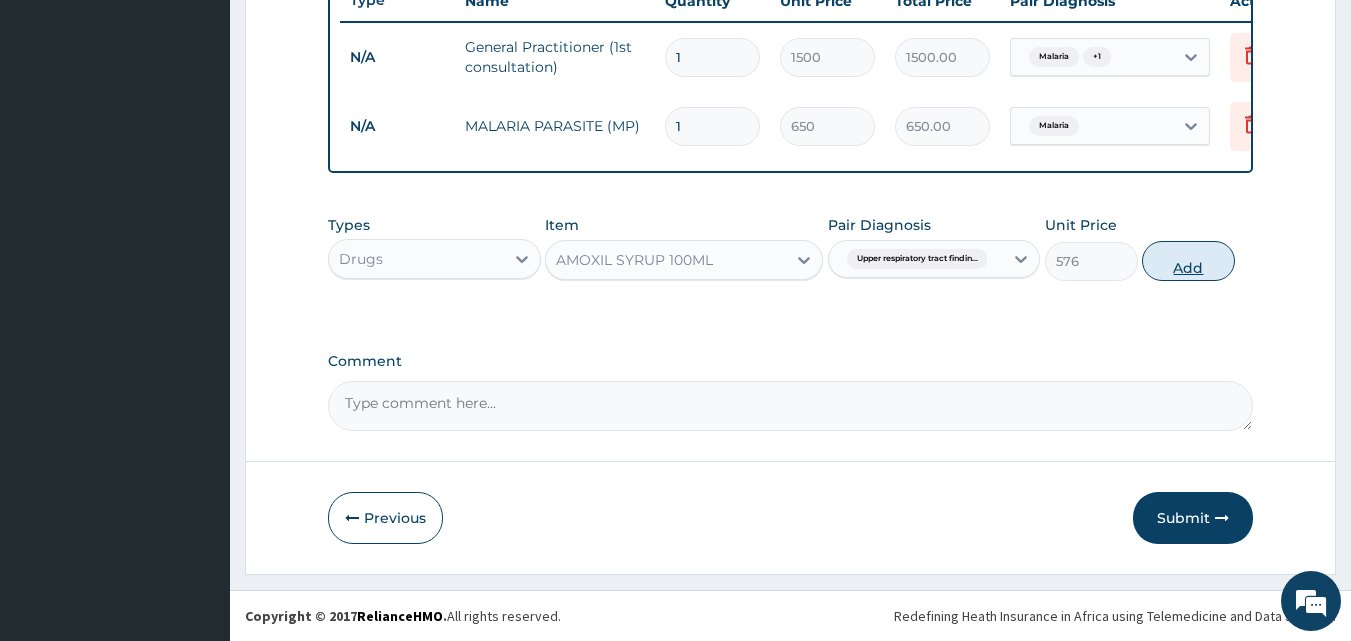 click on "Add" at bounding box center (1188, 261) 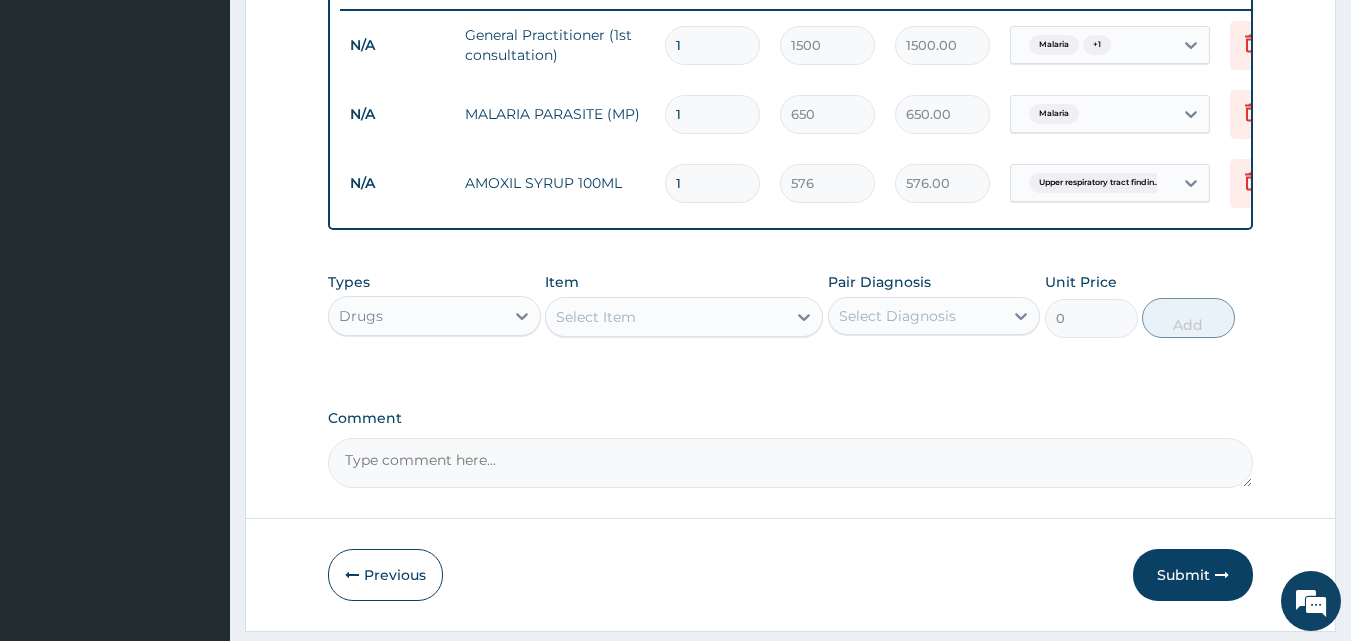 click on "Select Item" at bounding box center (666, 317) 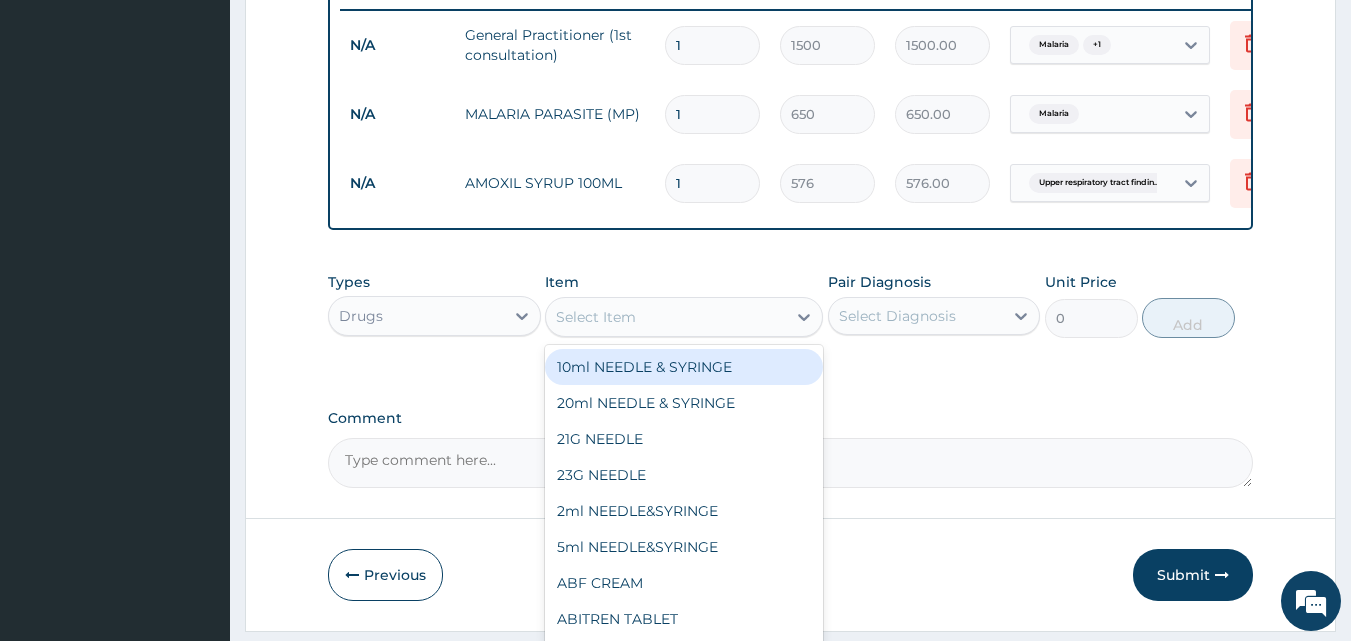 click on "Select Diagnosis" at bounding box center [897, 316] 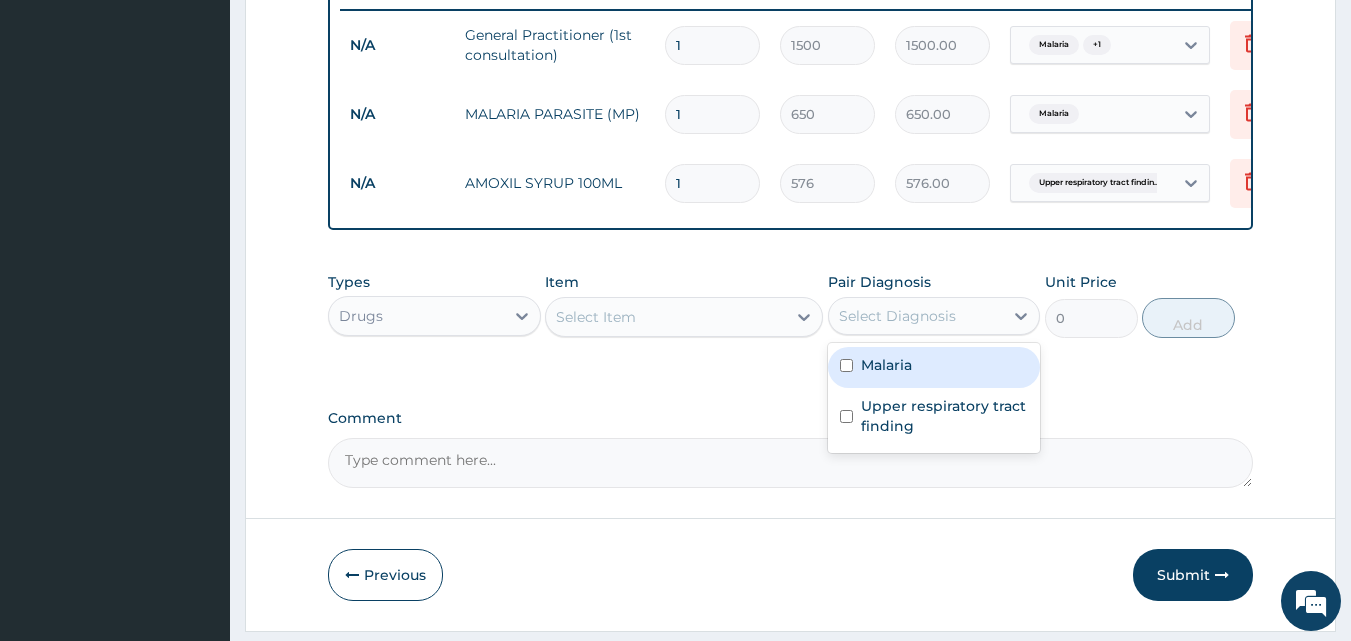 click at bounding box center [846, 365] 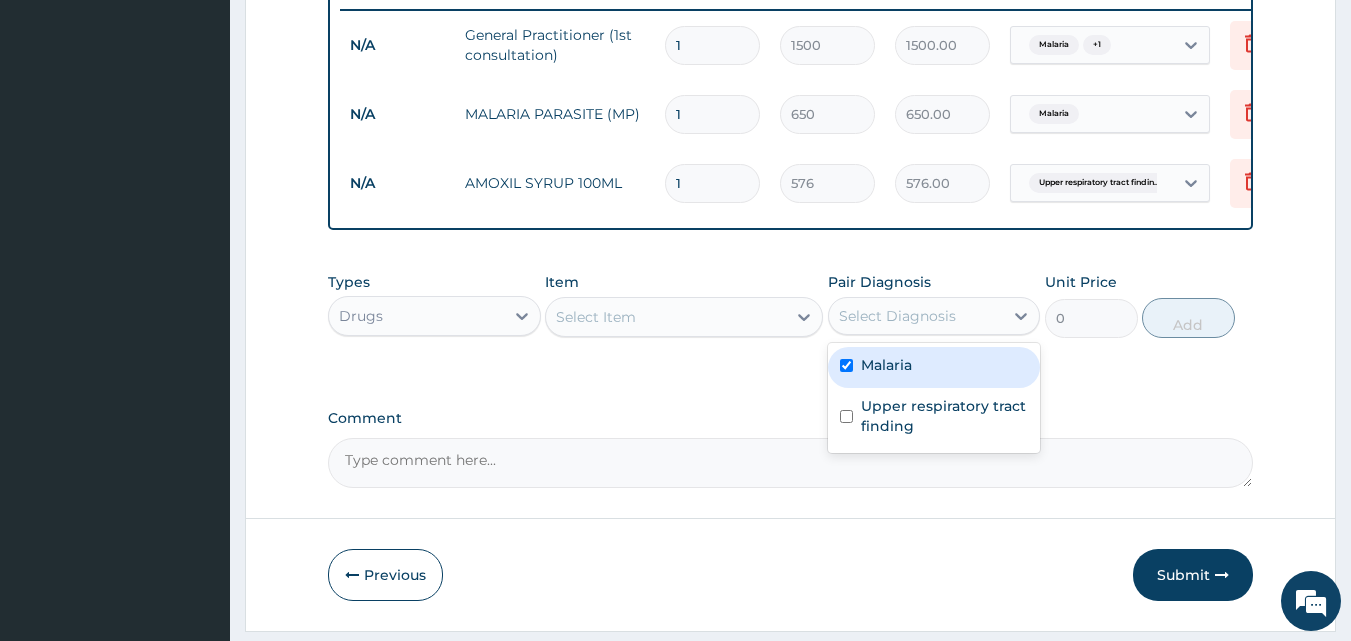 checkbox on "true" 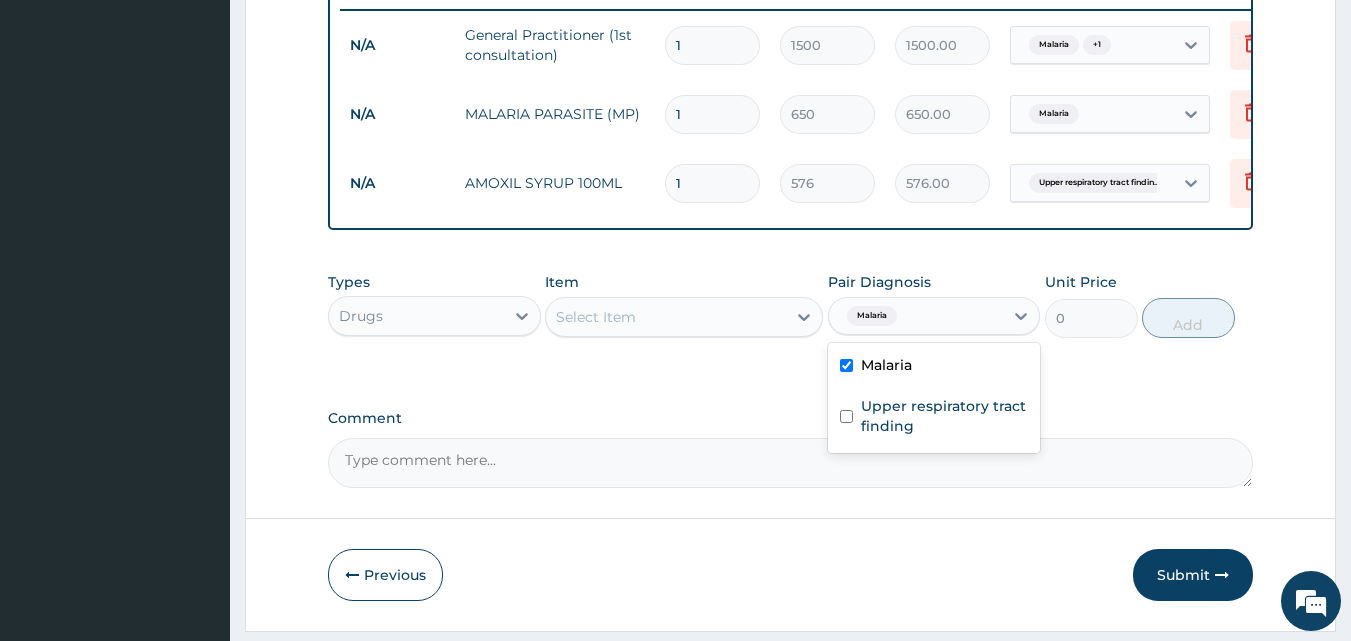 click on "Select Item" at bounding box center [666, 317] 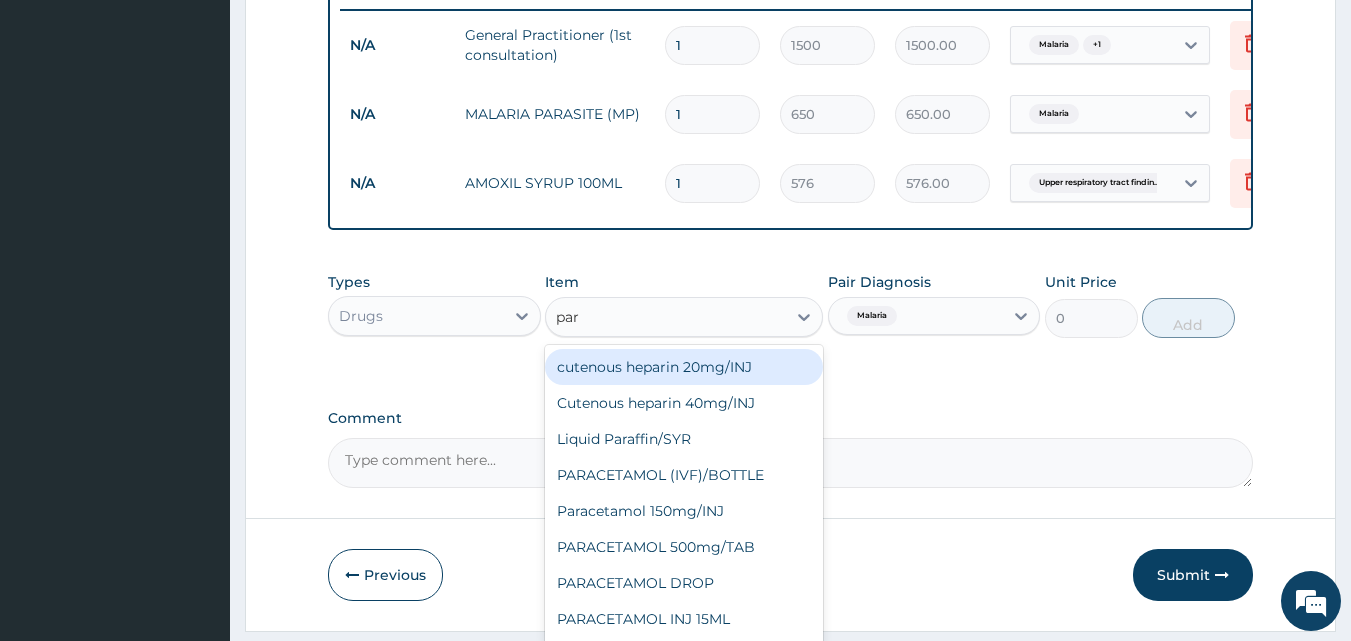 type on "para" 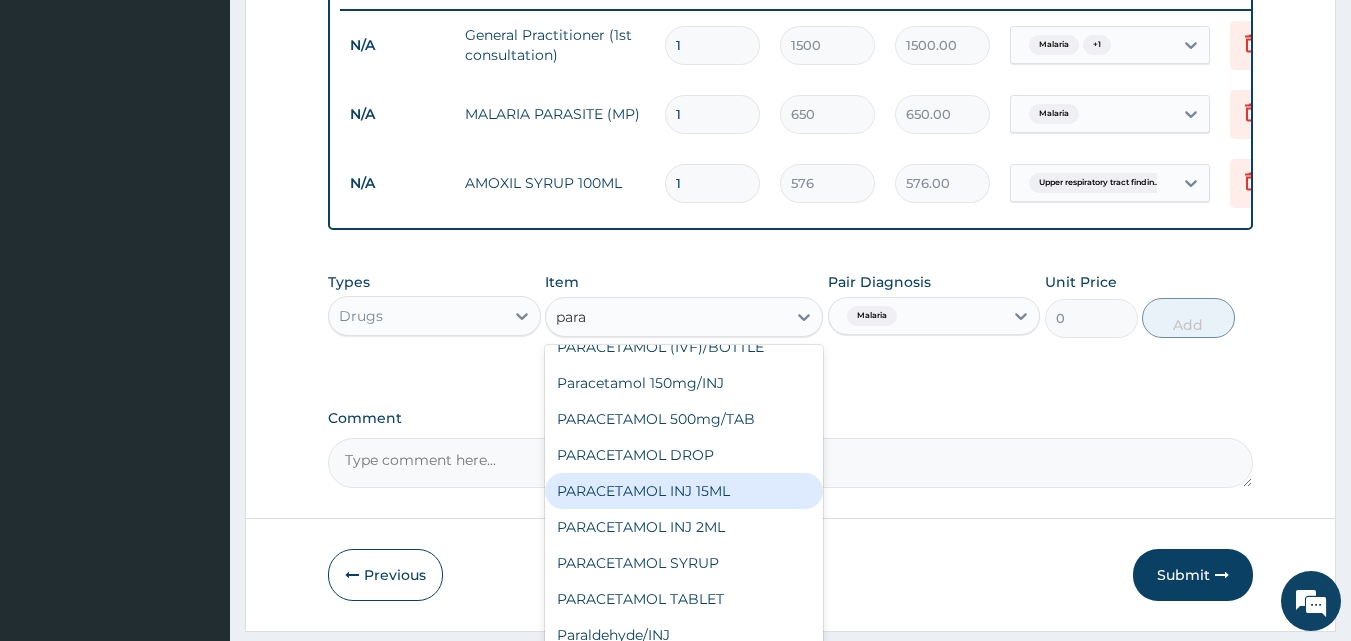 scroll, scrollTop: 68, scrollLeft: 0, axis: vertical 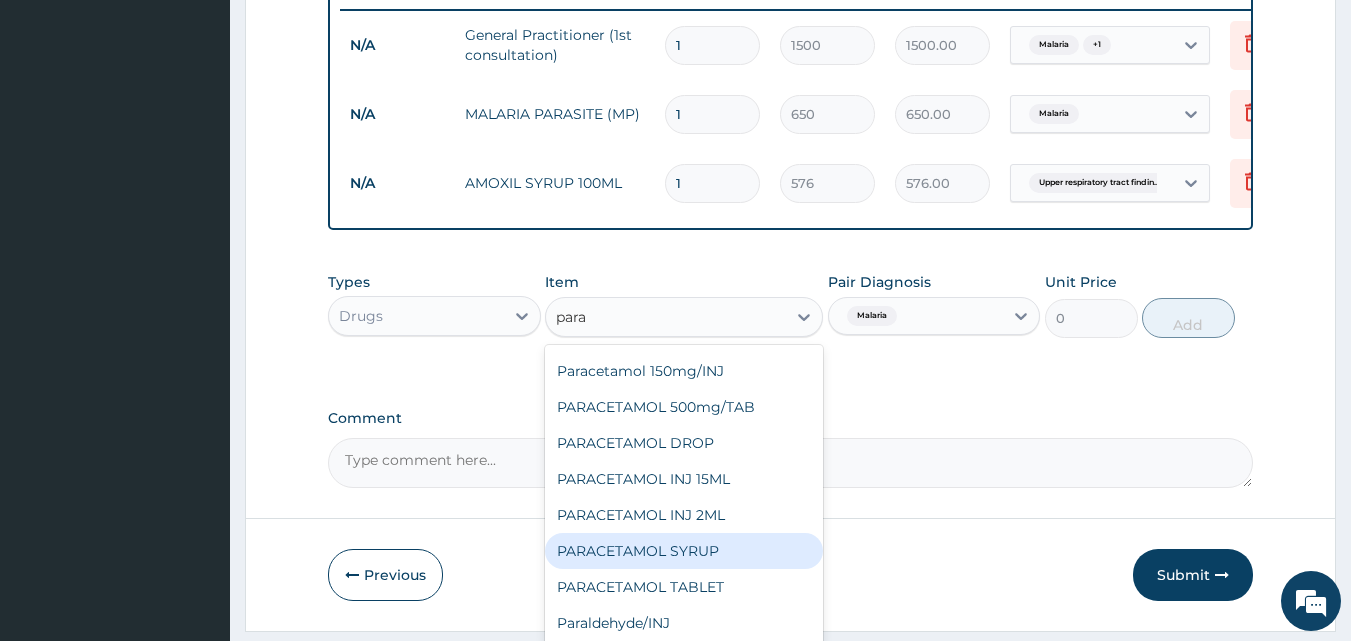 click on "PARACETAMOL SYRUP" at bounding box center [684, 551] 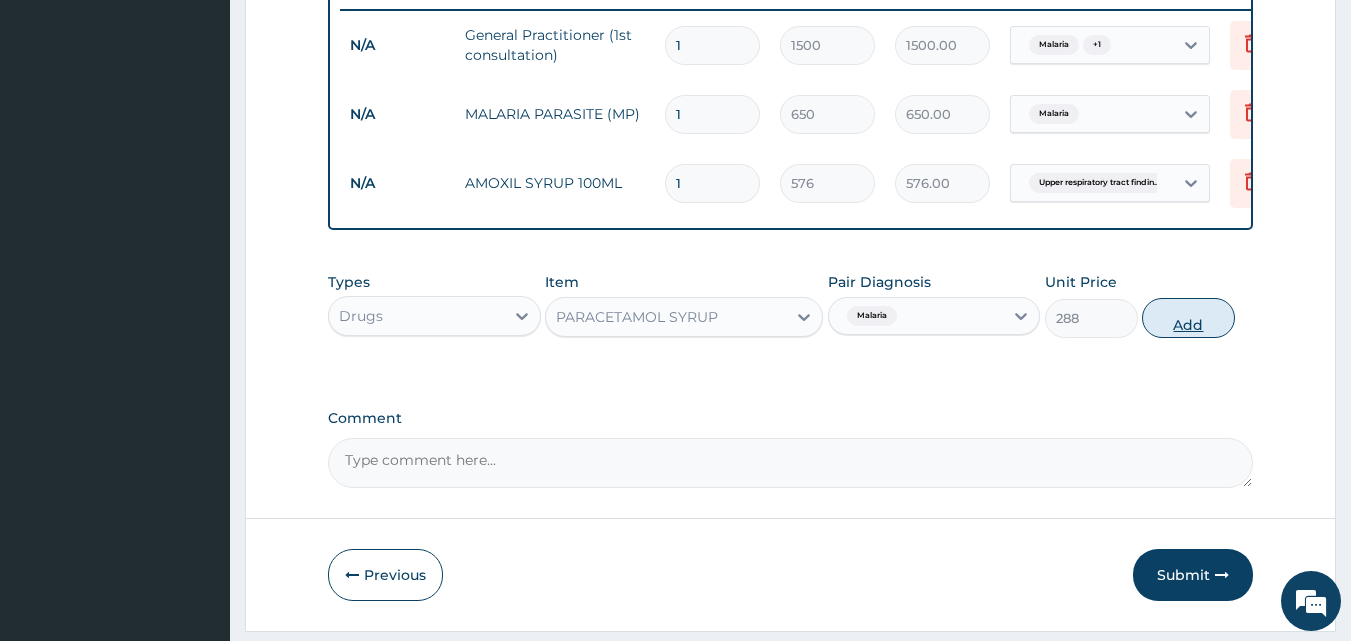 click on "Add" at bounding box center (1188, 318) 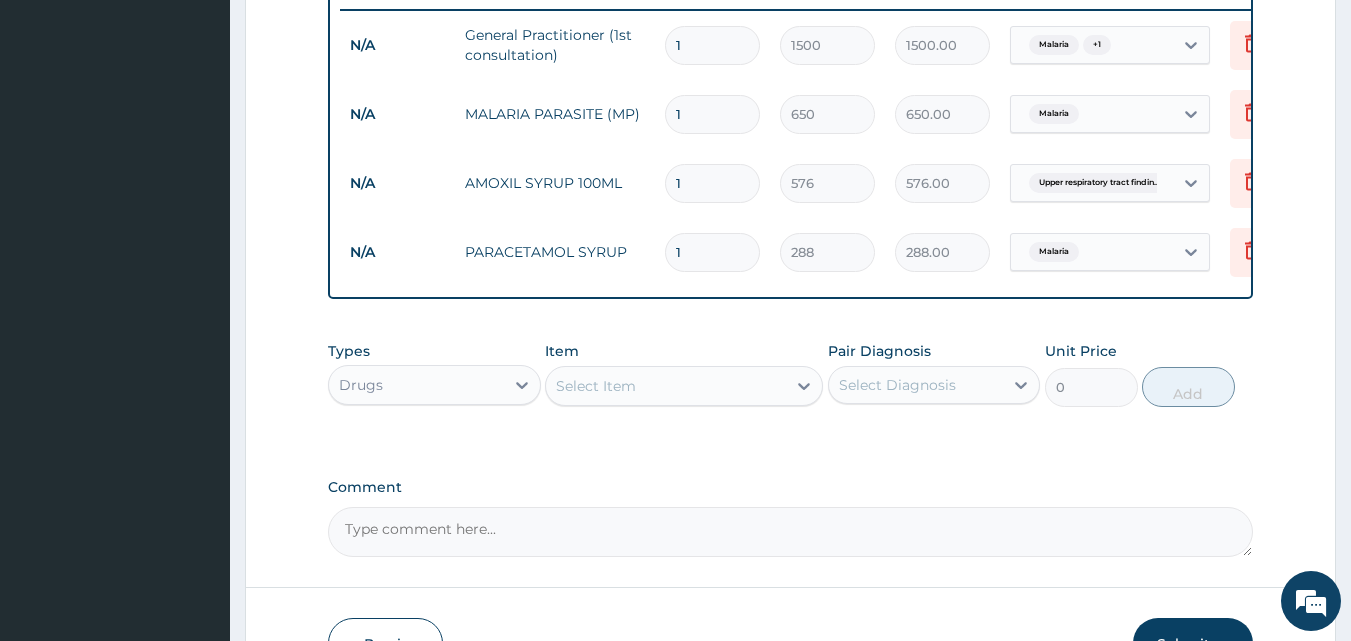 click on "Select Diagnosis" at bounding box center [897, 385] 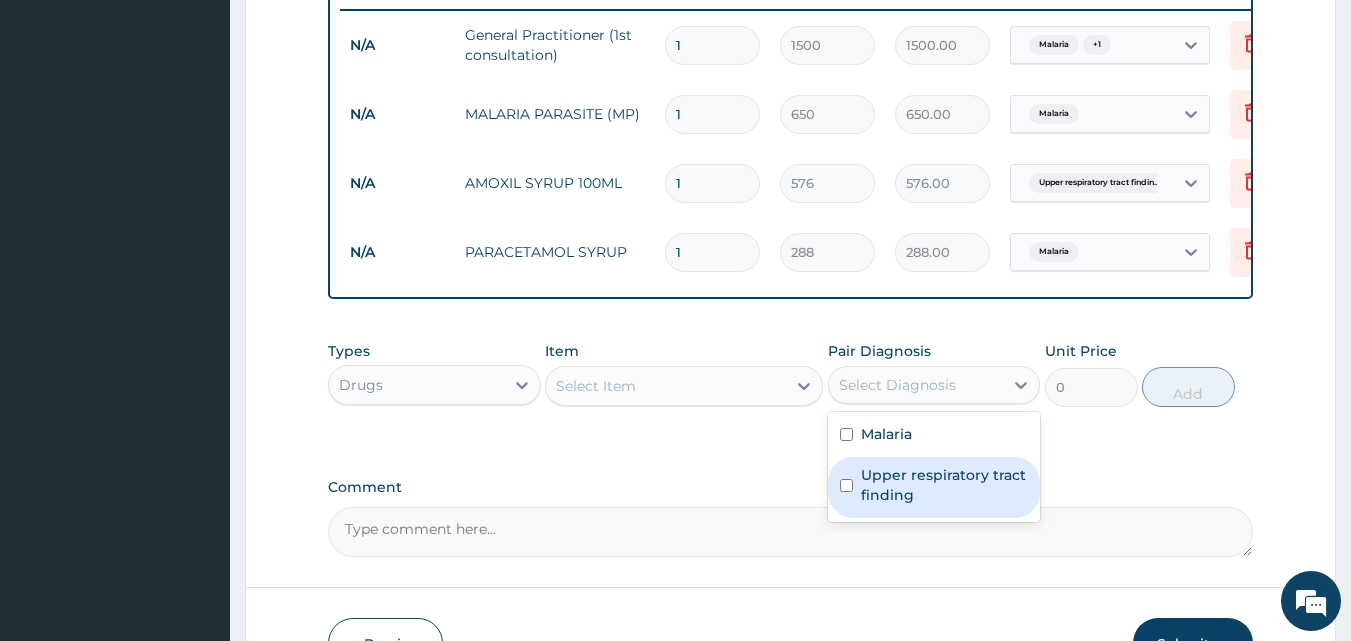 click at bounding box center [846, 485] 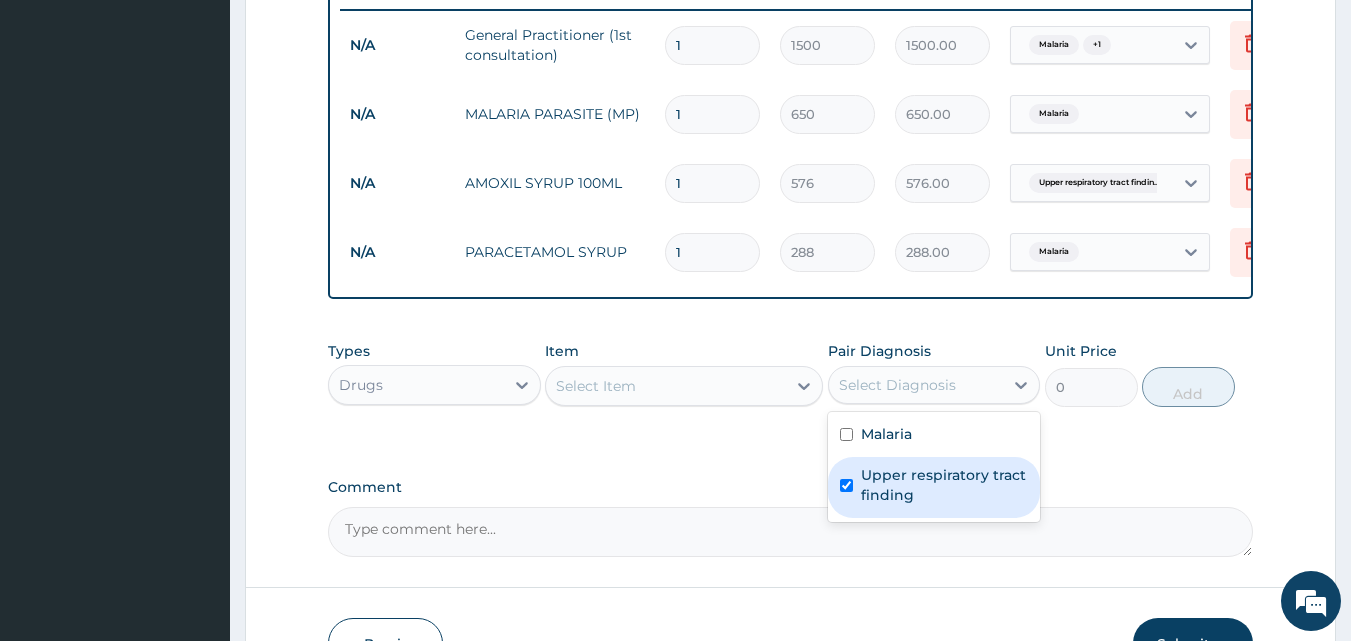 checkbox on "true" 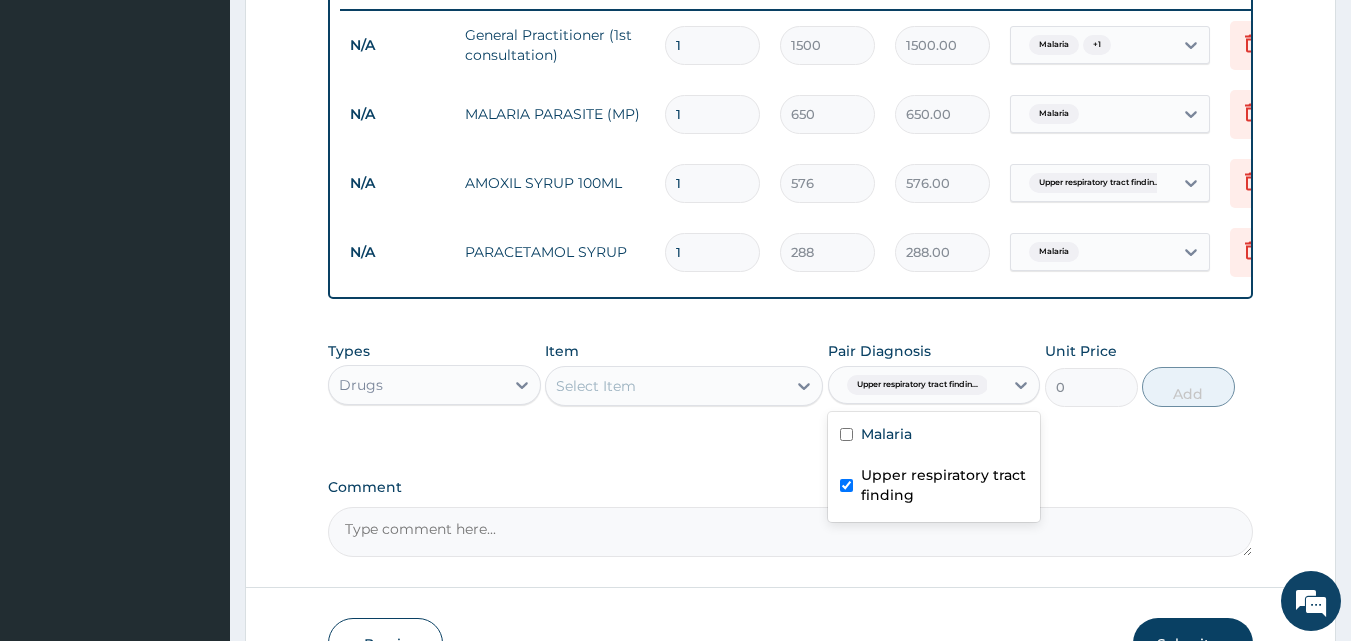 click on "Select Item" at bounding box center (596, 386) 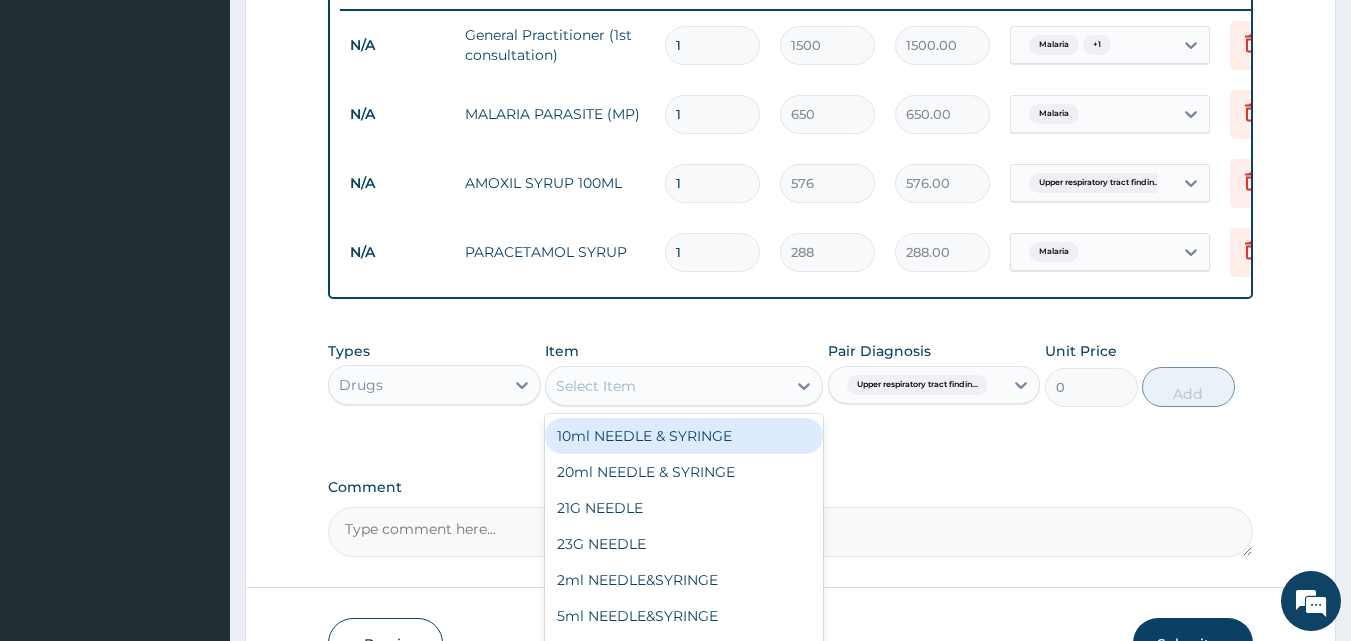 click on "Select Item" at bounding box center (596, 386) 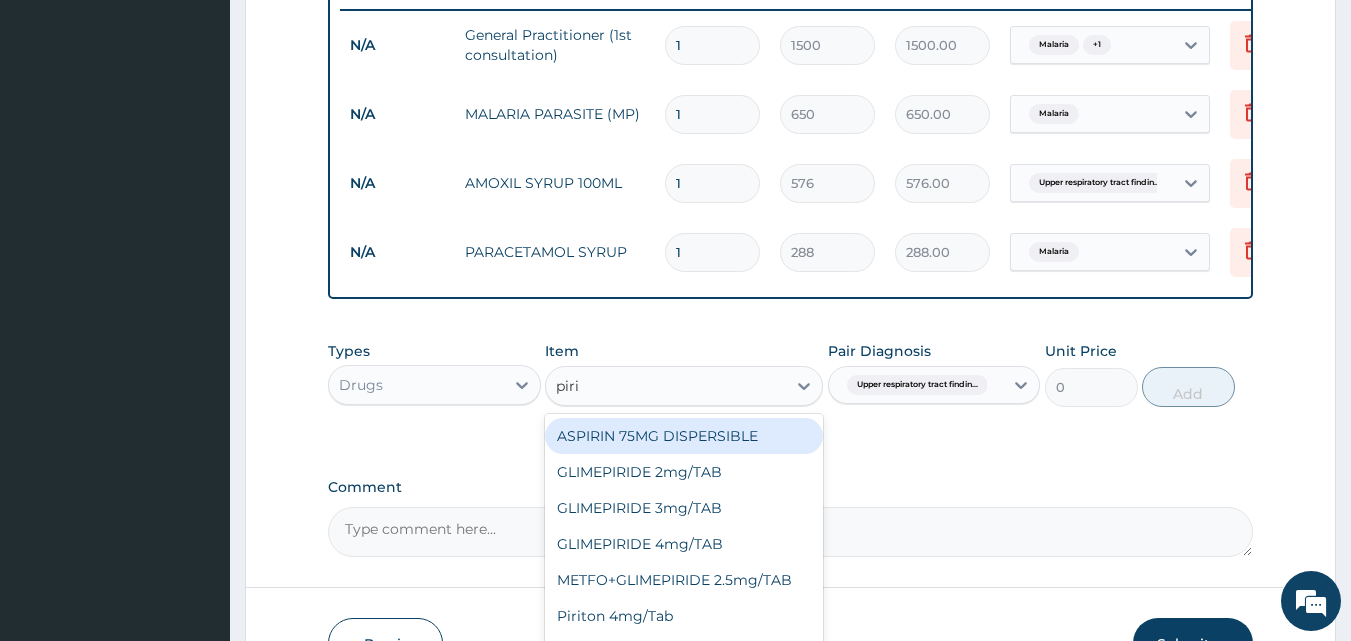 type on "pirit" 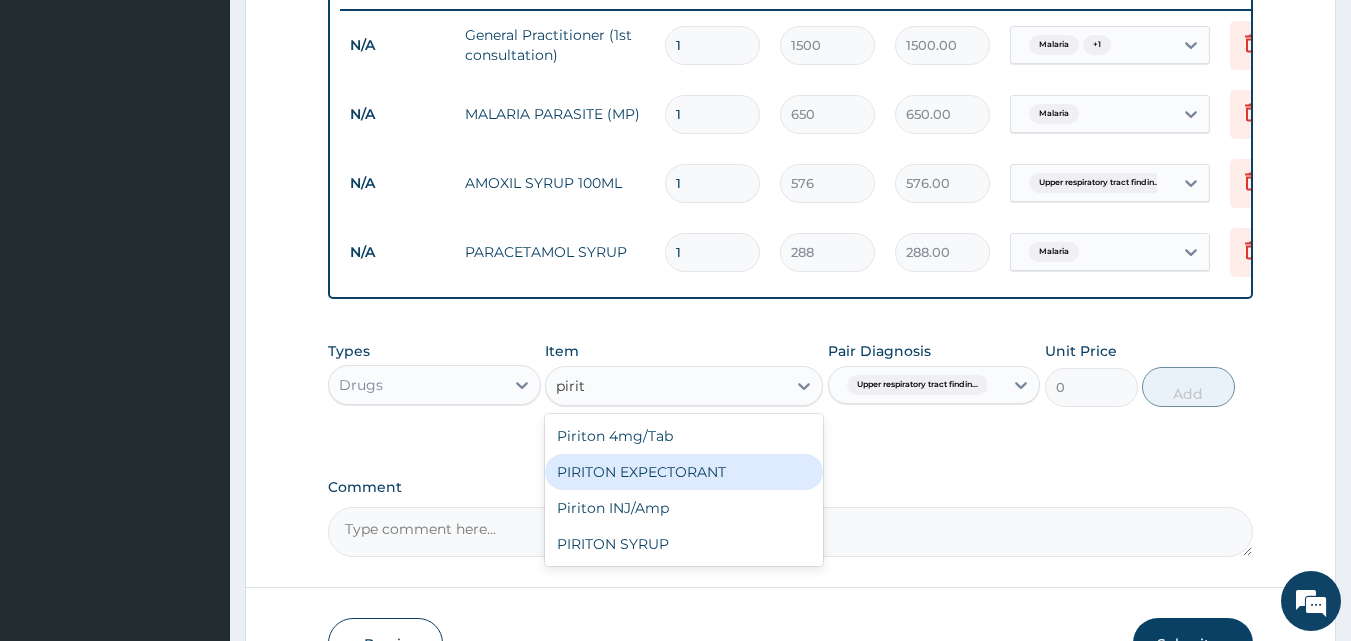 click on "PIRITON EXPECTORANT" at bounding box center [684, 472] 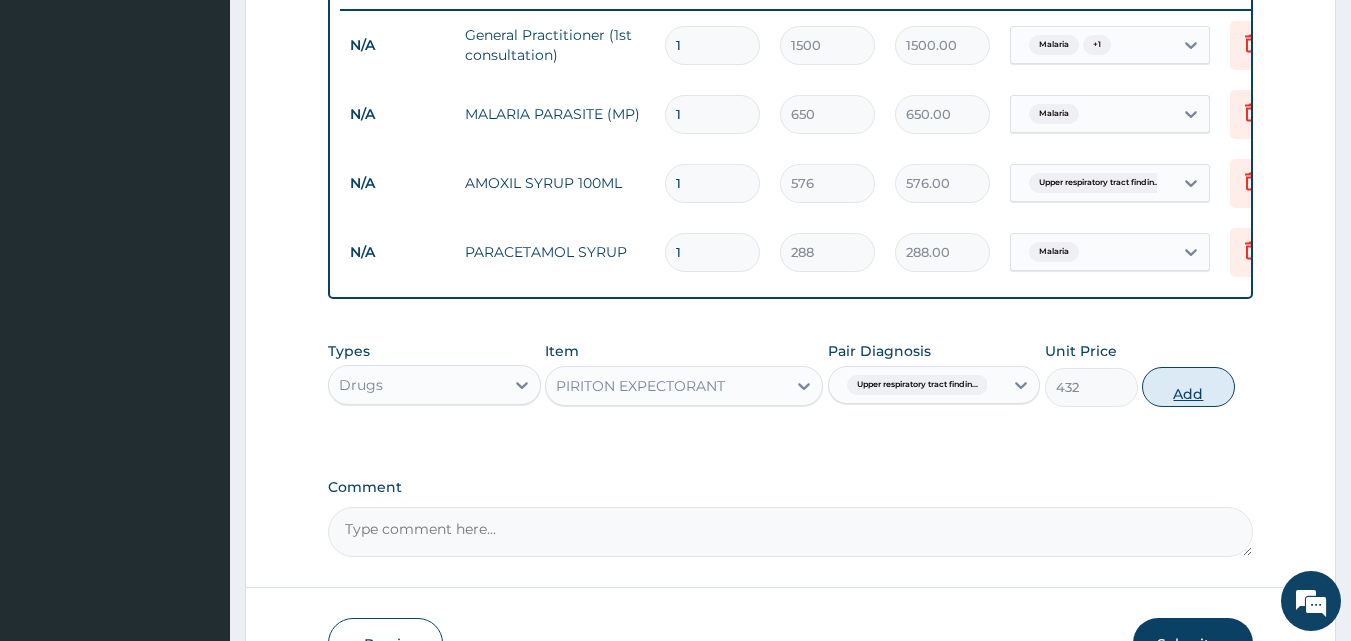 click on "Add" at bounding box center (1188, 387) 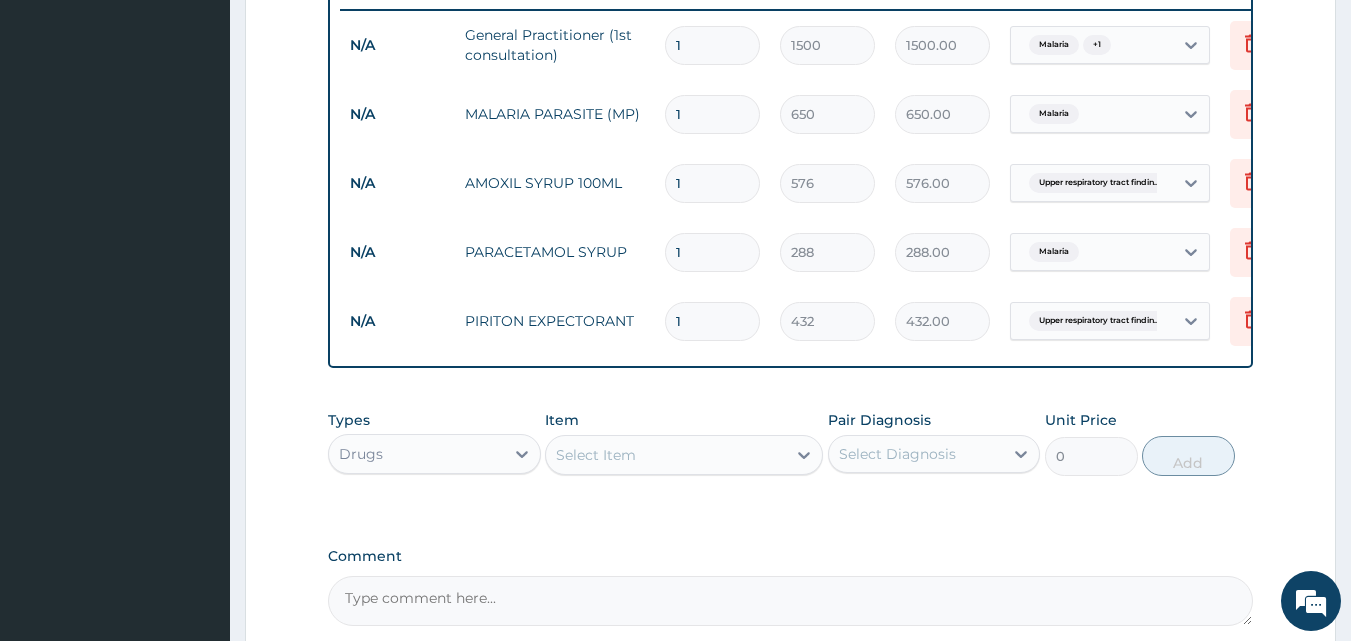 click on "PA Code / Prescription Code Enter Code(Secondary Care Only) Encounter Date [DATE] Important Notice Please enter PA codes before entering items that are not attached to a PA code   All diagnoses entered must be linked to a claim item. Diagnosis & Claim Items that are visible but inactive cannot be edited because they were imported from an already approved PA code. Diagnosis Malaria Confirmed Upper respiratory tract finding Confirmed NB: All diagnosis must be linked to a claim item Claim Items Type Name Quantity Unit Price Total Price Pair Diagnosis Actions N/A General Practitioner (1st consultation) 1 1500 1500.00 Malaria  + 1 Delete N/A MALARIA PARASITE (MP) 1 650 650.00 Malaria Delete N/A AMOXIL SYRUP 100ML 1 576 576.00 Upper respiratory tract findin... Delete N/A PARACETAMOL SYRUP 1 288 288.00 Malaria Delete N/A PIRITON EXPECTORANT 1 432 432.00 Upper respiratory tract findin... Delete Types Drugs Item Select Item Pair Diagnosis Select Diagnosis Unit Price 0 Add Comment" at bounding box center (791, 15) 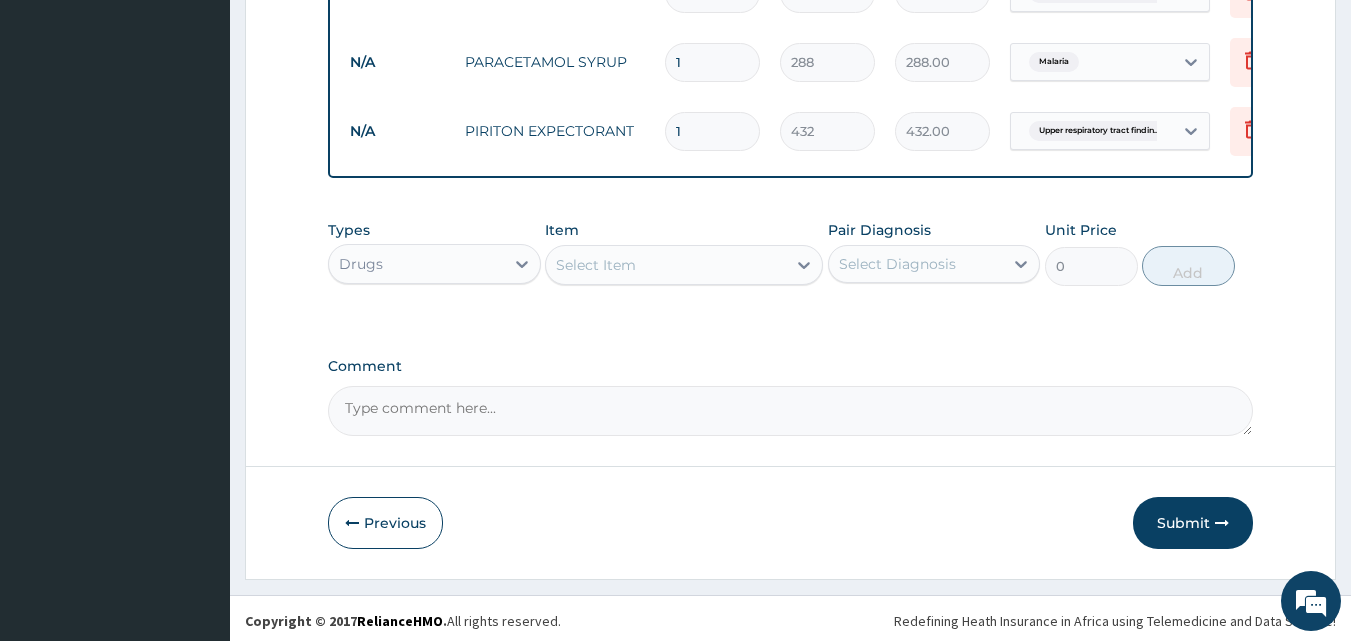 scroll, scrollTop: 982, scrollLeft: 0, axis: vertical 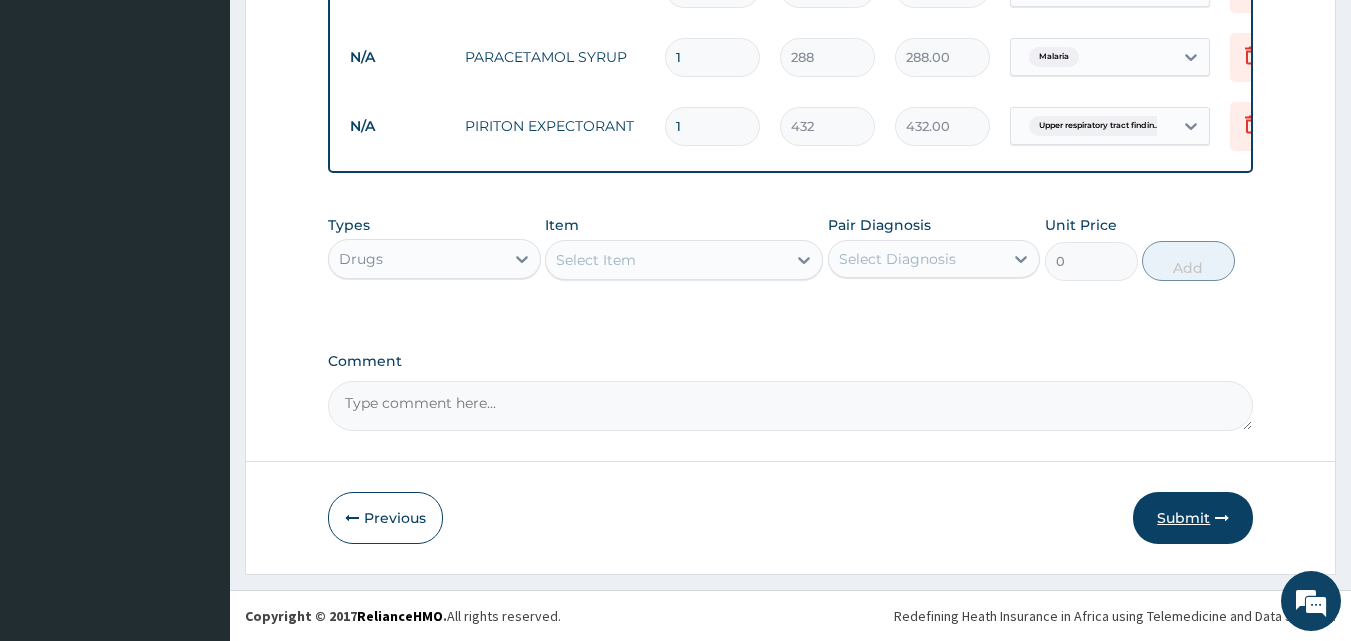 click at bounding box center [1222, 518] 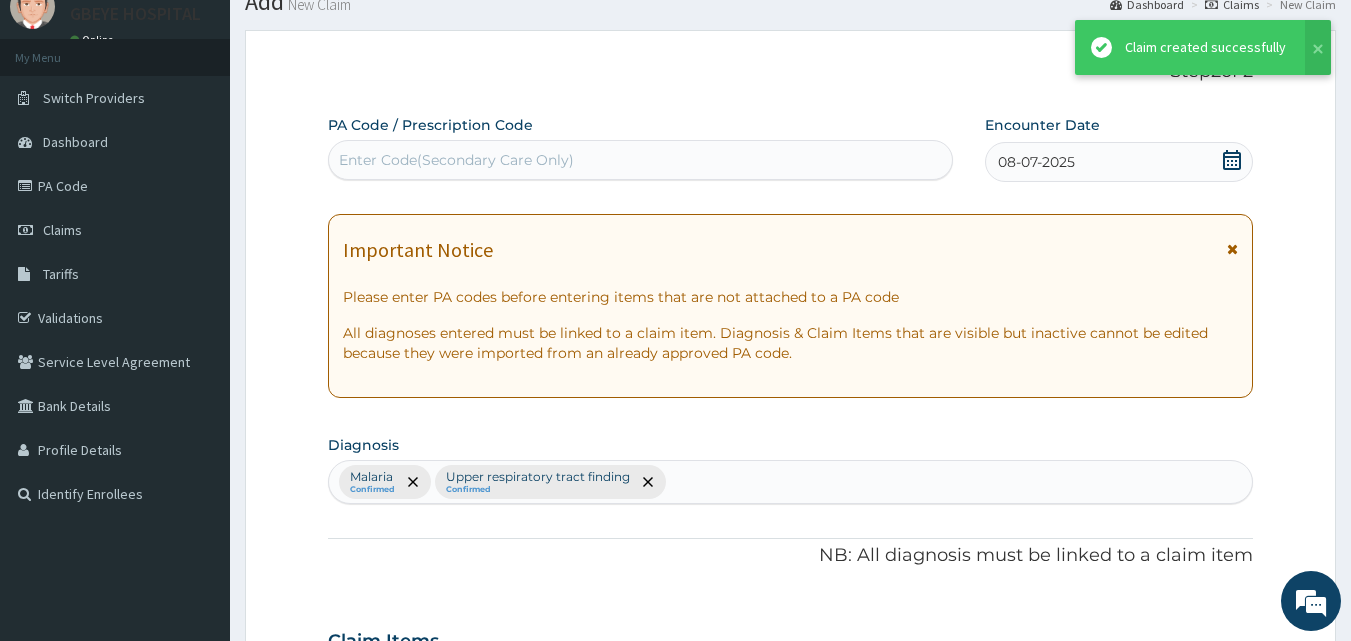 scroll, scrollTop: 982, scrollLeft: 0, axis: vertical 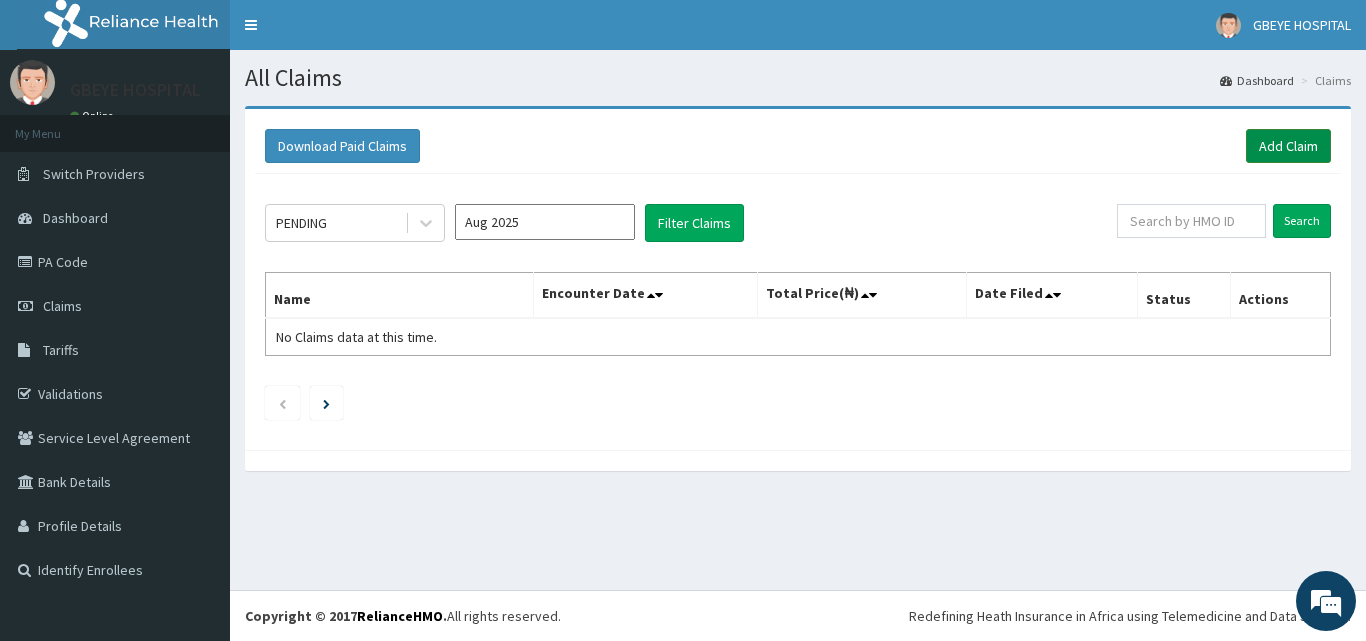 click on "Add Claim" at bounding box center (1288, 146) 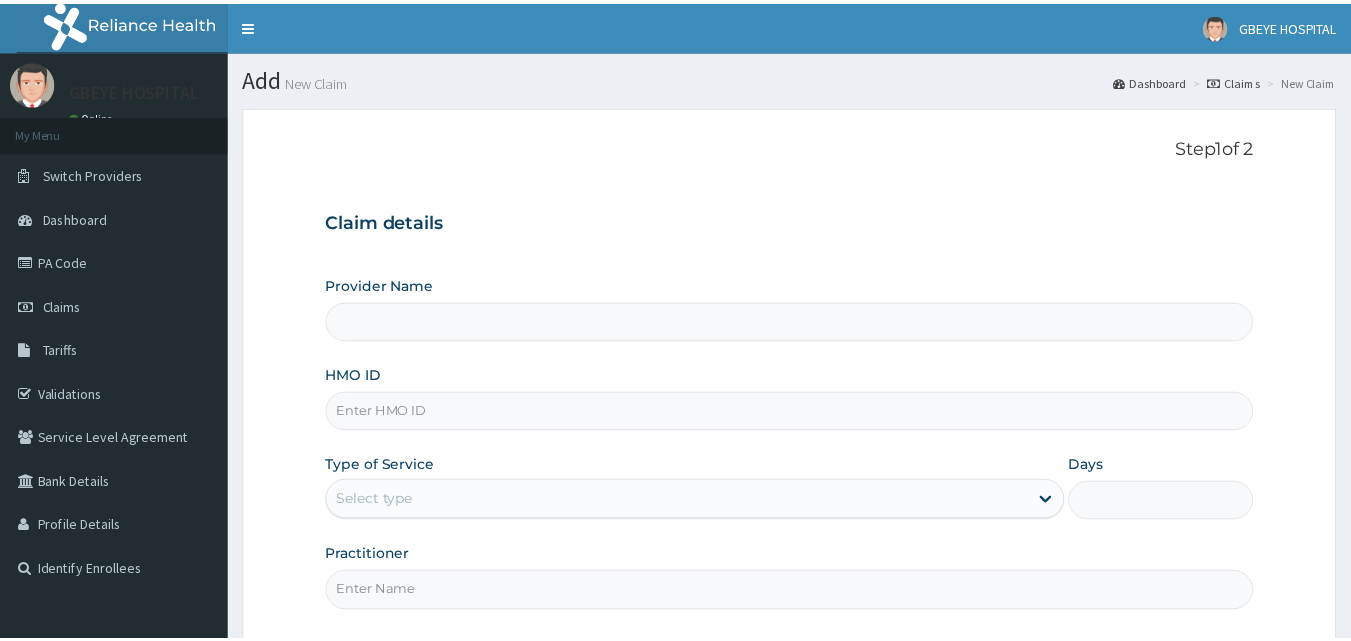 scroll, scrollTop: 0, scrollLeft: 0, axis: both 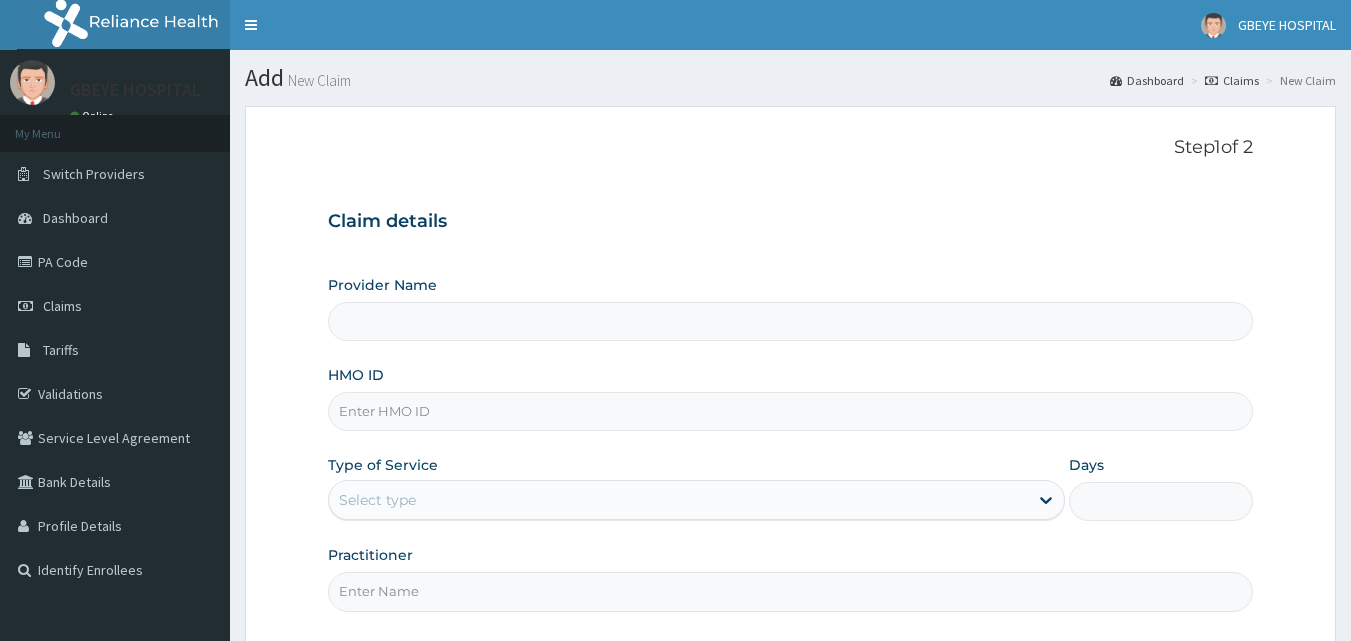type on "GBEYE HOSPITAL( OMOKU)" 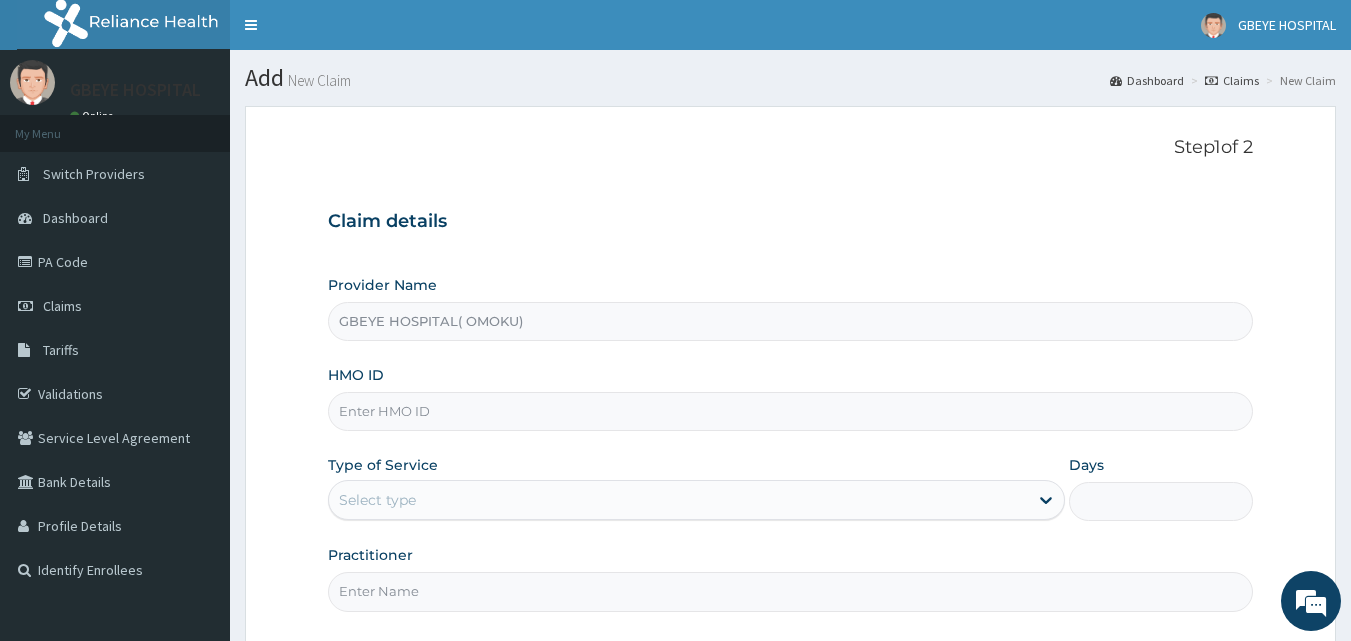 click on "HMO ID" at bounding box center [791, 411] 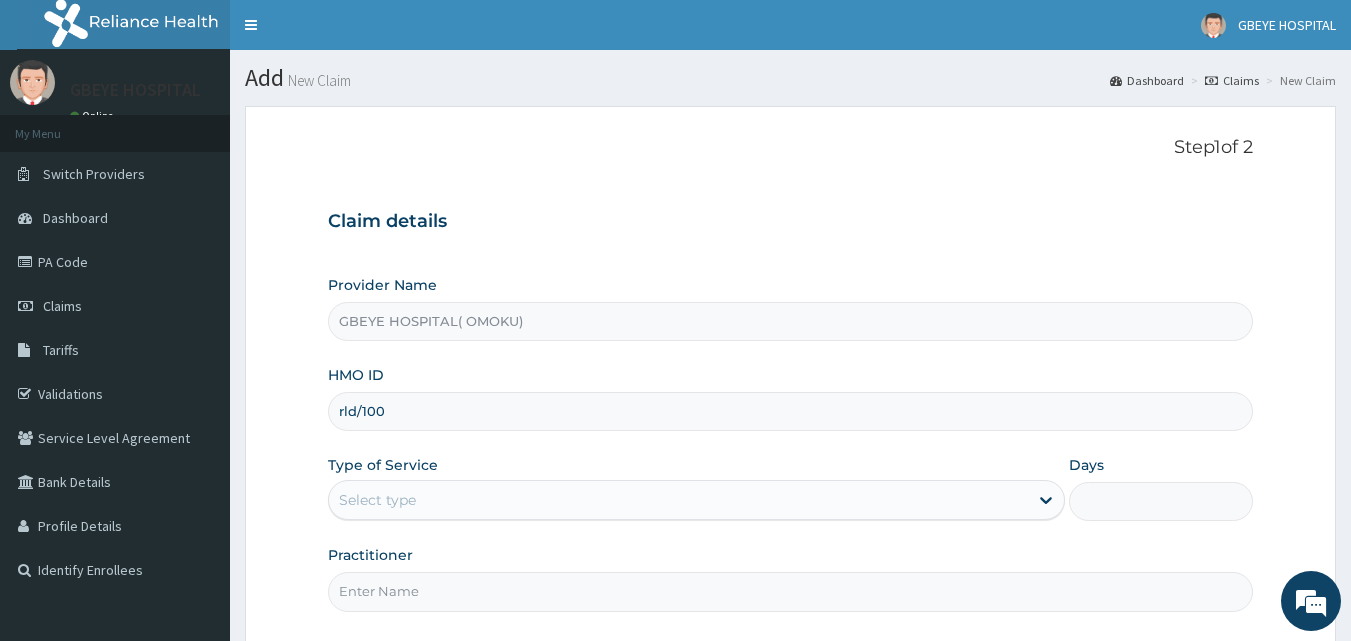scroll, scrollTop: 0, scrollLeft: 0, axis: both 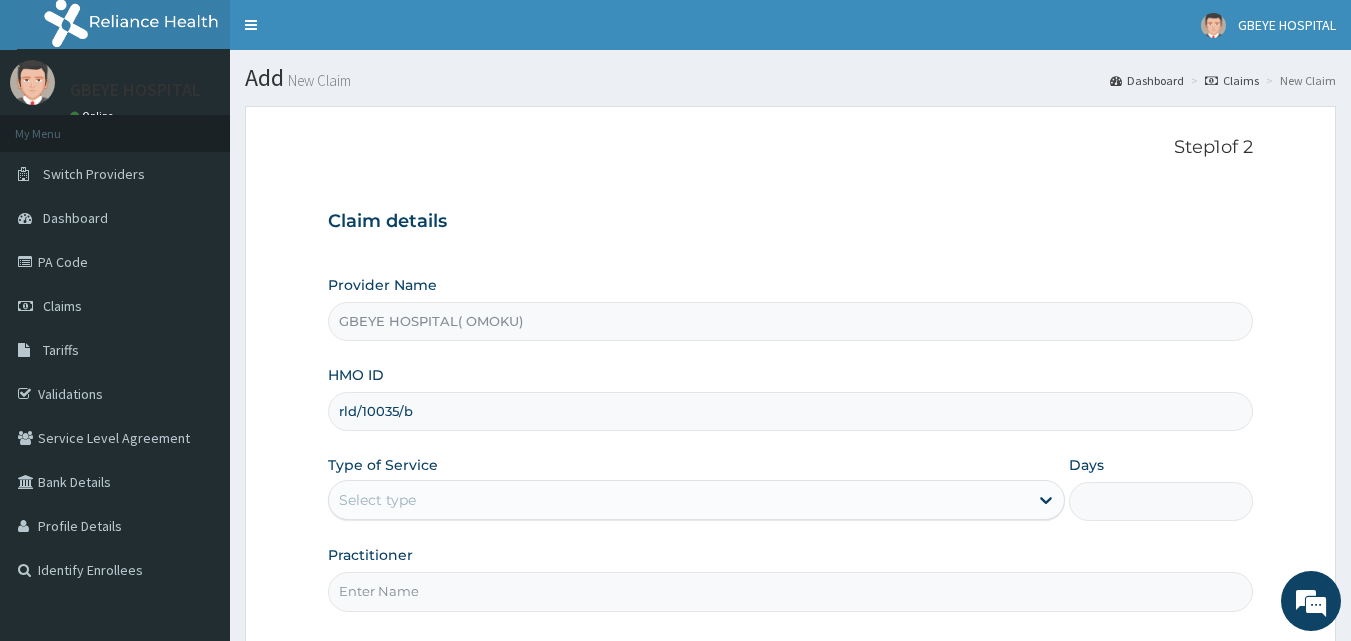 type on "rld/10035/b" 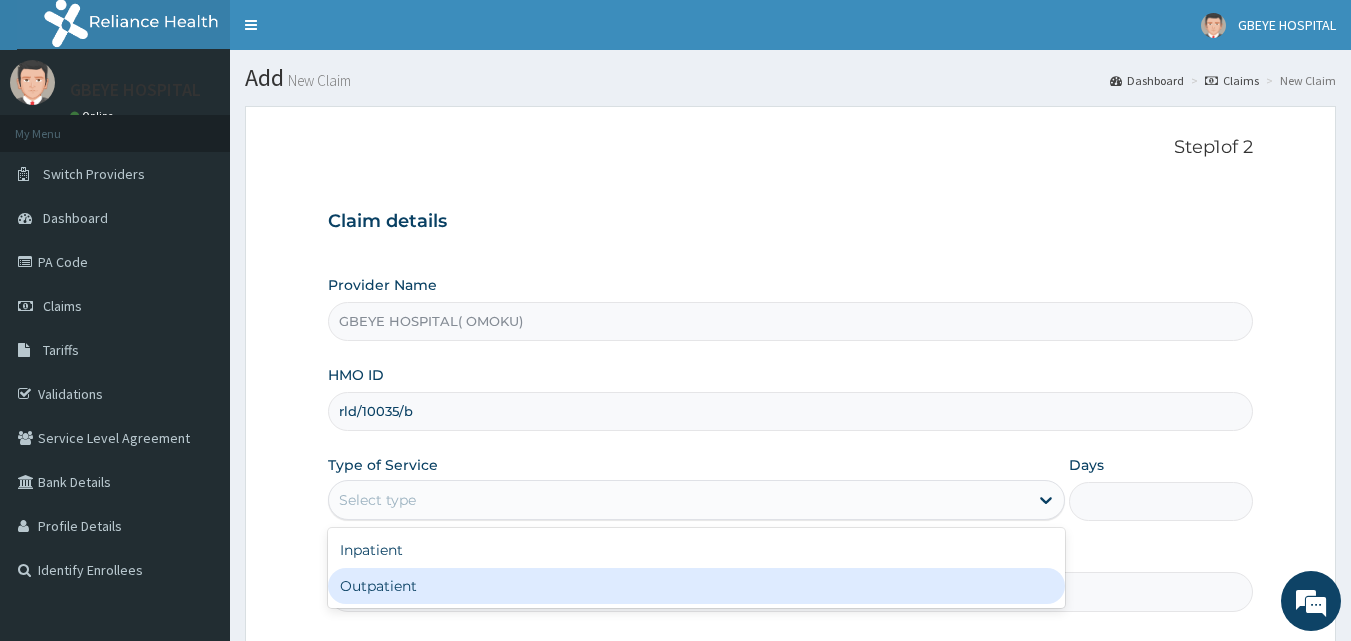 click on "Outpatient" at bounding box center (696, 586) 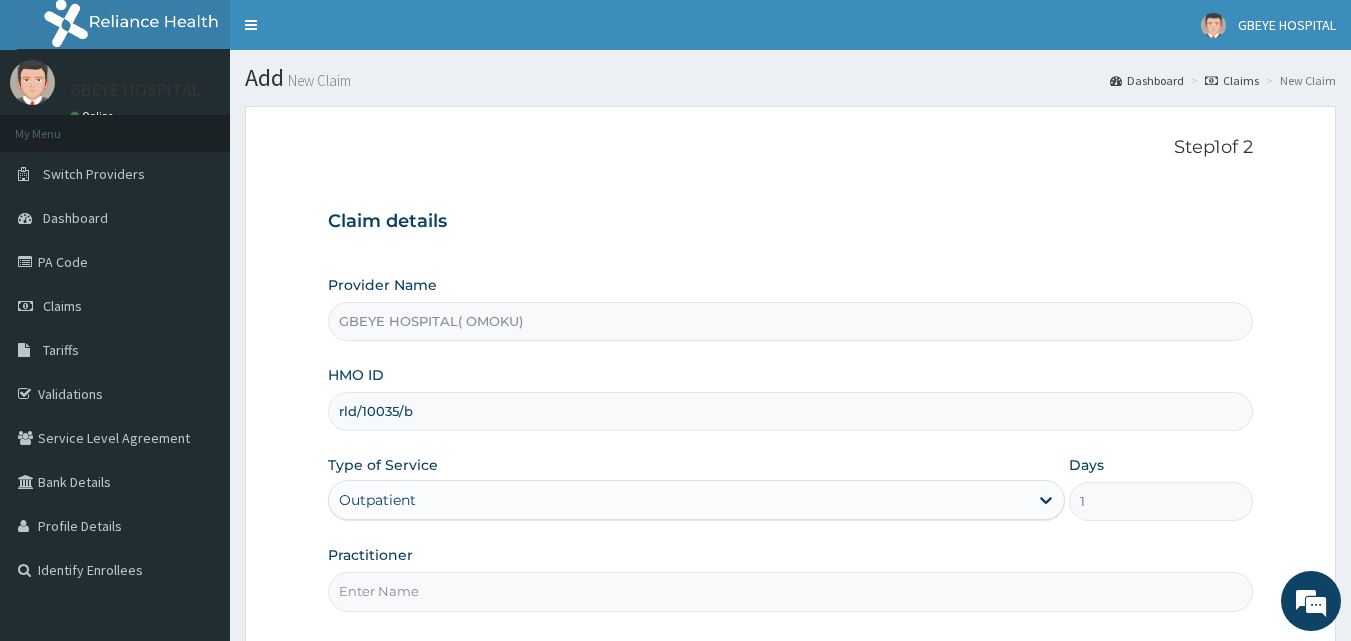 click on "Practitioner" at bounding box center [791, 591] 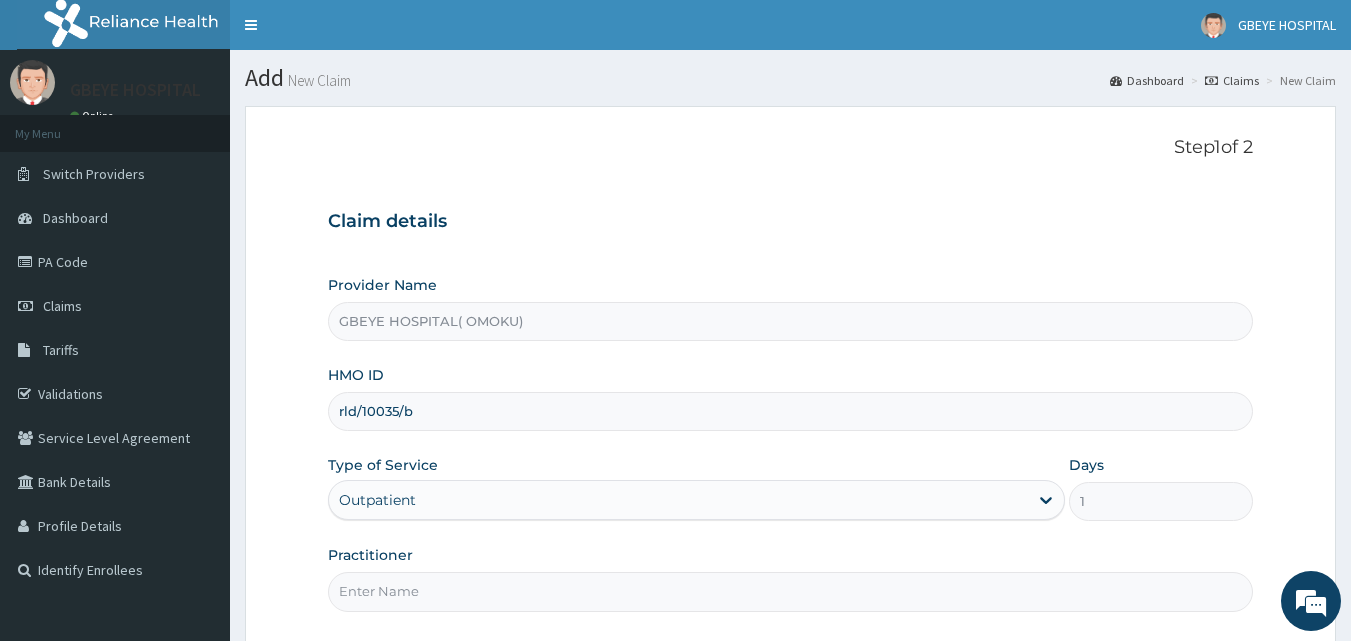 type on "DR. PAULINUS" 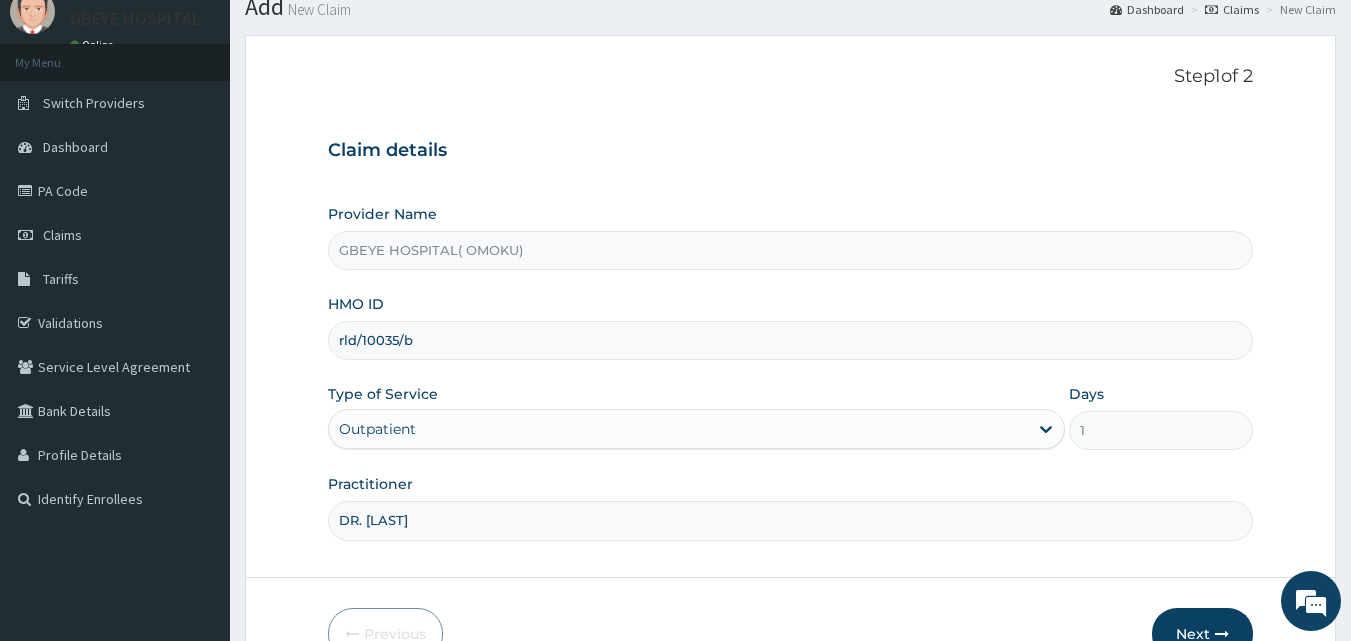scroll, scrollTop: 72, scrollLeft: 0, axis: vertical 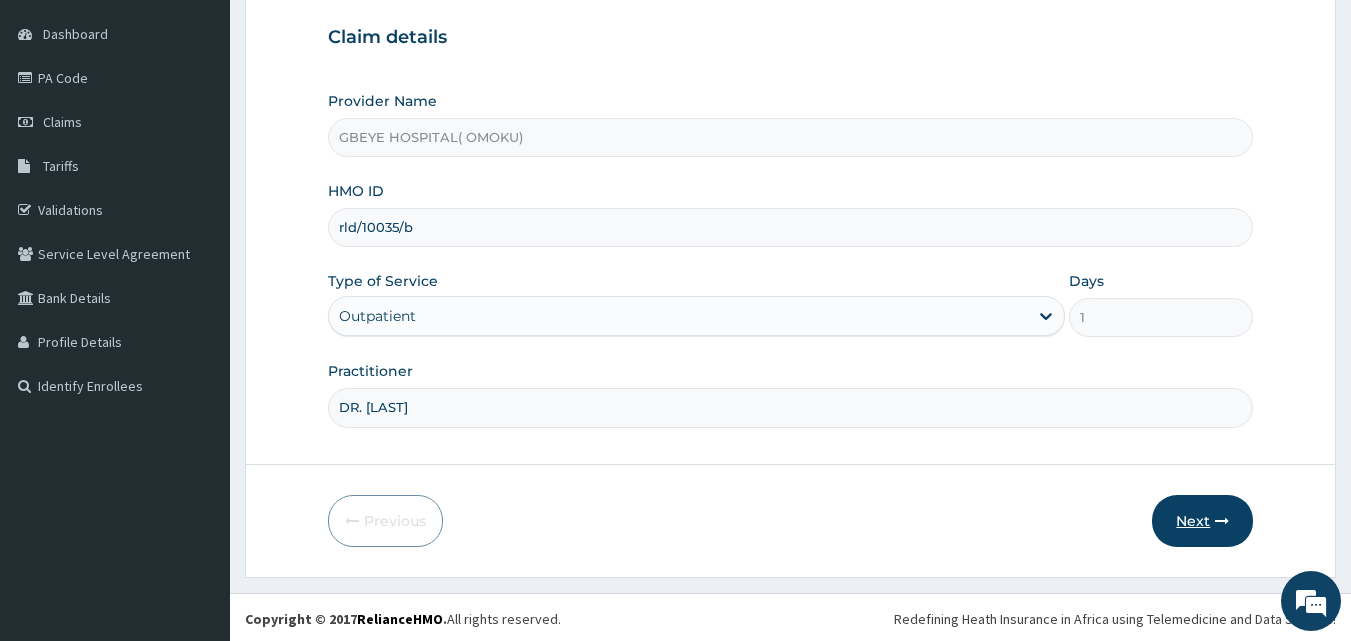click on "Next" at bounding box center (1202, 521) 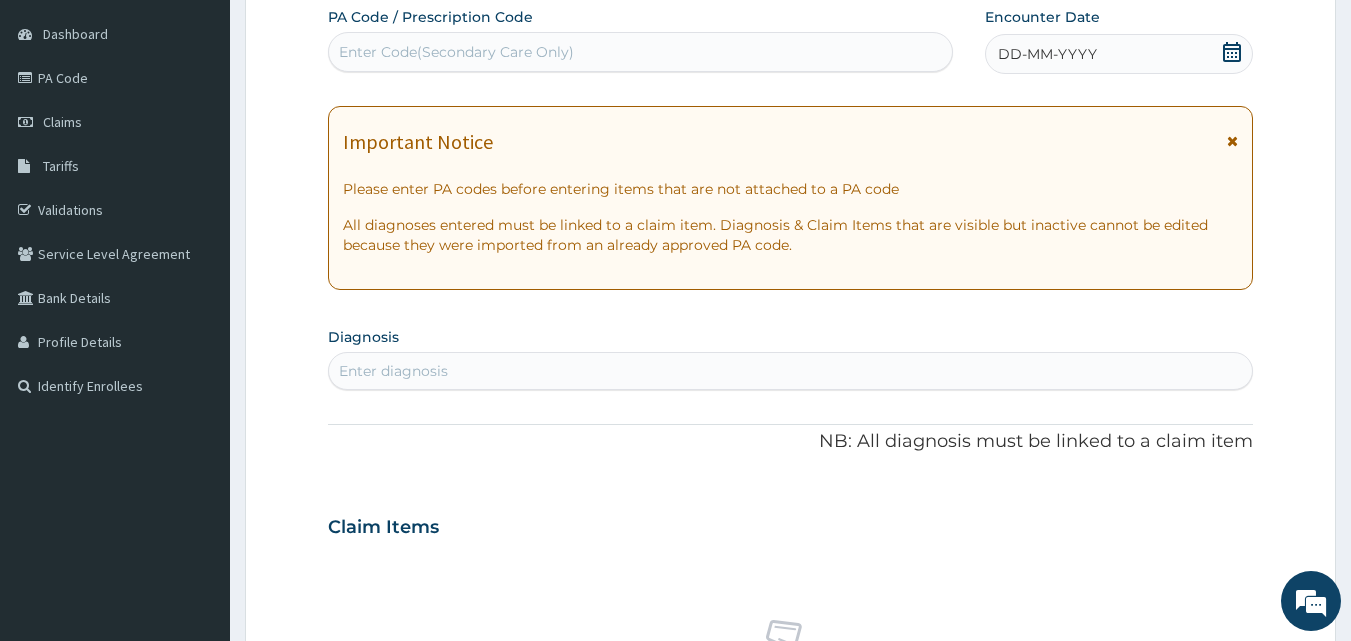 click on "DD-MM-YYYY" at bounding box center (1047, 54) 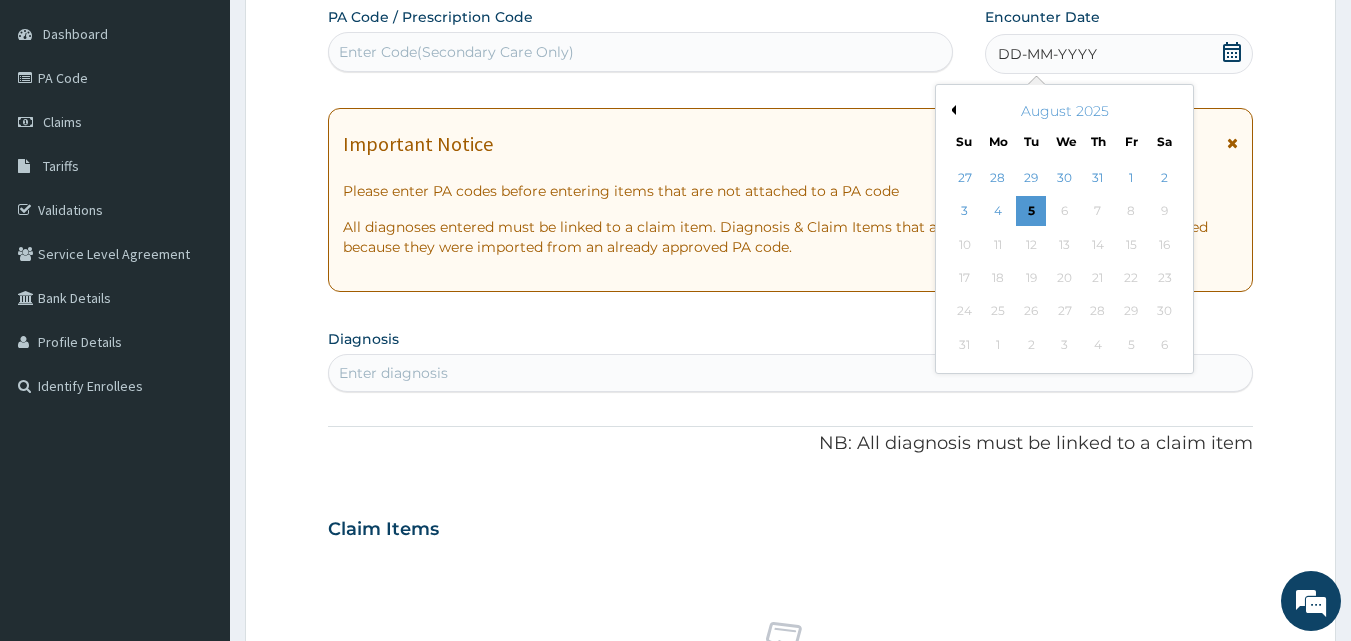 click on "August 2025" at bounding box center [1064, 111] 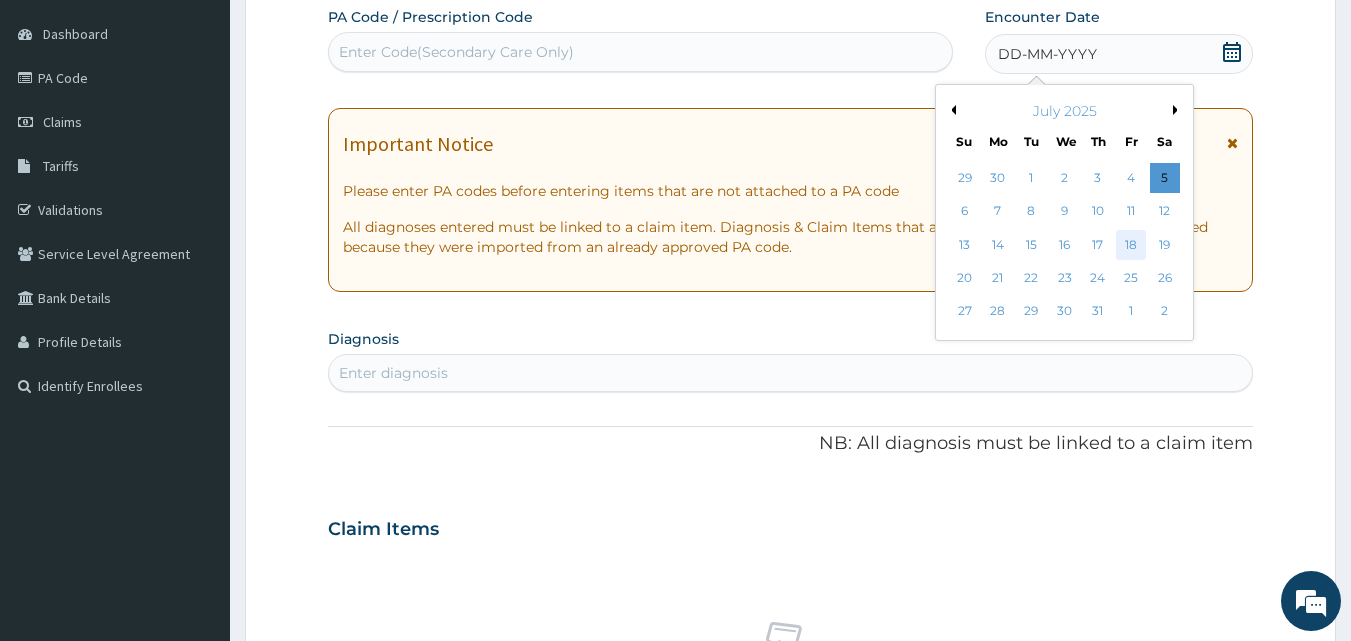click on "18" at bounding box center [1131, 245] 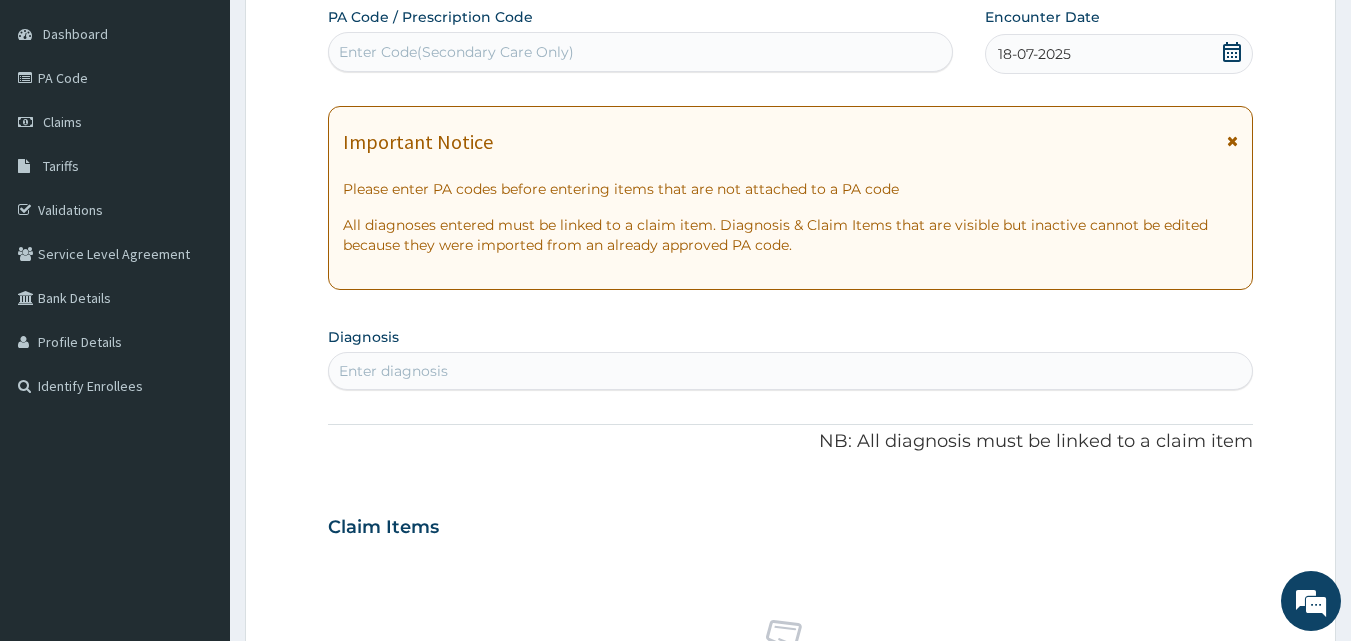 click on "Enter diagnosis" at bounding box center [393, 371] 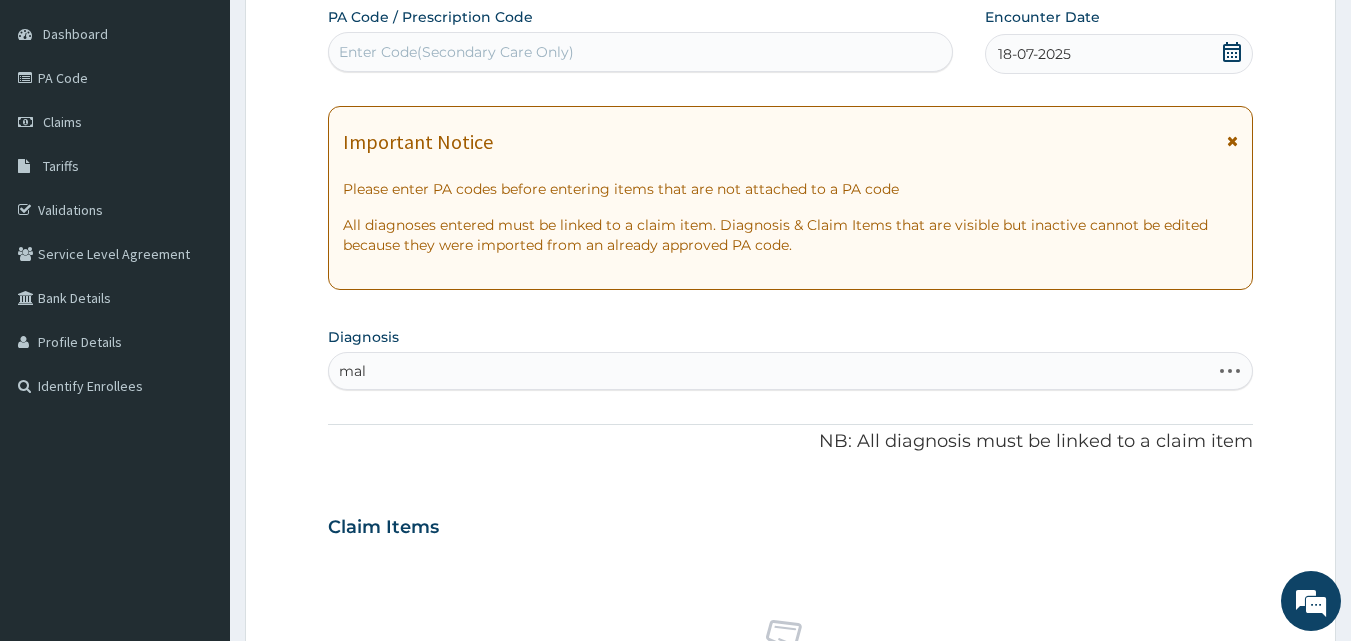 type on "mala" 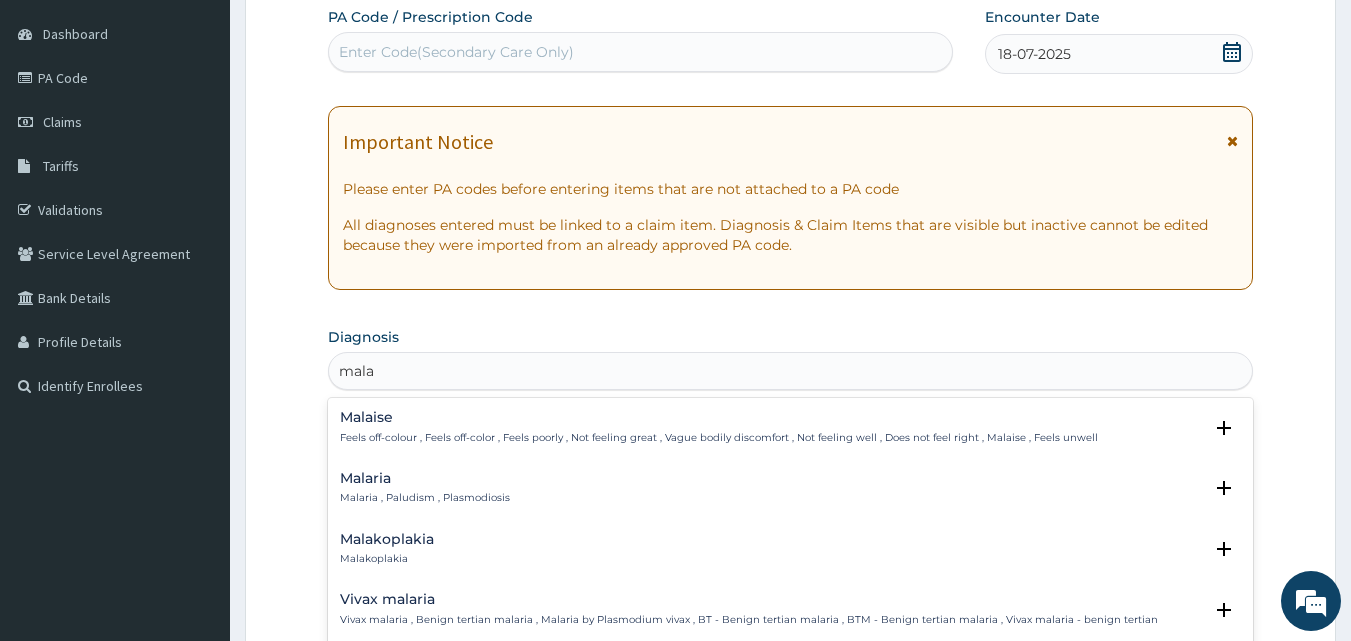 click on "Malaria" at bounding box center [425, 478] 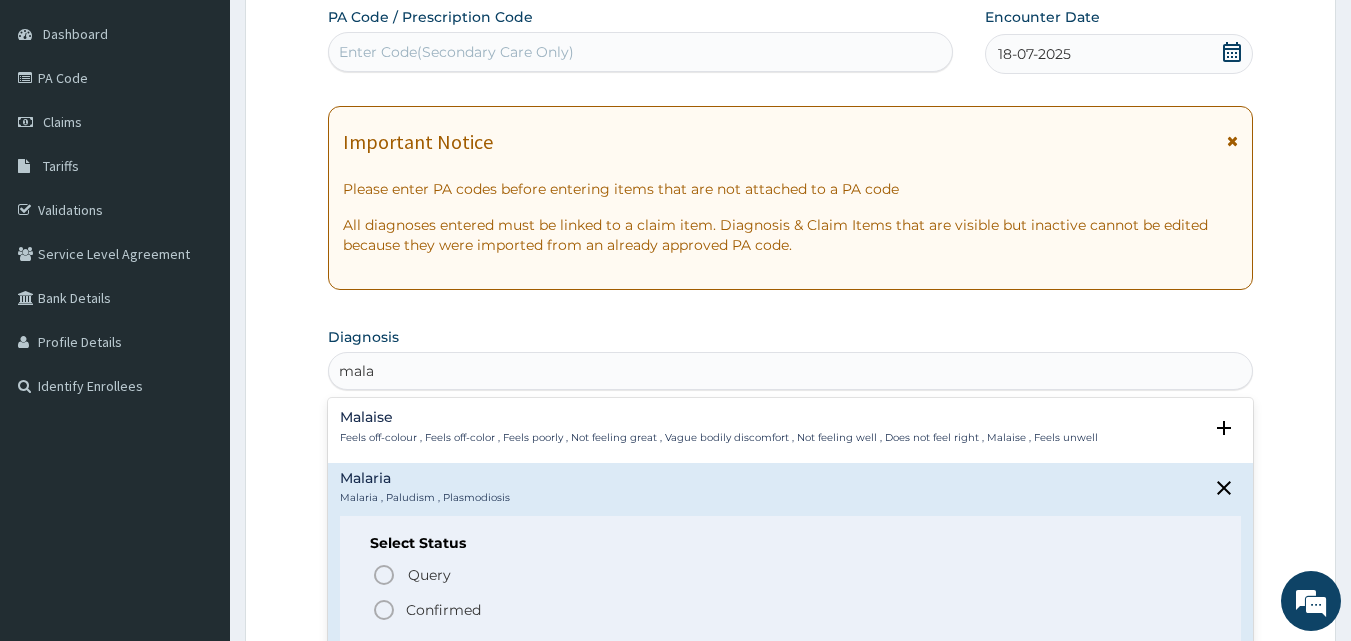 click 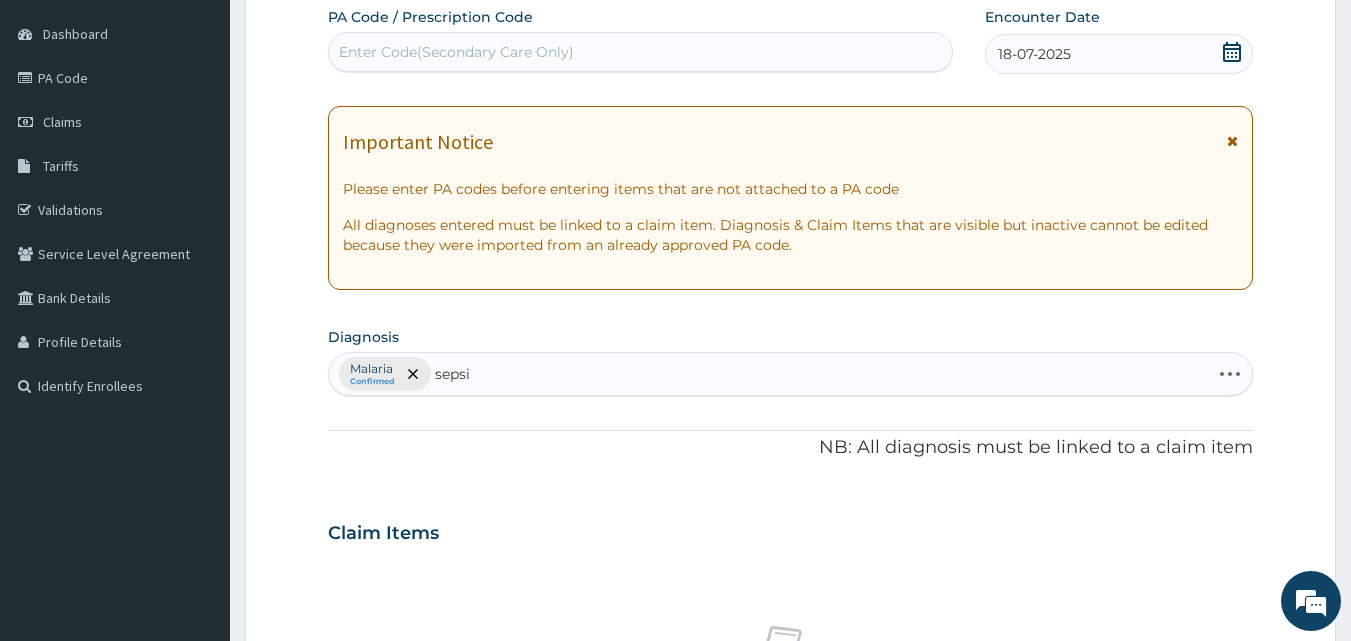 type on "sepsis" 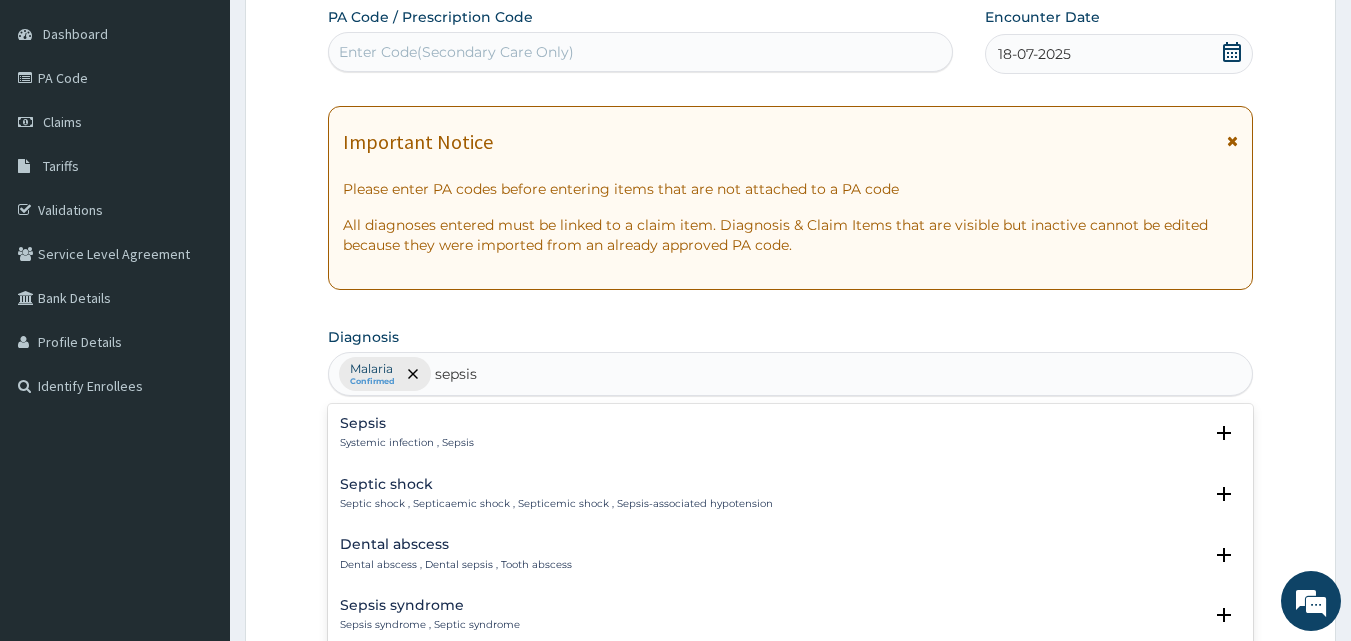 click on "Sepsis Systemic infection , Sepsis Select Status Query Query covers suspected (?), Keep in view (kiv), Ruled out (r/o) Confirmed" at bounding box center [791, 438] 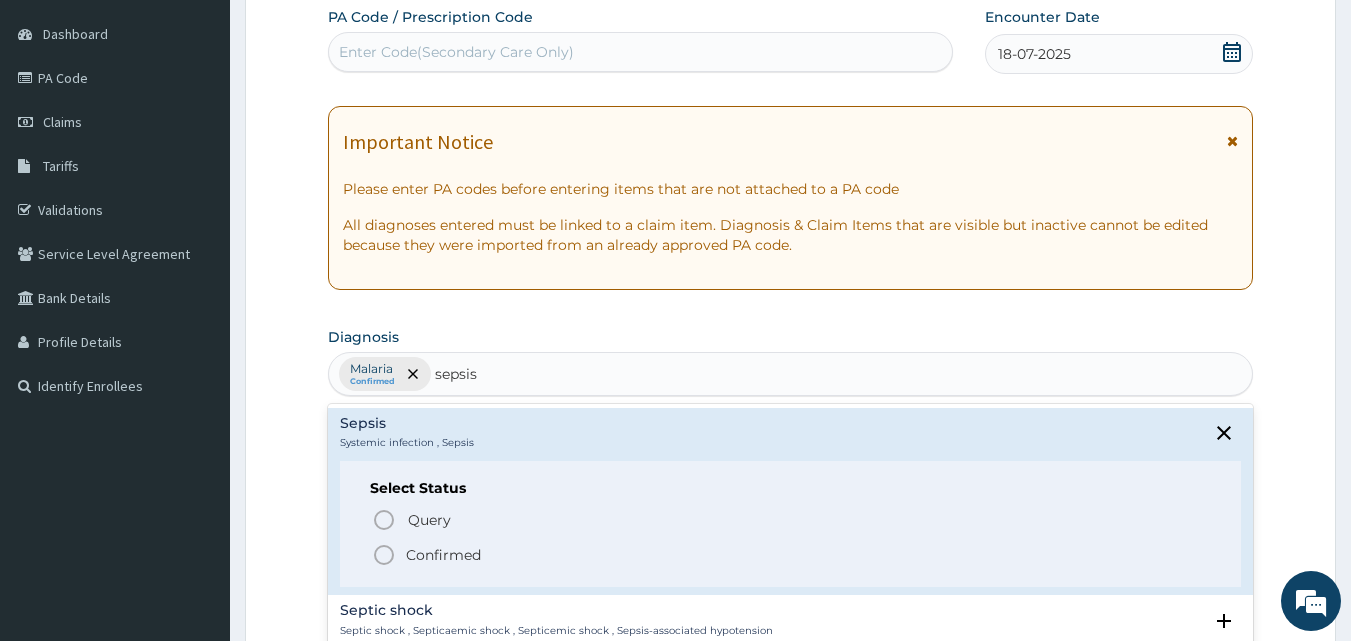 click 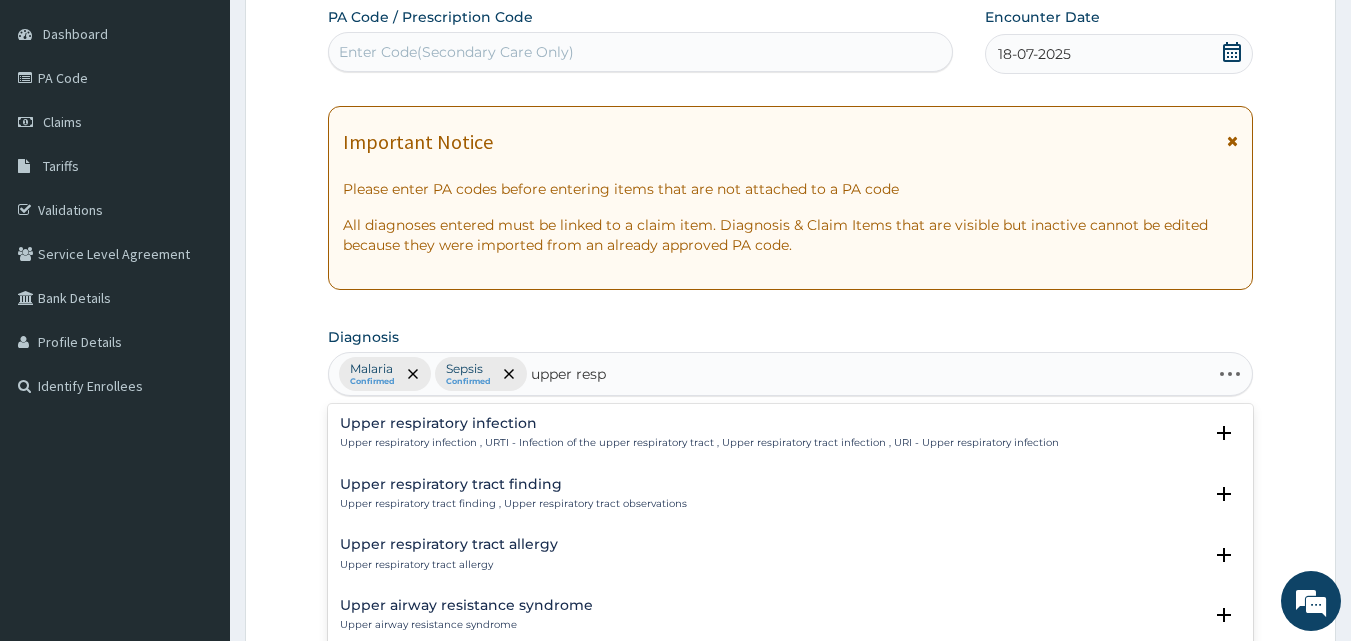 type on "upper respi" 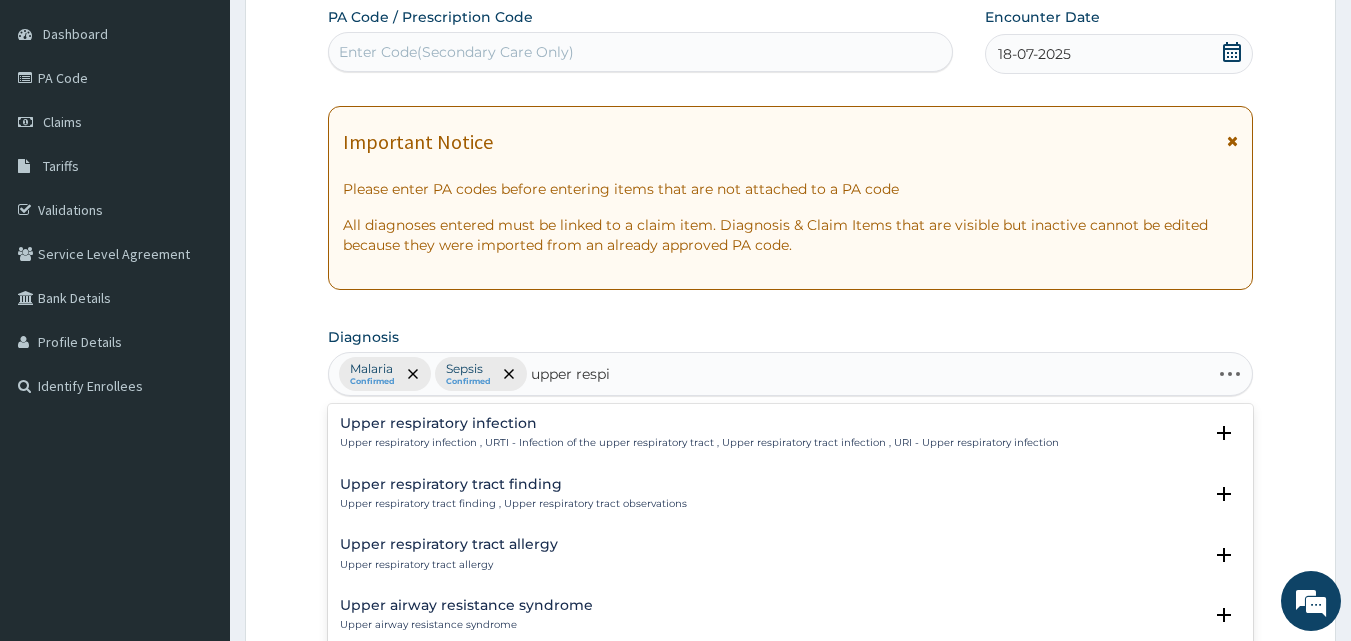 click on "Upper respiratory tract finding" at bounding box center [513, 484] 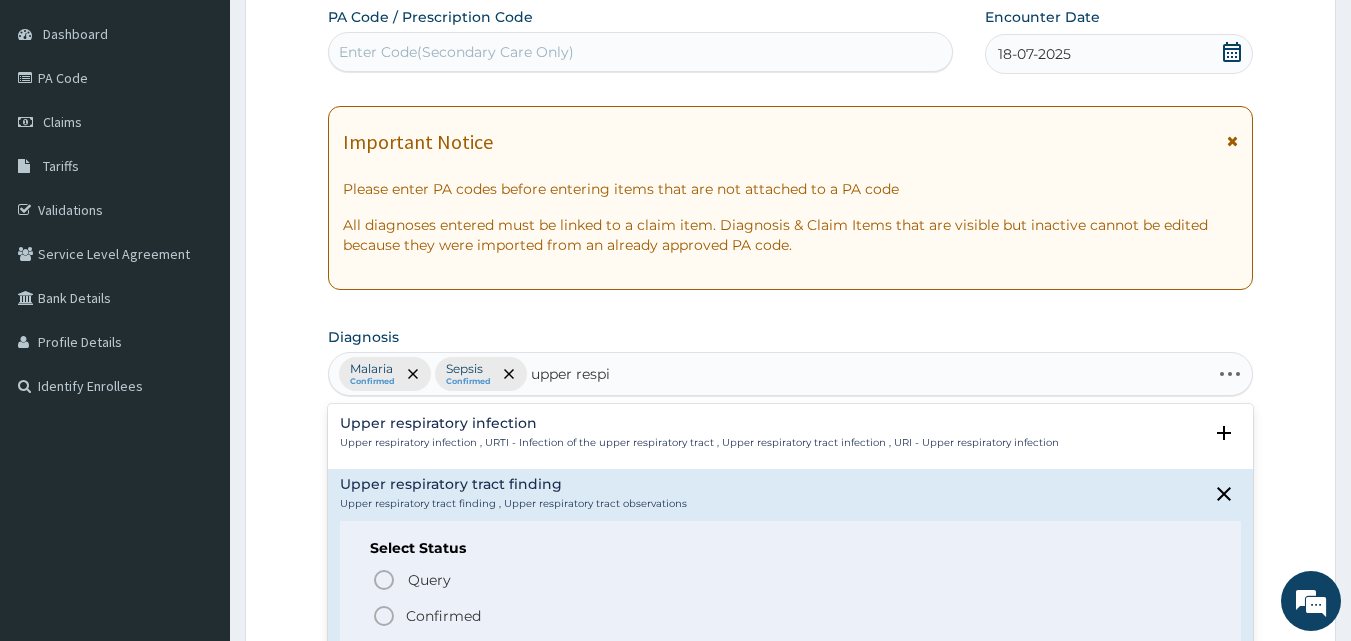 click on "Upper respiratory tract finding , Upper respiratory tract observations" at bounding box center [513, 504] 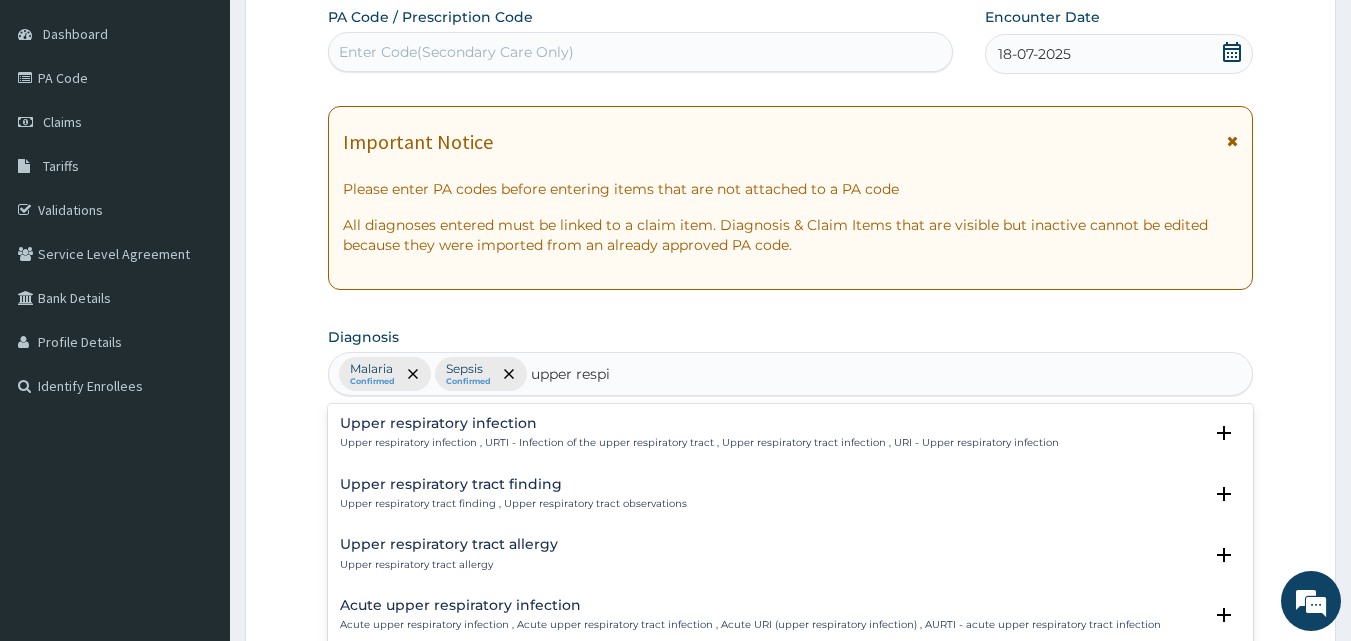 click on "Upper respiratory tract finding" at bounding box center [513, 484] 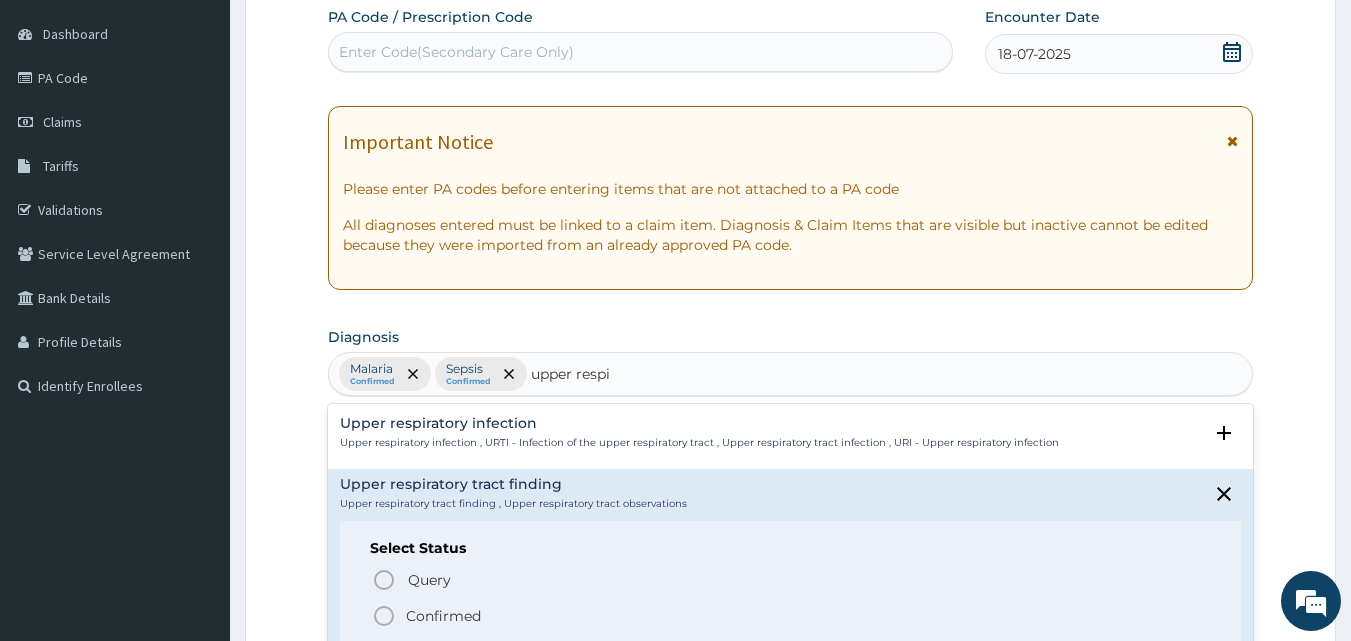 click 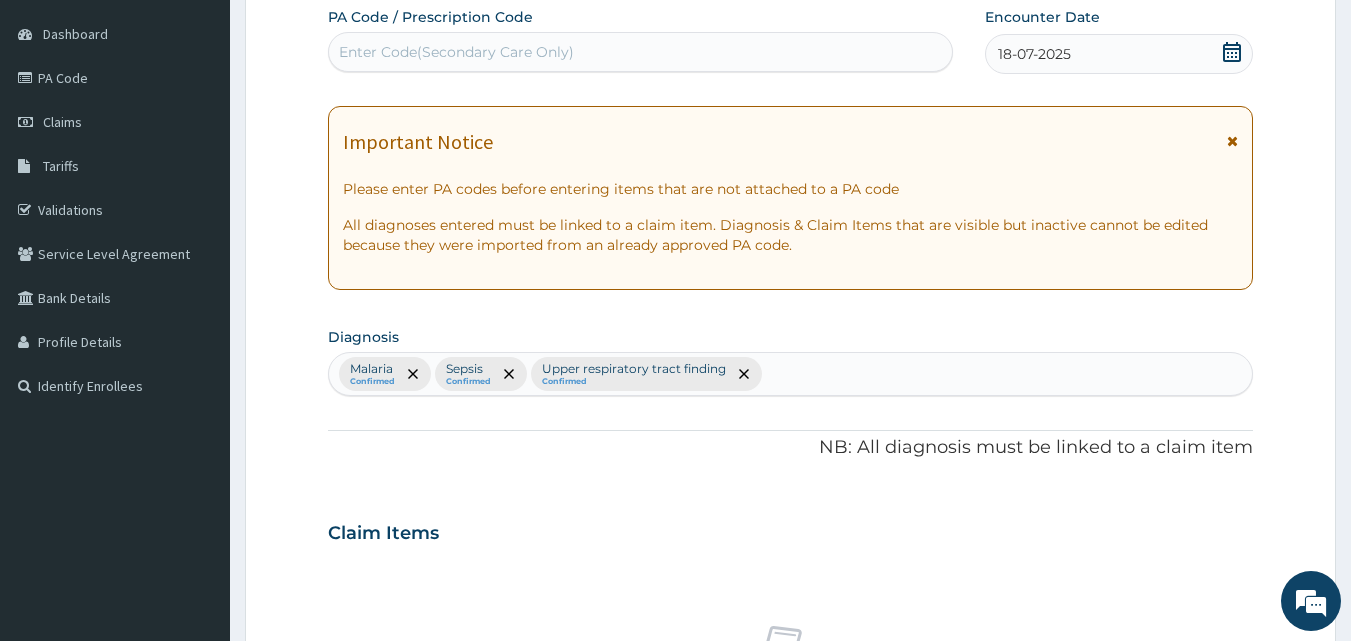 scroll, scrollTop: 439, scrollLeft: 0, axis: vertical 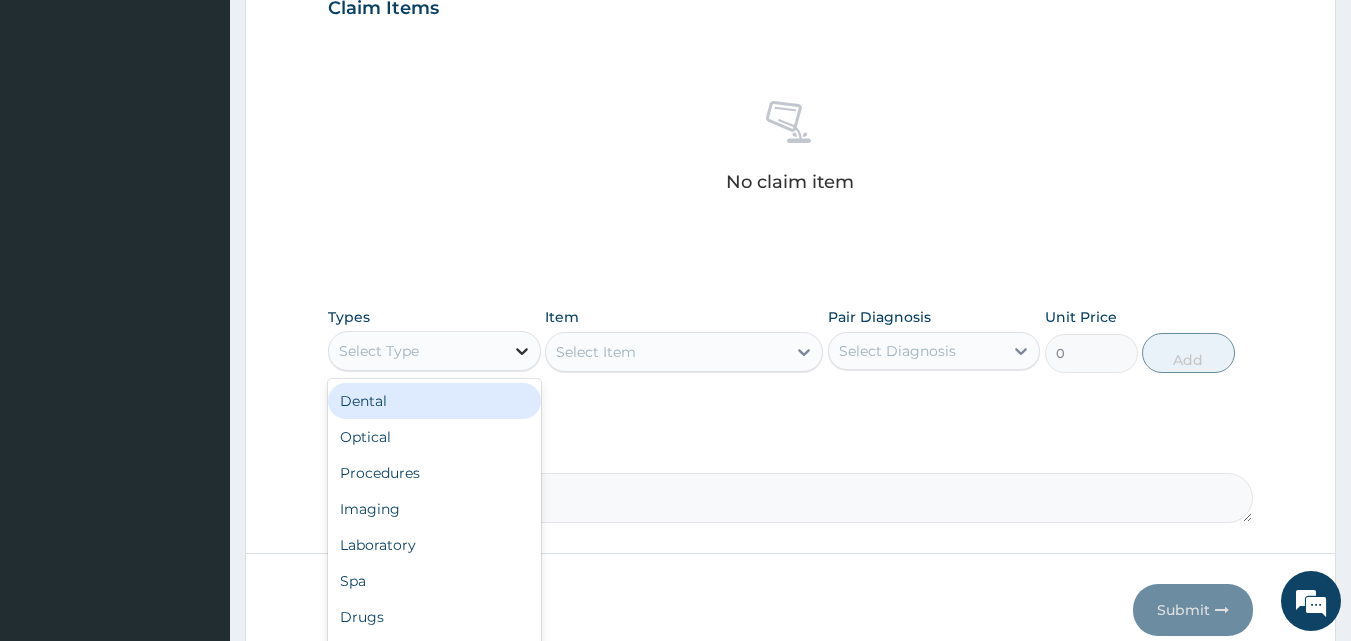 click at bounding box center (522, 351) 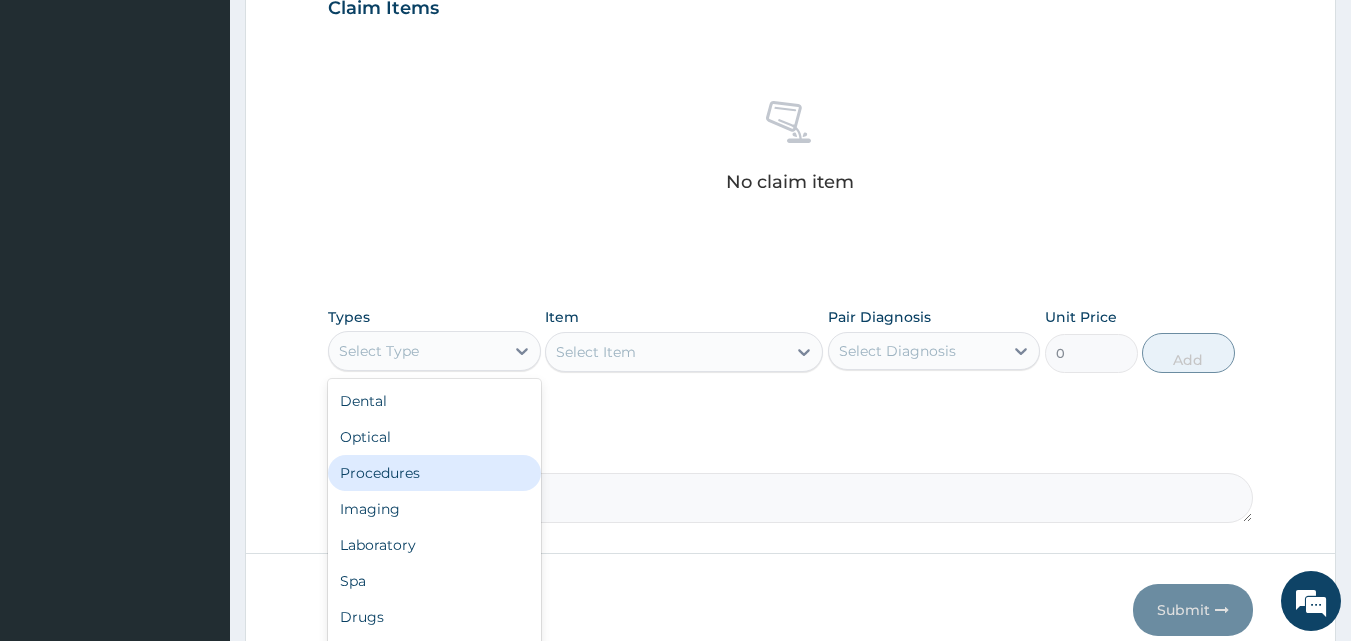 click on "Procedures" at bounding box center [434, 473] 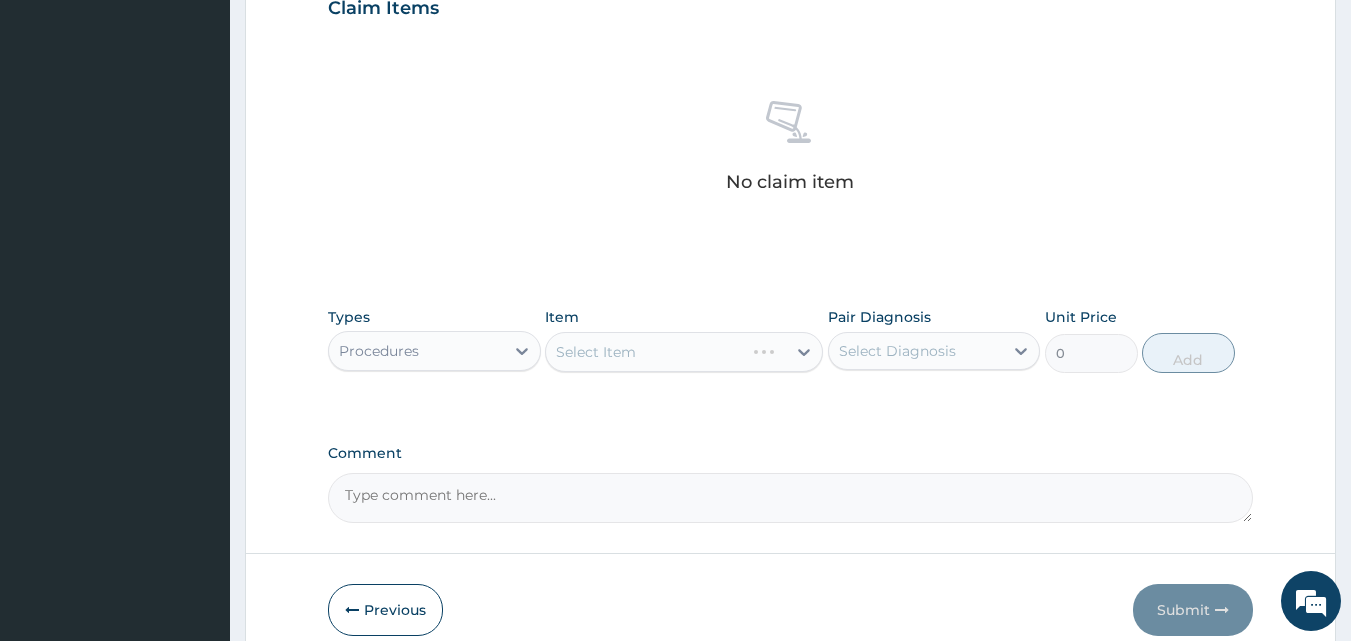 click on "Select Diagnosis" at bounding box center [897, 351] 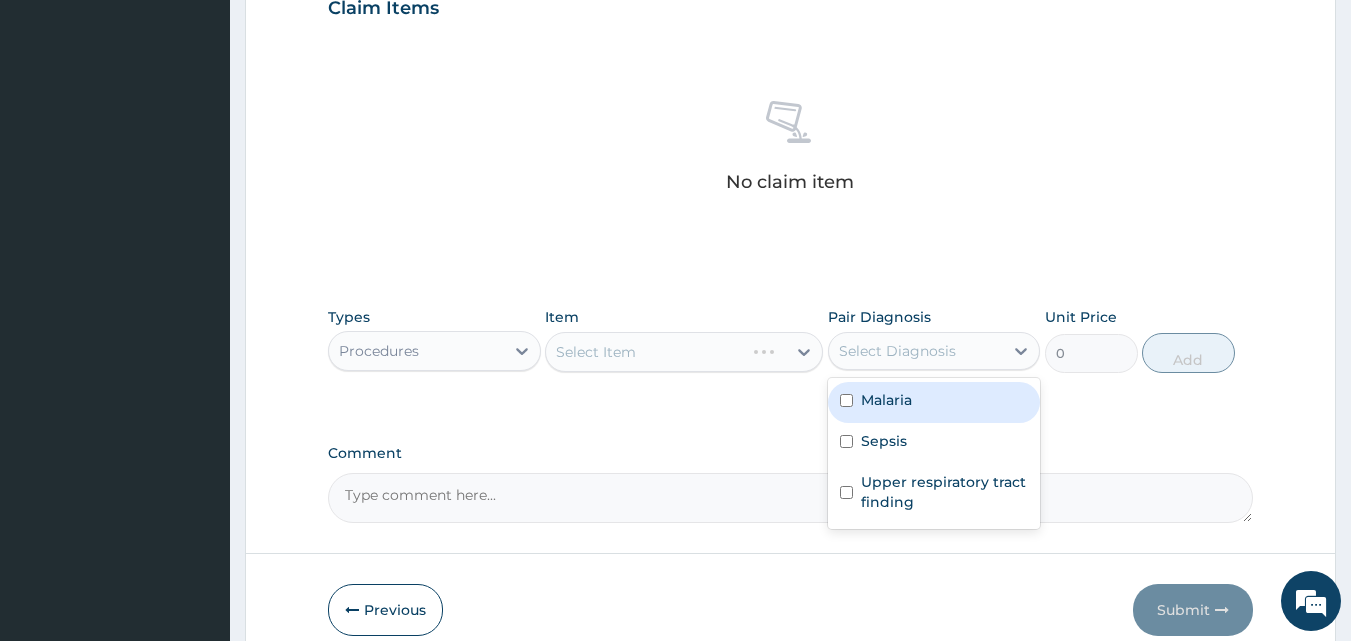 click at bounding box center [846, 400] 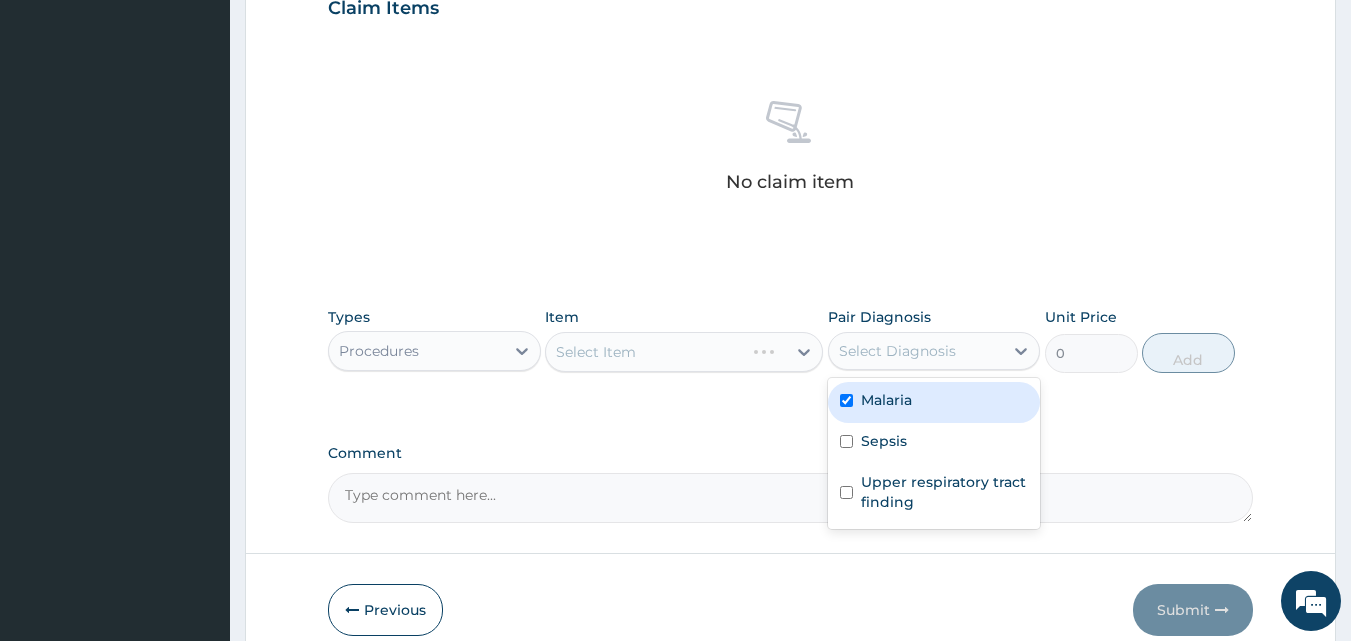 checkbox on "true" 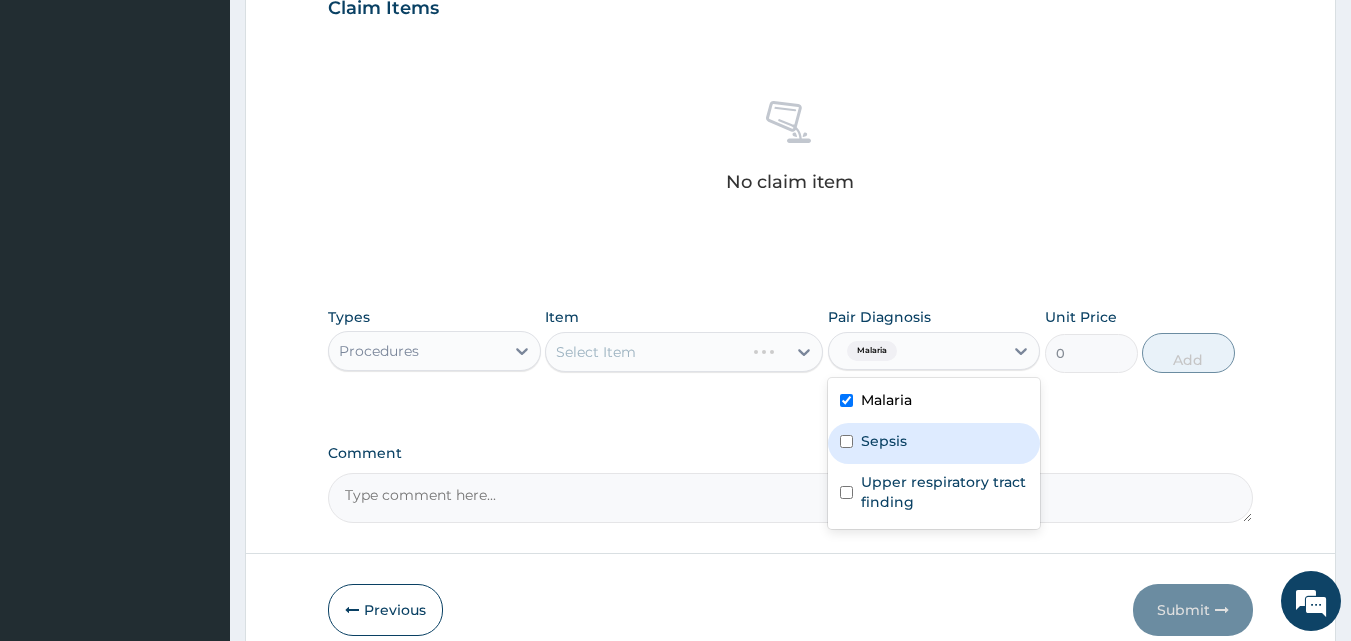 click at bounding box center (846, 441) 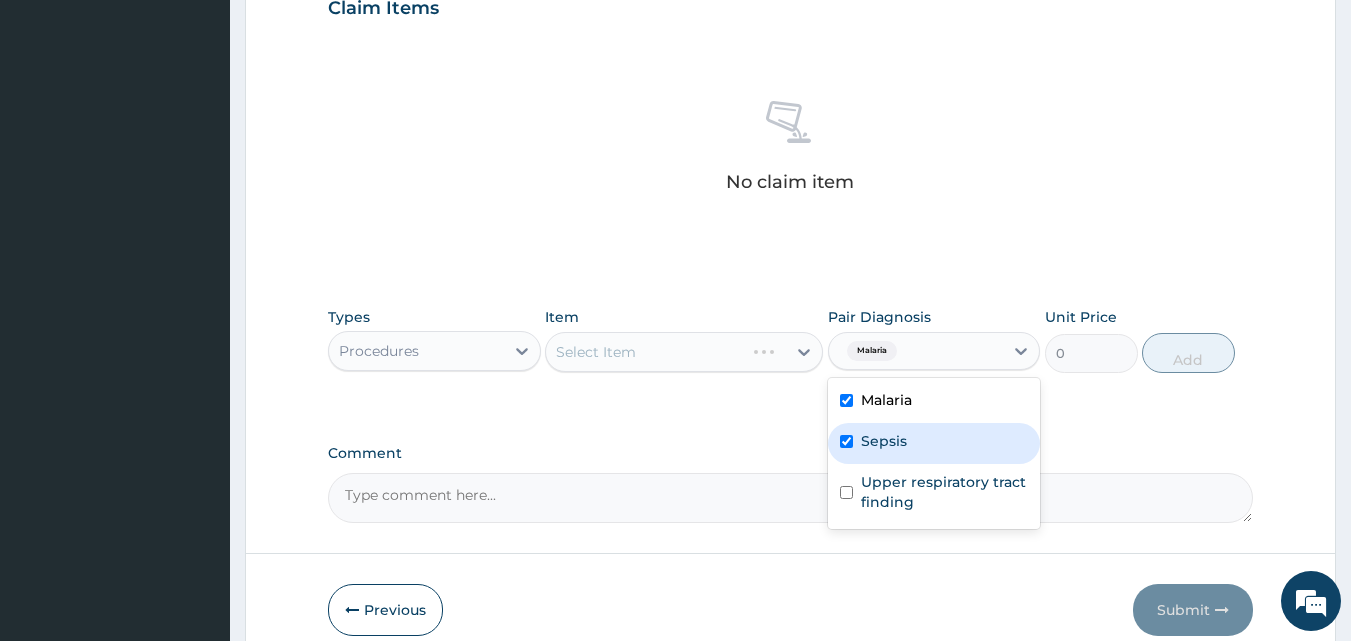 checkbox on "true" 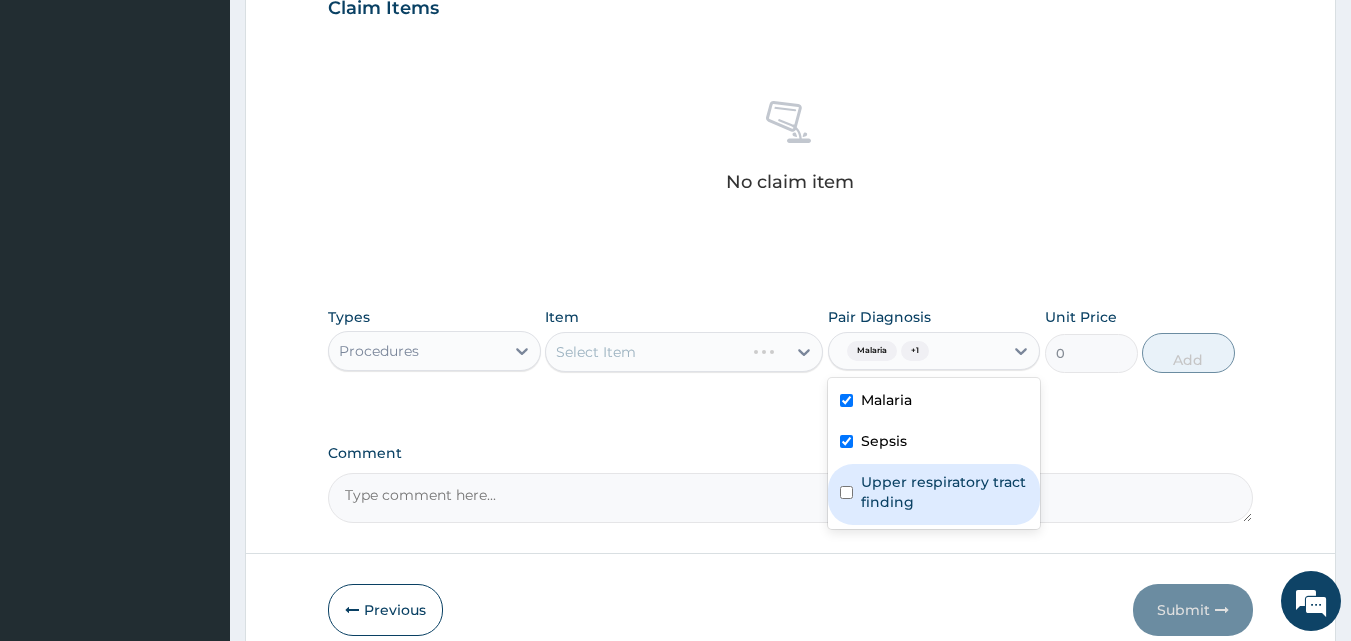 click at bounding box center [846, 492] 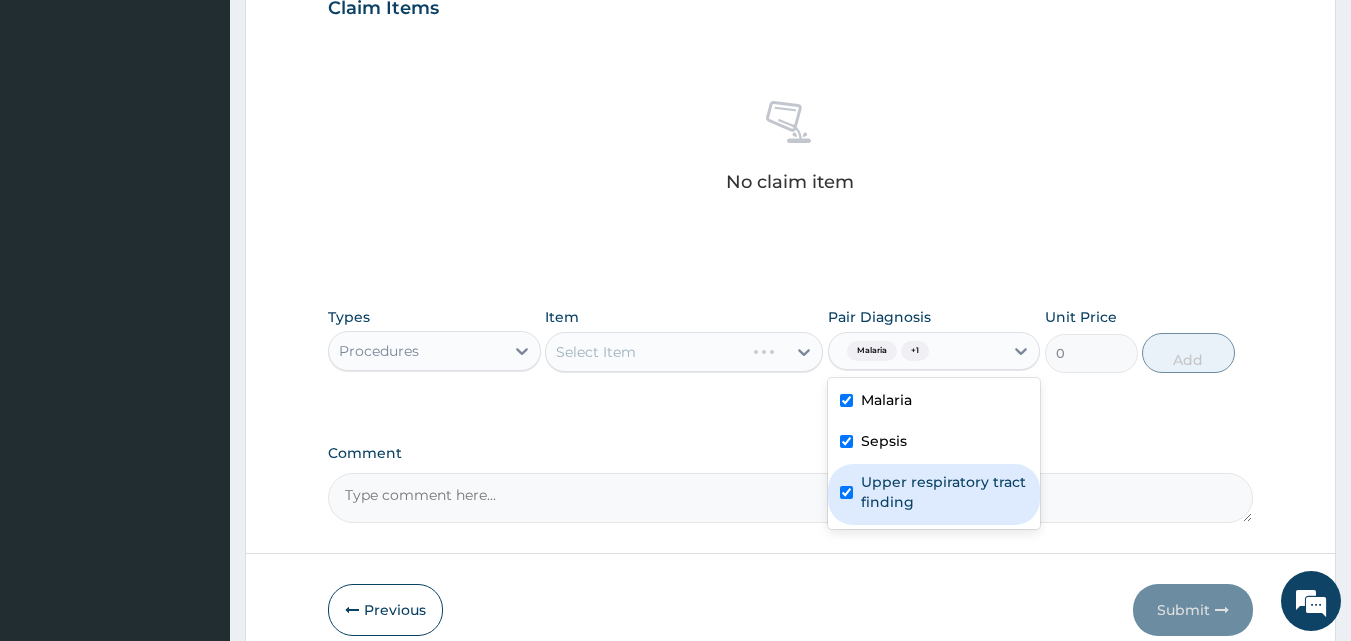 checkbox on "true" 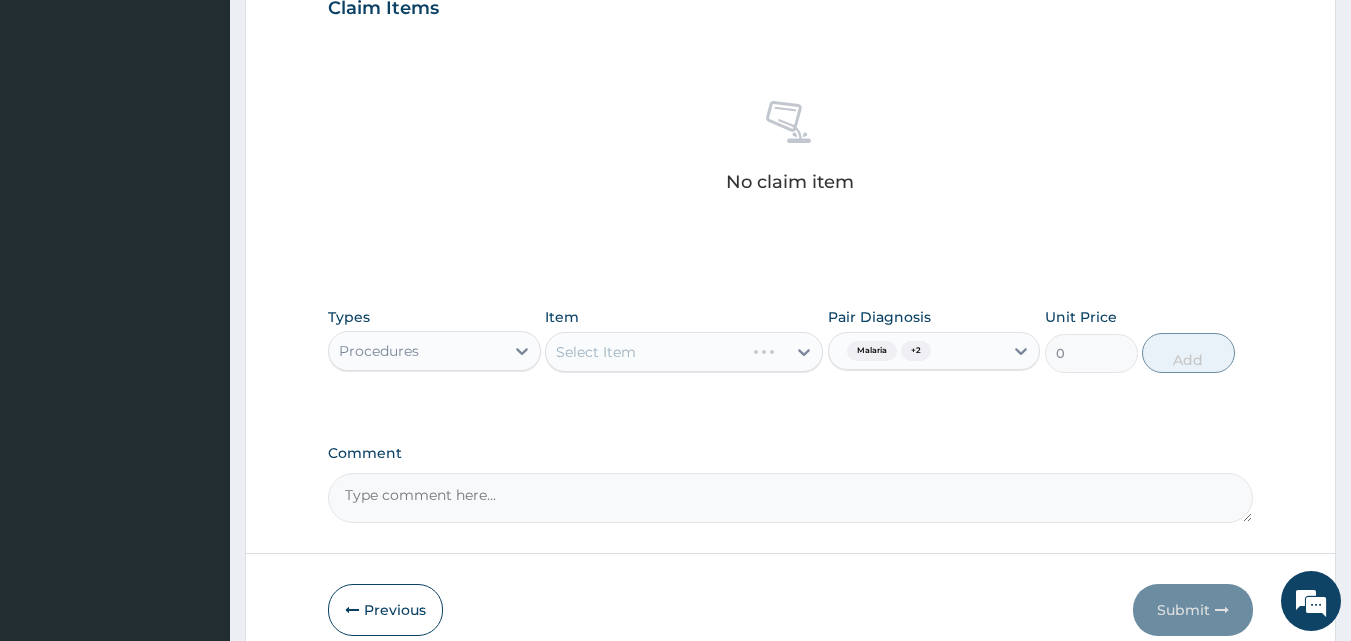 click on "Select Item" at bounding box center (684, 352) 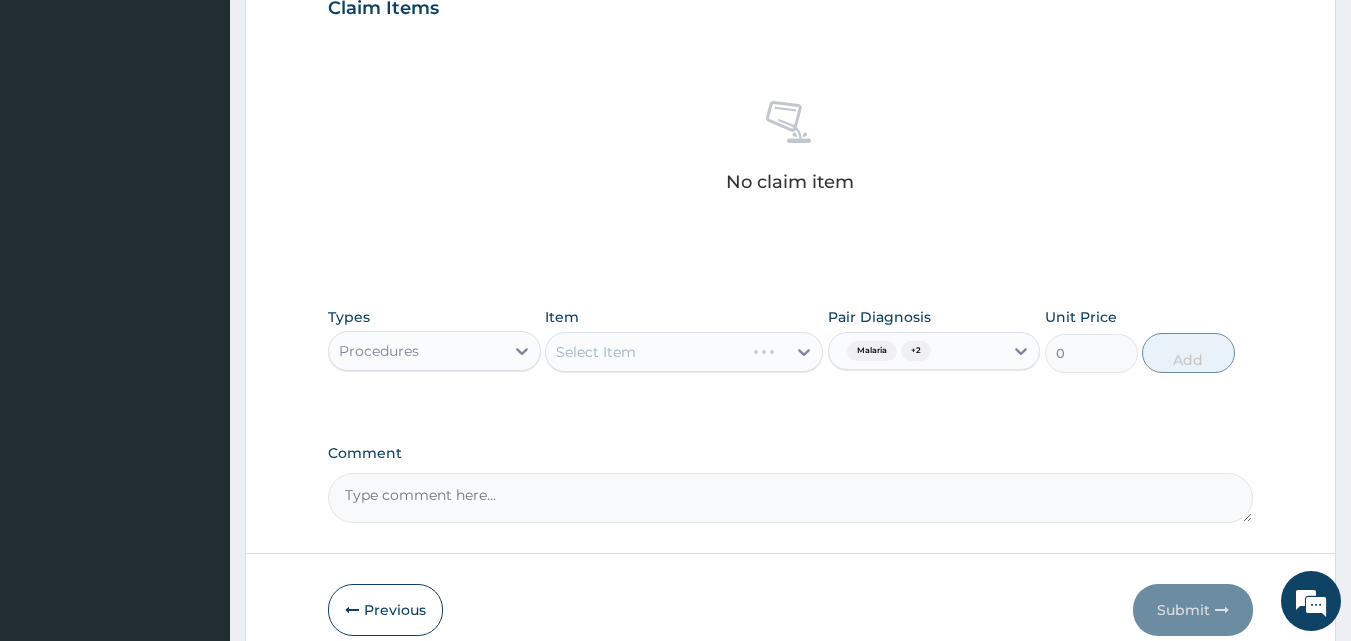 click on "Select Item" at bounding box center (684, 352) 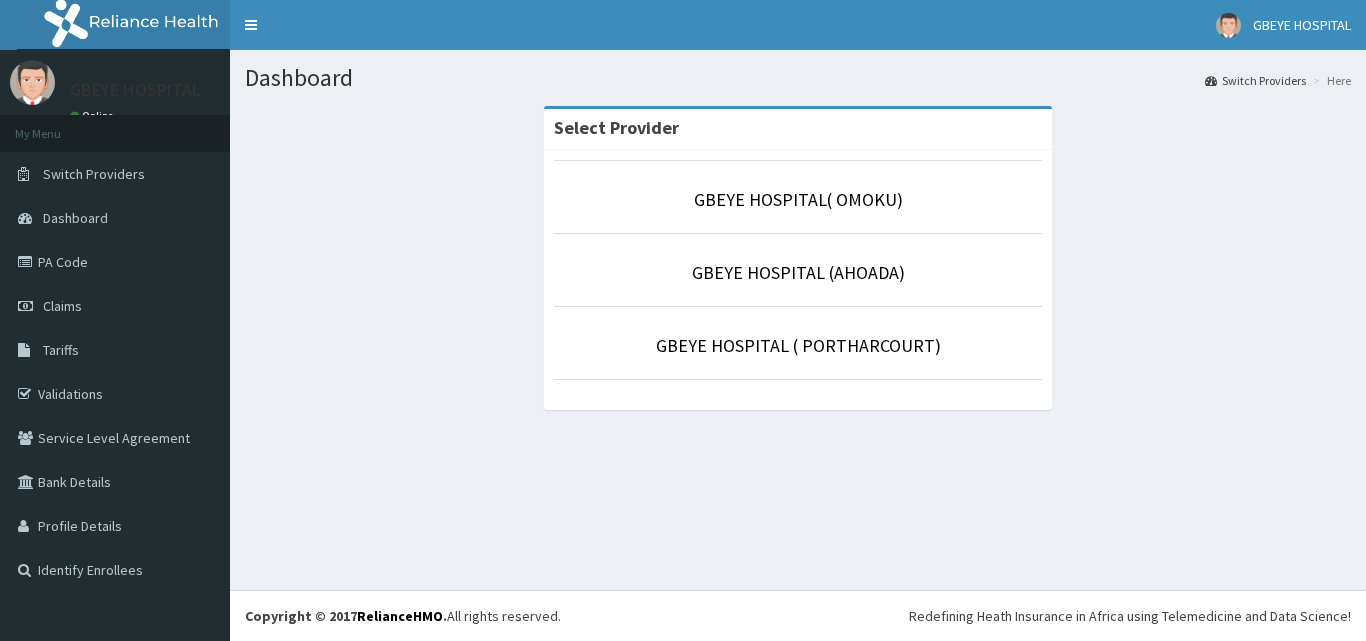 scroll, scrollTop: 0, scrollLeft: 0, axis: both 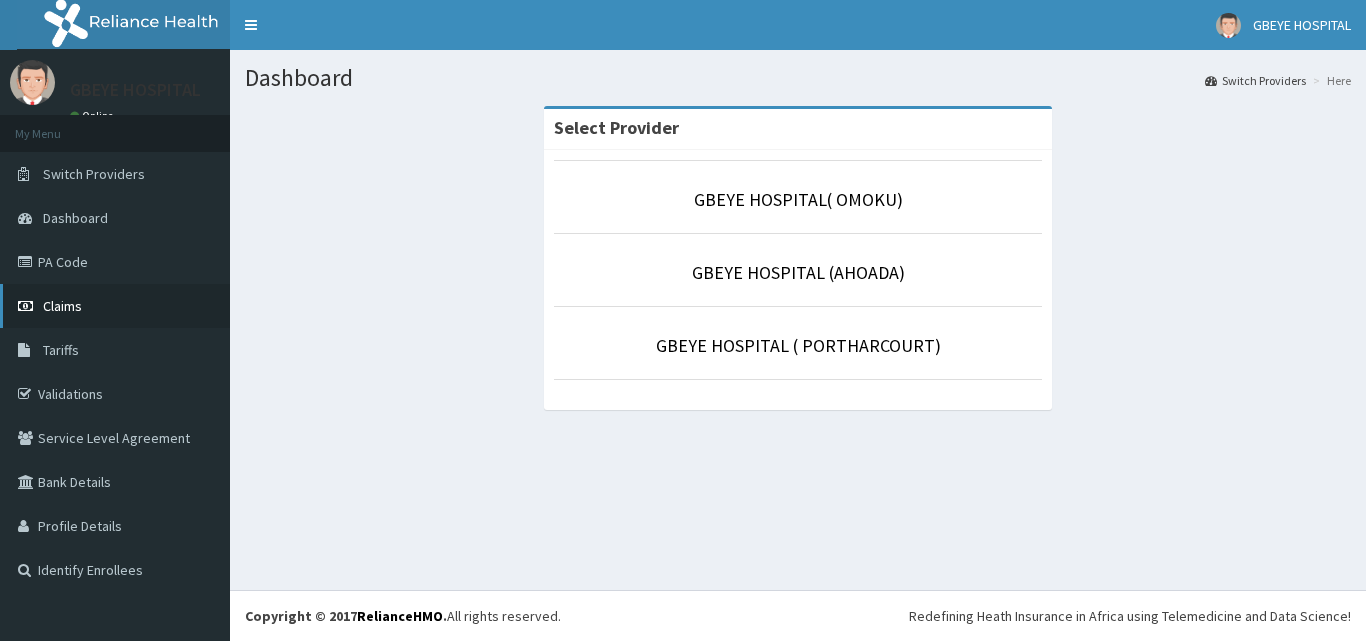 click on "Claims" at bounding box center (115, 306) 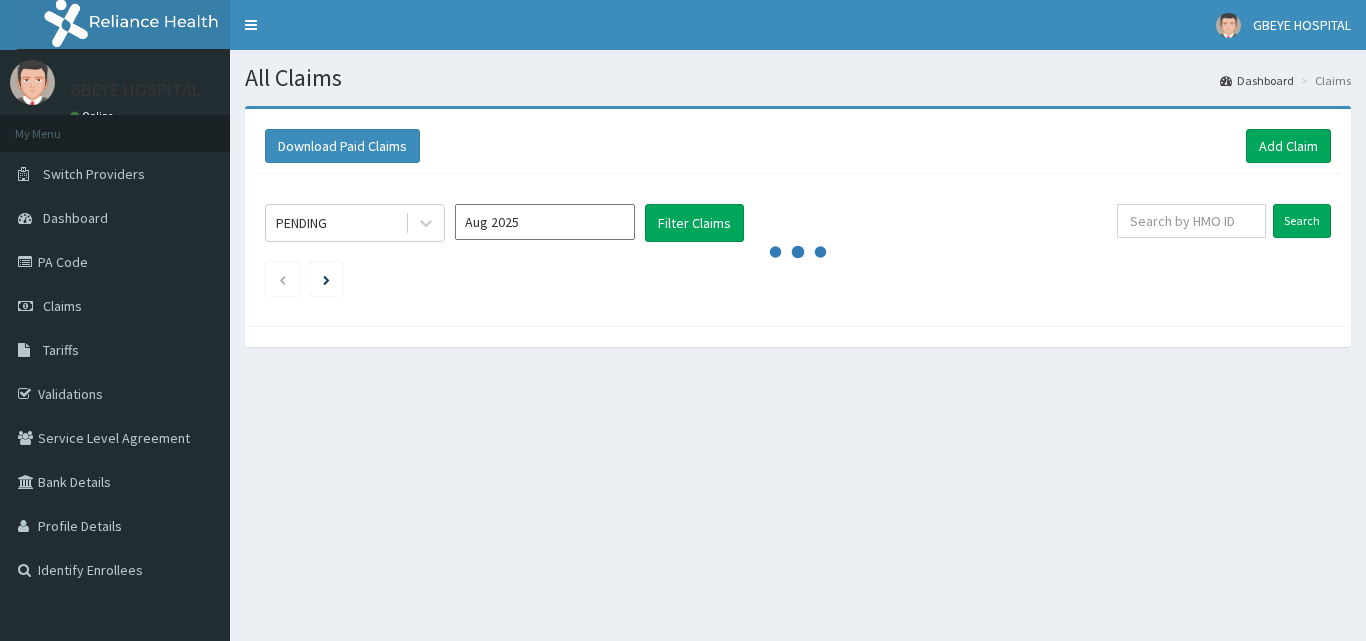 scroll, scrollTop: 0, scrollLeft: 0, axis: both 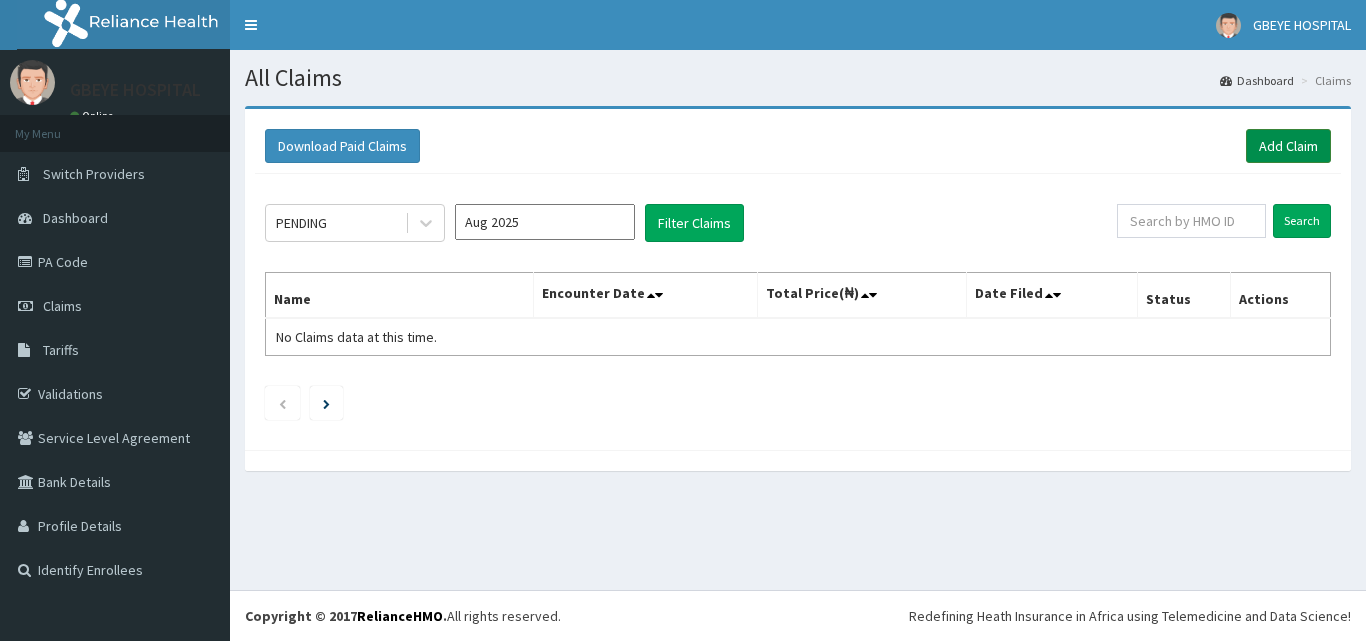 click on "Add Claim" at bounding box center (1288, 146) 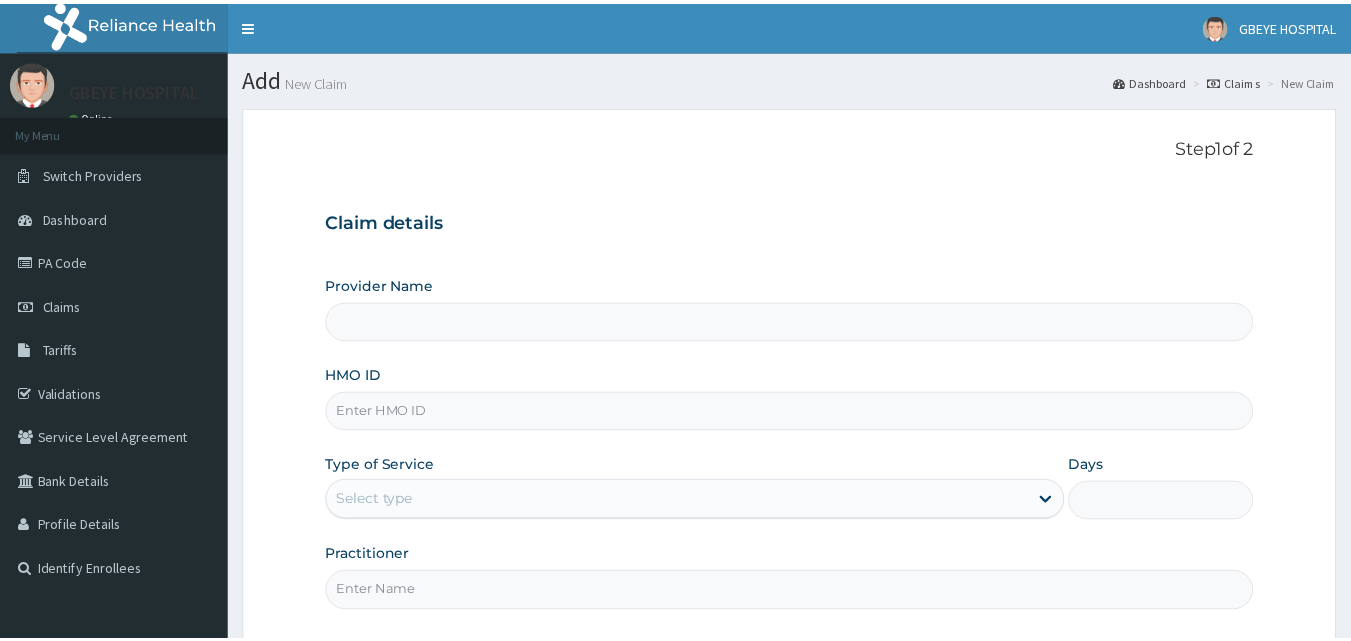 scroll, scrollTop: 0, scrollLeft: 0, axis: both 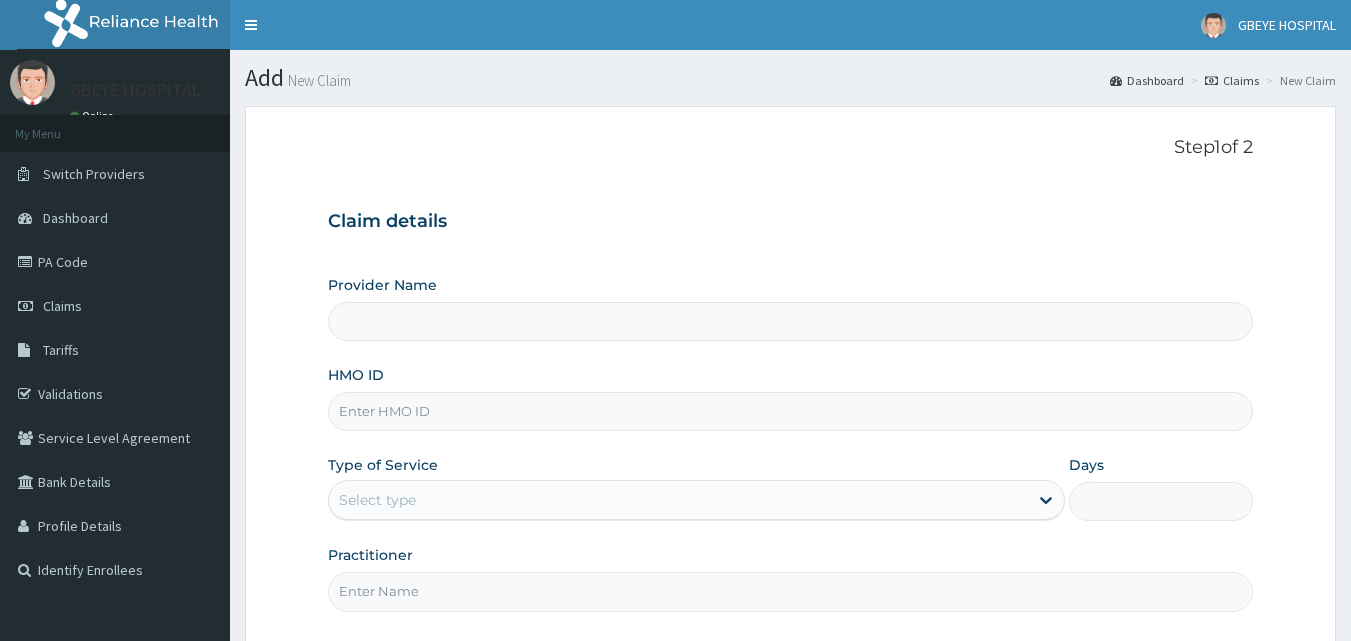 type on "GBEYE HOSPITAL( OMOKU)" 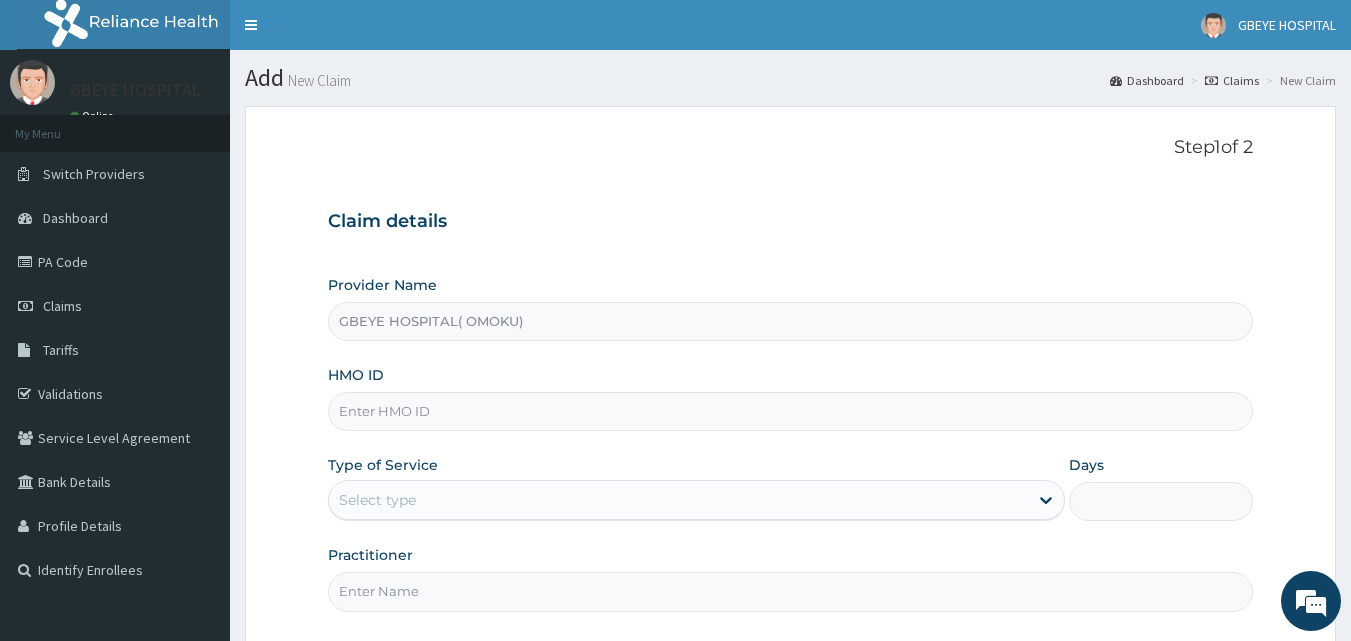 scroll, scrollTop: 0, scrollLeft: 0, axis: both 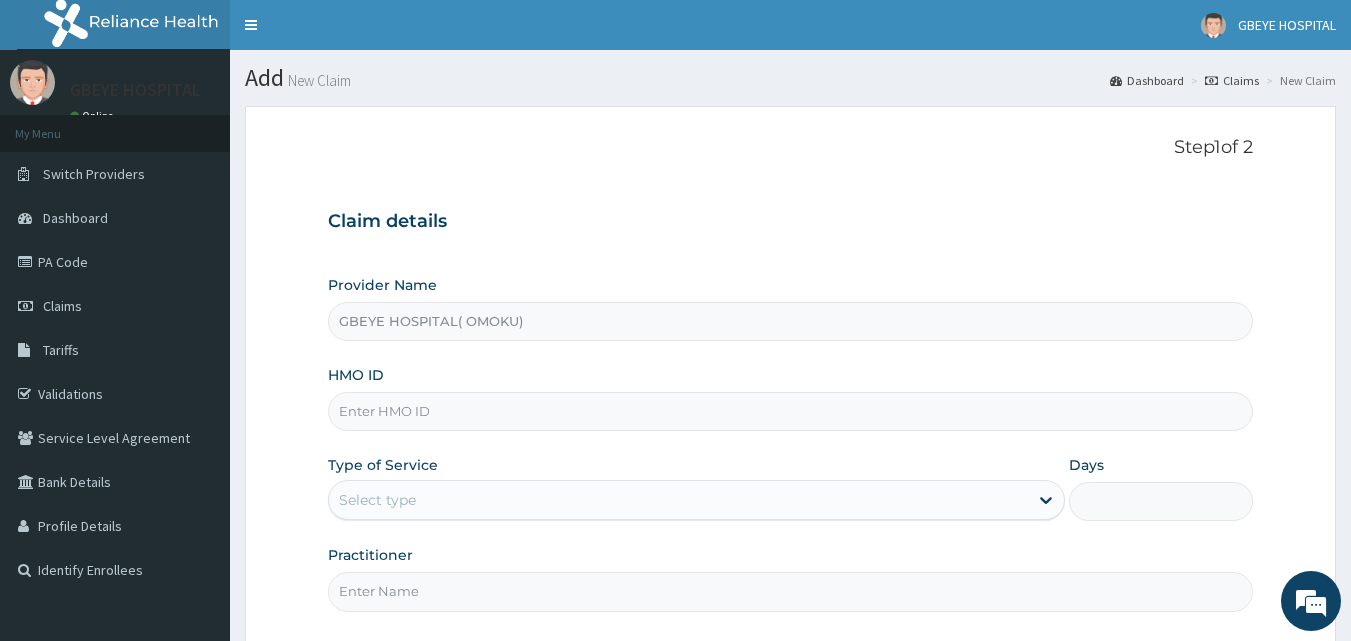 click on "HMO ID" at bounding box center [791, 411] 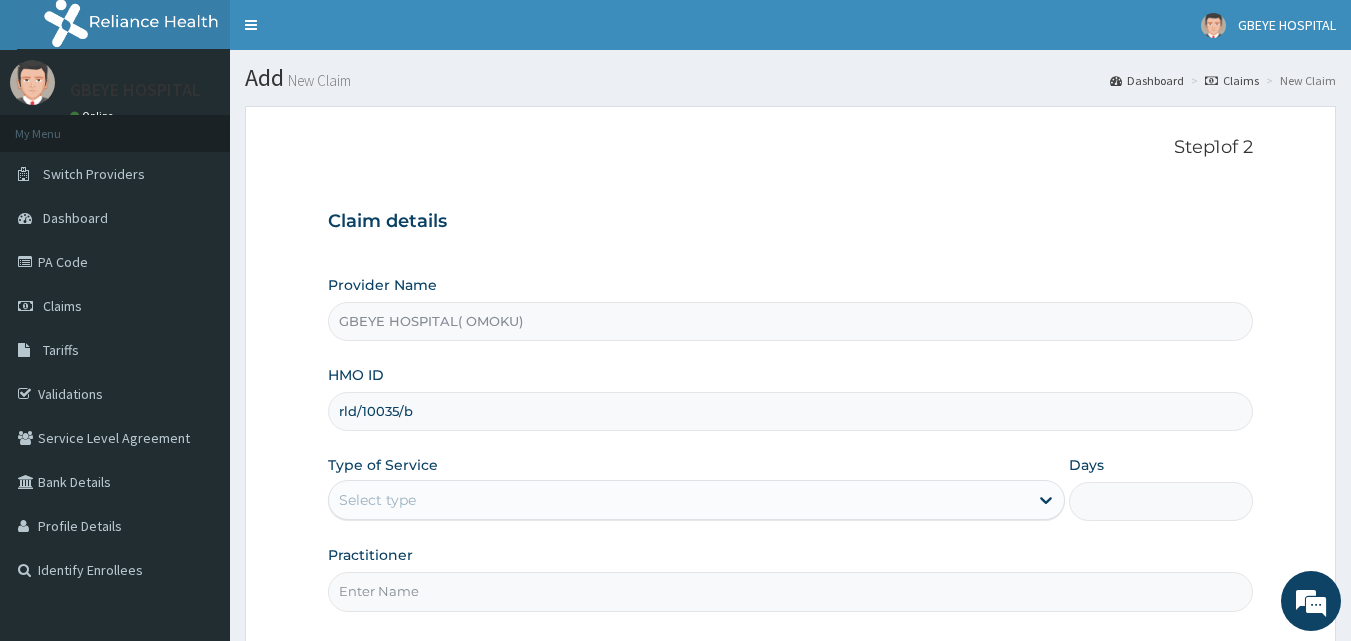 type on "rld/10035/b" 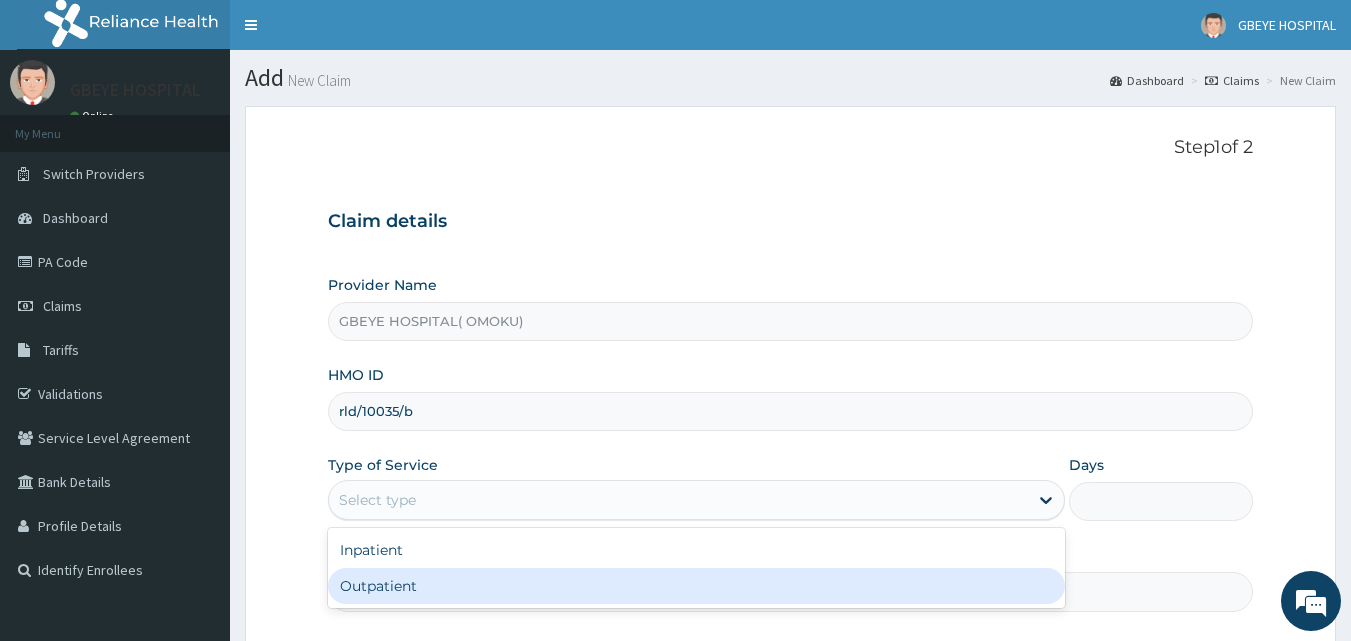 click on "Outpatient" at bounding box center (696, 586) 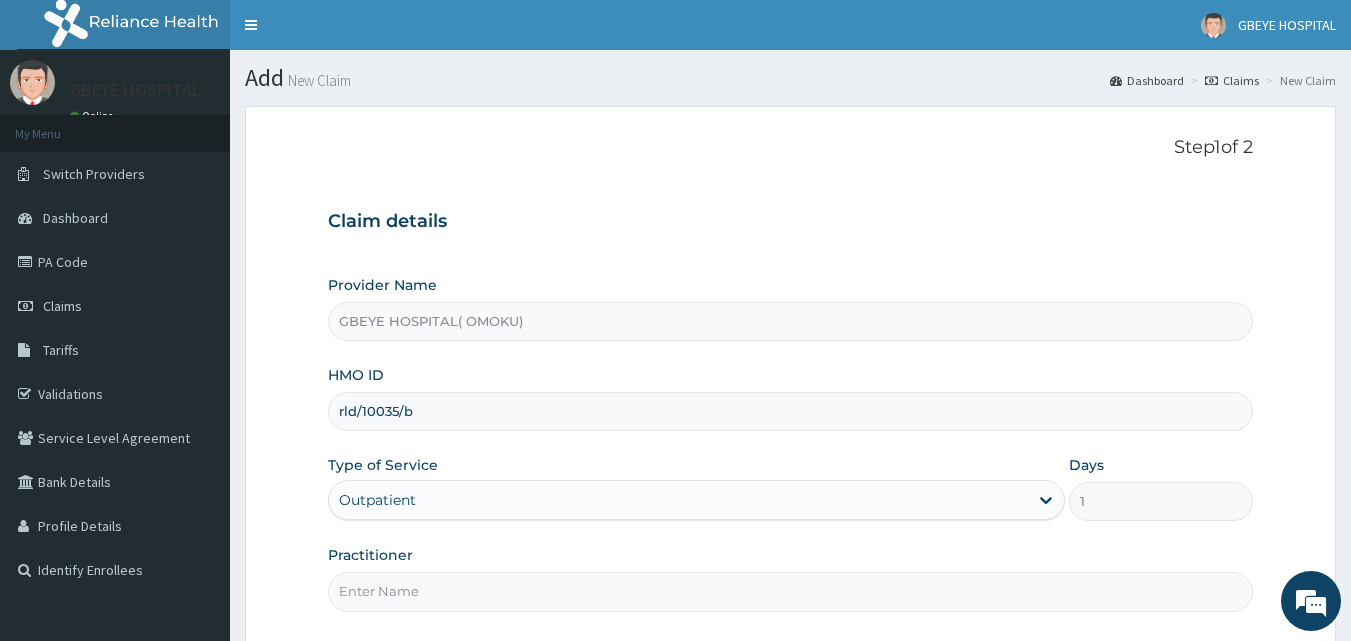 click on "Practitioner" at bounding box center [791, 591] 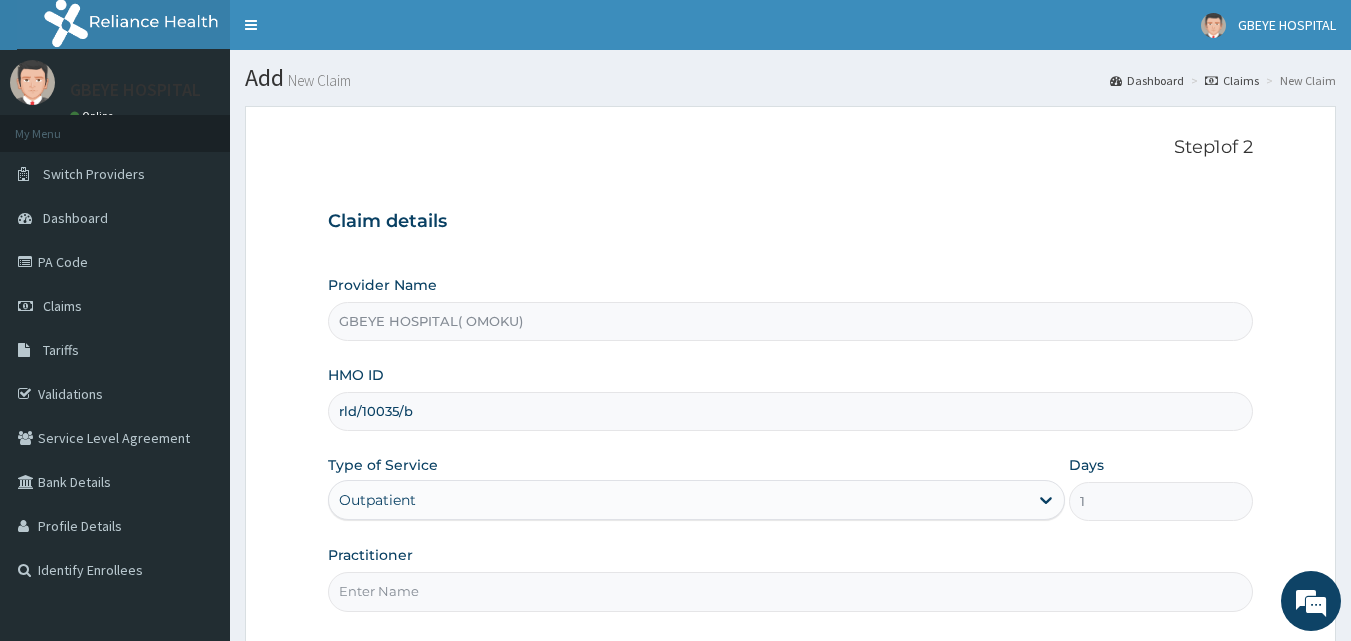 type on "DR. PAULINUS" 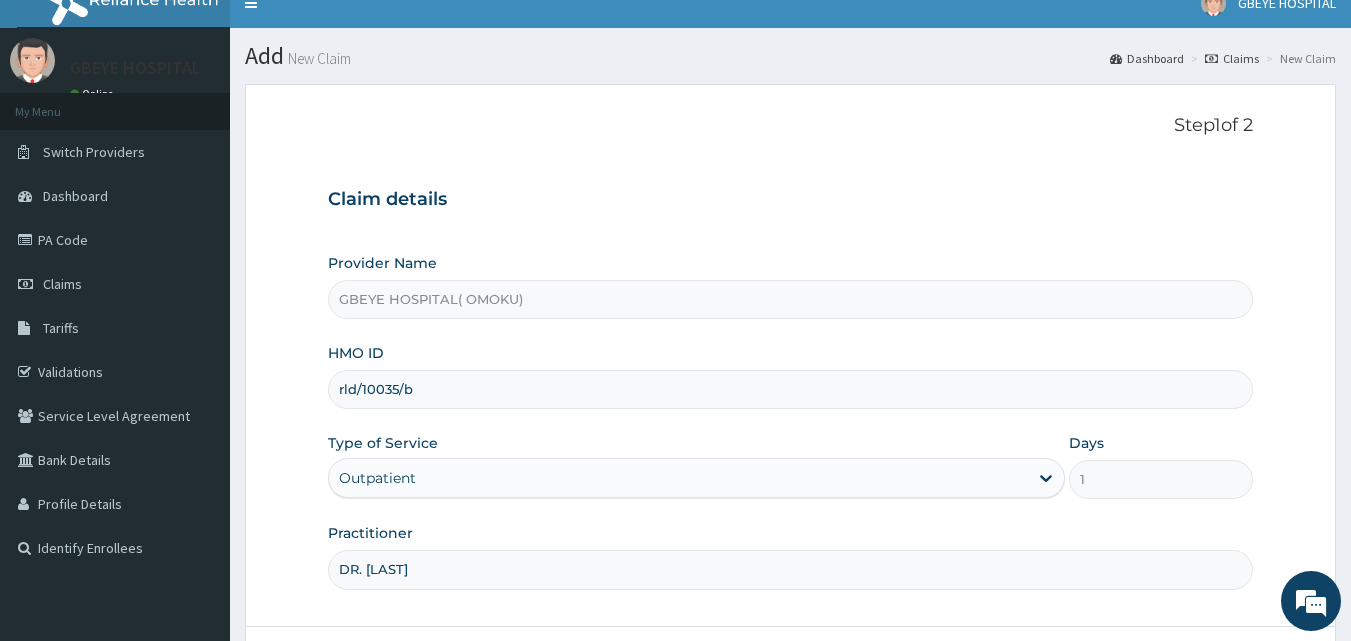 scroll, scrollTop: 76, scrollLeft: 0, axis: vertical 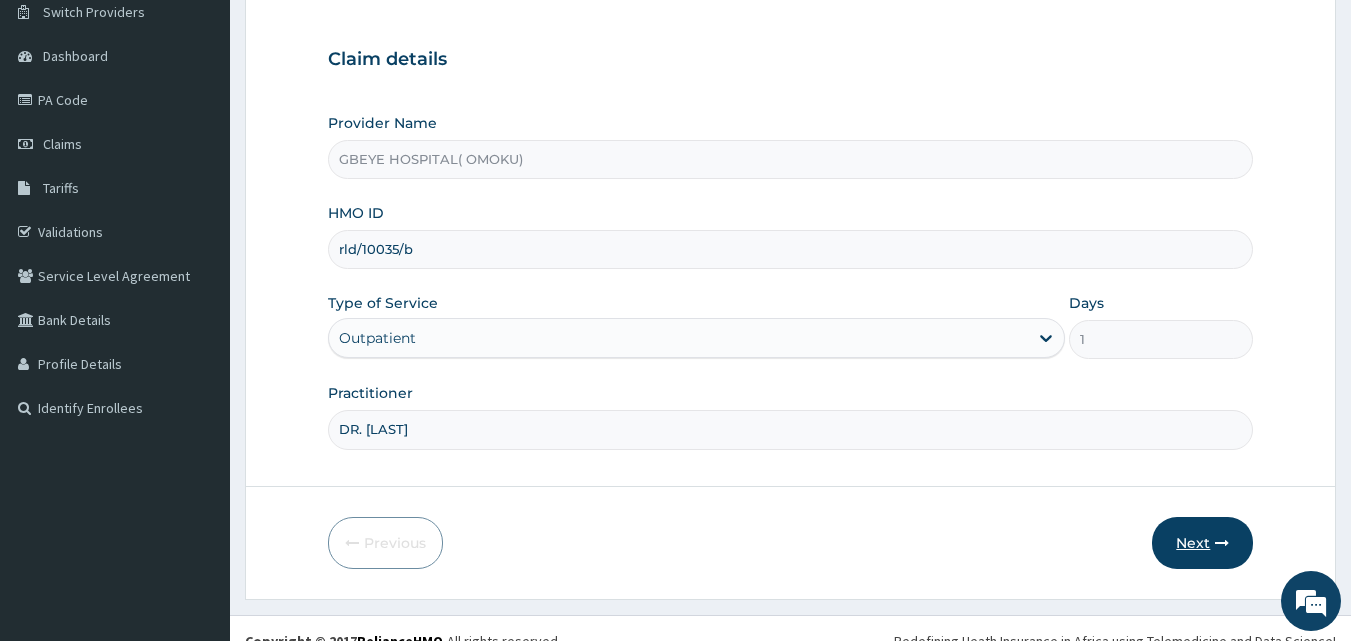click on "Next" at bounding box center [1202, 543] 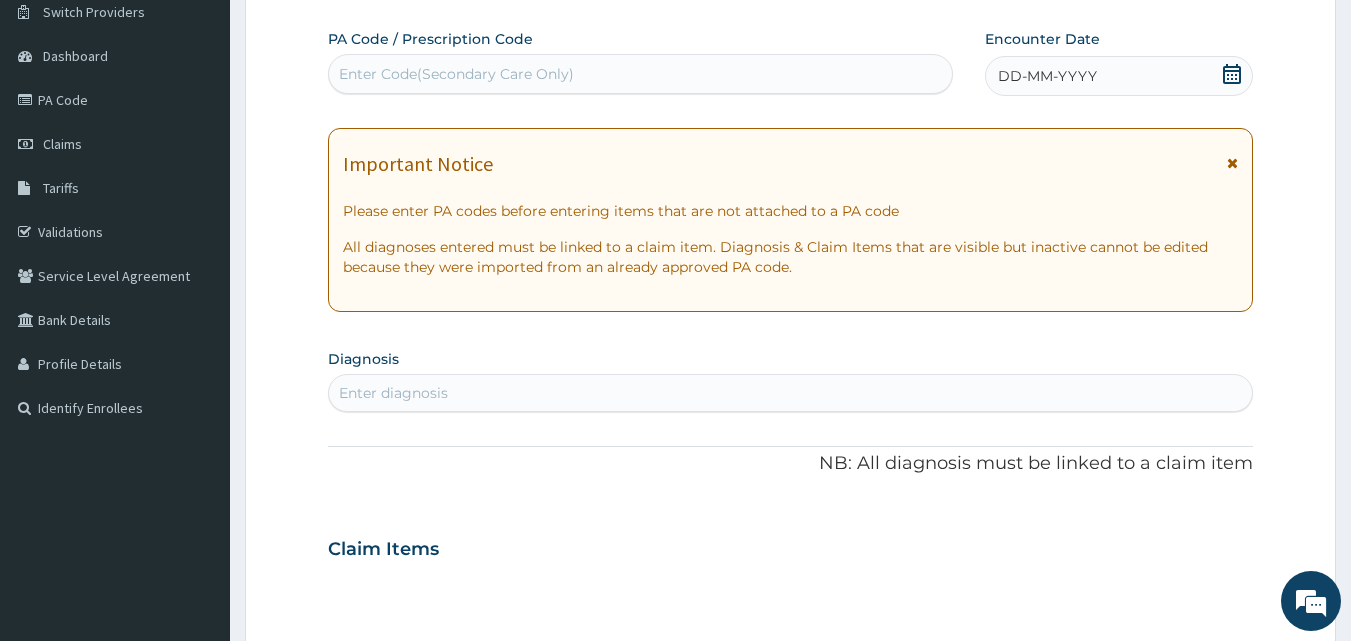 click on "Claim Items" at bounding box center [791, 545] 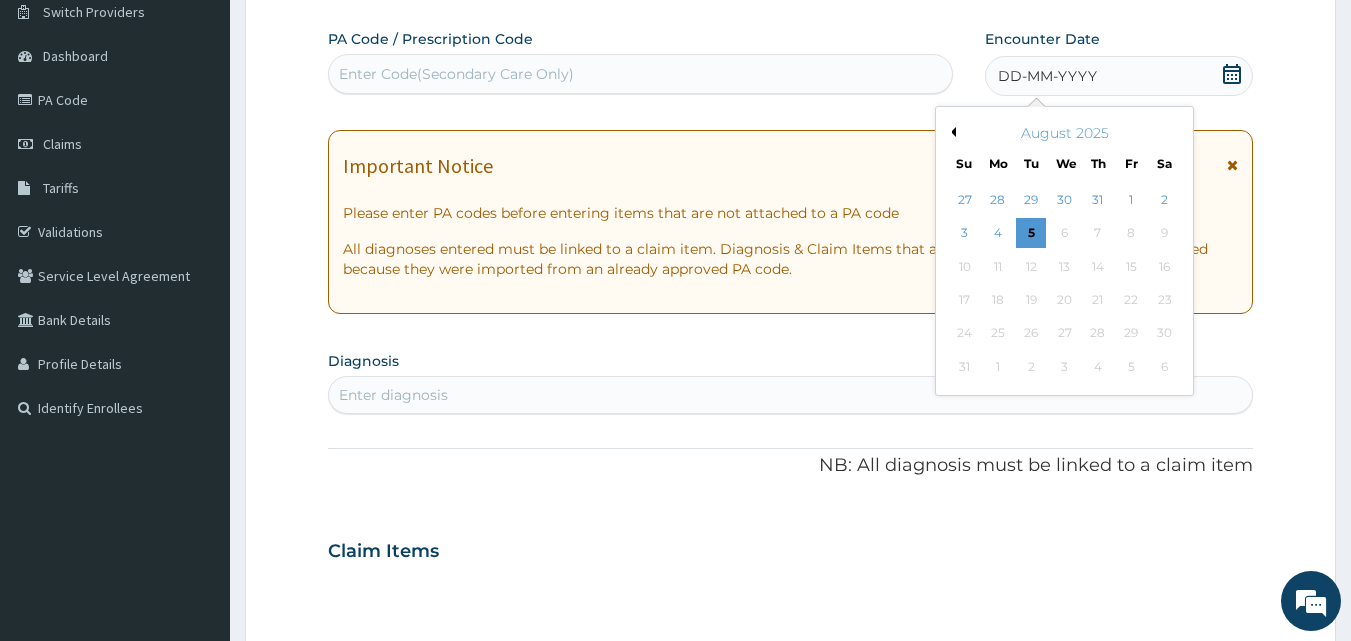 click on "Previous Month" at bounding box center (951, 132) 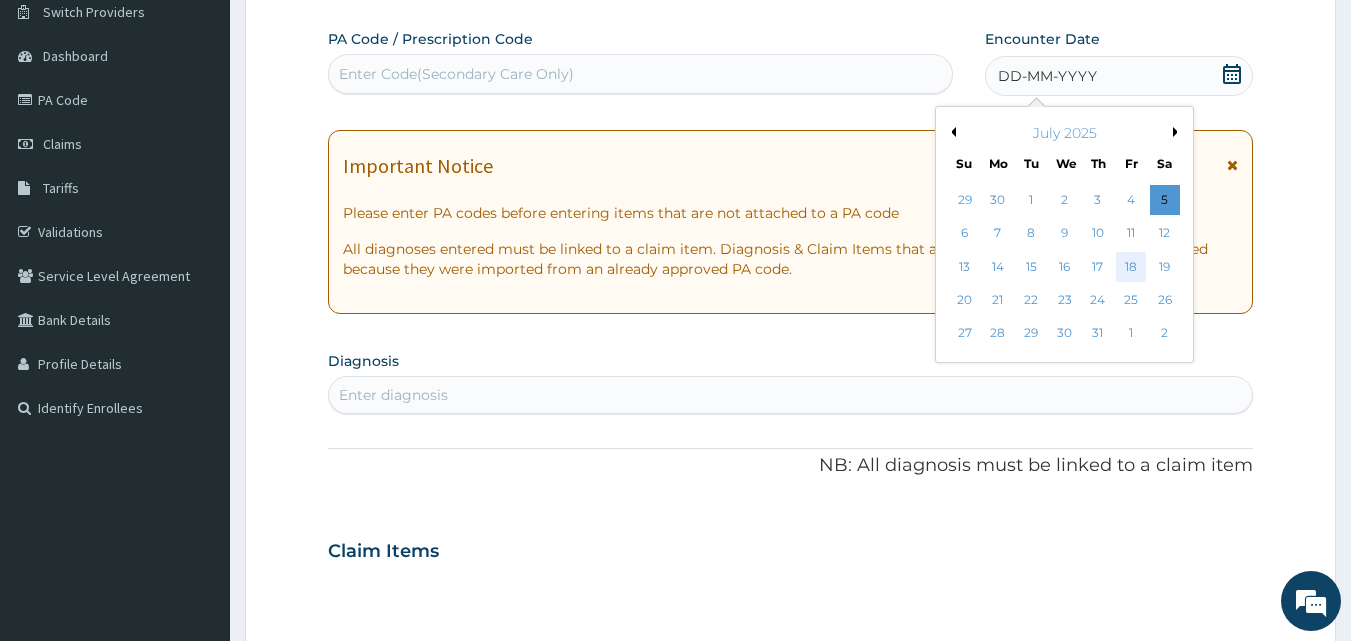 click on "18" at bounding box center (1131, 267) 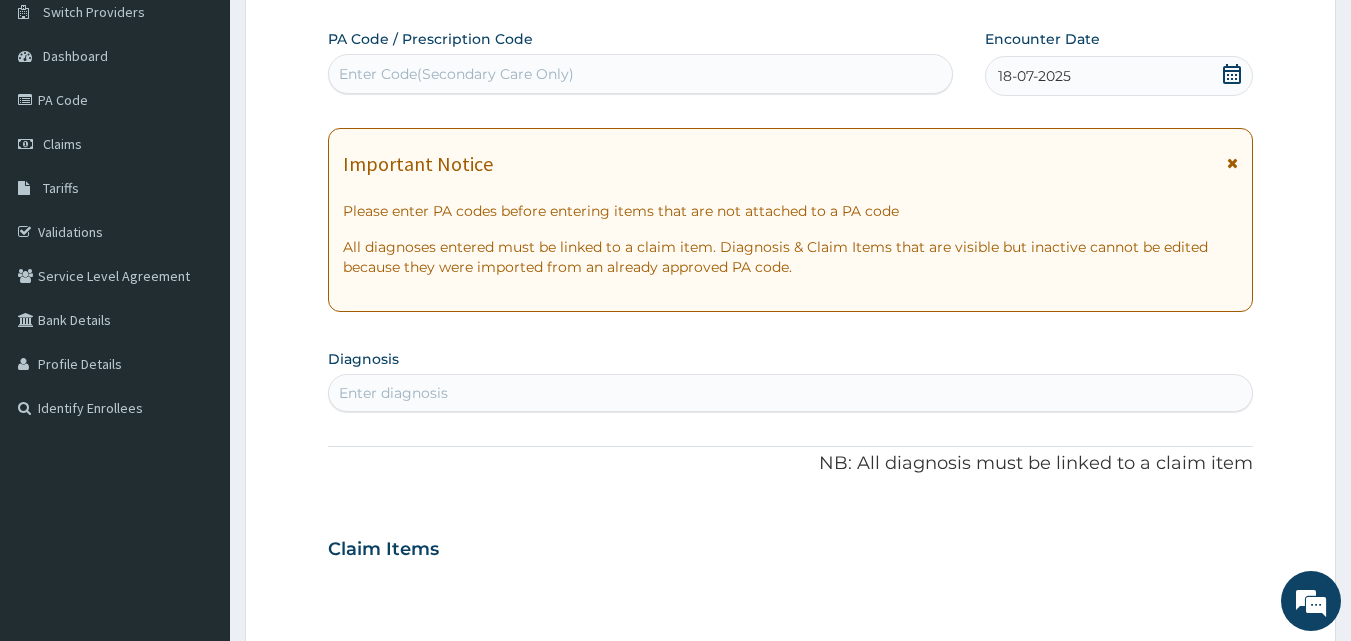 click on "Enter diagnosis" at bounding box center [393, 393] 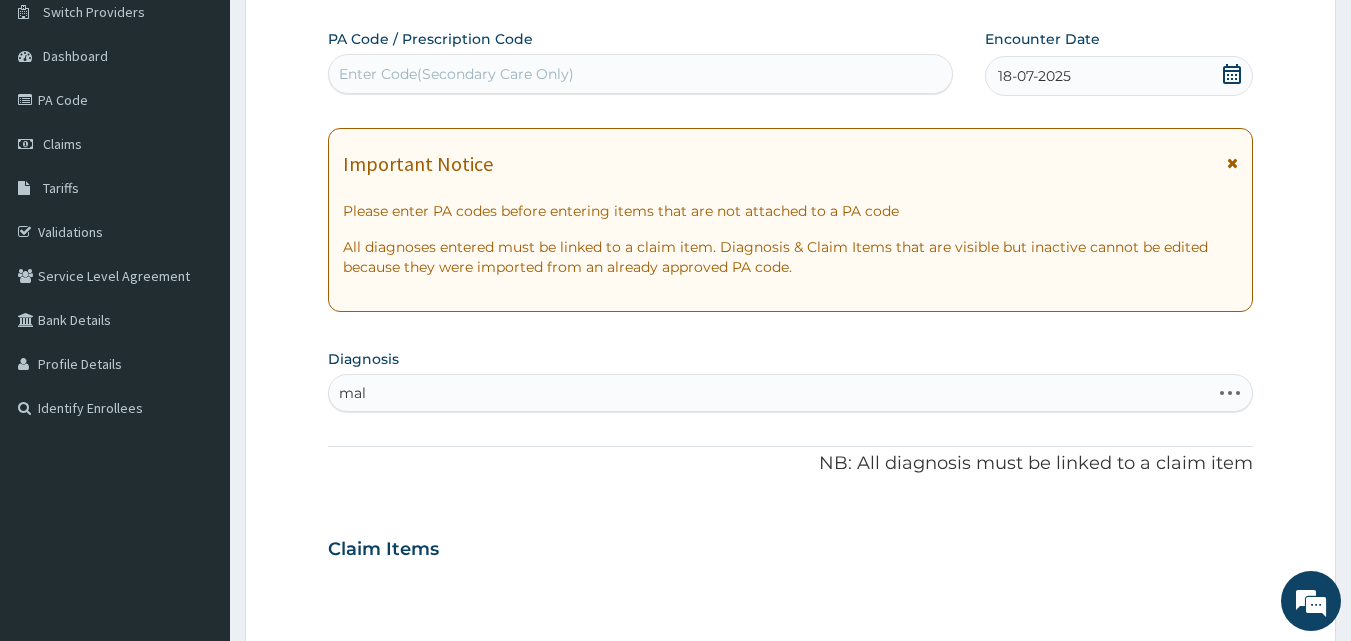 type on "mala" 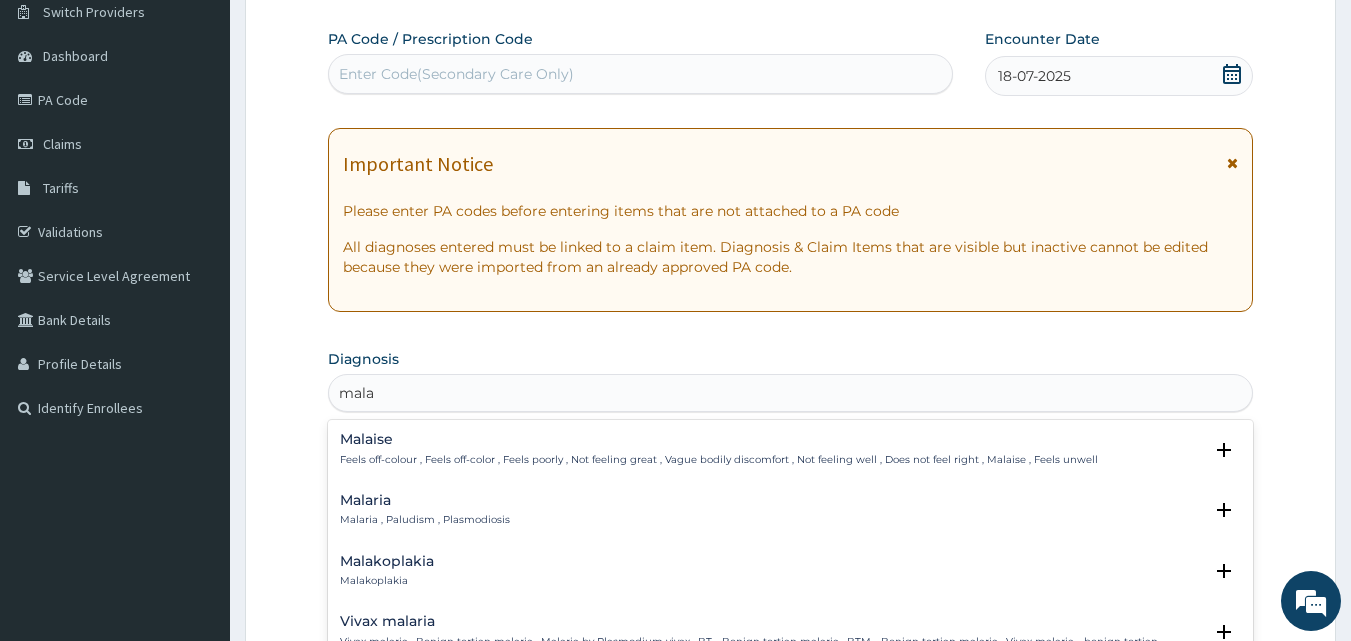 click on "Malaria , Paludism , Plasmodiosis" at bounding box center (425, 520) 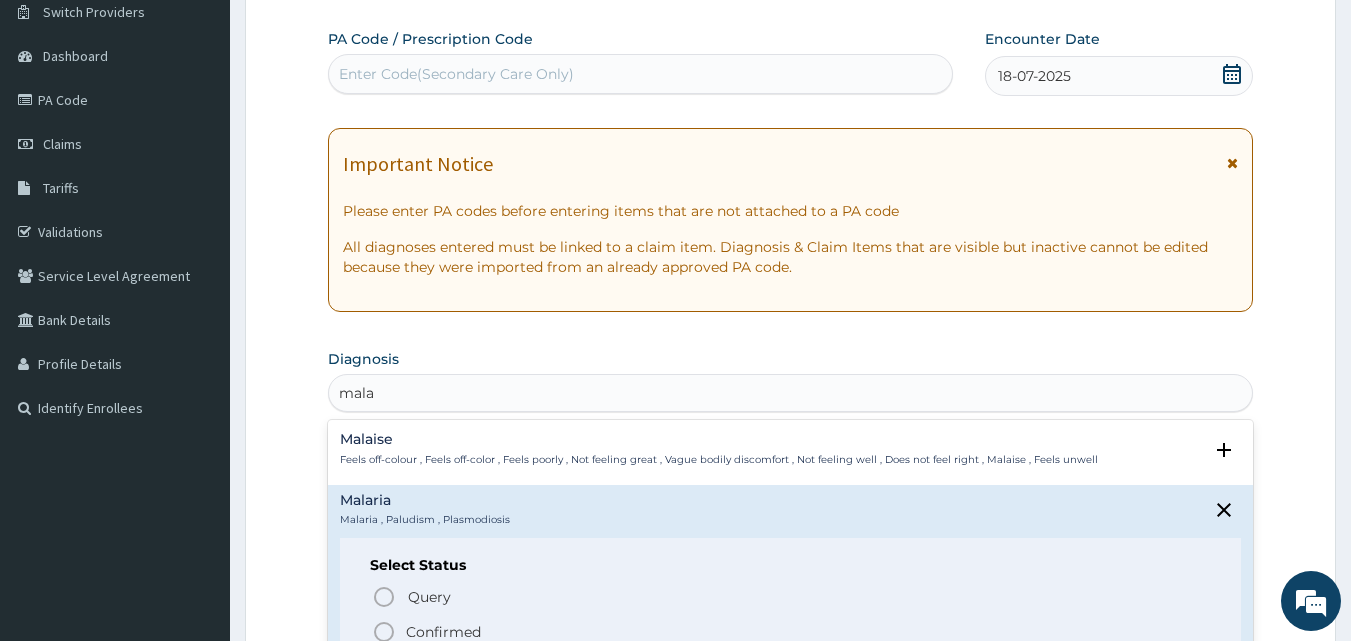 click 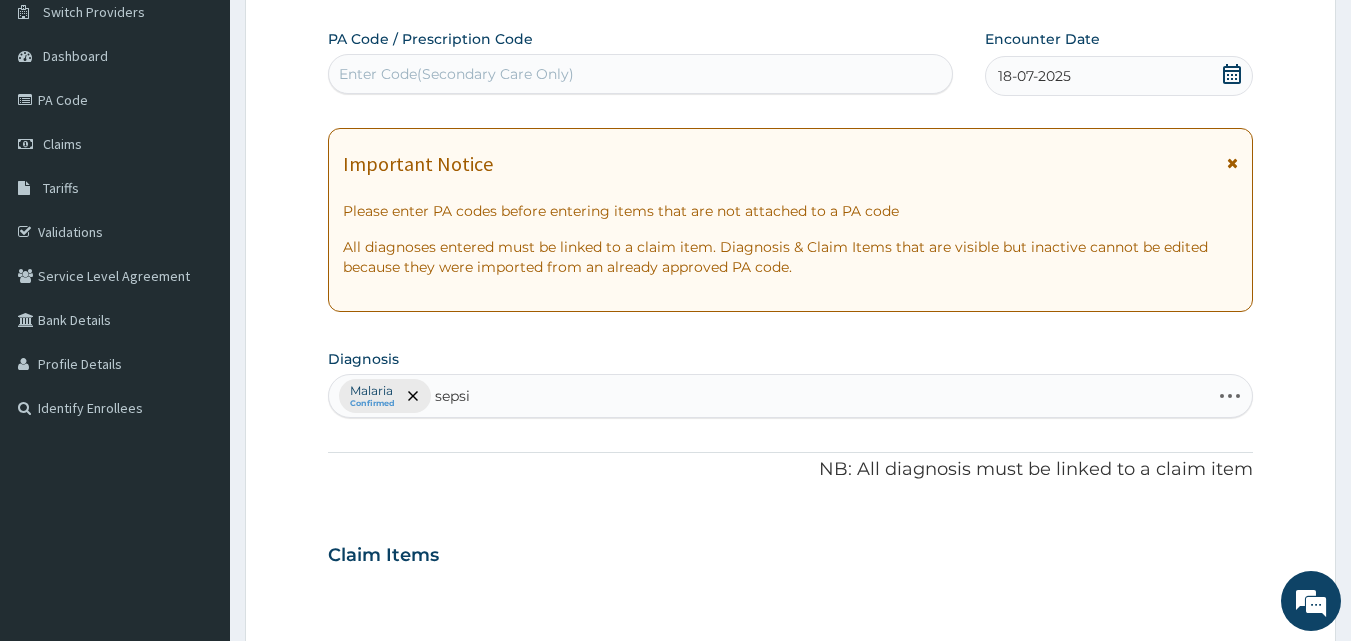 type on "sepsis" 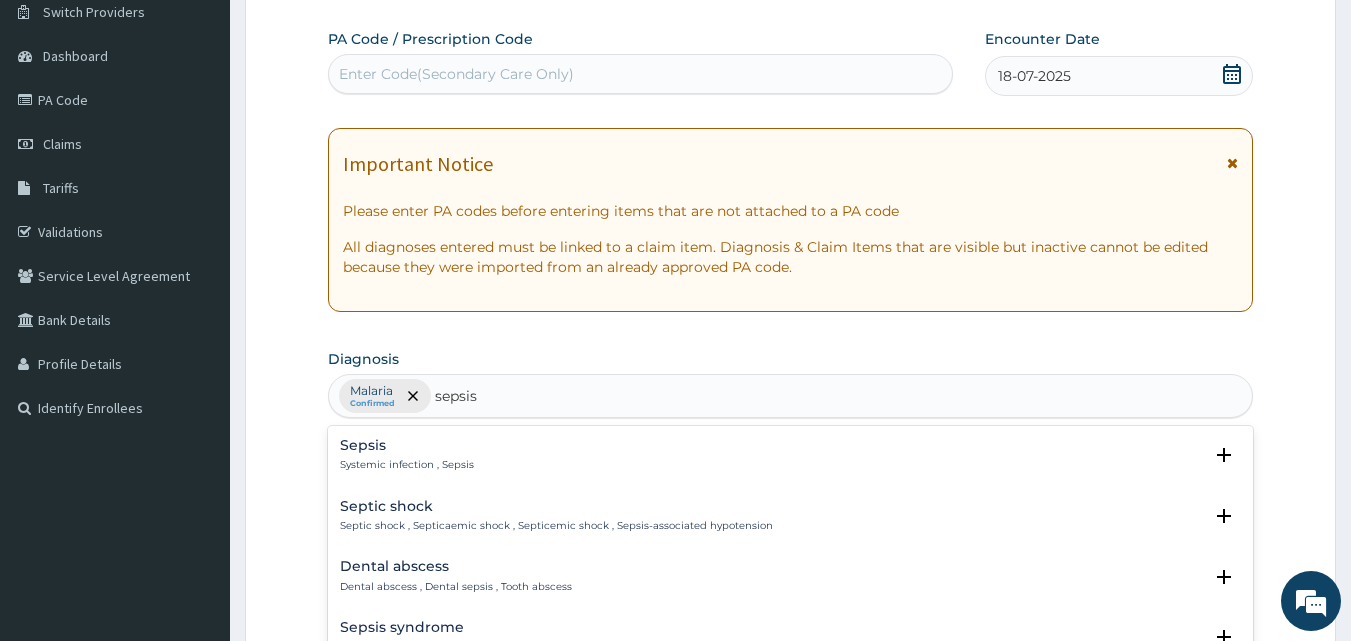 click on "Sepsis" at bounding box center [407, 445] 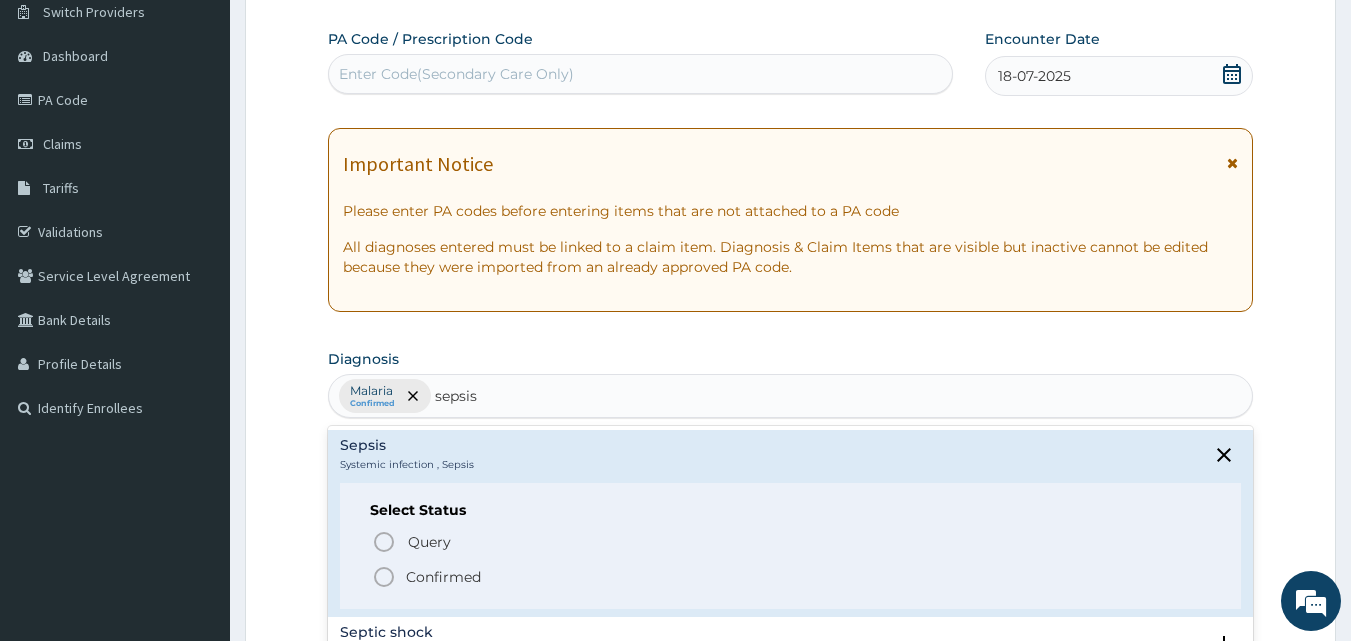 click 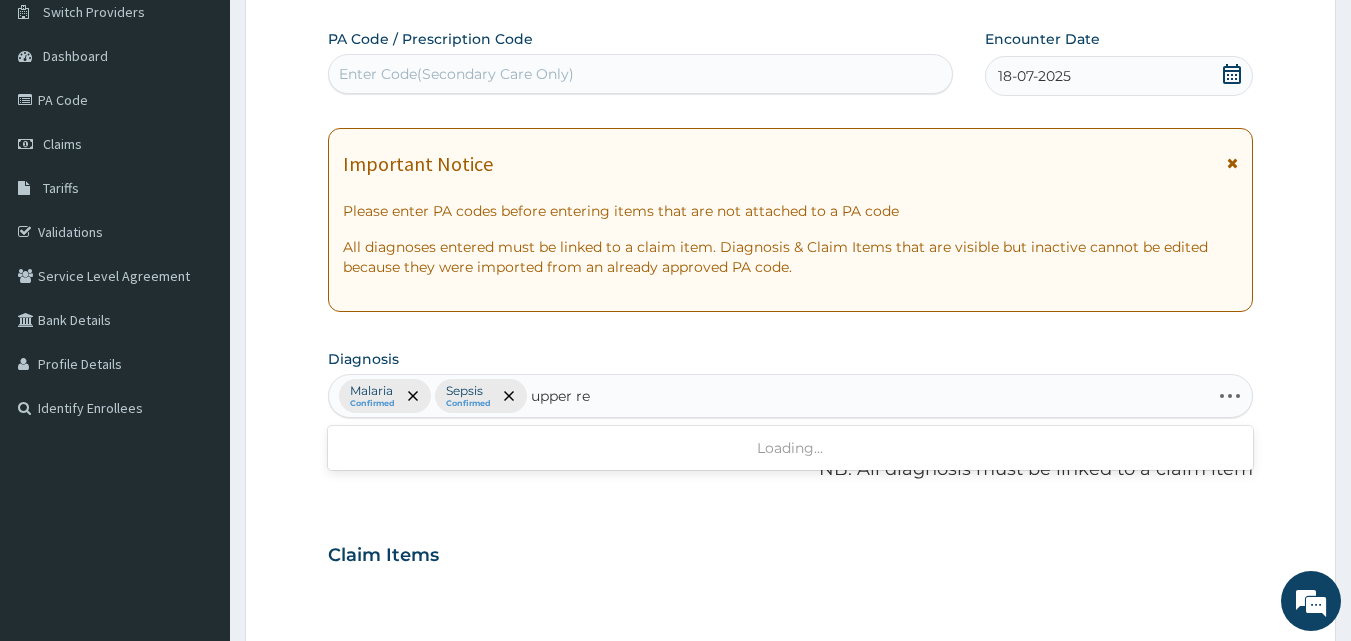 type on "upper res" 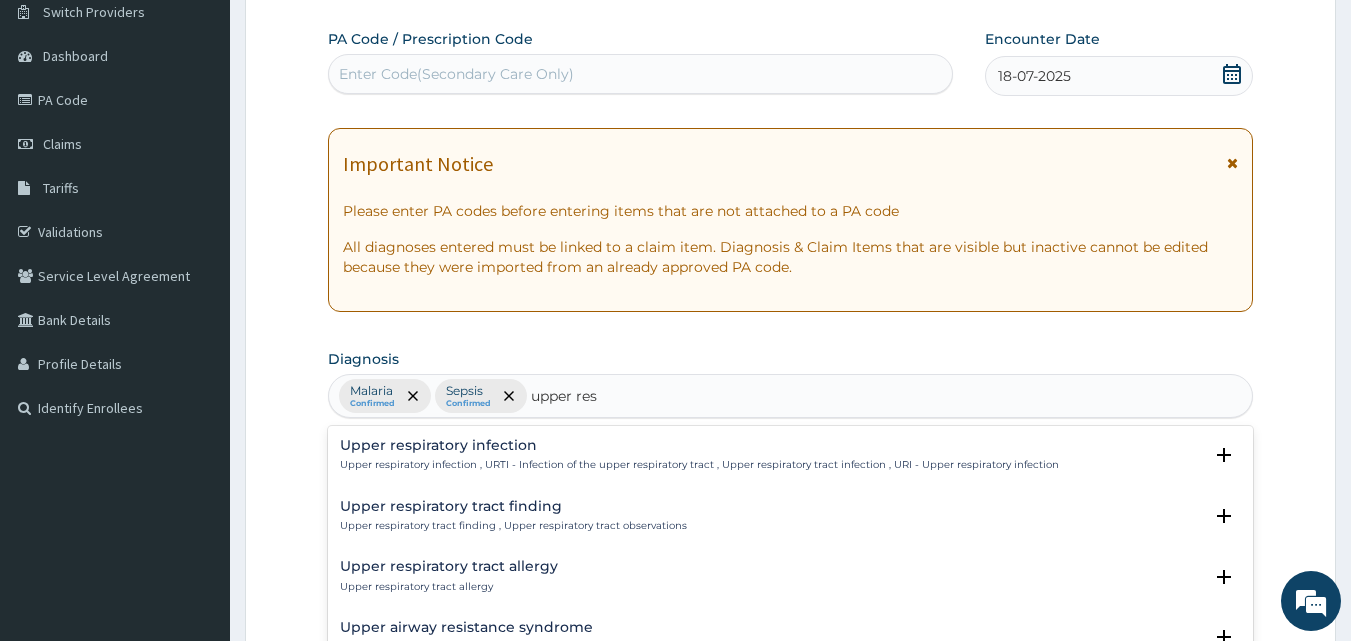 click on "Upper respiratory tract finding Upper respiratory tract finding , Upper respiratory tract observations" at bounding box center [513, 516] 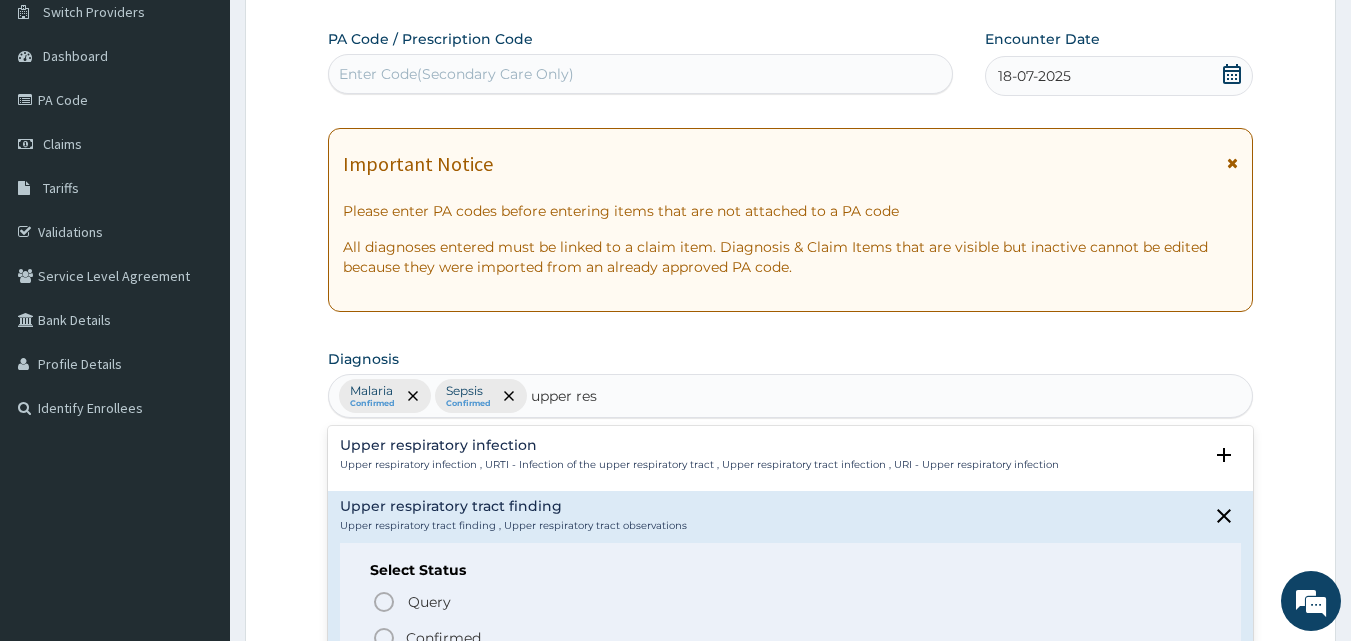 scroll, scrollTop: 294, scrollLeft: 0, axis: vertical 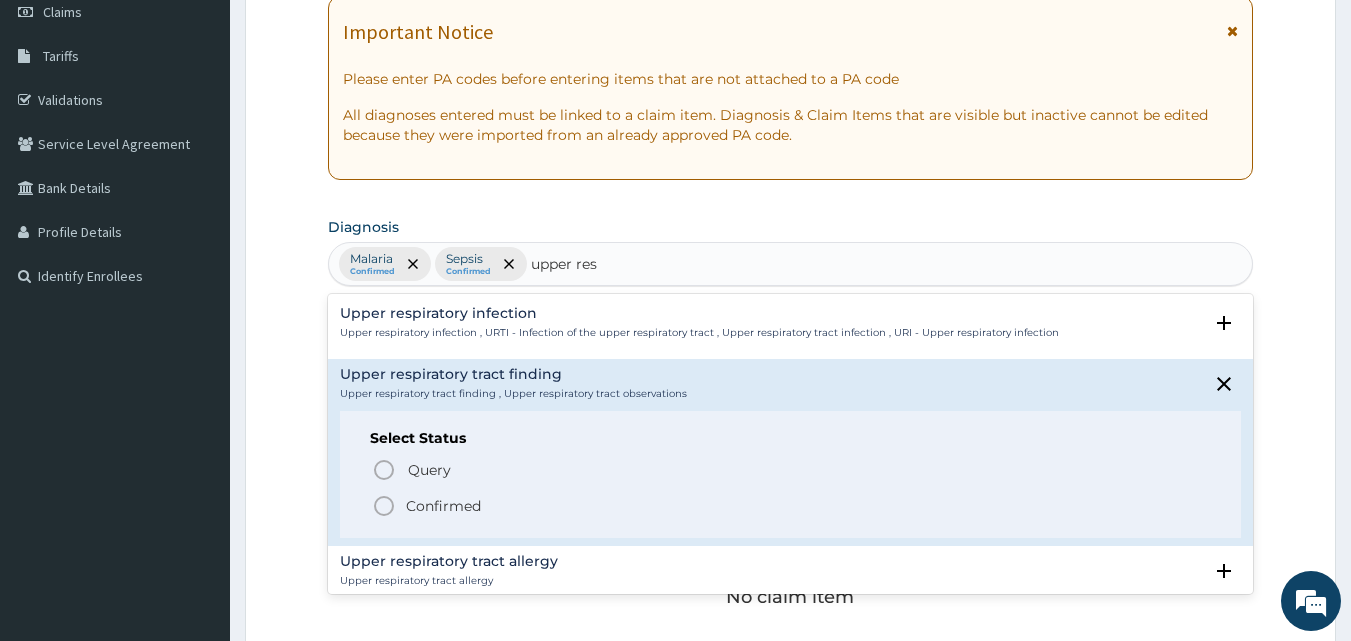 click 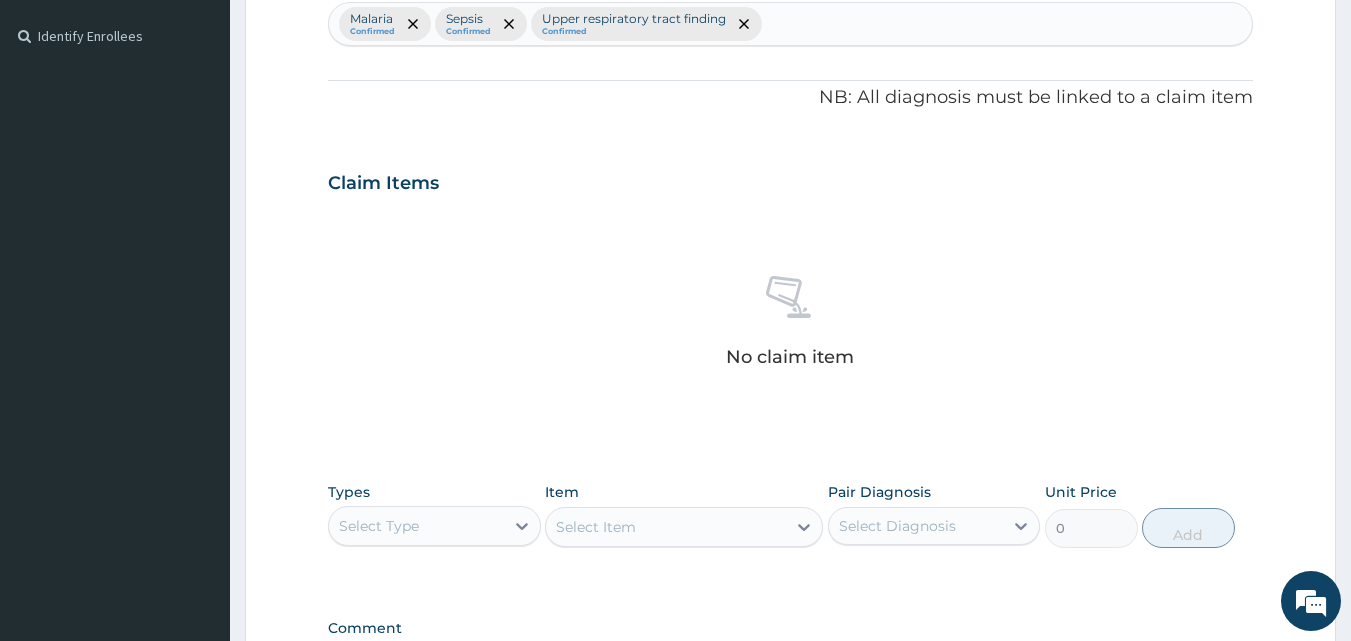 scroll, scrollTop: 561, scrollLeft: 0, axis: vertical 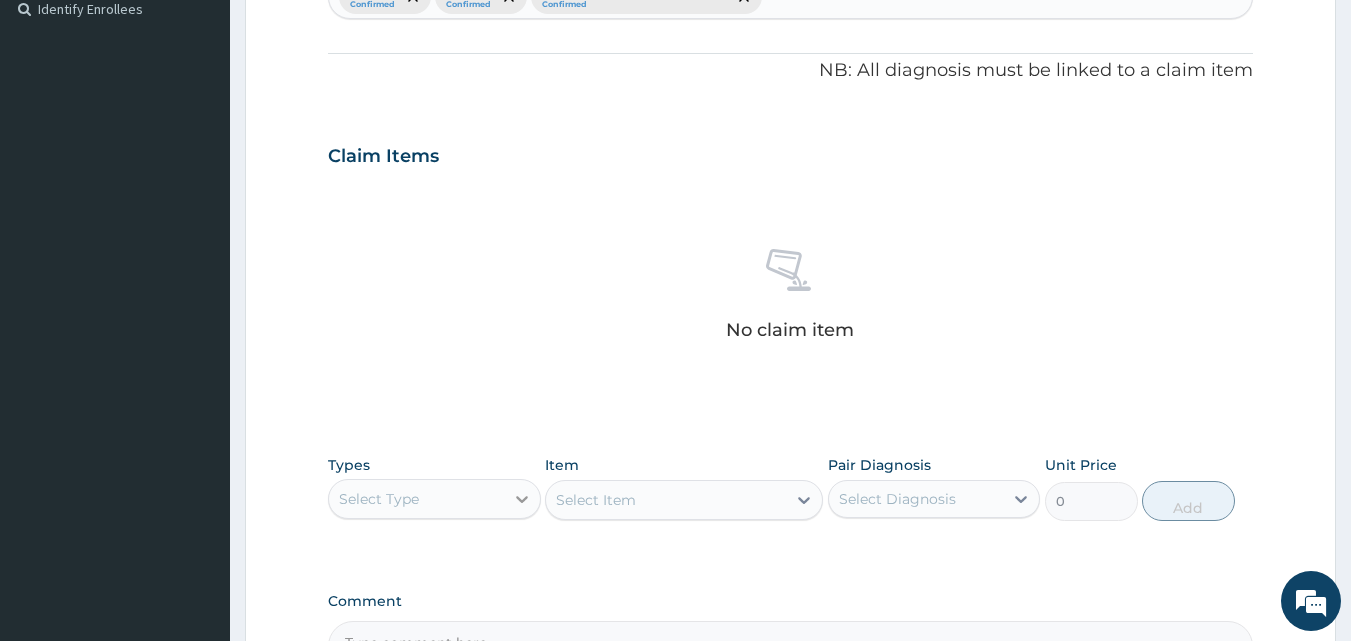 click 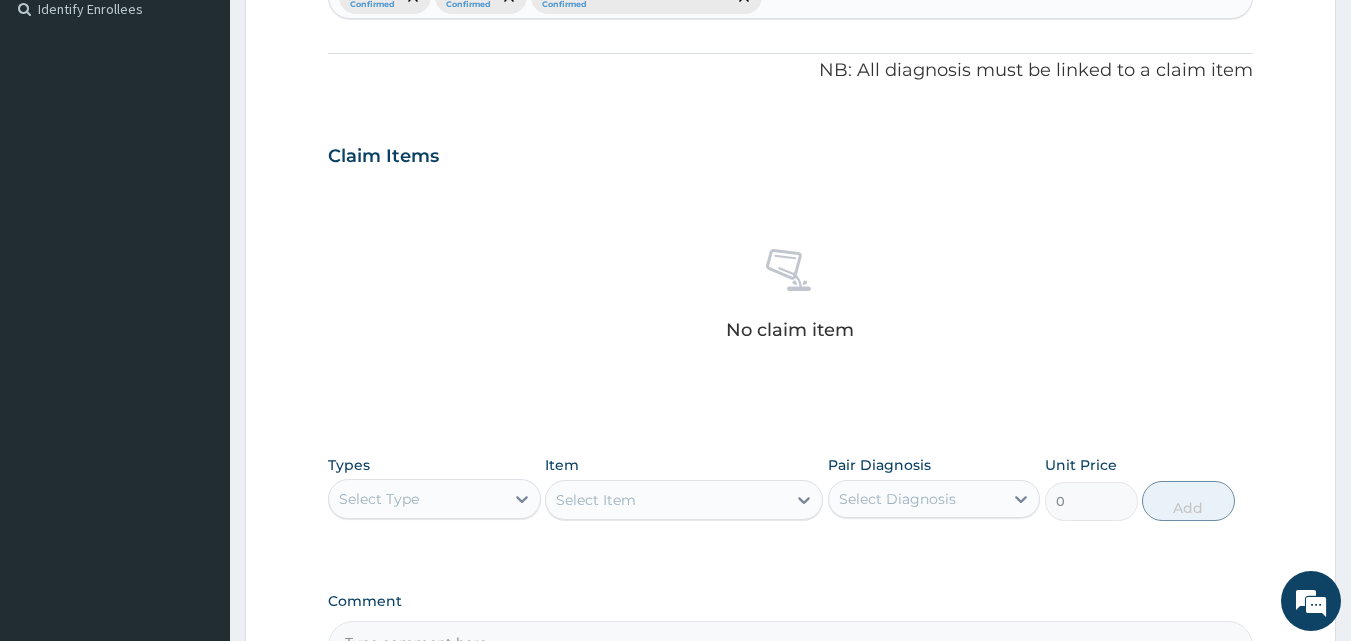 drag, startPoint x: 901, startPoint y: 422, endPoint x: 971, endPoint y: 425, distance: 70.064255 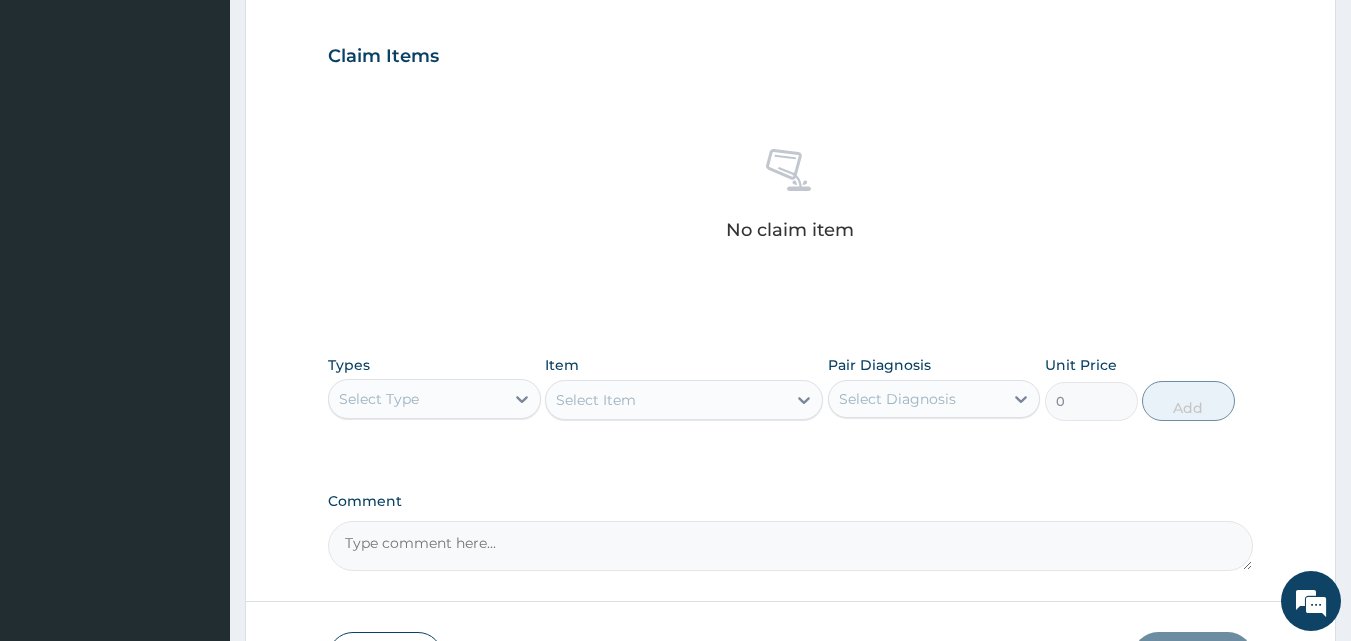 scroll, scrollTop: 665, scrollLeft: 0, axis: vertical 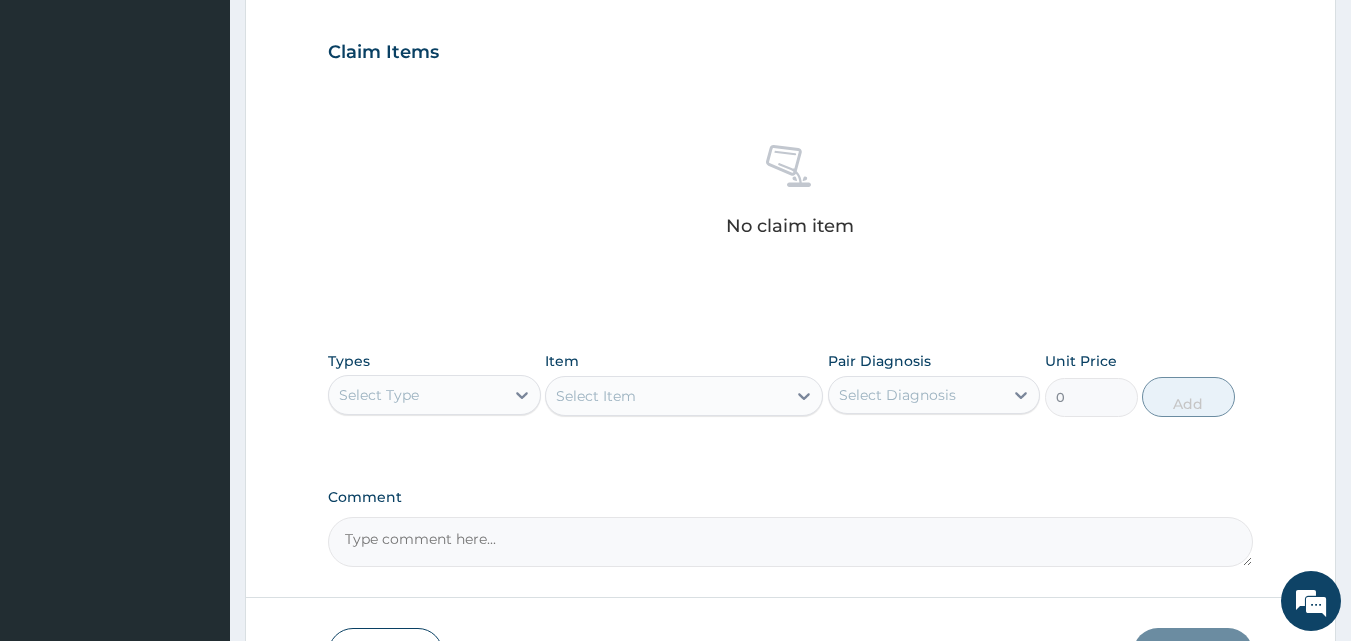click on "Select Type" at bounding box center [416, 395] 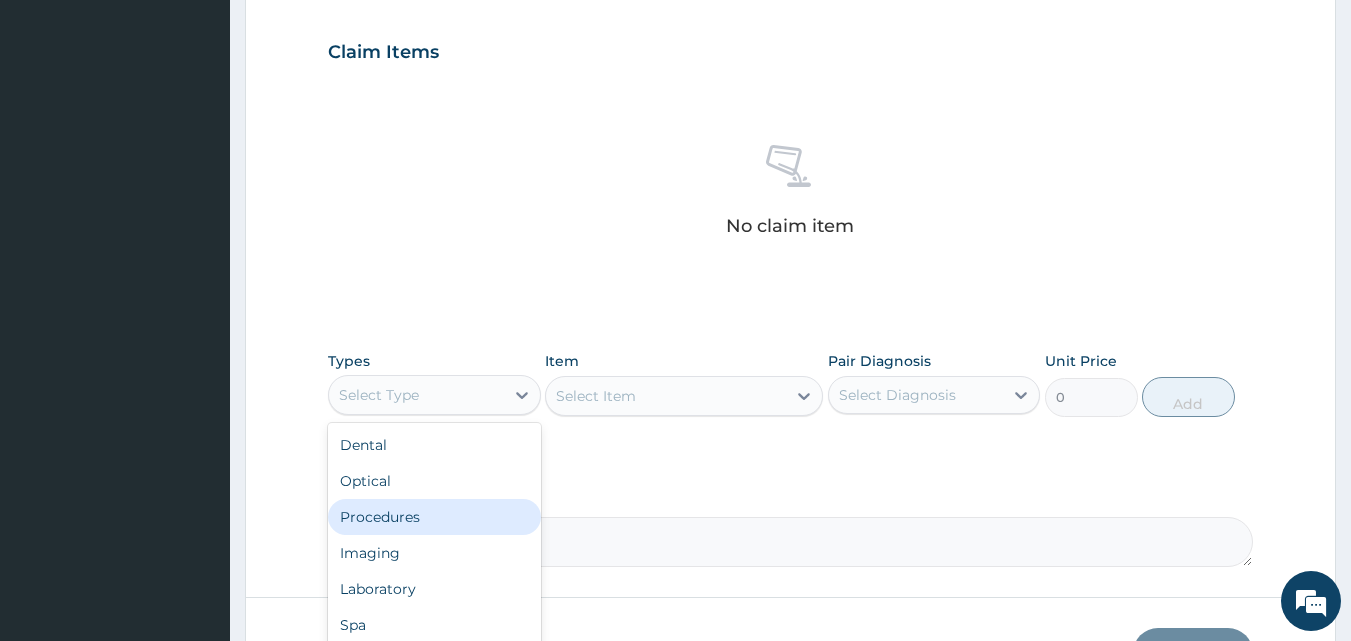 click on "Procedures" at bounding box center (434, 517) 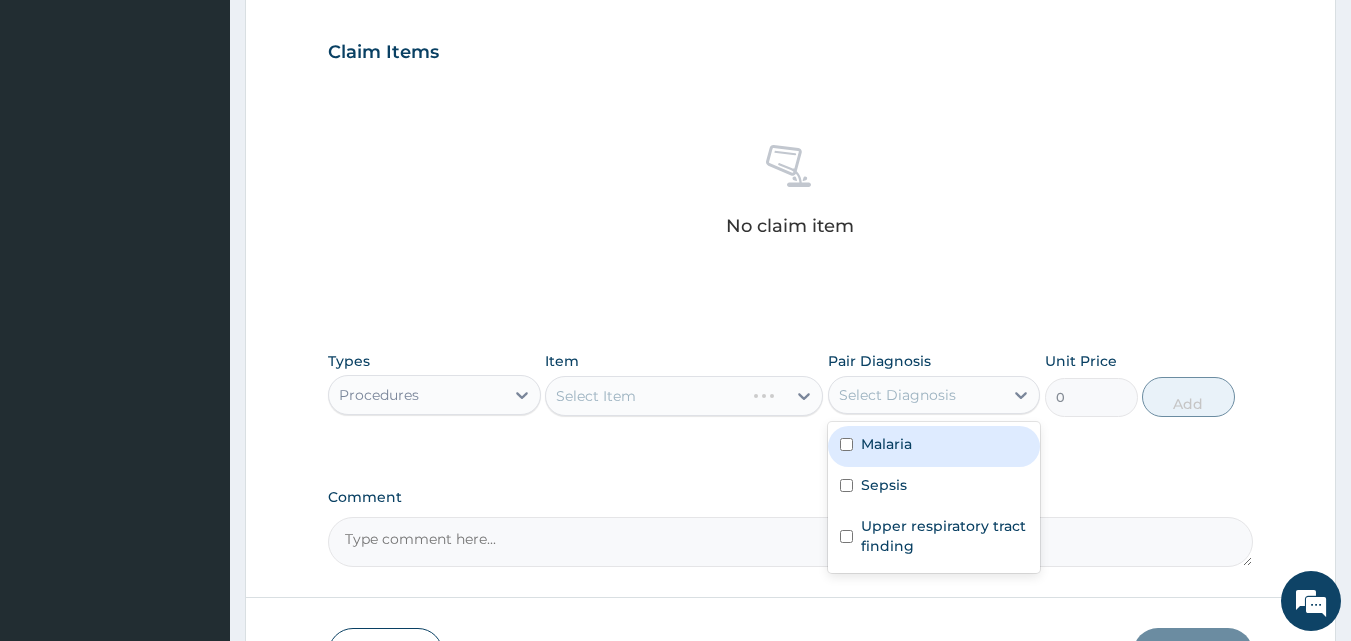 click on "Select Diagnosis" at bounding box center [916, 395] 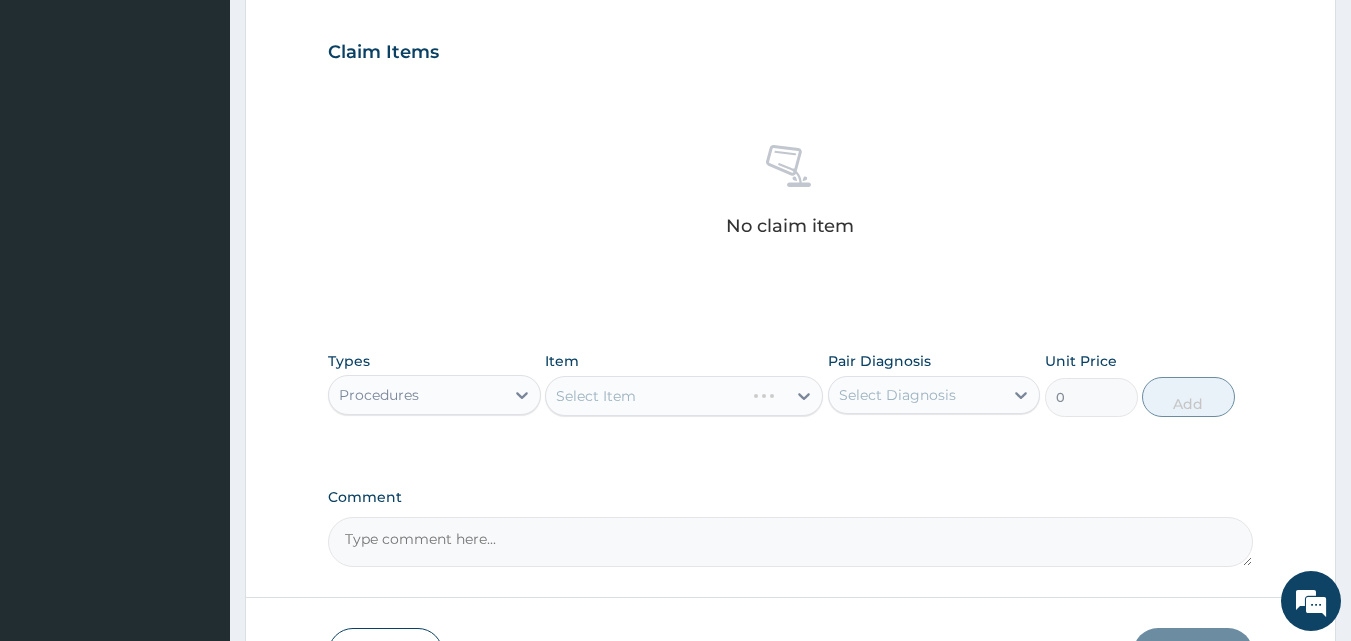 drag, startPoint x: 853, startPoint y: 382, endPoint x: 849, endPoint y: 452, distance: 70.11419 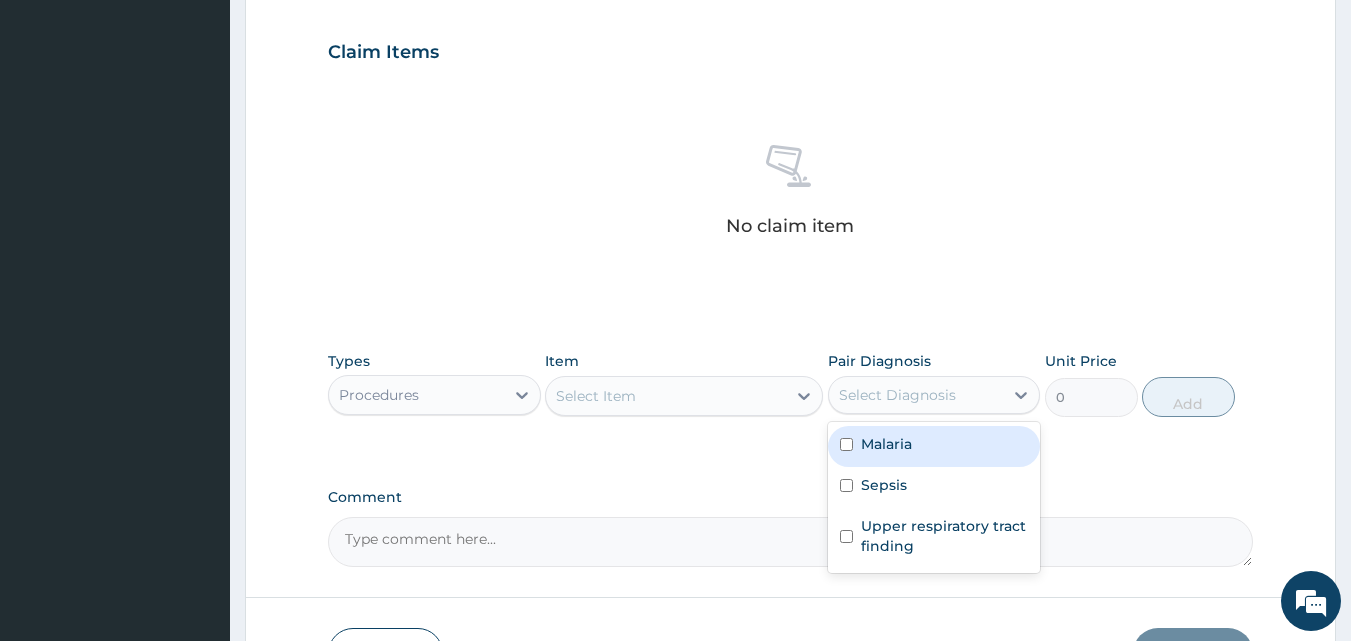 click on "Select Diagnosis" at bounding box center [897, 395] 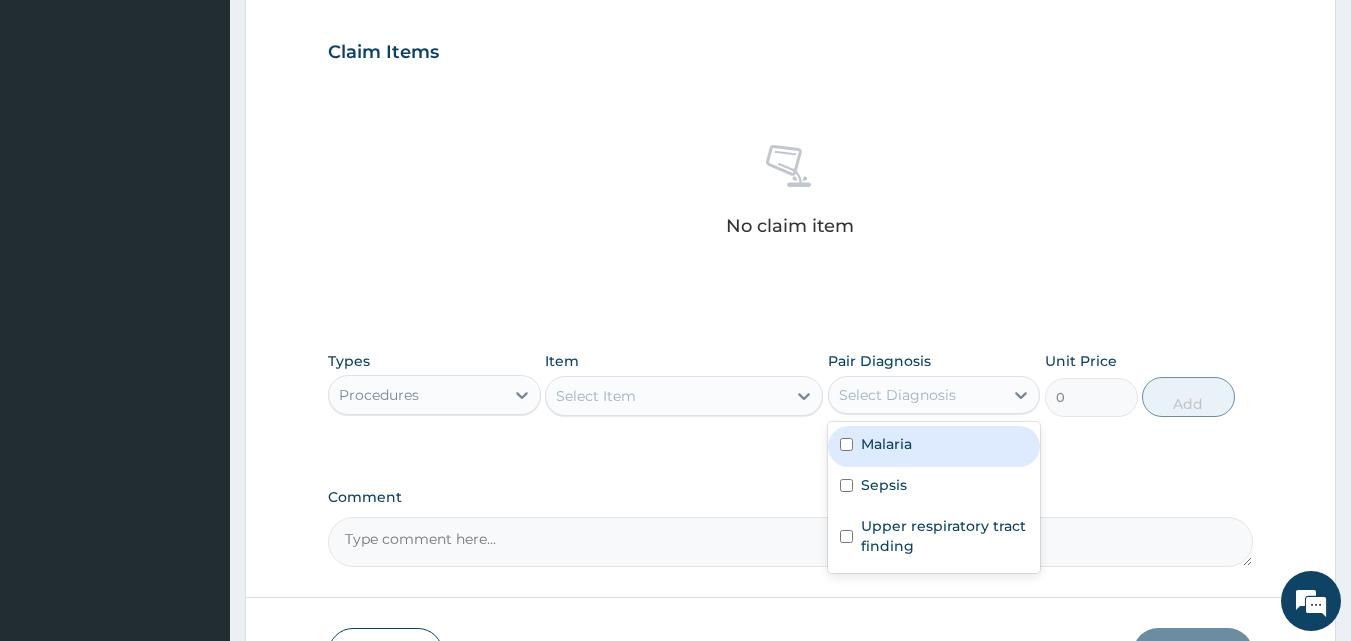 click at bounding box center [846, 444] 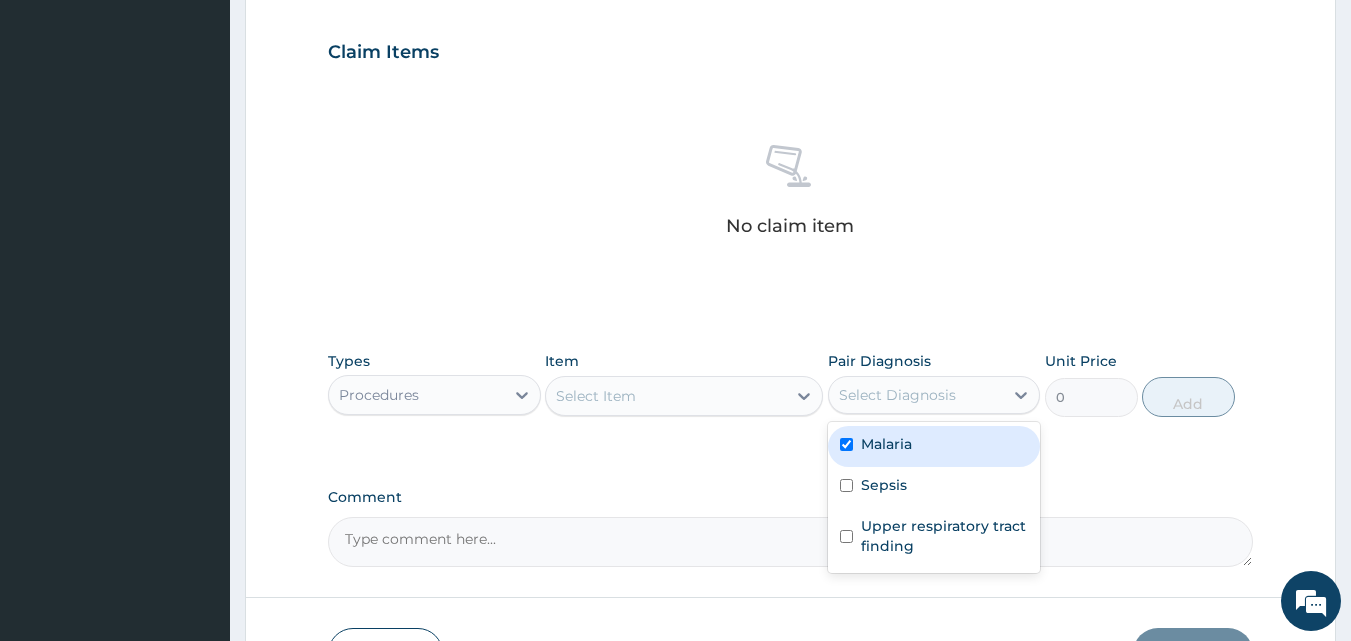 checkbox on "true" 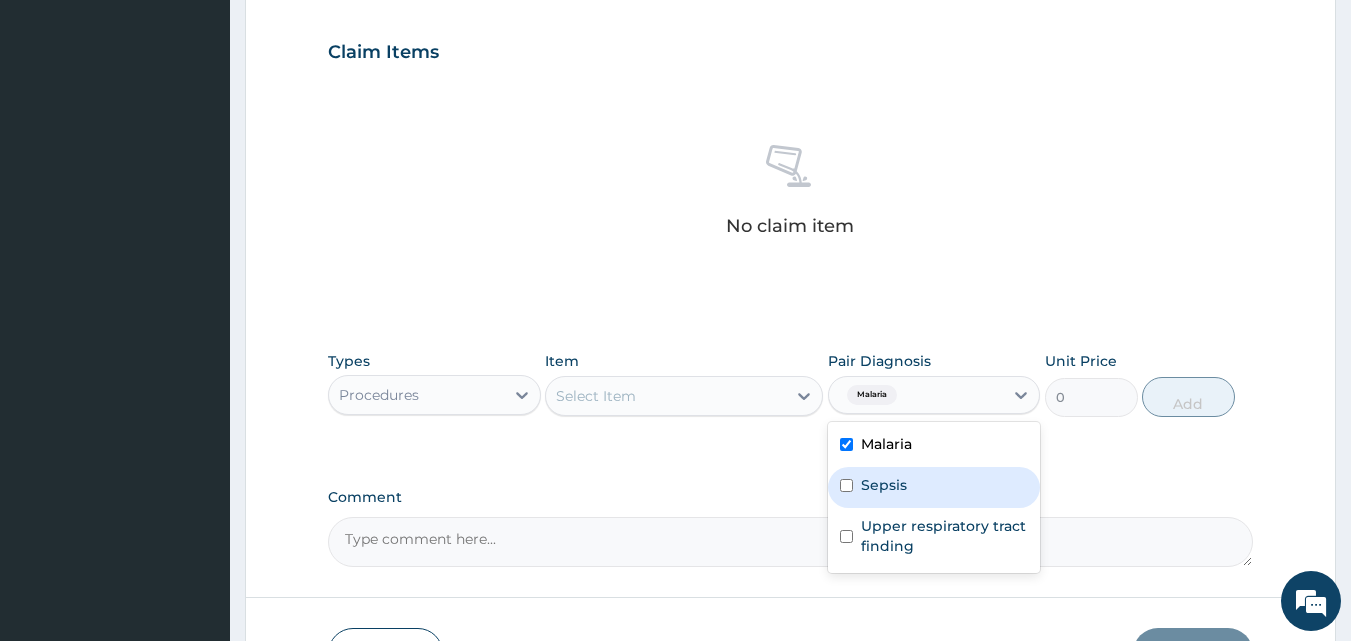 click at bounding box center [846, 485] 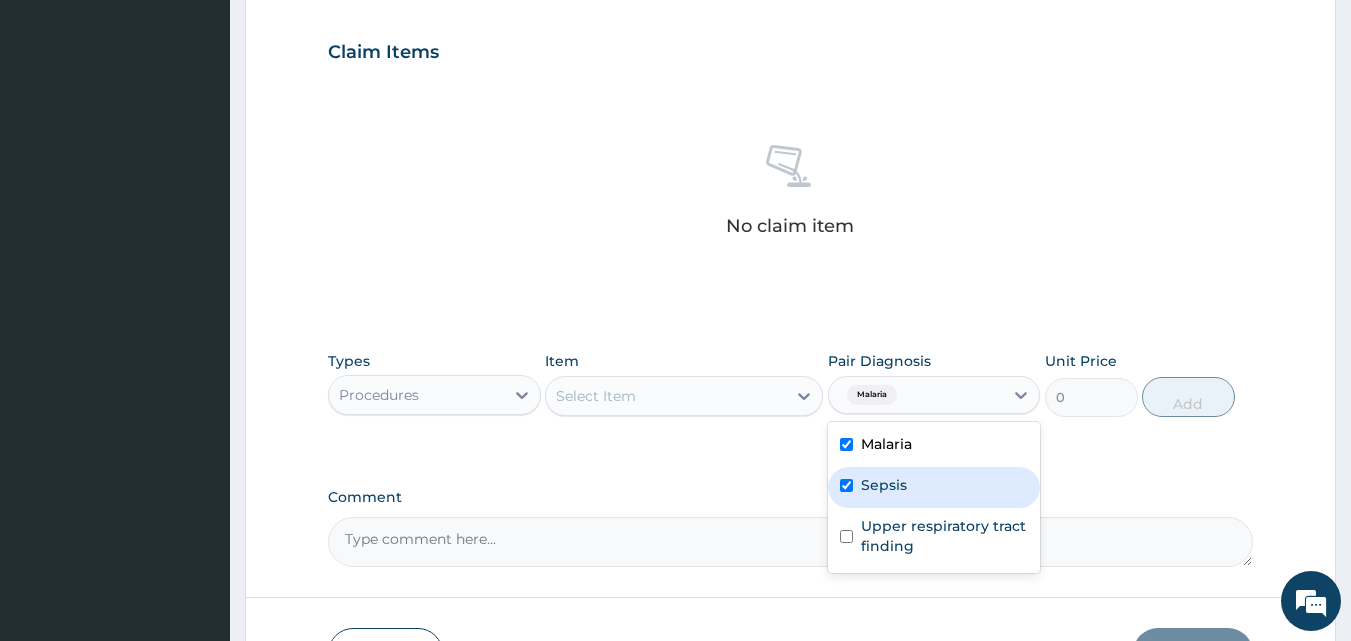 checkbox on "true" 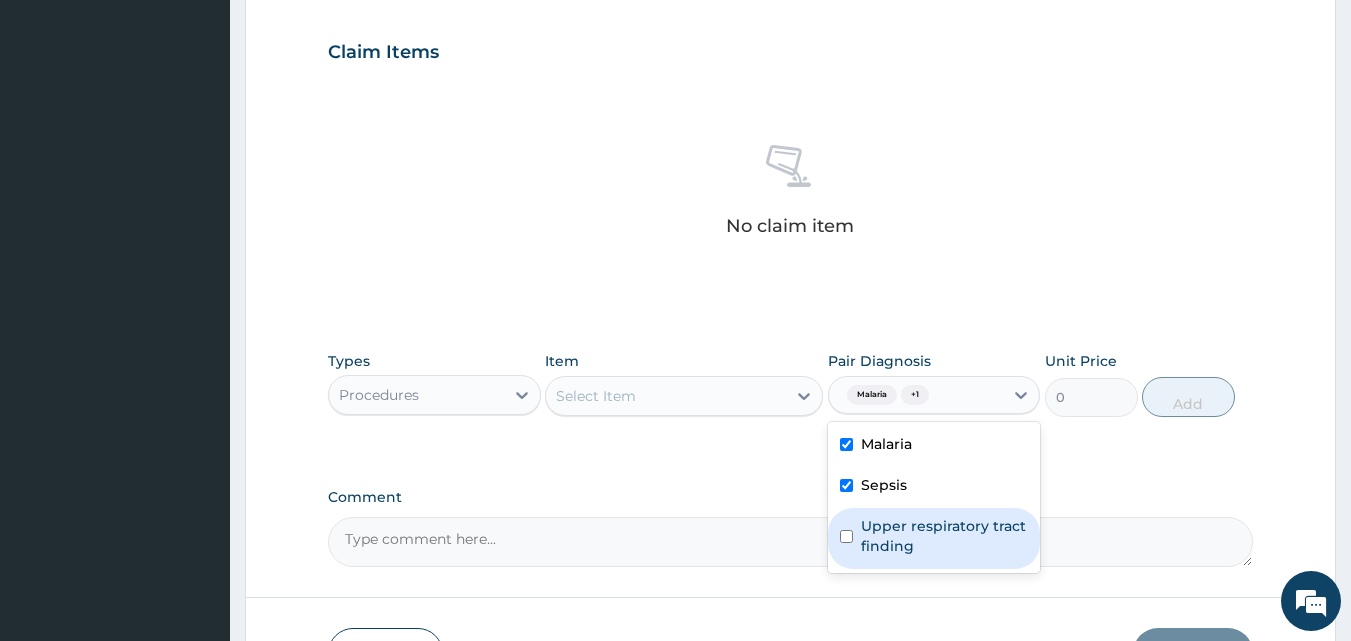 click at bounding box center [846, 536] 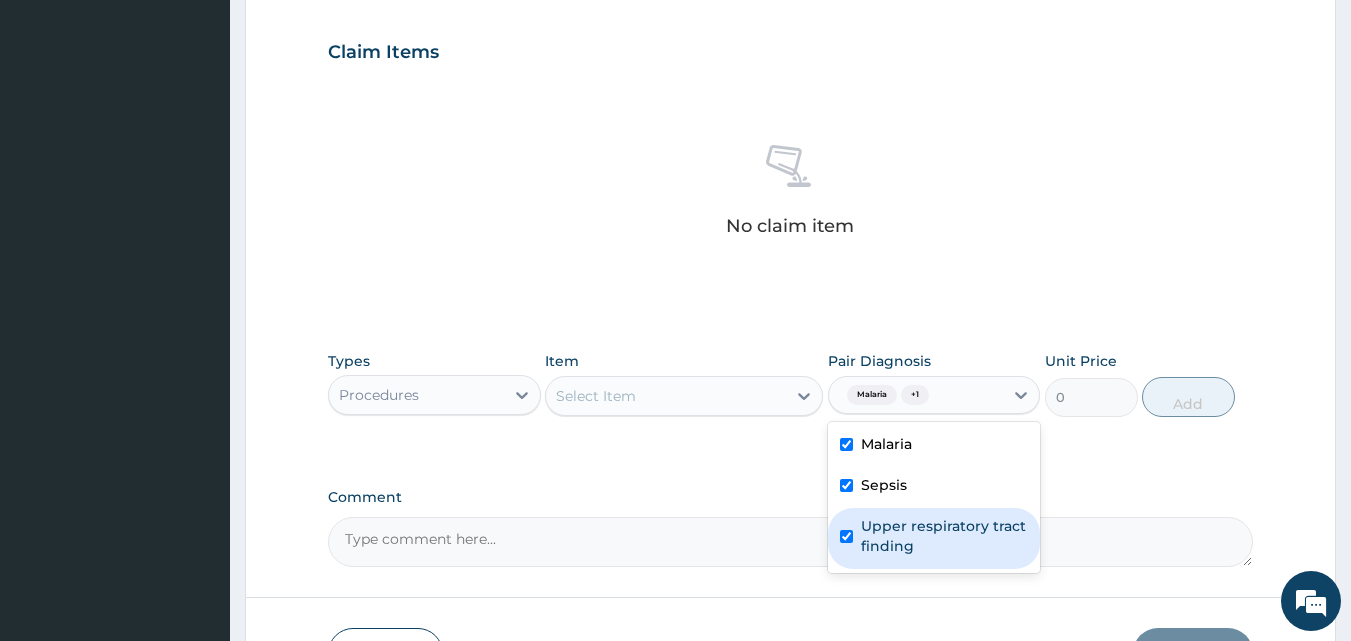 checkbox on "true" 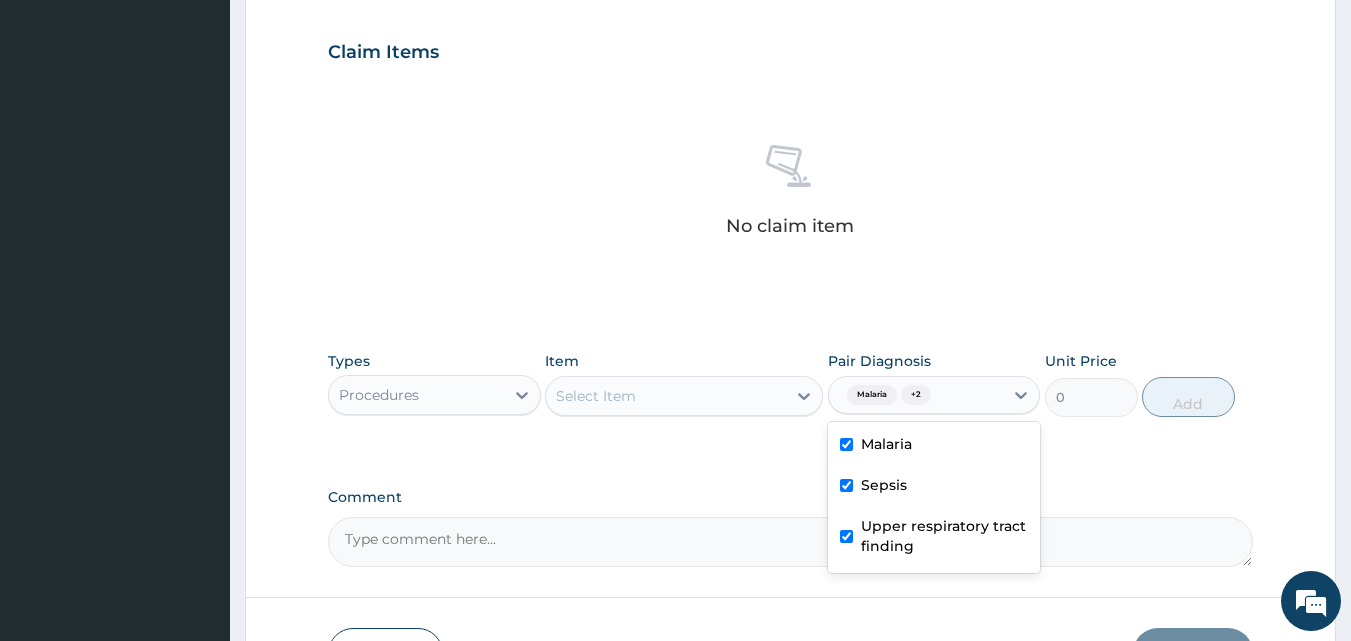 click on "Select Item" at bounding box center (666, 396) 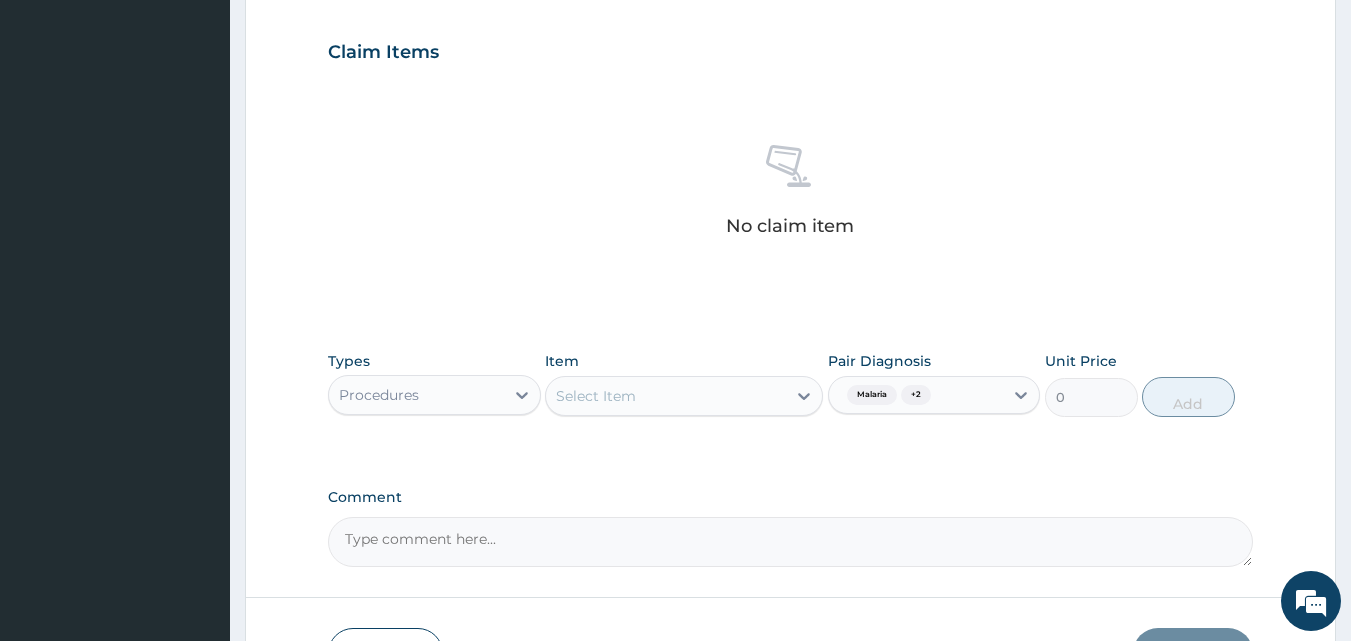 drag, startPoint x: 699, startPoint y: 386, endPoint x: 699, endPoint y: 437, distance: 51 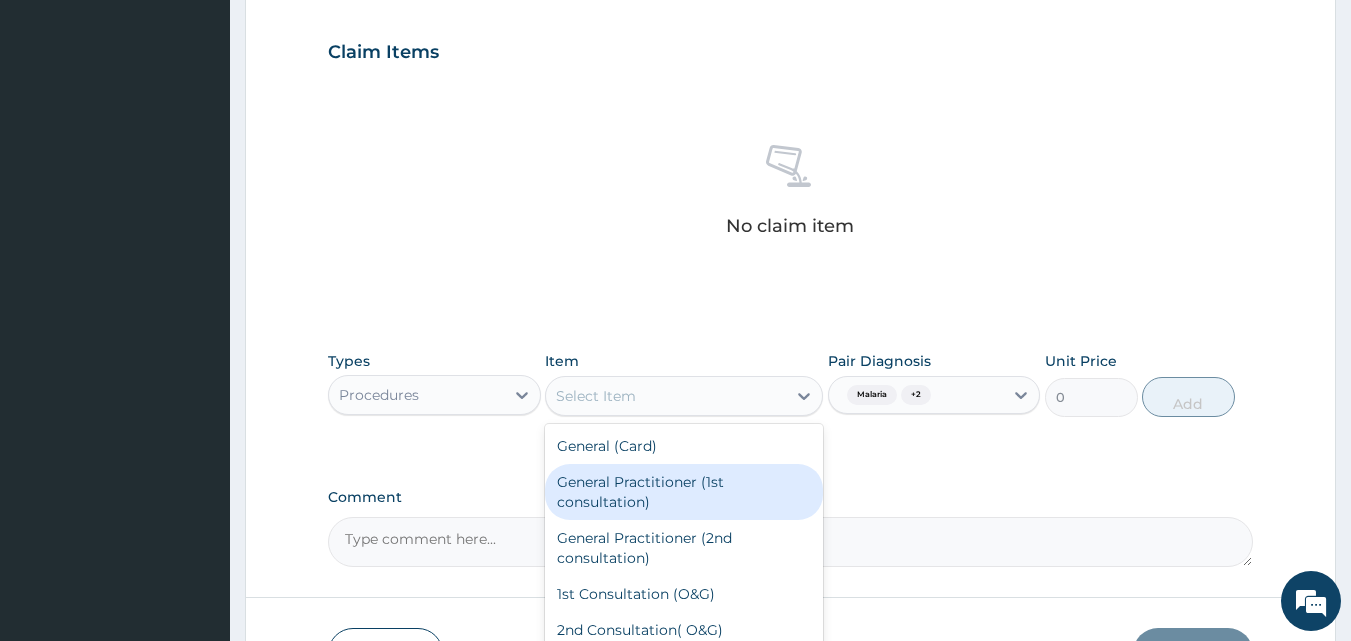 drag, startPoint x: 657, startPoint y: 465, endPoint x: 662, endPoint y: 486, distance: 21.587032 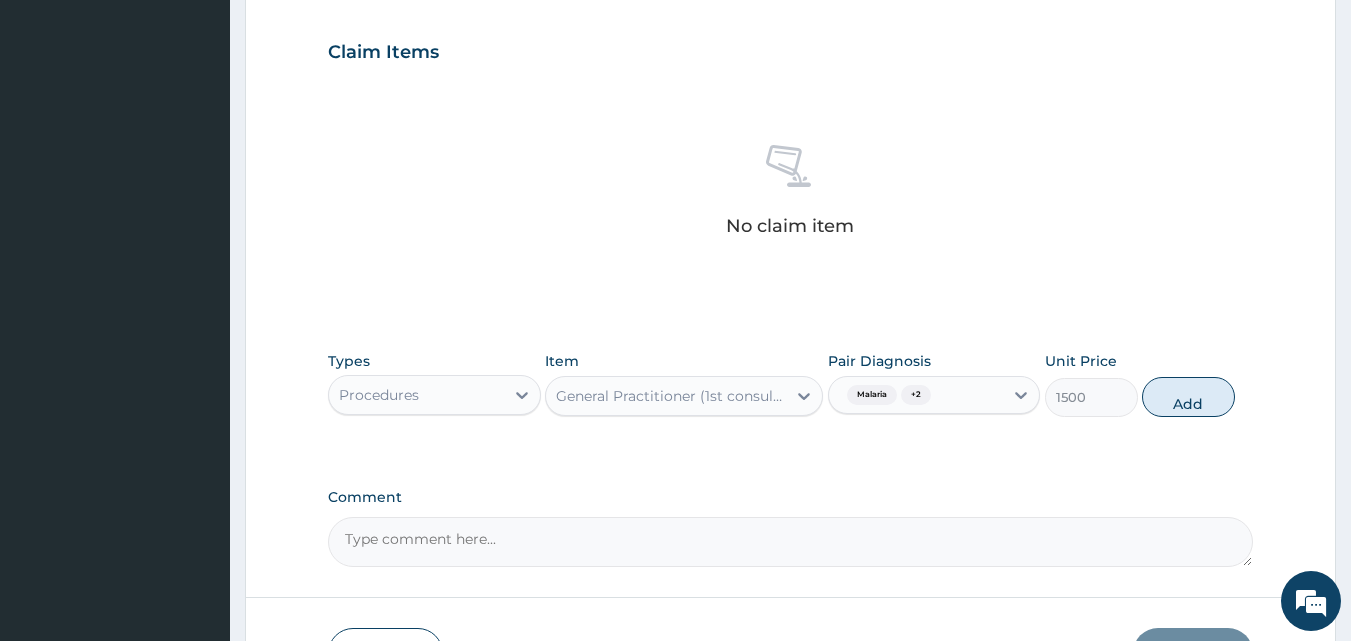 click on "General Practitioner (1st consultation)" at bounding box center [672, 396] 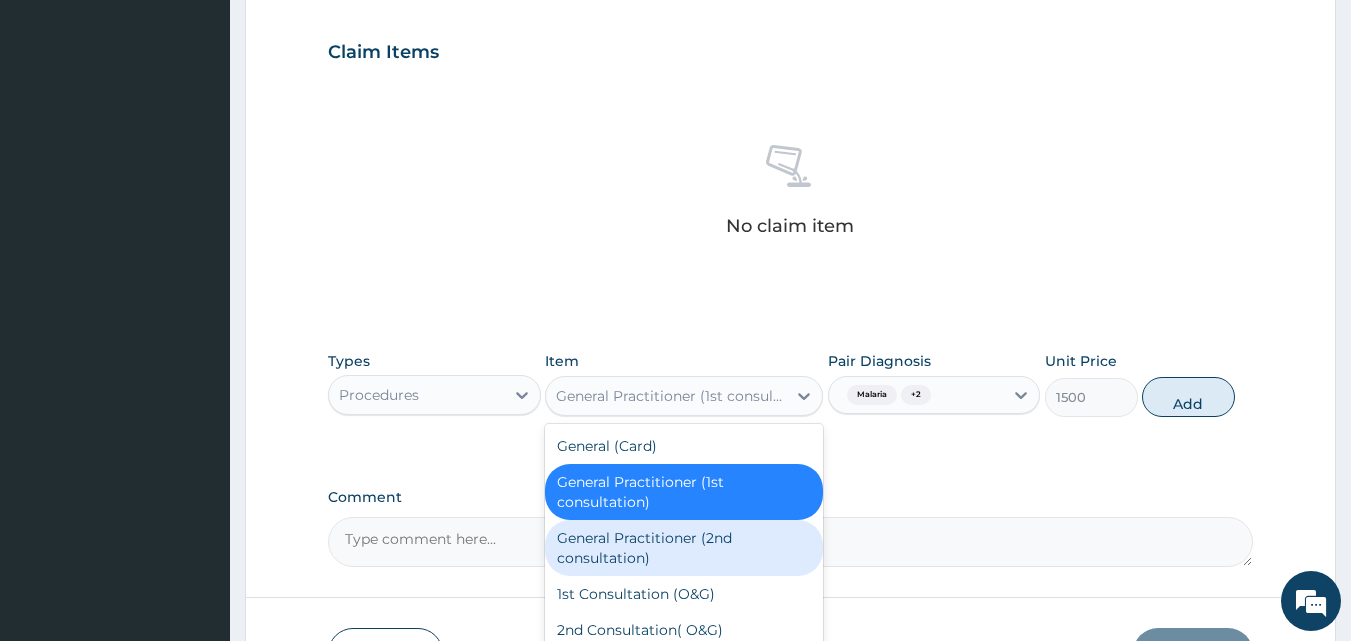 click on "General Practitioner (2nd consultation)" at bounding box center (684, 548) 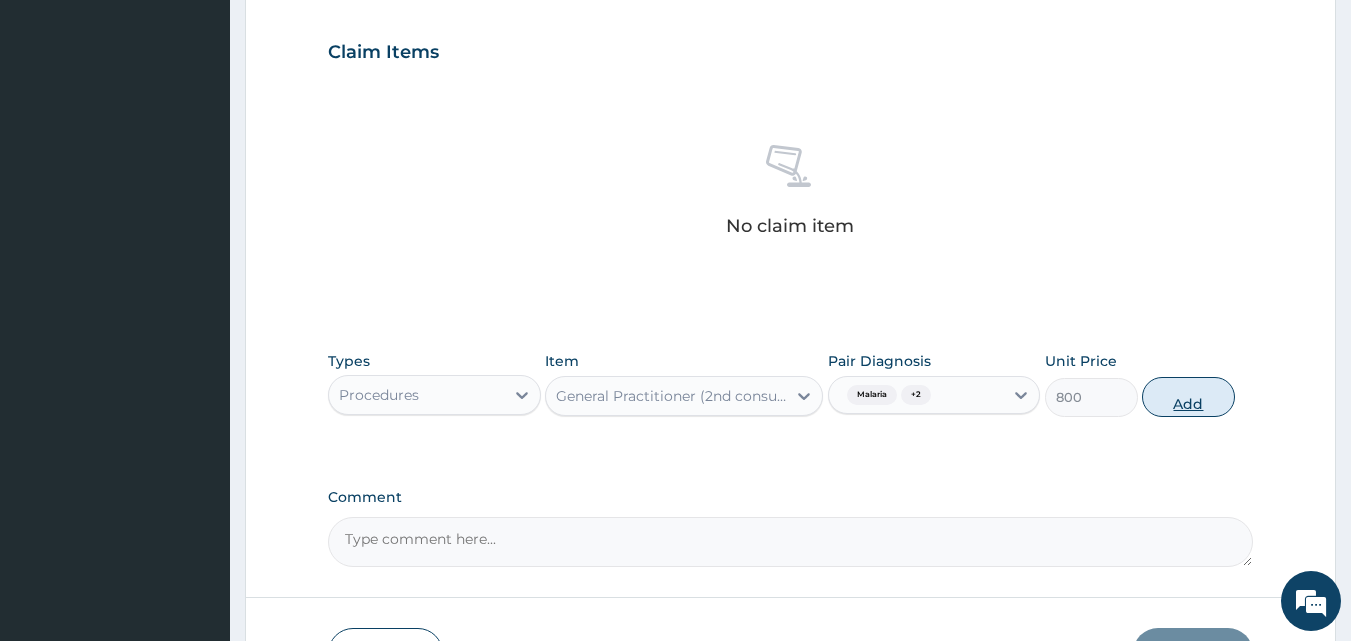 click on "Add" at bounding box center (1188, 397) 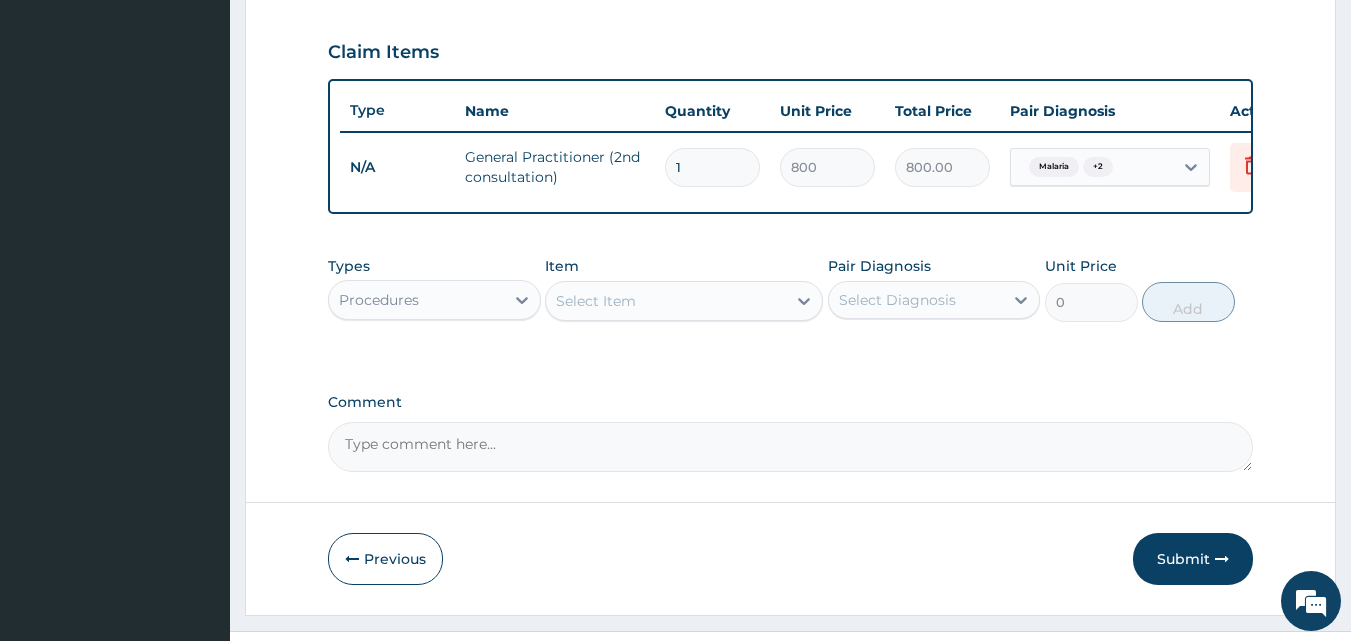 click on "PA Code / Prescription Code Enter Code(Secondary Care Only) Encounter Date 18-07-2025 Important Notice Please enter PA codes before entering items that are not attached to a PA code   All diagnoses entered must be linked to a claim item. Diagnosis & Claim Items that are visible but inactive cannot be edited because they were imported from an already approved PA code. Diagnosis Malaria Confirmed Sepsis Confirmed Upper respiratory tract finding Confirmed NB: All diagnosis must be linked to a claim item Claim Items Type Name Quantity Unit Price Total Price Pair Diagnosis Actions N/A General Practitioner (2nd consultation) 1 800 800.00 Malaria  + 2 Delete Types Procedures Item Select Item Pair Diagnosis Select Diagnosis Unit Price 0 Add Comment" at bounding box center (791, -1) 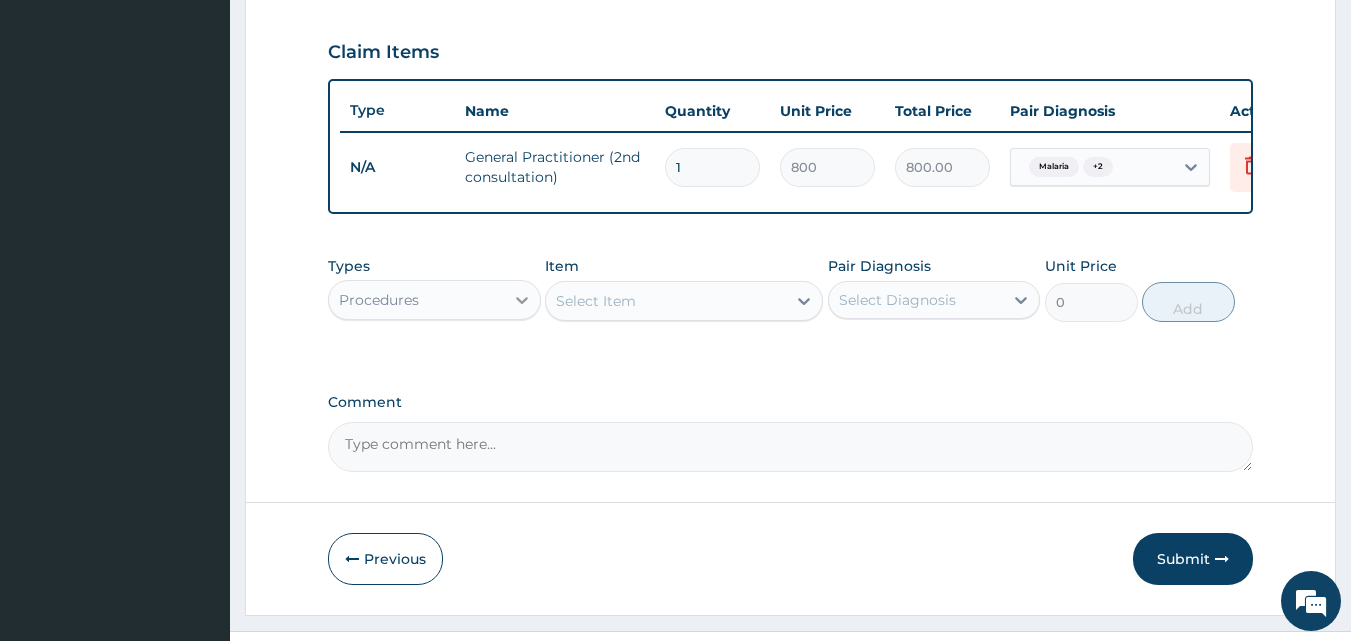 click at bounding box center (522, 300) 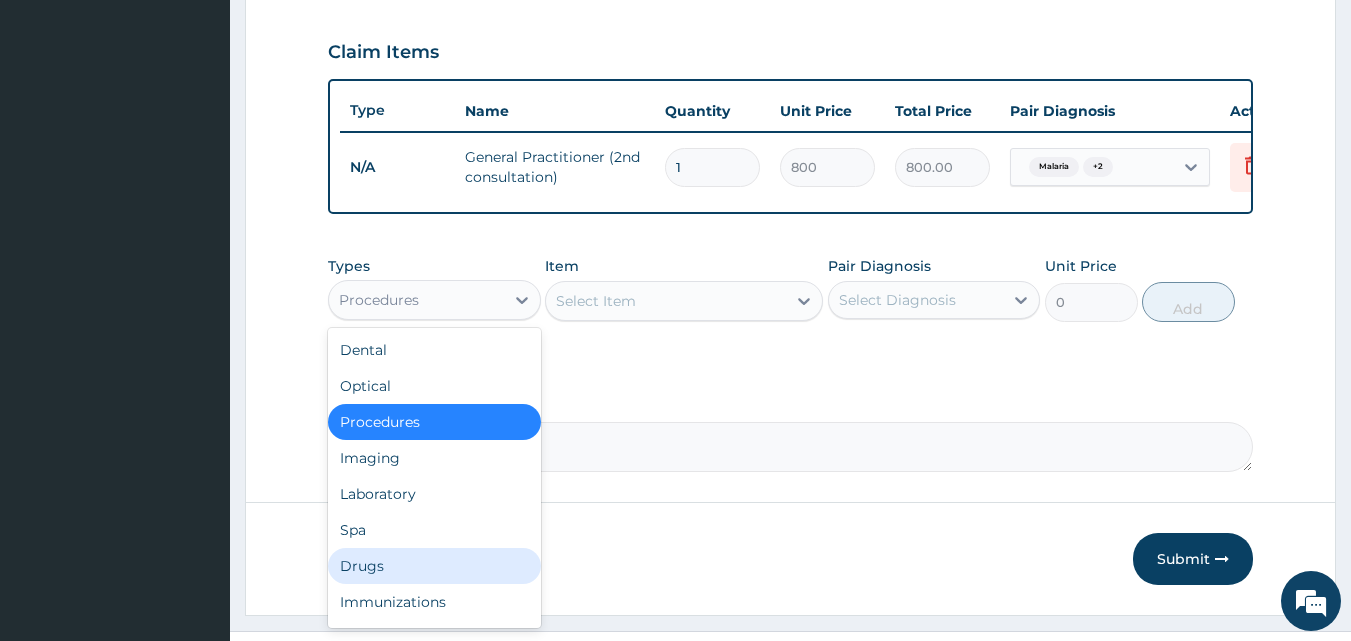 click on "Drugs" at bounding box center (434, 566) 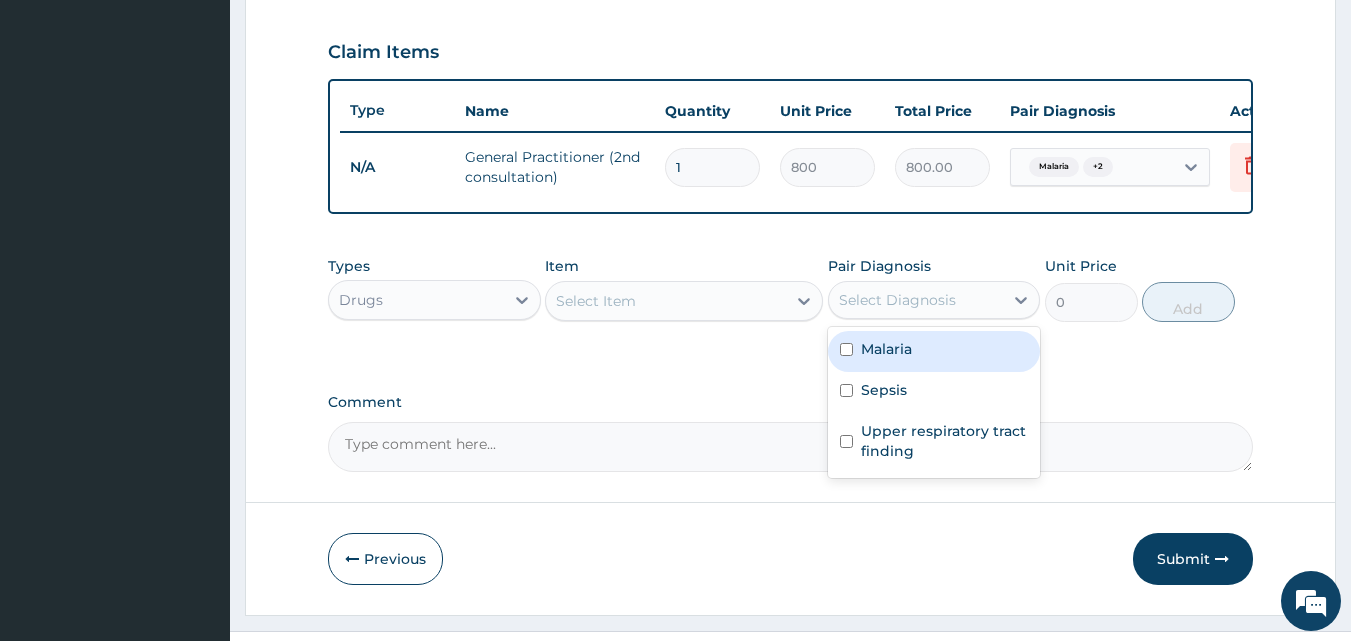 click on "Select Diagnosis" at bounding box center [897, 300] 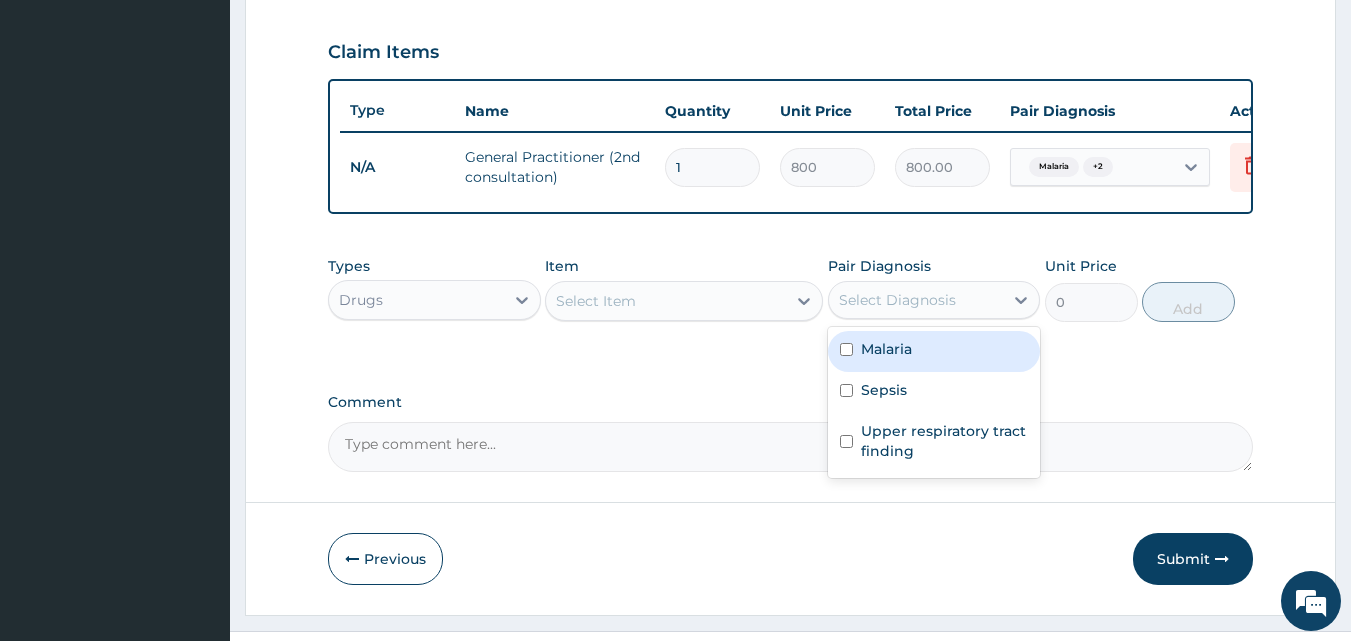 click at bounding box center [846, 349] 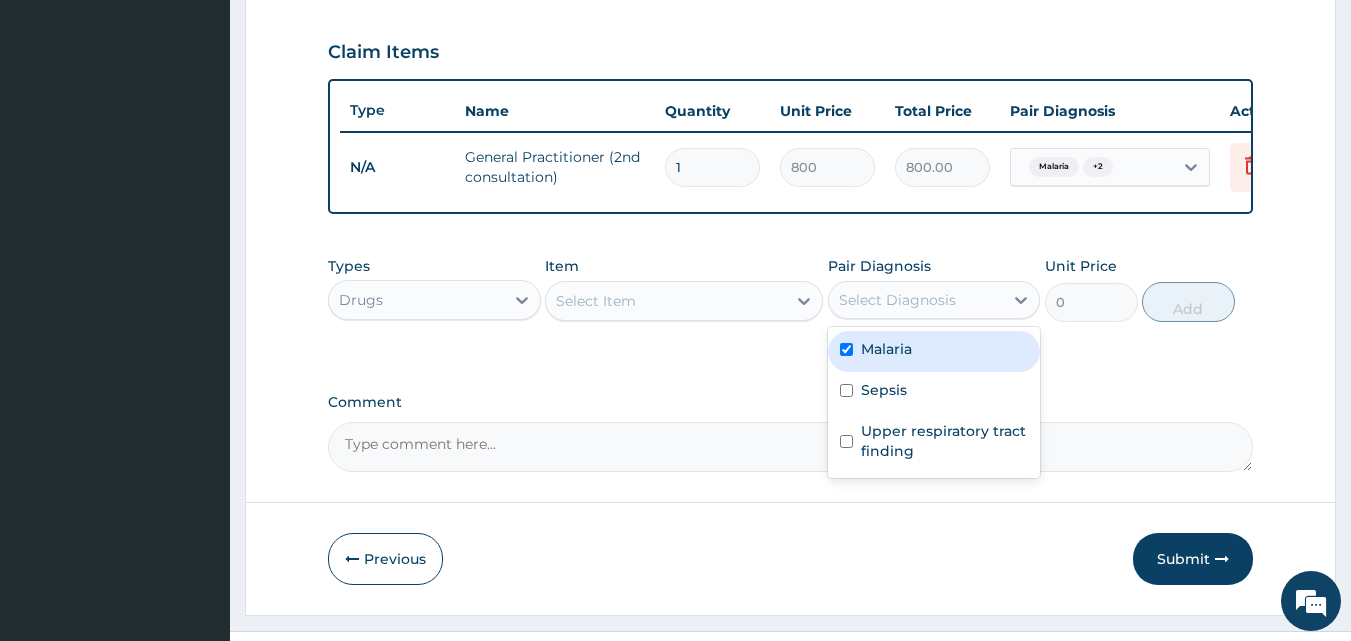 checkbox on "true" 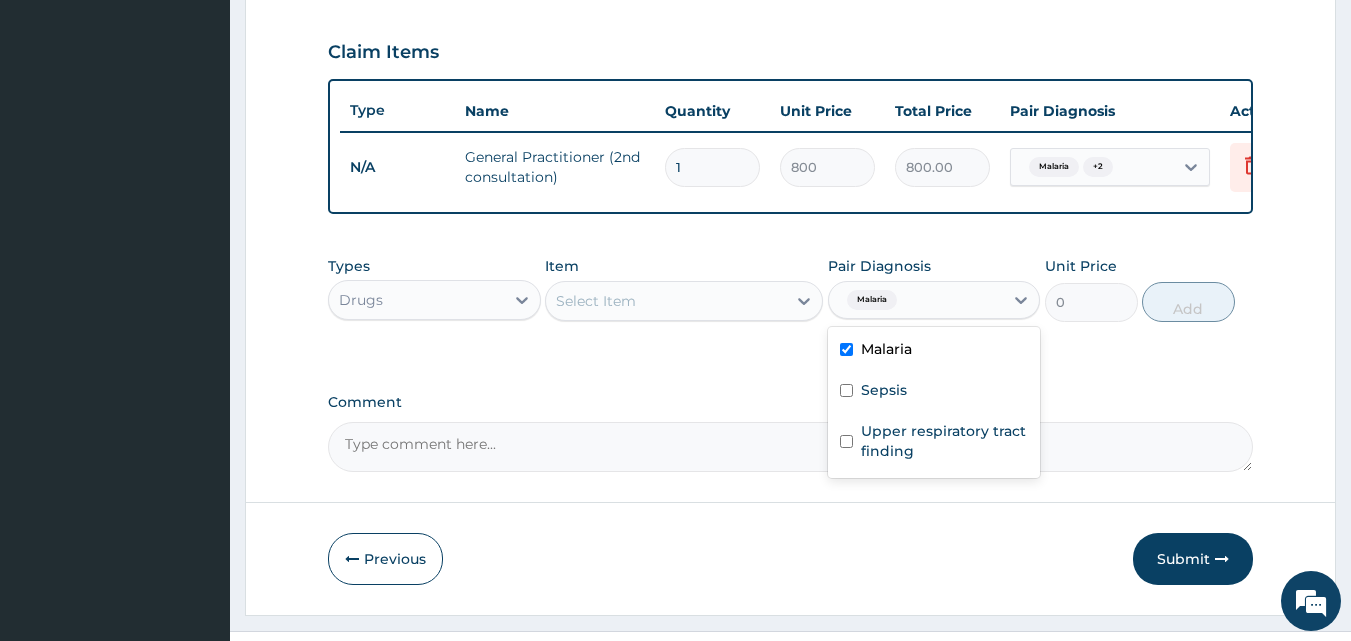 click on "Select Item" at bounding box center (666, 301) 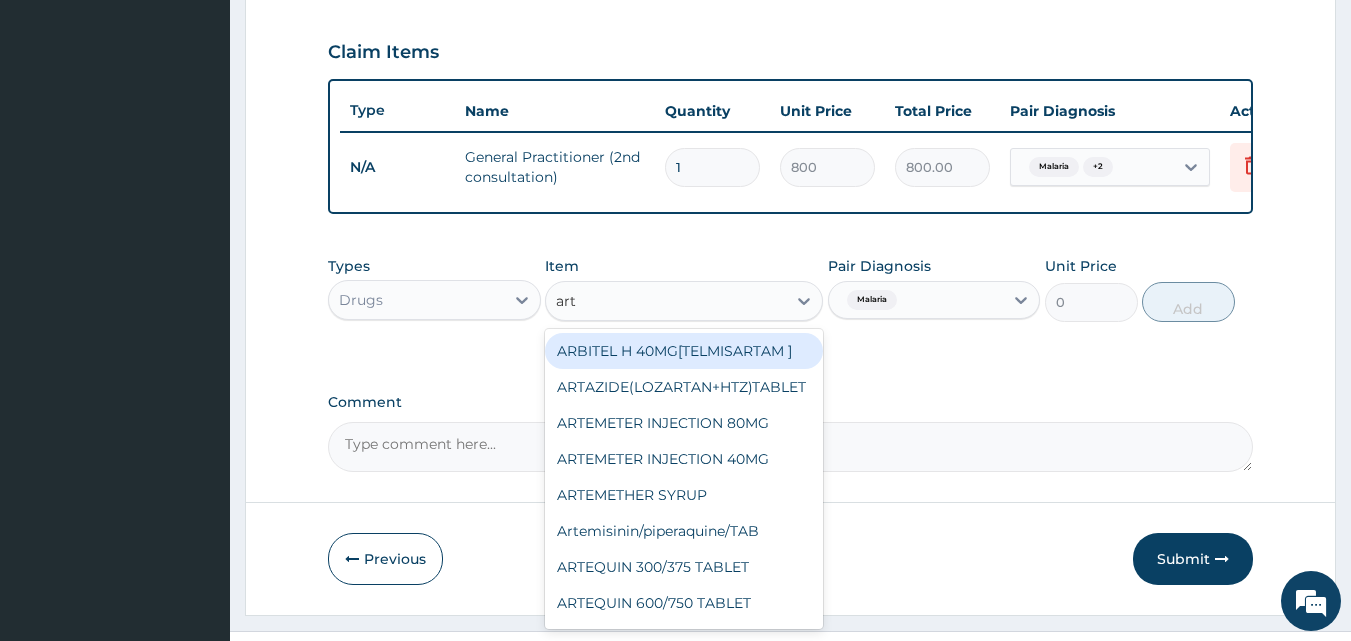 type on "arte" 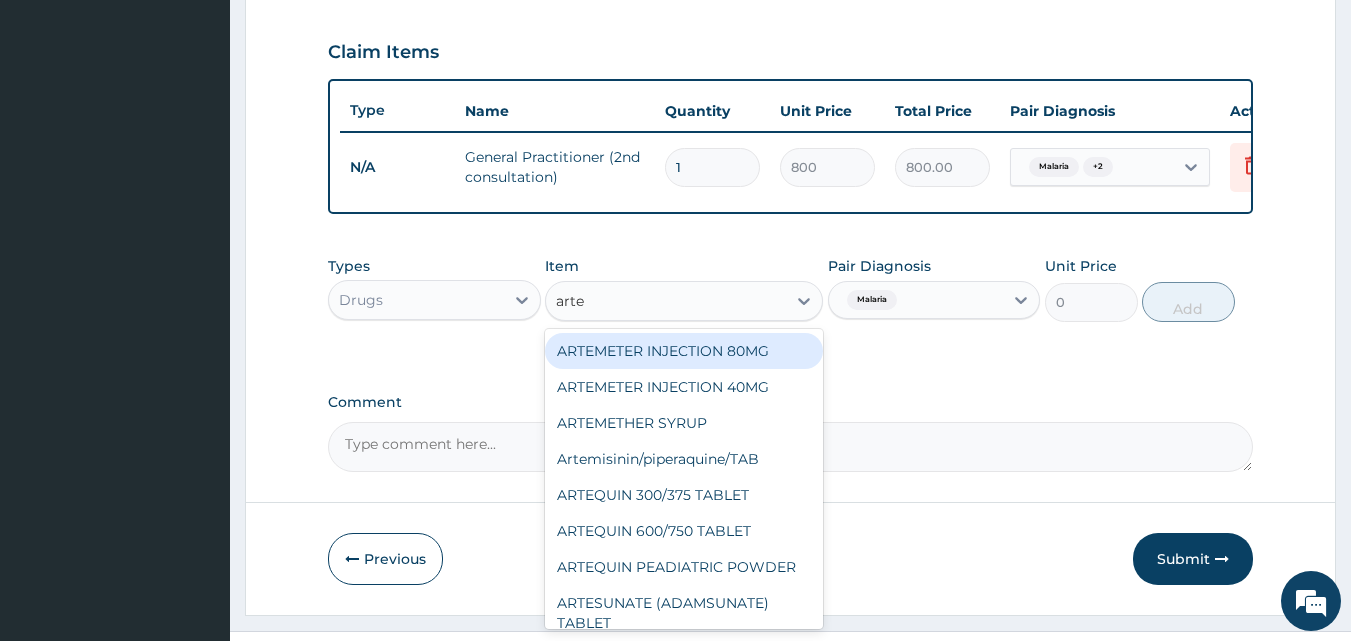 click on "ARTEMETER INJECTION  80MG" at bounding box center [684, 351] 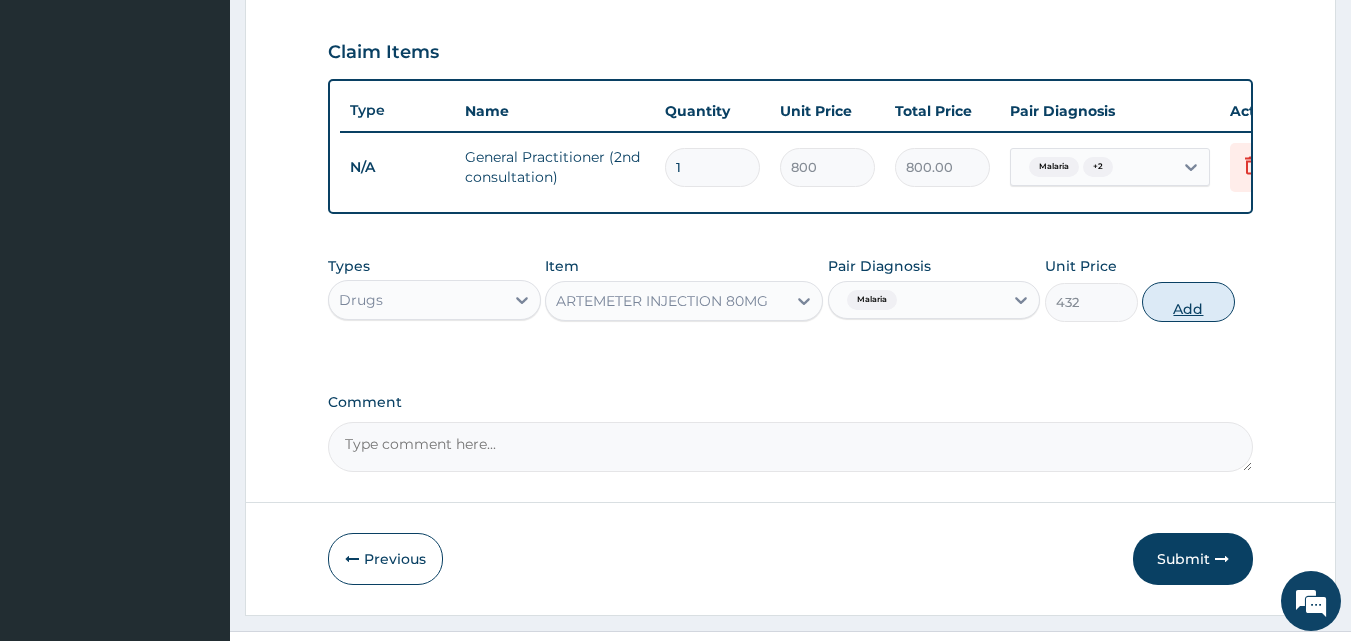 click on "Add" at bounding box center [1188, 302] 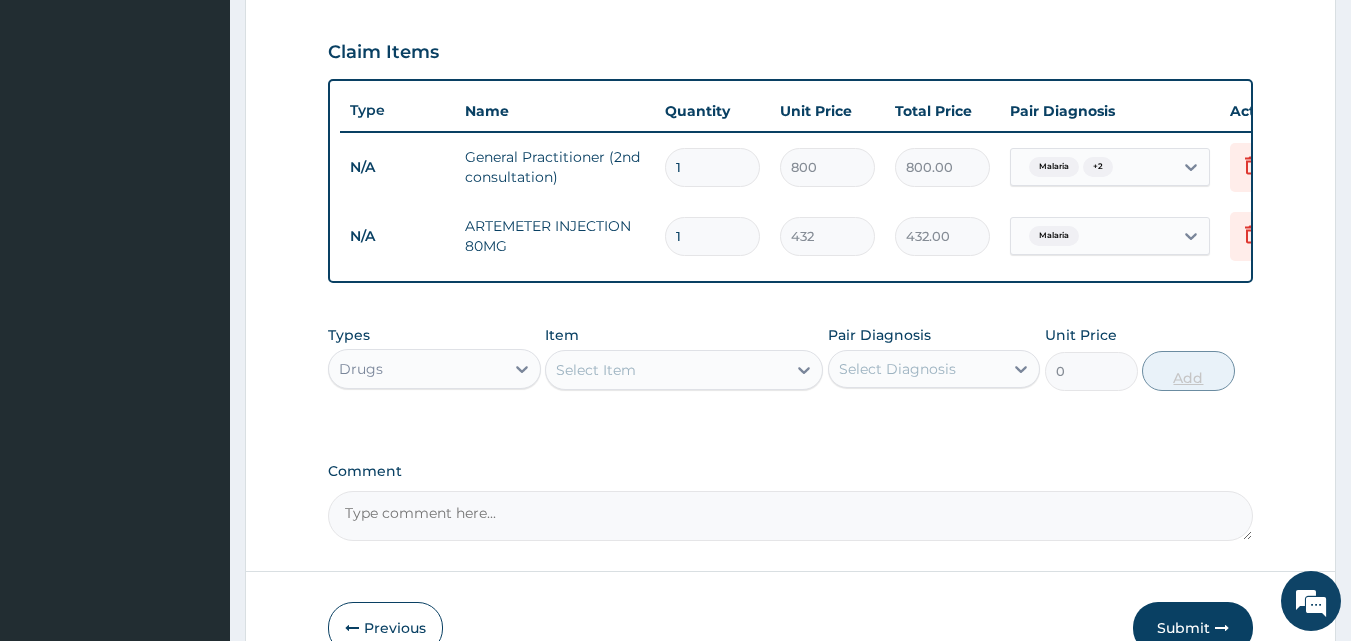 type 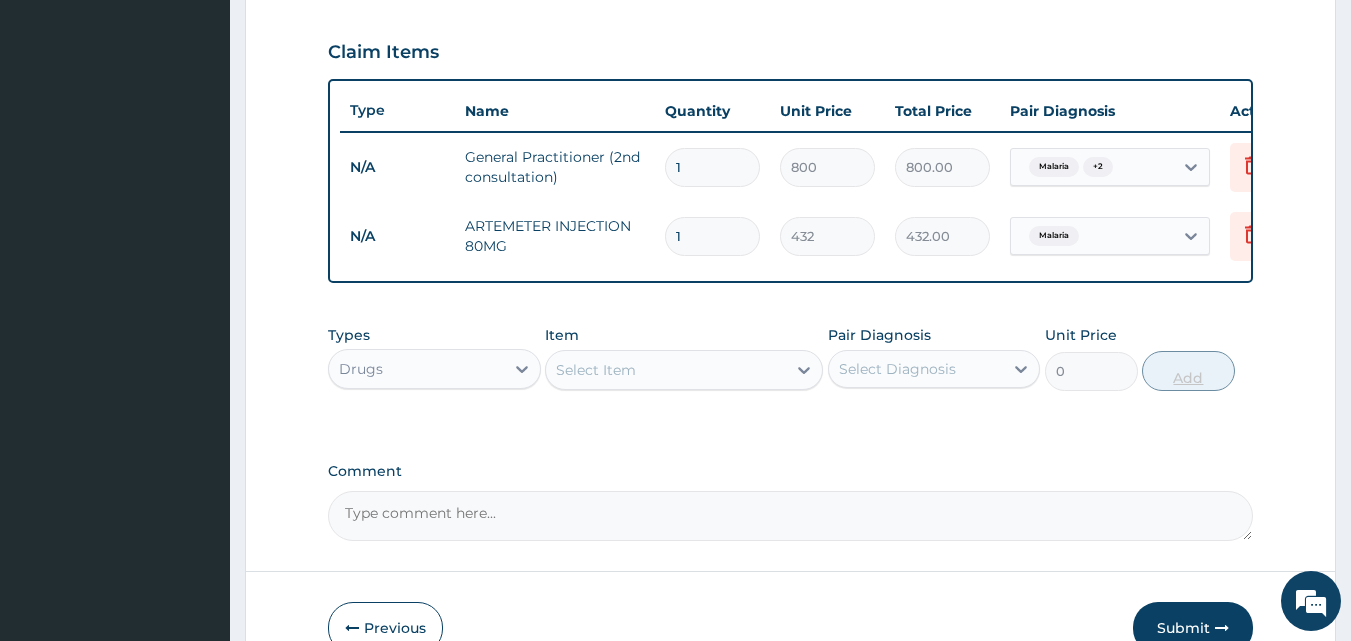 type on "0.00" 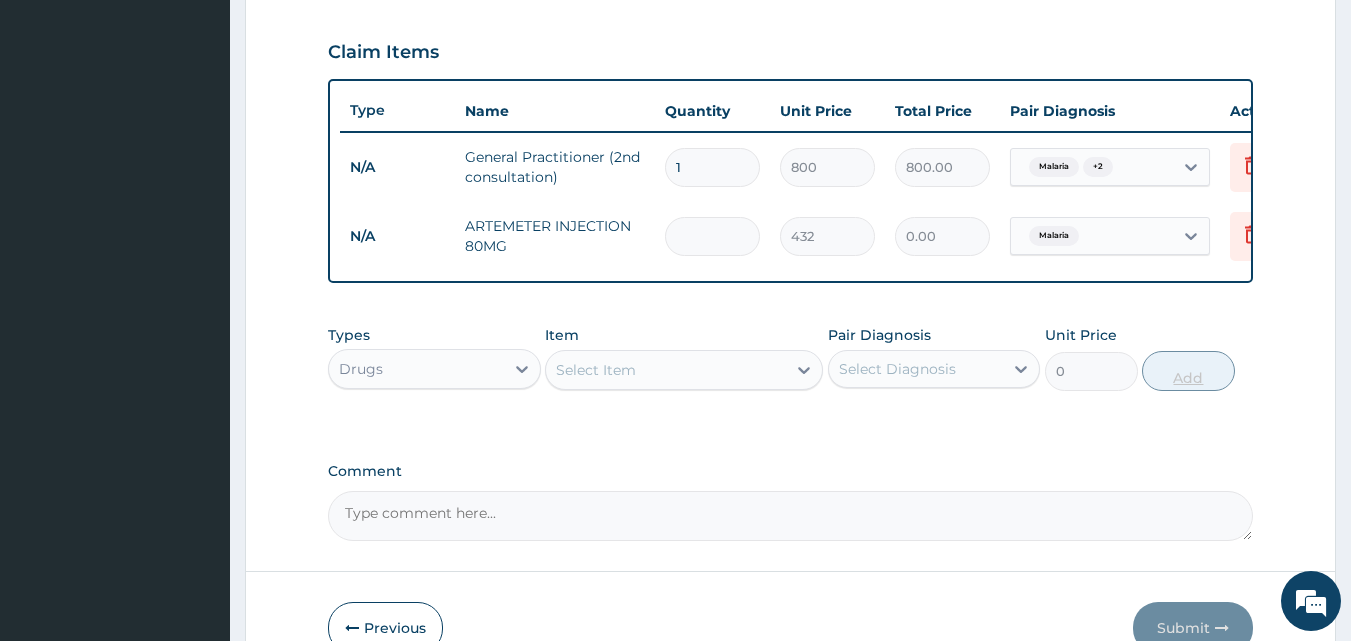 type on "3" 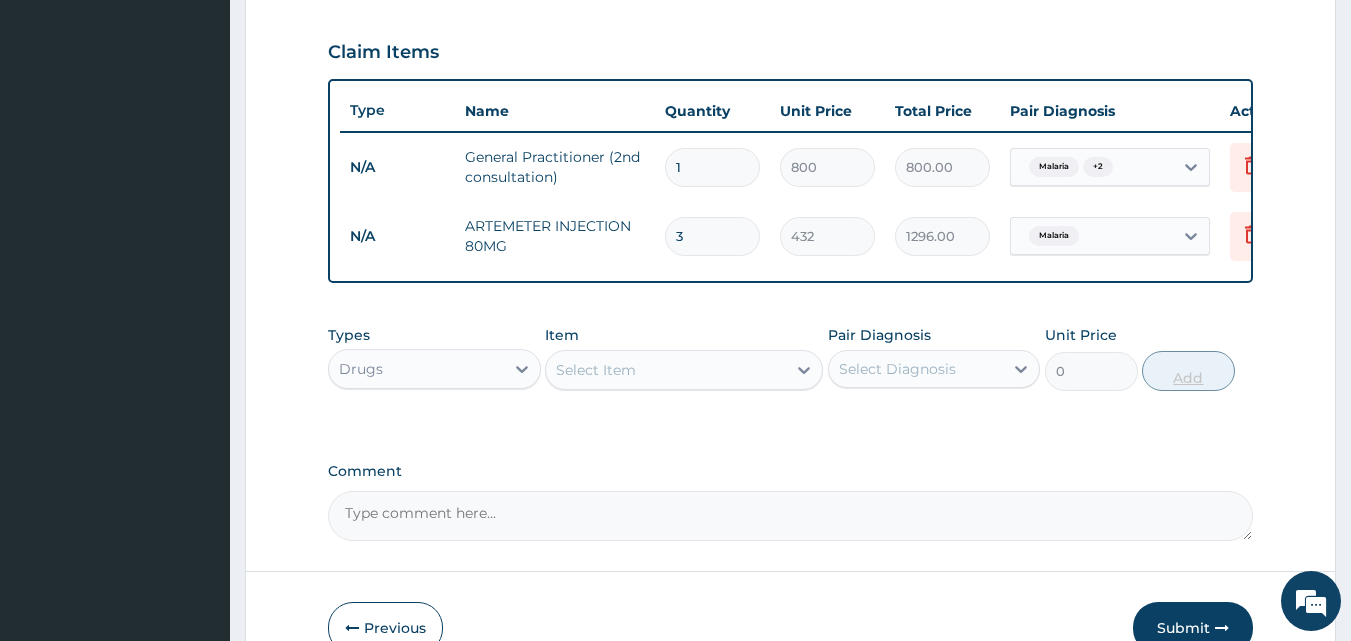 type on "3" 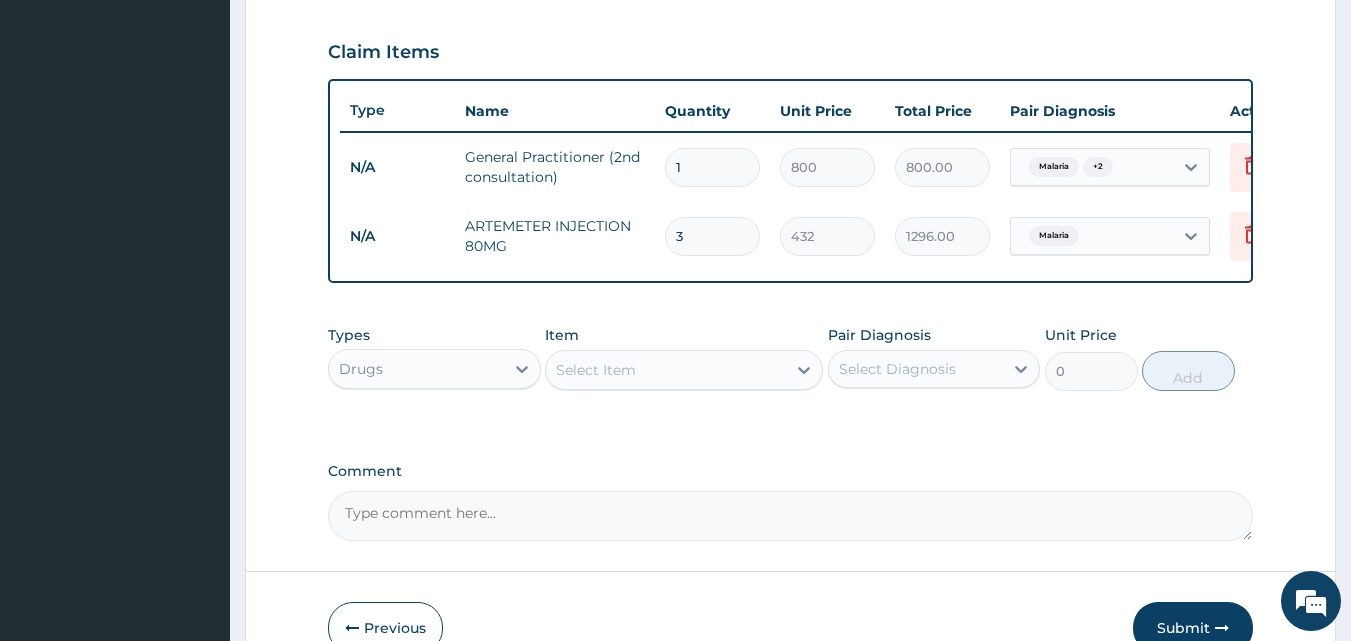 drag, startPoint x: 1209, startPoint y: 317, endPoint x: 1216, endPoint y: 333, distance: 17.464249 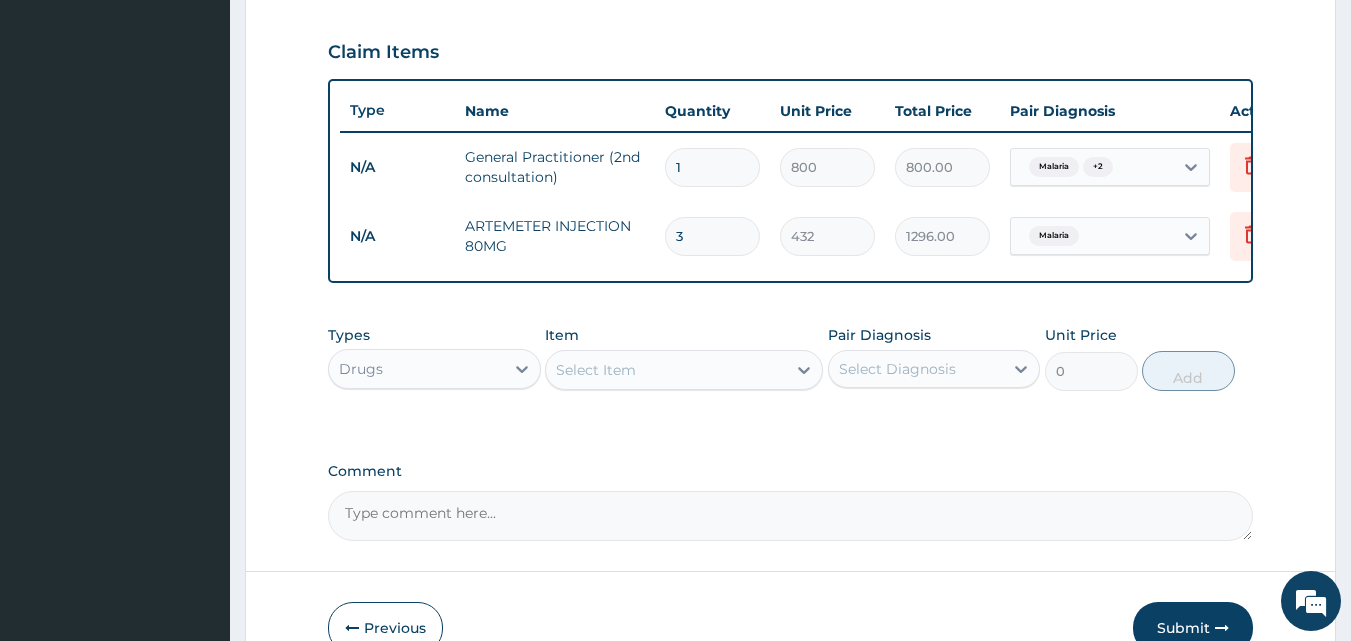 click on "Select Diagnosis" at bounding box center [897, 369] 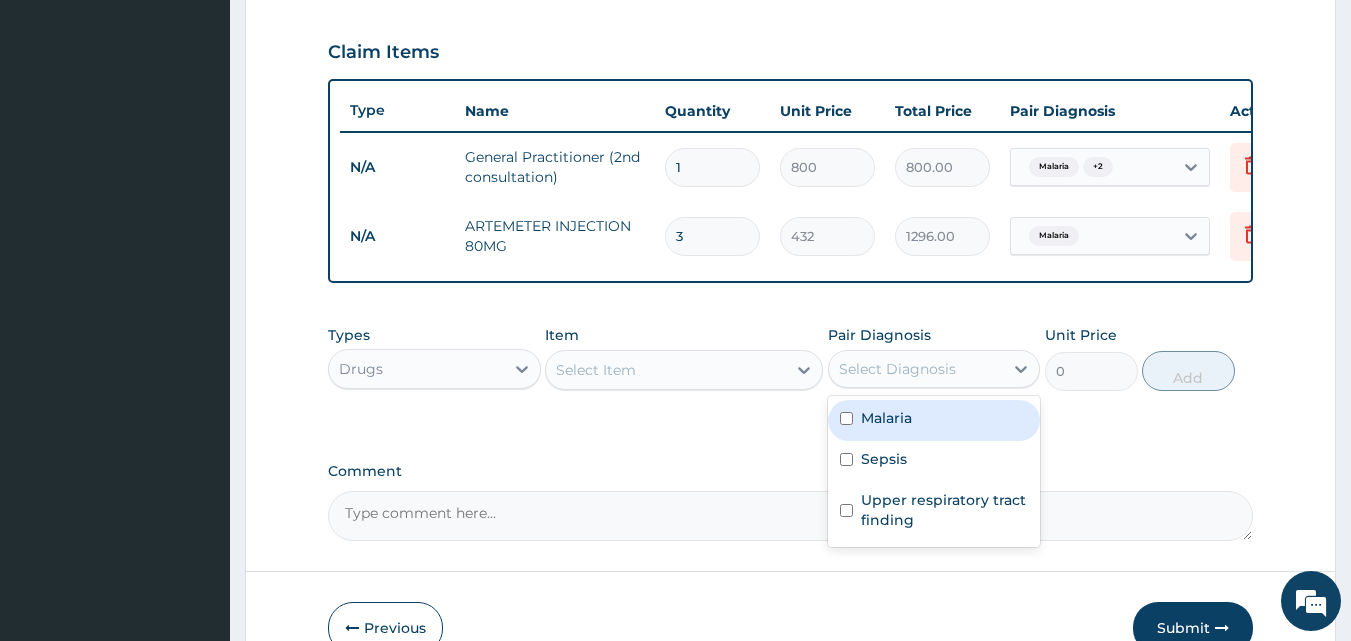 click at bounding box center [846, 418] 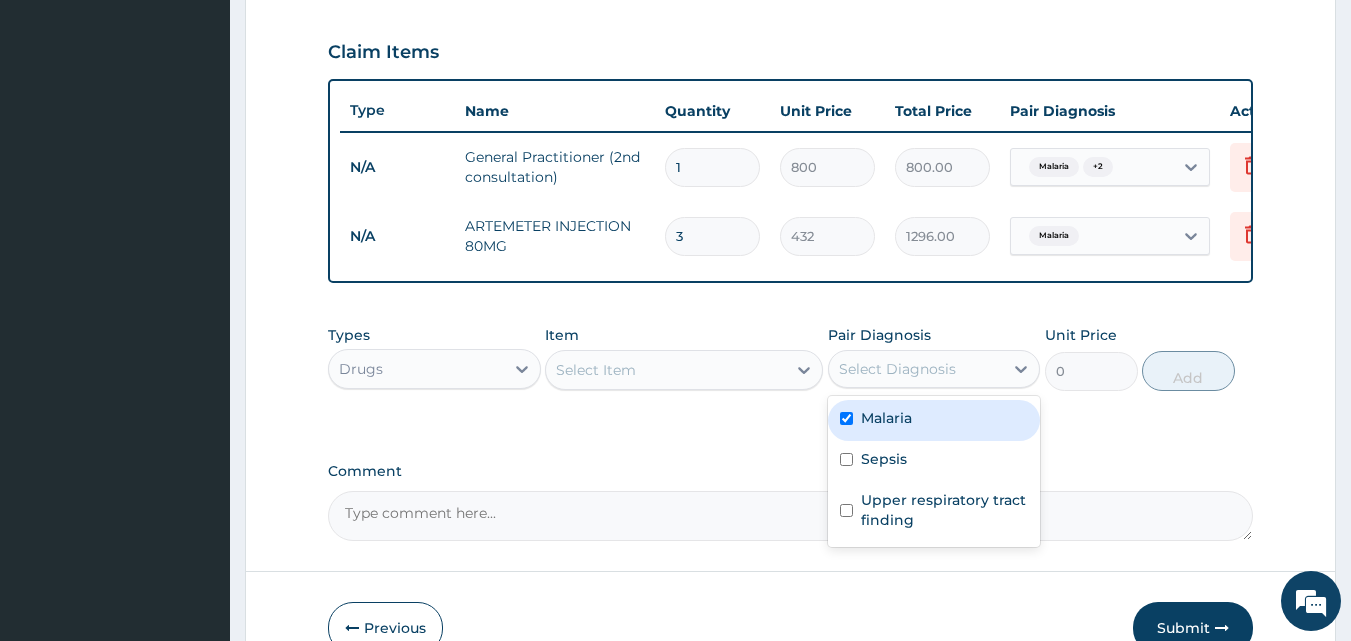 checkbox on "true" 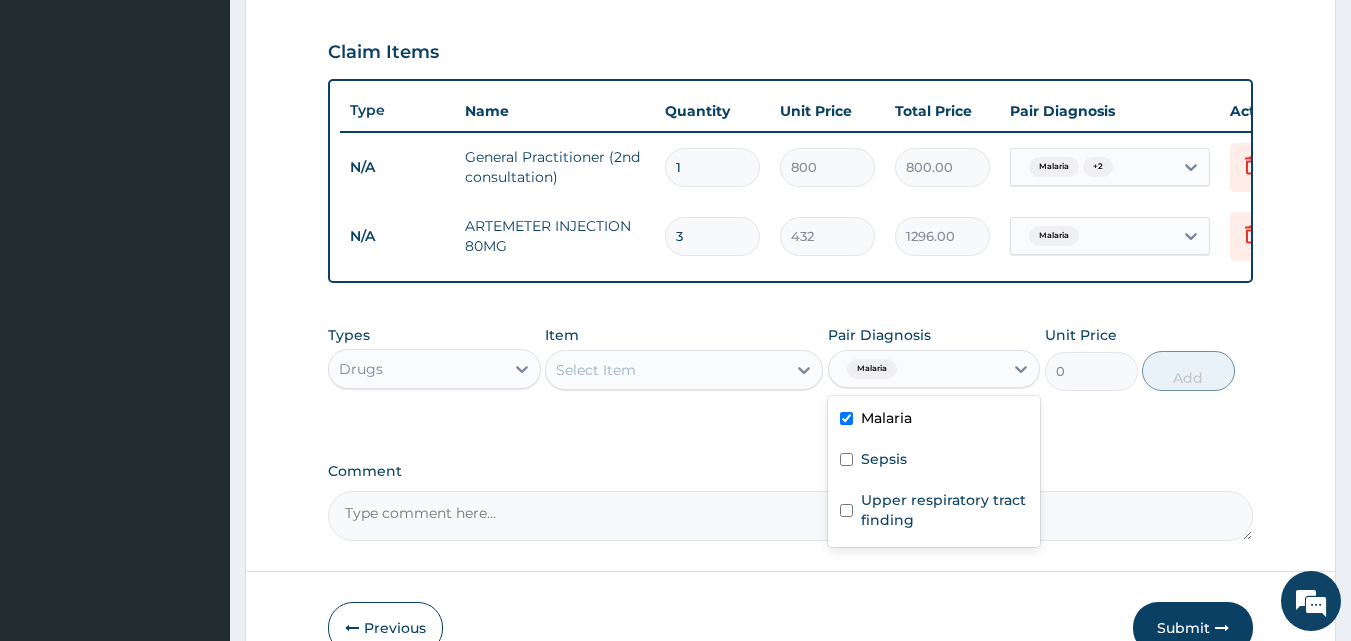 click on "Select Item" at bounding box center [596, 370] 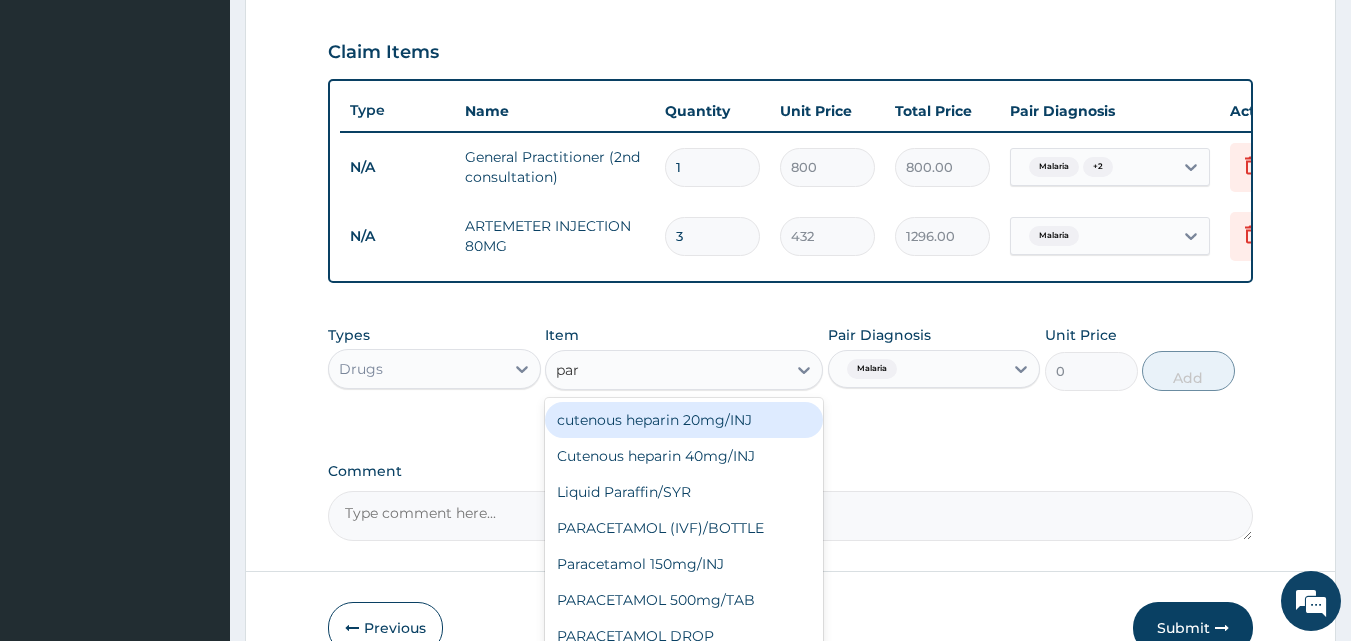 type on "para" 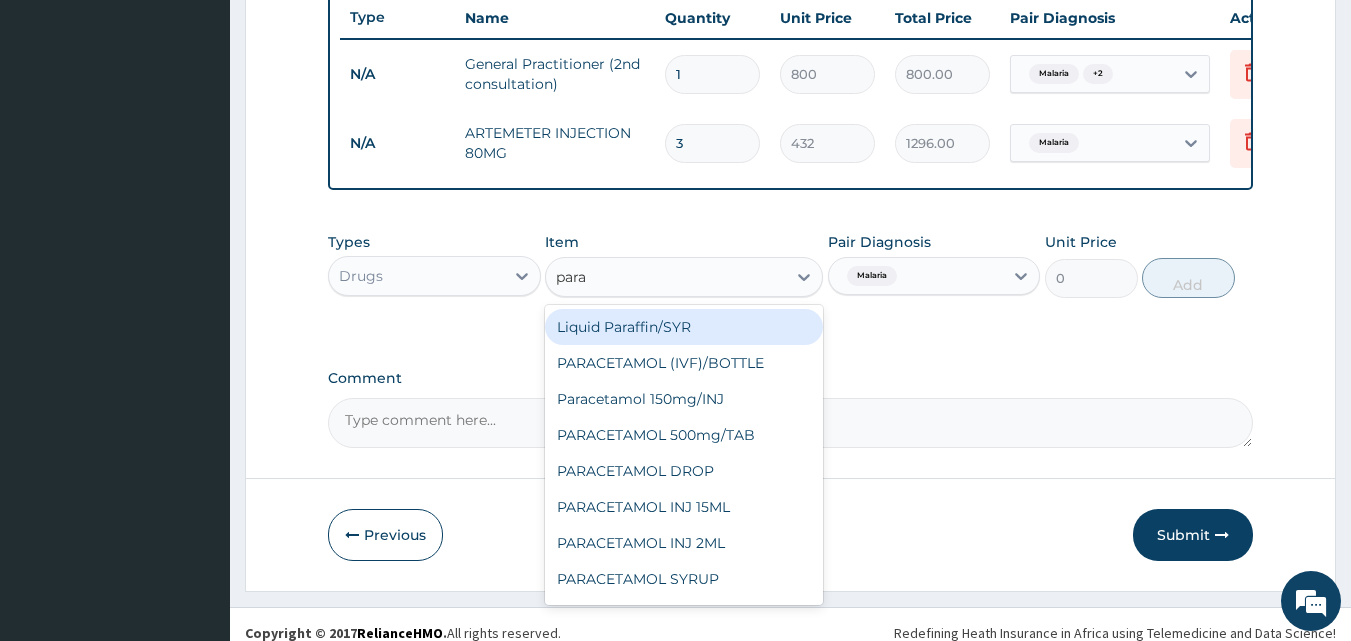 scroll, scrollTop: 790, scrollLeft: 0, axis: vertical 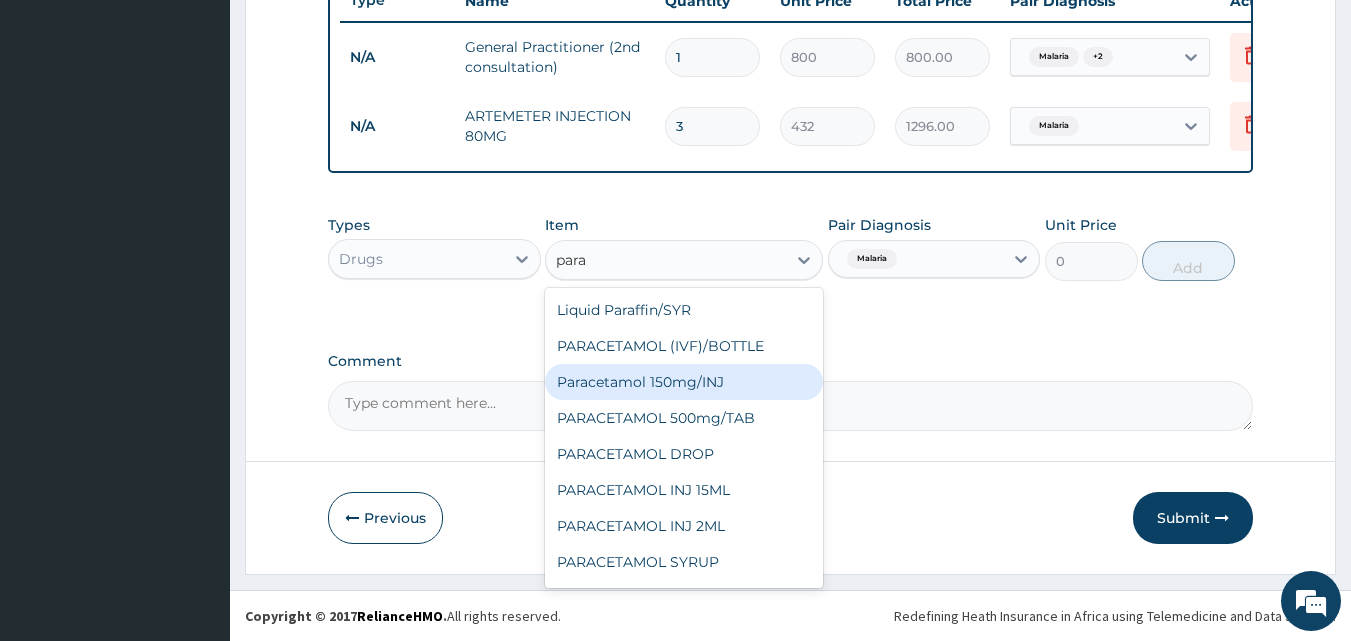 click on "Paracetamol 150mg/INJ" at bounding box center (684, 382) 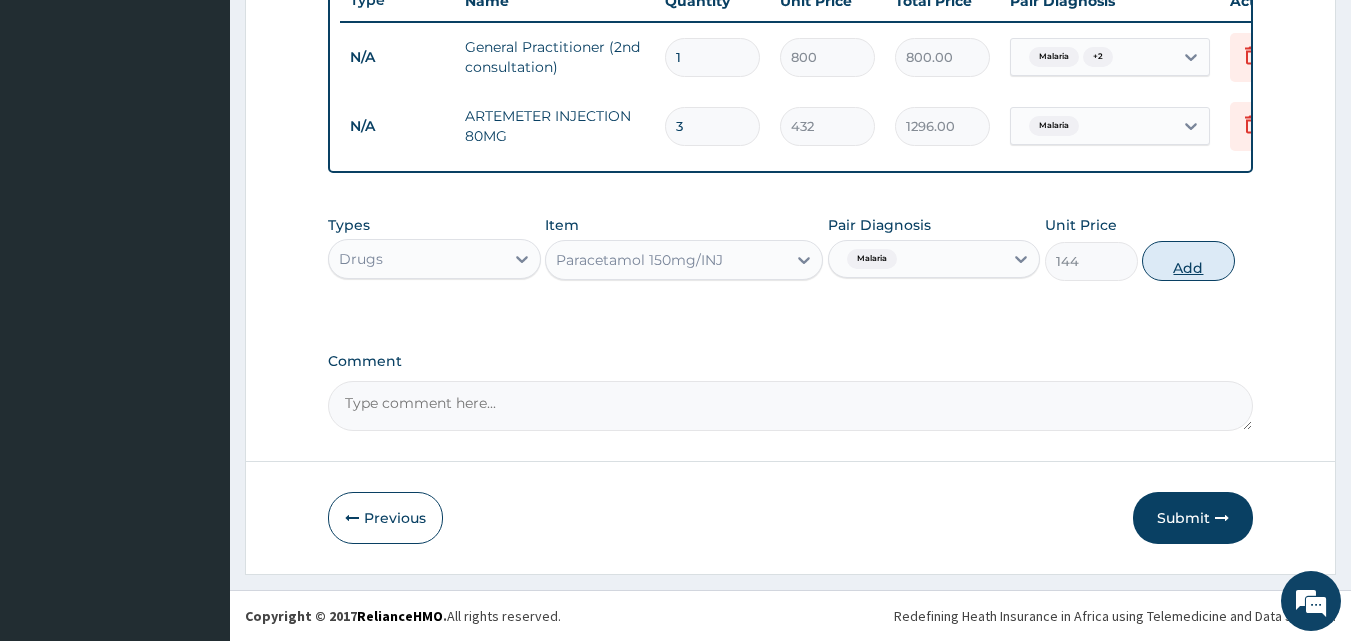 click on "Add" at bounding box center (1188, 261) 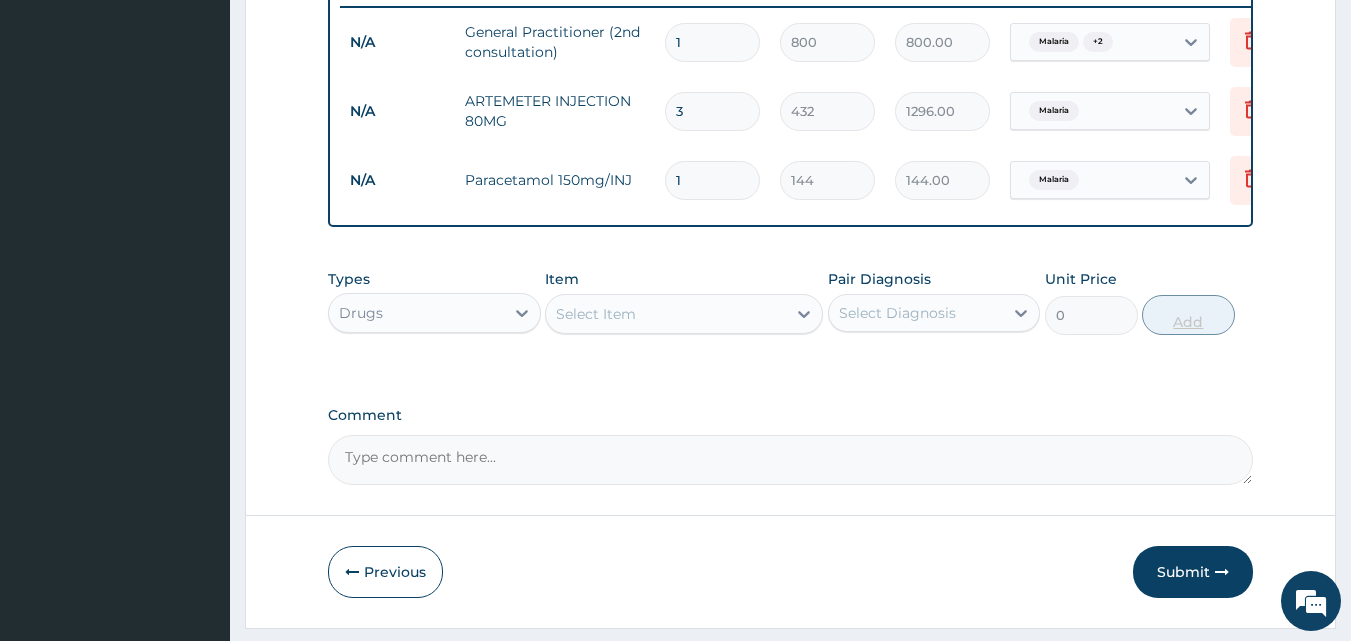 type 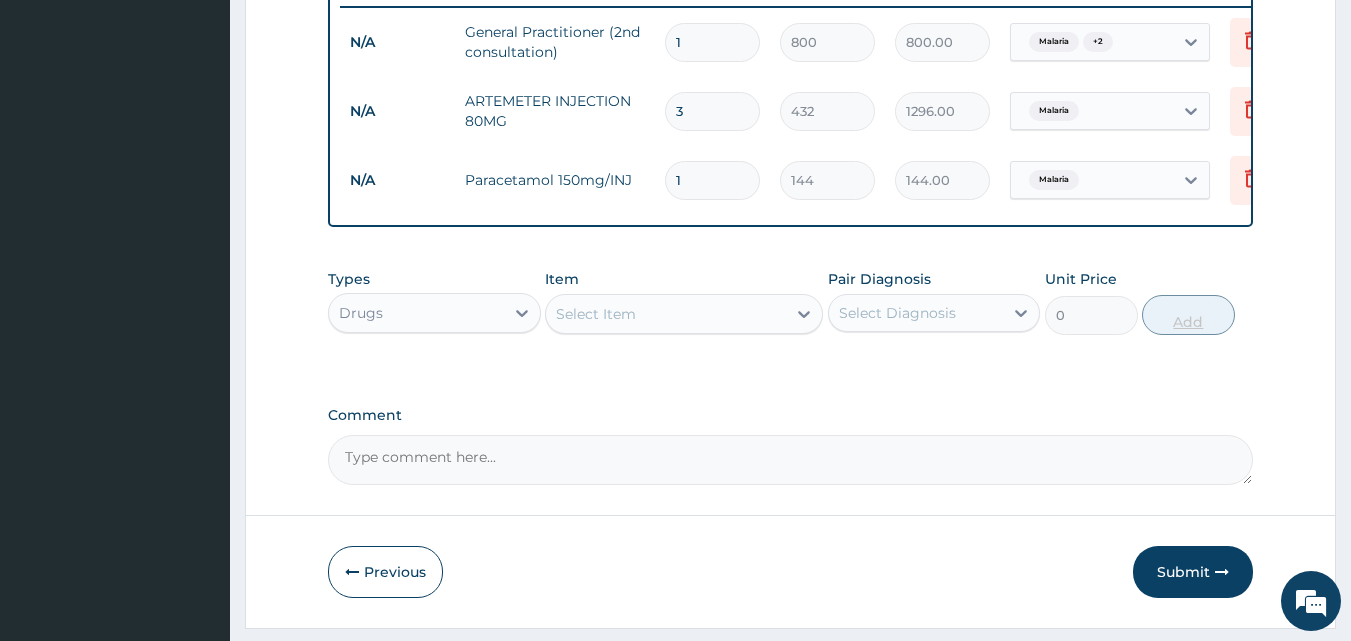 type on "0.00" 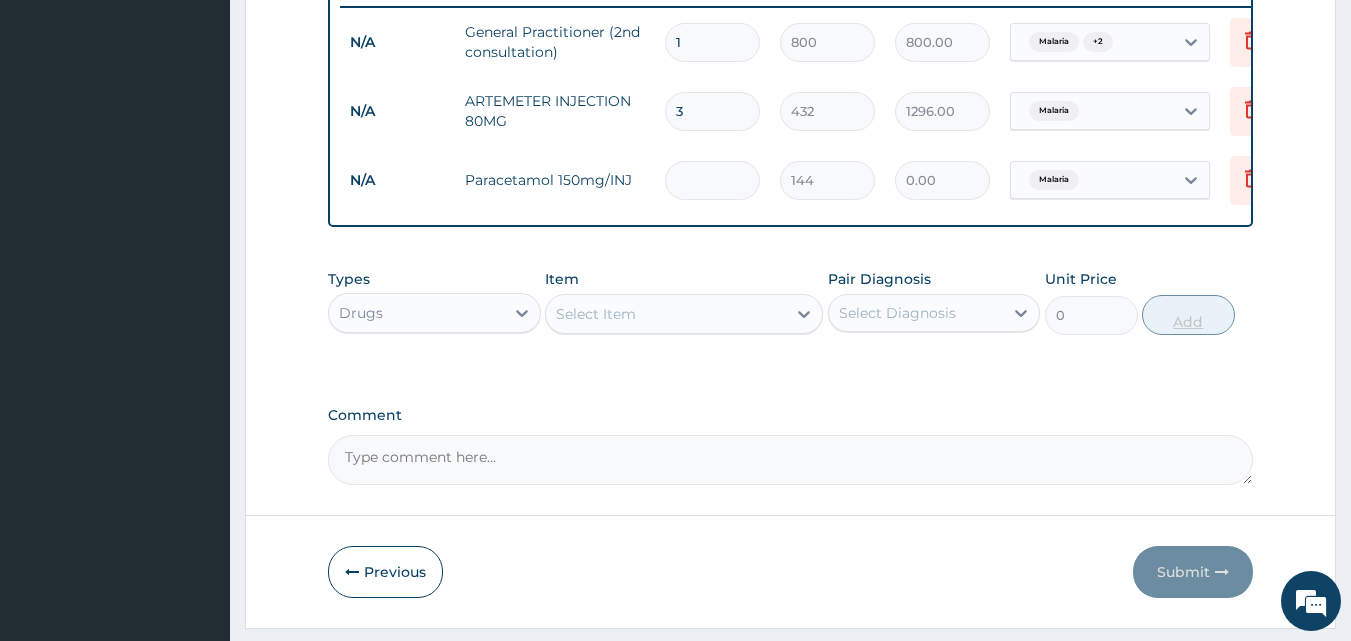 type on "3" 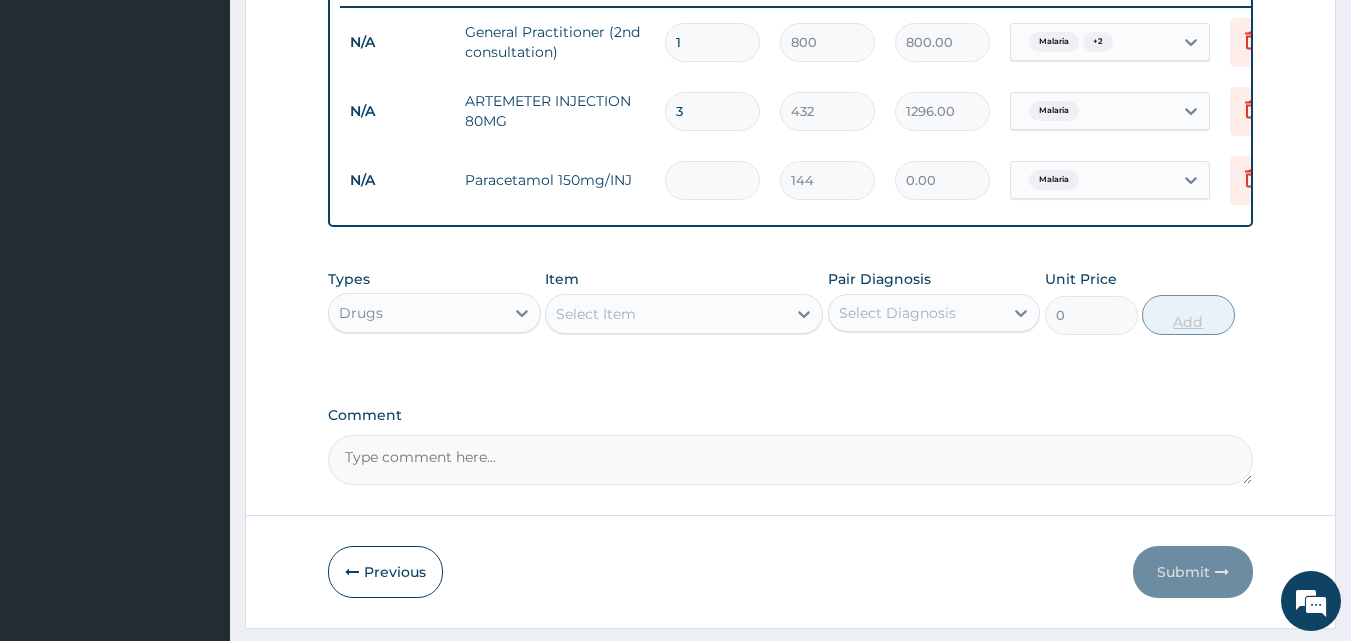 type on "432.00" 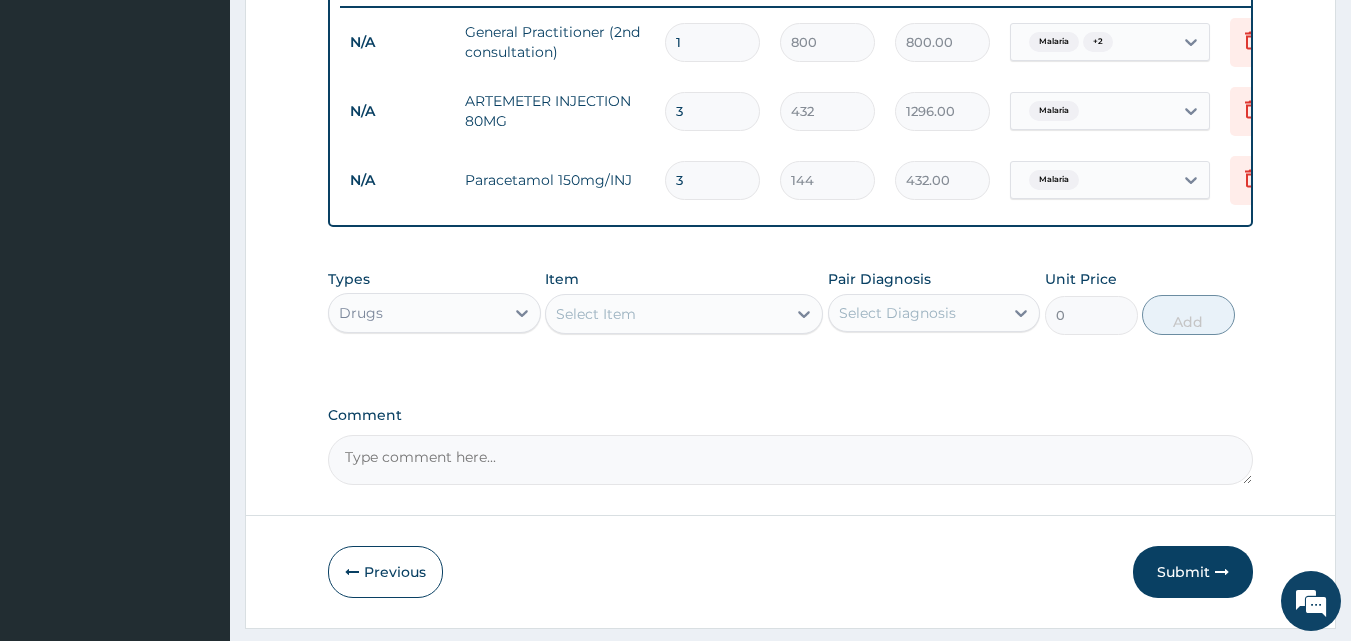 type on "3" 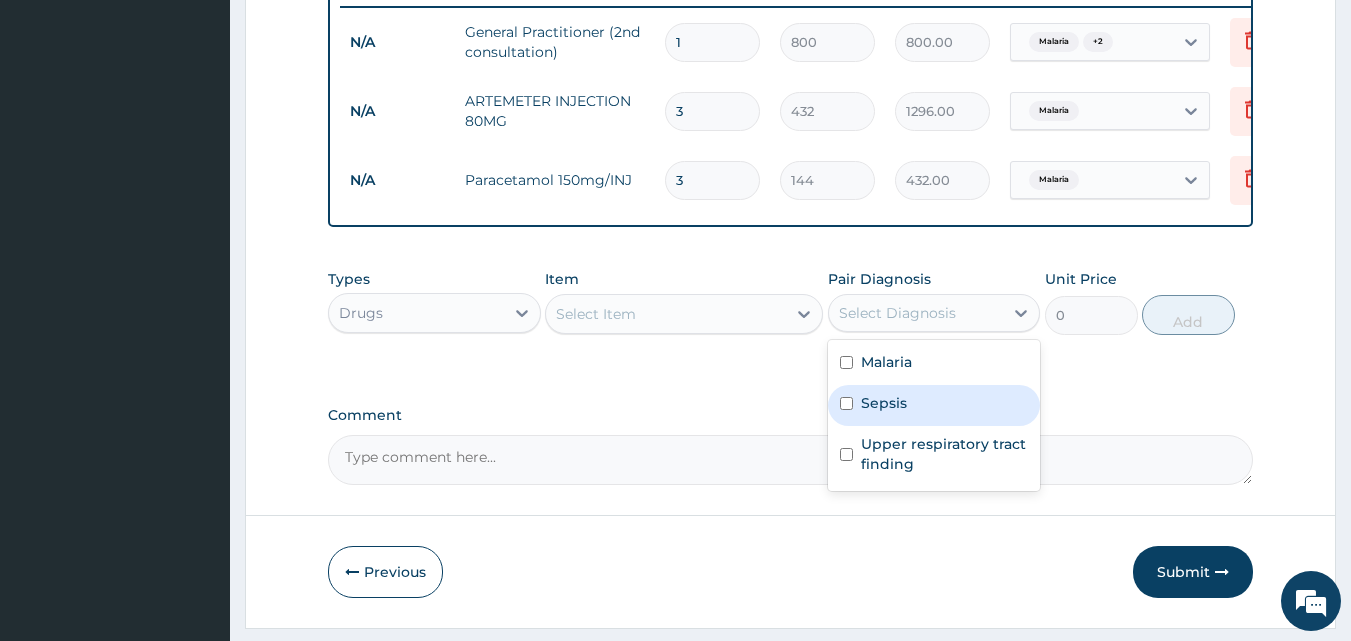 click at bounding box center [846, 403] 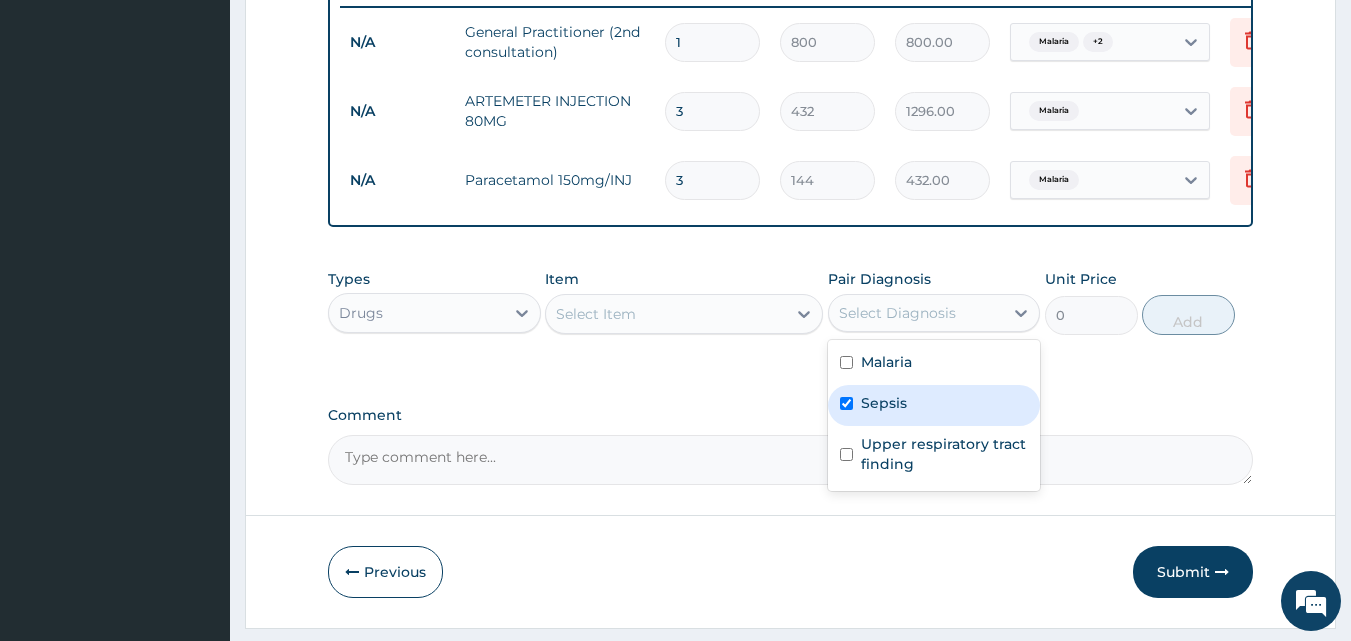 checkbox on "true" 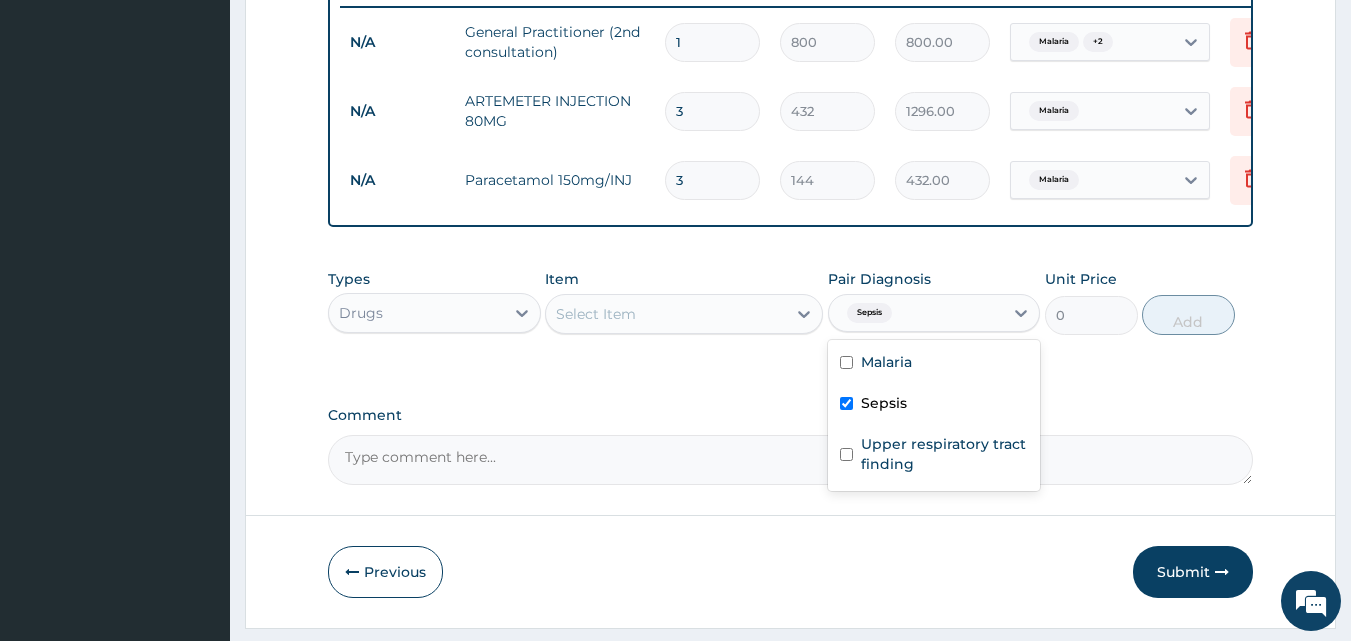 click on "Select Item" at bounding box center [596, 314] 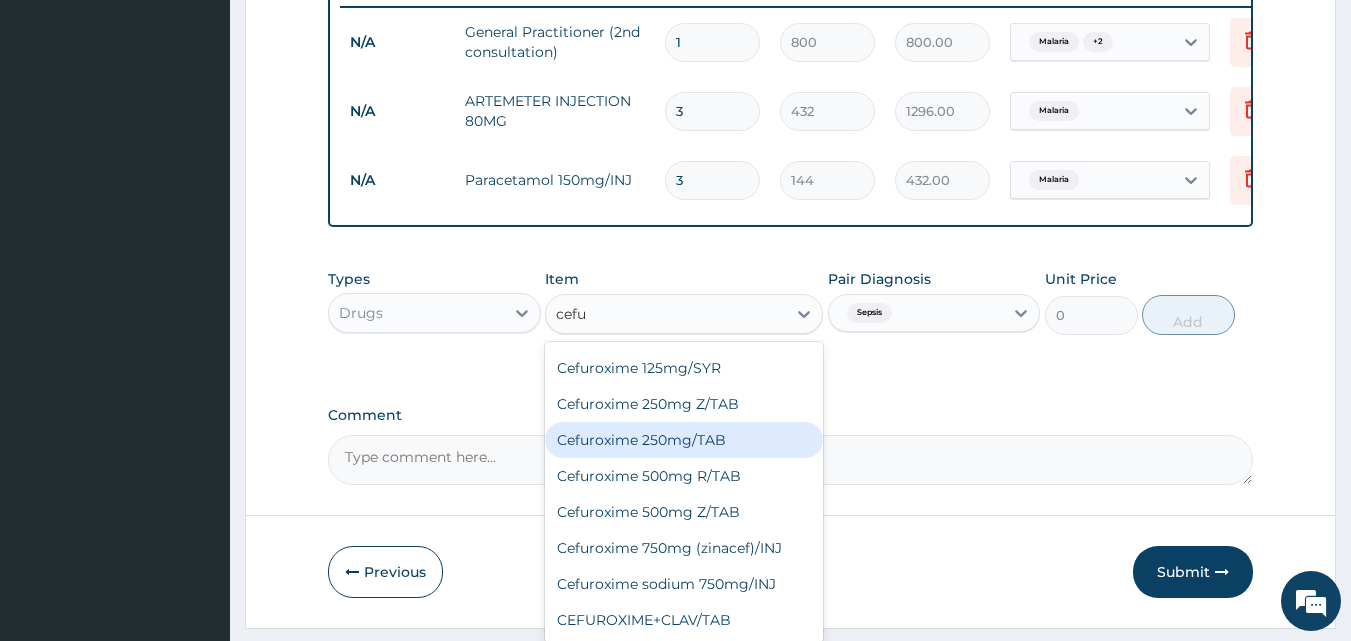 scroll, scrollTop: 0, scrollLeft: 0, axis: both 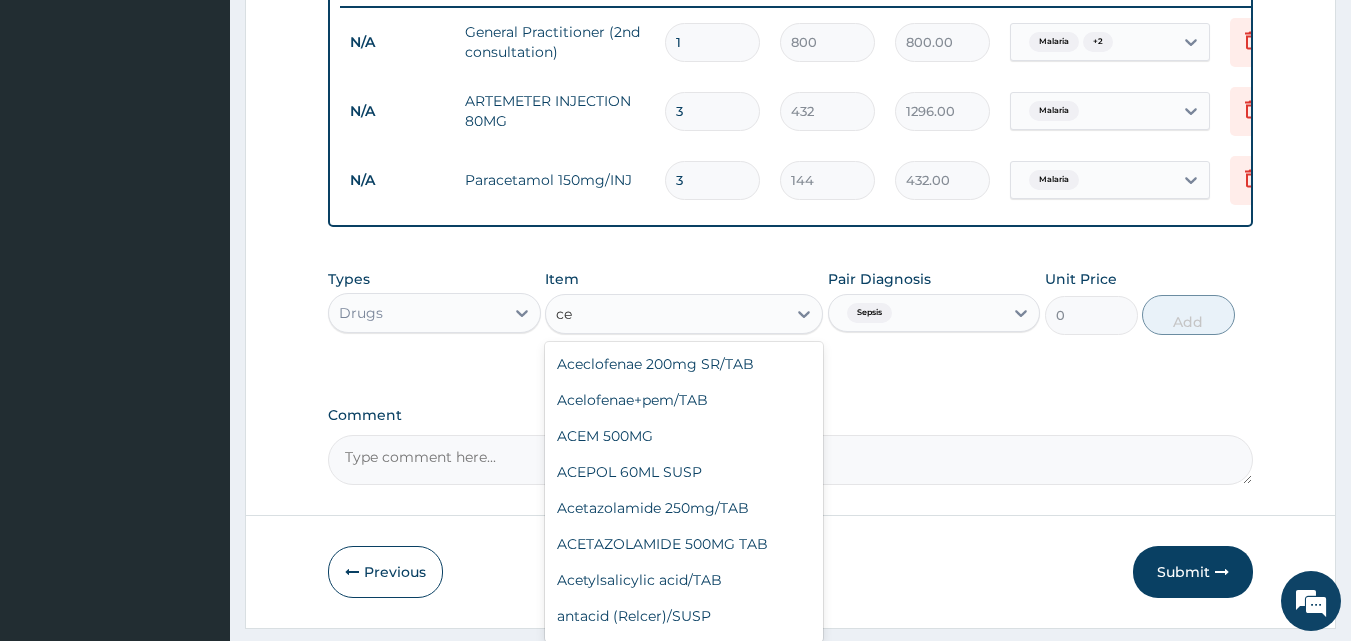 type on "c" 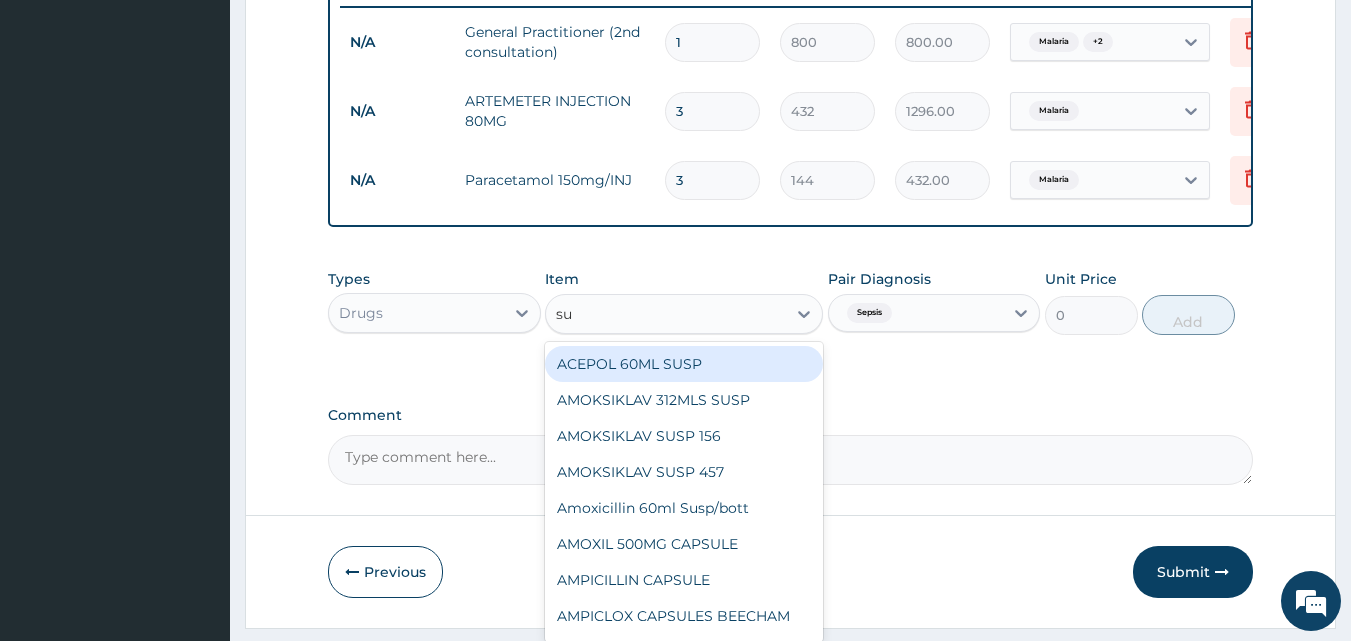 type on "s" 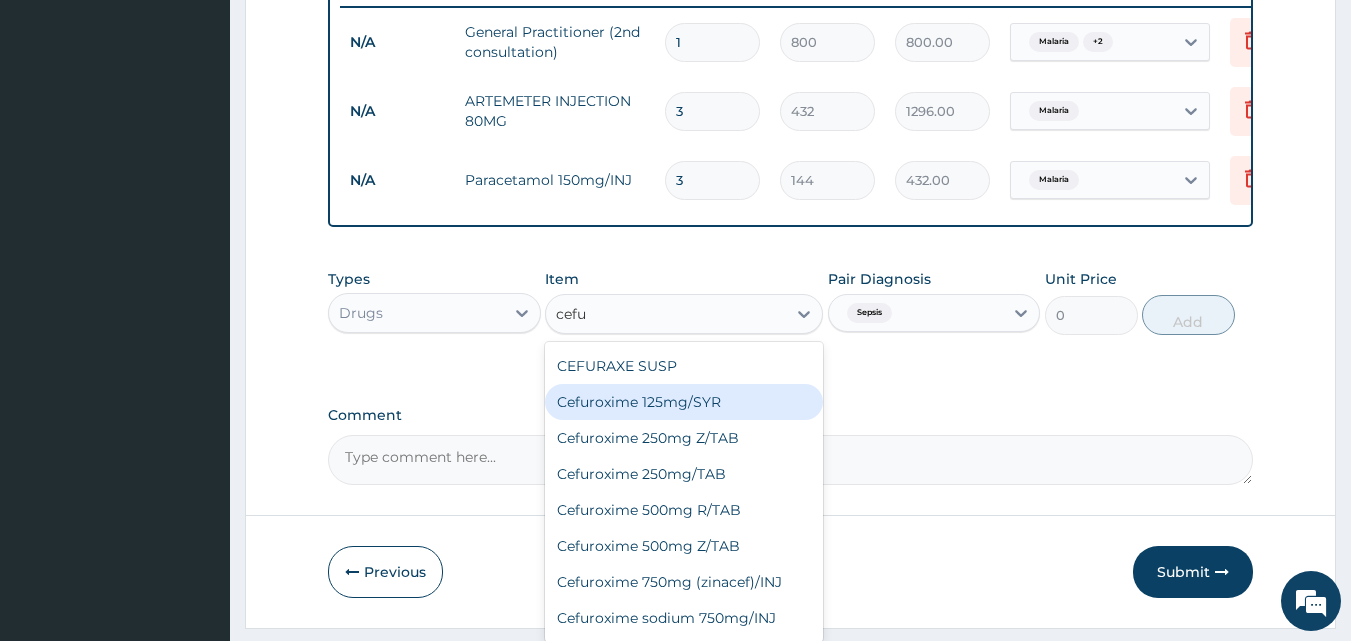 scroll, scrollTop: 66, scrollLeft: 0, axis: vertical 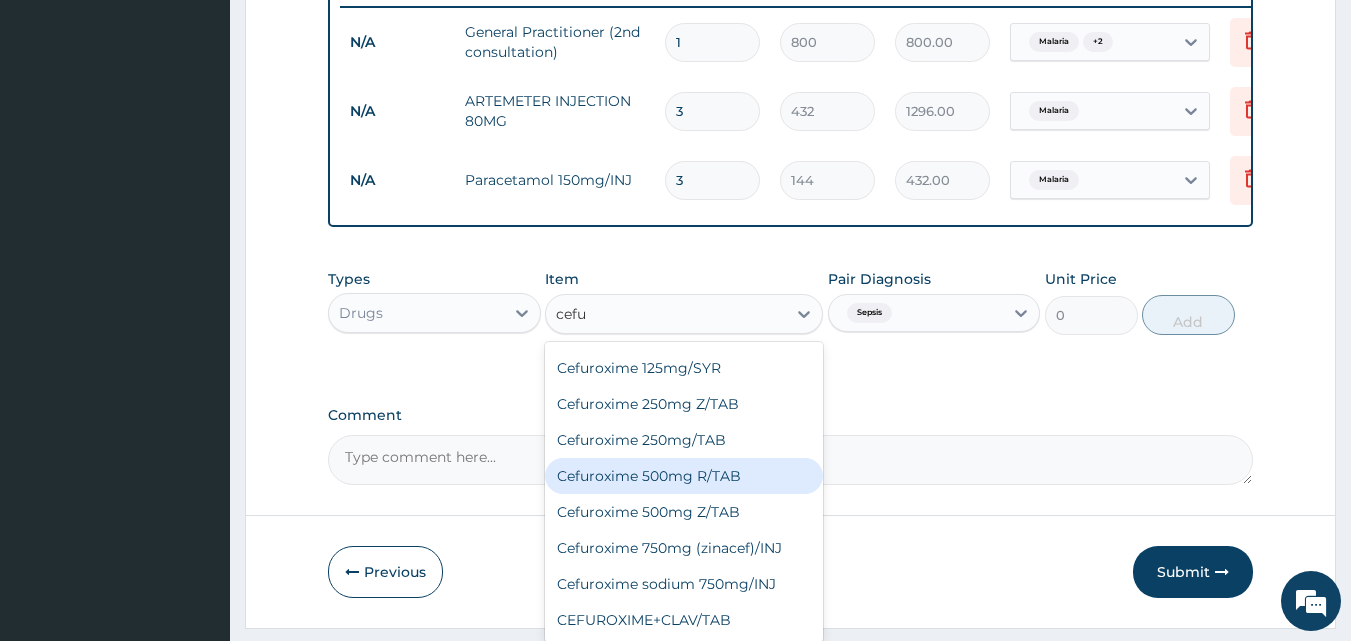 type on "cefu" 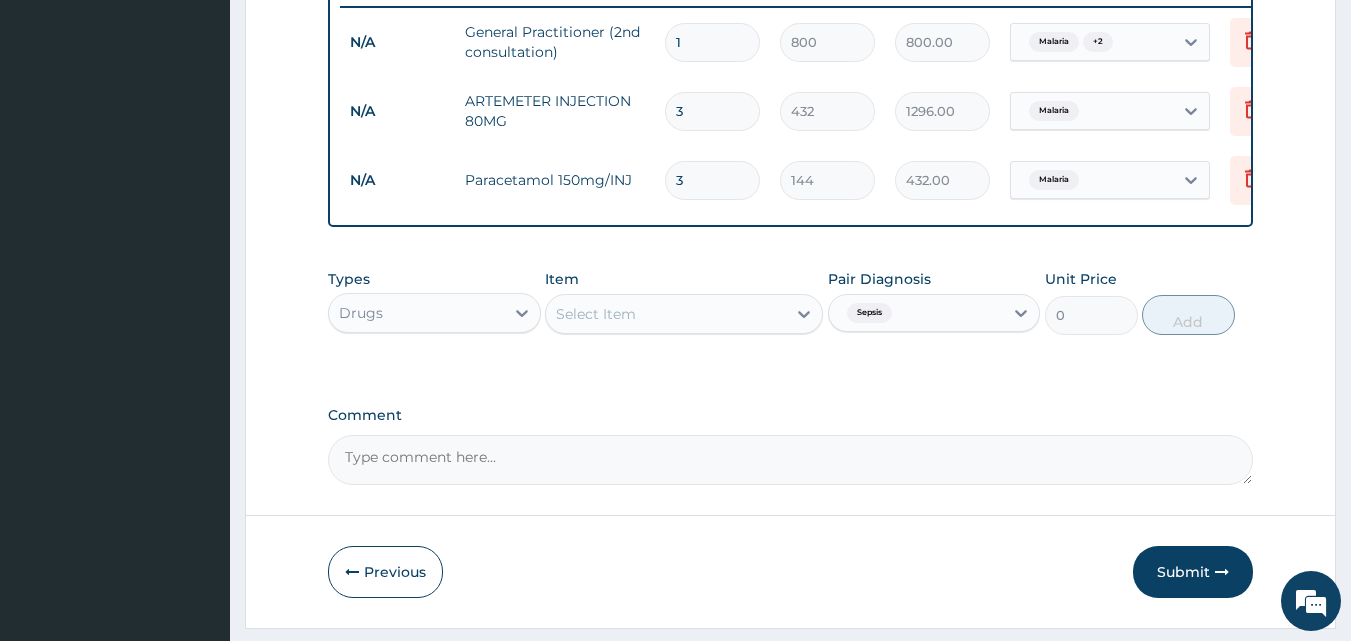 click on "Step  2  of 2 PA Code / Prescription Code Enter Code(Secondary Care Only) Encounter Date 18-07-2025 Important Notice Please enter PA codes before entering items that are not attached to a PA code   All diagnoses entered must be linked to a claim item. Diagnosis & Claim Items that are visible but inactive cannot be edited because they were imported from an already approved PA code. Diagnosis Malaria Confirmed Sepsis Confirmed Upper respiratory tract finding Confirmed Item not found, kindly enter the correct diagnosis NB: All diagnosis must be linked to a claim item Claim Items Type Name Quantity Unit Price Total Price Pair Diagnosis Actions N/A General Practitioner (2nd consultation) 1 800 800.00 Malaria  + 2 Delete N/A ARTEMETER INJECTION  80MG 3 432 1296.00 Malaria Delete N/A Paracetamol 150mg/INJ 3 144 432.00 Malaria Delete Types Drugs Item Select Item Pair Diagnosis Sepsis Unit Price 0 Add Comment     Previous   Submit" at bounding box center [790, -28] 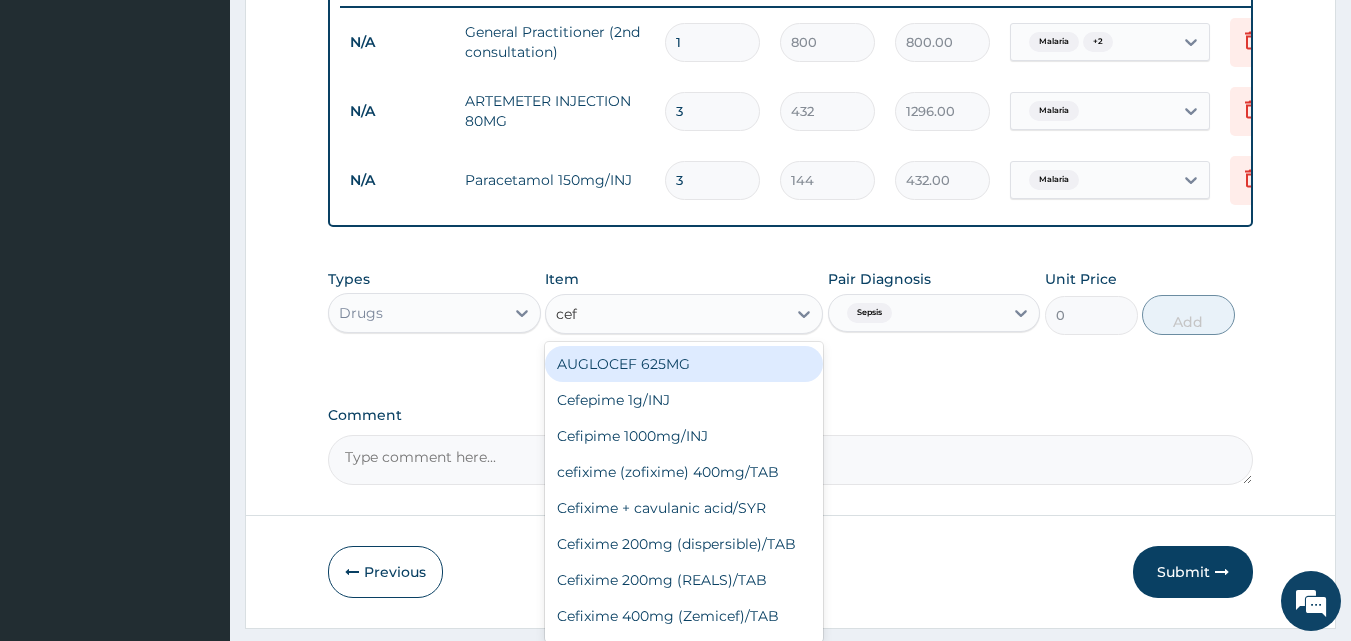 type on "cefu" 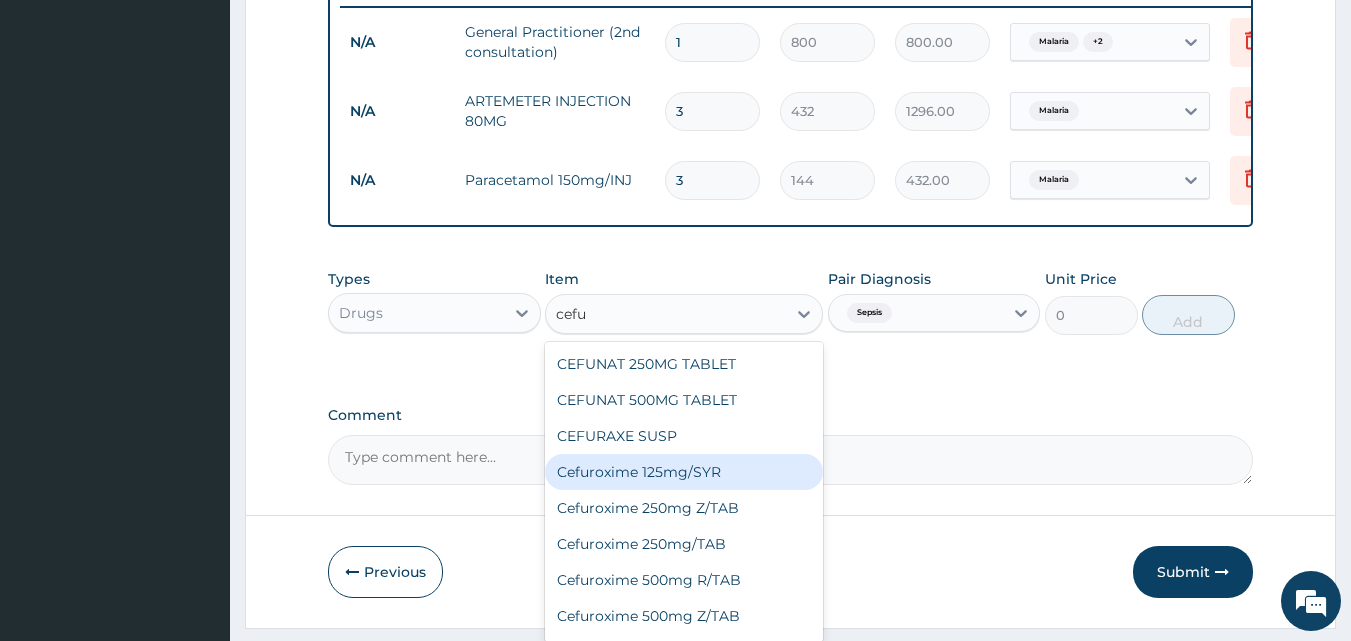 click on "Cefuroxime 125mg/SYR" at bounding box center [684, 472] 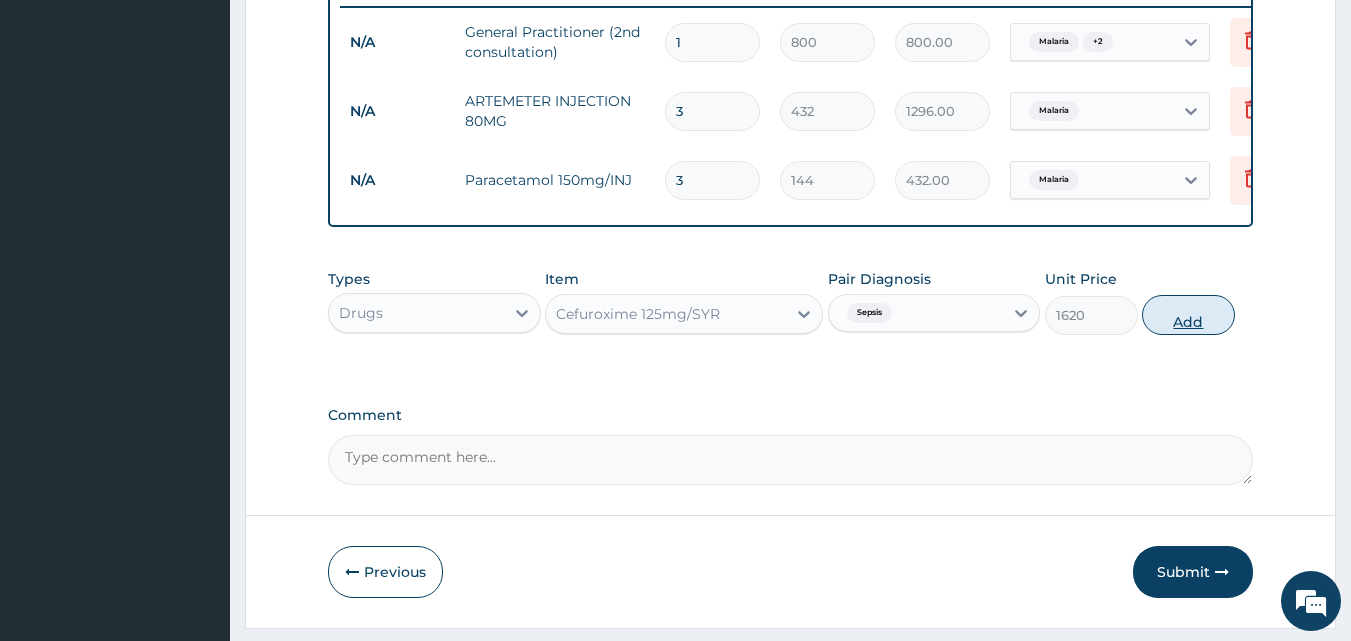 click on "Add" at bounding box center (1188, 315) 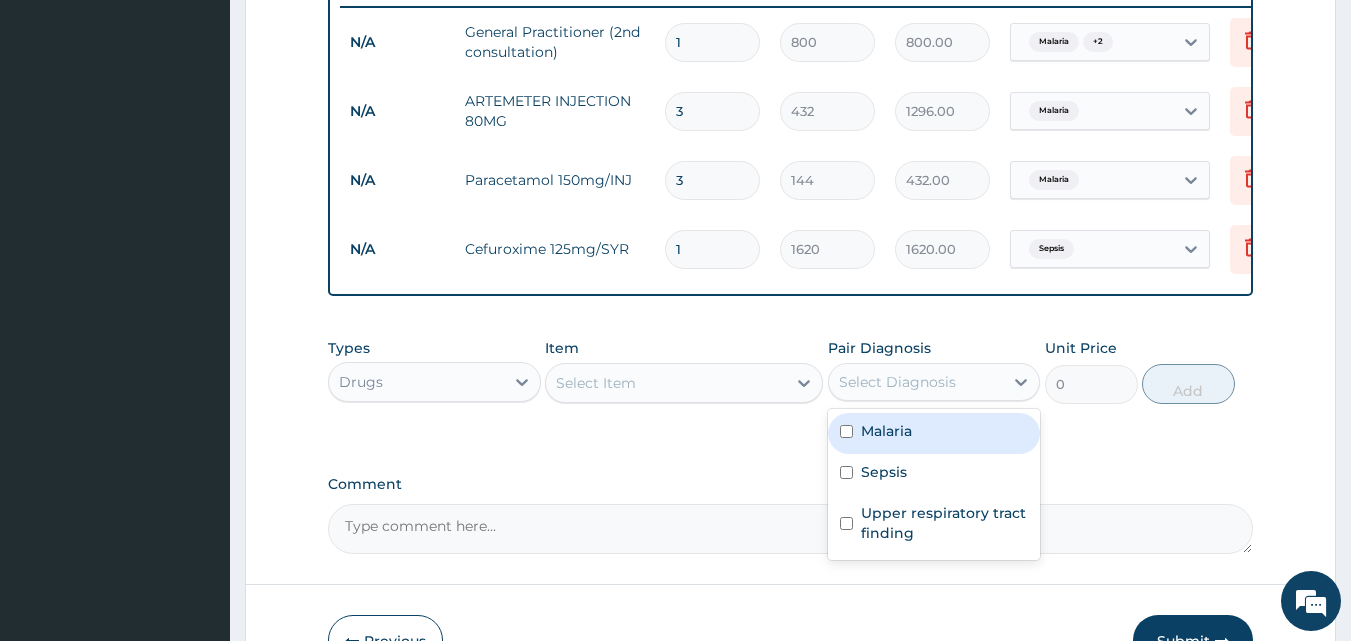 click on "Select Diagnosis" at bounding box center (897, 382) 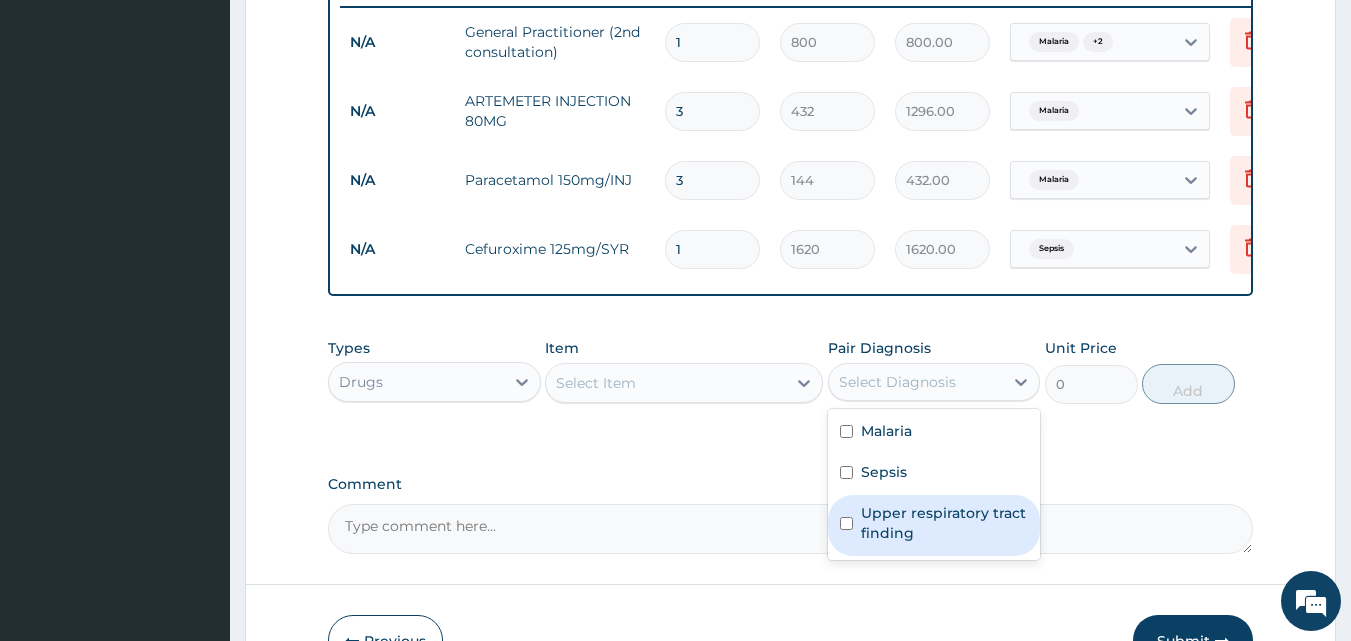 click at bounding box center [846, 523] 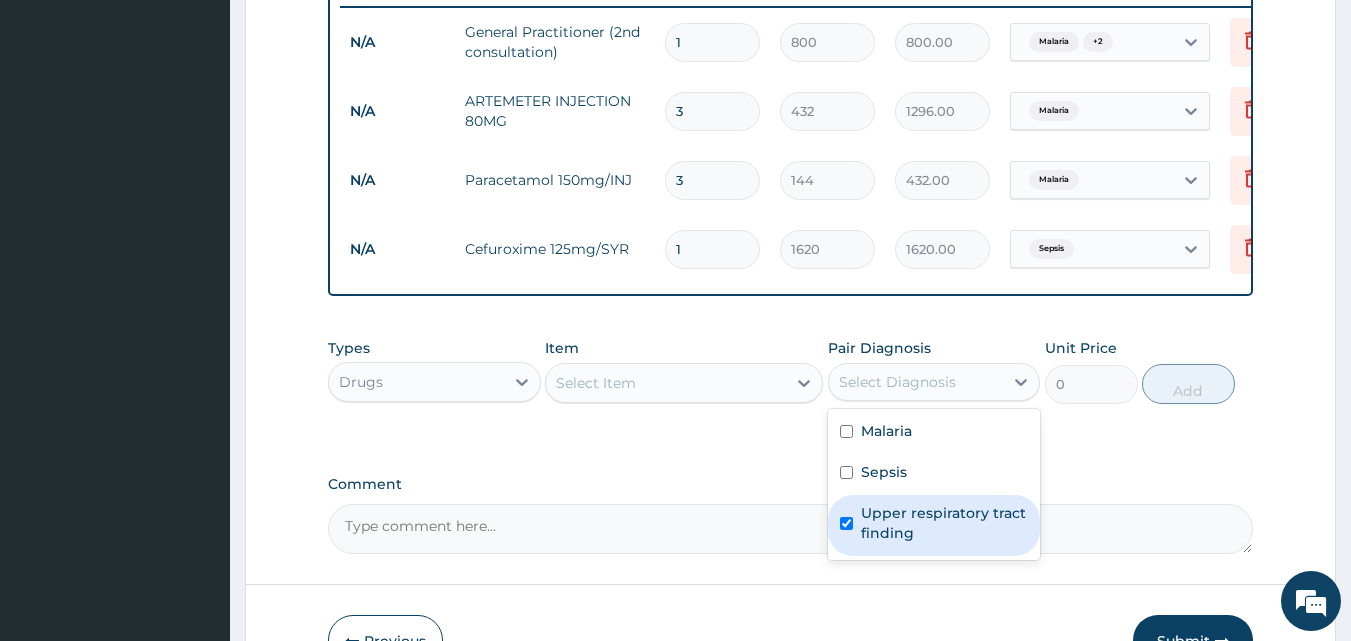 checkbox on "true" 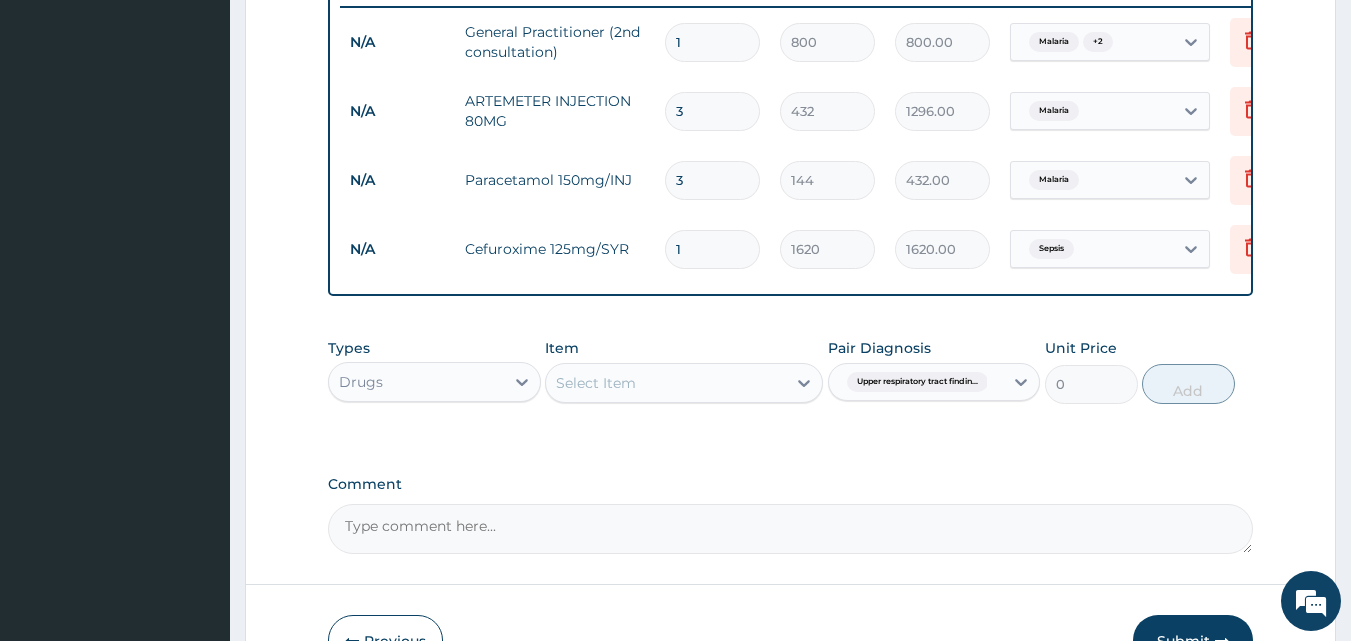 click on "Comment" at bounding box center (791, 484) 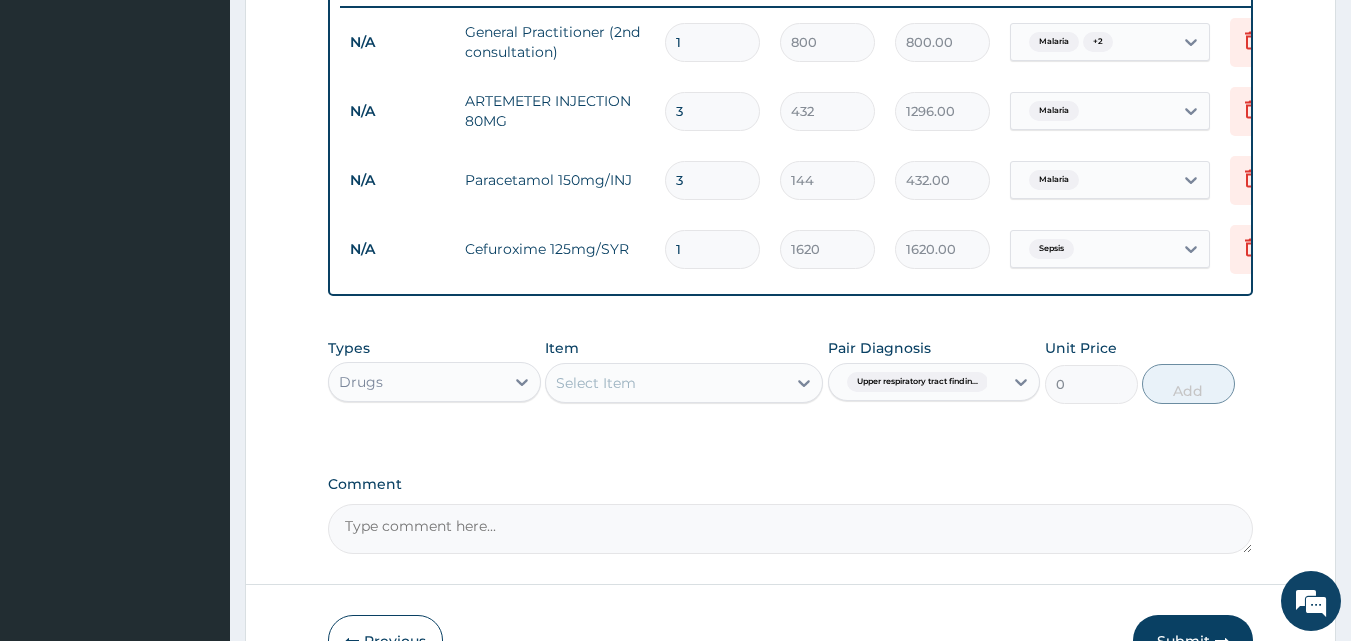 click on "Select Item" at bounding box center (596, 383) 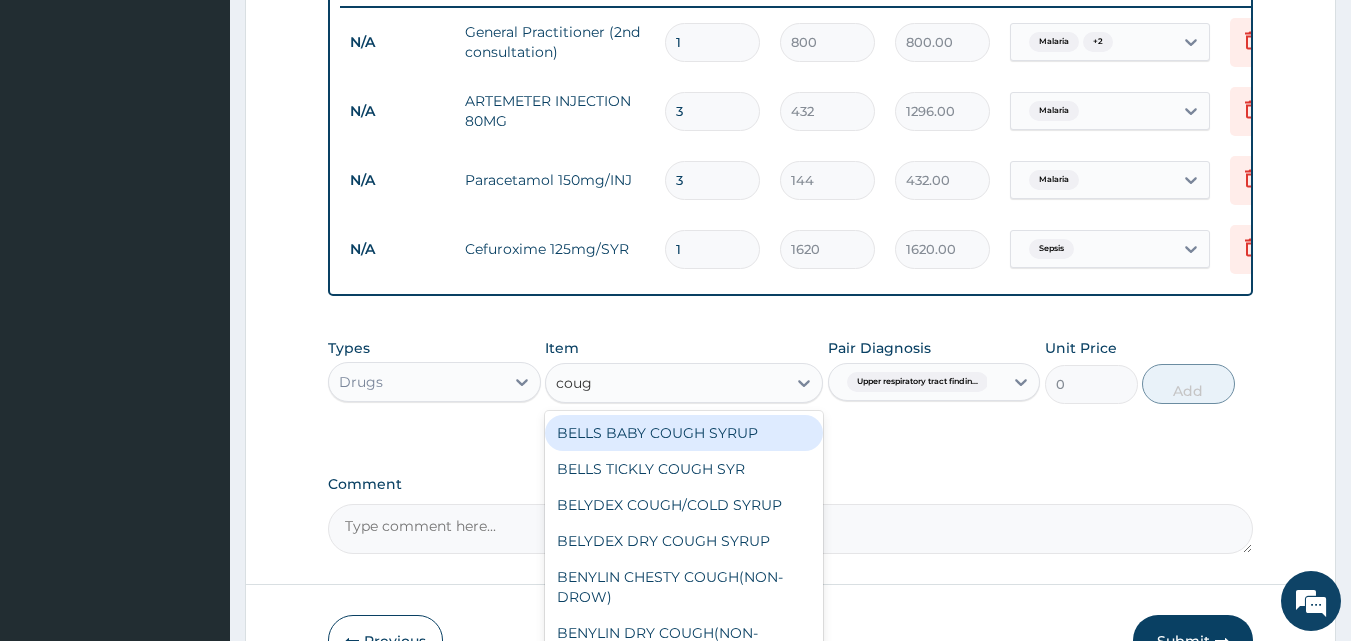 type on "cough" 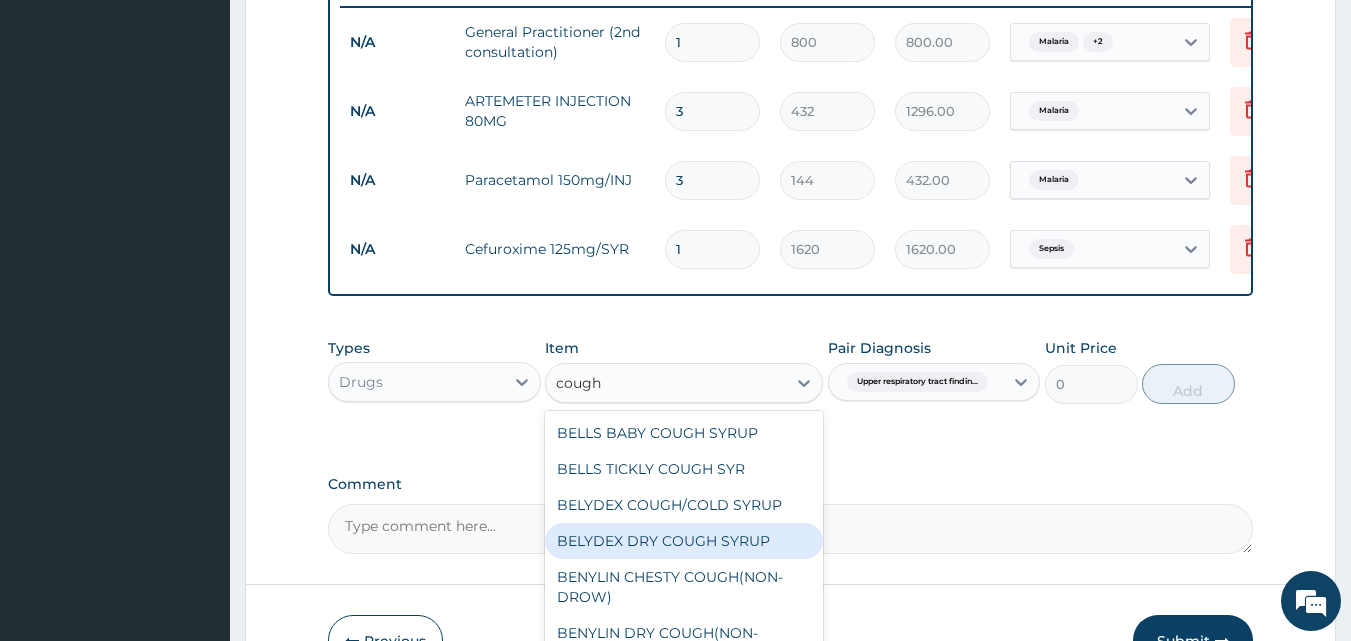 click on "BELYDEX DRY COUGH SYRUP" at bounding box center (684, 541) 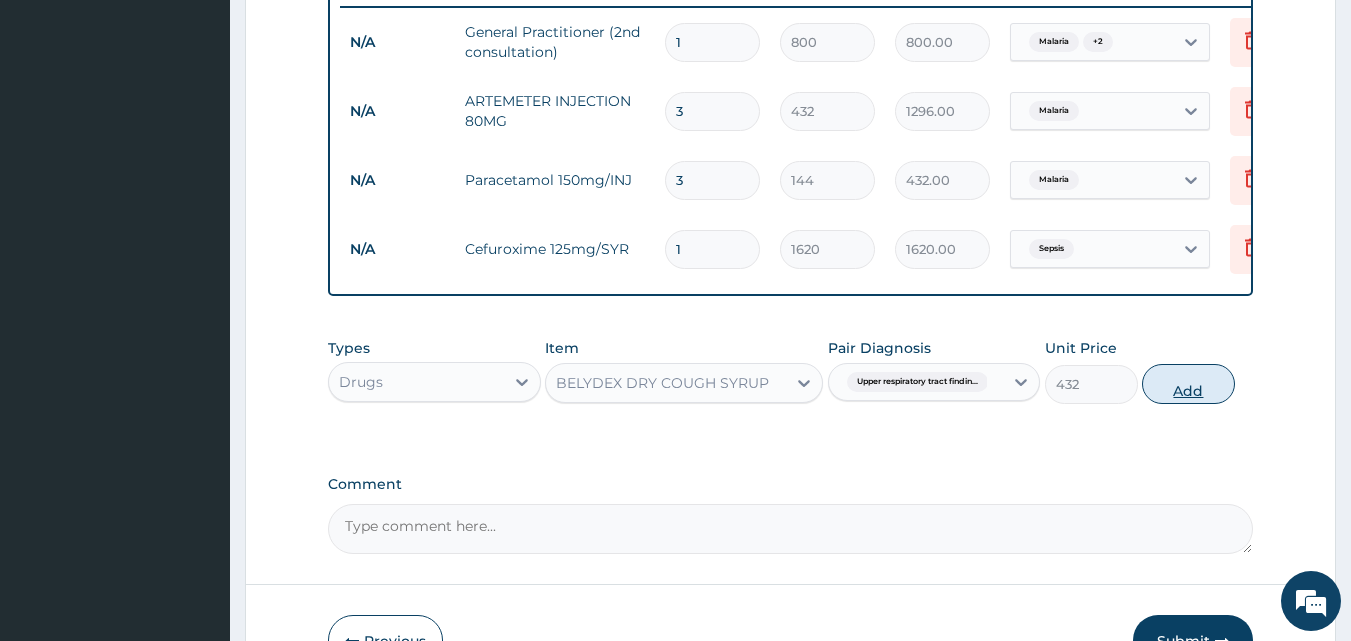 click on "Add" at bounding box center (1188, 384) 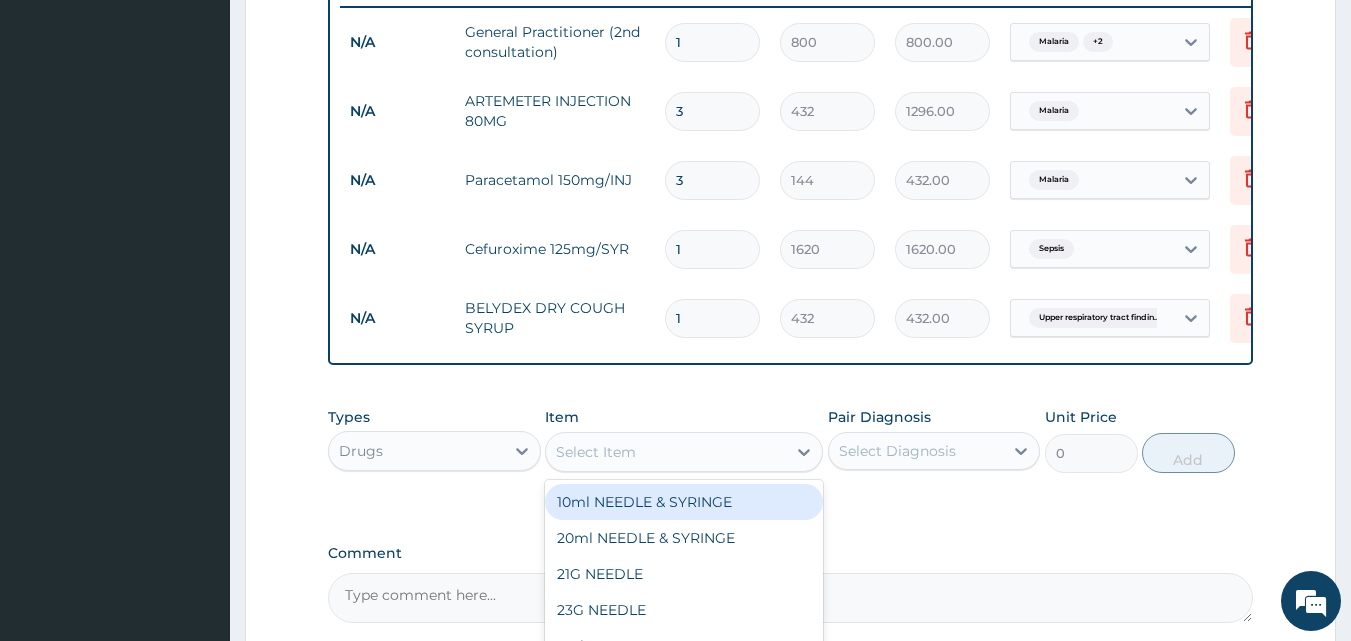 drag, startPoint x: 706, startPoint y: 462, endPoint x: 785, endPoint y: 455, distance: 79.30952 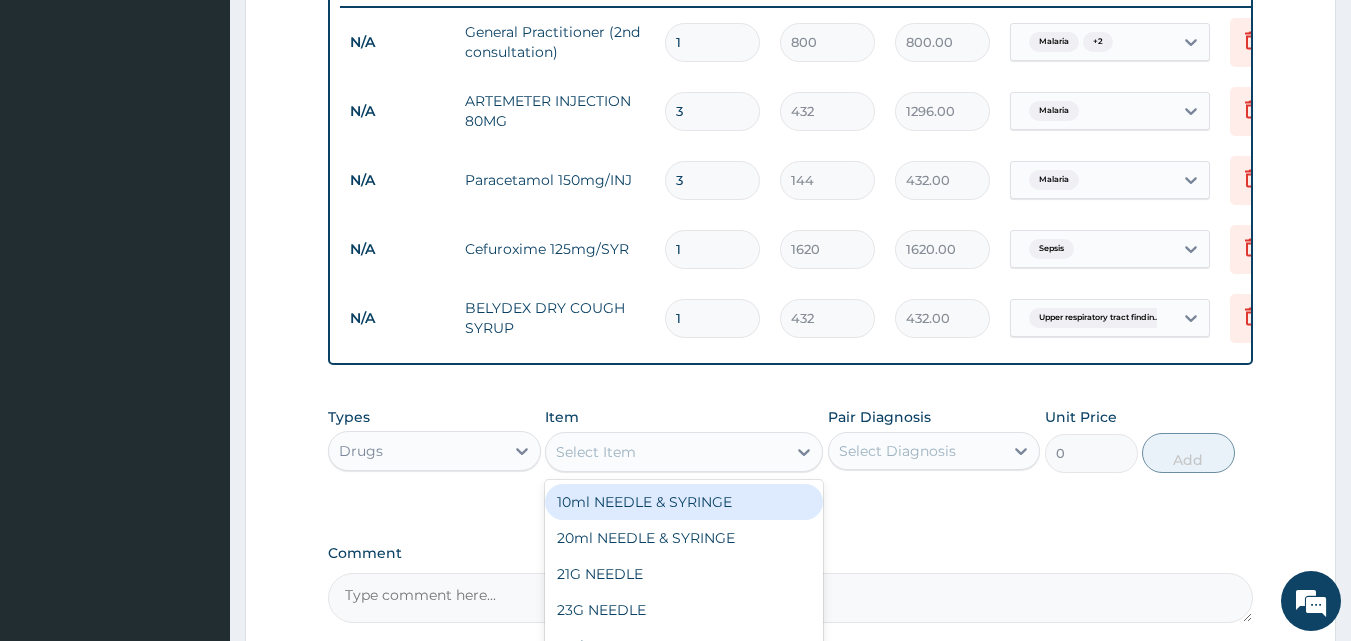 click on "Select Item" at bounding box center [666, 452] 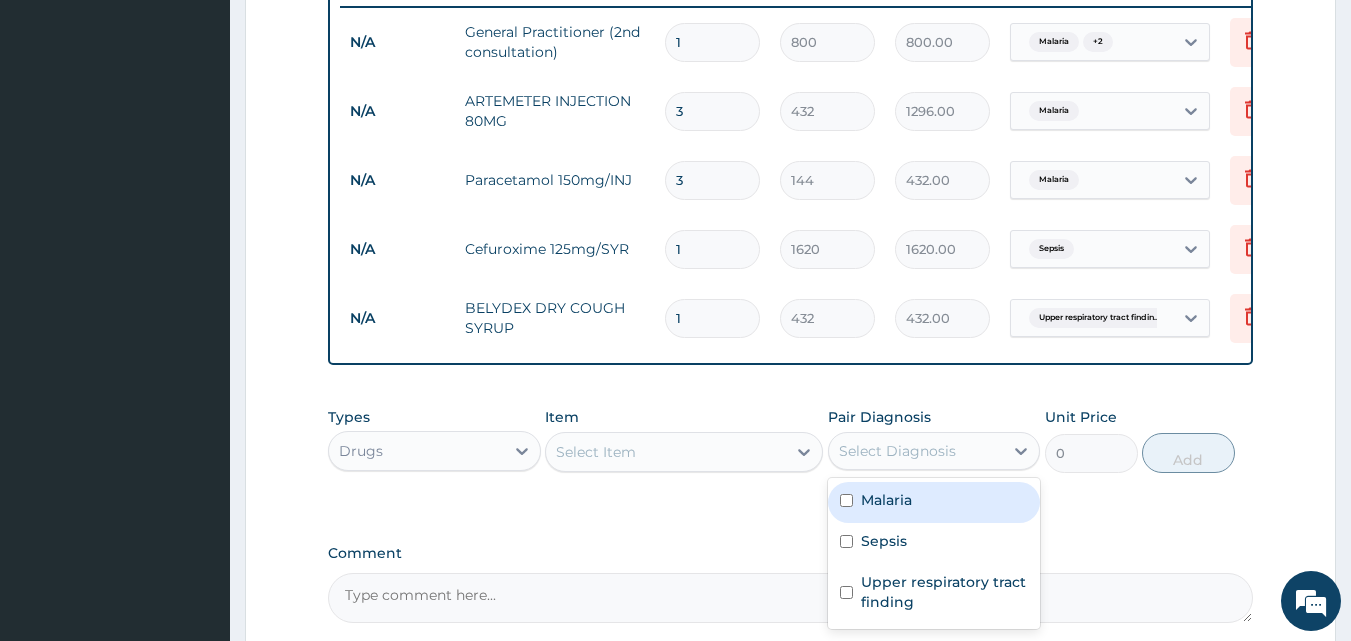 click on "Select Diagnosis" at bounding box center (897, 451) 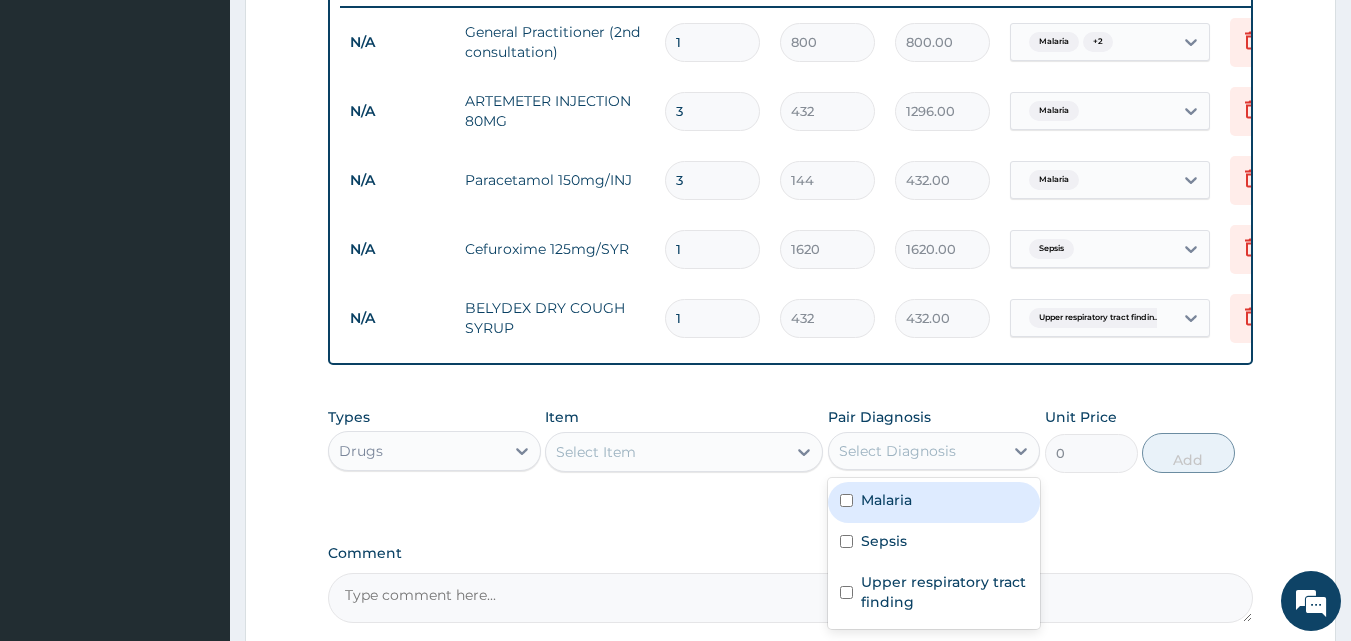 click at bounding box center [846, 500] 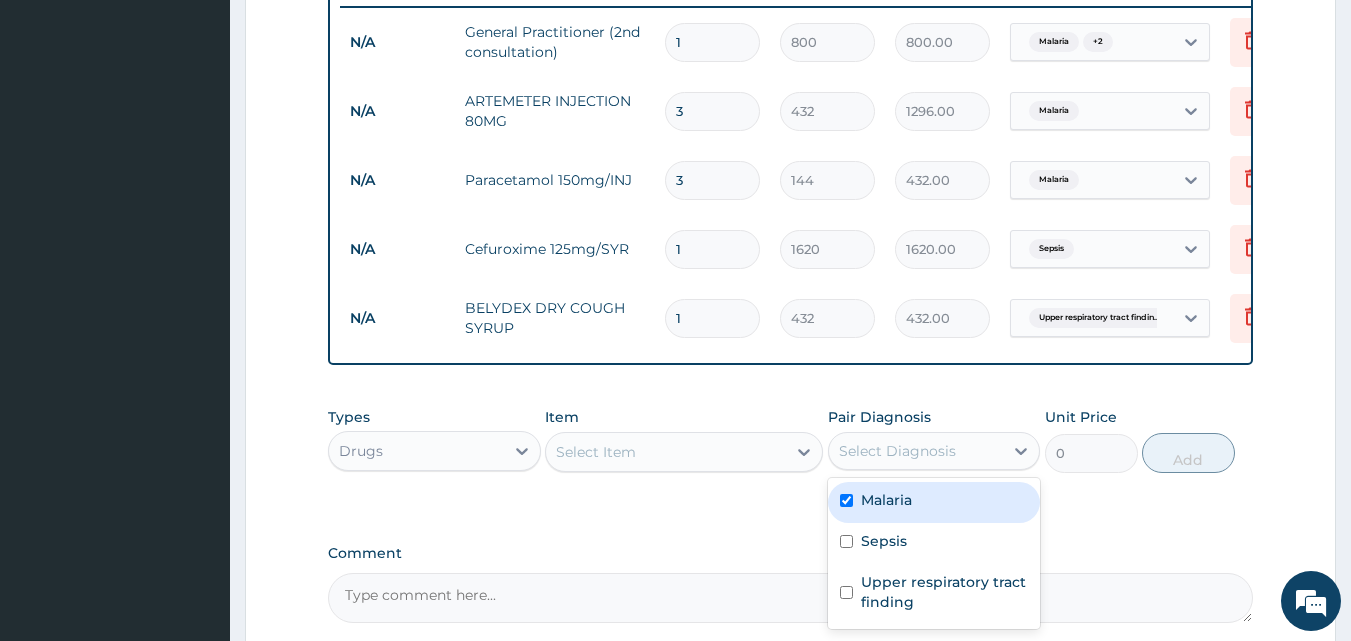 checkbox on "true" 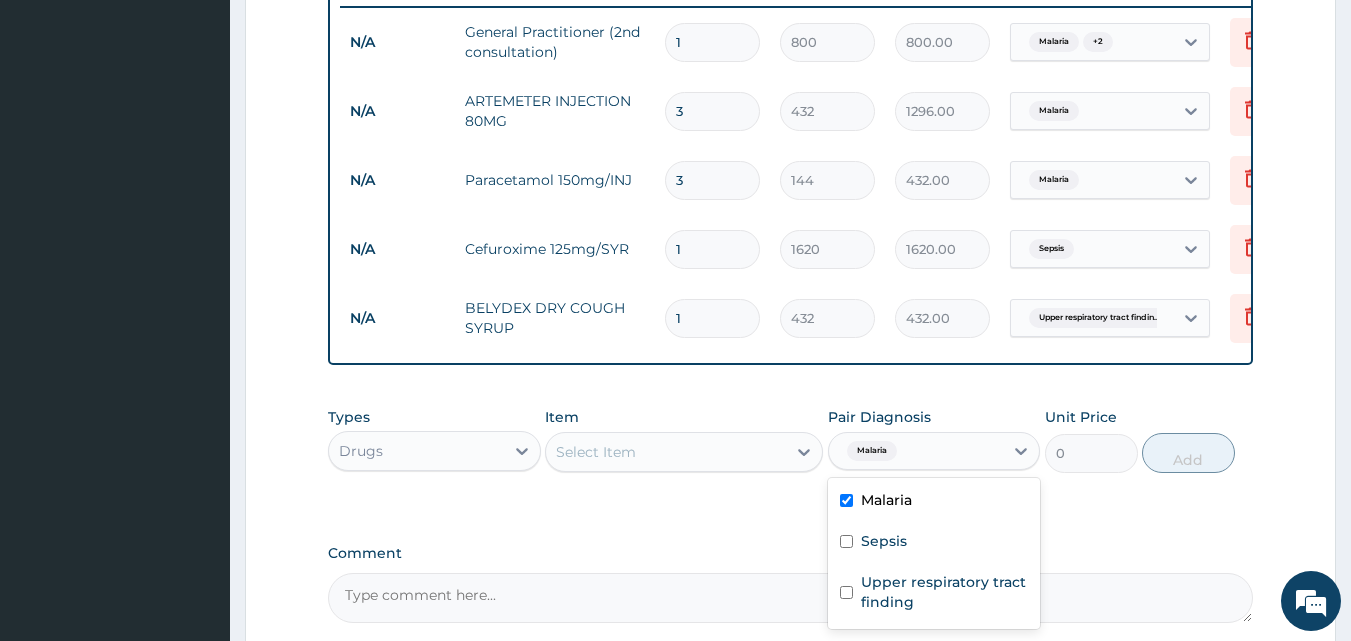 click on "Select Item" at bounding box center [666, 452] 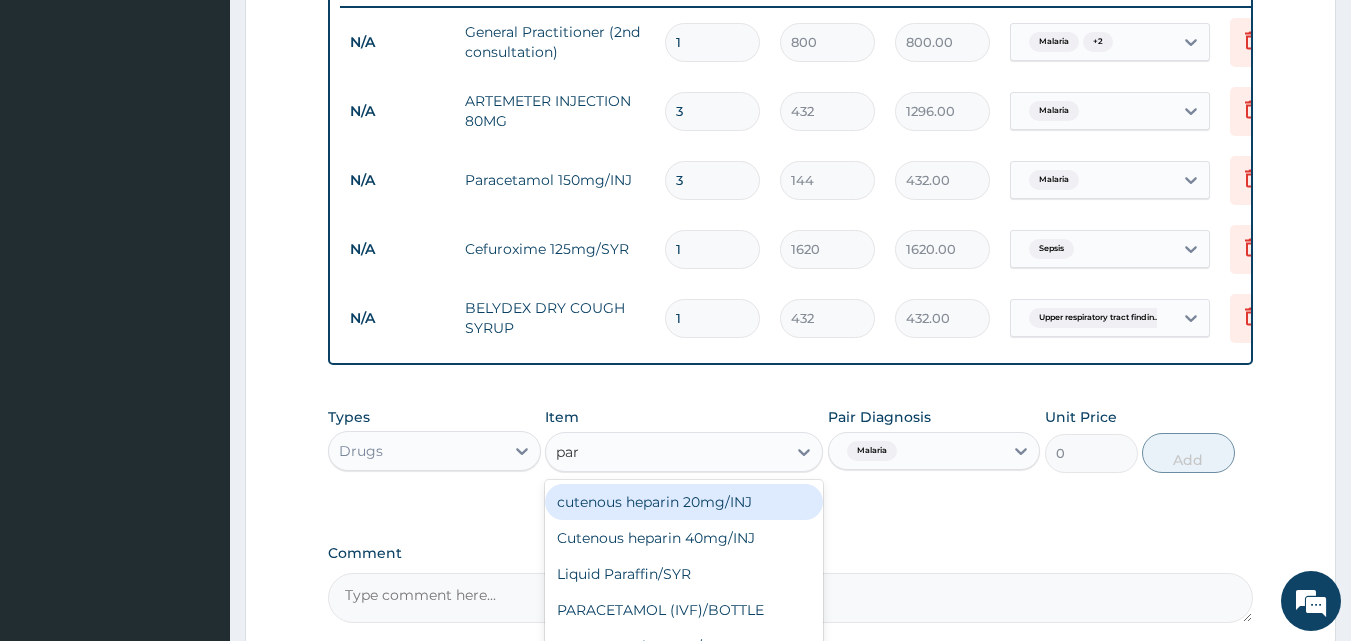 type on "para" 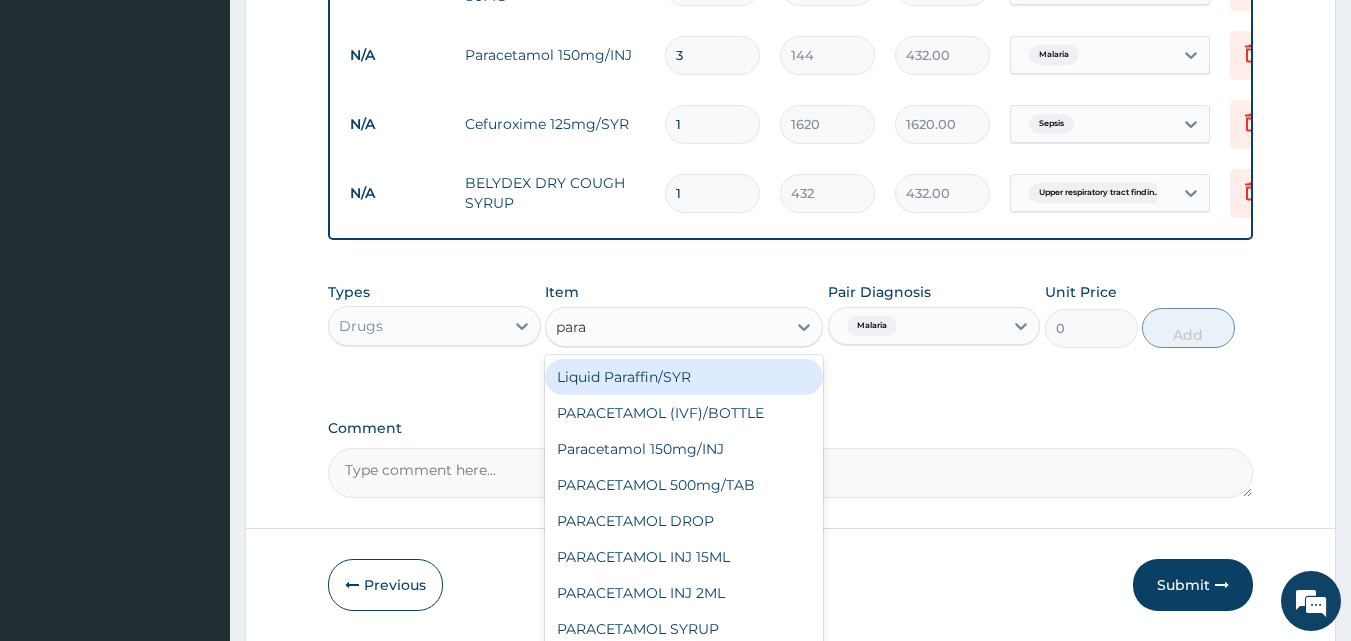scroll, scrollTop: 923, scrollLeft: 0, axis: vertical 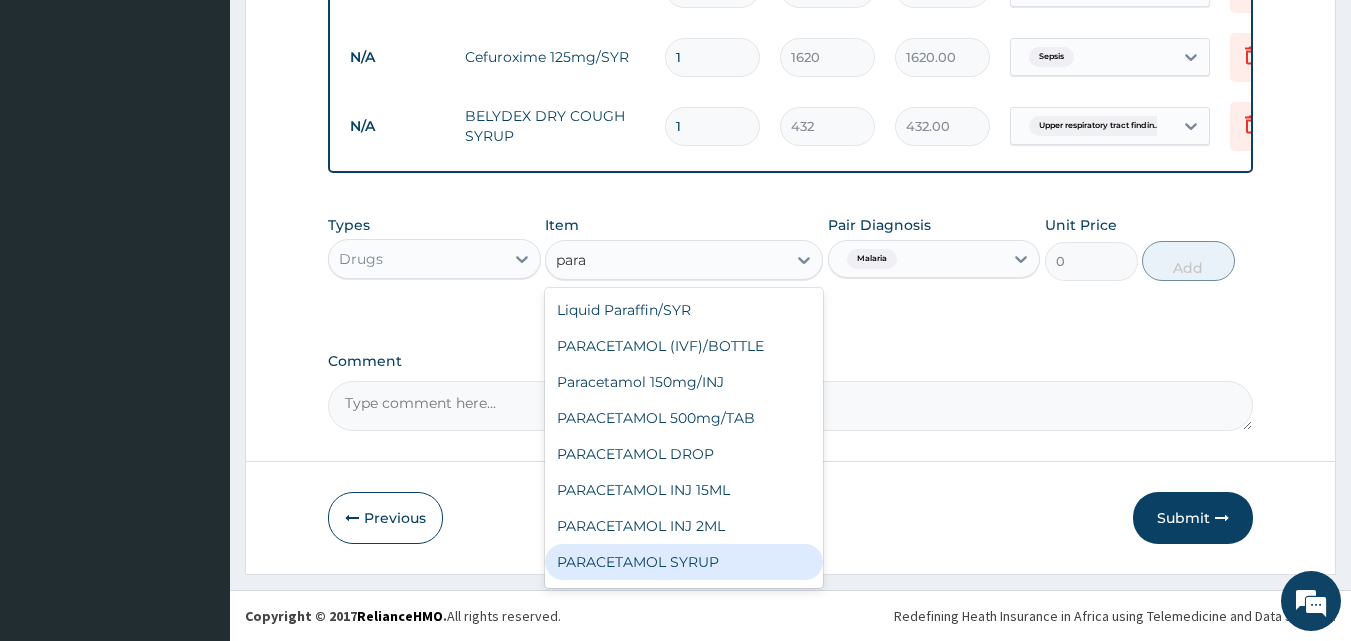click on "PARACETAMOL SYRUP" at bounding box center (684, 562) 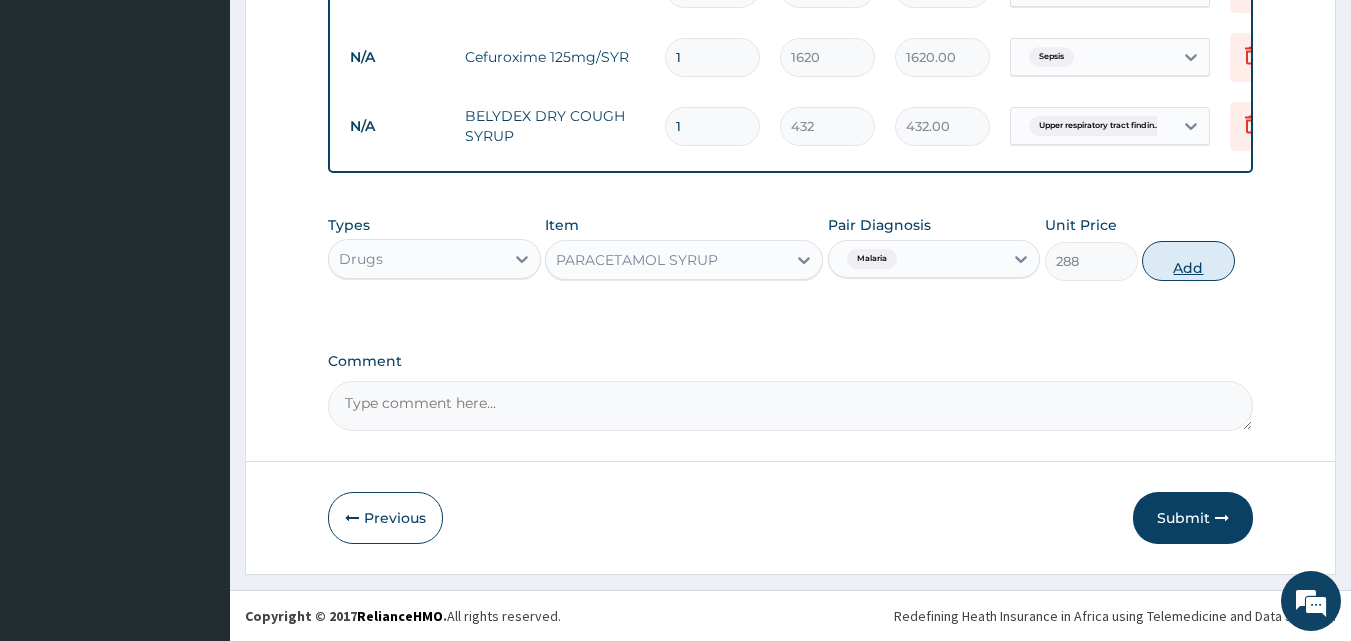click on "Add" at bounding box center (1188, 261) 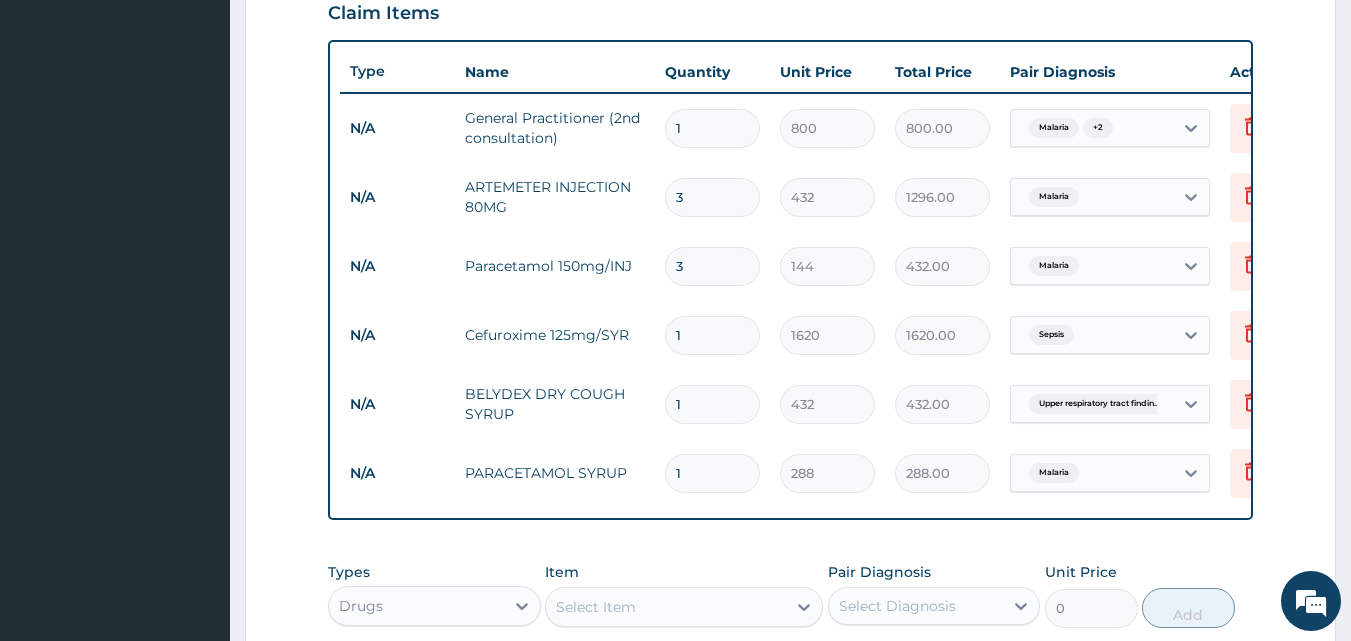 scroll, scrollTop: 709, scrollLeft: 0, axis: vertical 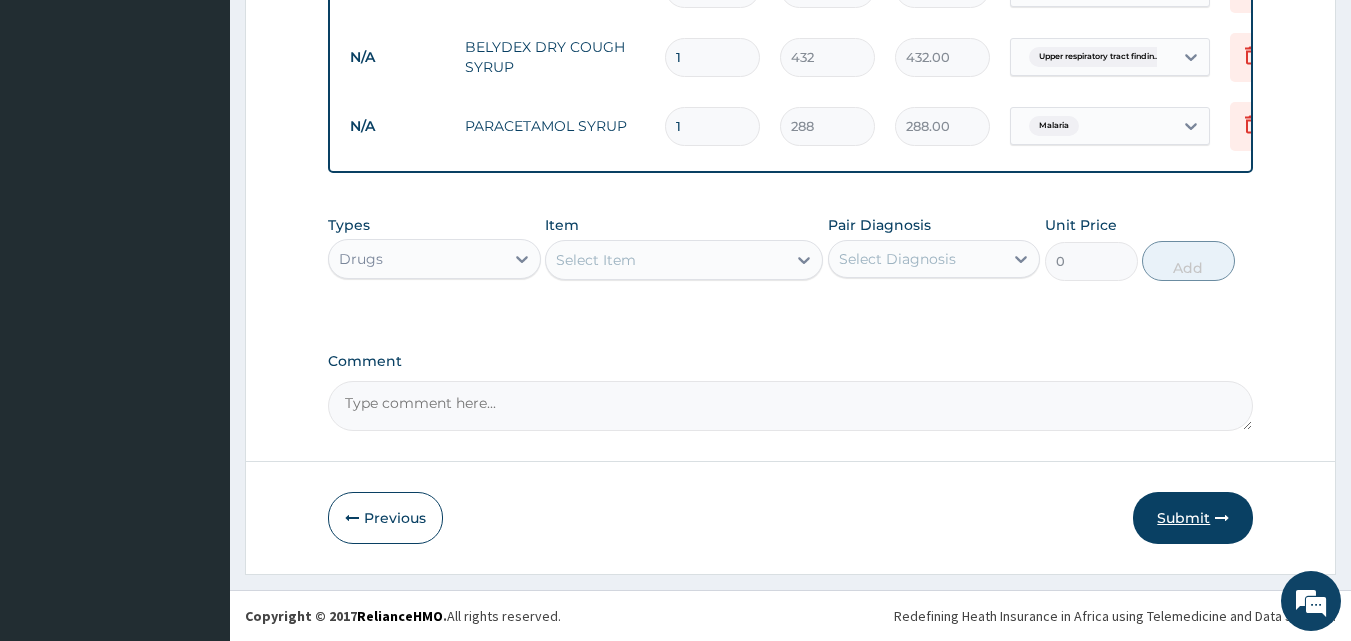 click on "Submit" at bounding box center [1193, 518] 